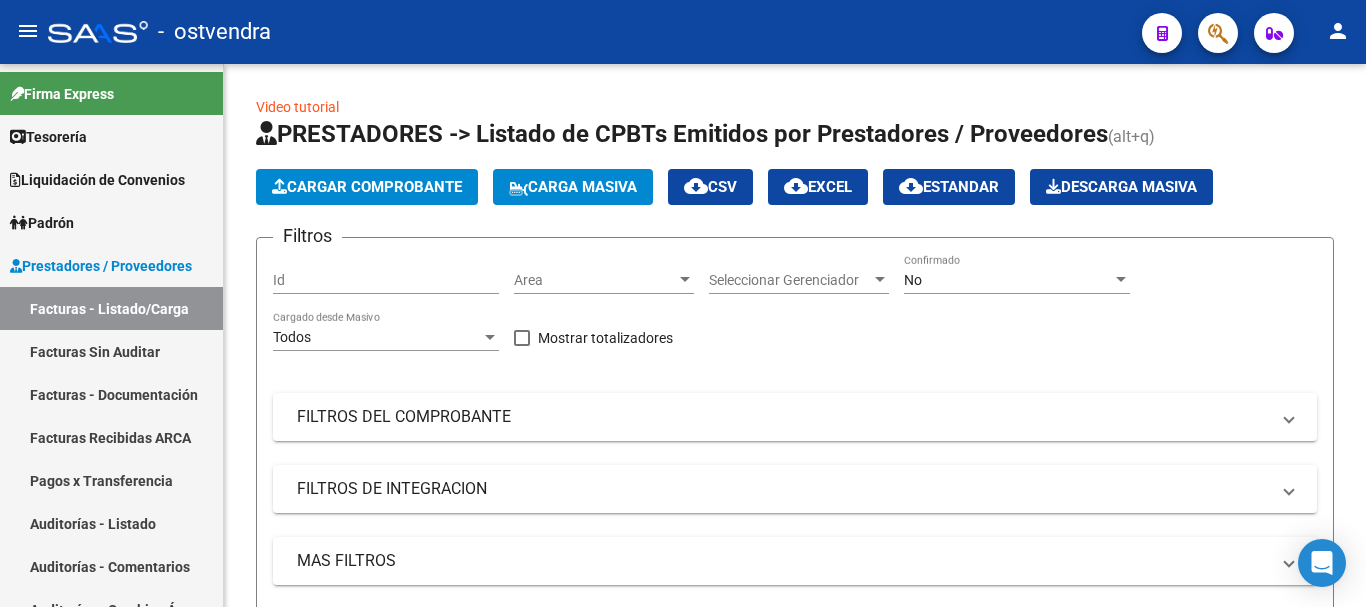 scroll, scrollTop: 0, scrollLeft: 0, axis: both 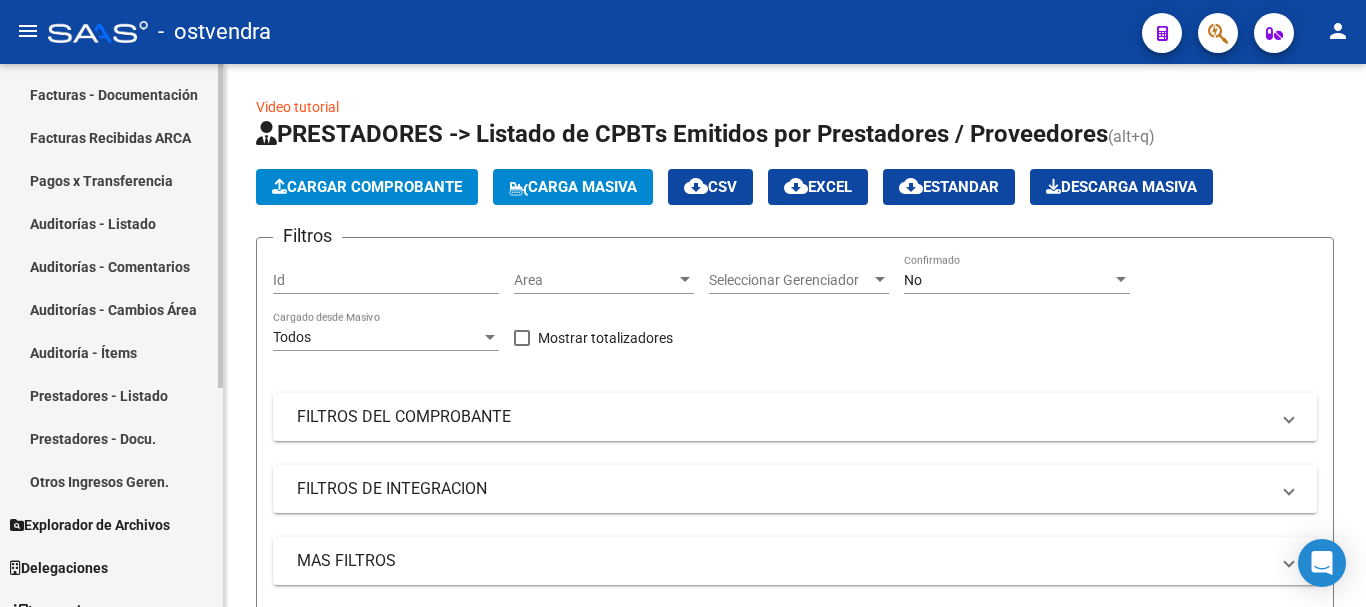 click on "Auditorías - Comentarios" at bounding box center [111, 266] 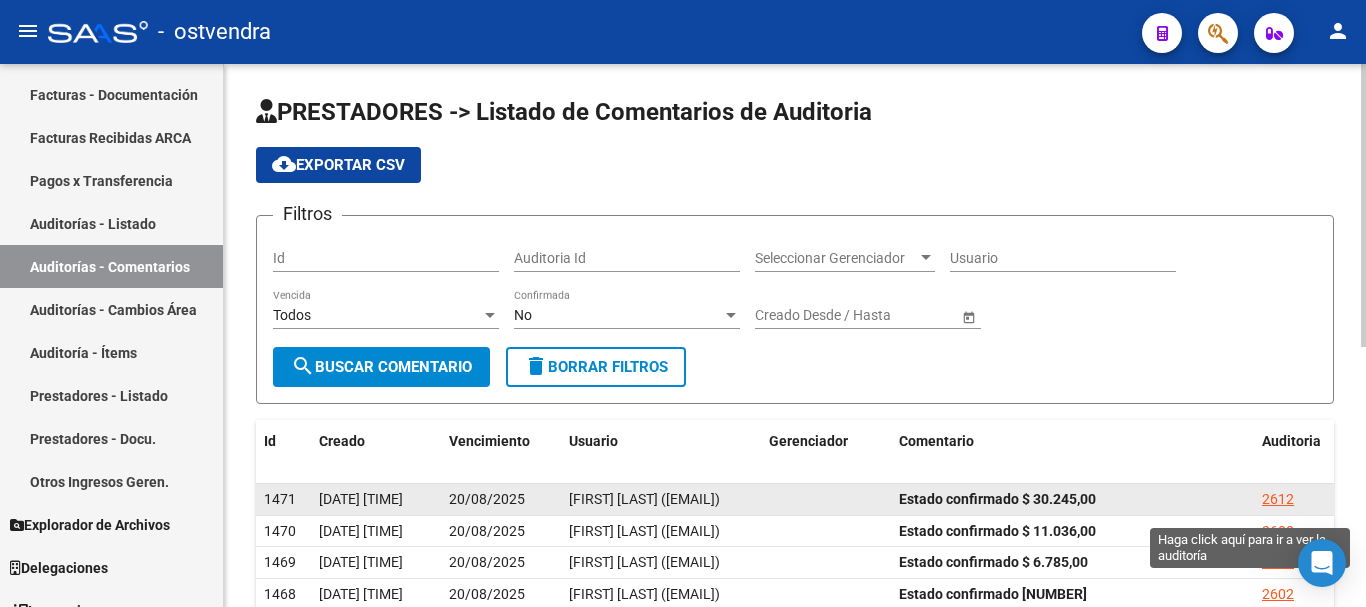 click on "2612" 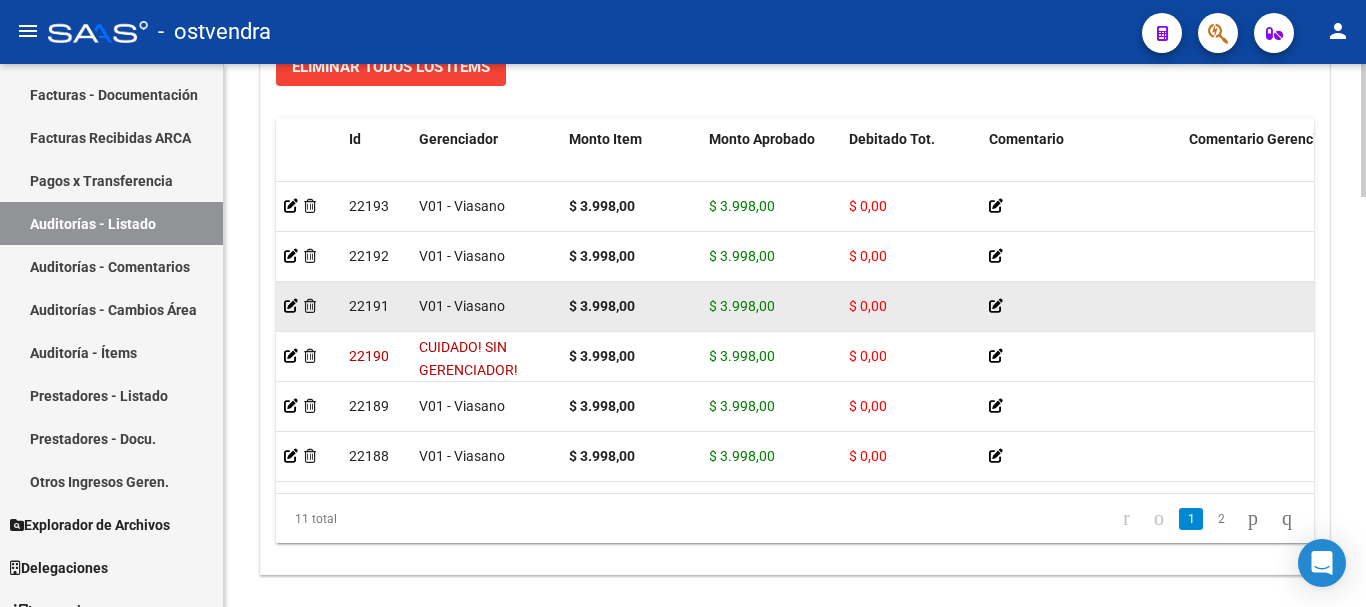 scroll, scrollTop: 1600, scrollLeft: 0, axis: vertical 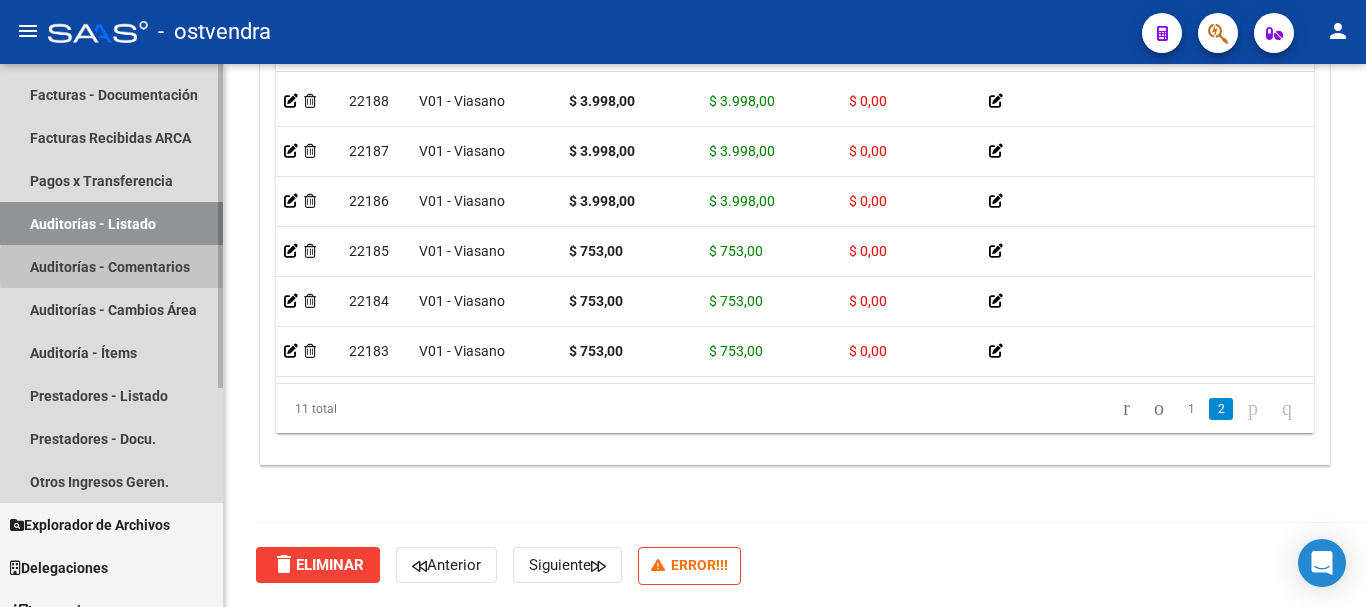 click on "Auditorías - Comentarios" at bounding box center (111, 266) 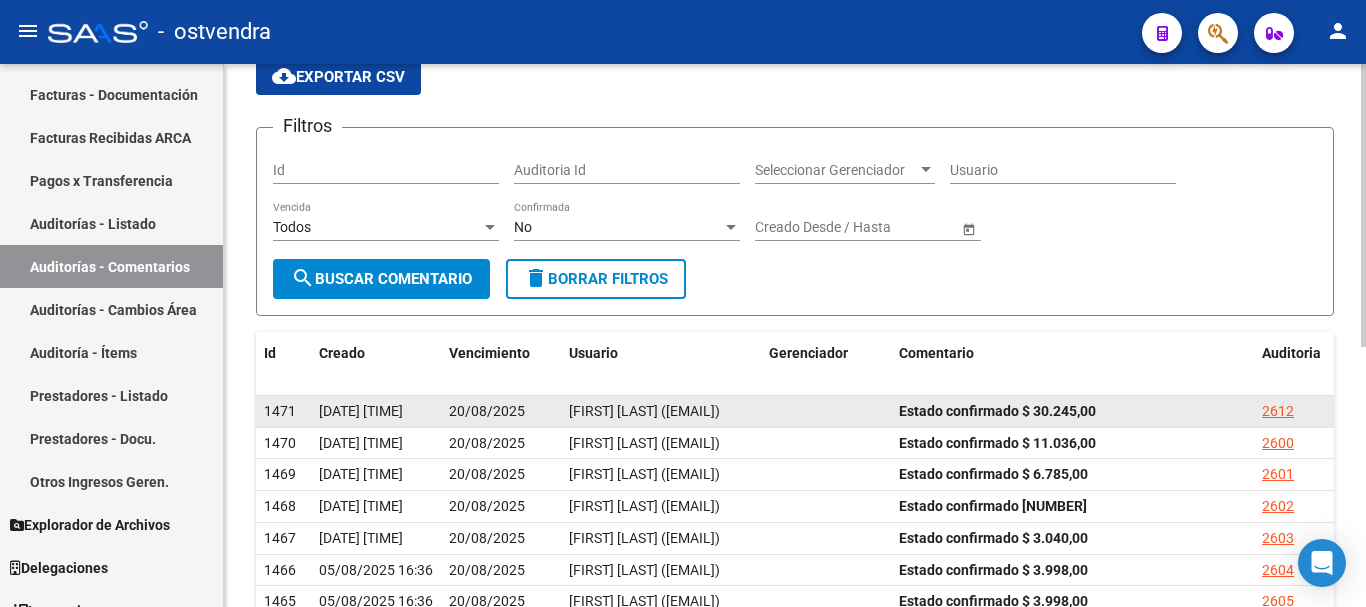 scroll, scrollTop: 200, scrollLeft: 0, axis: vertical 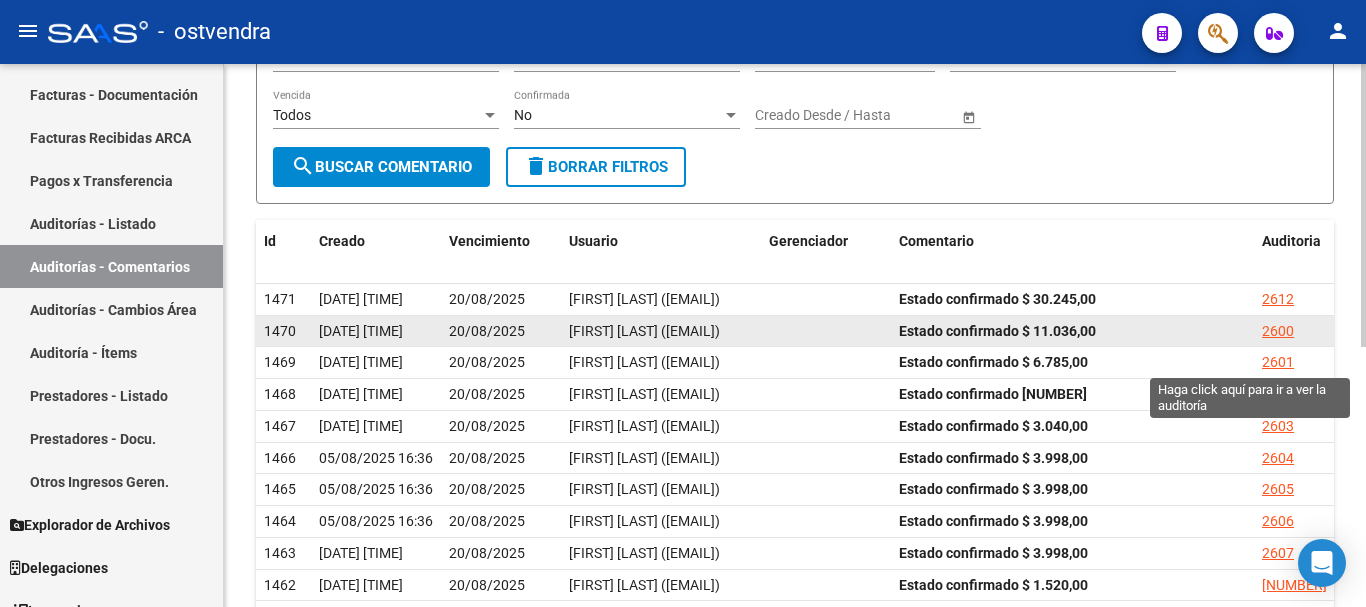 click on "2600" 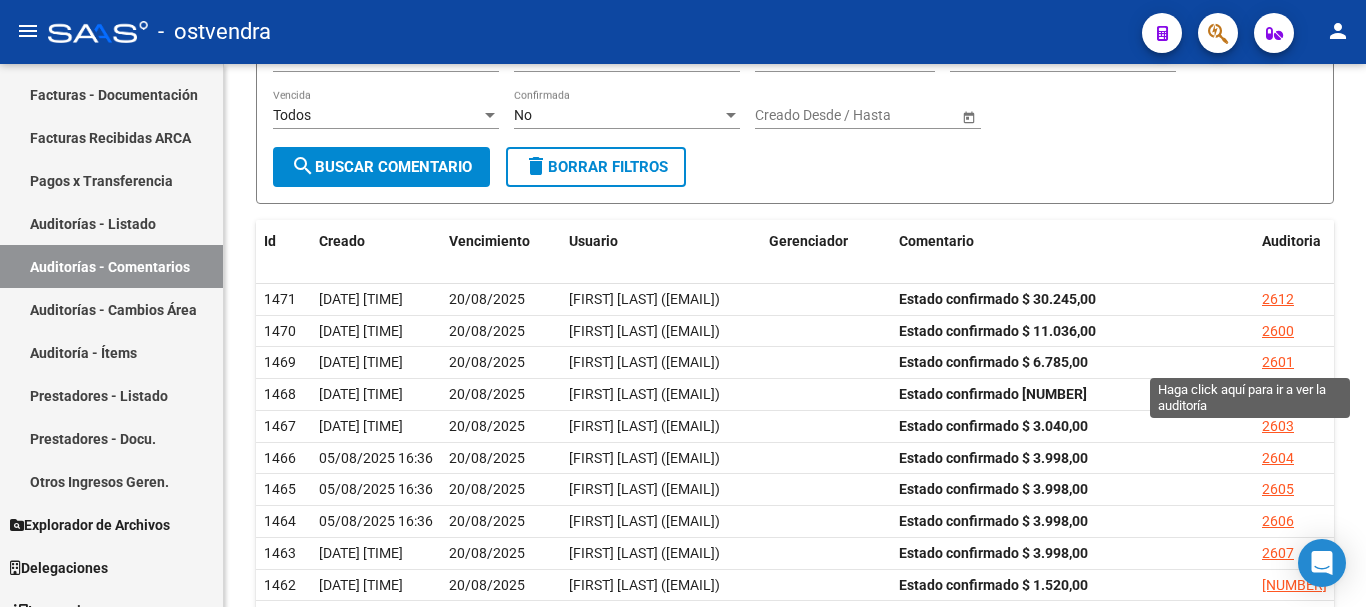 scroll, scrollTop: 0, scrollLeft: 0, axis: both 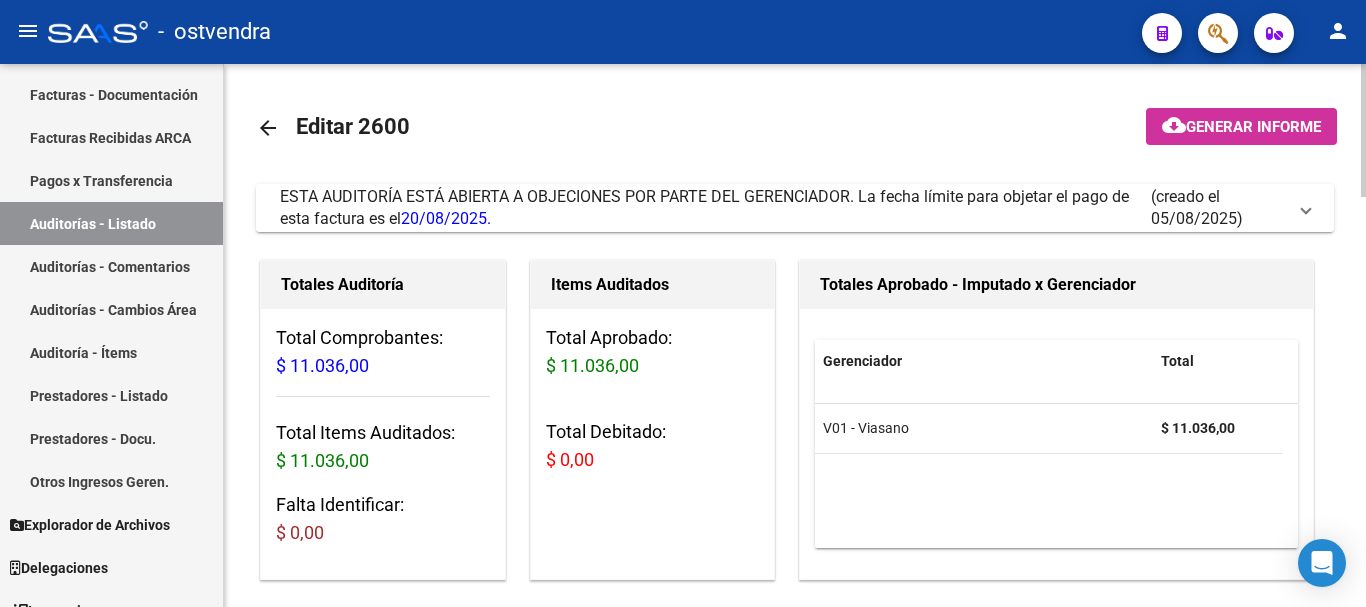 click on "ESTA AUDITORÍA ESTÁ ABIERTA A OBJECIONES POR PARTE DEL GERENCIADOR. La fecha límite para objetar el pago de esta factura es el  [DATE]." at bounding box center [715, 208] 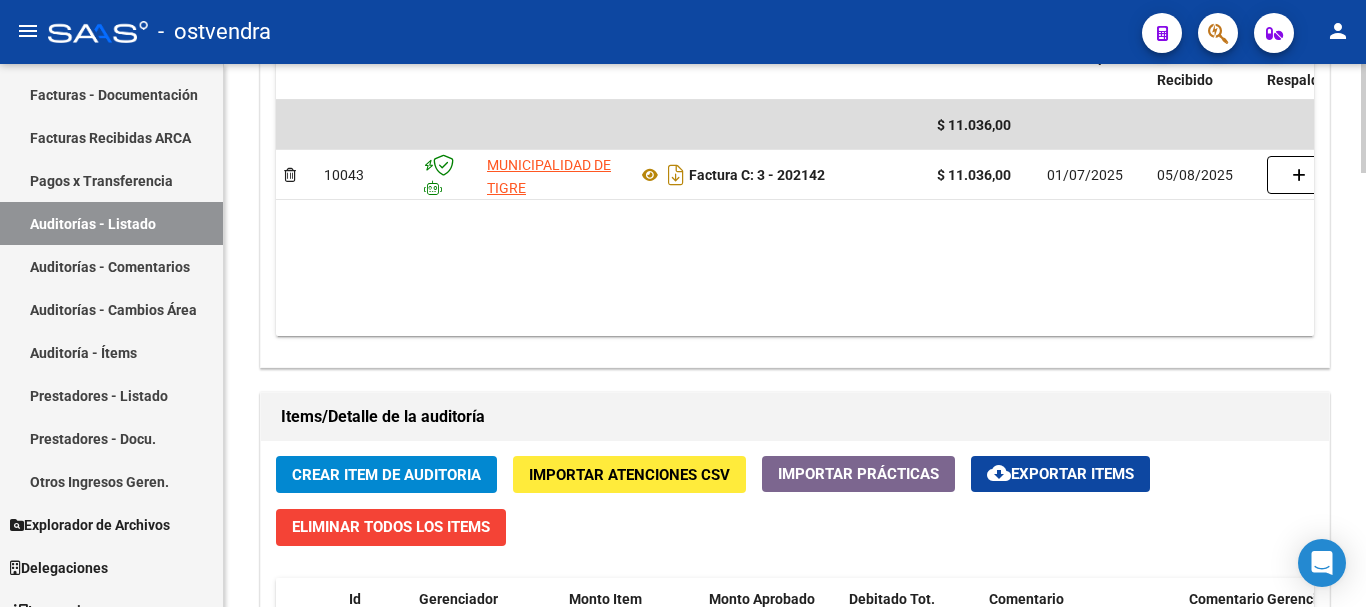 scroll, scrollTop: 1600, scrollLeft: 0, axis: vertical 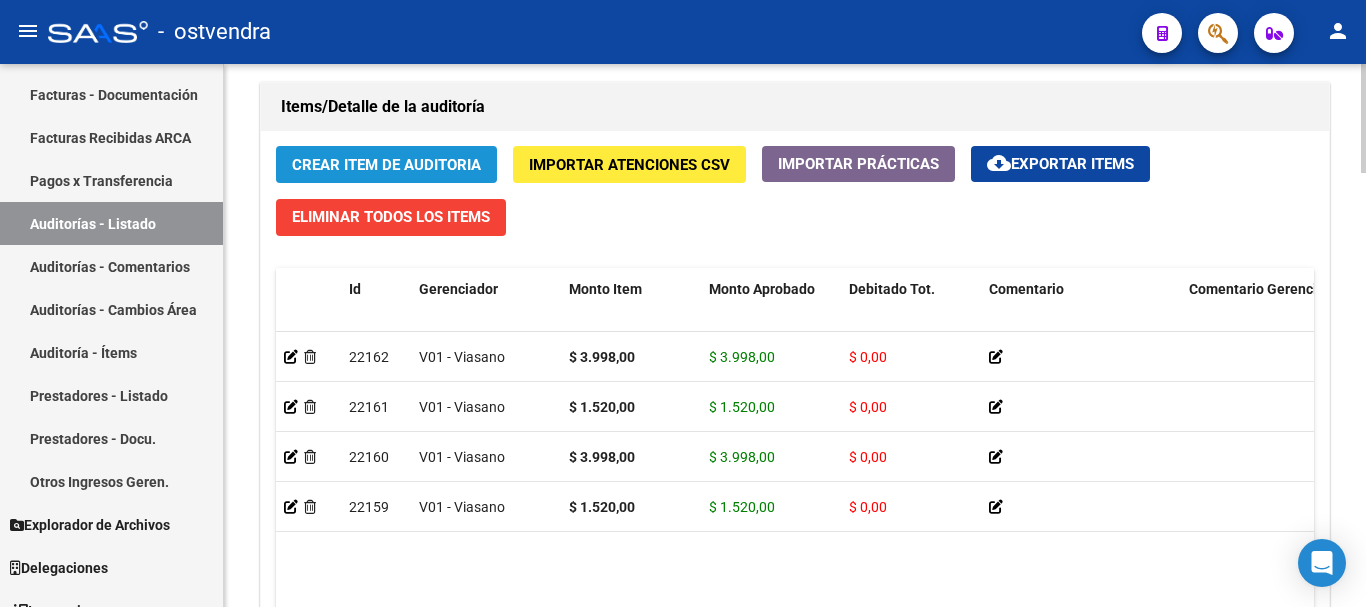 click on "Crear Item de Auditoria" 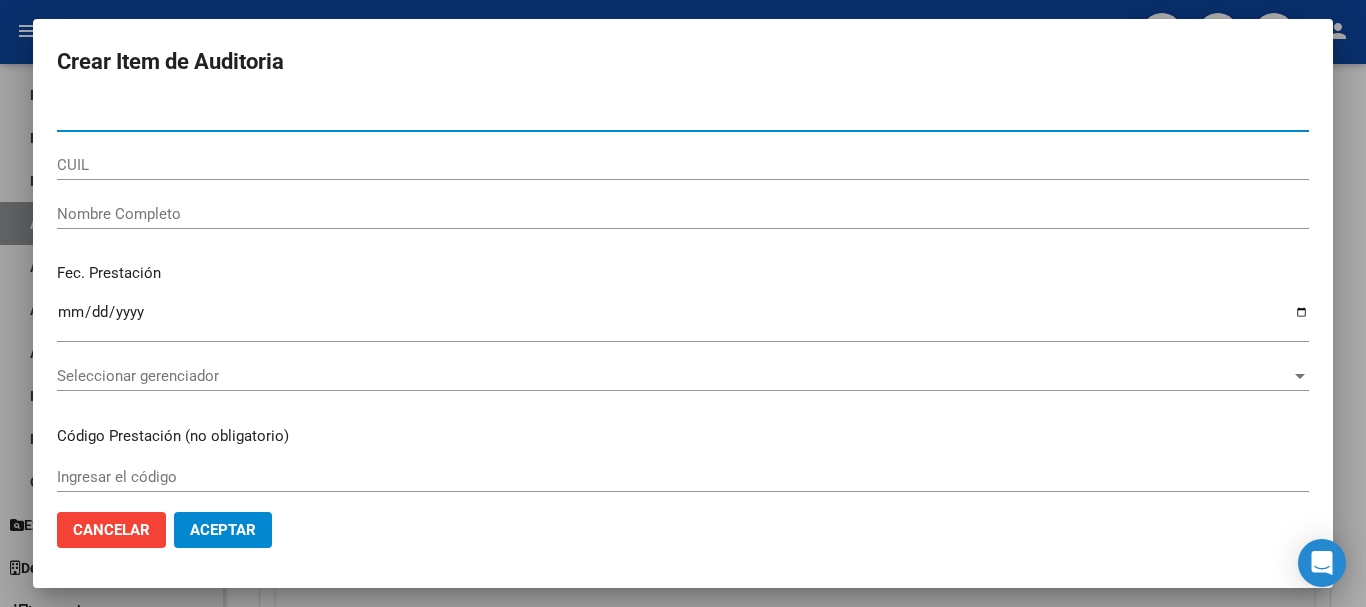 click at bounding box center (683, 303) 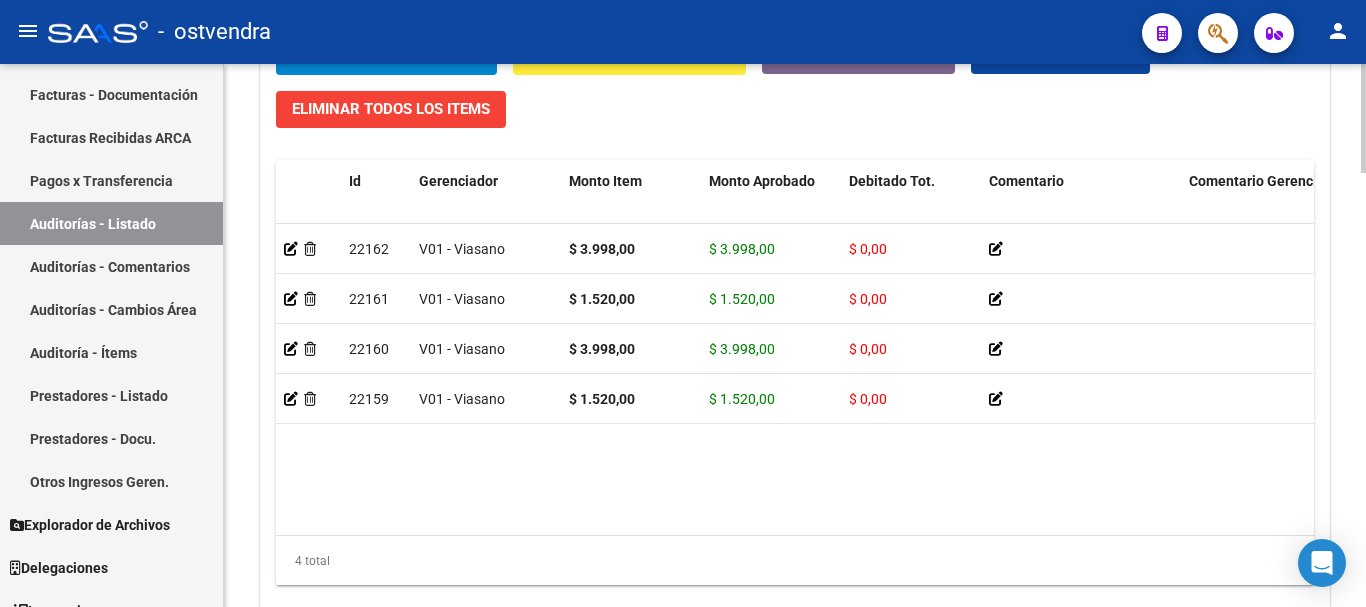 scroll, scrollTop: 2160, scrollLeft: 0, axis: vertical 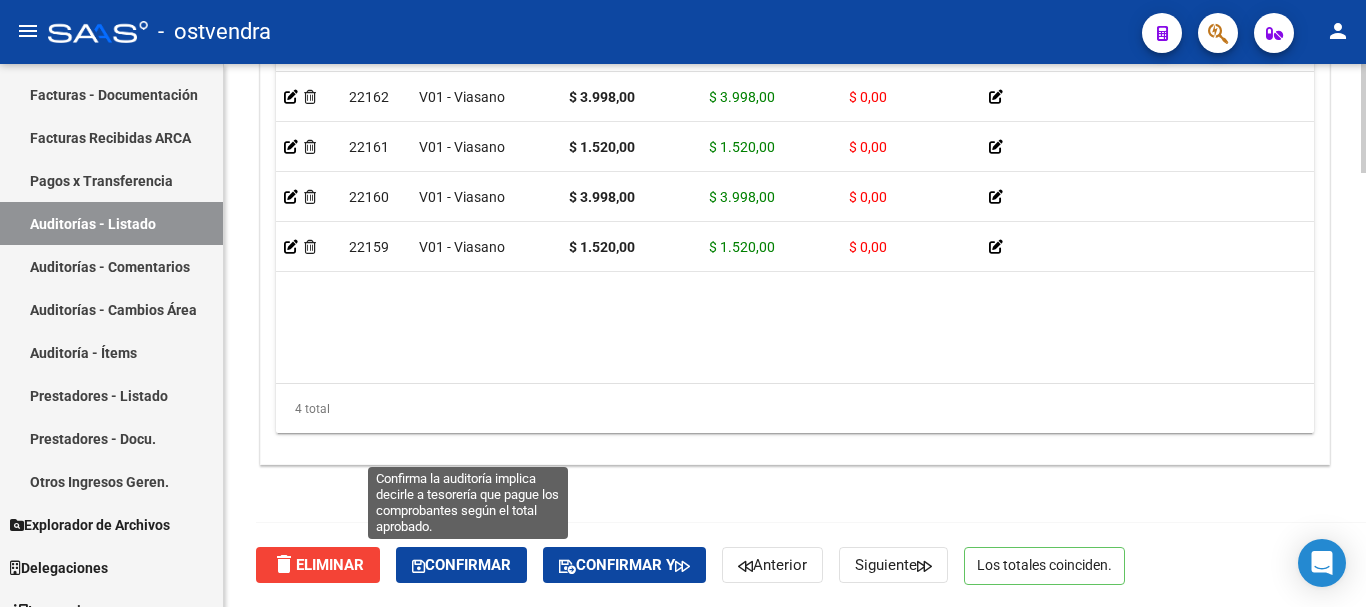 click on "Confirmar" 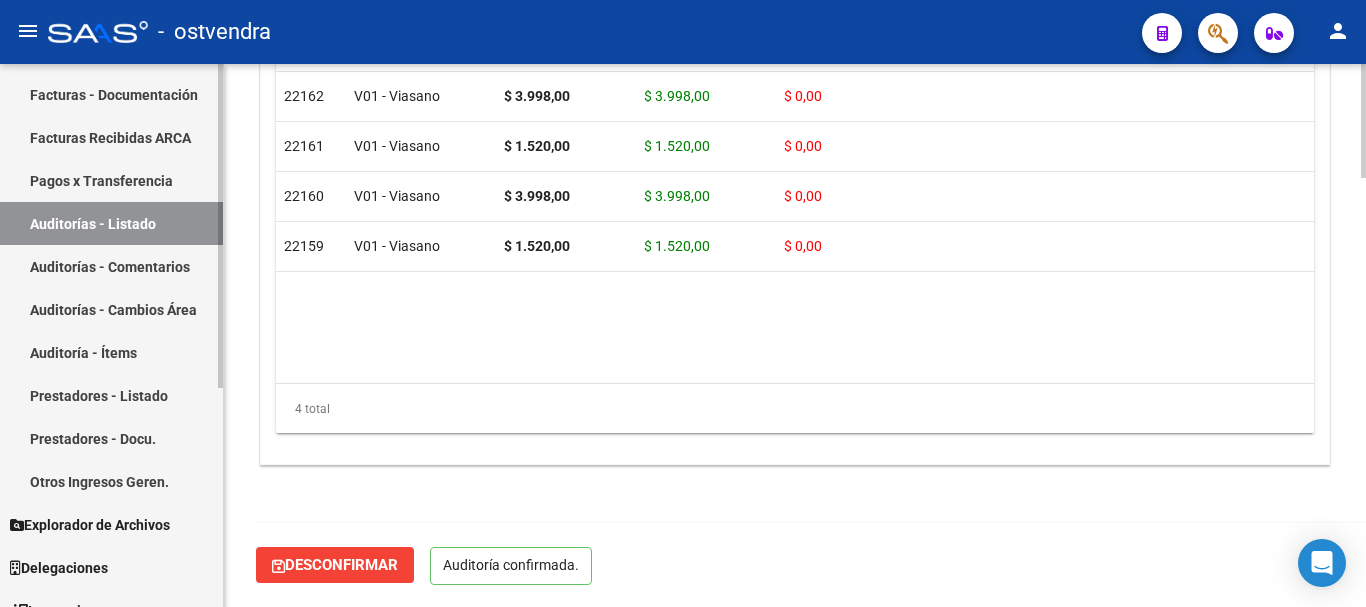 scroll, scrollTop: 0, scrollLeft: 755, axis: horizontal 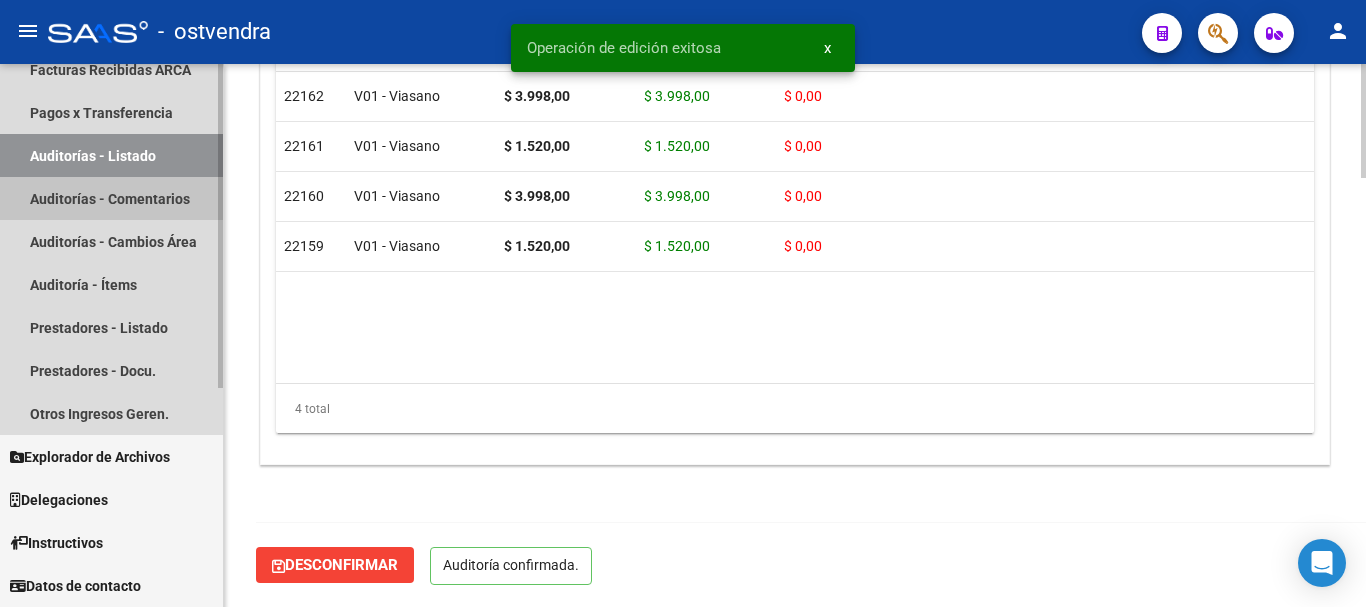 click on "Auditorías - Comentarios" at bounding box center (111, 198) 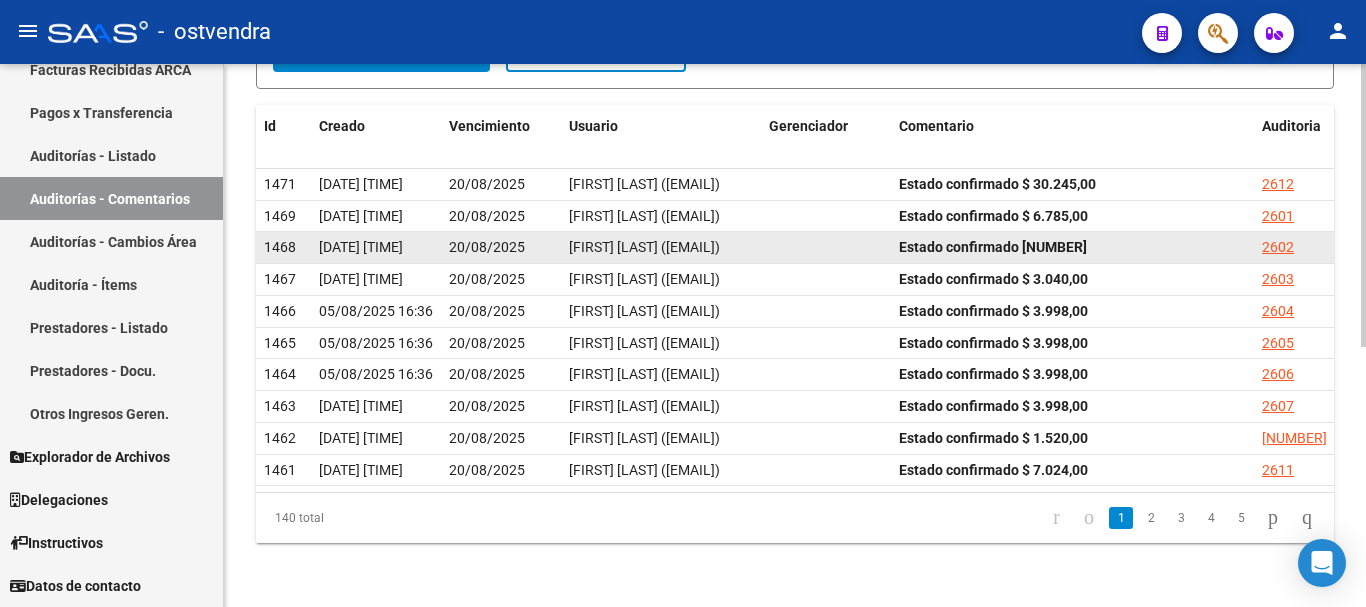 scroll, scrollTop: 399, scrollLeft: 0, axis: vertical 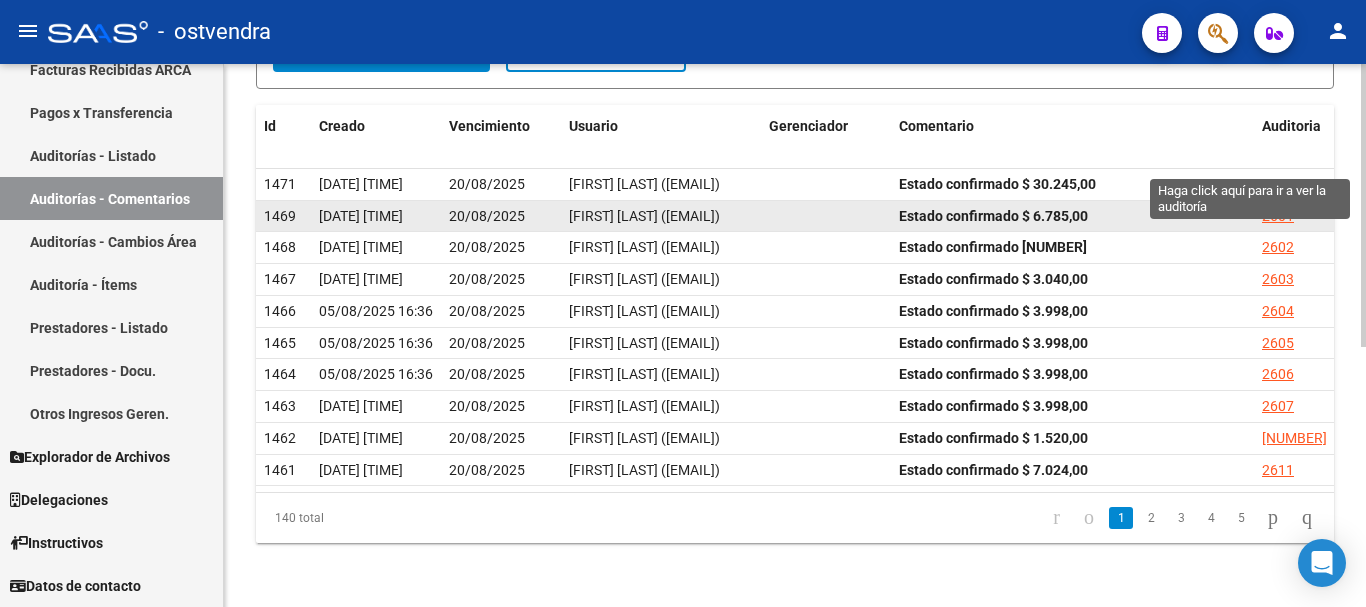click on "2601" 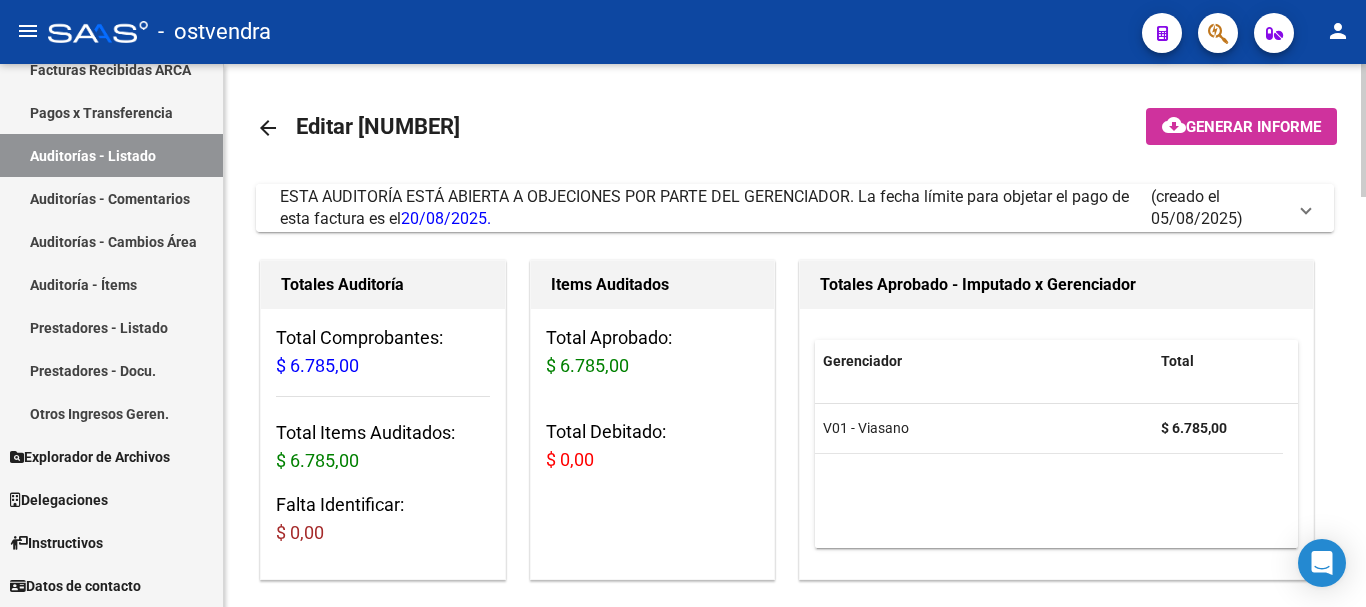 click on "ESTA AUDITORÍA ESTÁ ABIERTA A OBJECIONES POR PARTE DEL GERENCIADOR. La fecha límite para objetar el pago de esta factura es el  [DATE]." at bounding box center (704, 207) 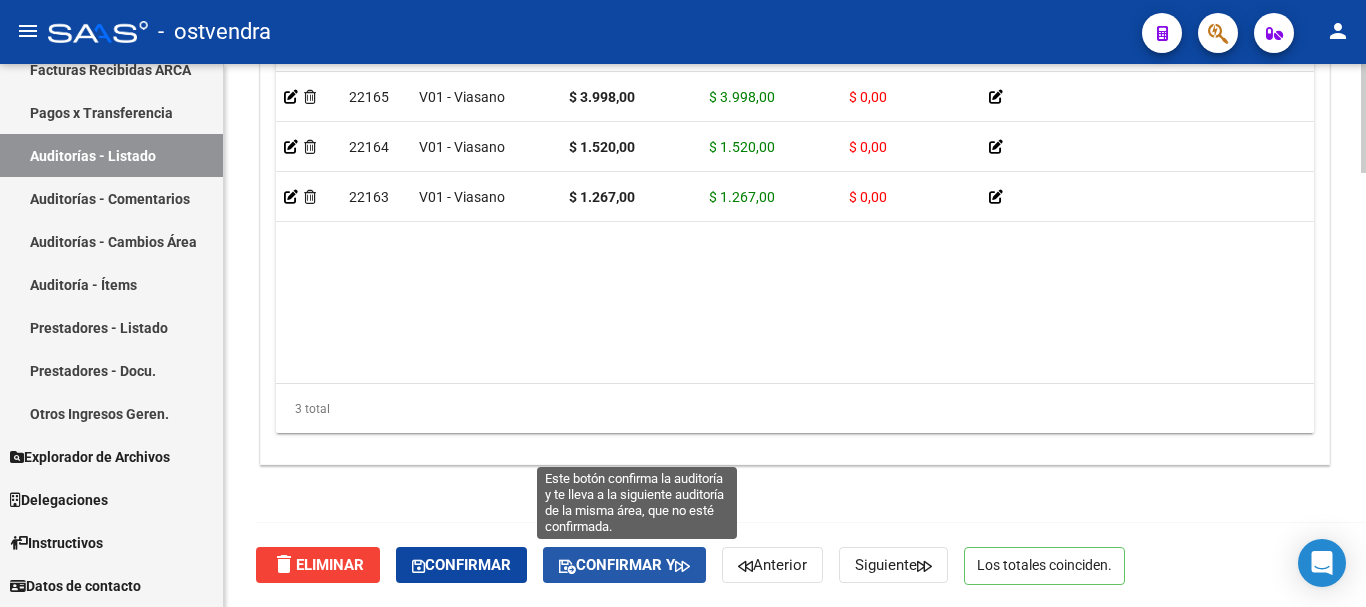 click on "Confirmar y" 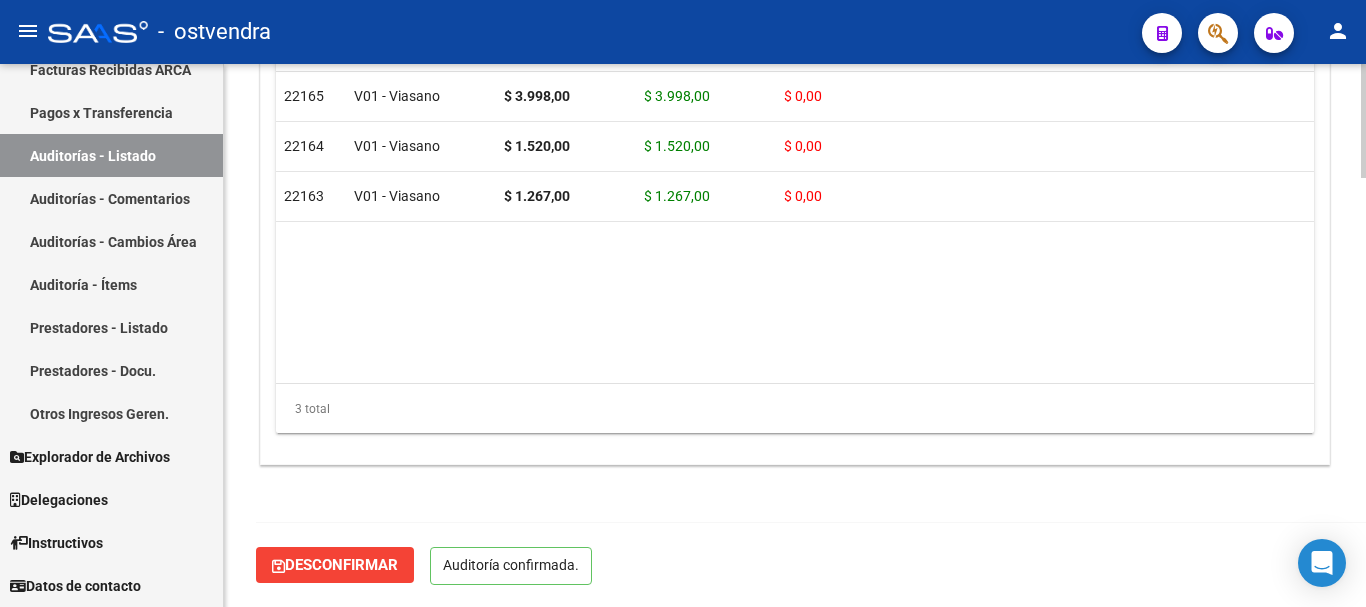 scroll, scrollTop: 2042, scrollLeft: 0, axis: vertical 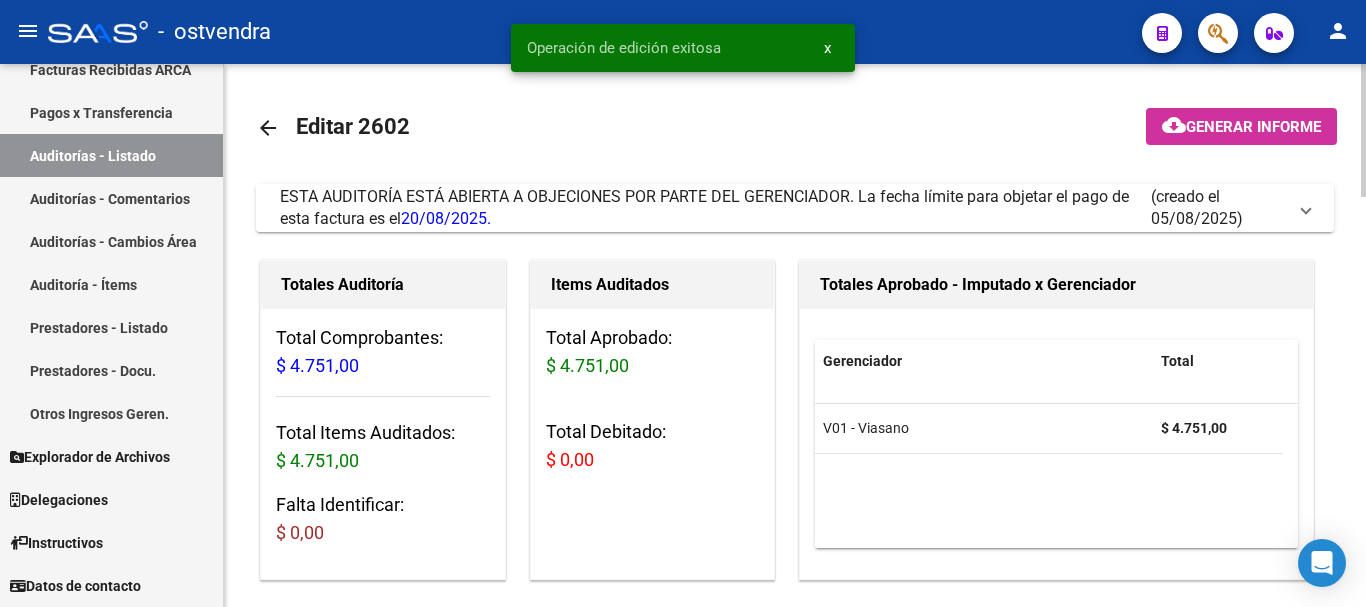 click on "ESTA AUDITORÍA ESTÁ ABIERTA A OBJECIONES POR PARTE DEL GERENCIADOR. La fecha límite para objetar el pago de esta factura es el  [DATE]." at bounding box center (715, 208) 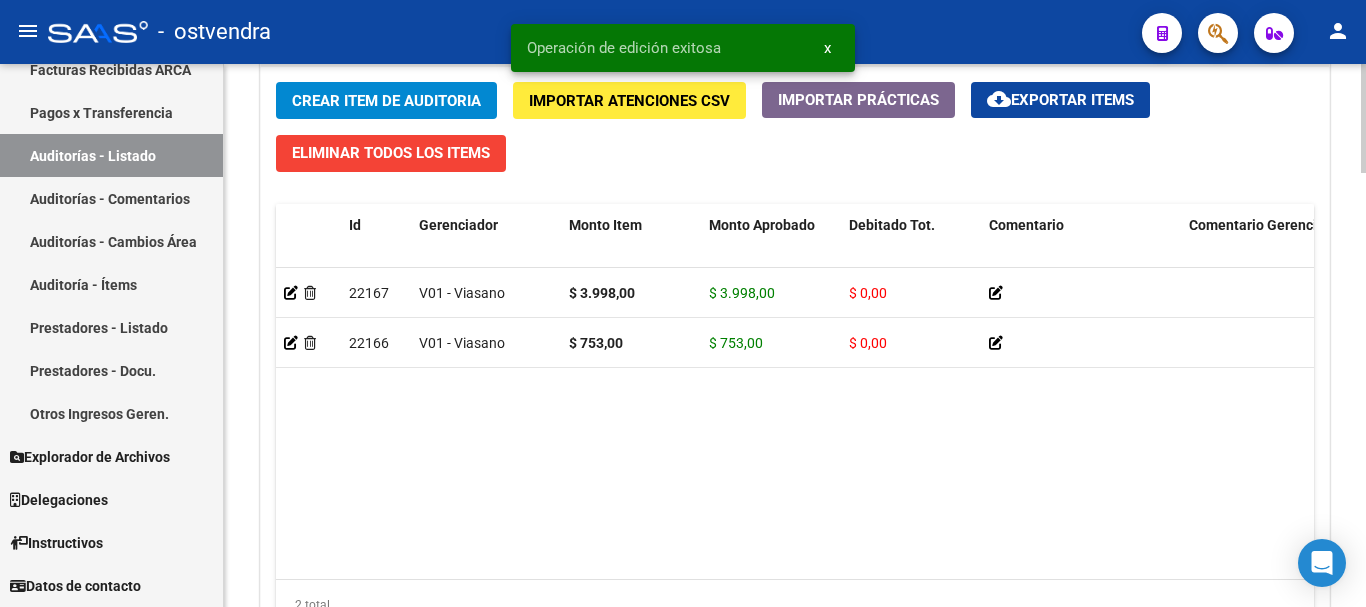 scroll, scrollTop: 2160, scrollLeft: 0, axis: vertical 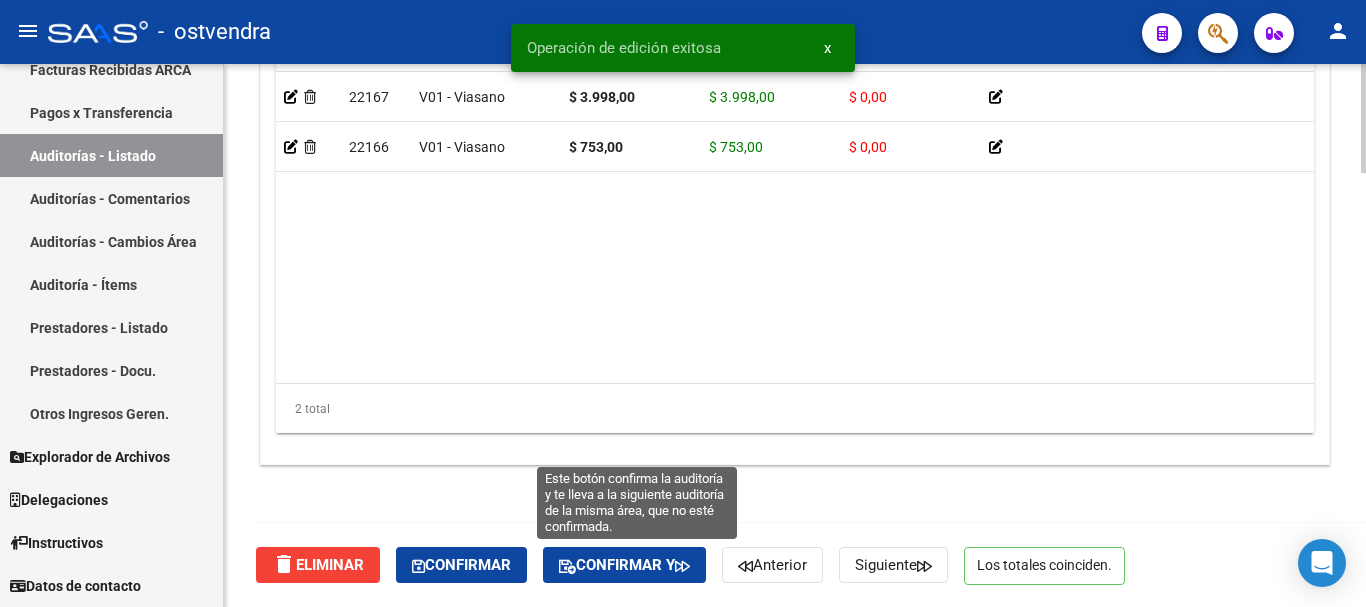 click on "Confirmar y" 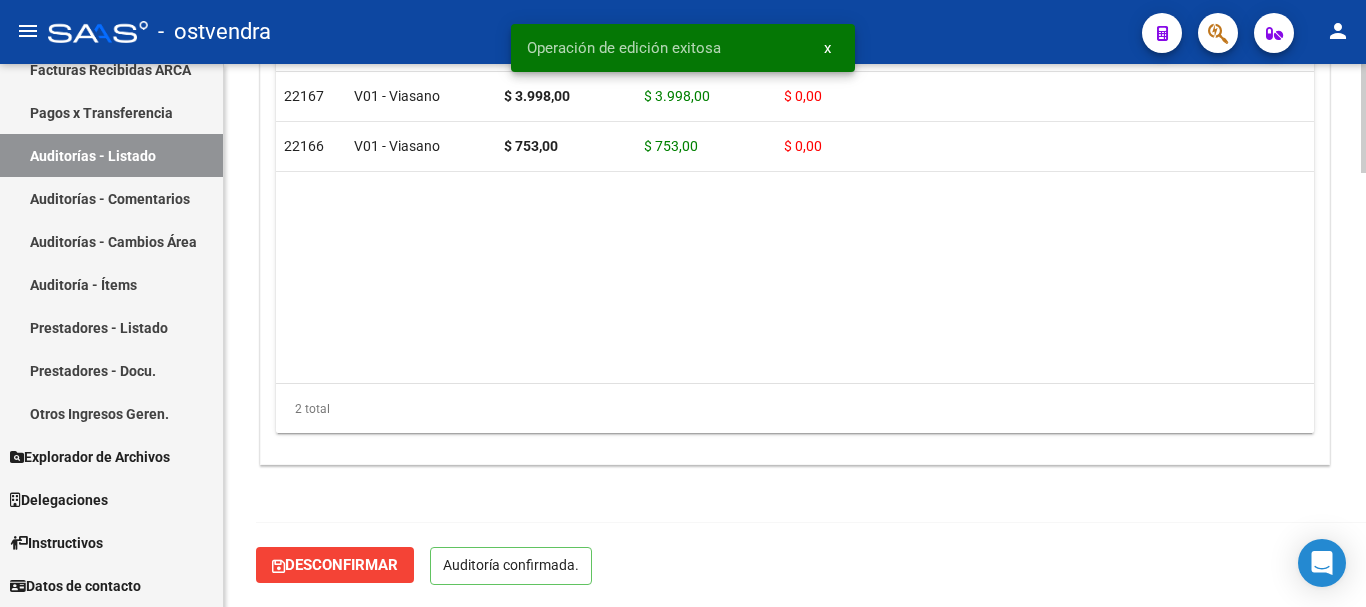 scroll, scrollTop: 2042, scrollLeft: 0, axis: vertical 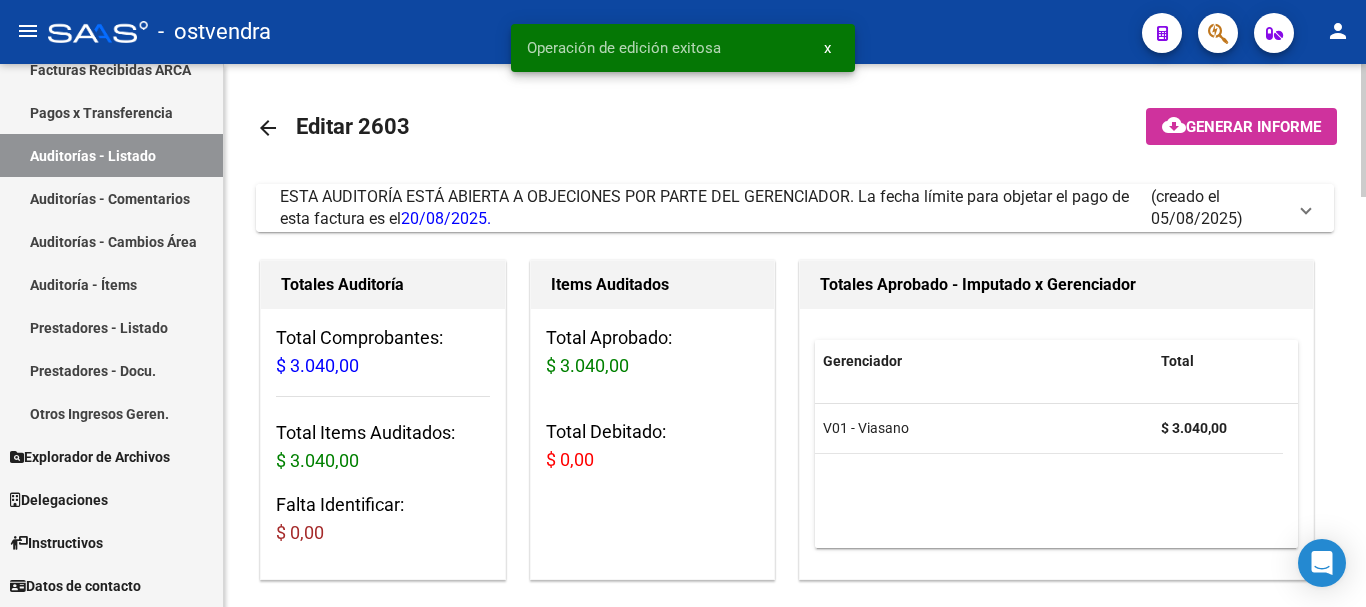 click on "ESTA AUDITORÍA ESTÁ ABIERTA A OBJECIONES POR PARTE DEL GERENCIADOR. La fecha límite para objetar el pago de esta factura es el  [DATE]." at bounding box center (704, 207) 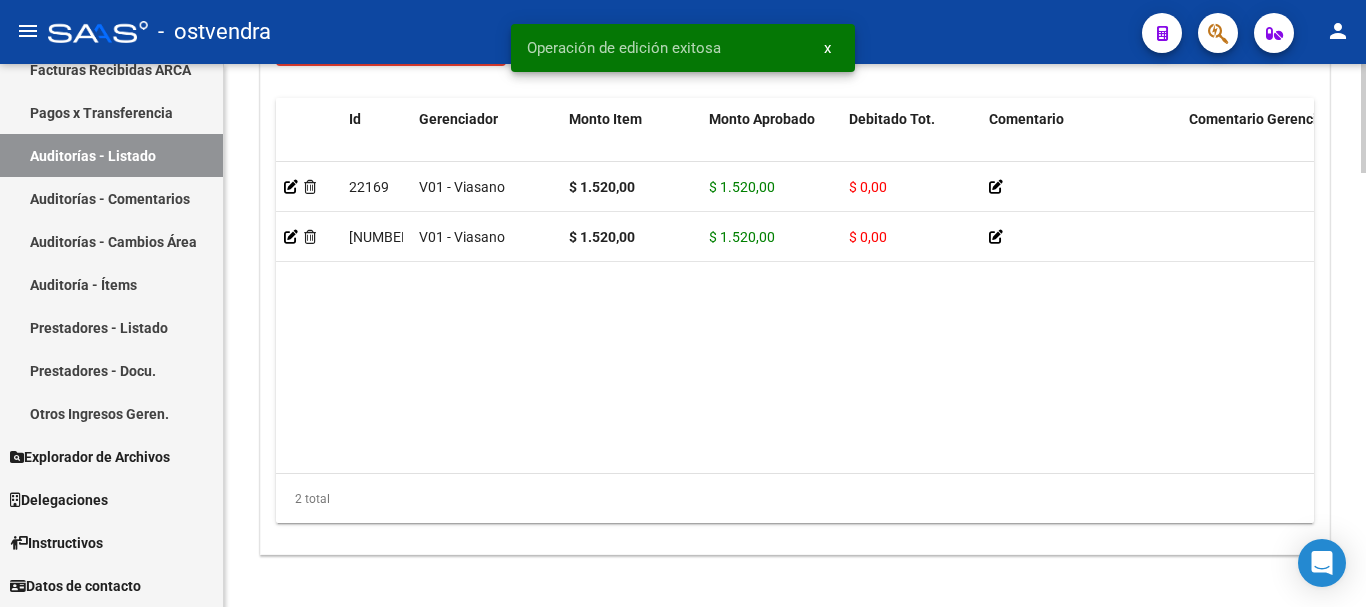 scroll, scrollTop: 2160, scrollLeft: 0, axis: vertical 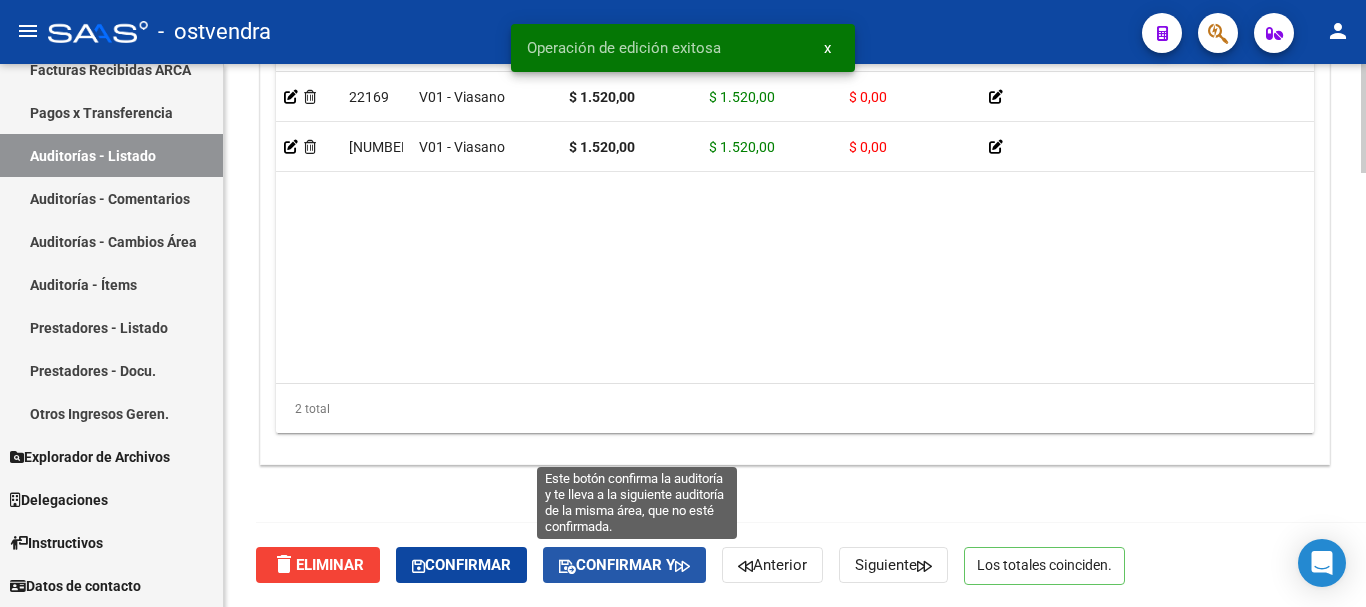 click on "Confirmar y" 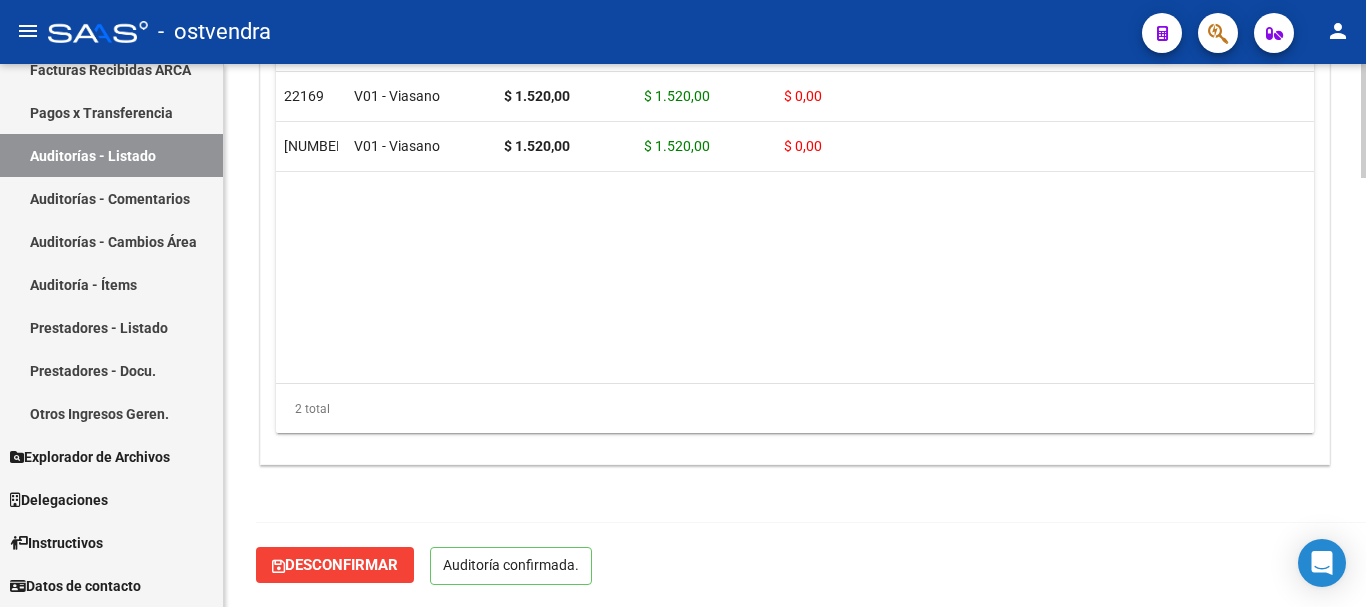 scroll, scrollTop: 2042, scrollLeft: 0, axis: vertical 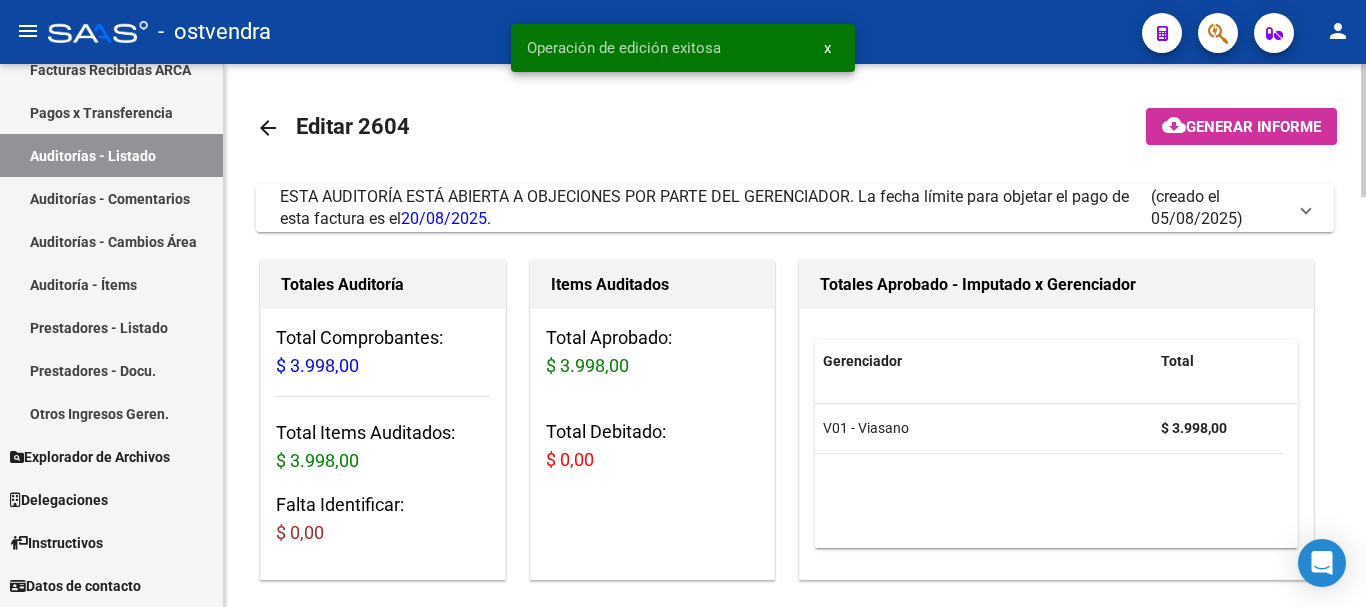 click on "ESTA AUDITORÍA ESTÁ ABIERTA A OBJECIONES POR PARTE DEL GERENCIADOR. La fecha límite para objetar el pago de esta factura es el  [DATE]." at bounding box center [715, 208] 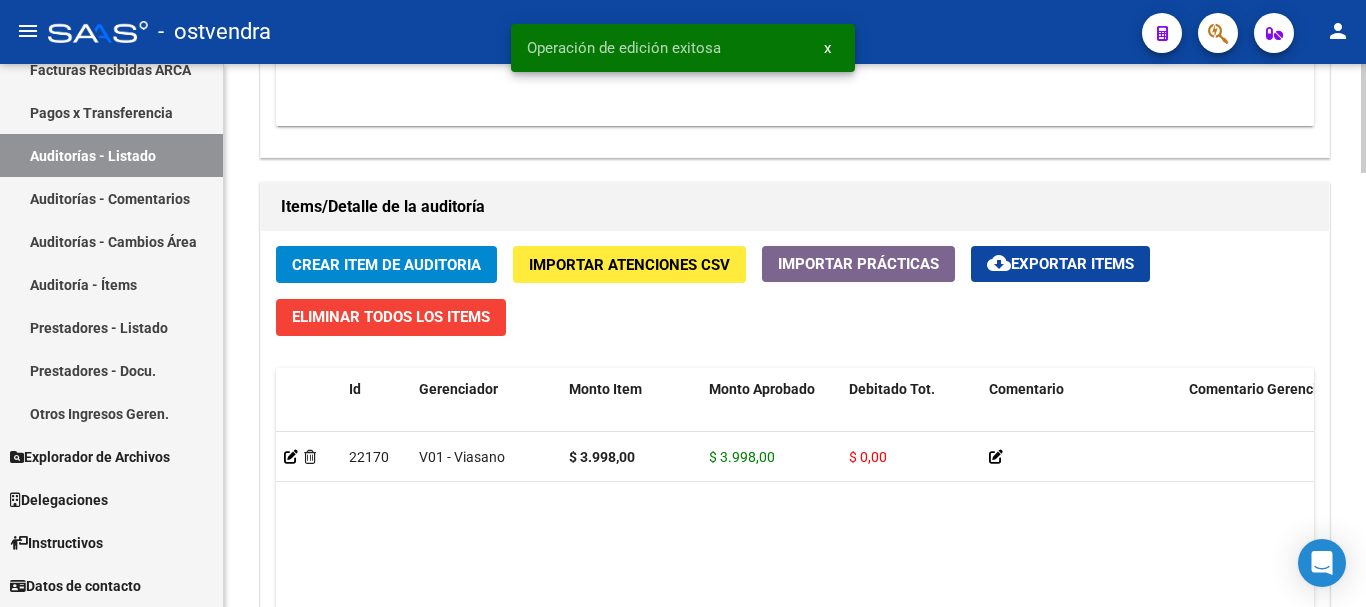 scroll, scrollTop: 2100, scrollLeft: 0, axis: vertical 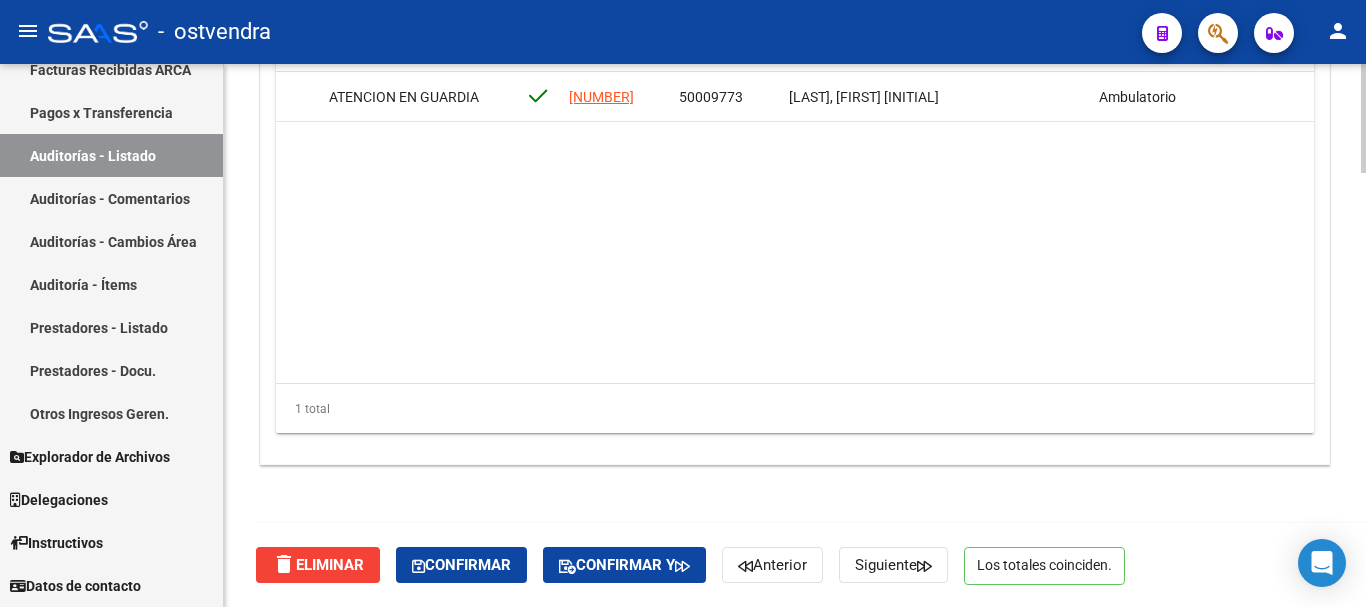 click on "Confirmar y" 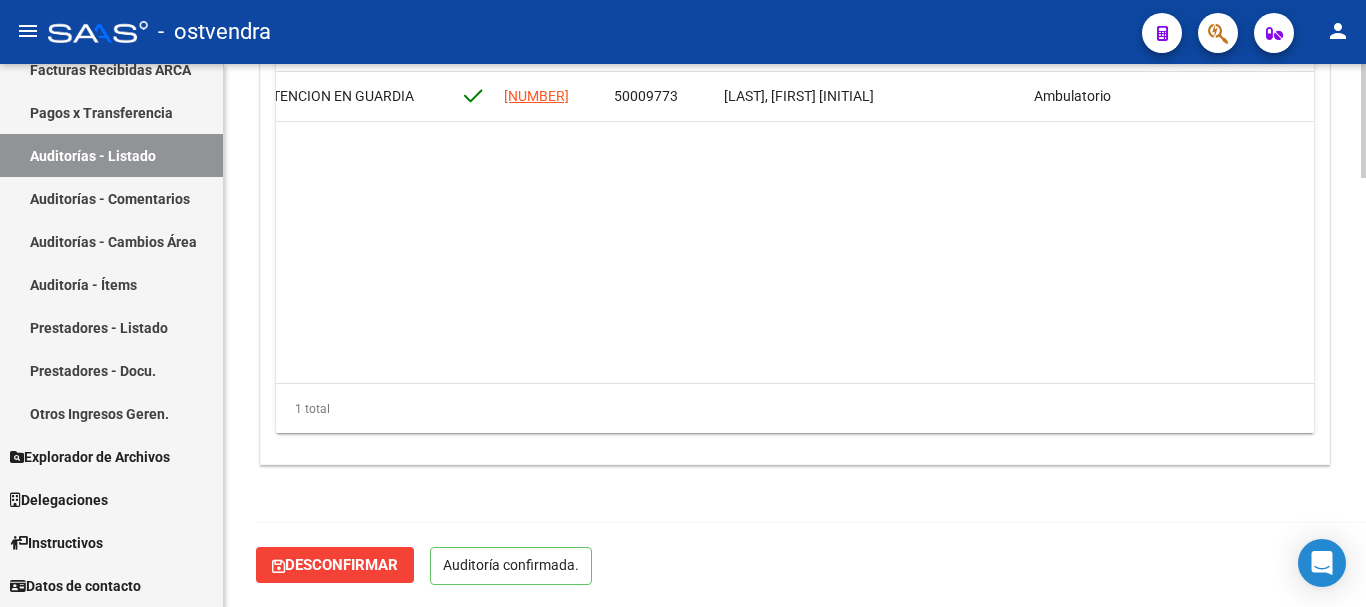 scroll, scrollTop: 2042, scrollLeft: 0, axis: vertical 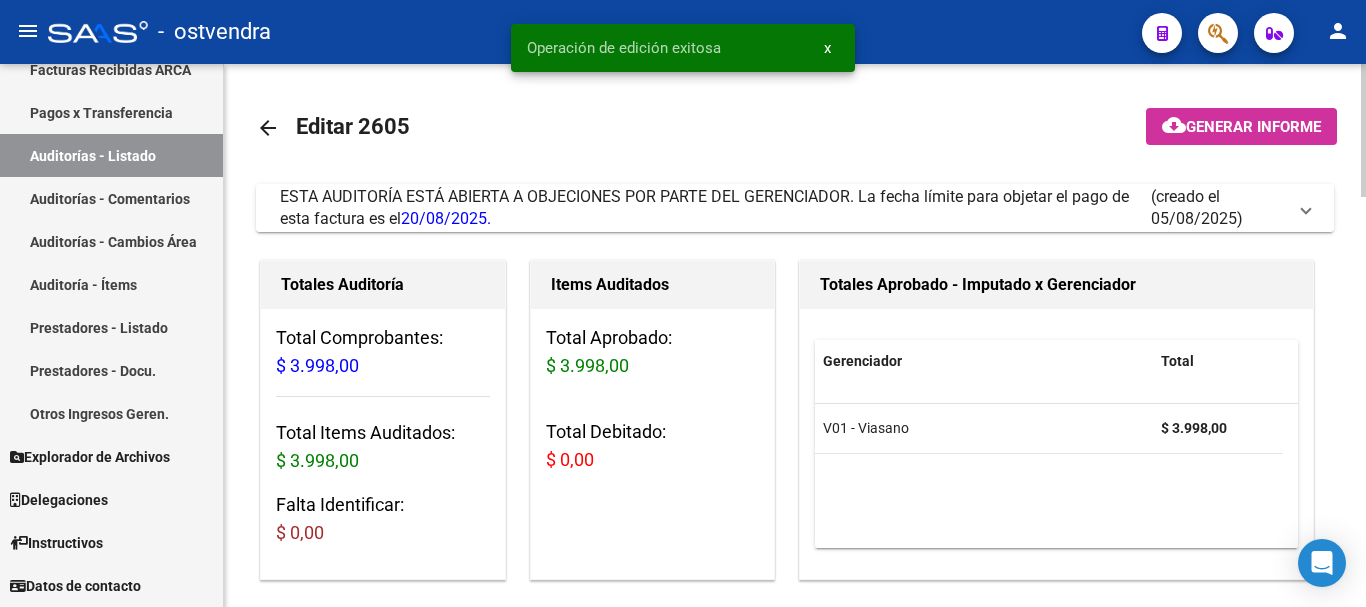 click on "ESTA AUDITORÍA ESTÁ ABIERTA A OBJECIONES POR PARTE DEL GERENCIADOR. La fecha límite para objetar el pago de esta factura es el  [DATE]." at bounding box center [704, 207] 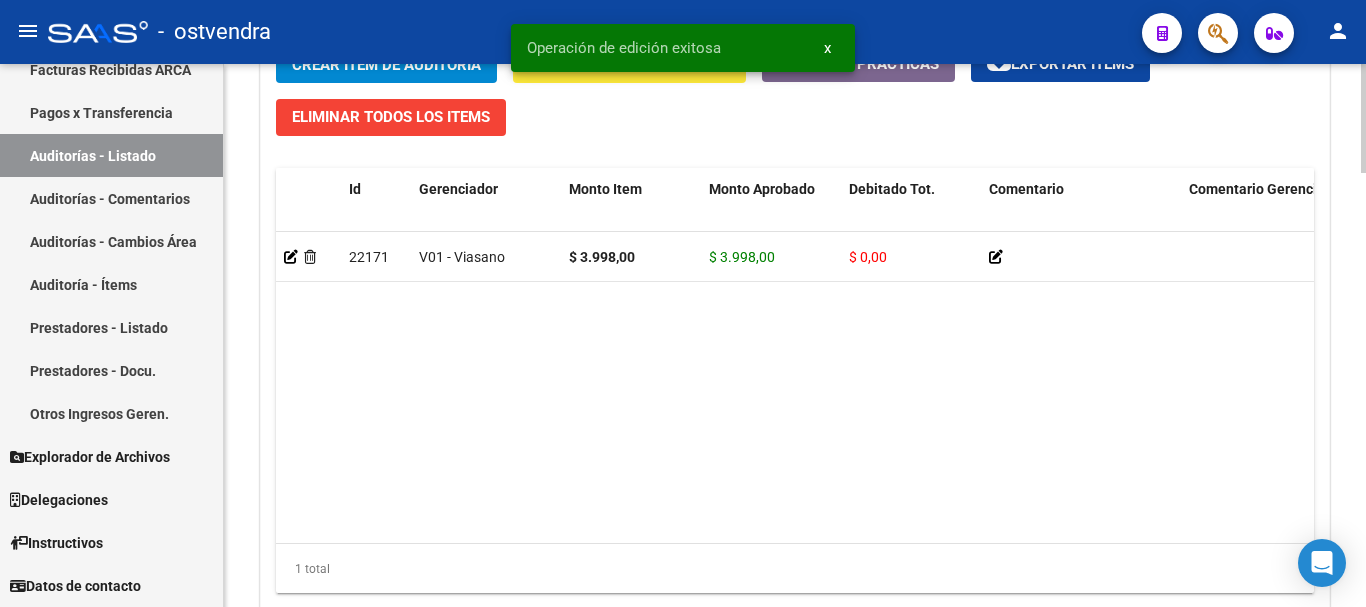 scroll, scrollTop: 2160, scrollLeft: 0, axis: vertical 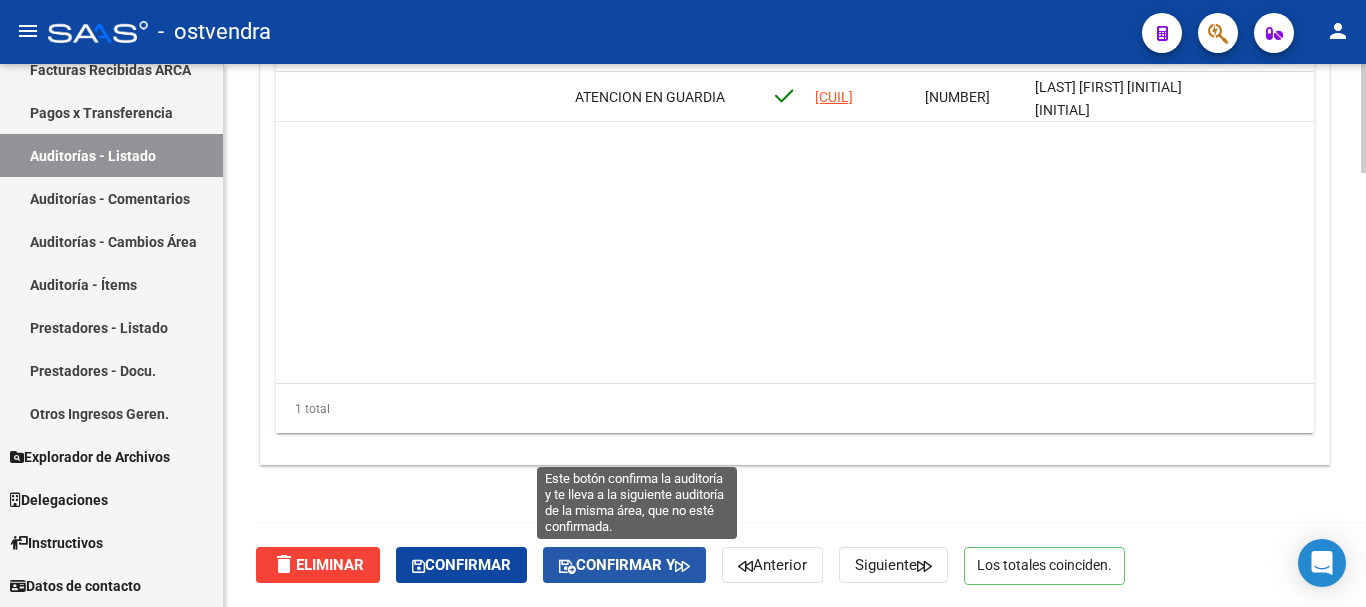 click on "Confirmar y" 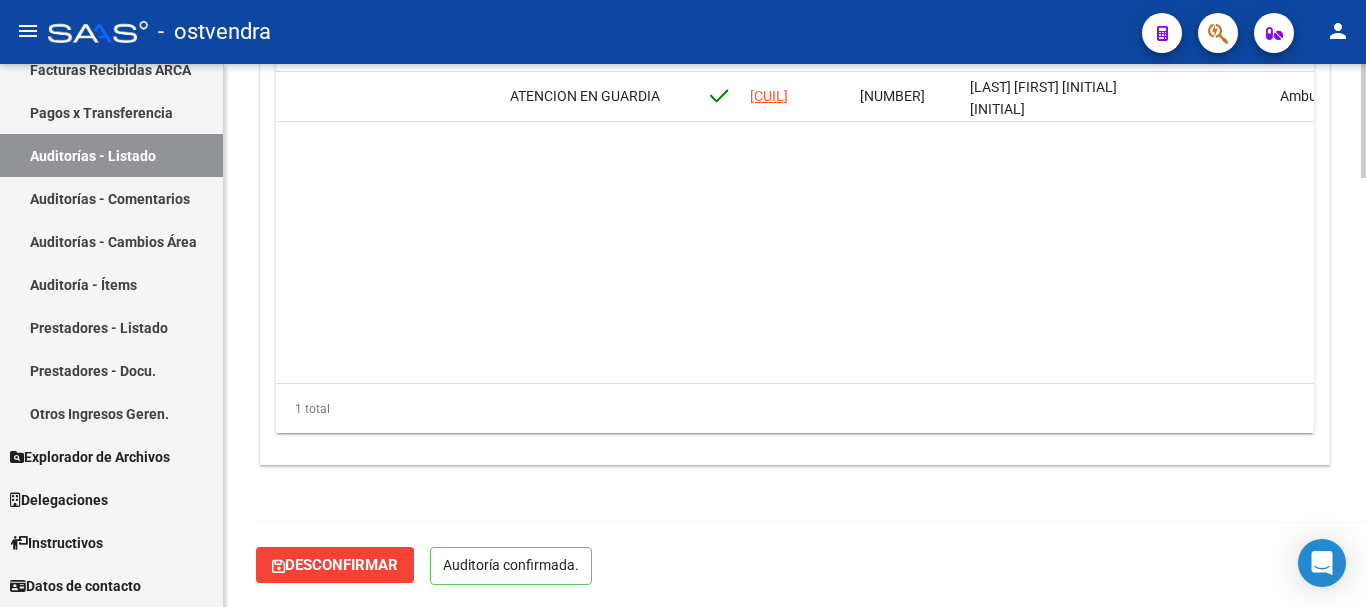 scroll, scrollTop: 2042, scrollLeft: 0, axis: vertical 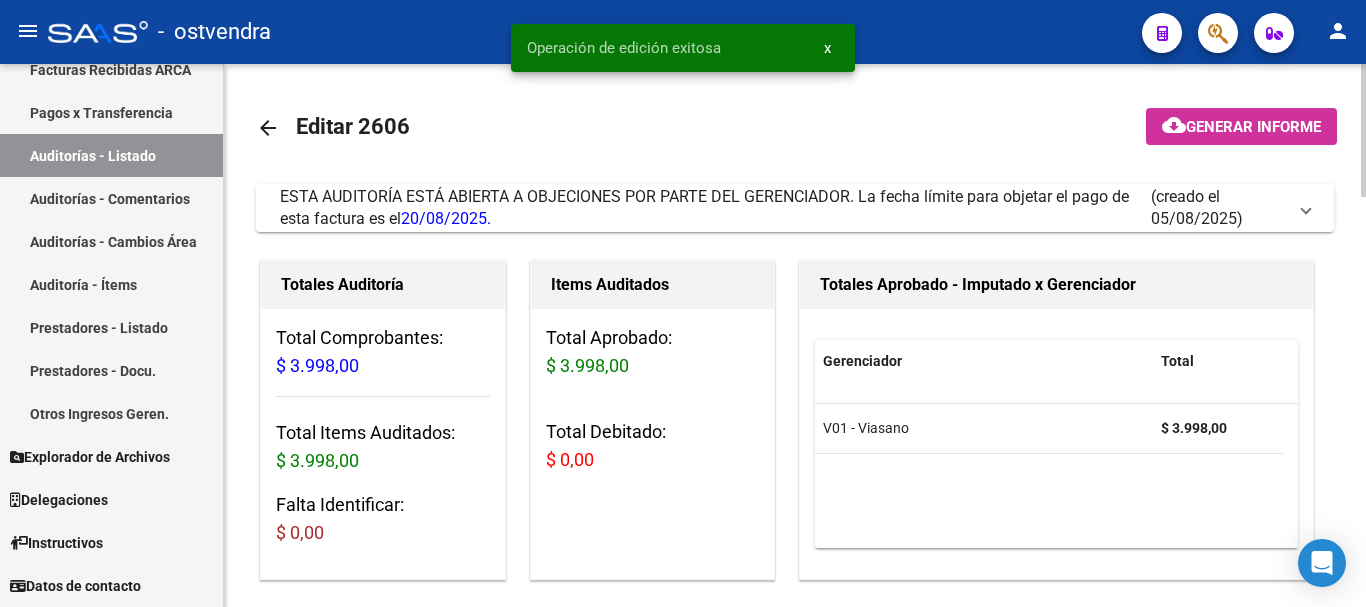 click on "arrow_back Editar 2606    cloud_download  Generar informe  ESTA AUDITORÍA ESTÁ ABIERTA A OBJECIONES POR PARTE DEL GERENCIADOR. La fecha límite para objetar el pago de esta factura es el  20/08/2025.   (creado el 05/08/2025) EDITAR NOTIFICACION Mauricio Russell 05/08/2025 16:36 Estado confirmado $ 3.998,00  Responder  Escriba su comentario aquí. Si desea no reconocer algún débito, debe especificar el importe y el concepto. Enviar comentario help  Totales Auditoría Total Comprobantes:  $ 3.998,00 Total Items Auditados:  $ 3.998,00 Falta Identificar:   $ 0,00 Items Auditados Total Aprobado: $ 3.998,00 Total Debitado: $ 0,00 Totales Aprobado - Imputado x Gerenciador Gerenciador Total V01 - Viasano  $ 3.998,00 Información del área Cambiar de área a esta auditoría  Area * Hospitales de Autogestión Seleccionar area Comentario    Ingresar comentario  save  Guardar Comentario  Comprobantes Asociados a la Auditoría Agregar Comprobante cloud_download  Exportar Comprobantes  ID CAE Razon Social CPBT" 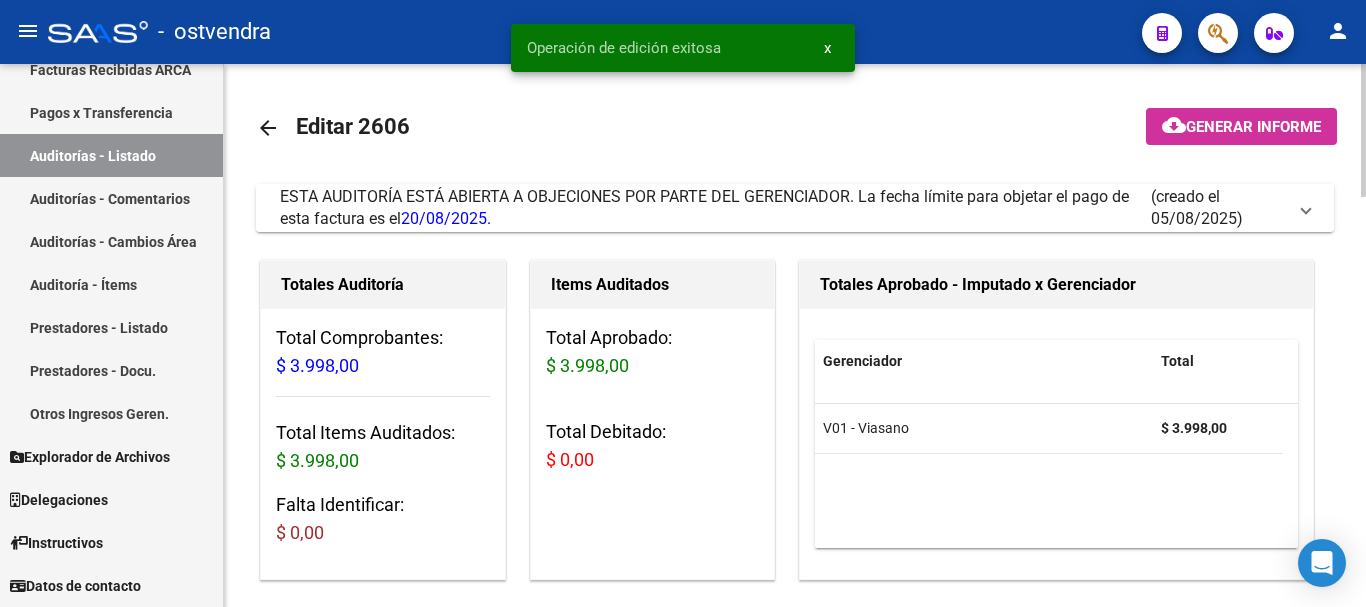 click on "ESTA AUDITORÍA ESTÁ ABIERTA A OBJECIONES POR PARTE DEL GERENCIADOR. La fecha límite para objetar el pago de esta factura es el  [DATE]." at bounding box center [715, 208] 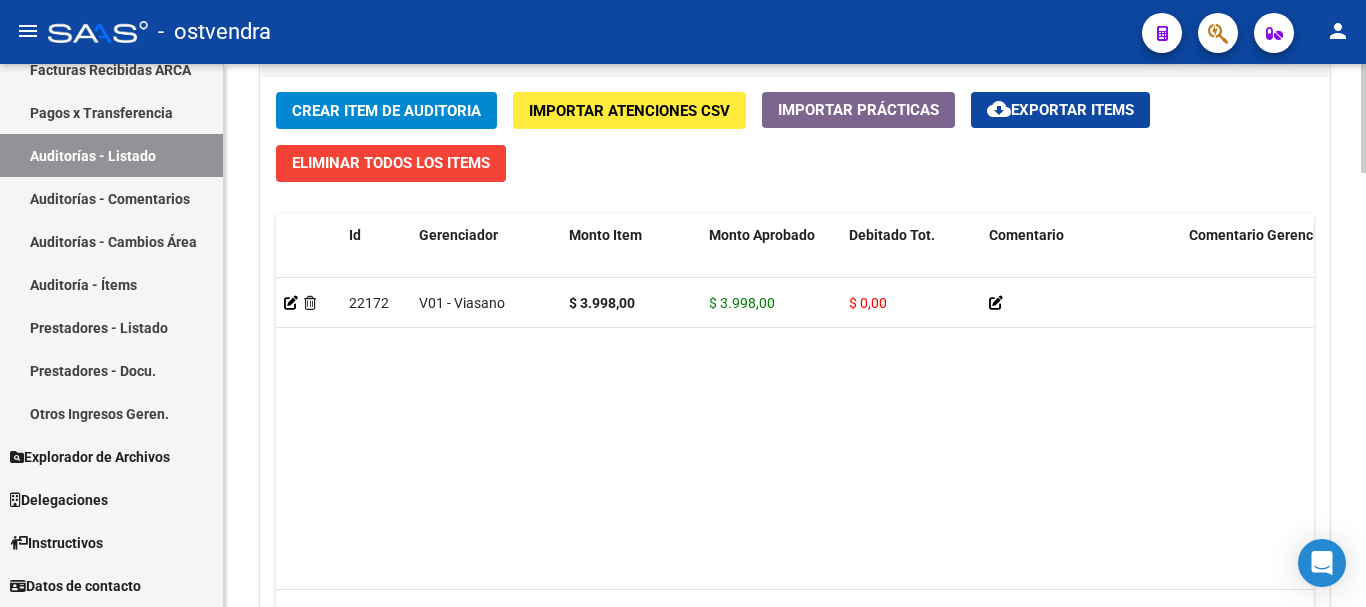 scroll, scrollTop: 2160, scrollLeft: 0, axis: vertical 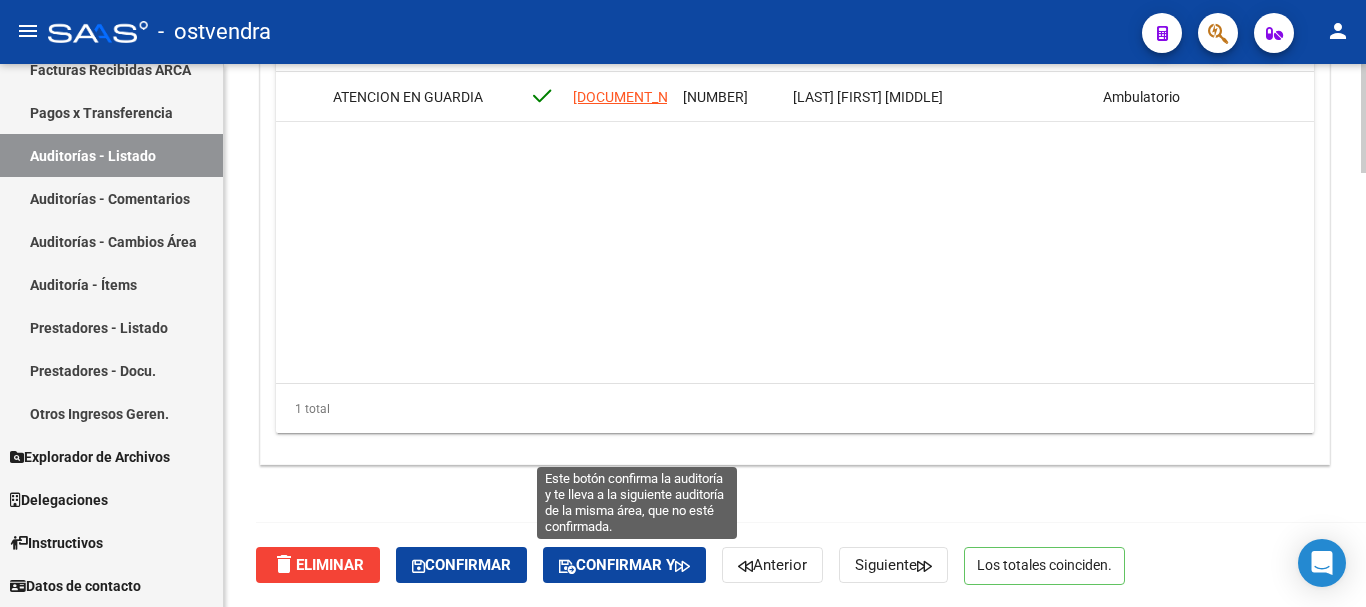 click on "Confirmar y" 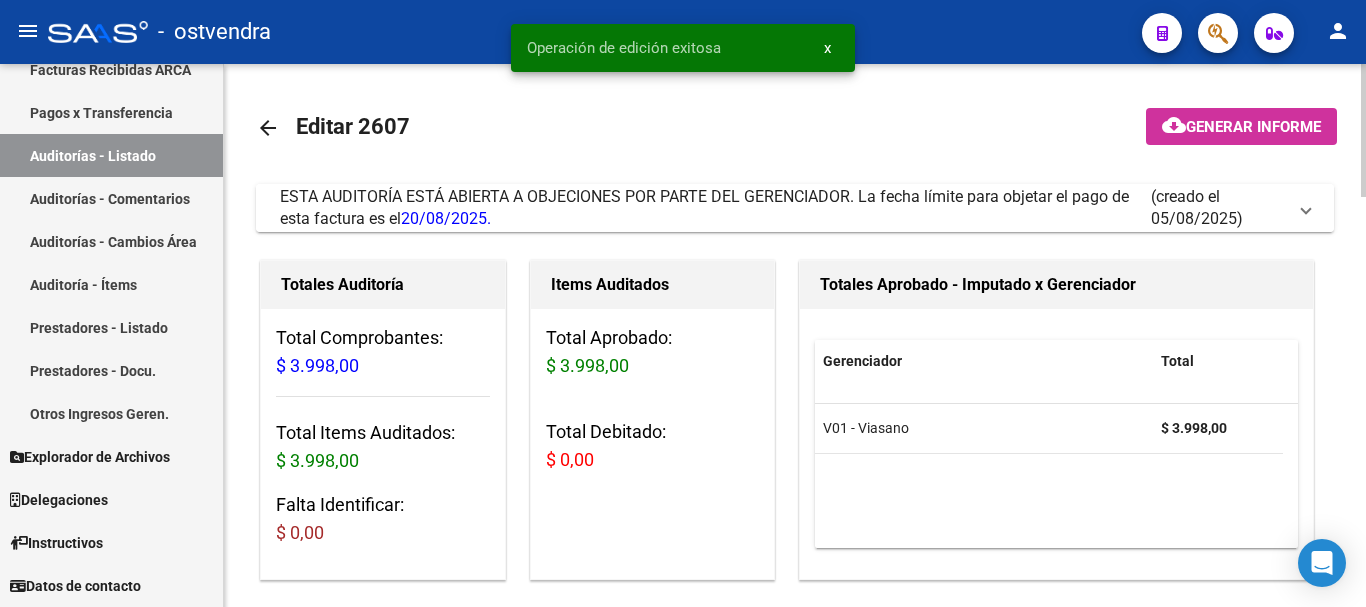 click on "ESTA AUDITORÍA ESTÁ ABIERTA A OBJECIONES POR PARTE DEL GERENCIADOR. La fecha límite para objetar el pago de esta factura es el  [DATE]." at bounding box center (704, 207) 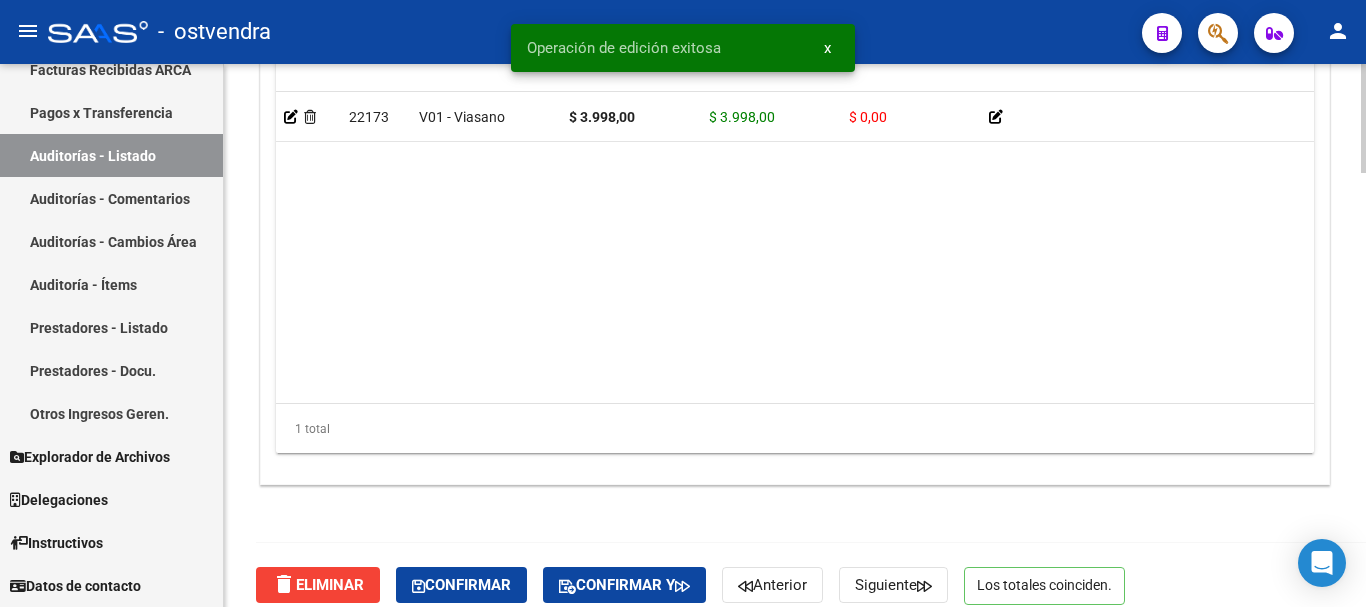 scroll, scrollTop: 2160, scrollLeft: 0, axis: vertical 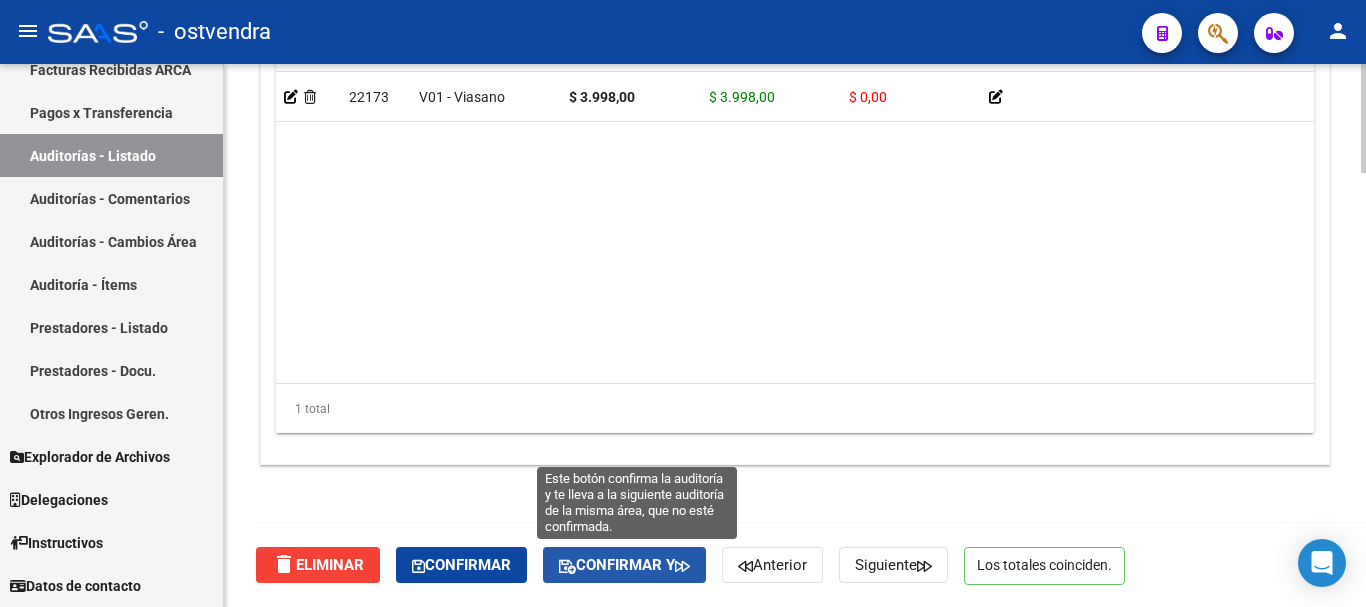click on "Confirmar y" 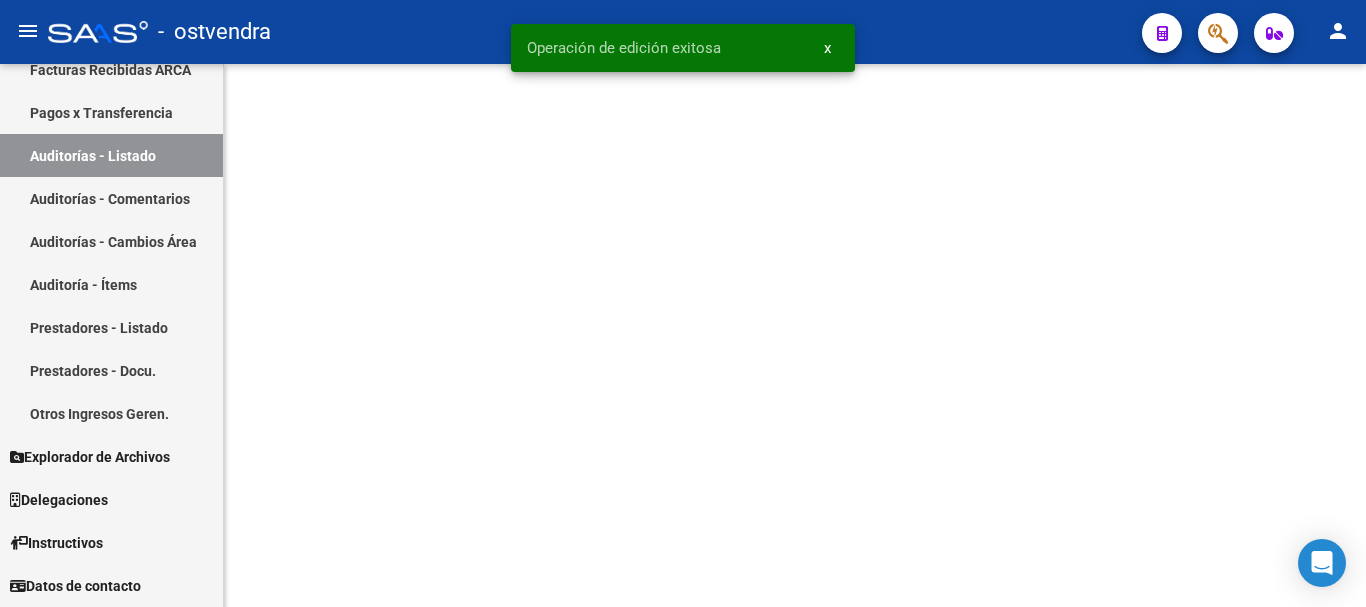 scroll, scrollTop: 0, scrollLeft: 0, axis: both 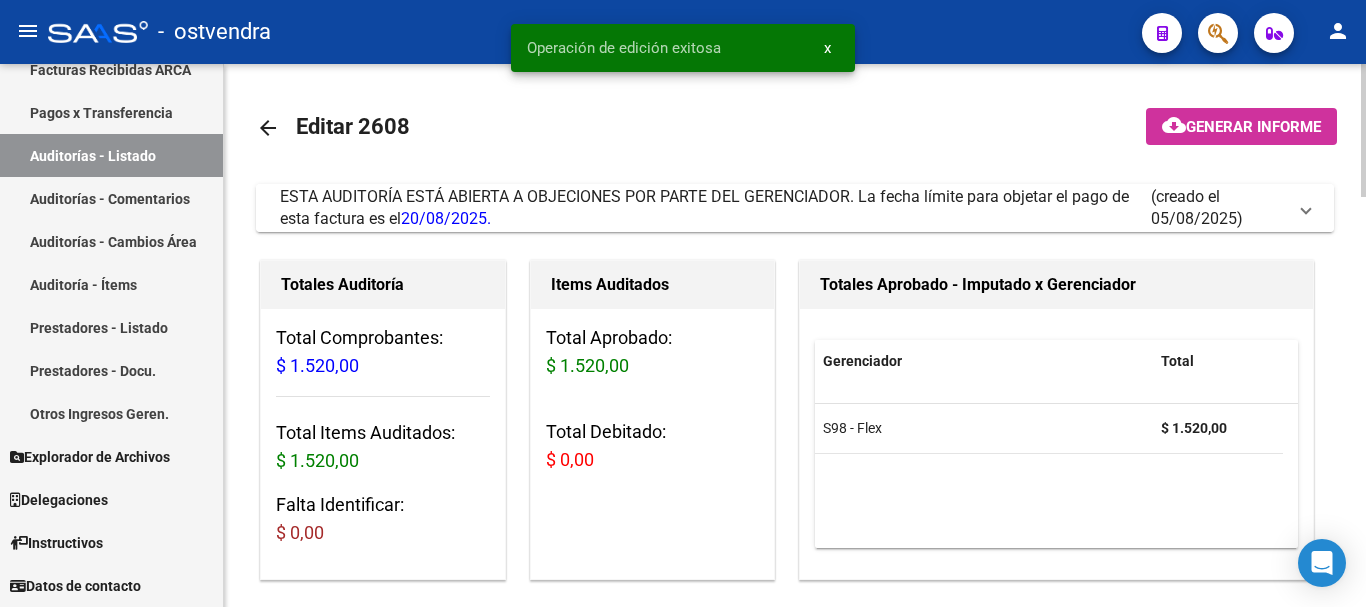click on "ESTA AUDITORÍA ESTÁ ABIERTA A OBJECIONES POR PARTE DEL GERENCIADOR. La fecha límite para objetar el pago de esta factura es el  [DATE]." at bounding box center [704, 207] 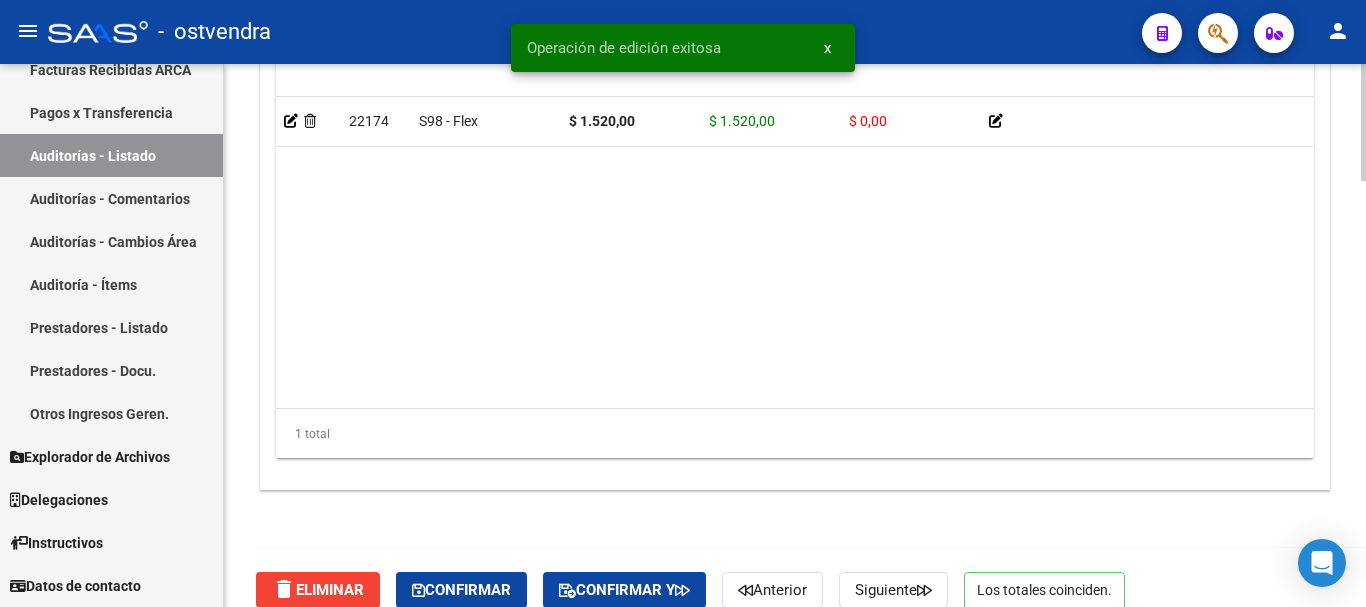 scroll, scrollTop: 1980, scrollLeft: 0, axis: vertical 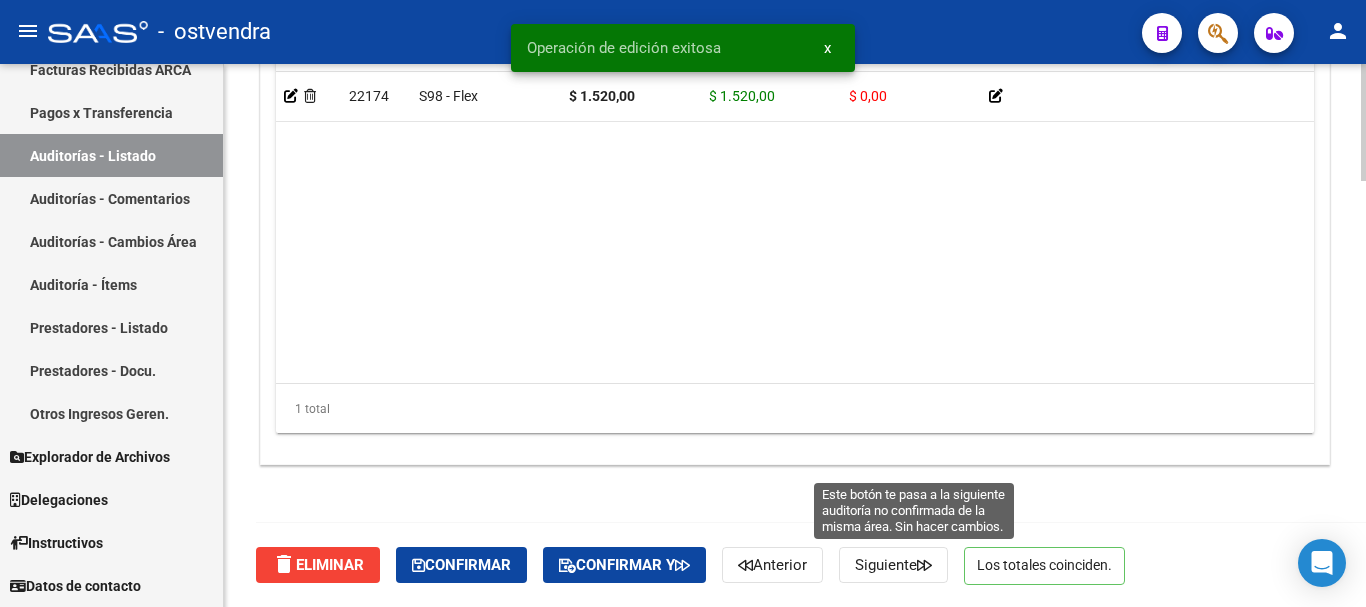 click on "Siguiente" 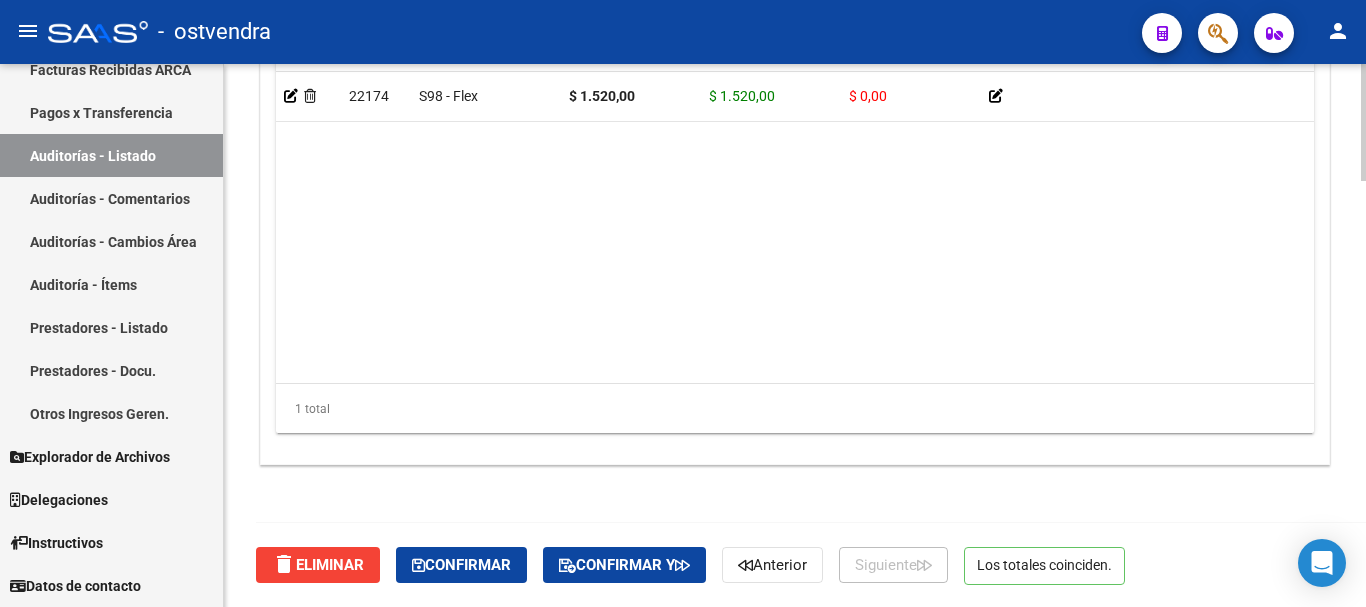 scroll, scrollTop: 0, scrollLeft: 0, axis: both 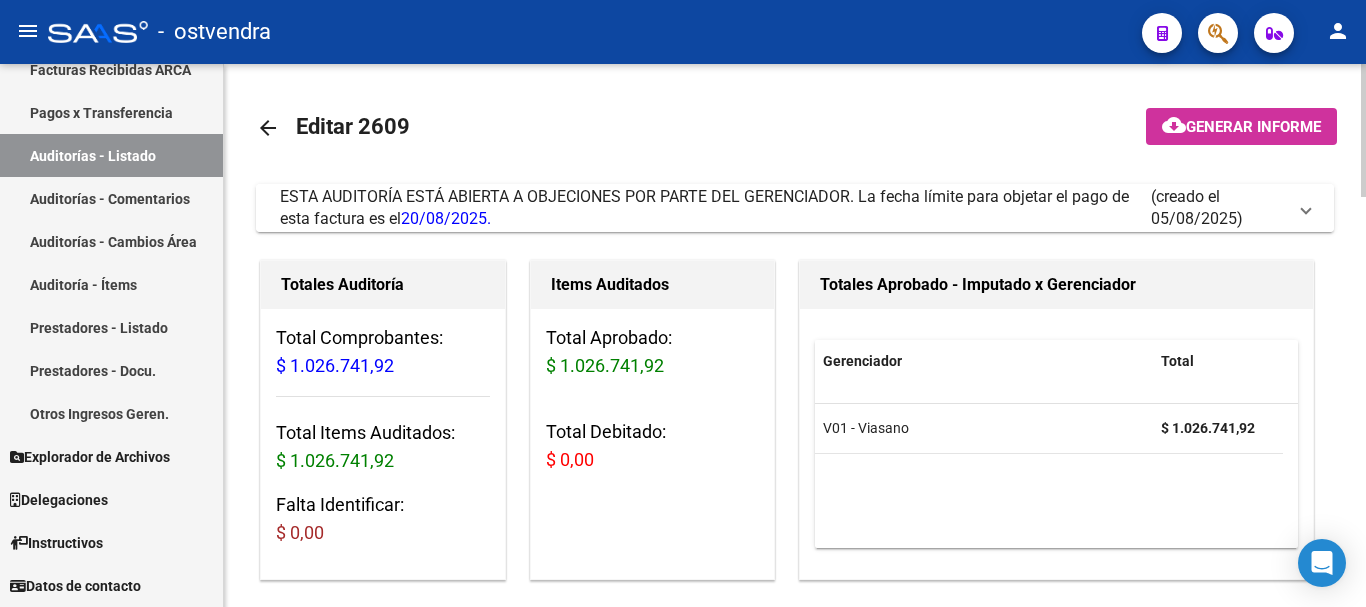 click on "ESTA AUDITORÍA ESTÁ ABIERTA A OBJECIONES POR PARTE DEL GERENCIADOR. La fecha límite para objetar el pago de esta factura es el  [DATE]." at bounding box center (704, 207) 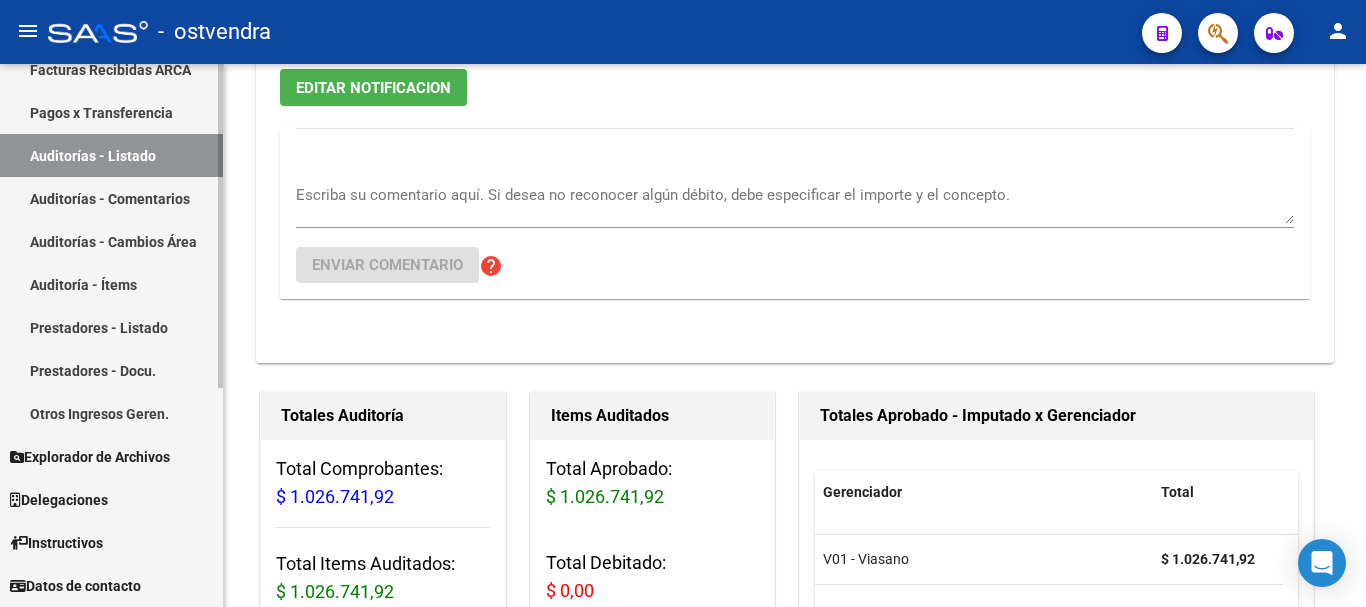 scroll, scrollTop: 200, scrollLeft: 0, axis: vertical 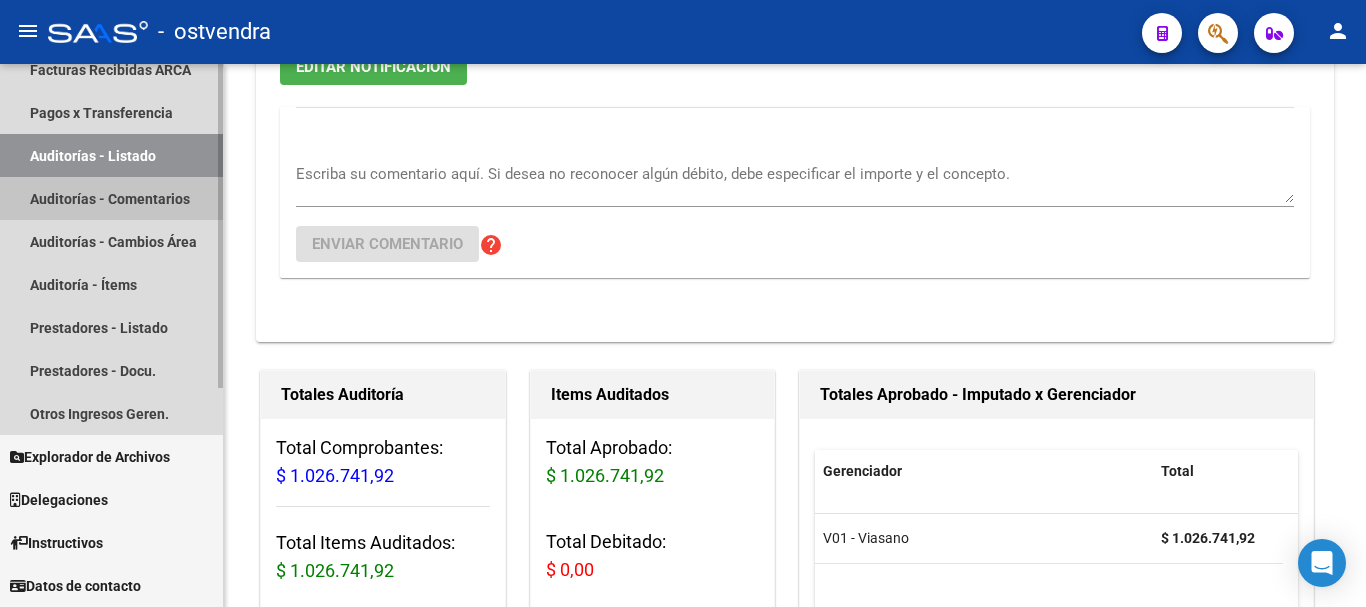 click on "Auditorías - Comentarios" at bounding box center [111, 198] 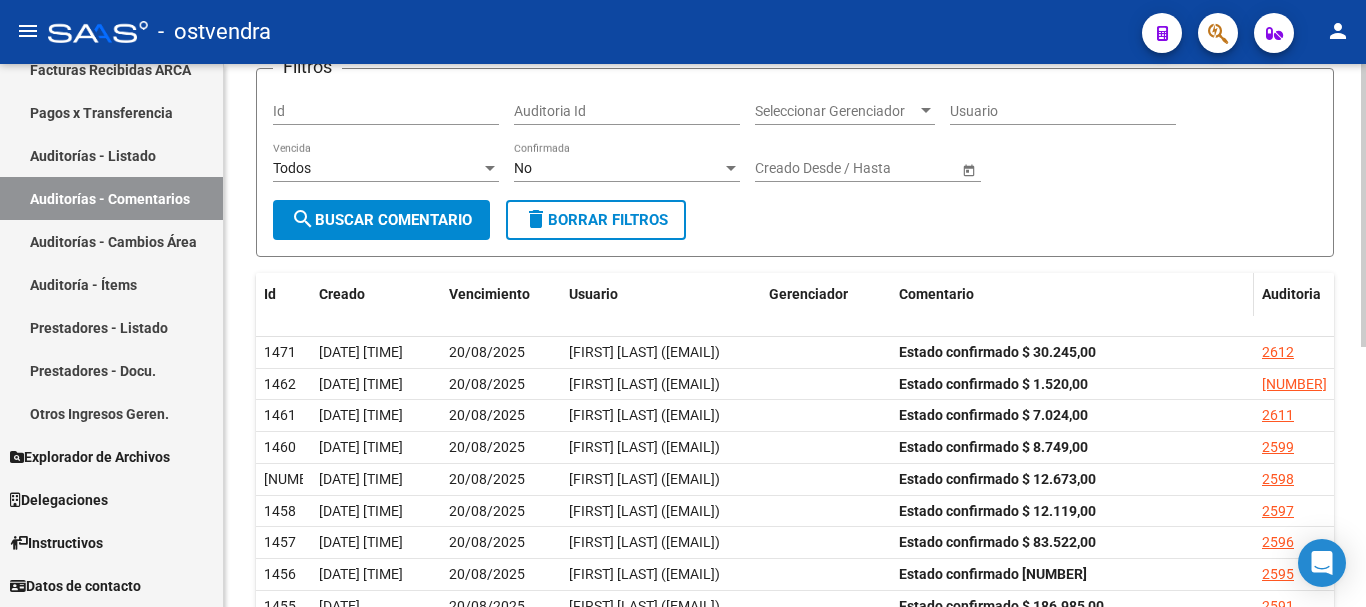 scroll, scrollTop: 200, scrollLeft: 0, axis: vertical 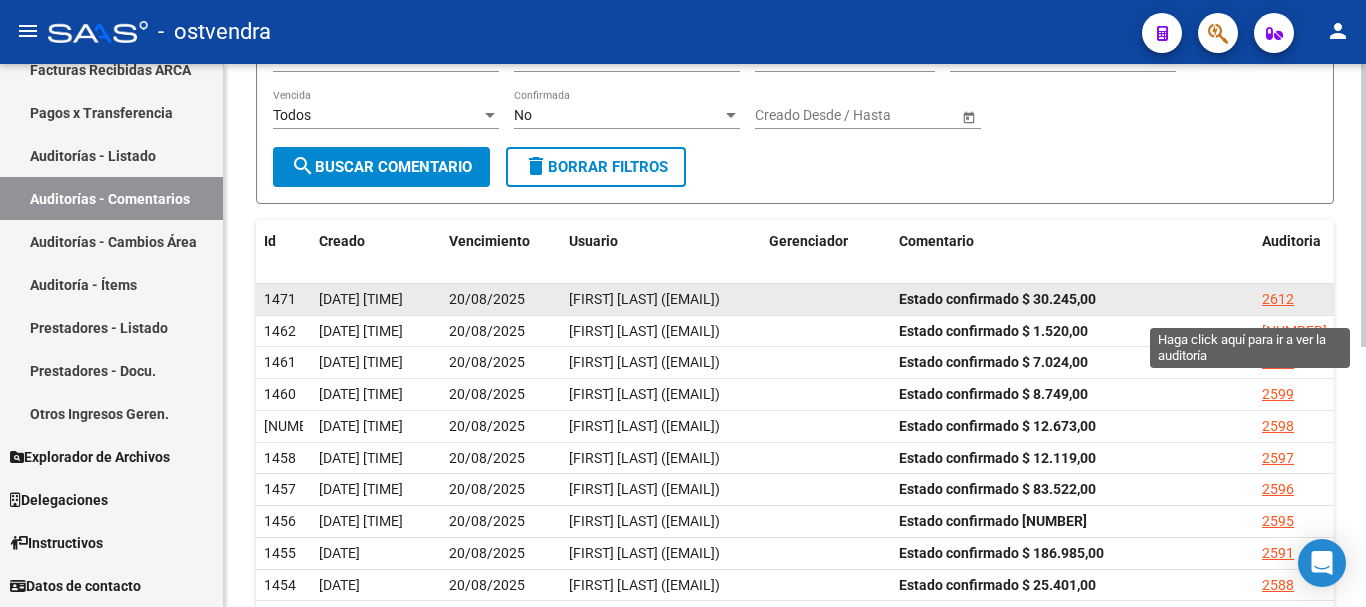 click on "2612" 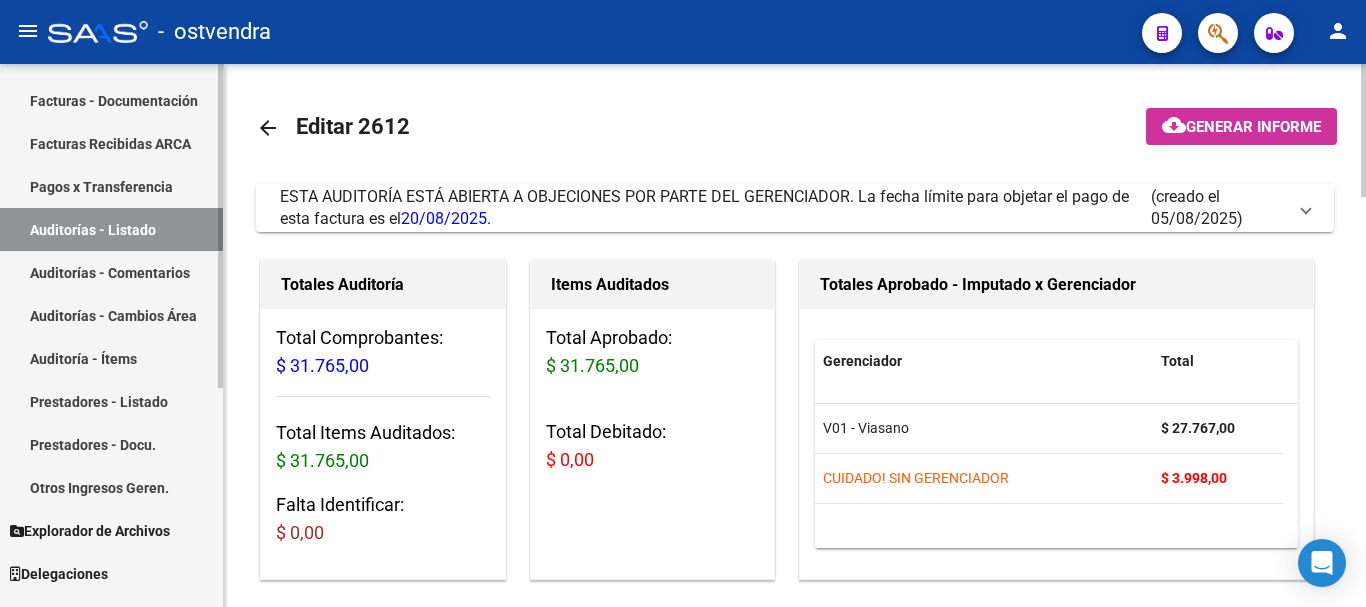scroll, scrollTop: 168, scrollLeft: 0, axis: vertical 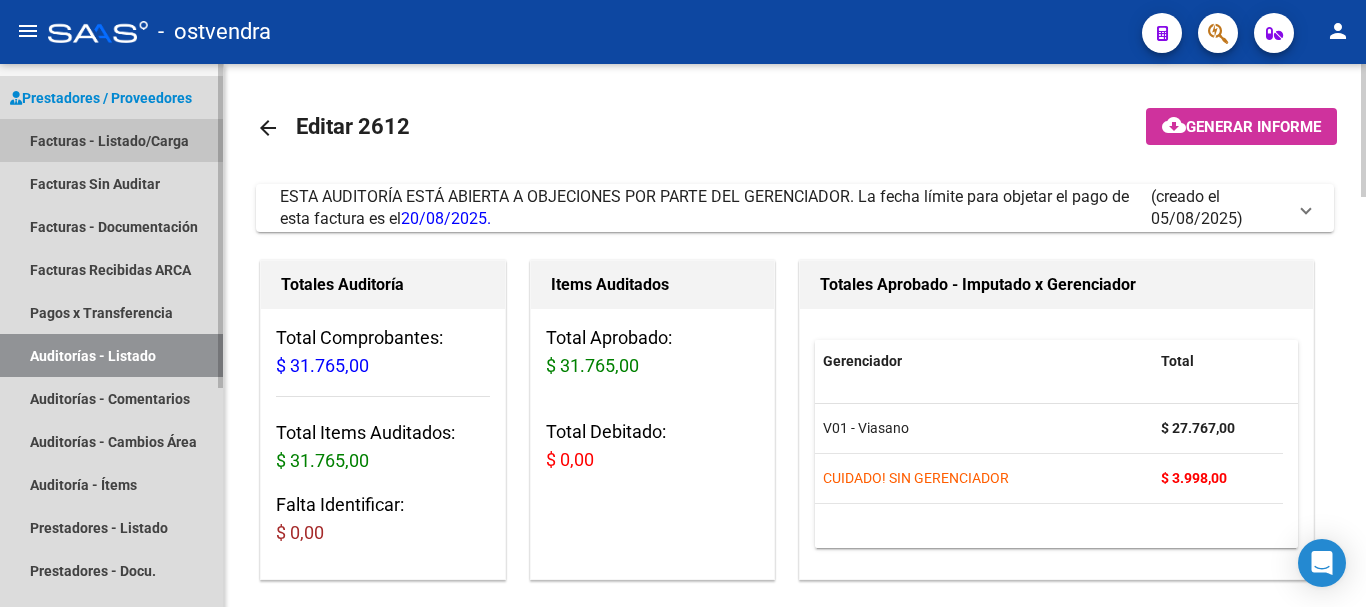 click on "Facturas - Listado/Carga" at bounding box center [111, 140] 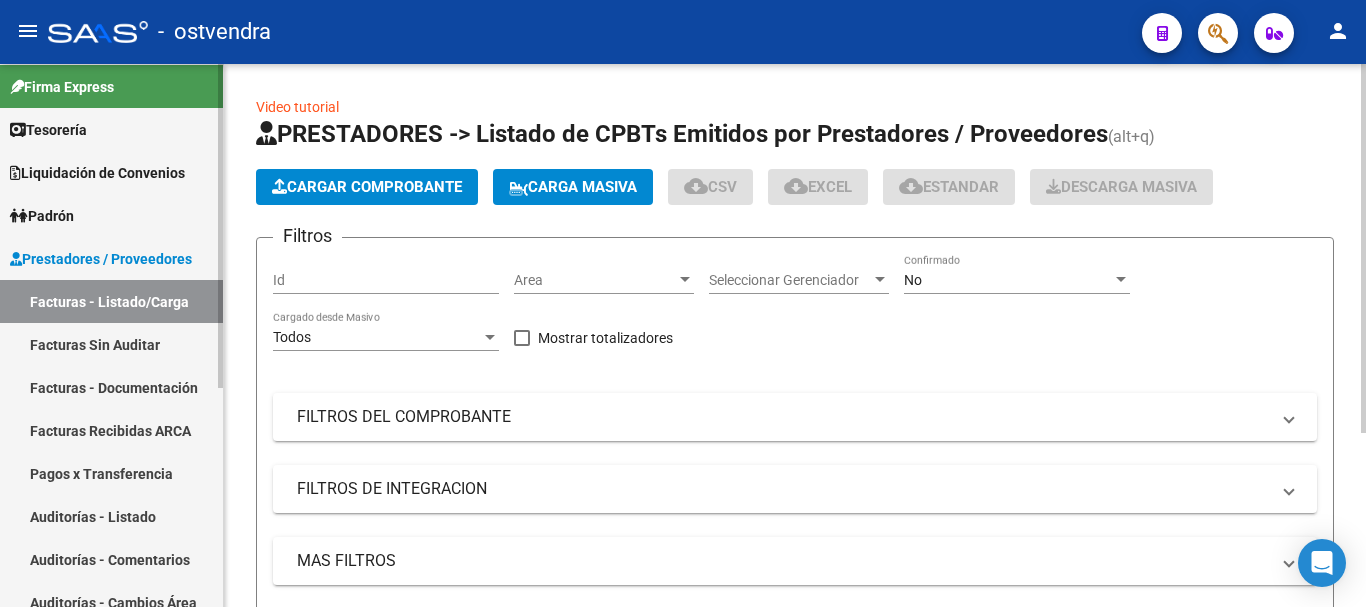 scroll, scrollTop: 0, scrollLeft: 0, axis: both 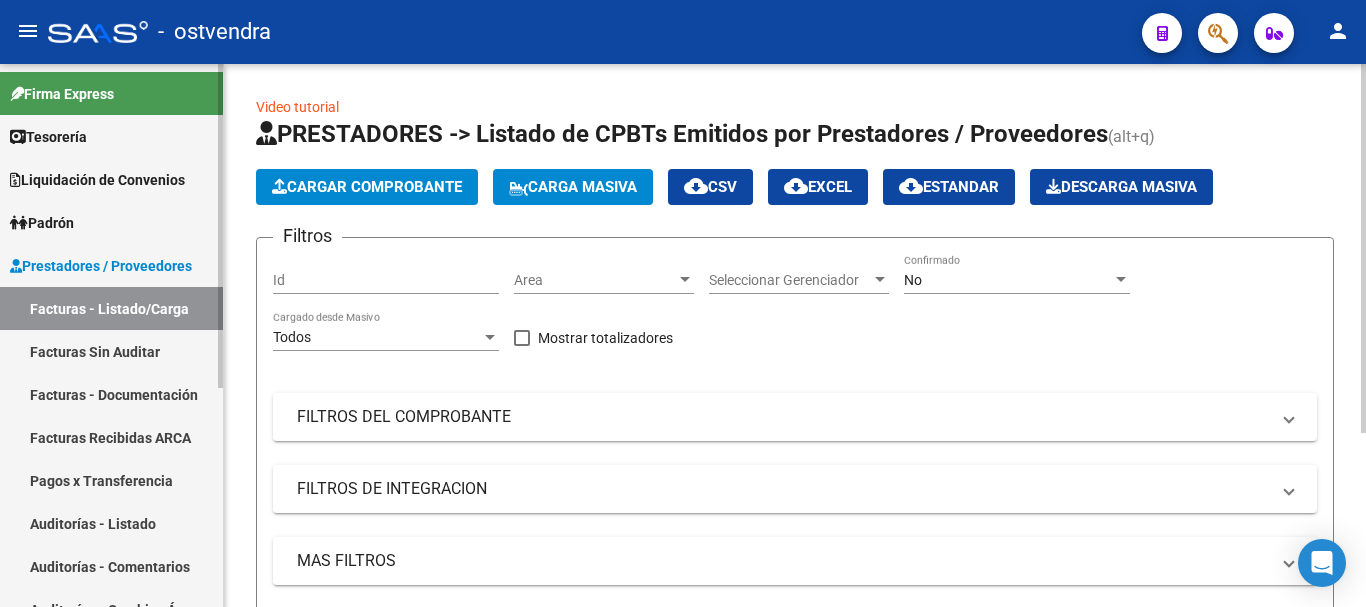 click on "Tesorería" at bounding box center [111, 136] 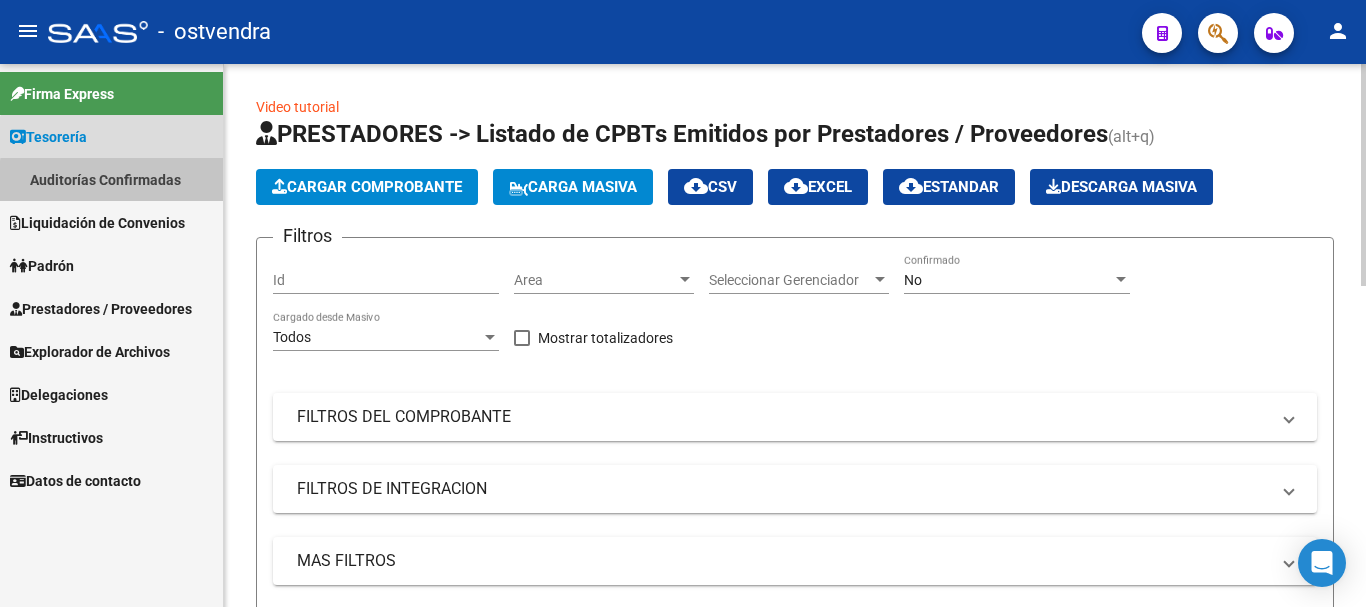 click on "Auditorías Confirmadas" at bounding box center [111, 179] 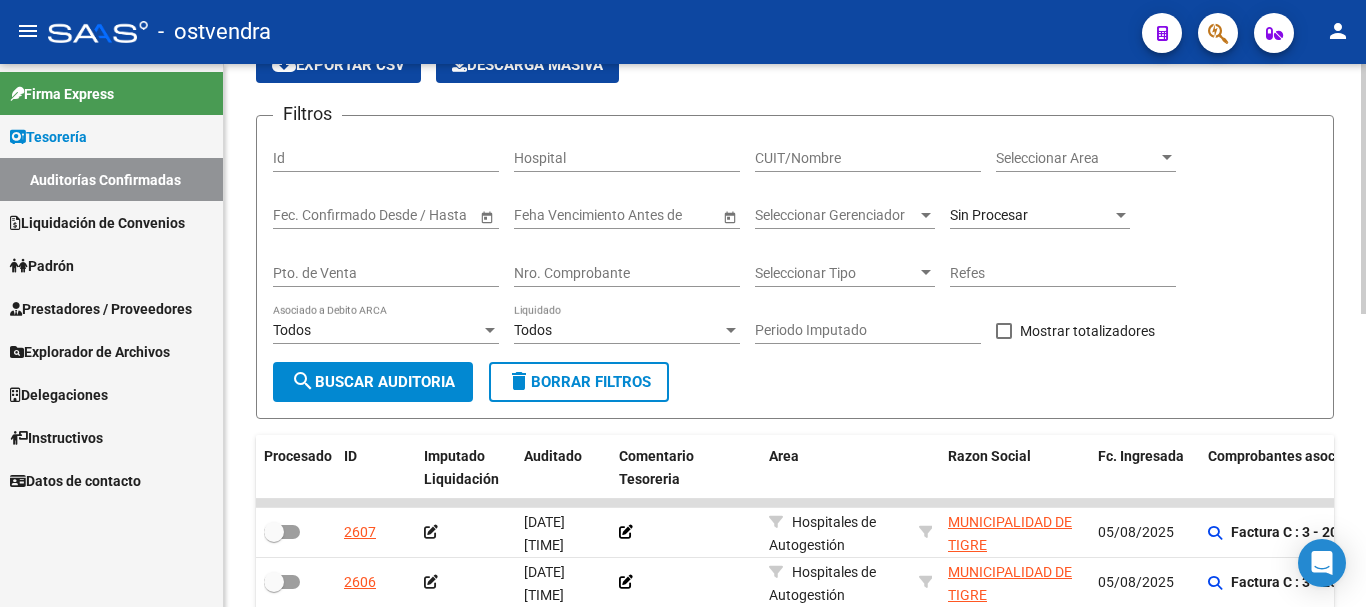 scroll, scrollTop: 112, scrollLeft: 0, axis: vertical 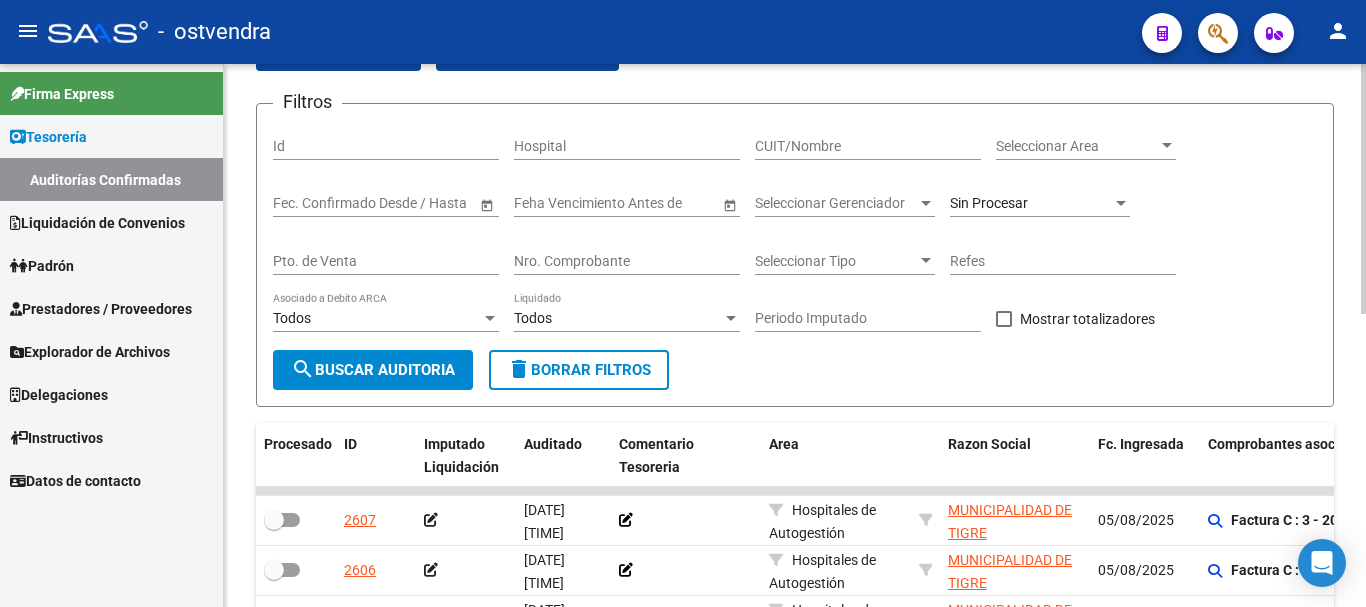 click on "Nro. Comprobante" at bounding box center (627, 261) 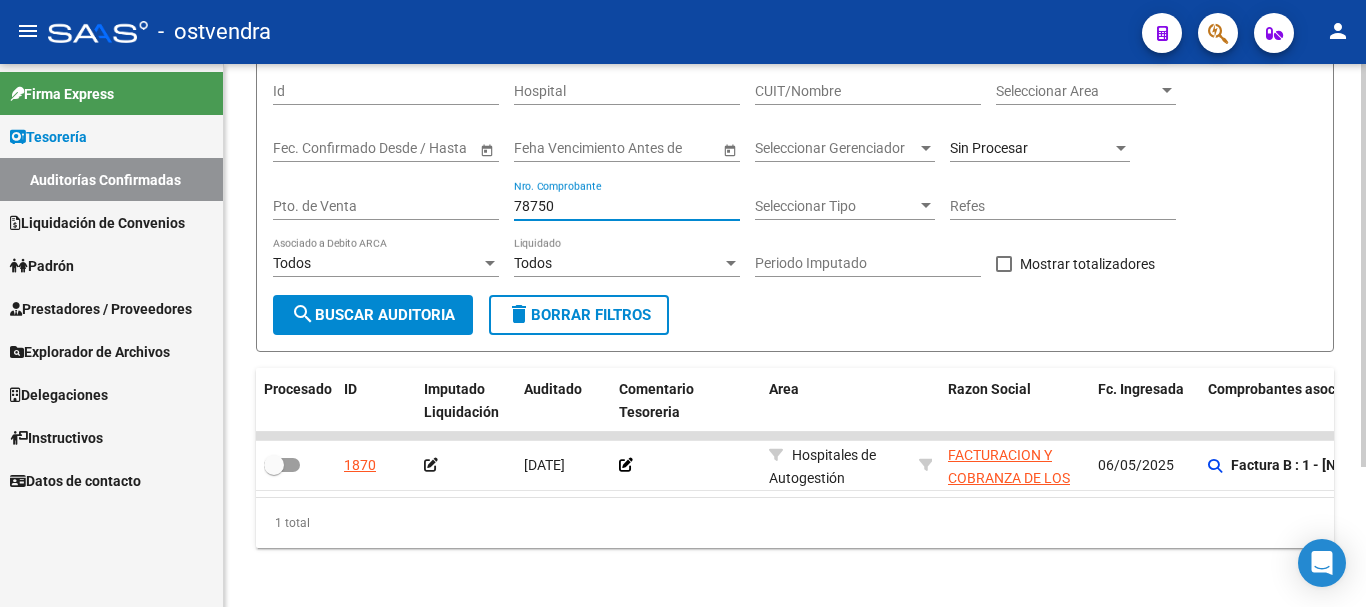 scroll, scrollTop: 188, scrollLeft: 0, axis: vertical 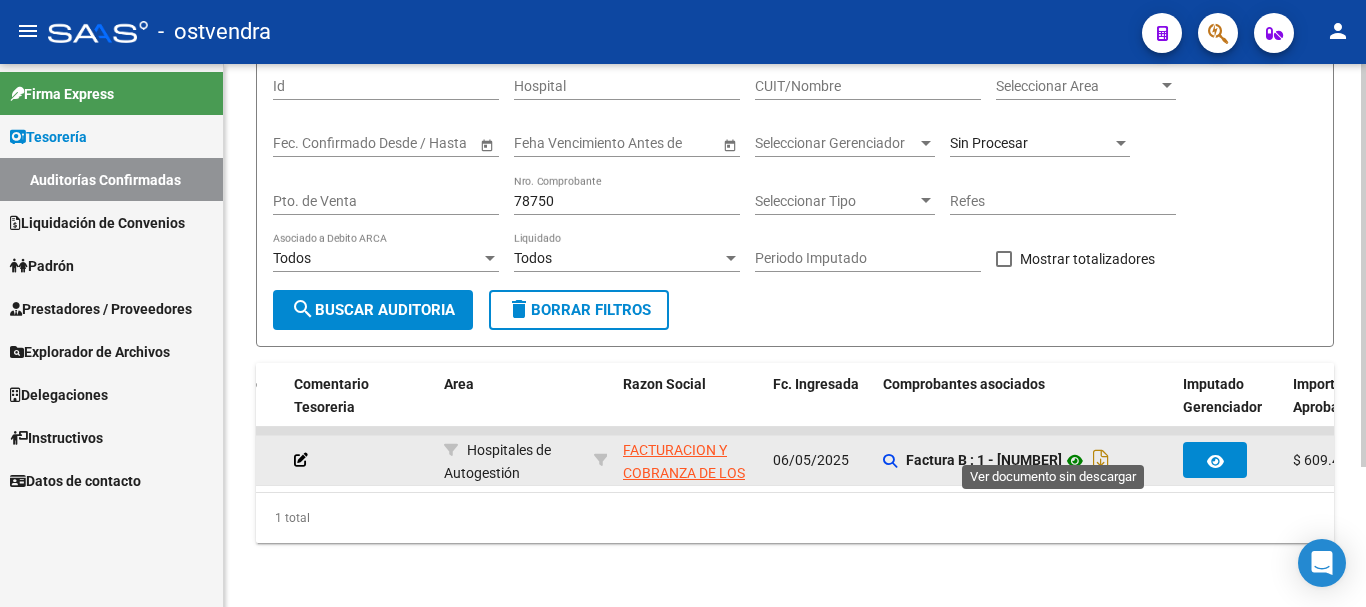 click 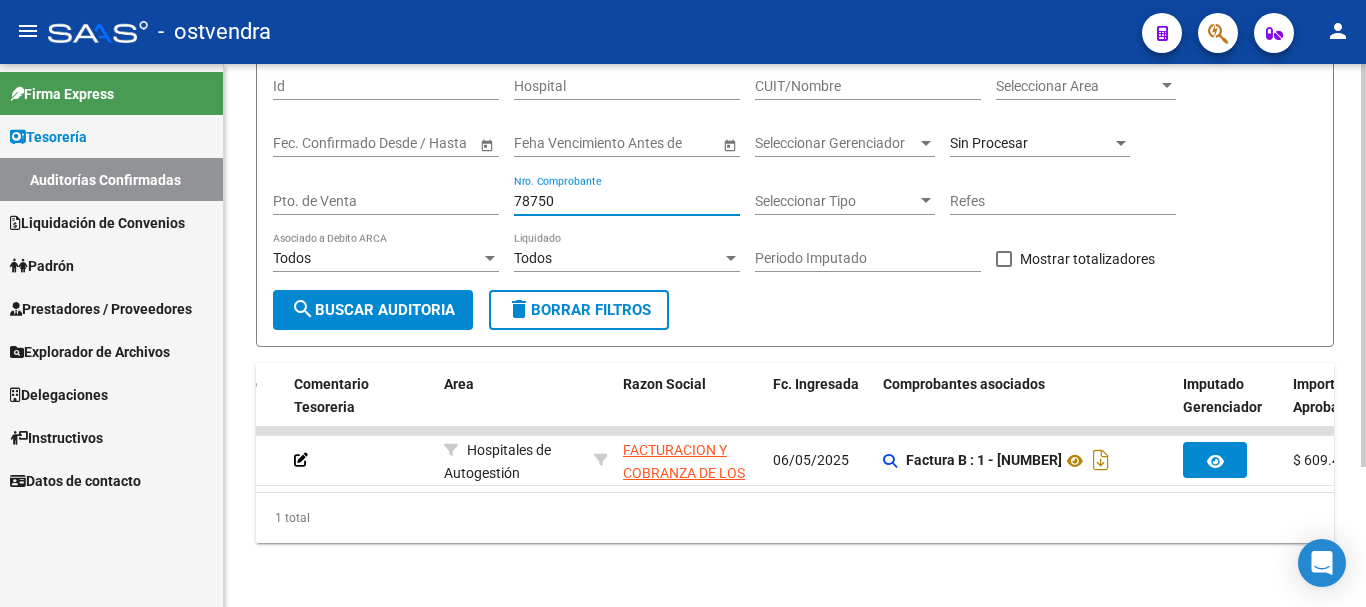 click on "78750" at bounding box center (627, 201) 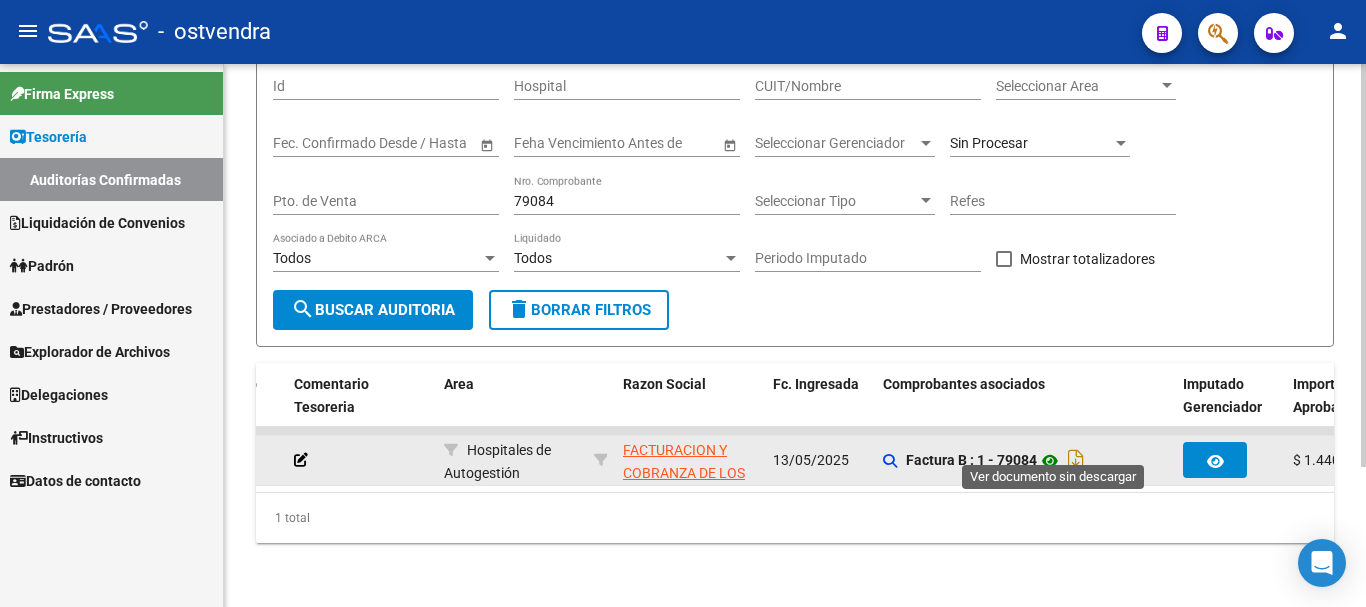 click 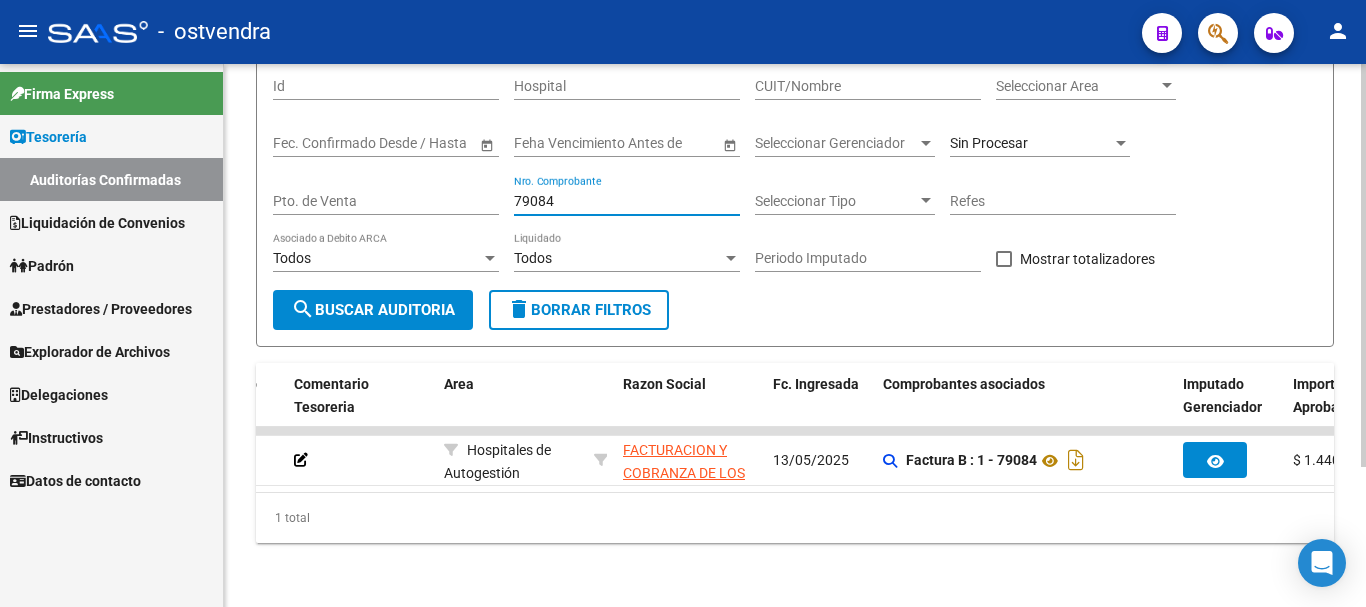 click on "79084" at bounding box center [627, 201] 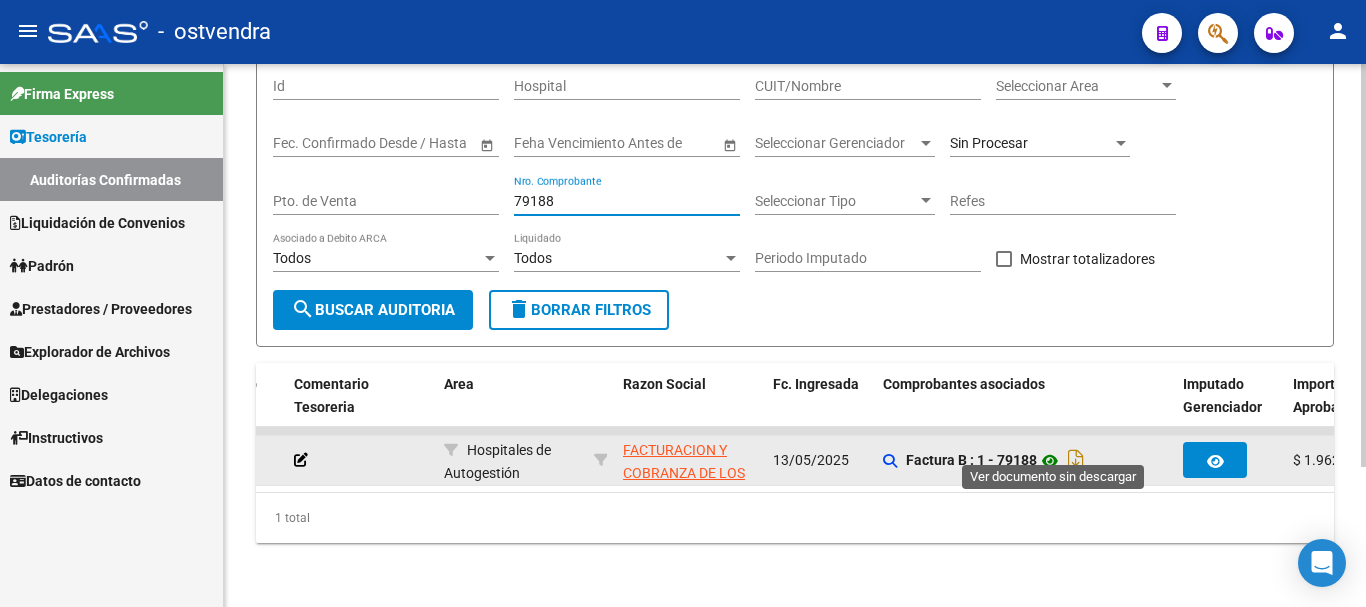 type on "79188" 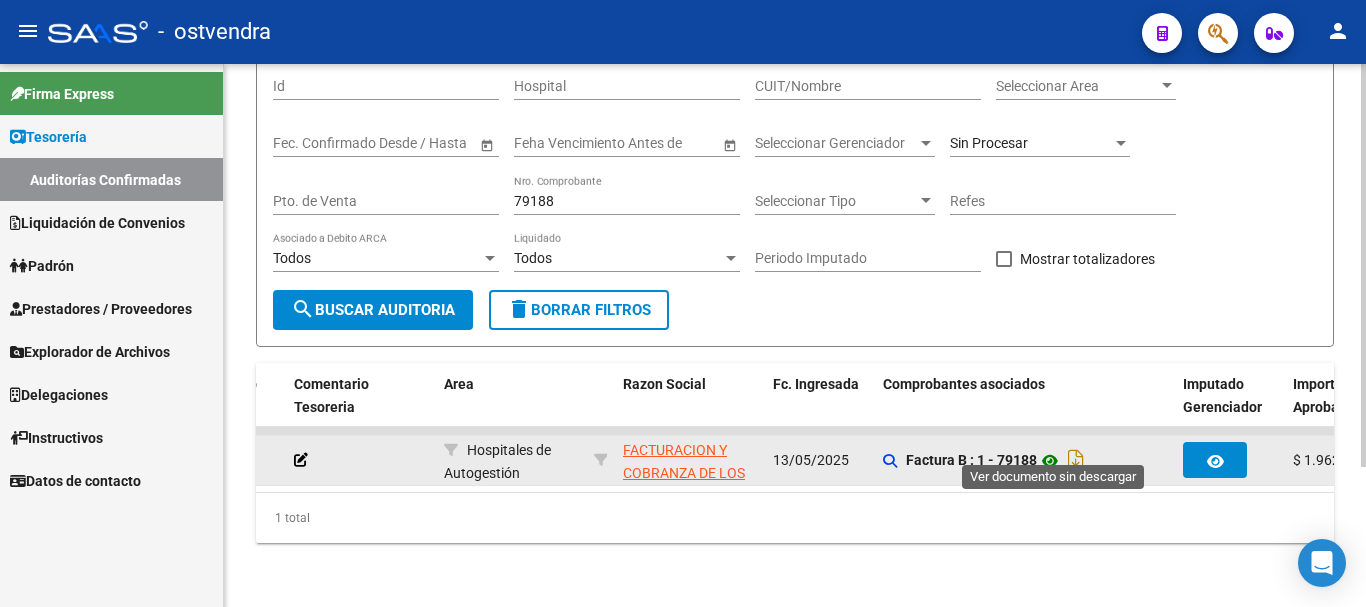 click 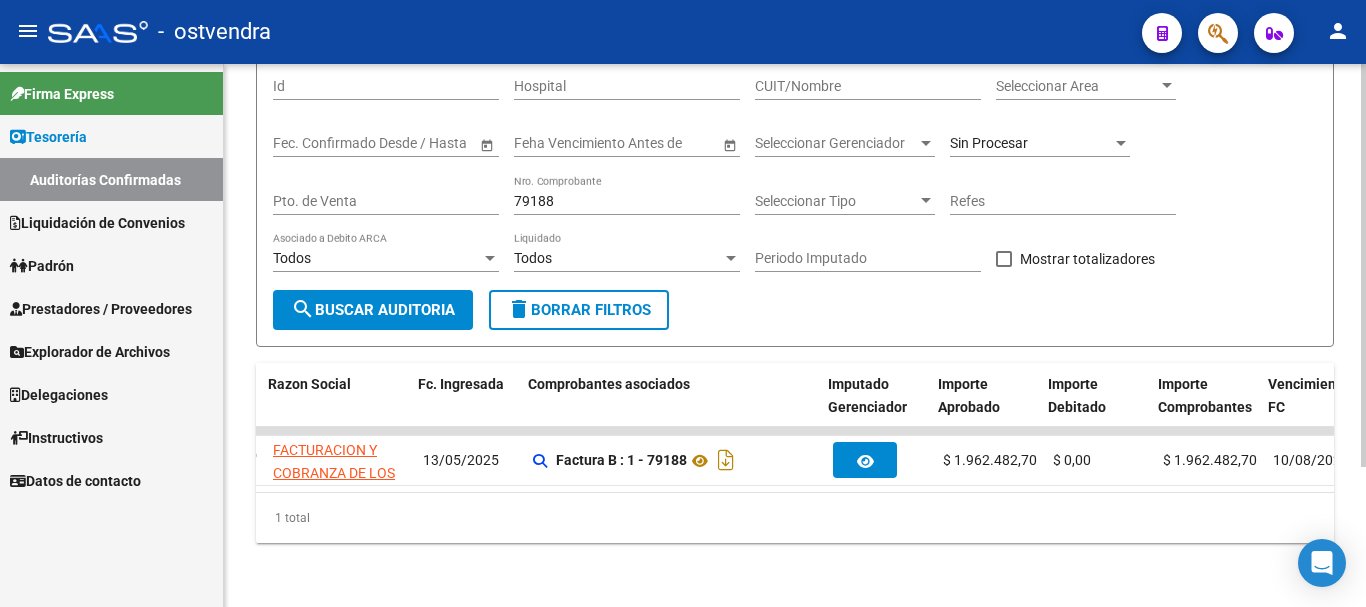 scroll, scrollTop: 0, scrollLeft: 683, axis: horizontal 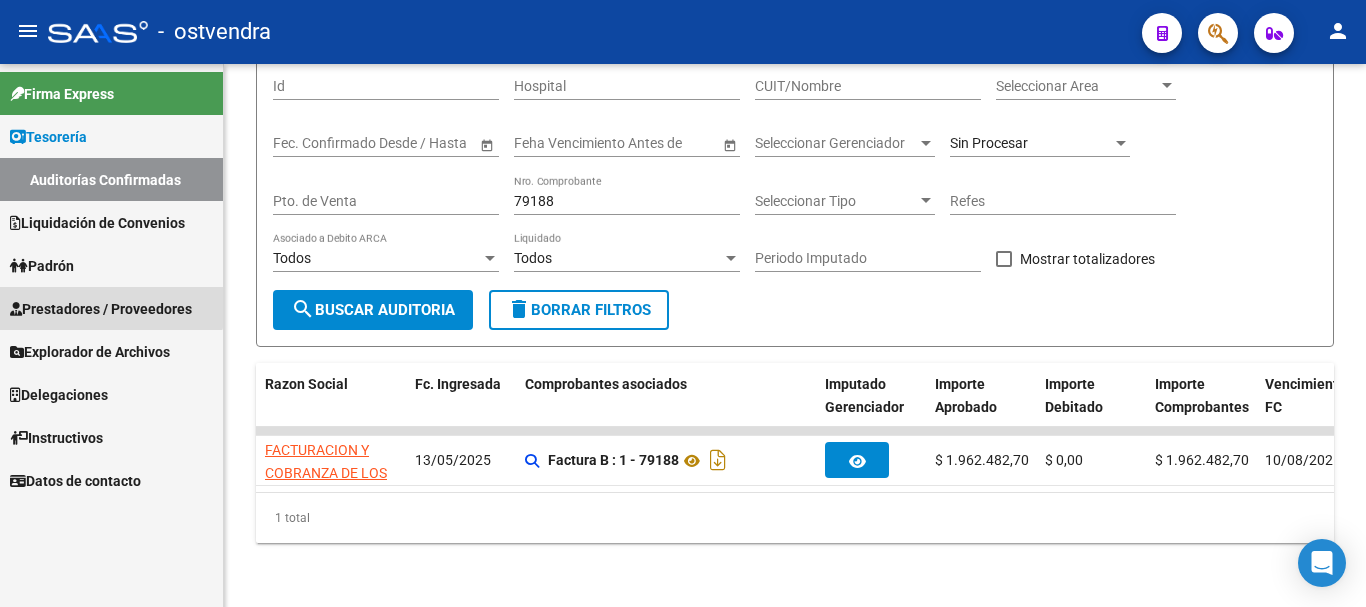 click on "Prestadores / Proveedores" at bounding box center (101, 309) 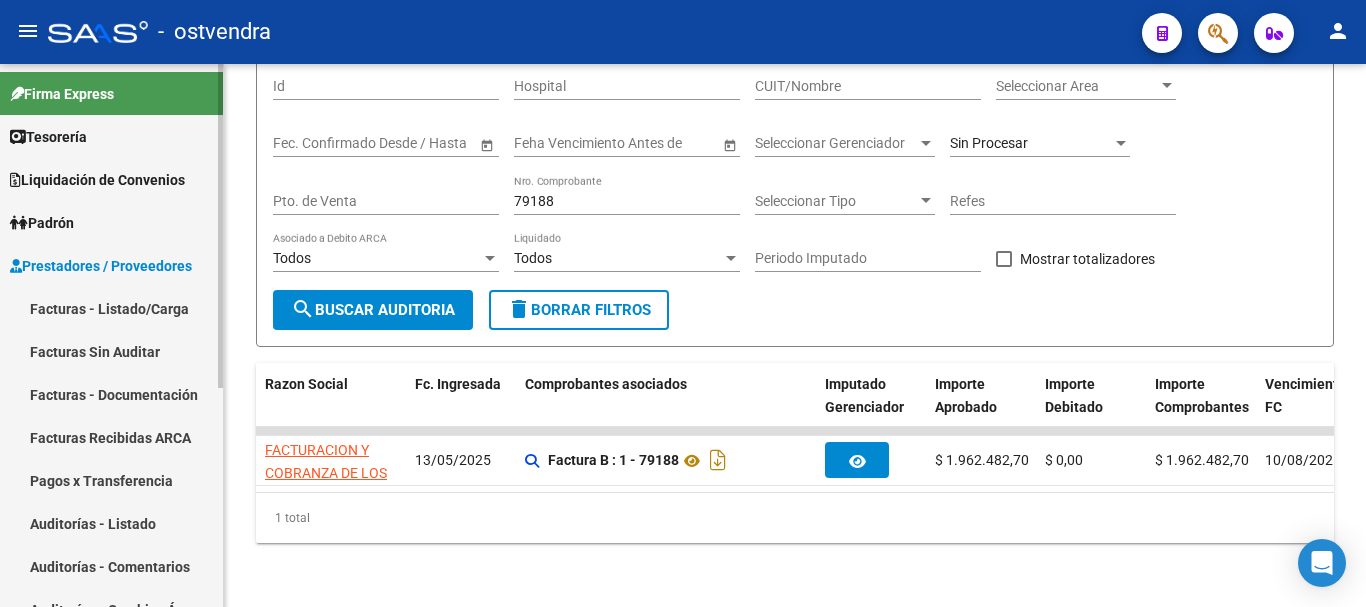 click on "Facturas - Listado/Carga" at bounding box center [111, 308] 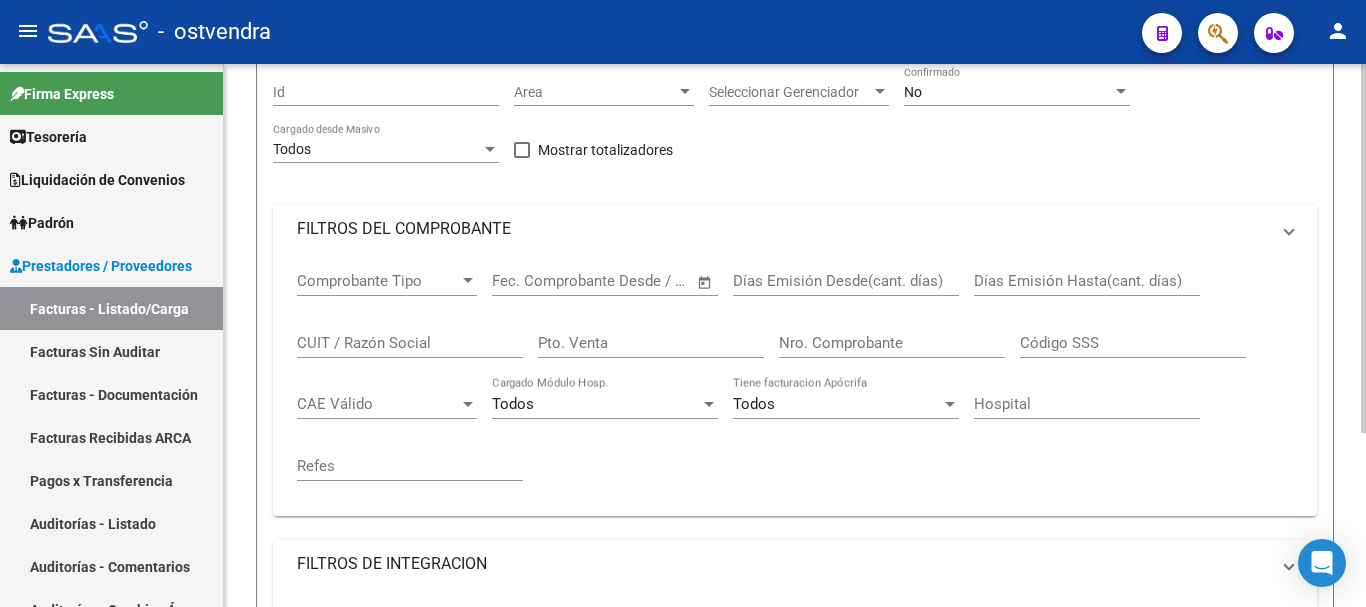 scroll, scrollTop: 0, scrollLeft: 0, axis: both 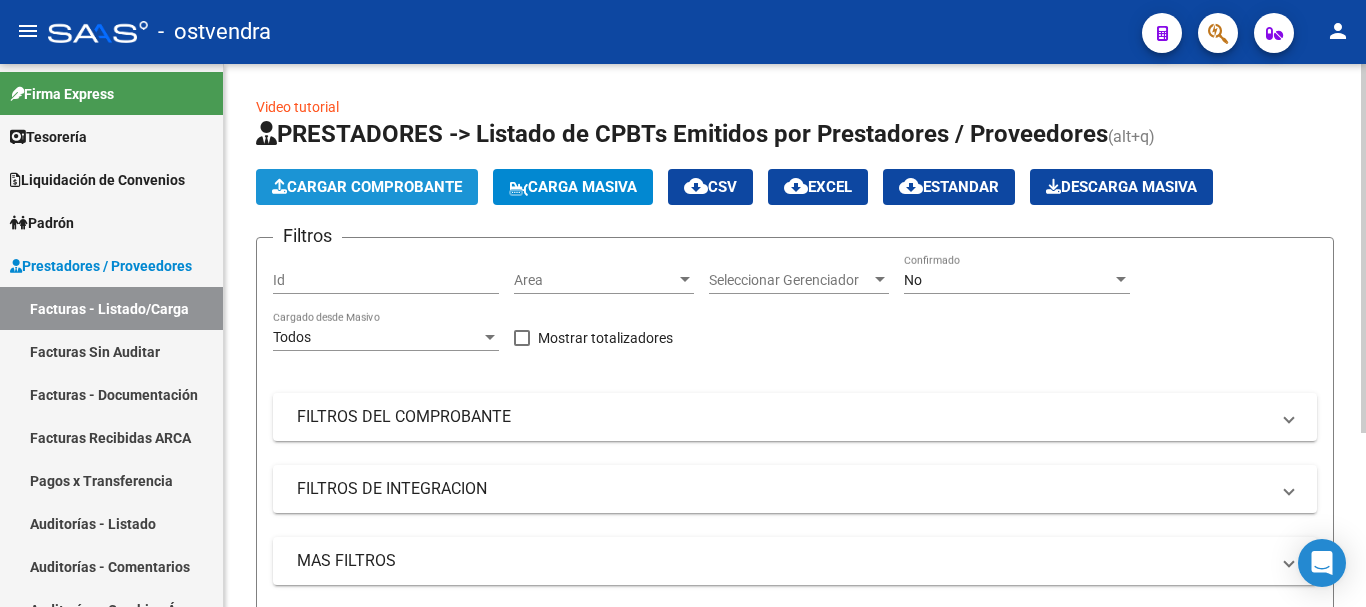 click on "Cargar Comprobante" 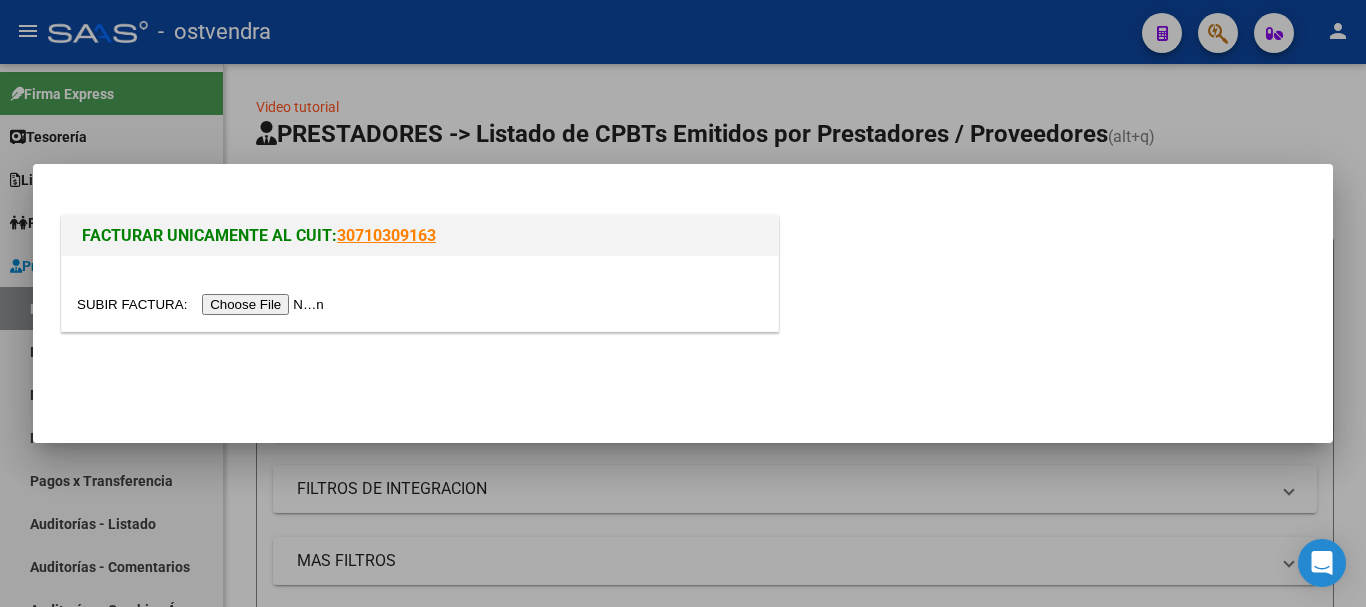 click at bounding box center (203, 304) 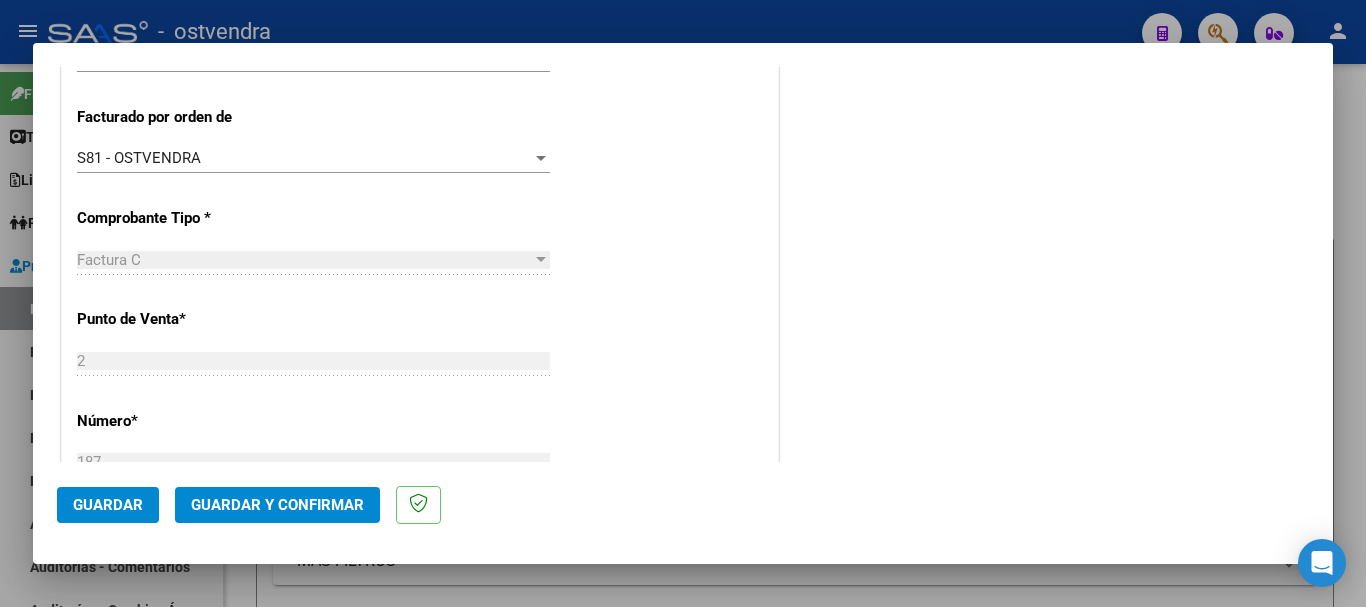 scroll, scrollTop: 500, scrollLeft: 0, axis: vertical 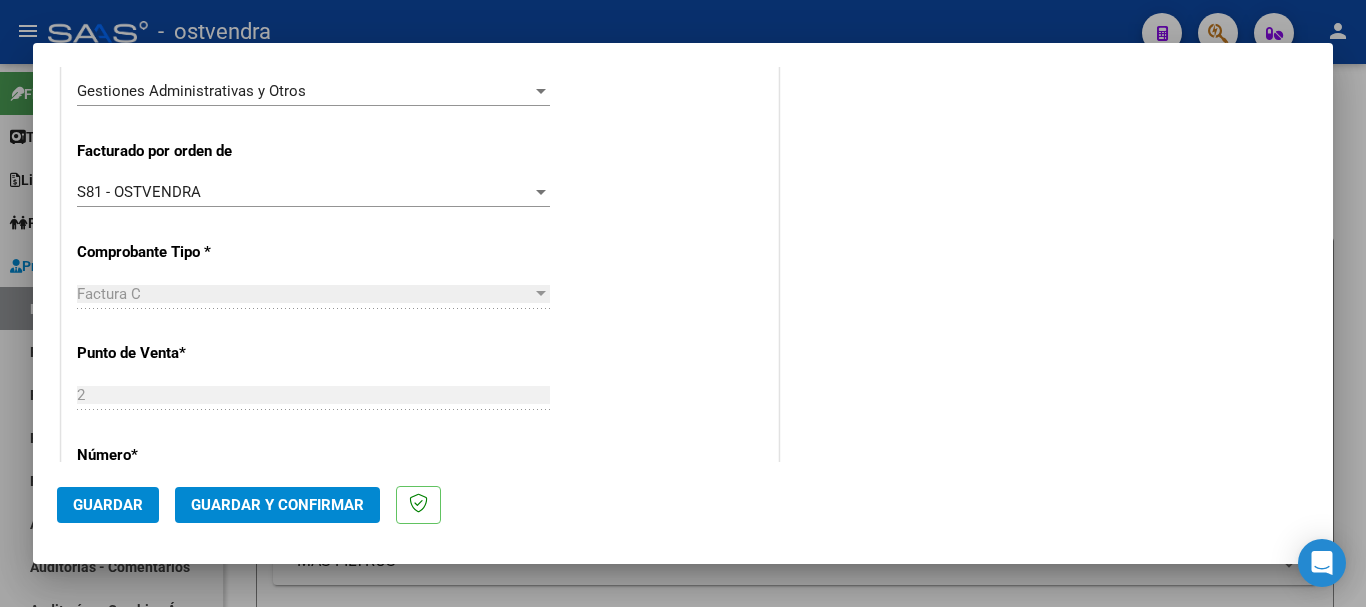 click on "S81 - OSTVENDRA" at bounding box center [139, 192] 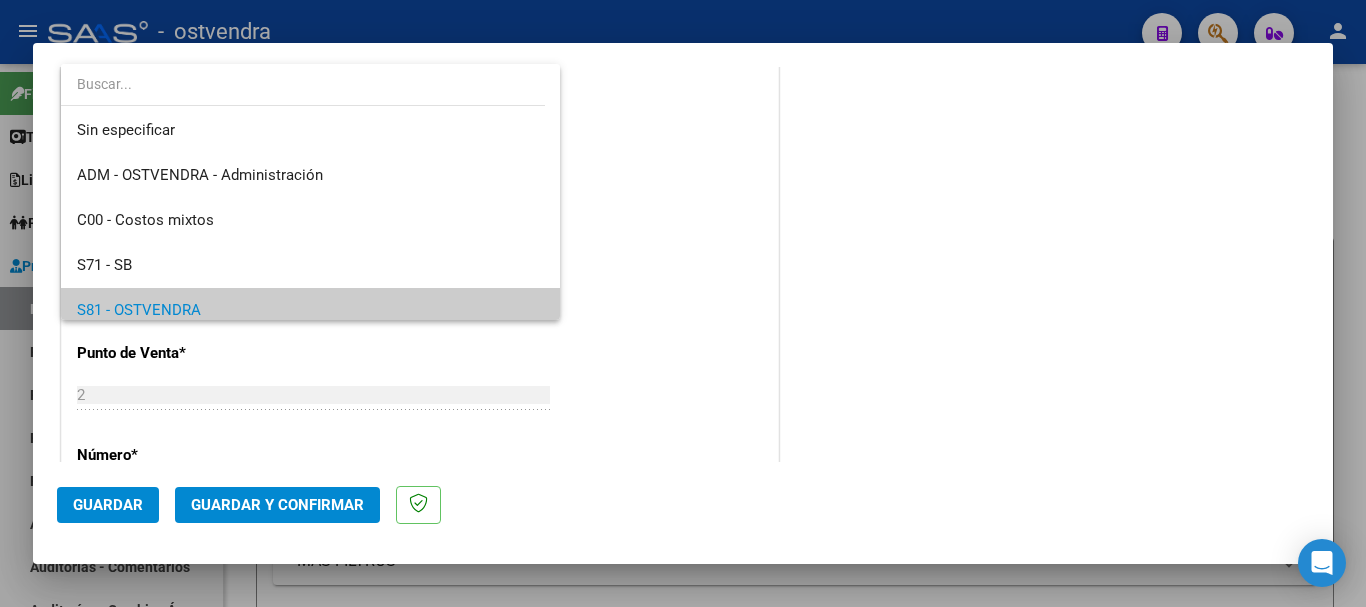 scroll, scrollTop: 0, scrollLeft: 0, axis: both 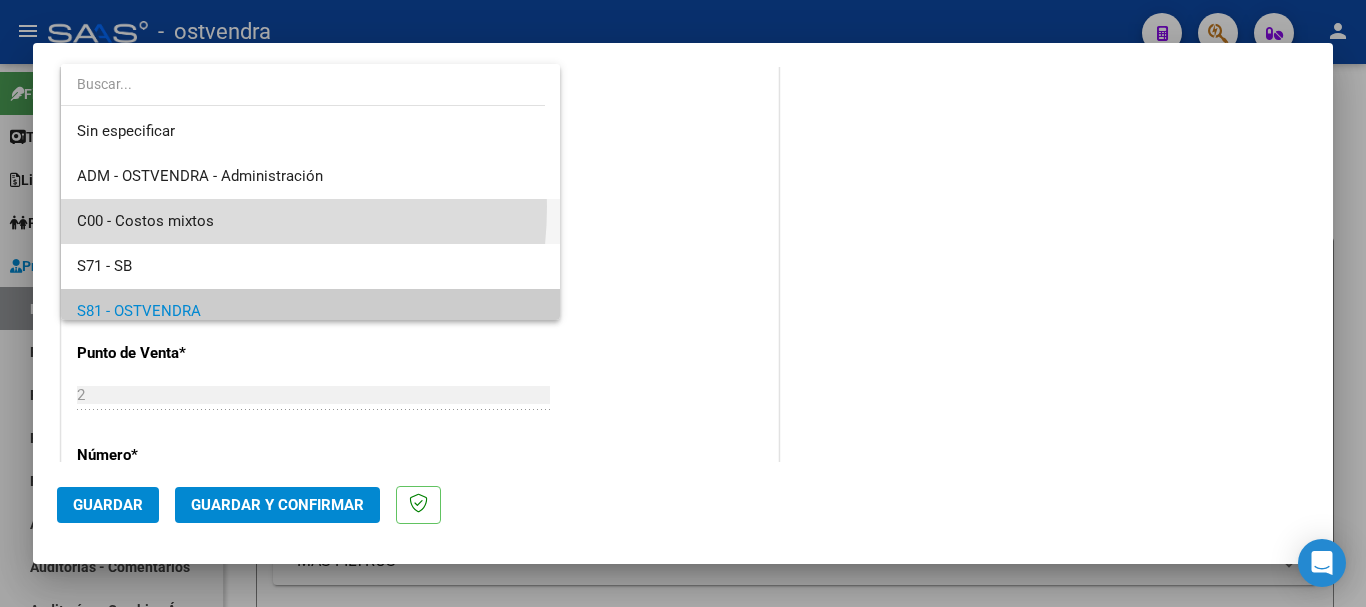 drag, startPoint x: 164, startPoint y: 206, endPoint x: 173, endPoint y: 213, distance: 11.401754 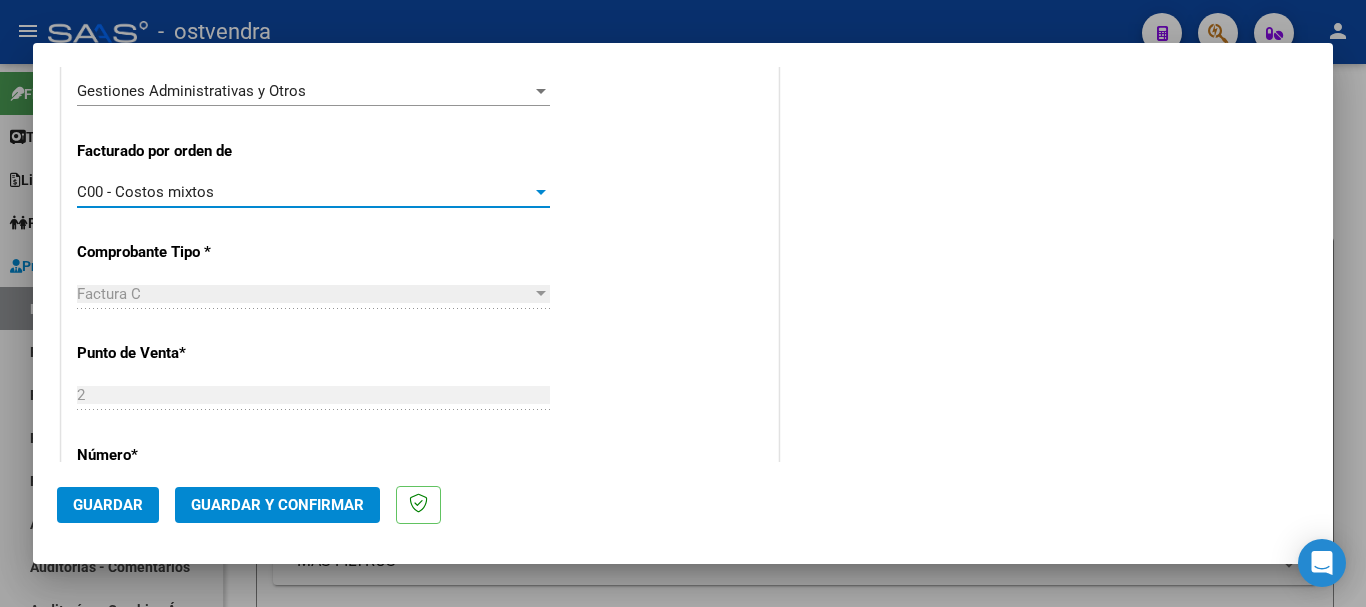 click on "Guardar y Confirmar" 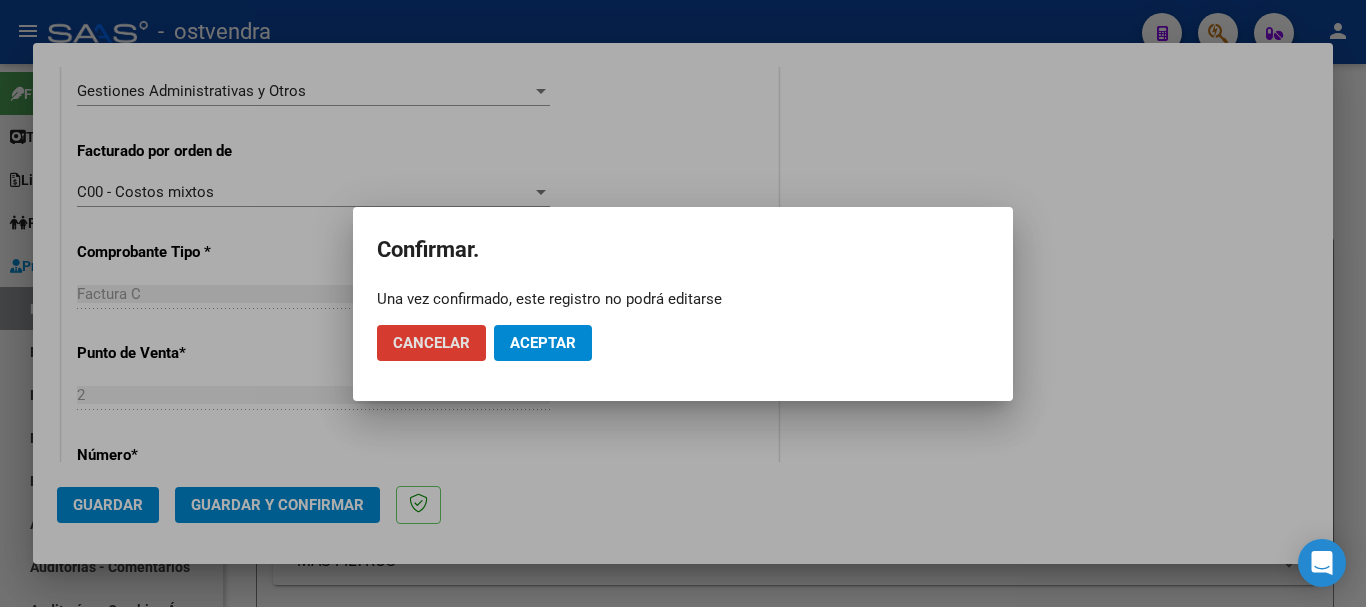 click on "Aceptar" 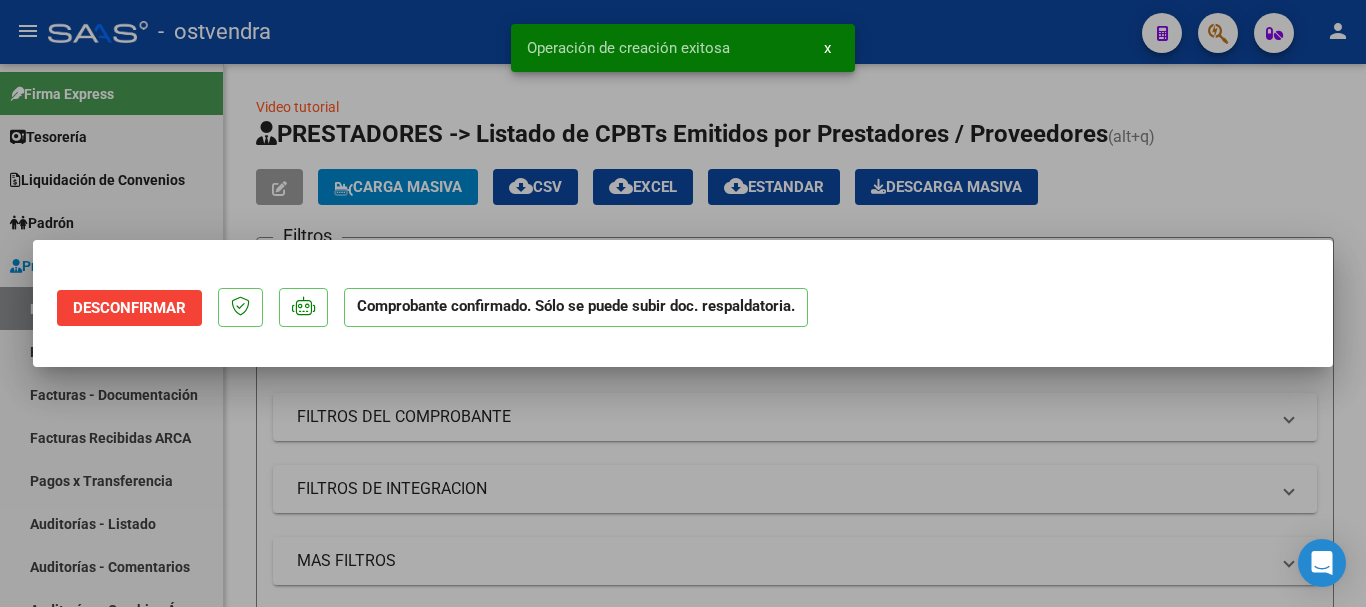 scroll, scrollTop: 0, scrollLeft: 0, axis: both 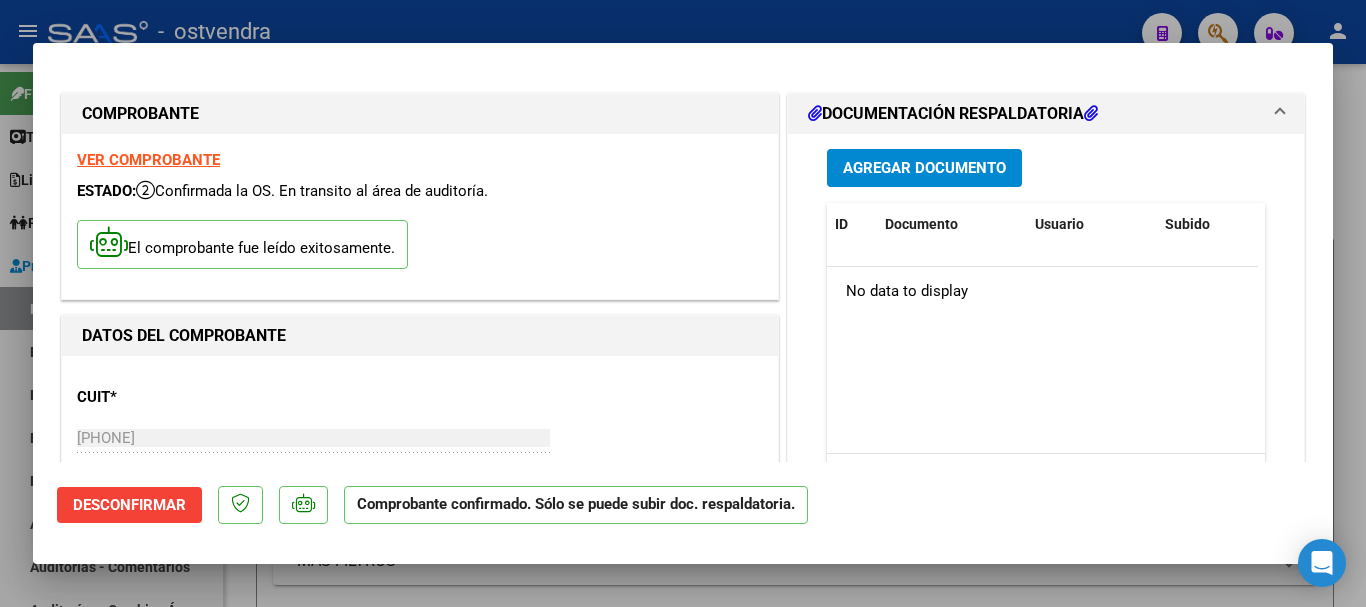 click at bounding box center [683, 303] 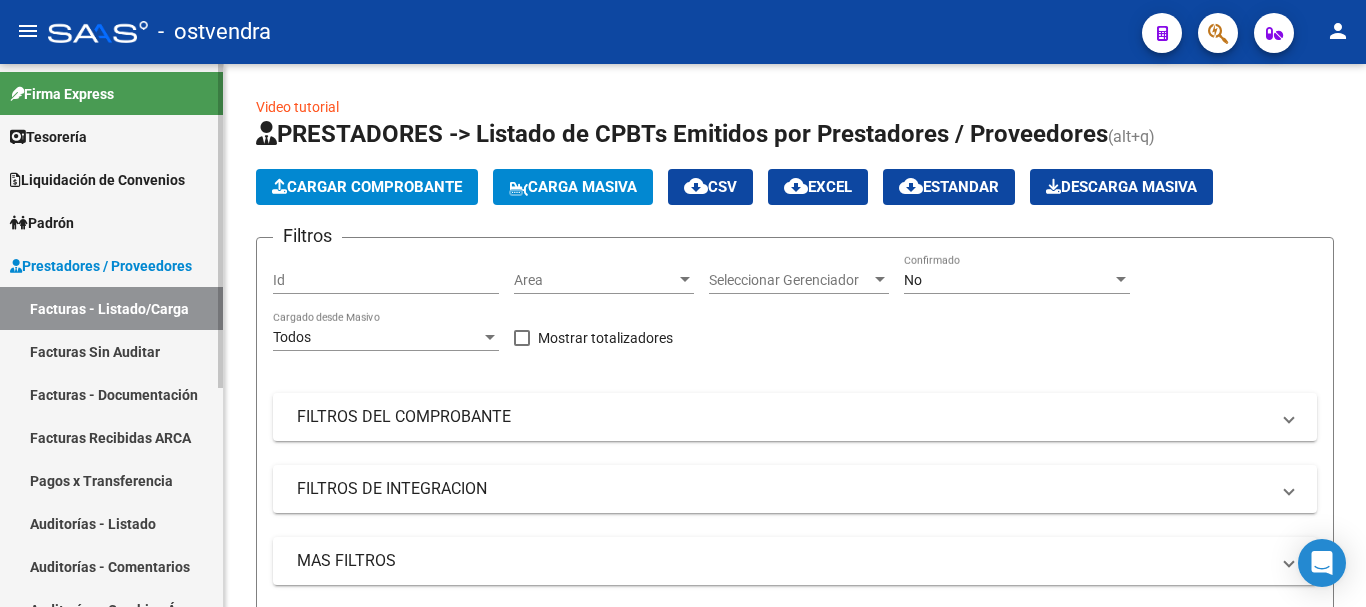 click on "Facturas Sin Auditar" at bounding box center [111, 351] 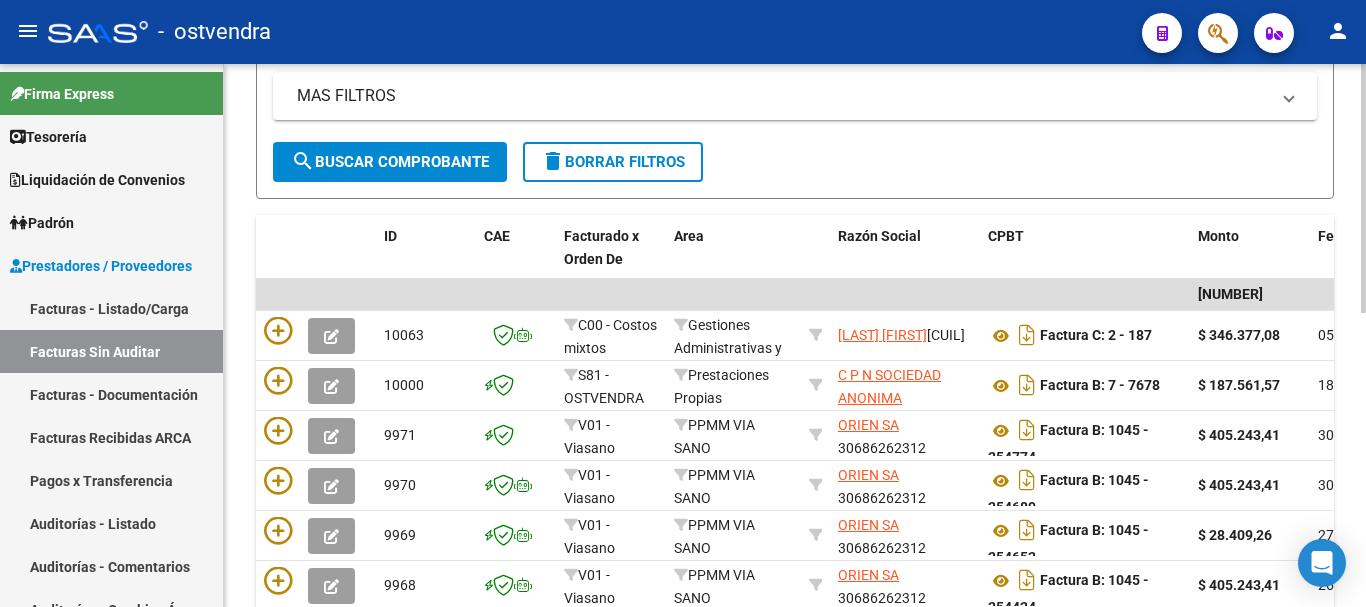 scroll, scrollTop: 300, scrollLeft: 0, axis: vertical 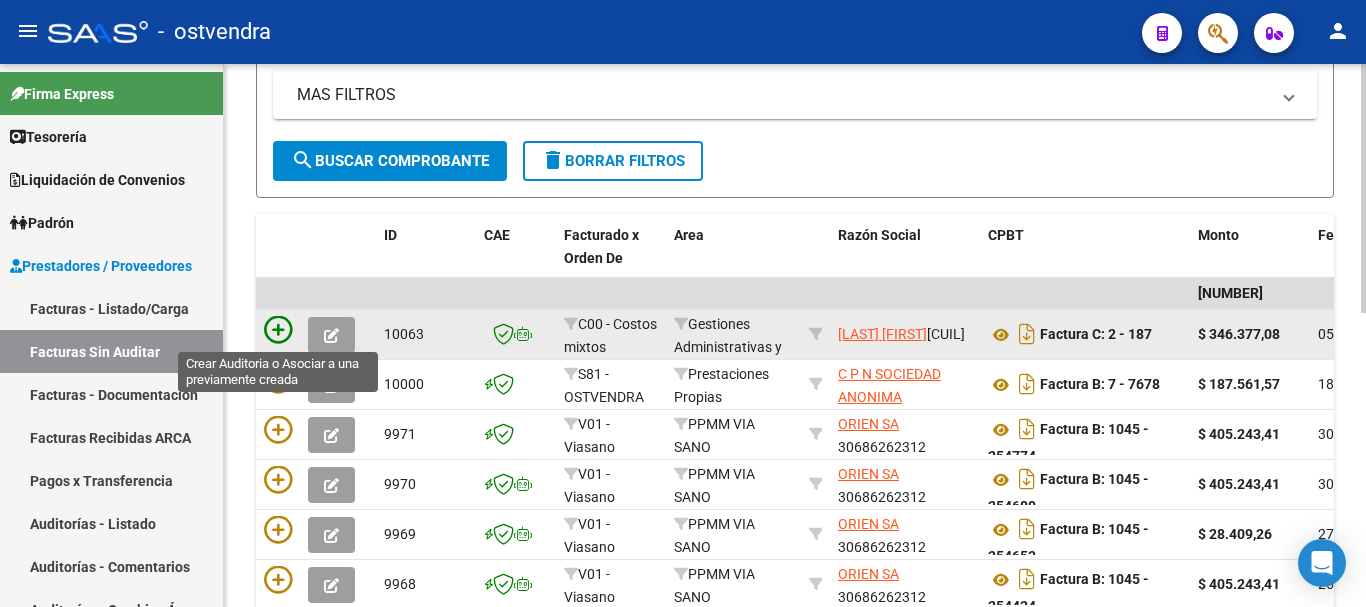 click 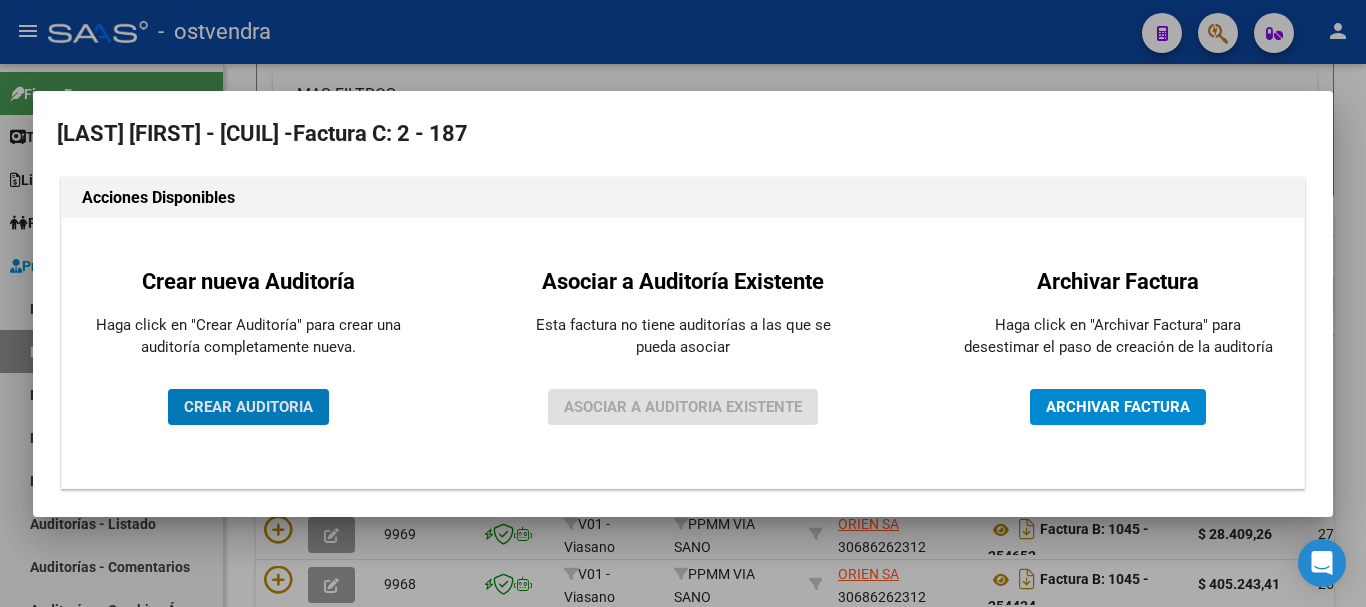 click on "CREAR AUDITORIA" at bounding box center (248, 407) 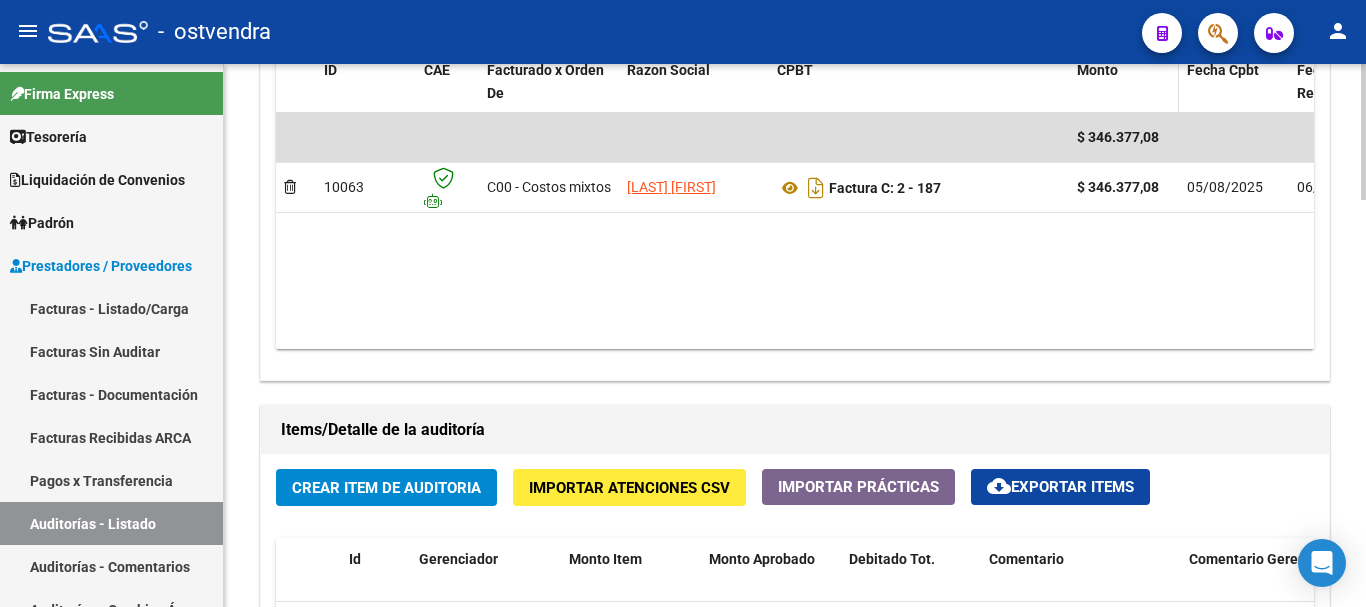 scroll, scrollTop: 1000, scrollLeft: 0, axis: vertical 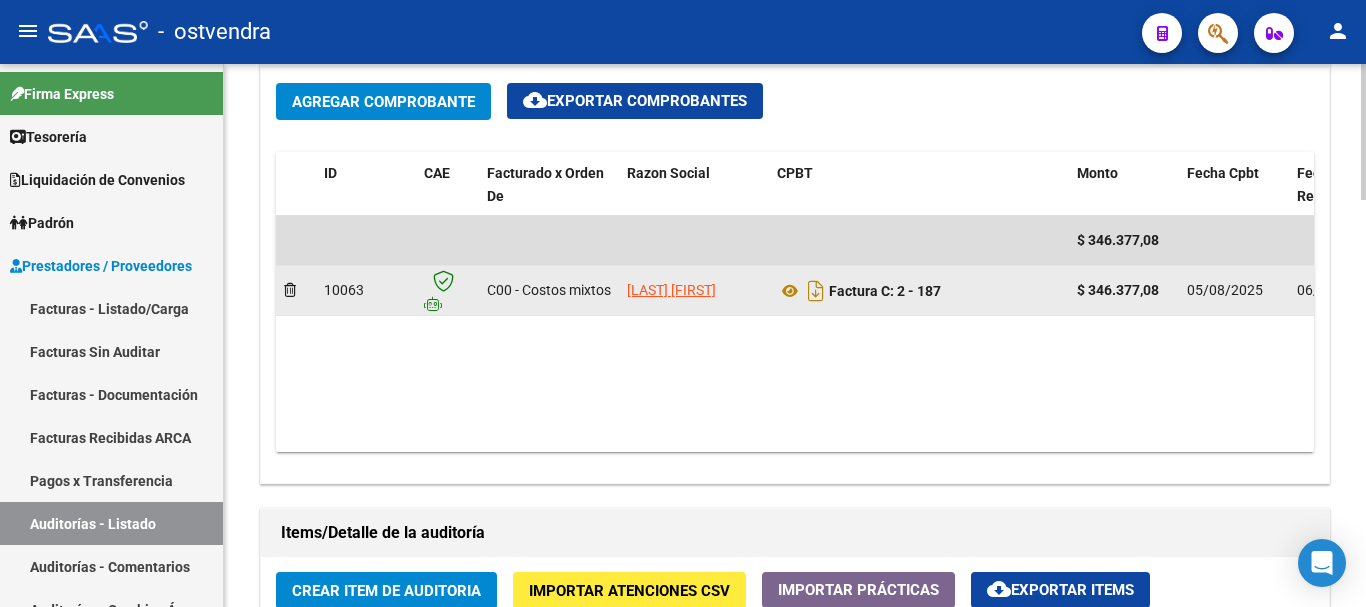 drag, startPoint x: 1073, startPoint y: 289, endPoint x: 1170, endPoint y: 303, distance: 98.005104 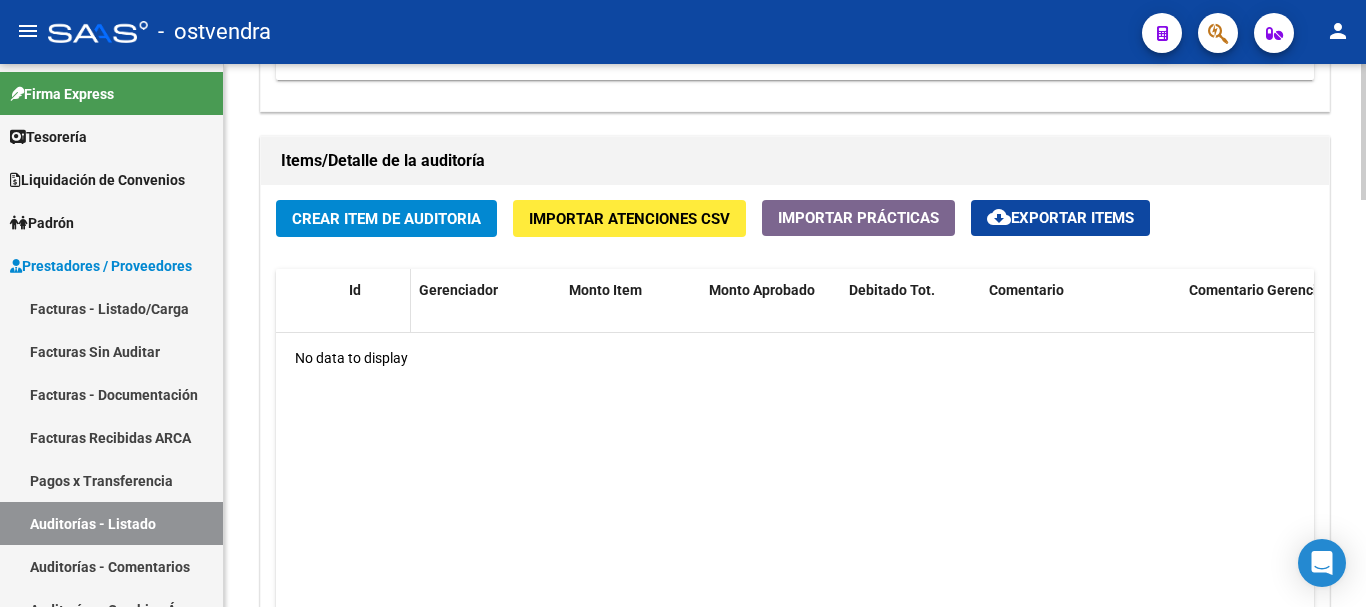 scroll, scrollTop: 1400, scrollLeft: 0, axis: vertical 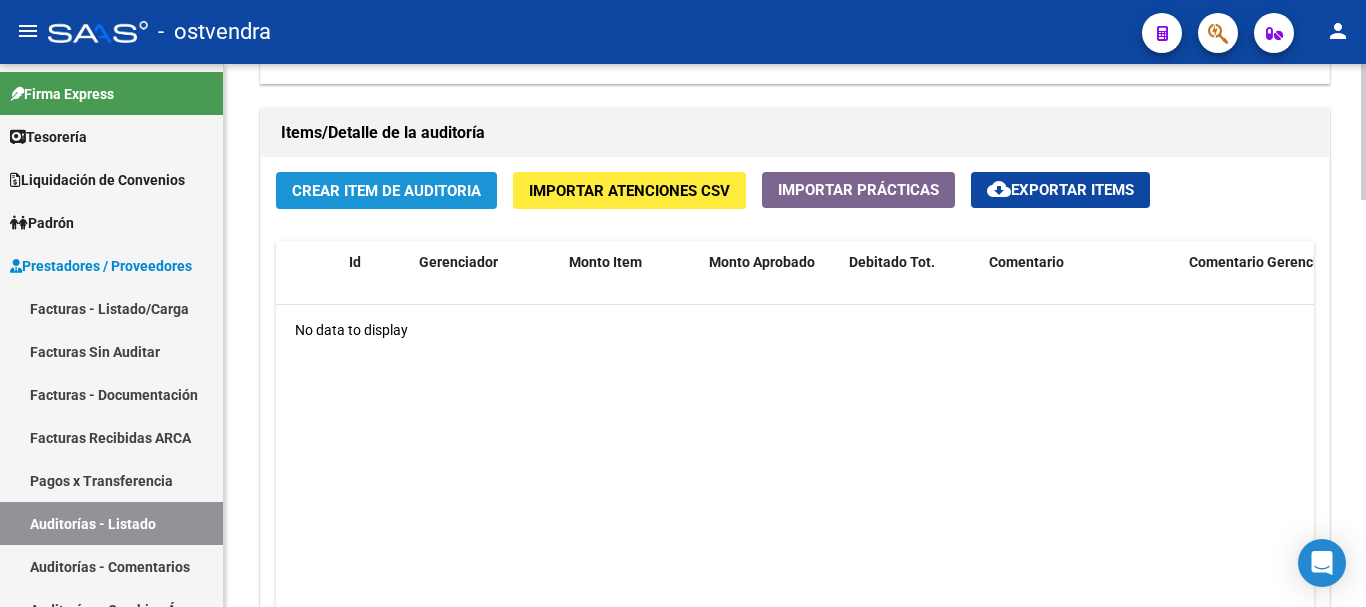click on "Crear Item de Auditoria" 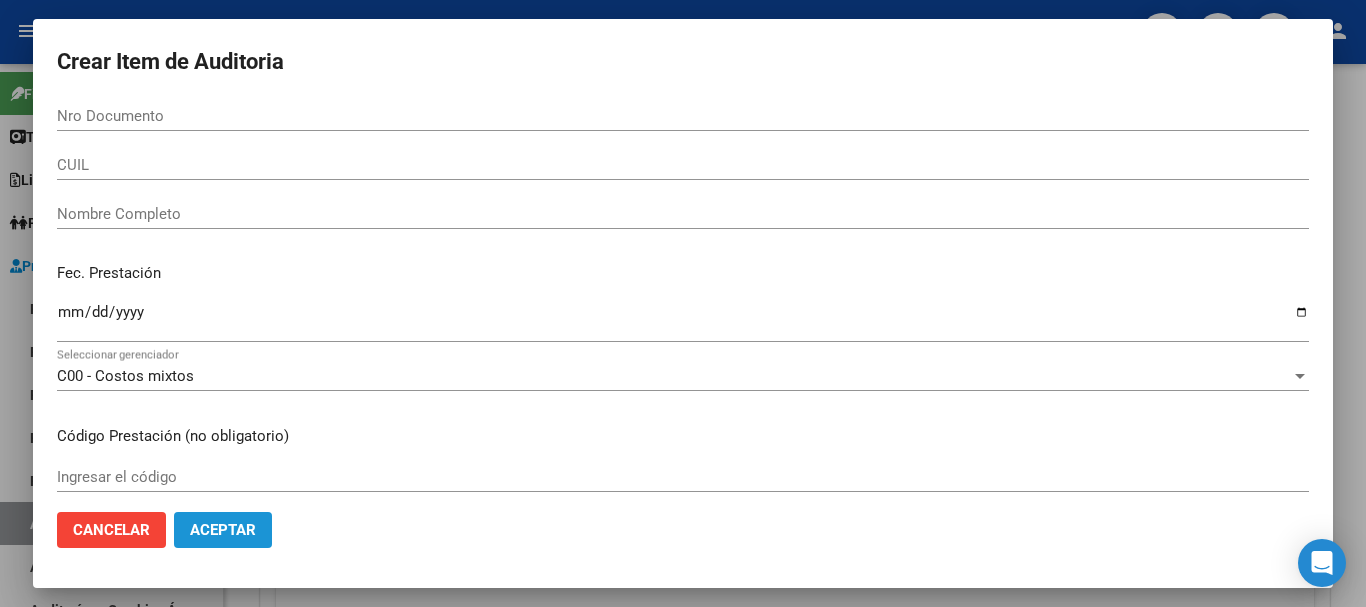 click on "Aceptar" 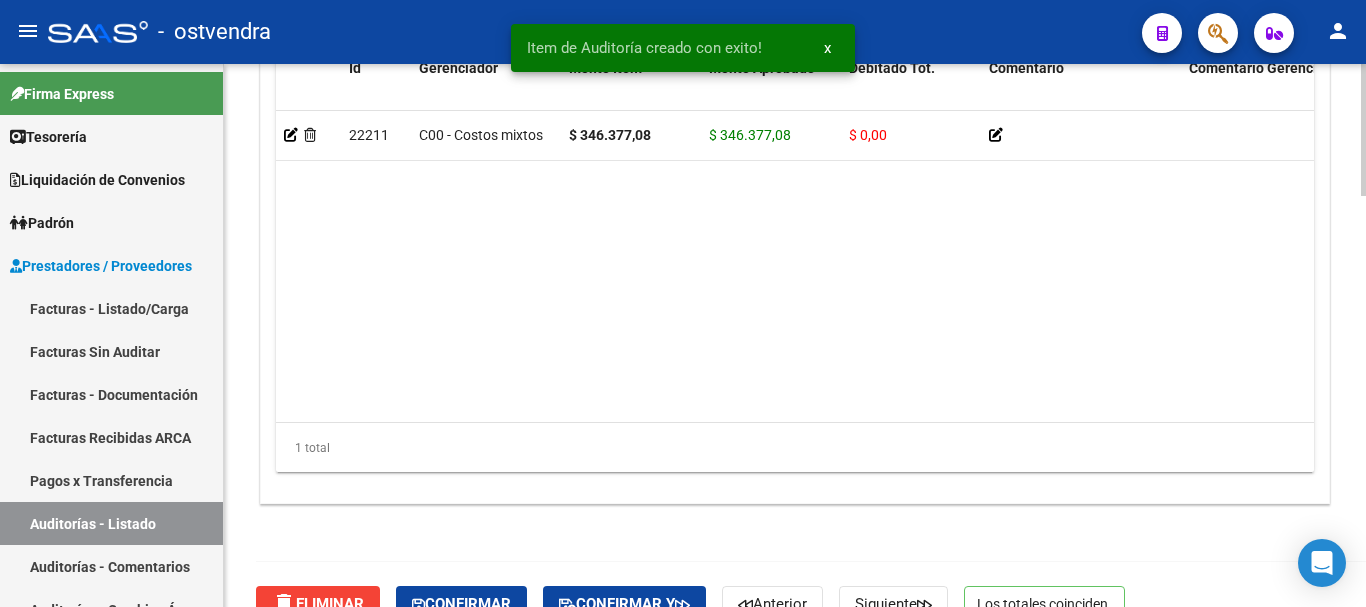 scroll, scrollTop: 1687, scrollLeft: 0, axis: vertical 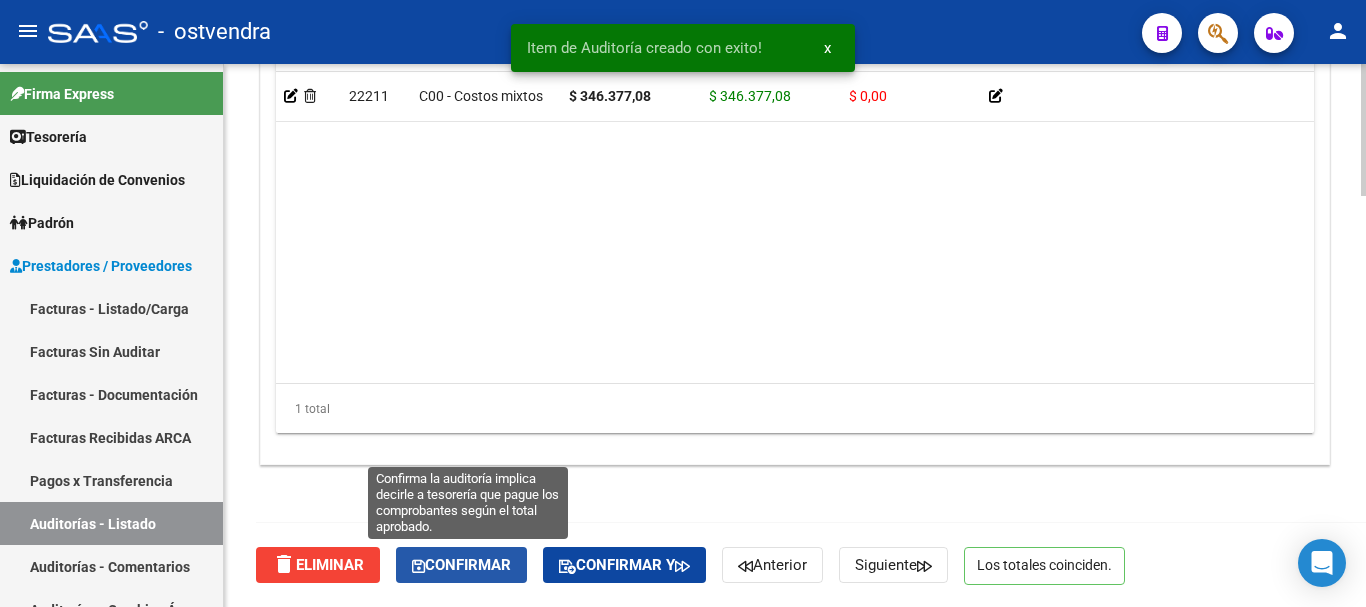 click on "Confirmar" 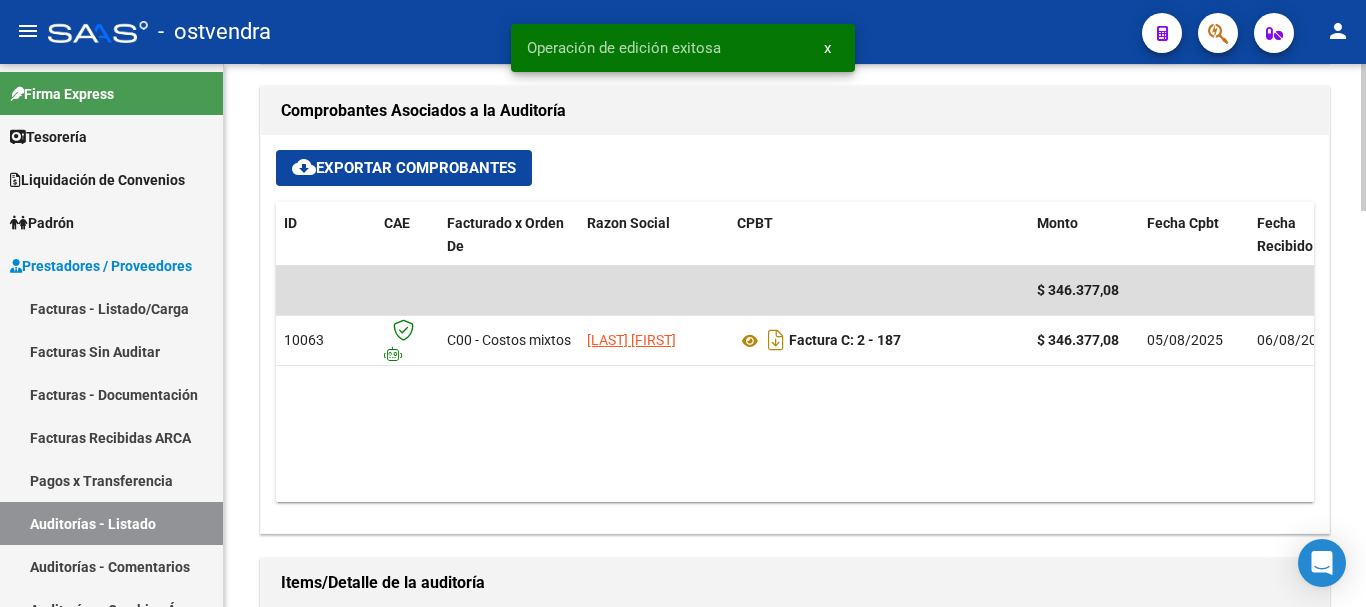 scroll, scrollTop: 761, scrollLeft: 0, axis: vertical 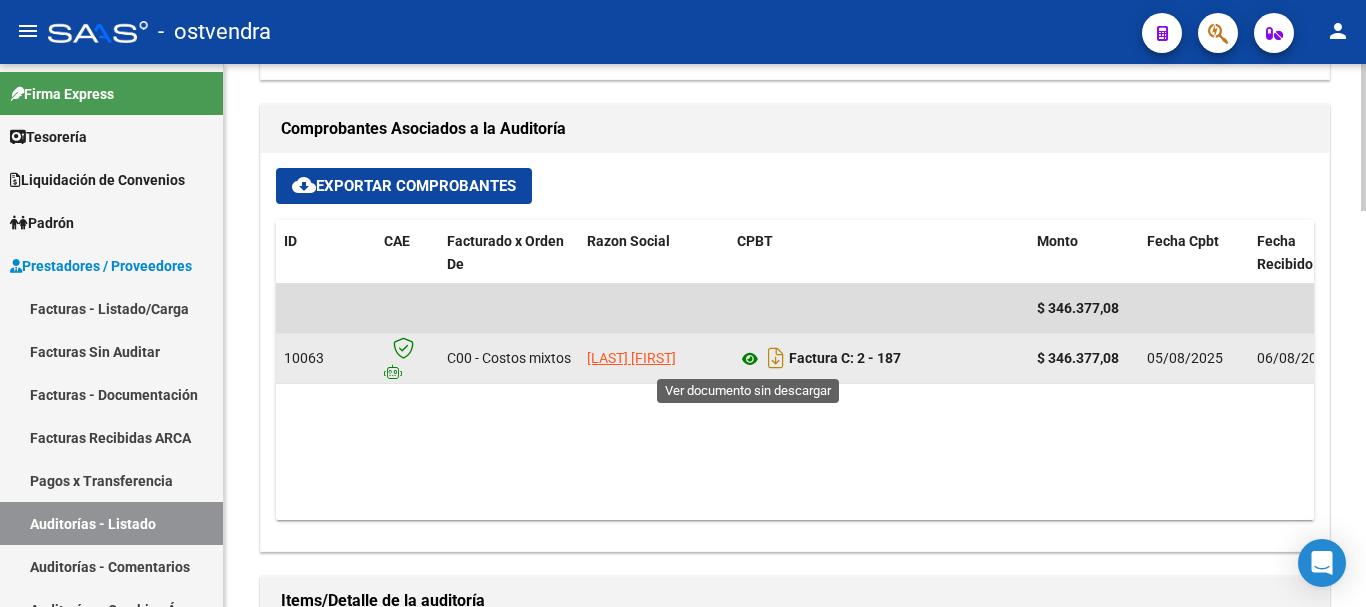 click 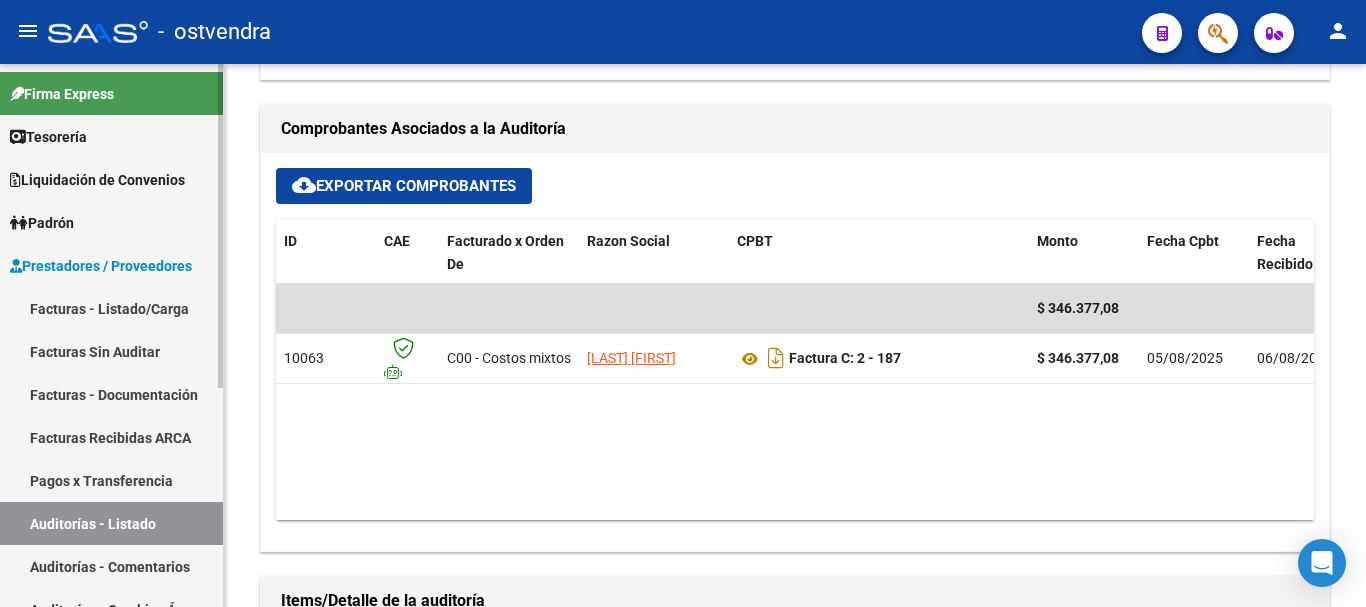 click on "Auditorías - Listado" at bounding box center [111, 523] 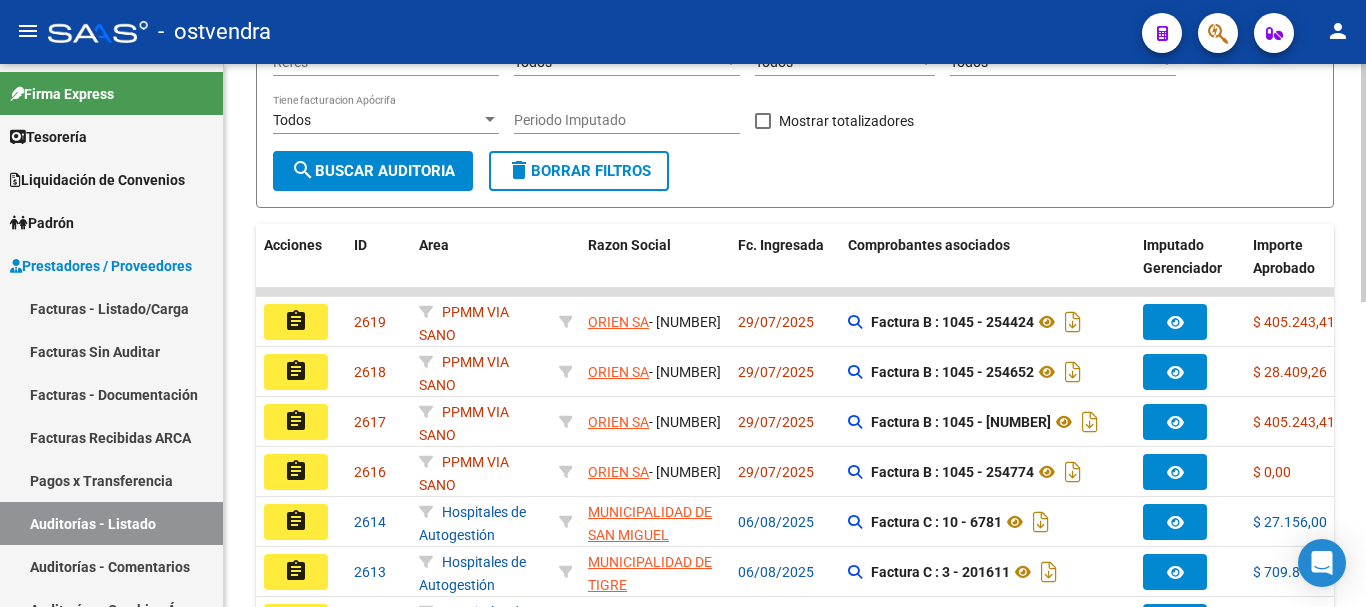 scroll, scrollTop: 195, scrollLeft: 0, axis: vertical 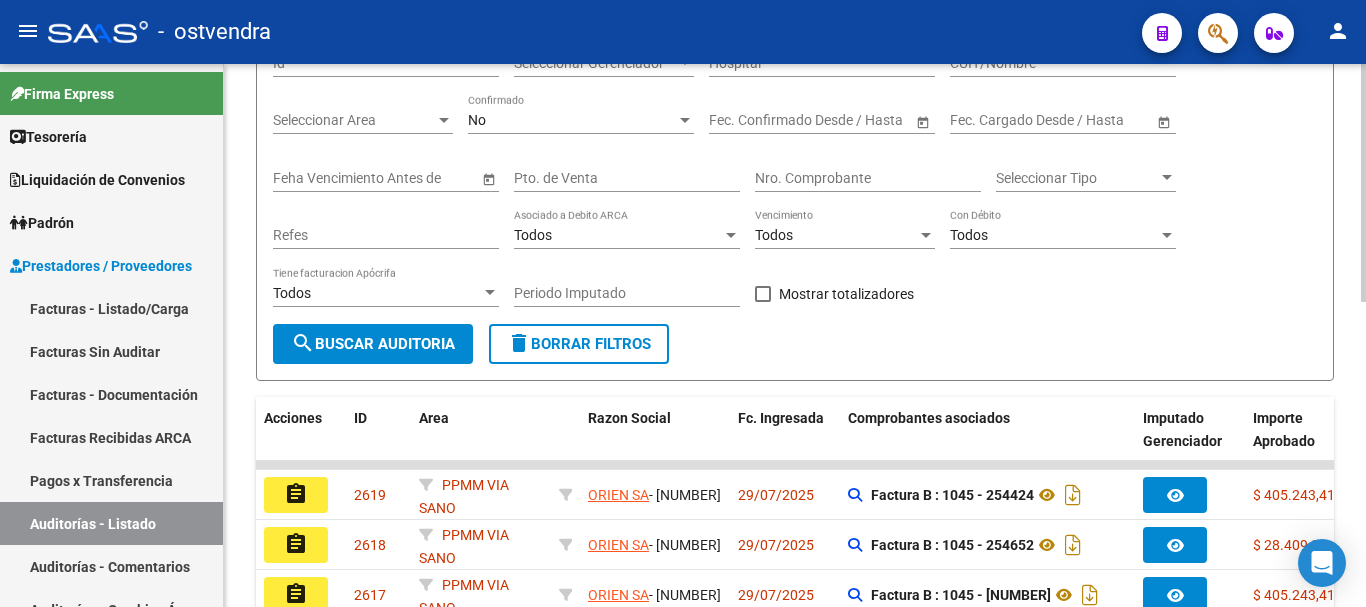 click on "No Confirmado" 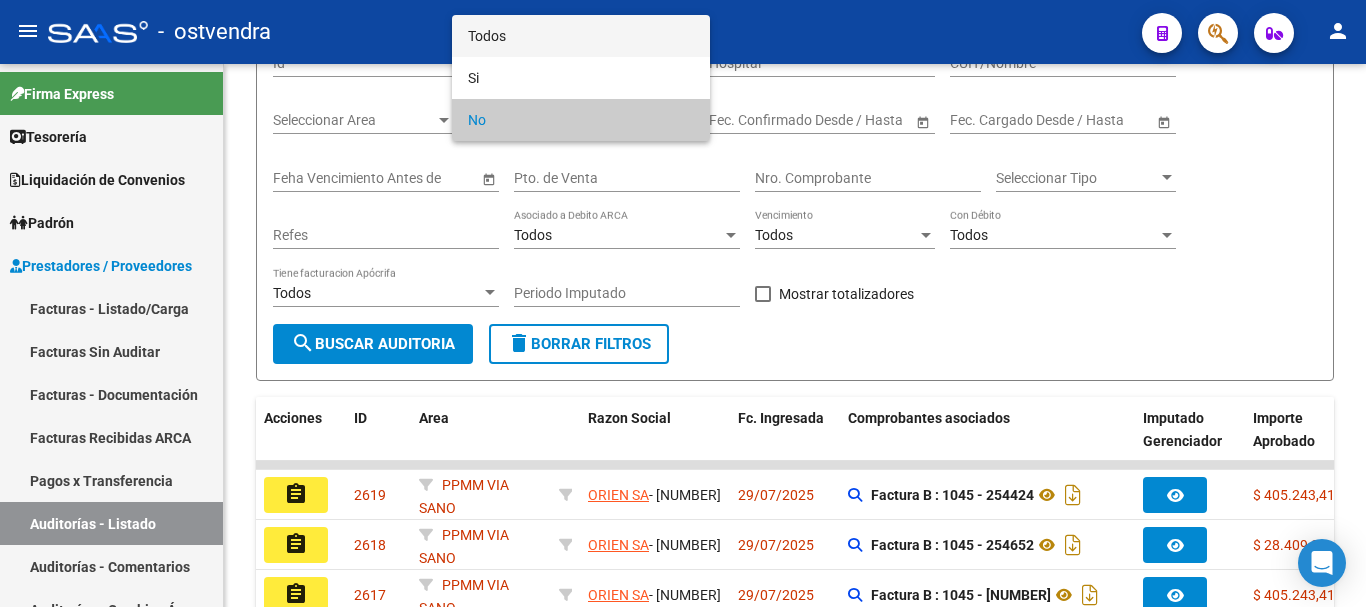 click on "Todos" at bounding box center [581, 36] 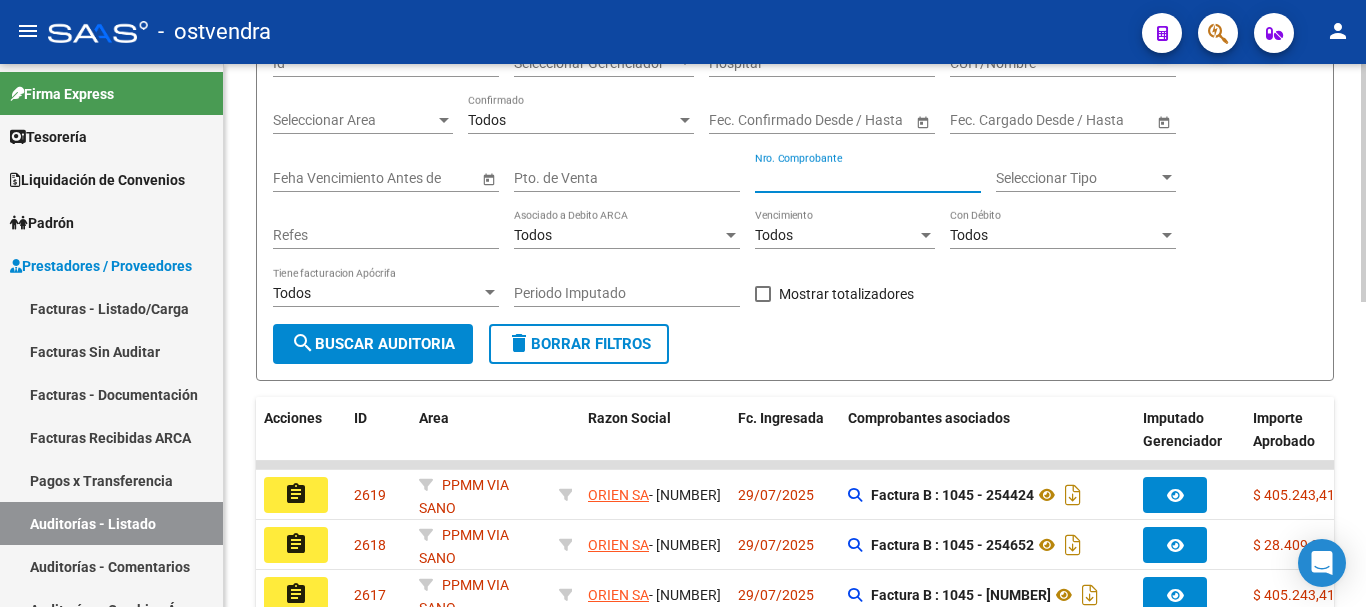 click on "Nro. Comprobante" at bounding box center [868, 178] 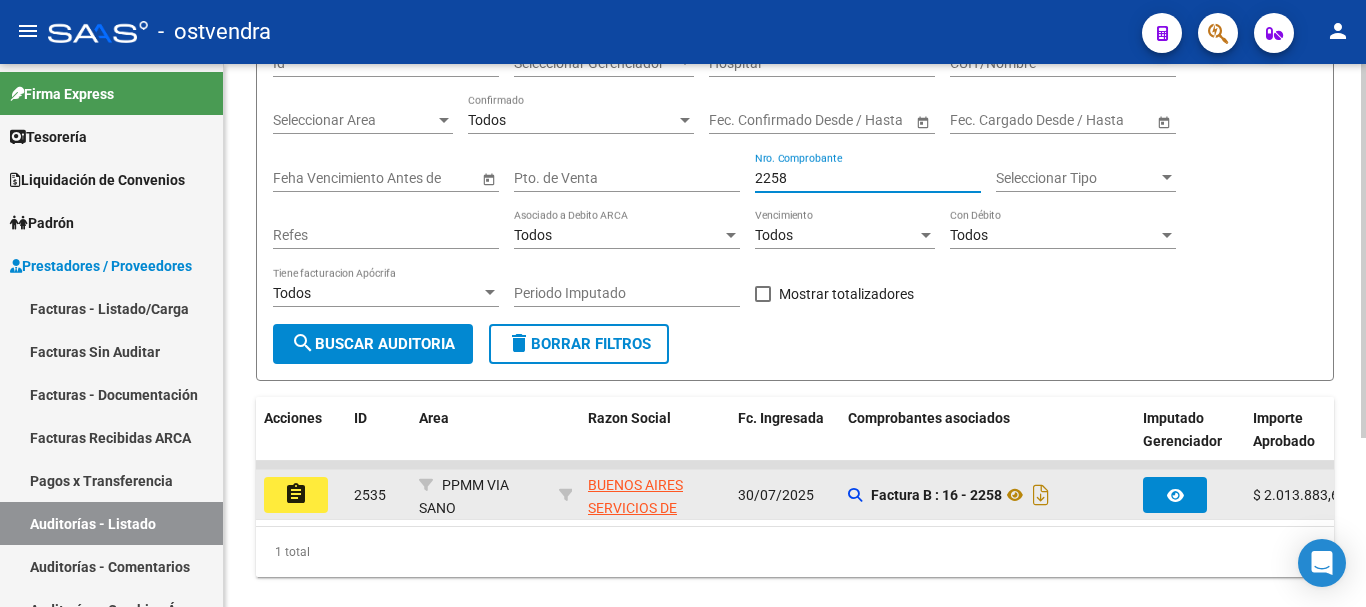 type on "2258" 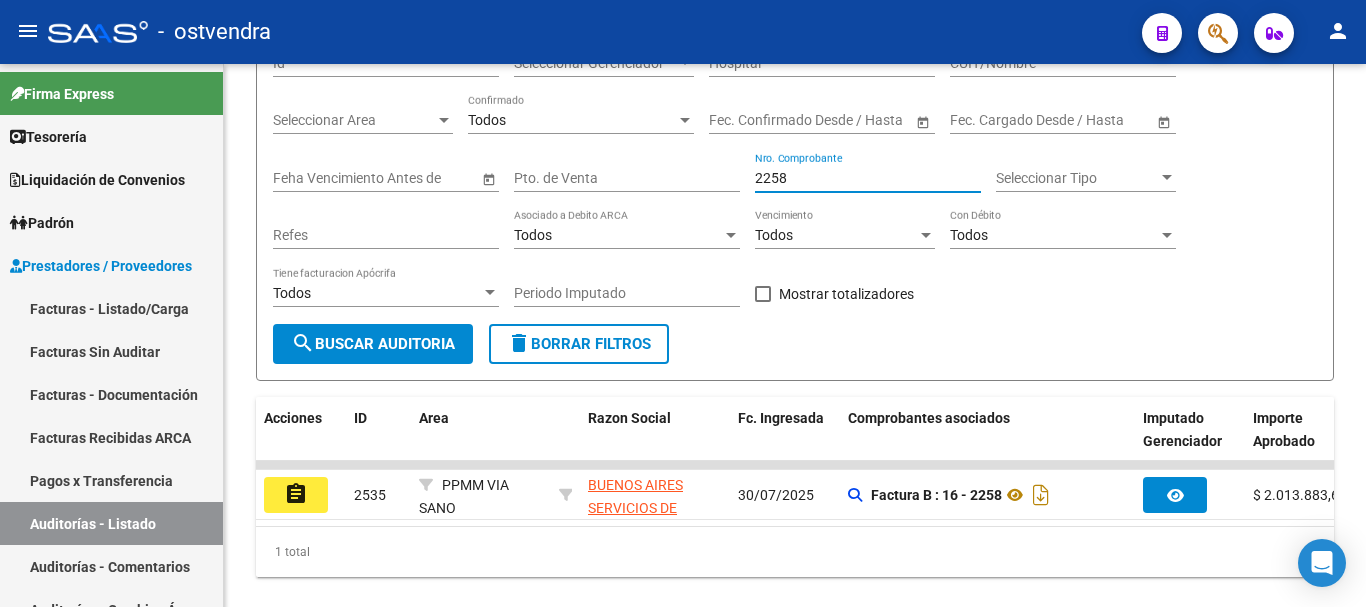 click on "assignment" 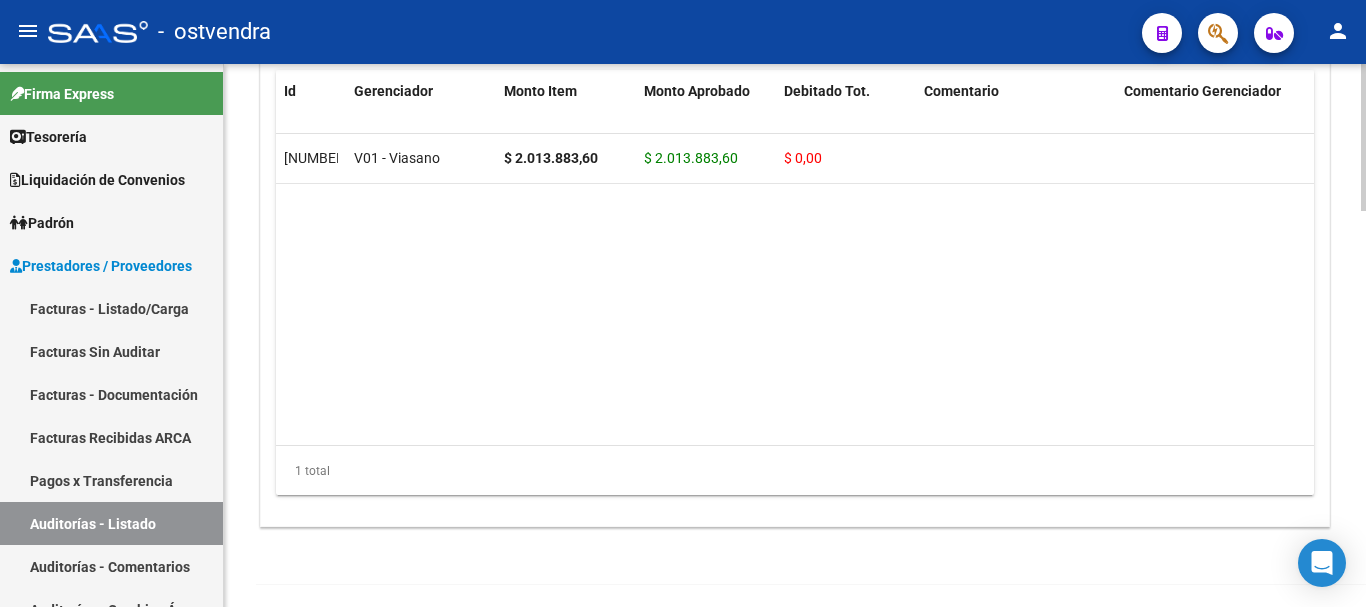 scroll, scrollTop: 1400, scrollLeft: 0, axis: vertical 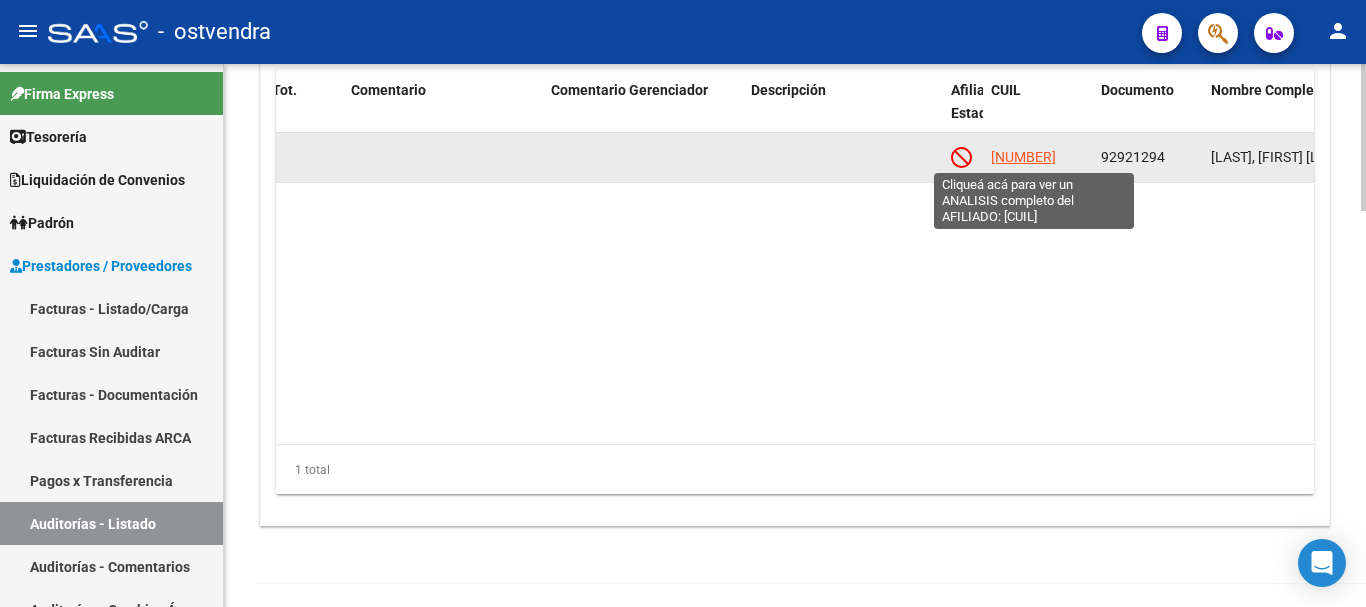 click on "20929212941" 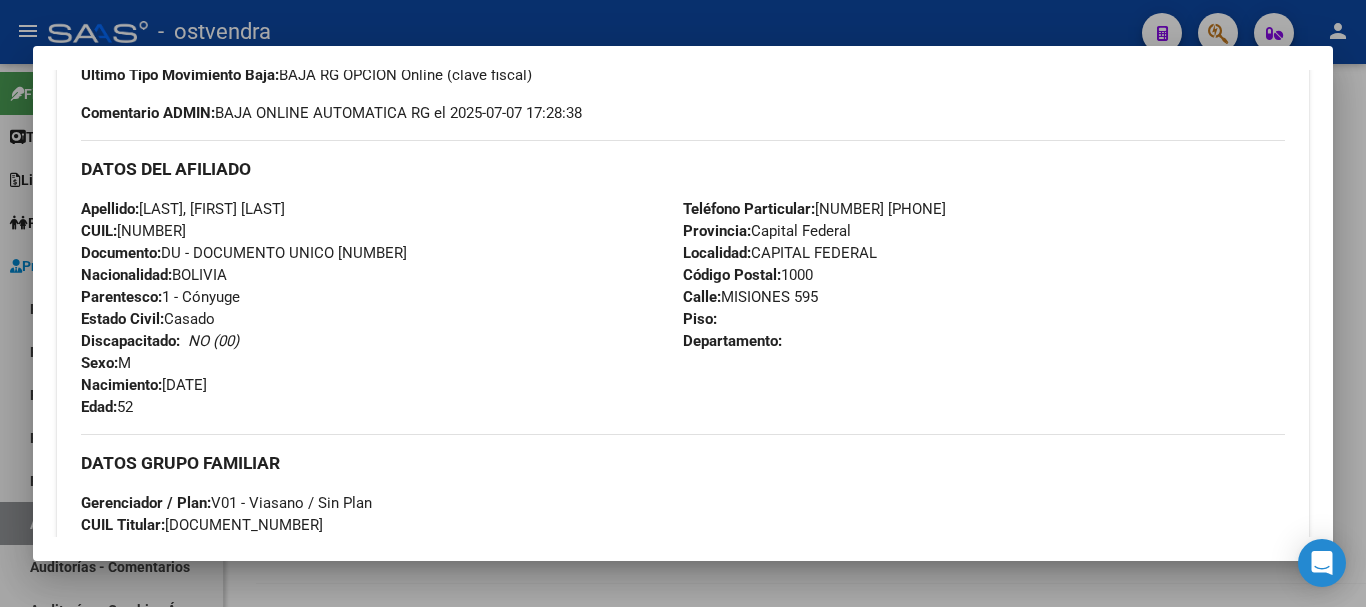 scroll, scrollTop: 700, scrollLeft: 0, axis: vertical 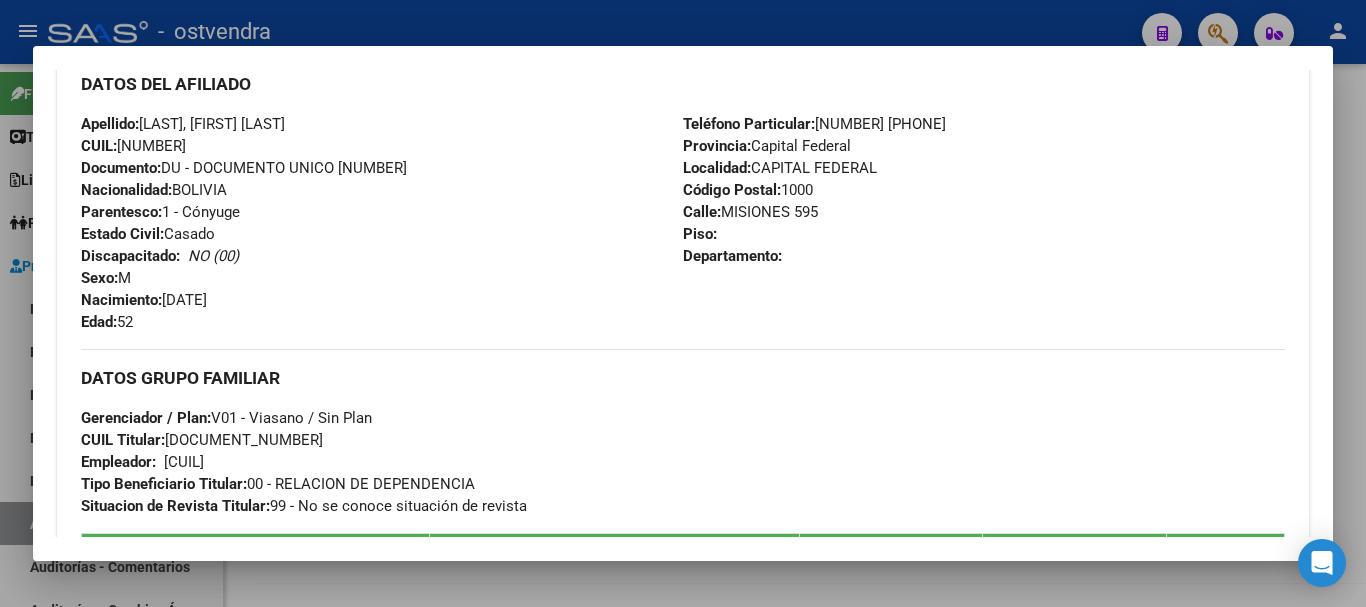 click at bounding box center [683, 303] 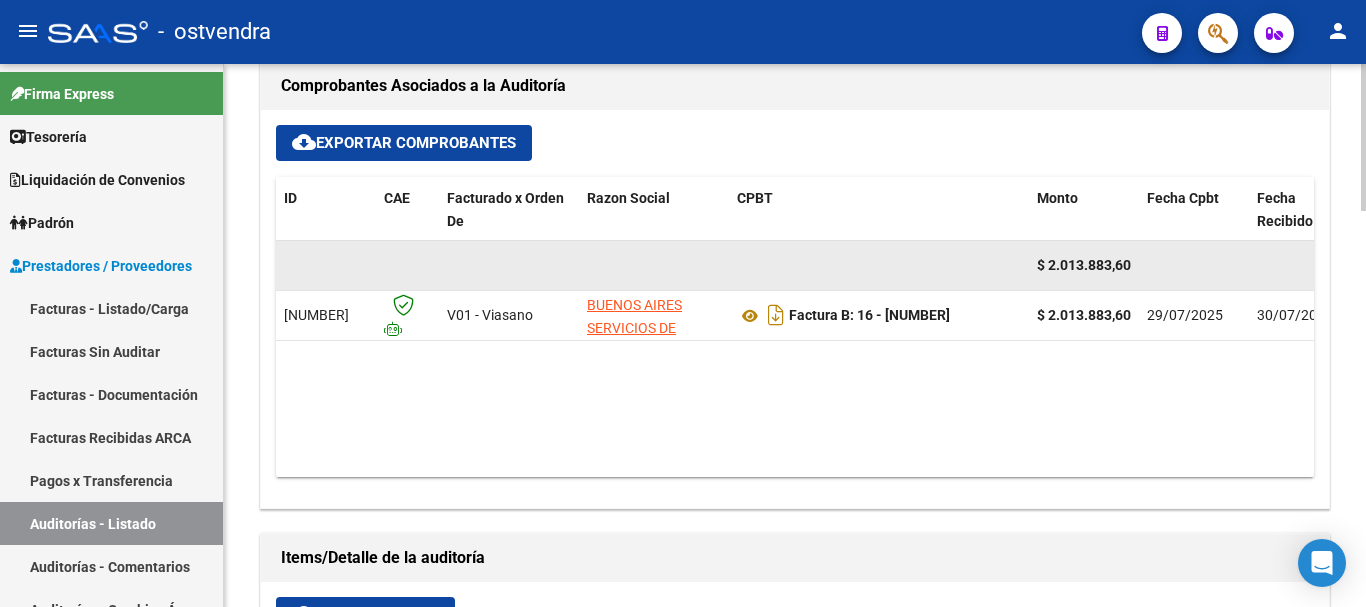 scroll, scrollTop: 800, scrollLeft: 0, axis: vertical 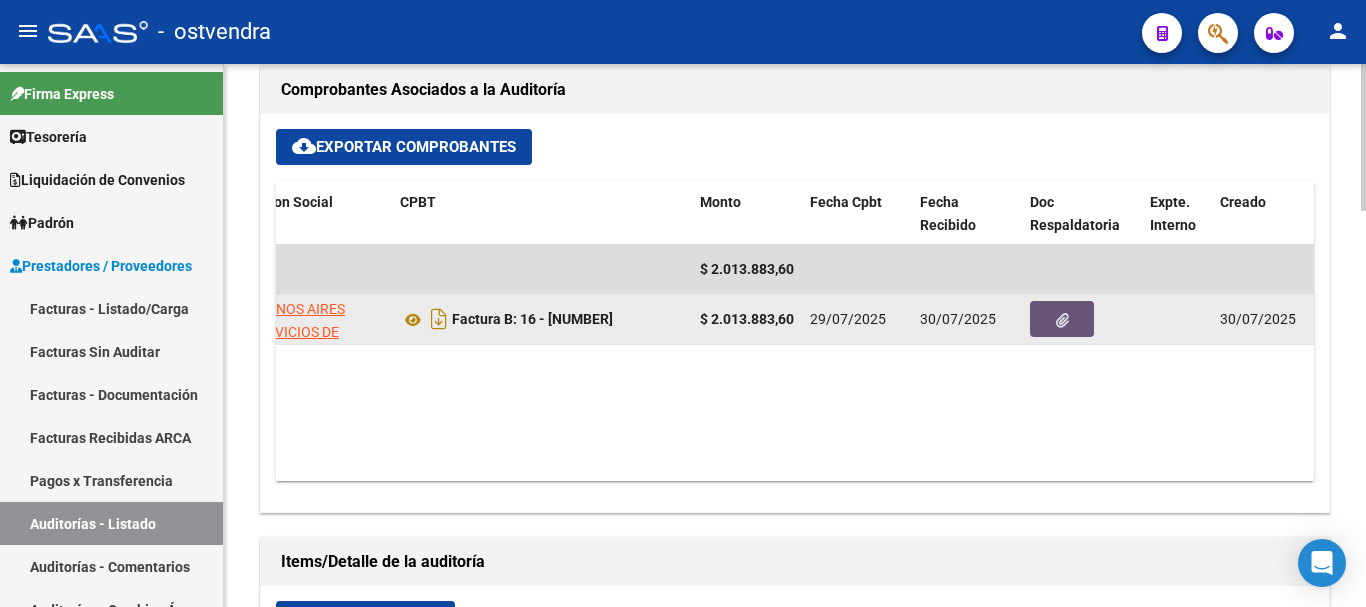 click 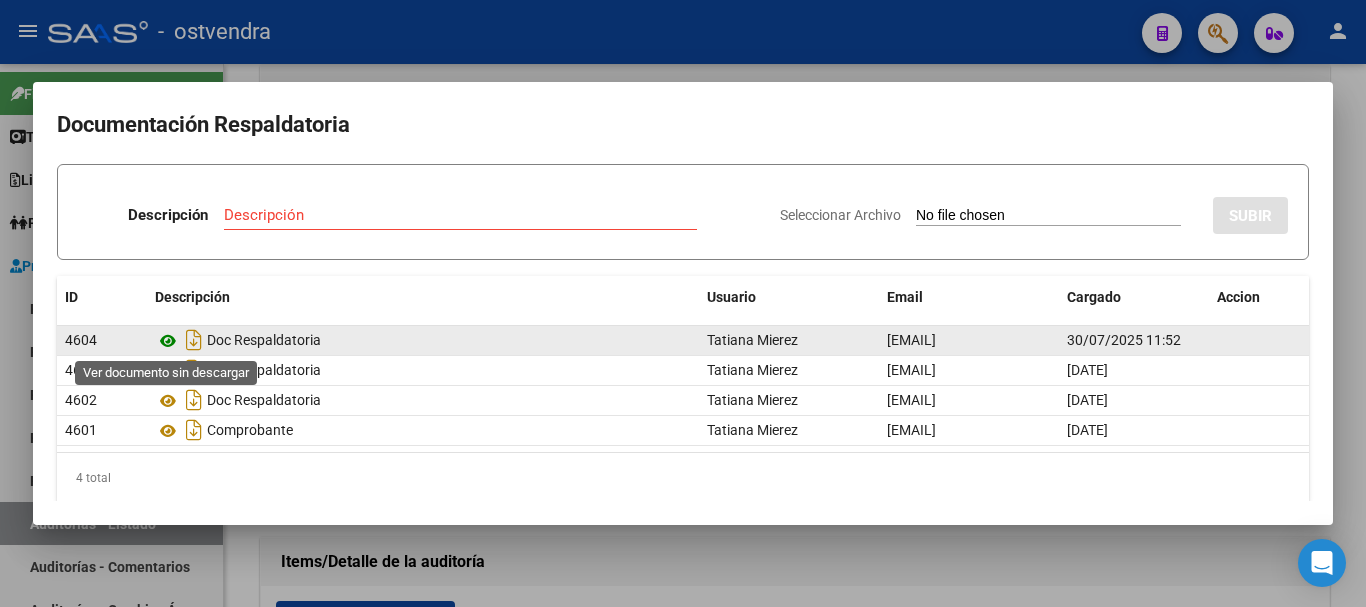 click 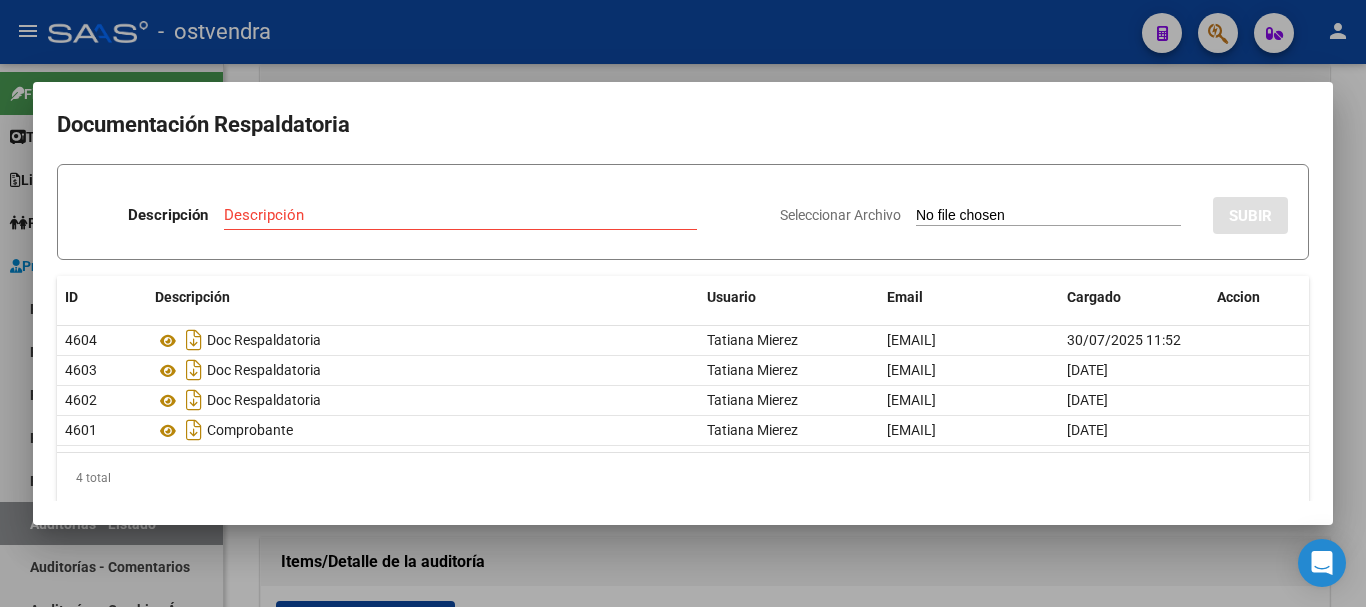 click at bounding box center [683, 303] 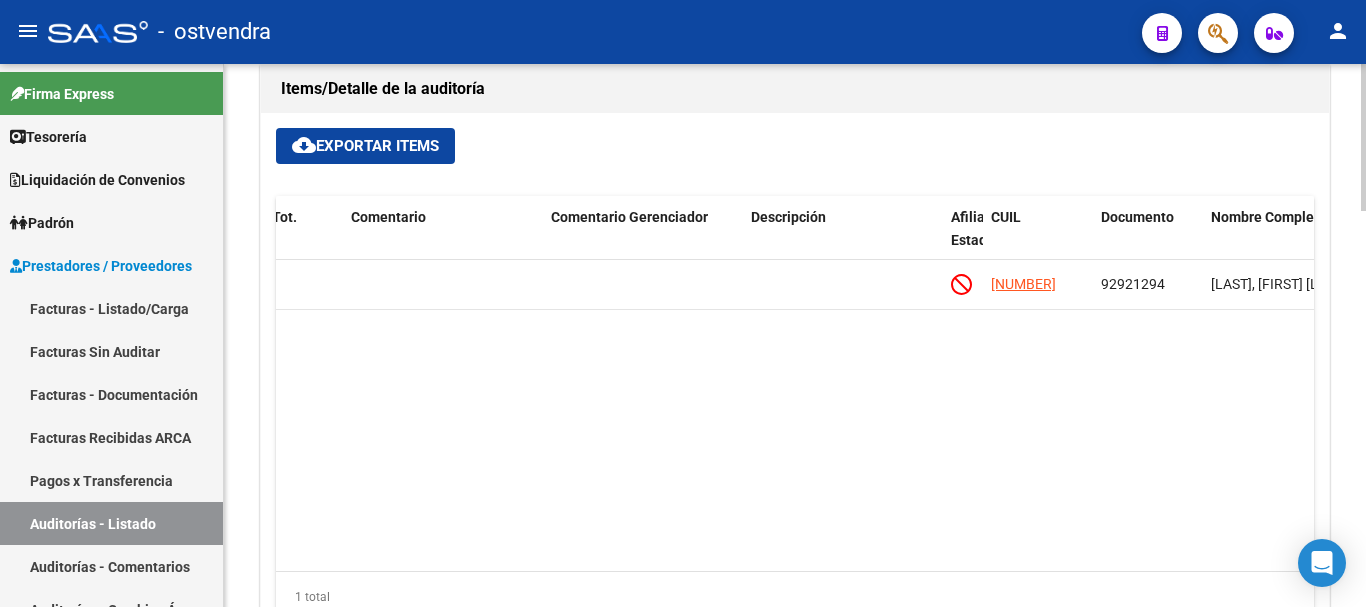 scroll, scrollTop: 1400, scrollLeft: 0, axis: vertical 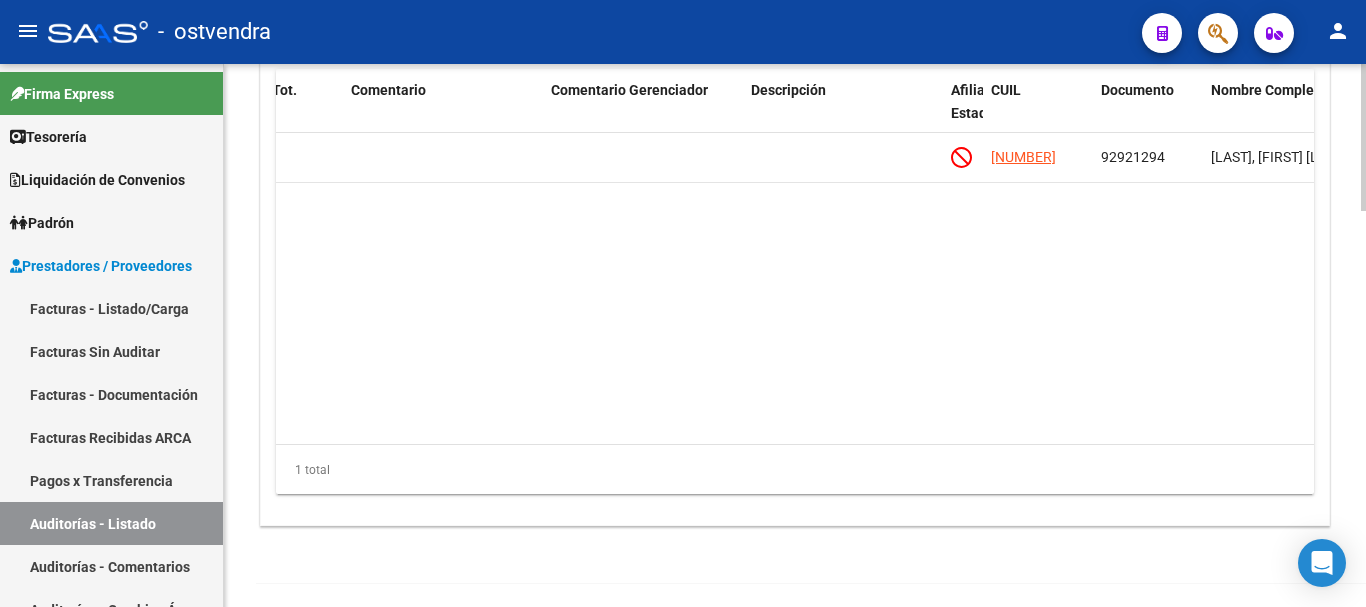 drag, startPoint x: 723, startPoint y: 453, endPoint x: 825, endPoint y: 437, distance: 103.24728 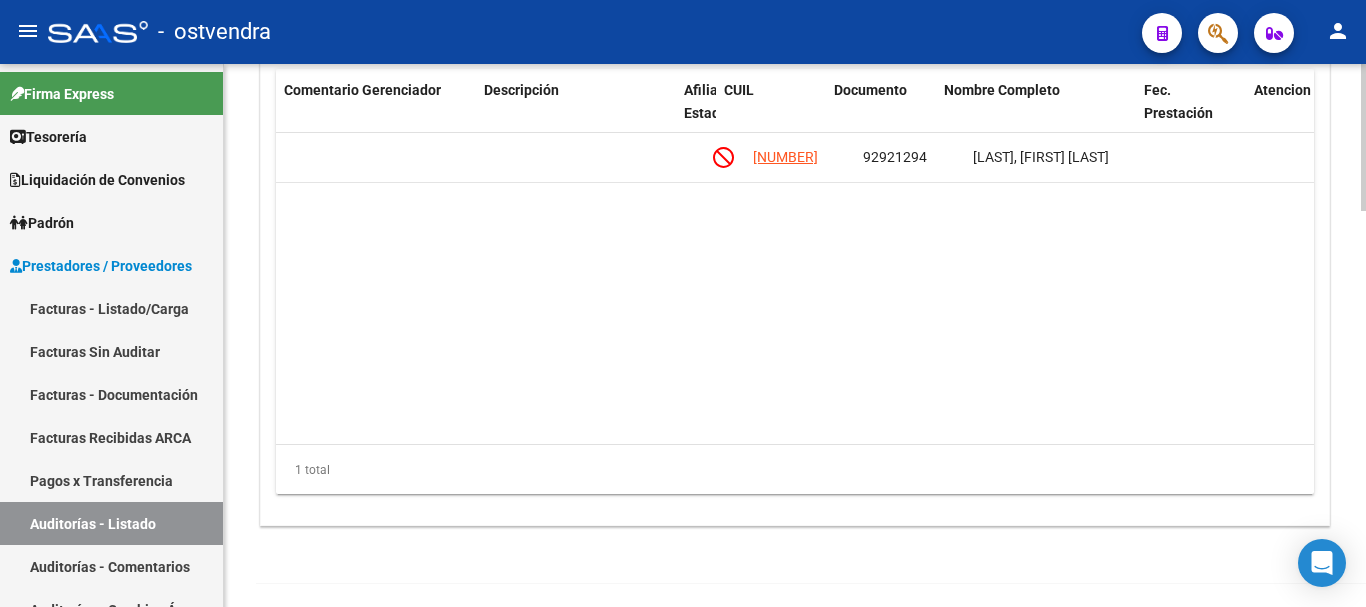 scroll, scrollTop: 0, scrollLeft: 846, axis: horizontal 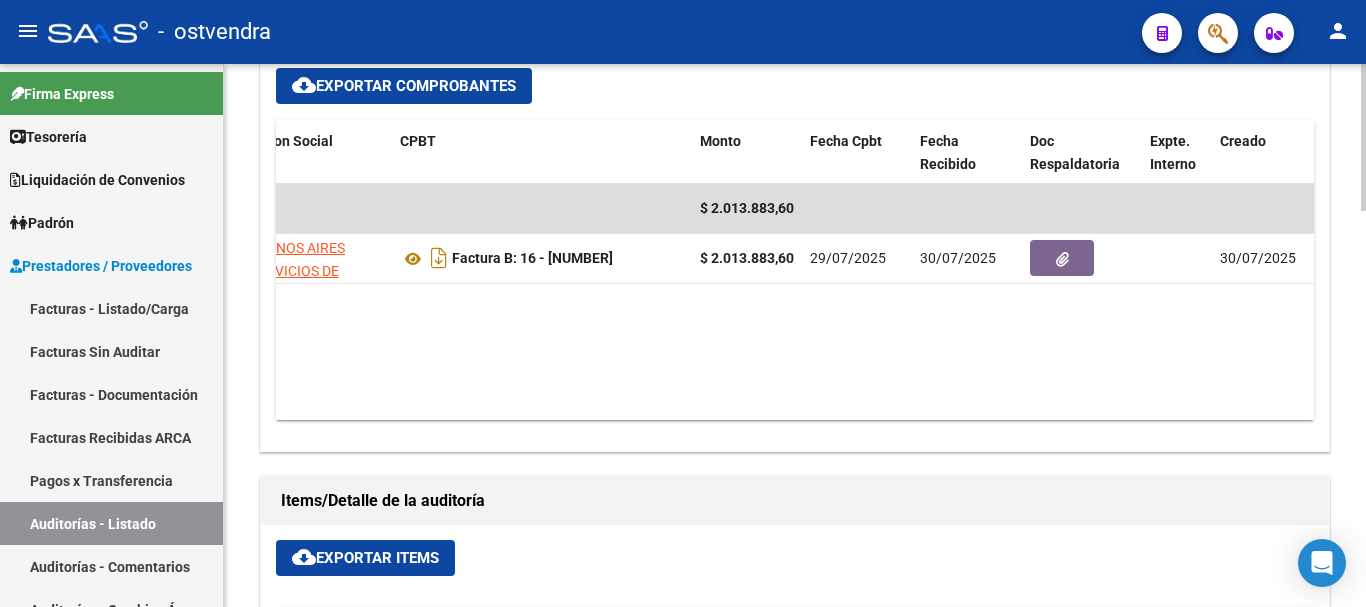 drag, startPoint x: 811, startPoint y: 407, endPoint x: 766, endPoint y: 417, distance: 46.09772 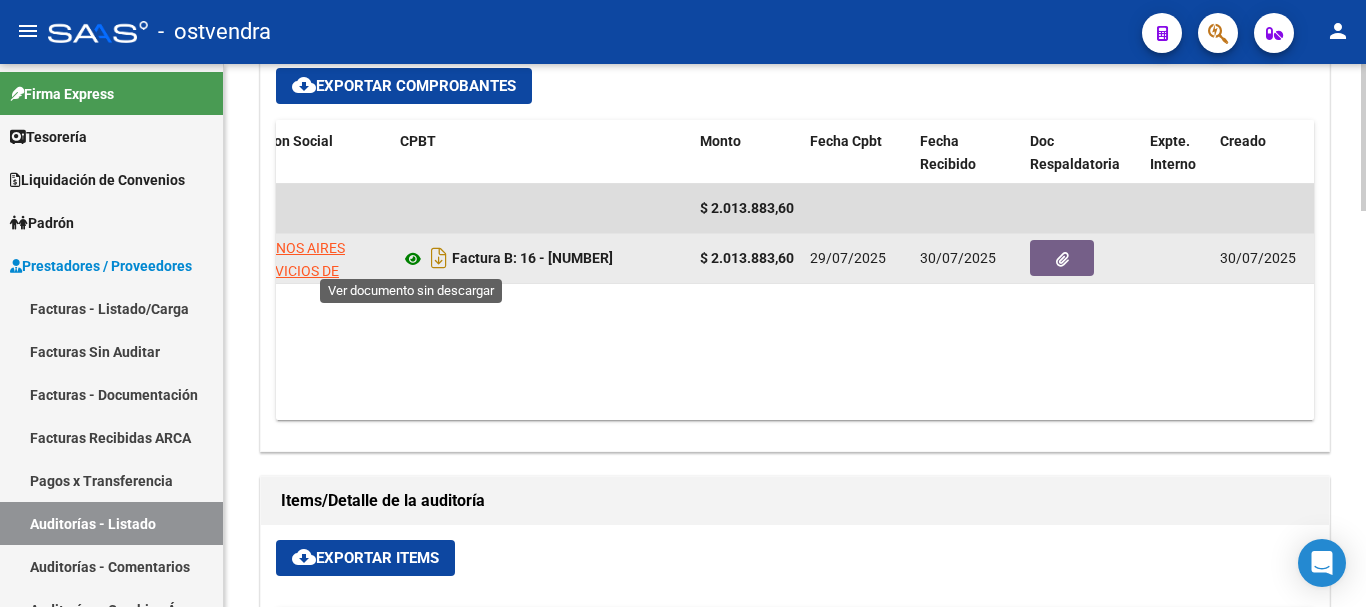 click 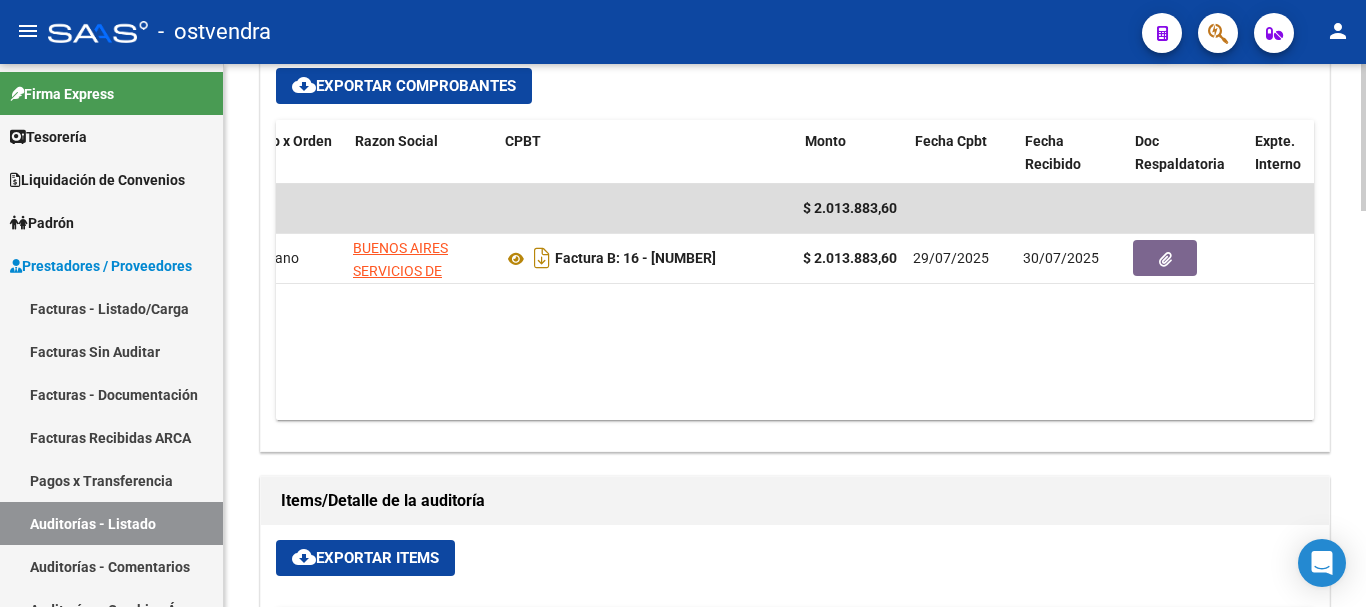 scroll, scrollTop: 0, scrollLeft: 228, axis: horizontal 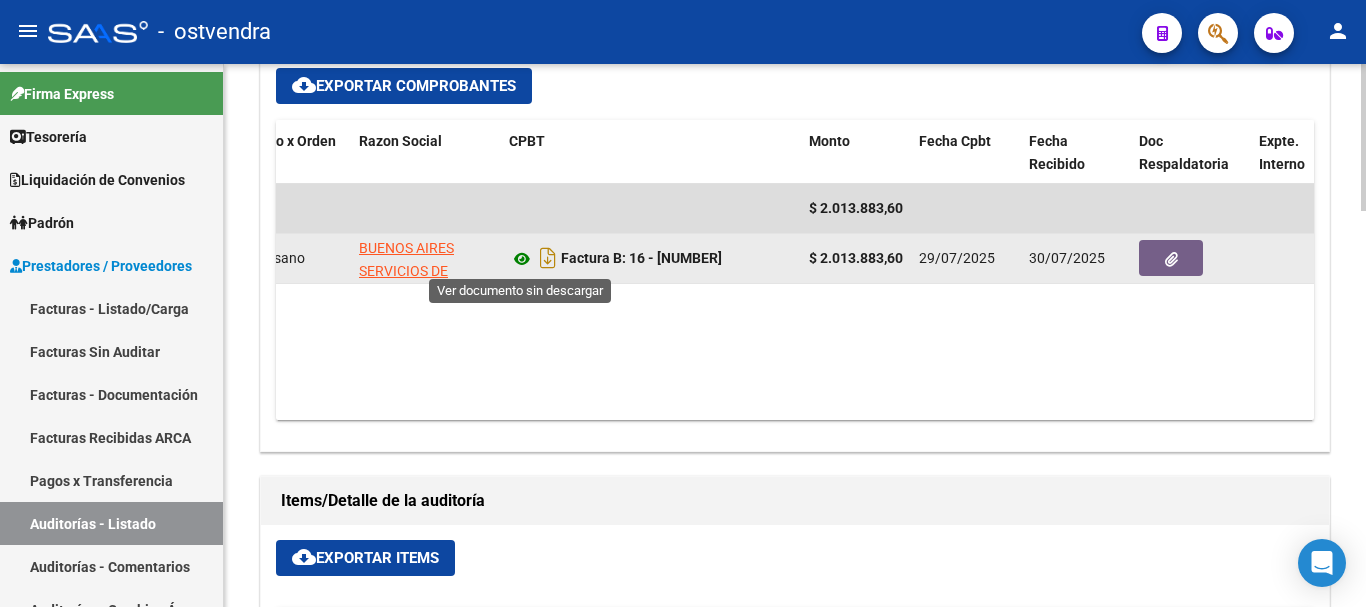 click 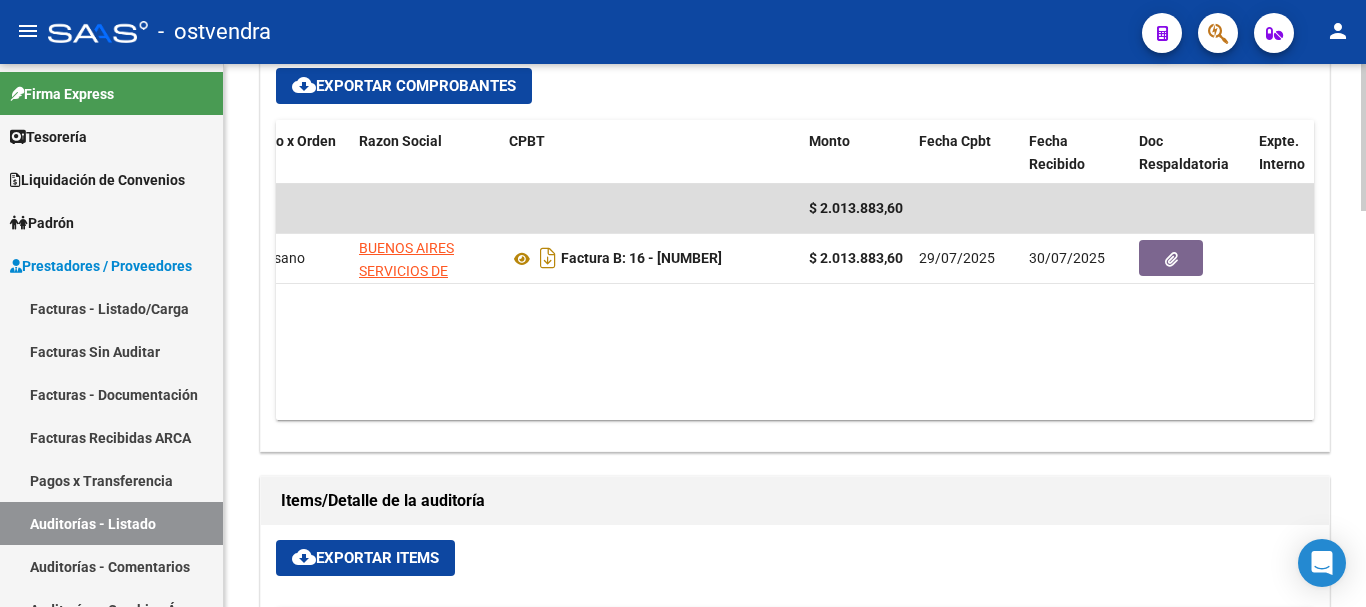 click on "$ 2.013.883,60 9980  V01 - Viasano BUENOS AIRES SERVICIOS DE SALUD BASA S.A. UTE  Factura B: 16 - 2258  $ 2.013.883,60 29/07/2025 30/07/2025 30/07/2025 Tatiana Mierez - t.mierez@viasanosalud.com.ar" 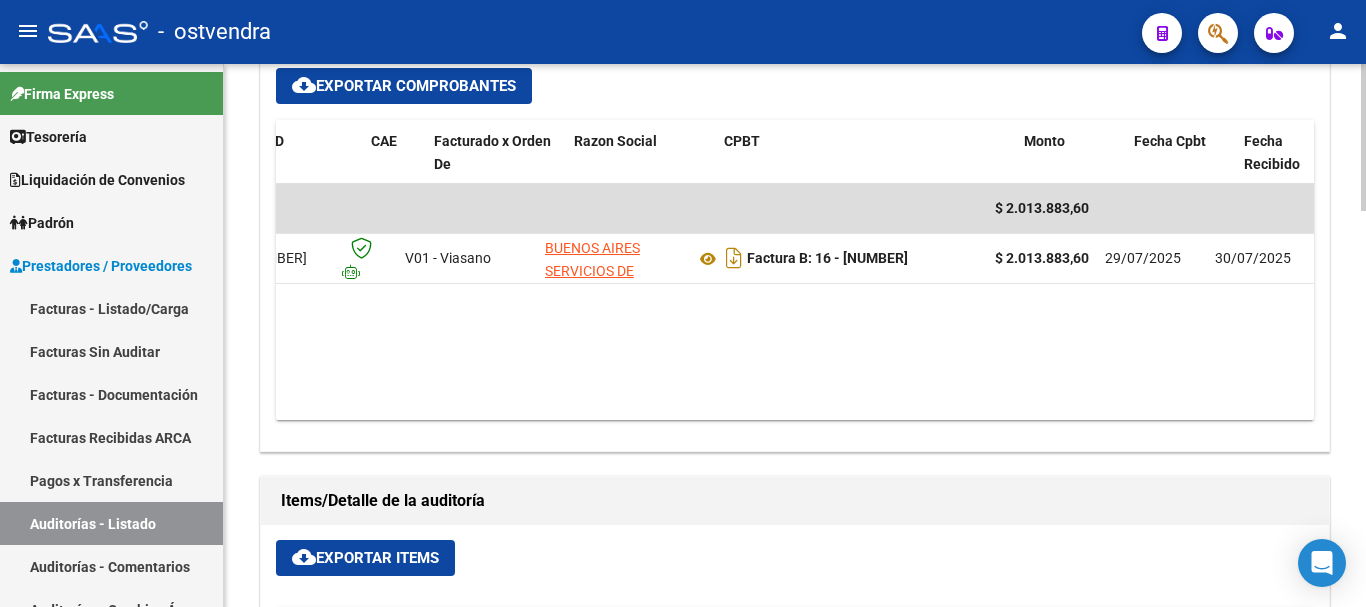 scroll, scrollTop: 0, scrollLeft: 0, axis: both 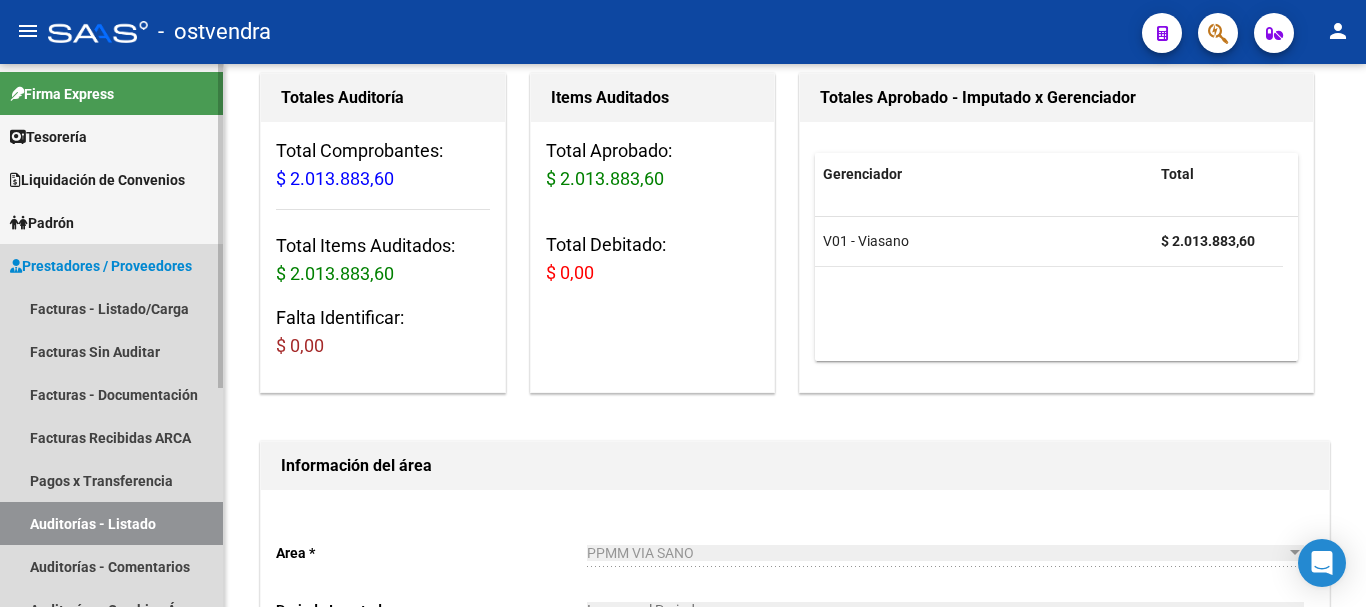 click on "Auditorías - Listado" at bounding box center (111, 523) 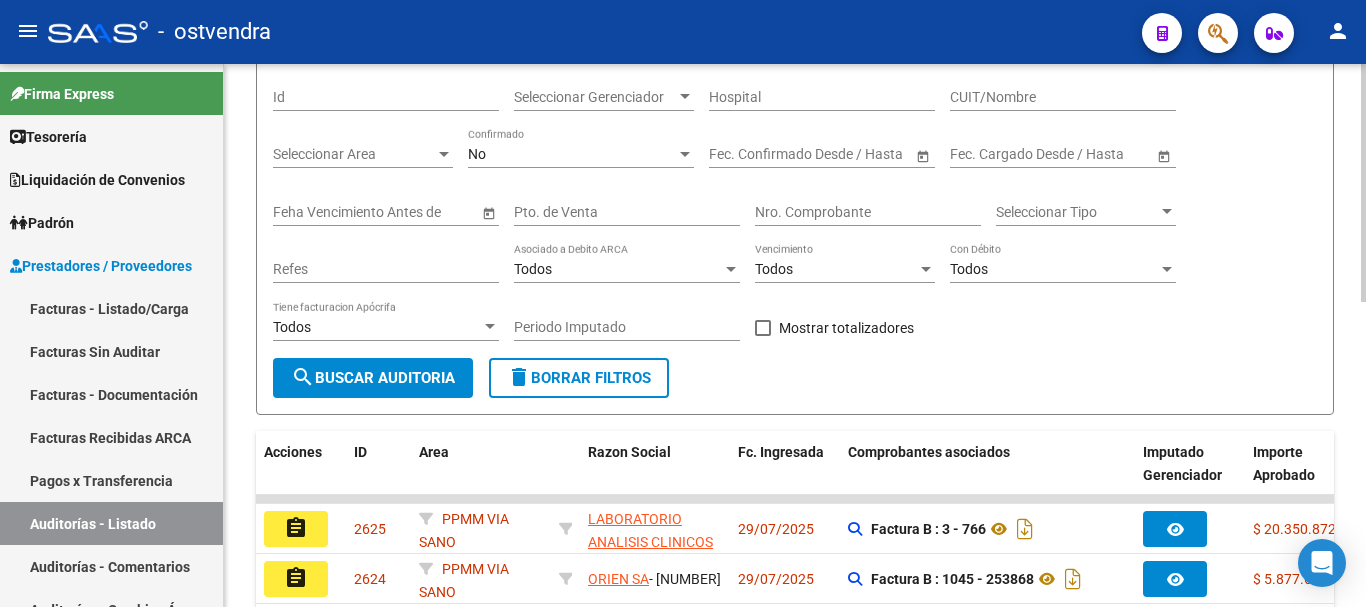 click on "Nro. Comprobante" at bounding box center (868, 212) 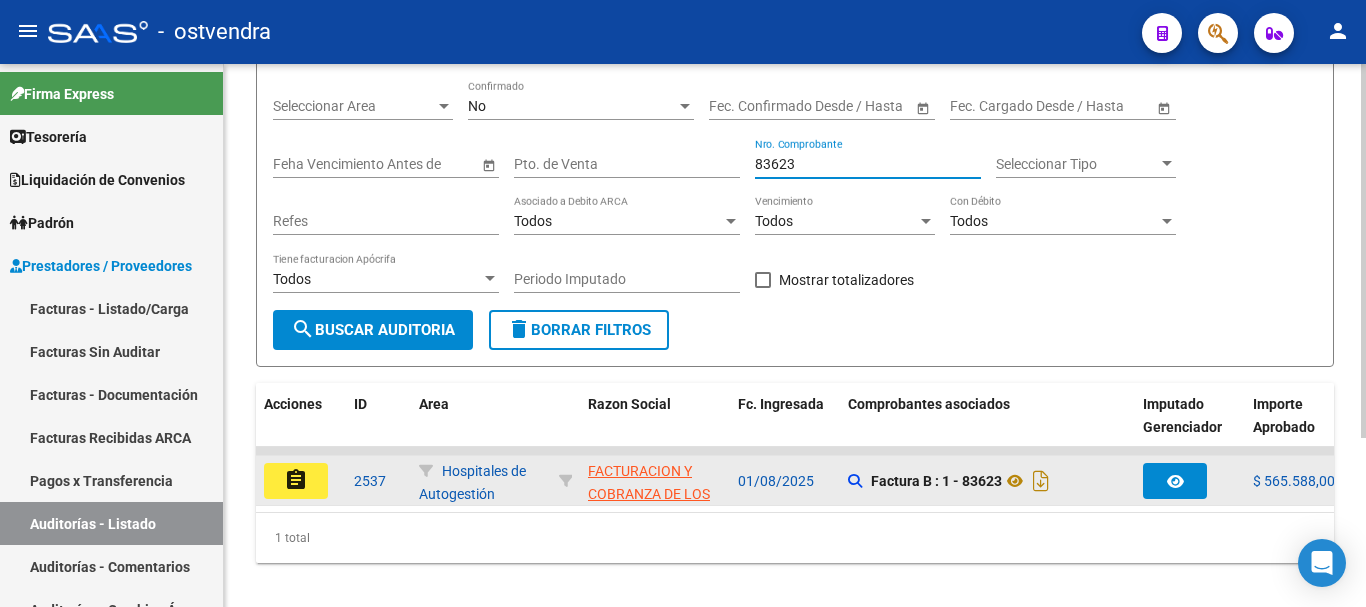 scroll, scrollTop: 245, scrollLeft: 0, axis: vertical 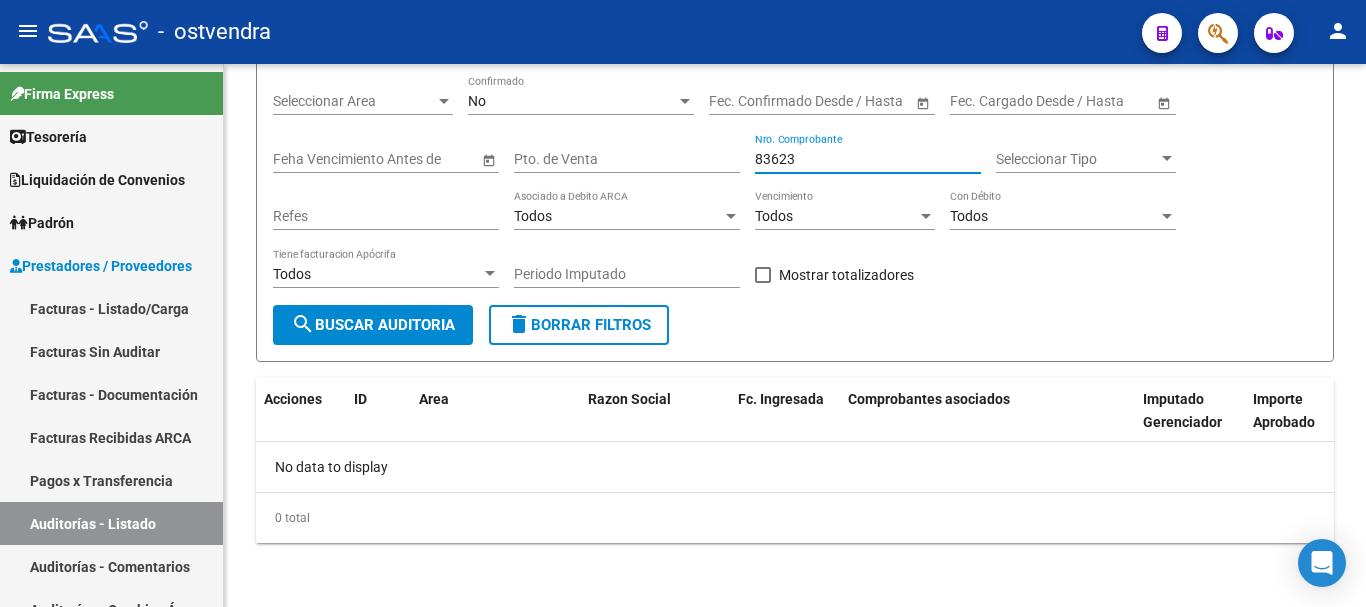 type on "83792" 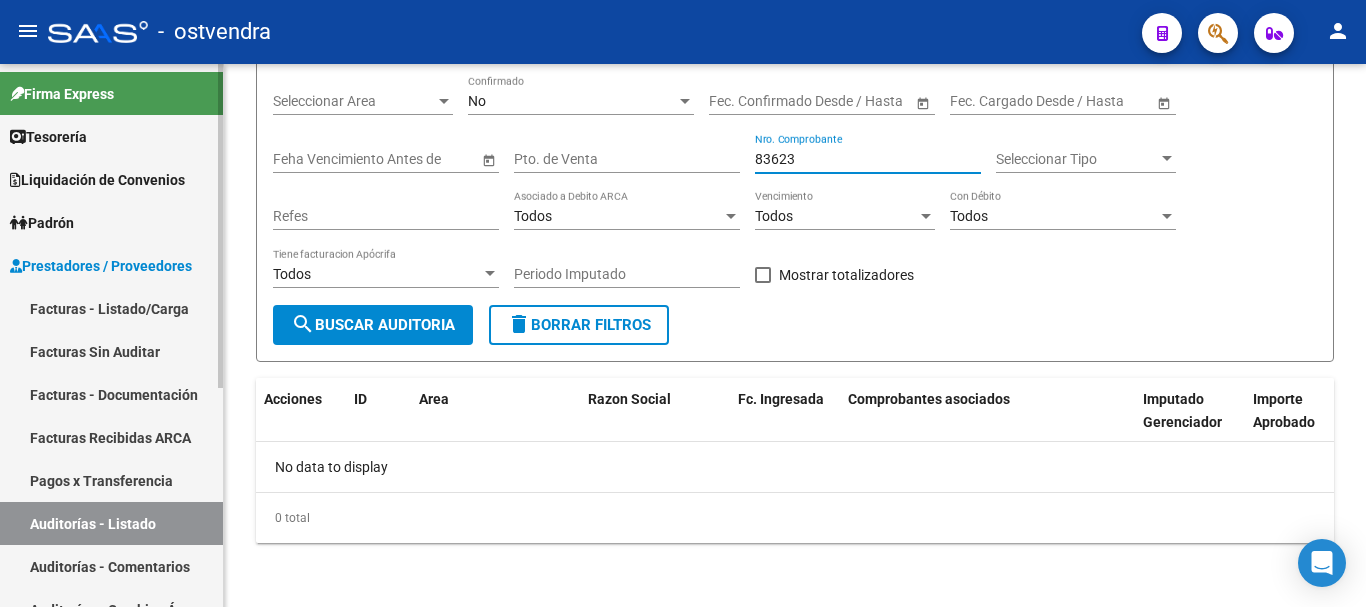 click on "Facturas - Listado/Carga" at bounding box center [111, 308] 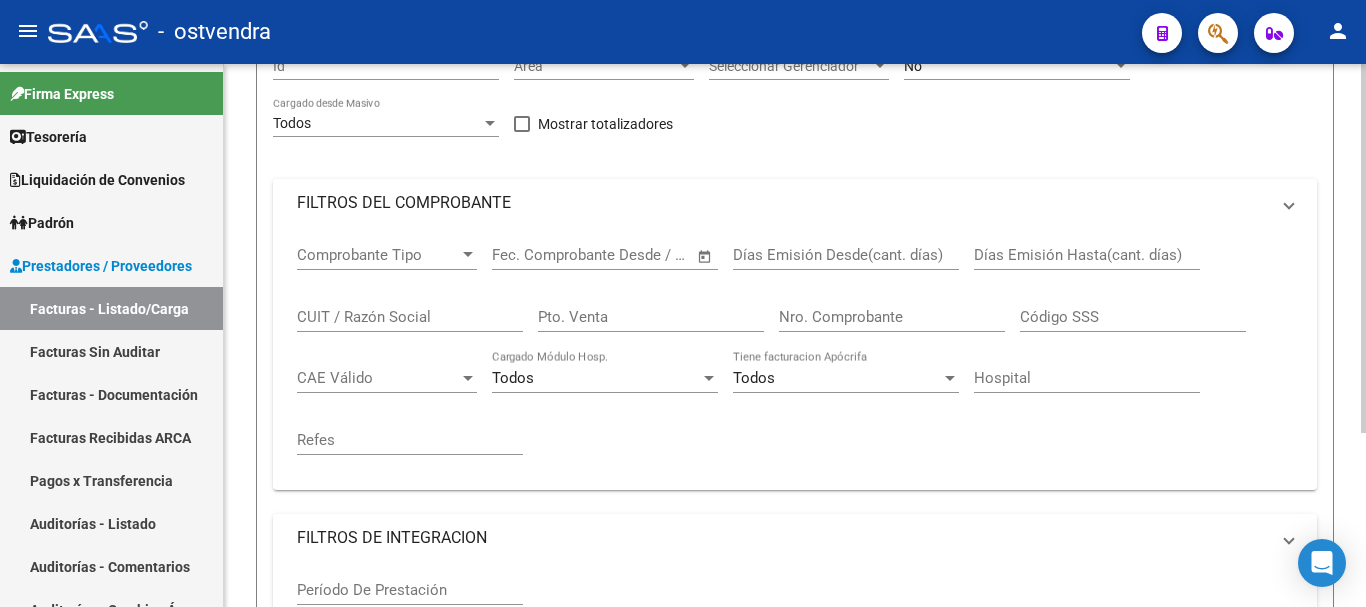 scroll, scrollTop: 0, scrollLeft: 0, axis: both 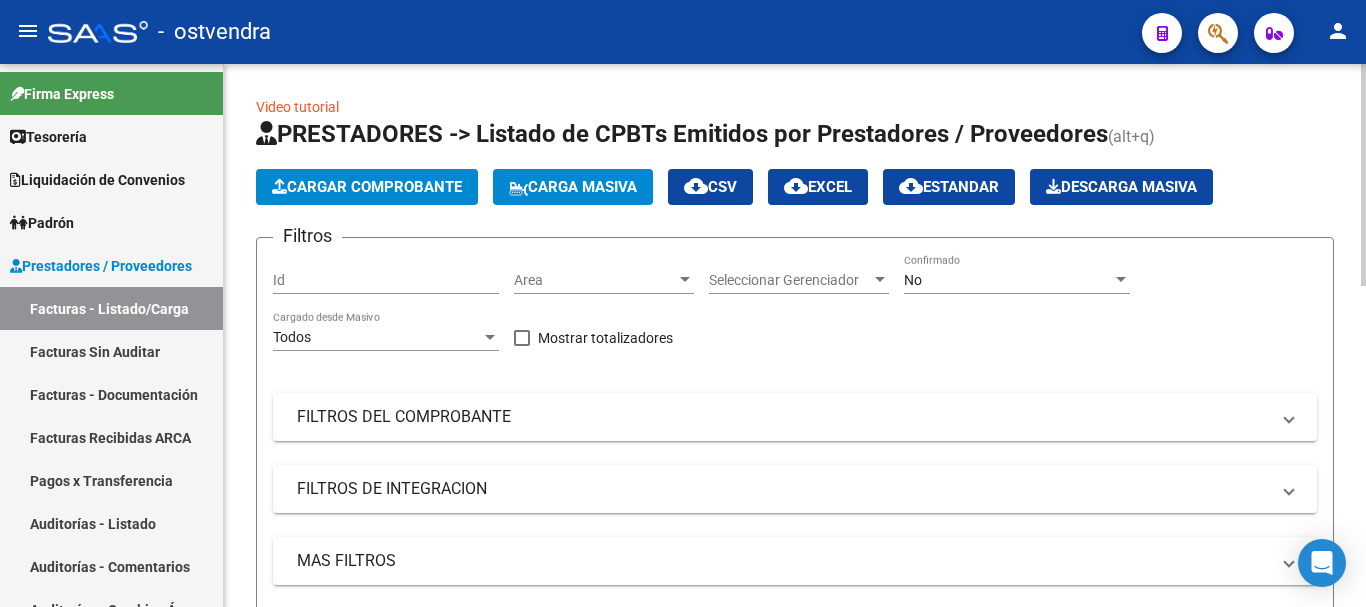 click on "Cargar Comprobante" 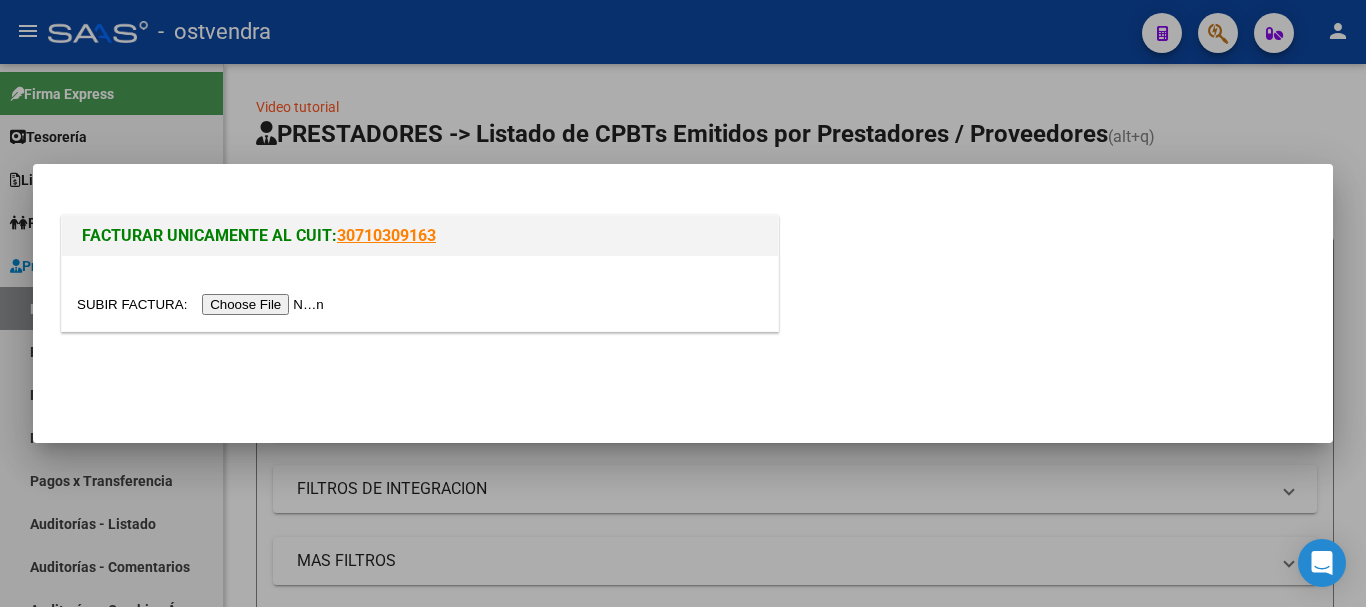 click at bounding box center [203, 304] 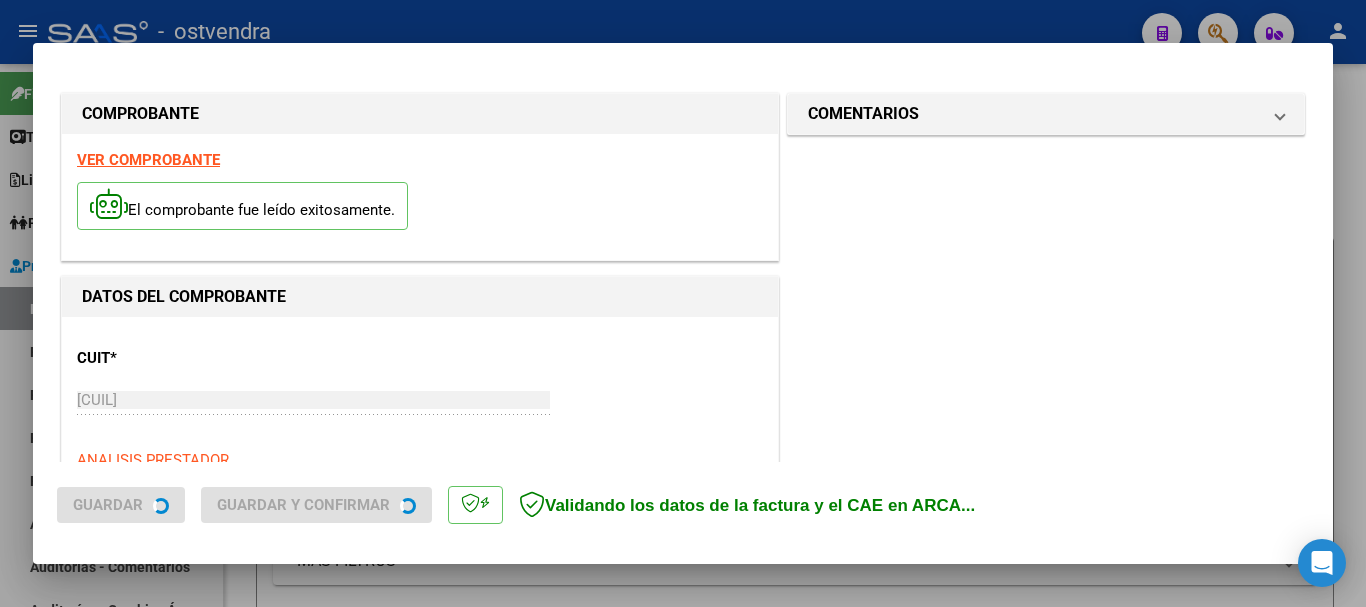 type on "2025-11-03" 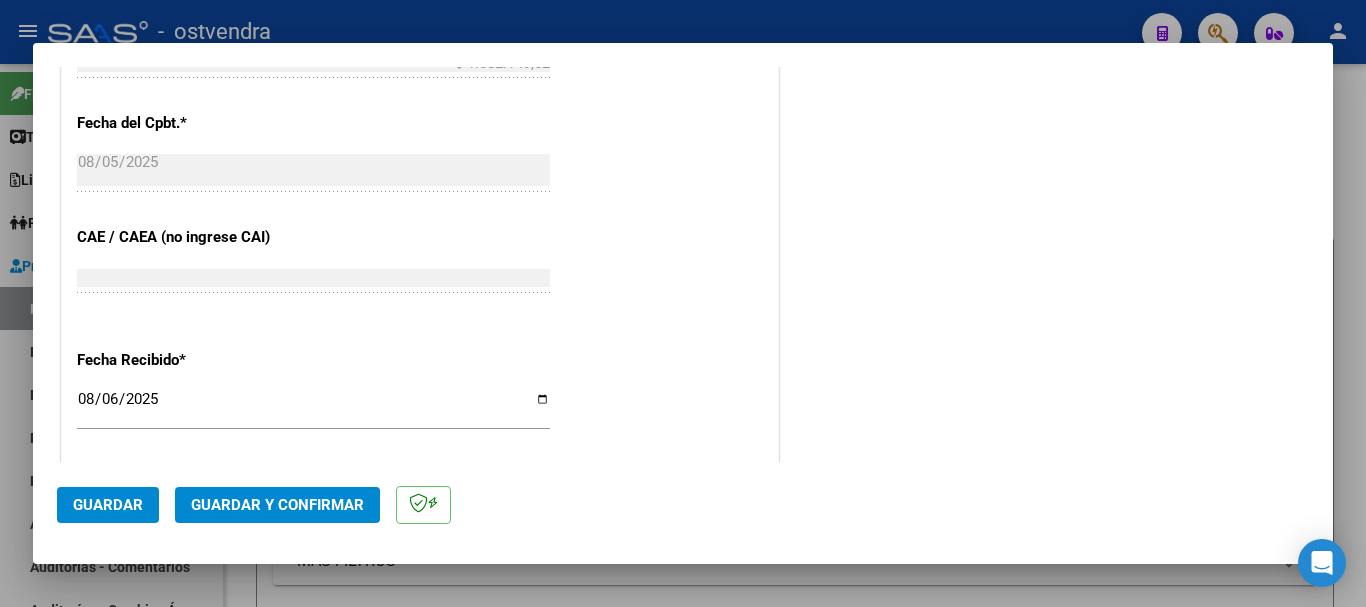 scroll, scrollTop: 1000, scrollLeft: 0, axis: vertical 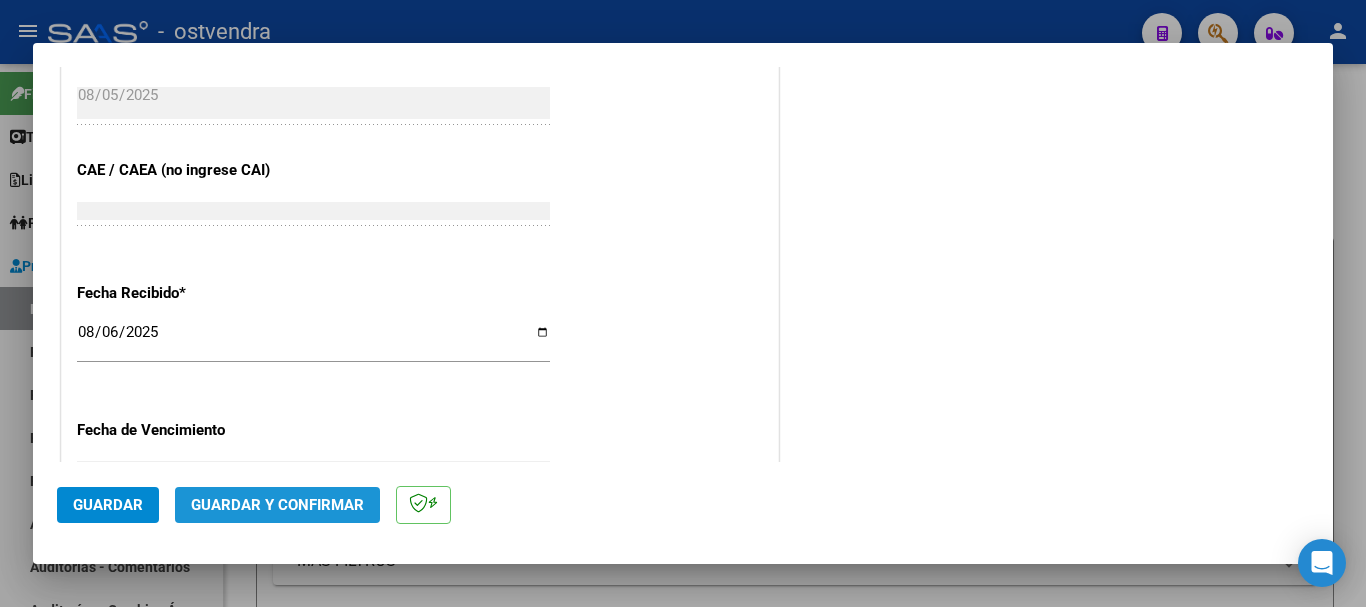 click on "Guardar y Confirmar" 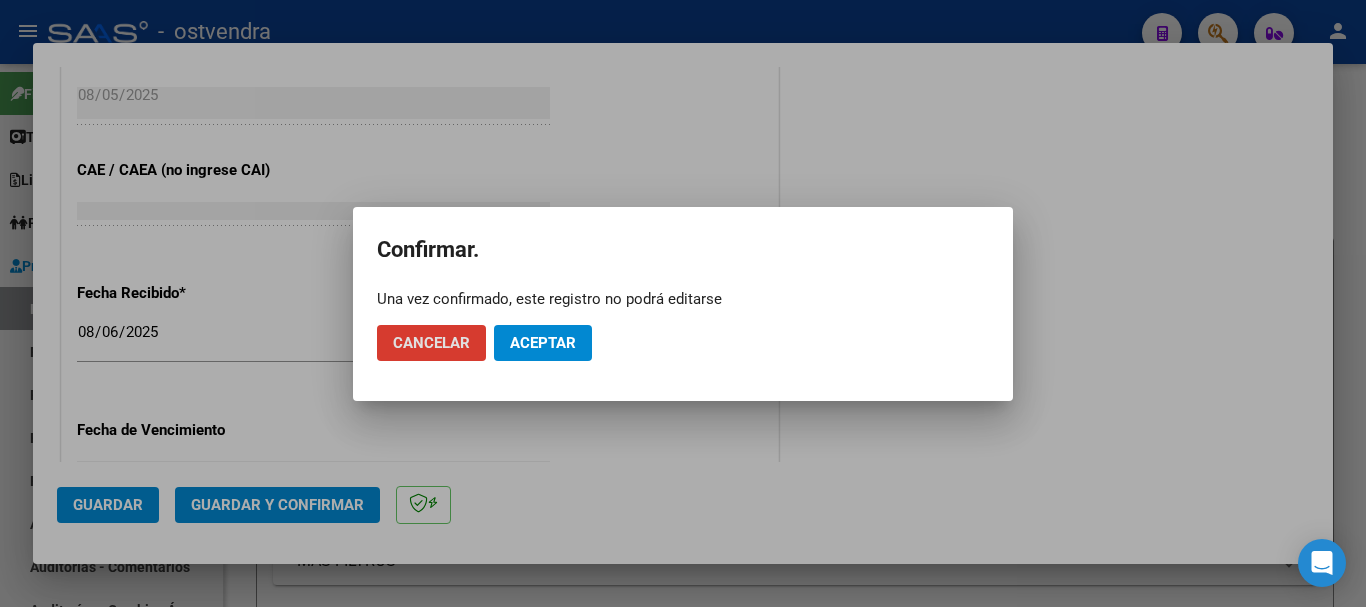 click on "Aceptar" 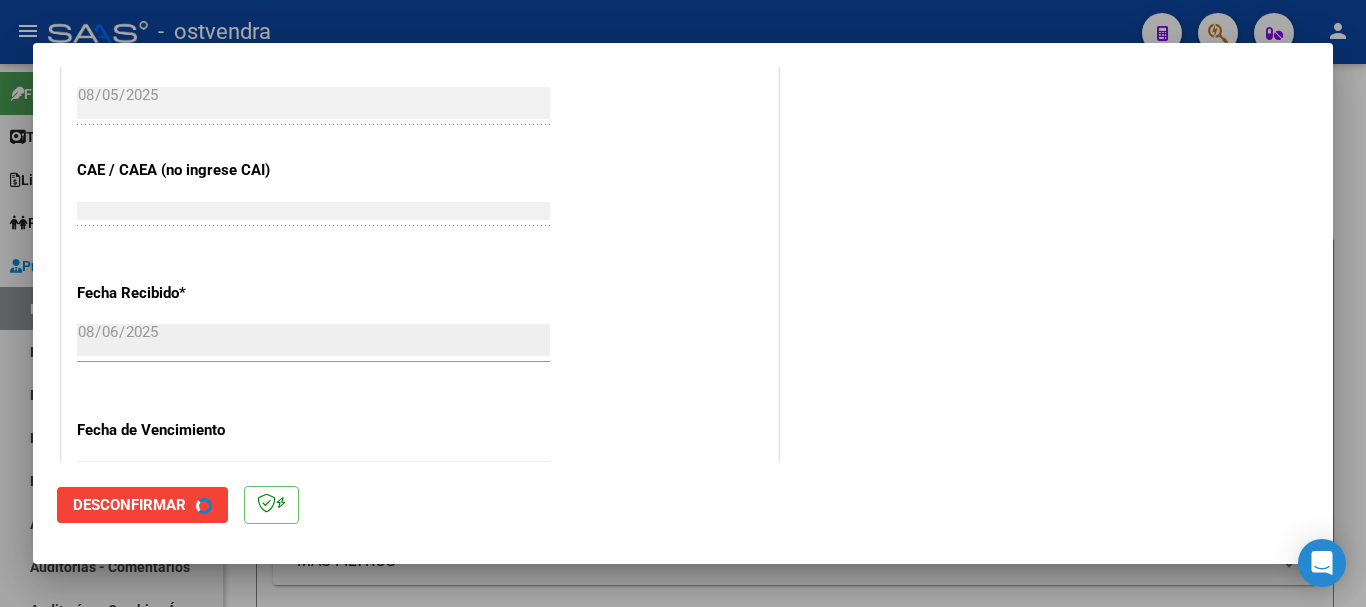 scroll, scrollTop: 0, scrollLeft: 0, axis: both 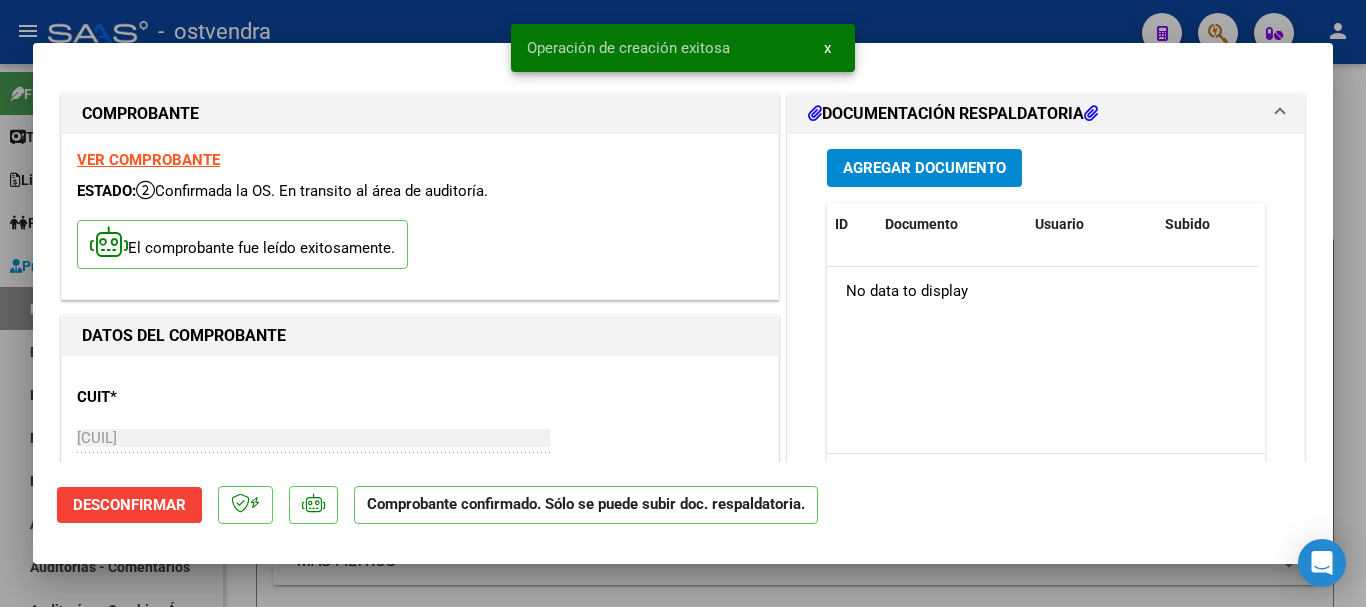 drag, startPoint x: 0, startPoint y: 426, endPoint x: 0, endPoint y: 414, distance: 12 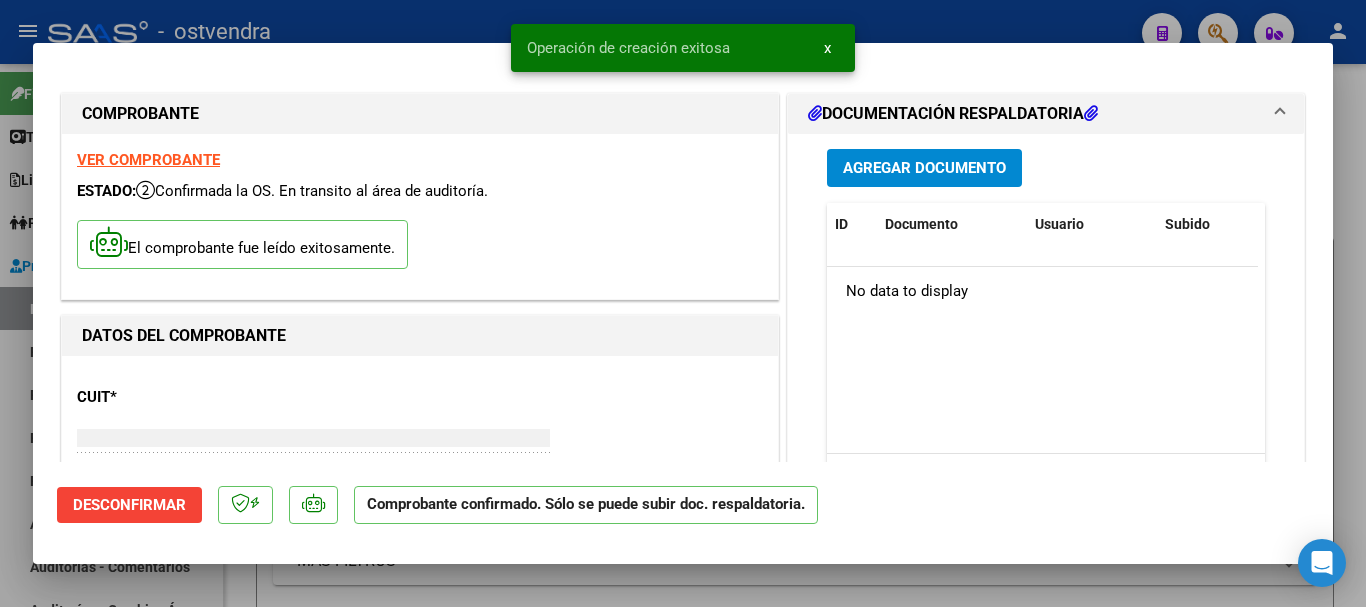 type 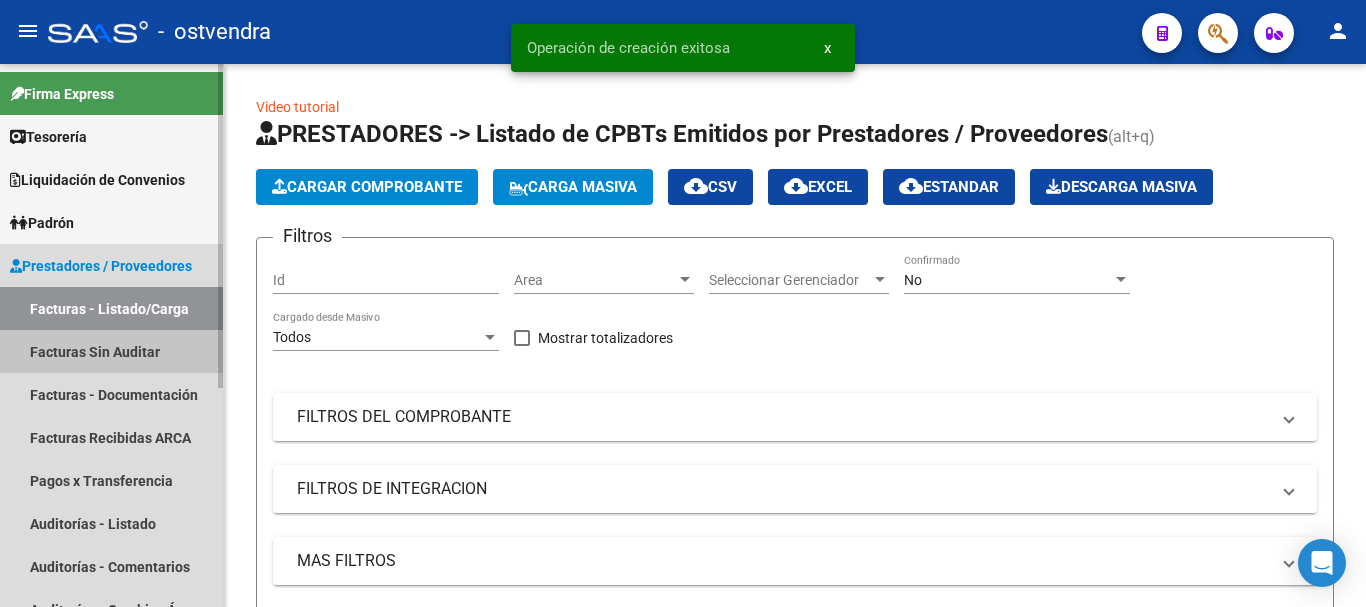 click on "Facturas Sin Auditar" at bounding box center [111, 351] 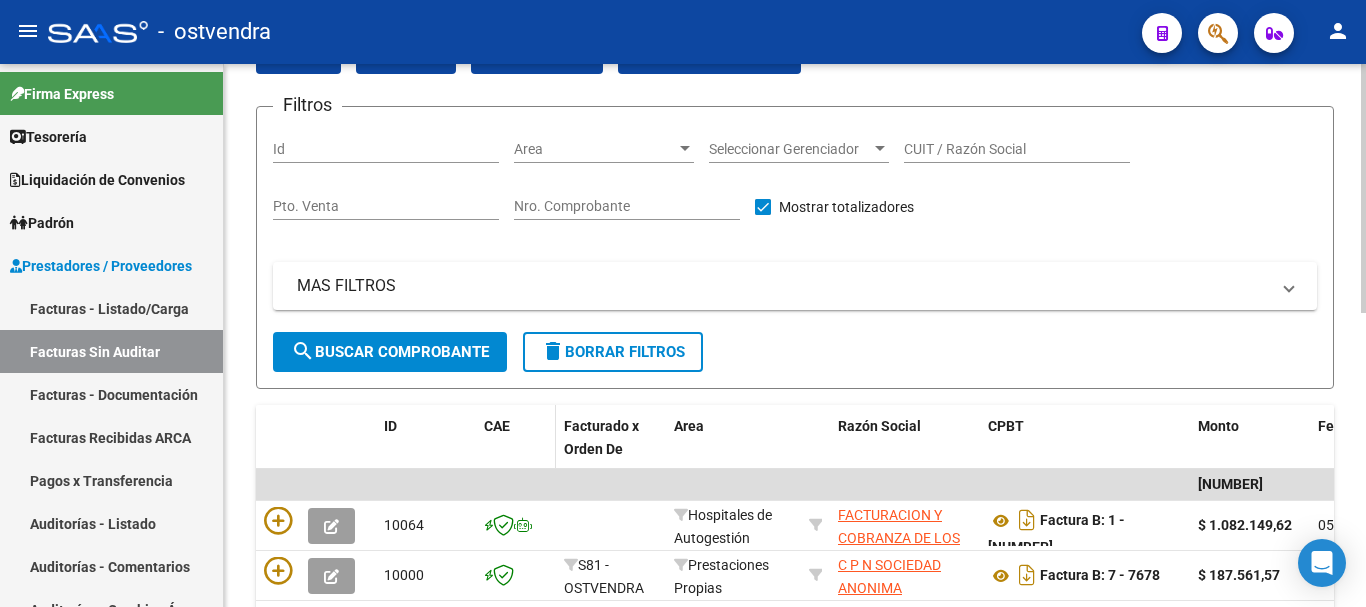 scroll, scrollTop: 200, scrollLeft: 0, axis: vertical 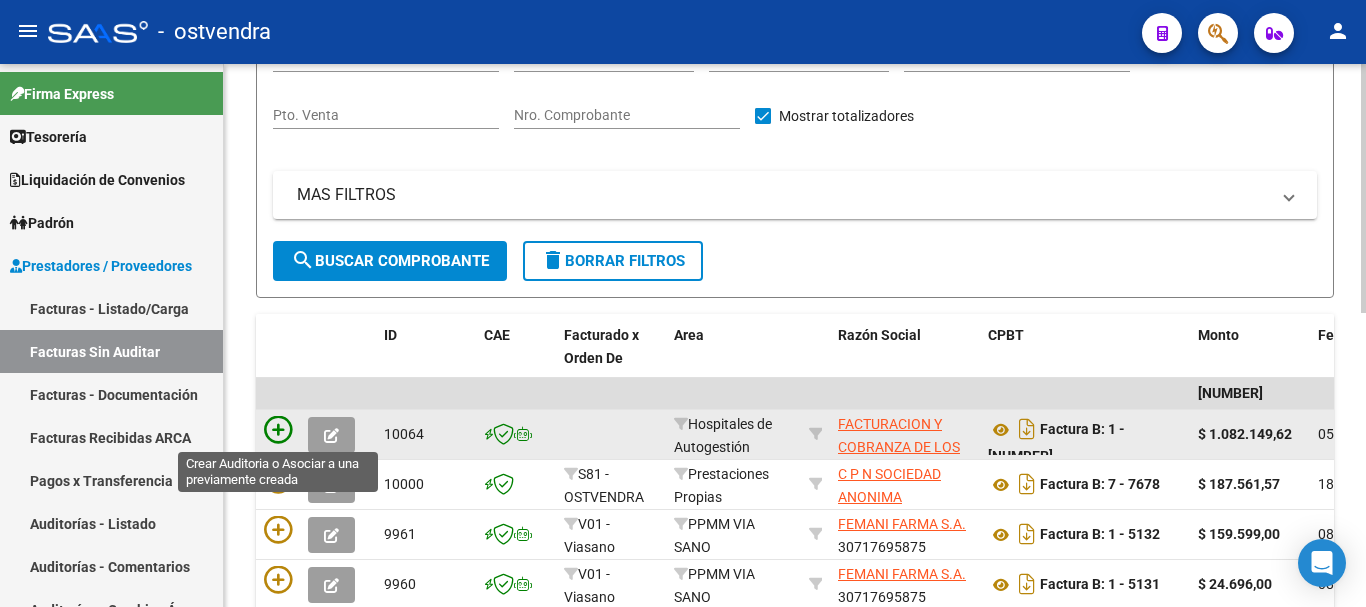click 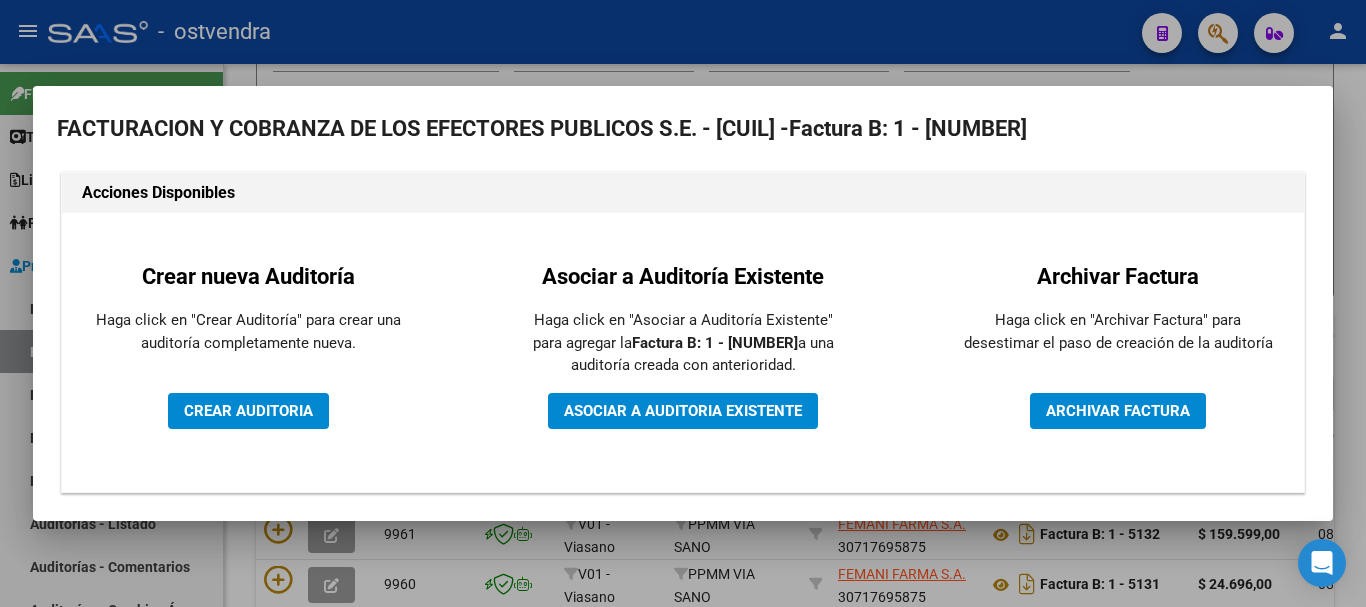drag, startPoint x: 224, startPoint y: 436, endPoint x: 224, endPoint y: 422, distance: 14 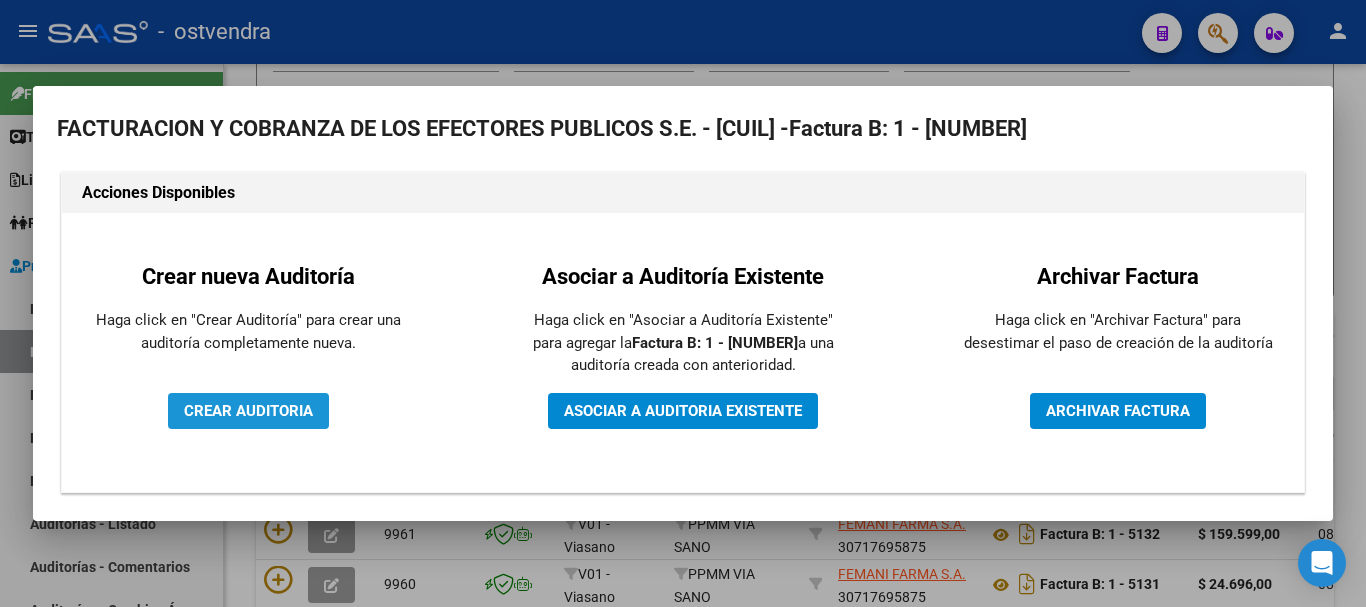 click on "CREAR AUDITORIA" at bounding box center (248, 411) 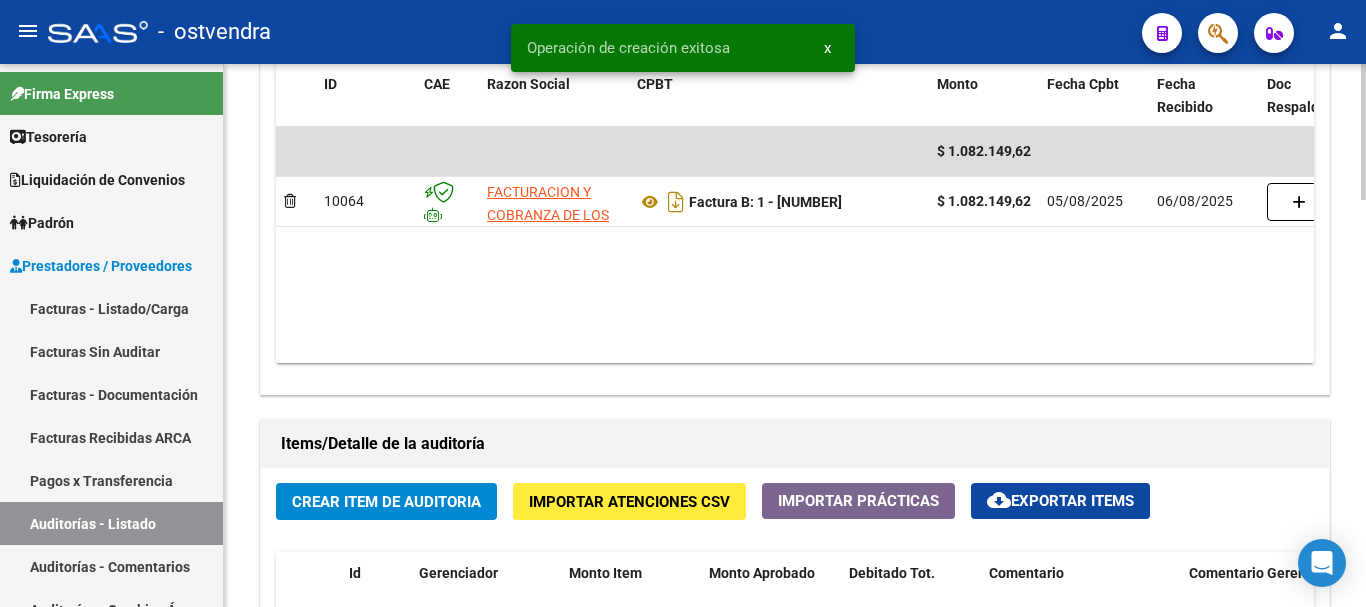 scroll, scrollTop: 1200, scrollLeft: 0, axis: vertical 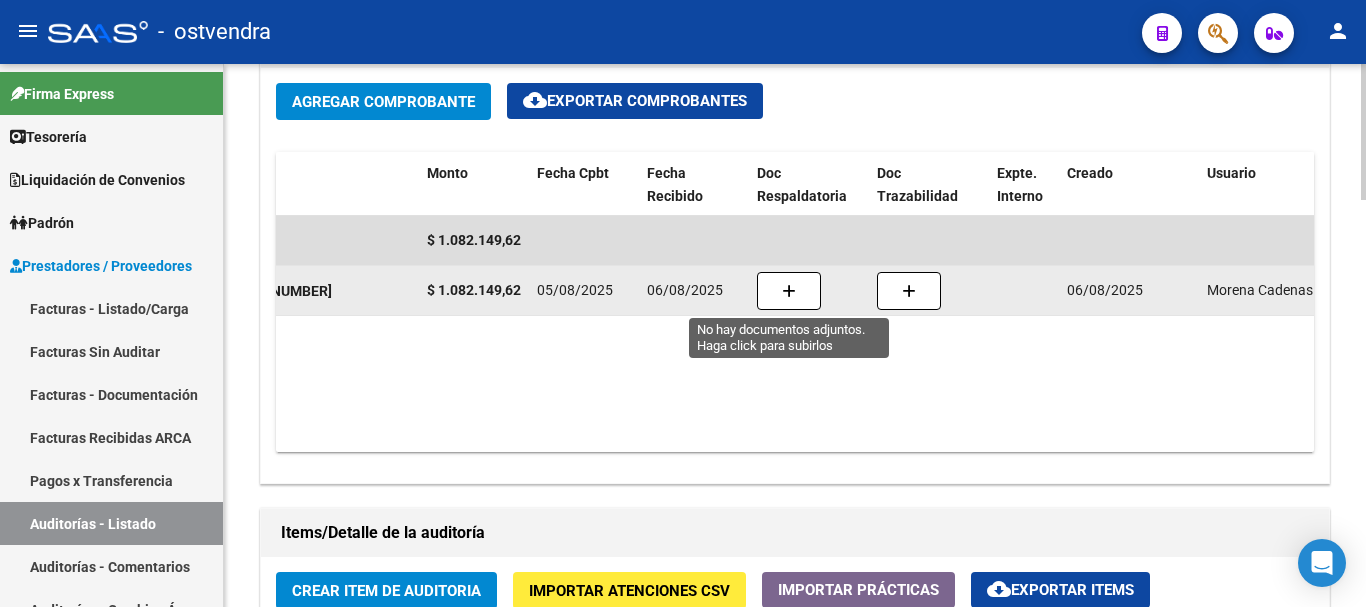 click 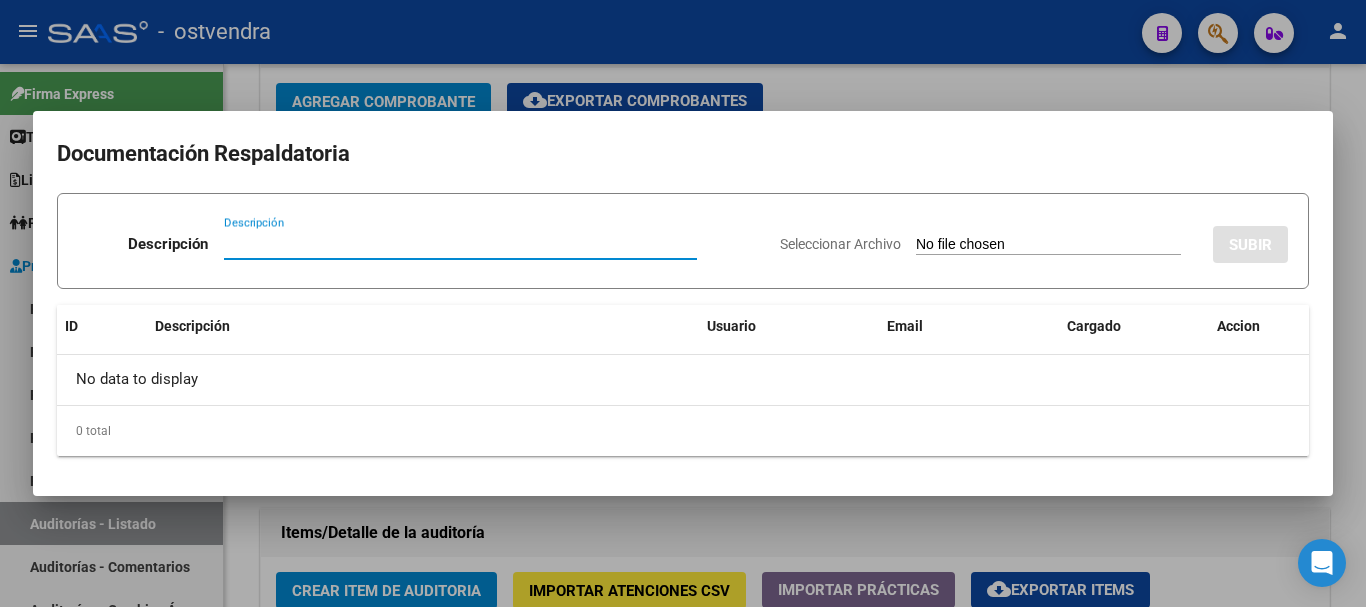 click on "Documentación Respaldatoria Descripción Descripción Seleccionar Archivo SUBIR ID Descripción Usuario Email Cargado Accion No data to display  0 total   1" at bounding box center [683, 303] 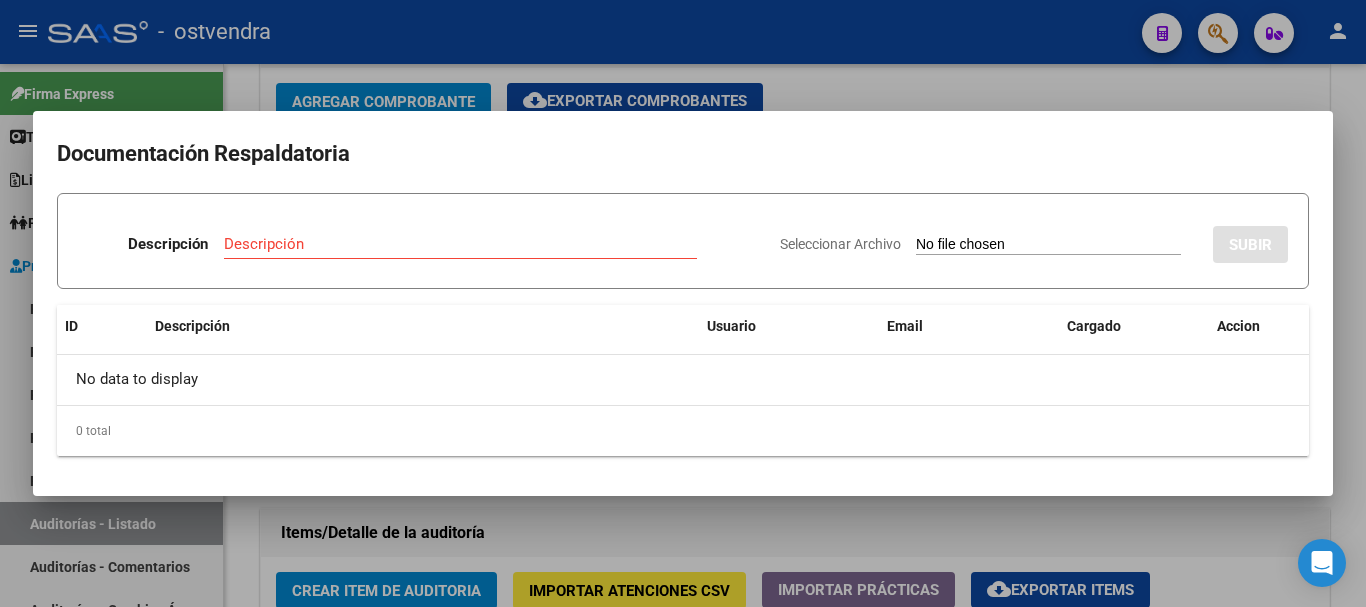 click at bounding box center [683, 303] 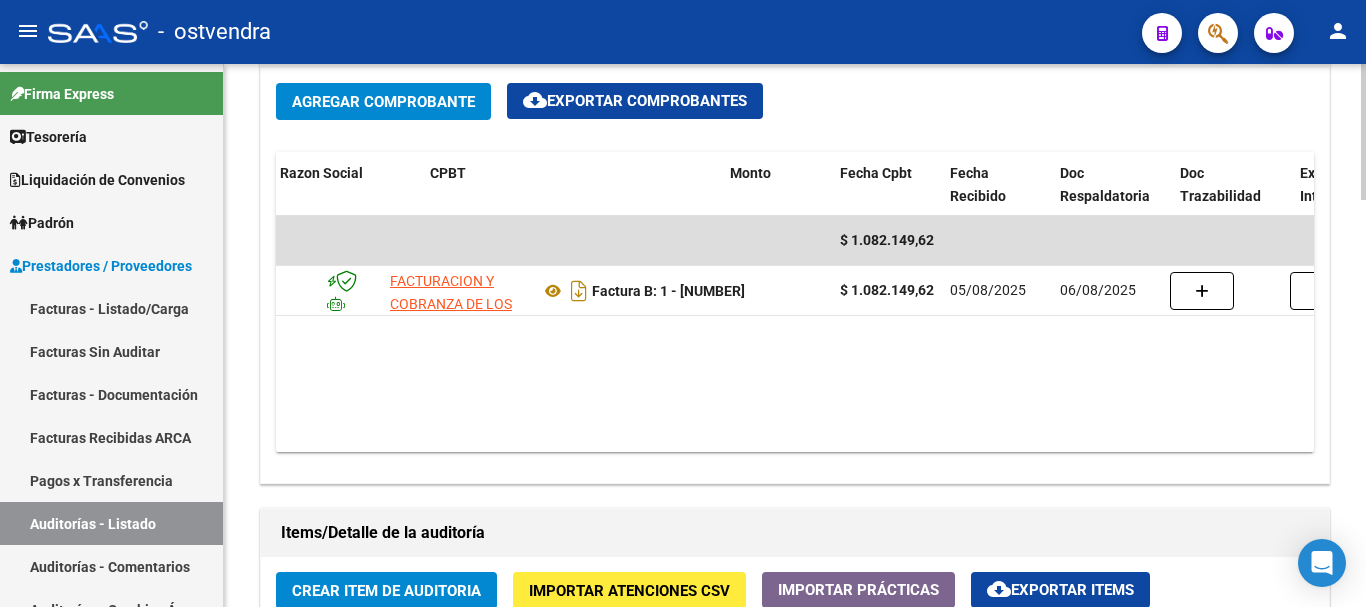 scroll, scrollTop: 0, scrollLeft: 0, axis: both 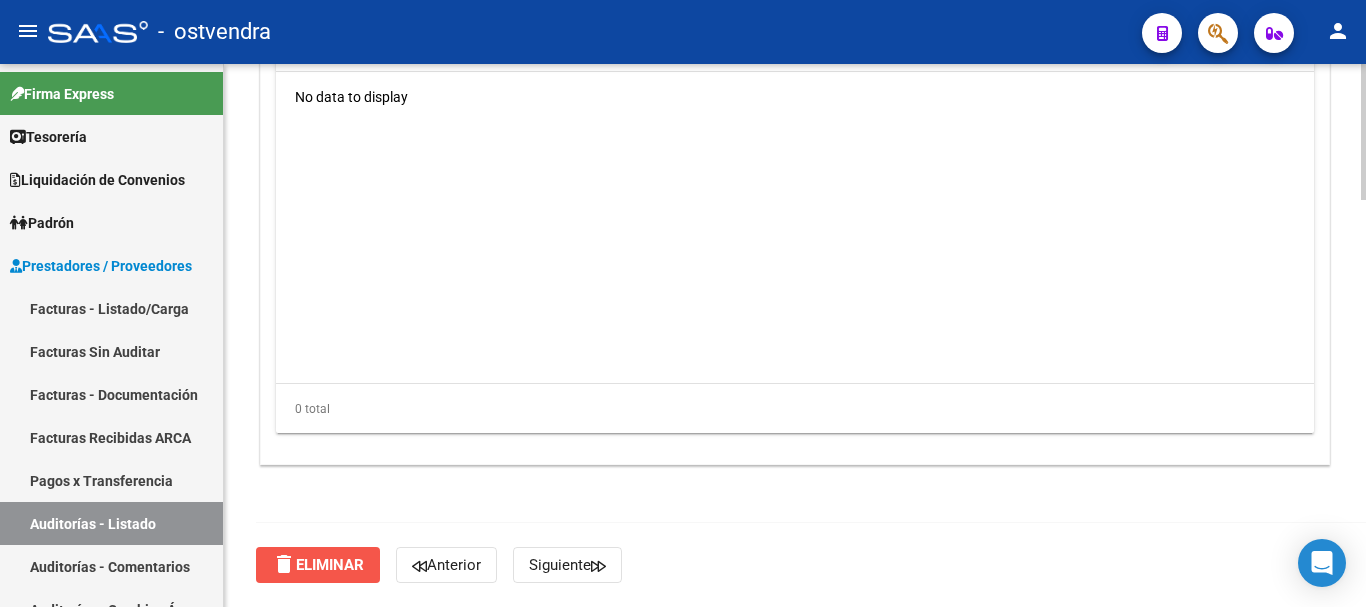 click on "delete  Eliminar" 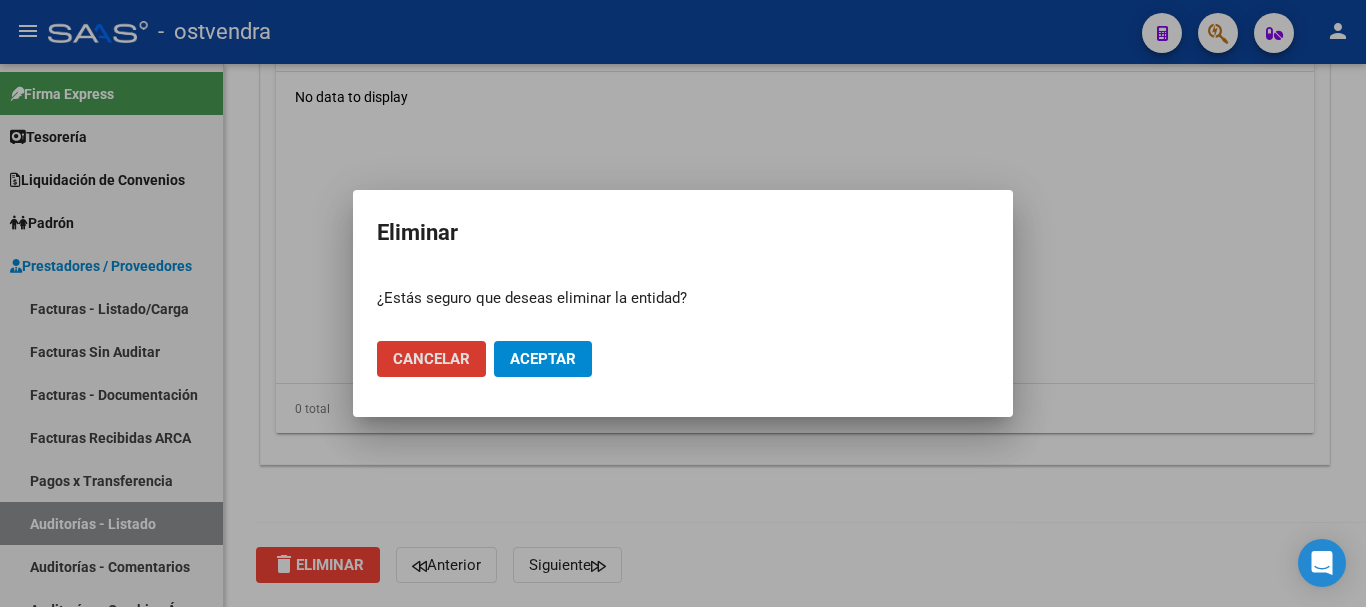 click on "Aceptar" 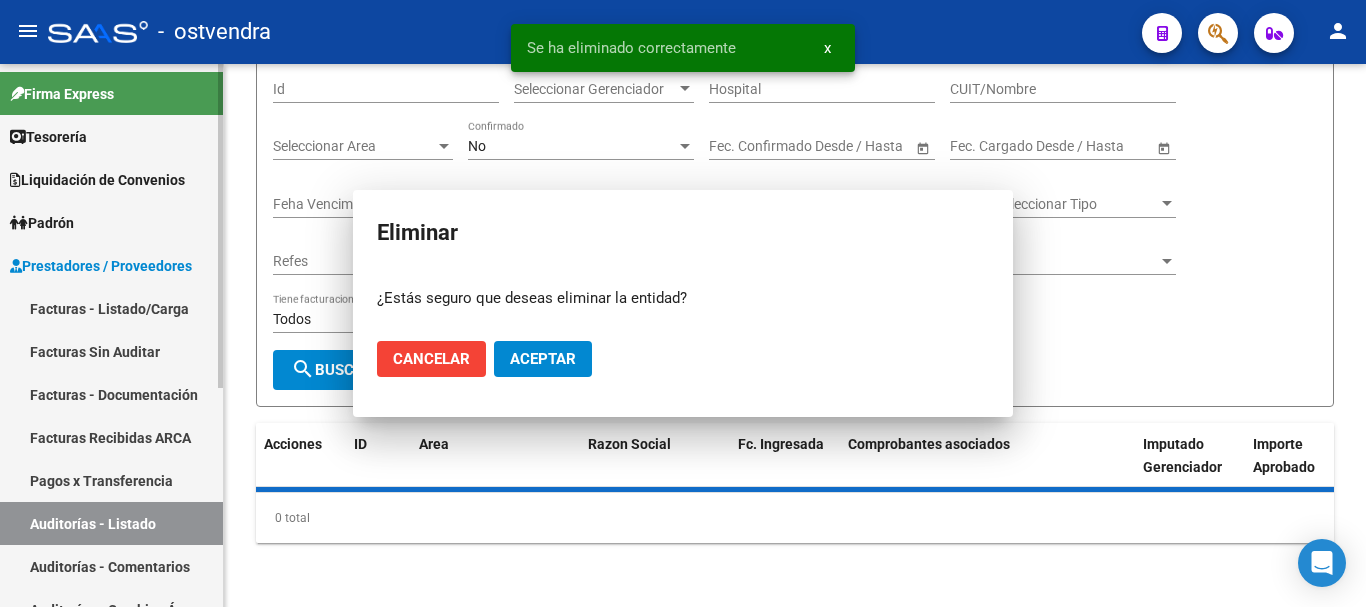 scroll, scrollTop: 0, scrollLeft: 0, axis: both 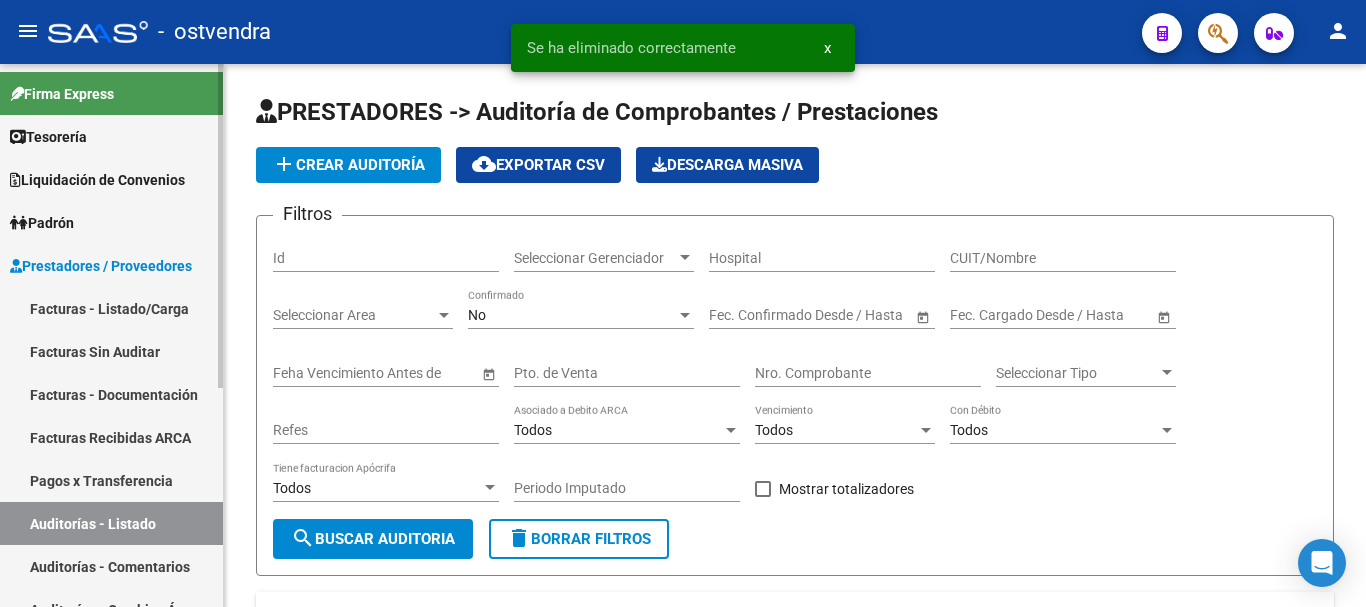 click on "Auditorías - Listado" at bounding box center [111, 523] 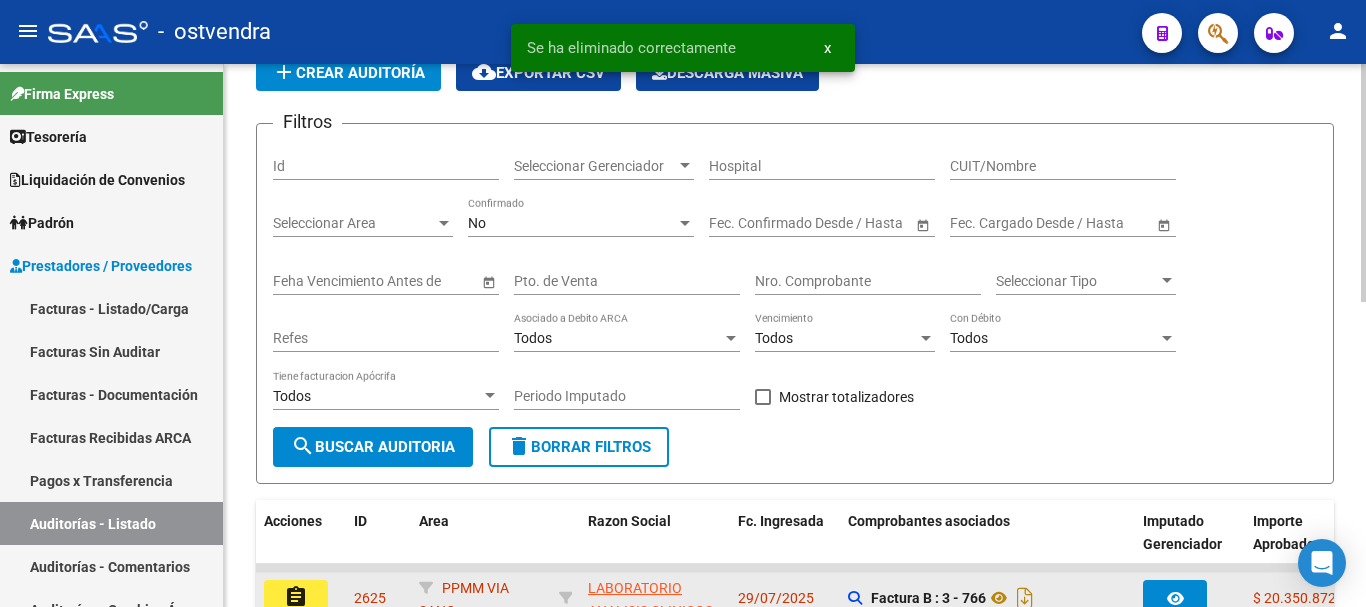 scroll, scrollTop: 300, scrollLeft: 0, axis: vertical 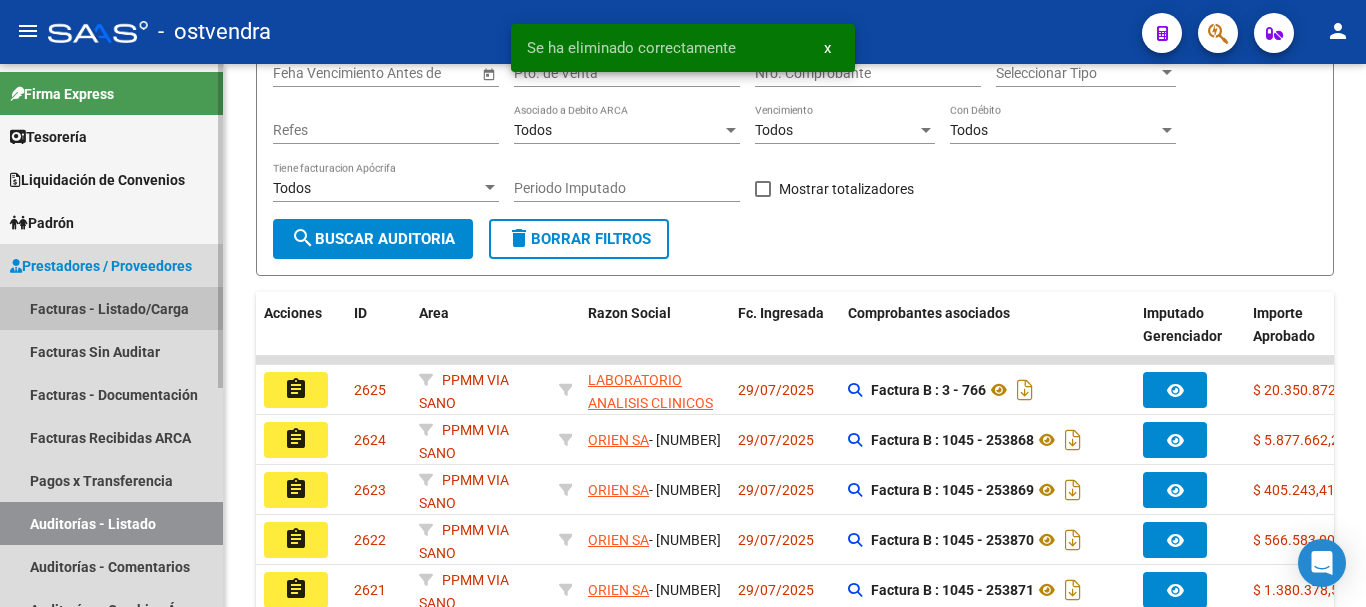 click on "Facturas - Listado/Carga" at bounding box center [111, 308] 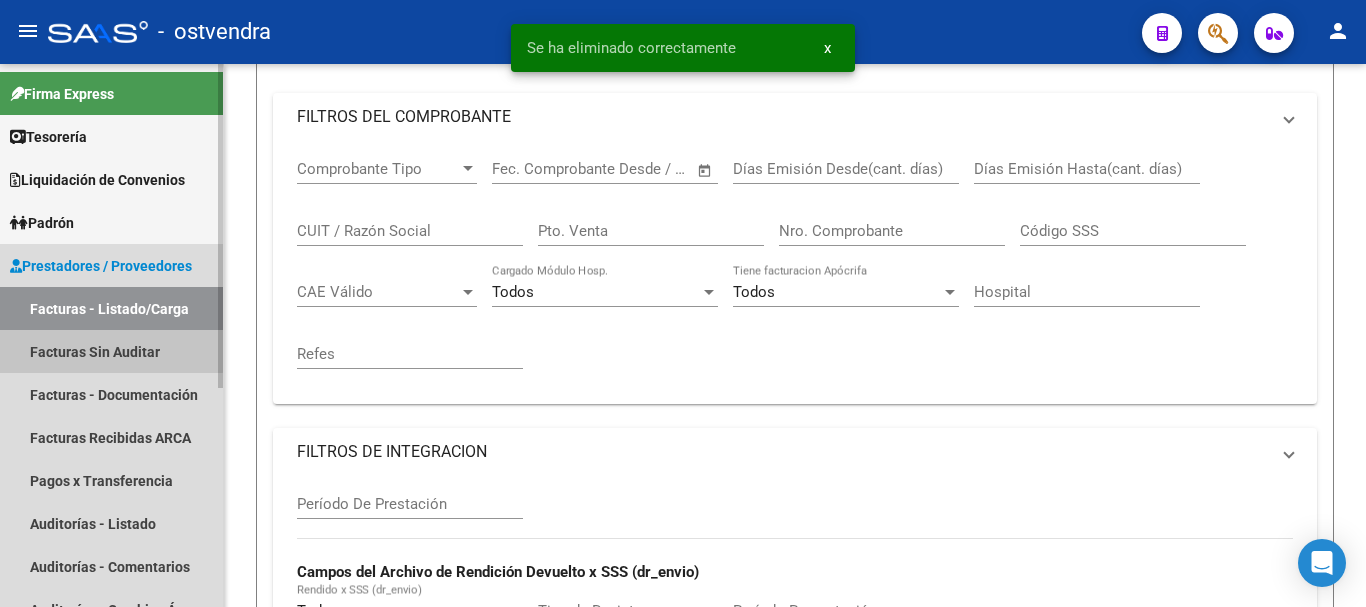 drag, startPoint x: 97, startPoint y: 345, endPoint x: 127, endPoint y: 346, distance: 30.016663 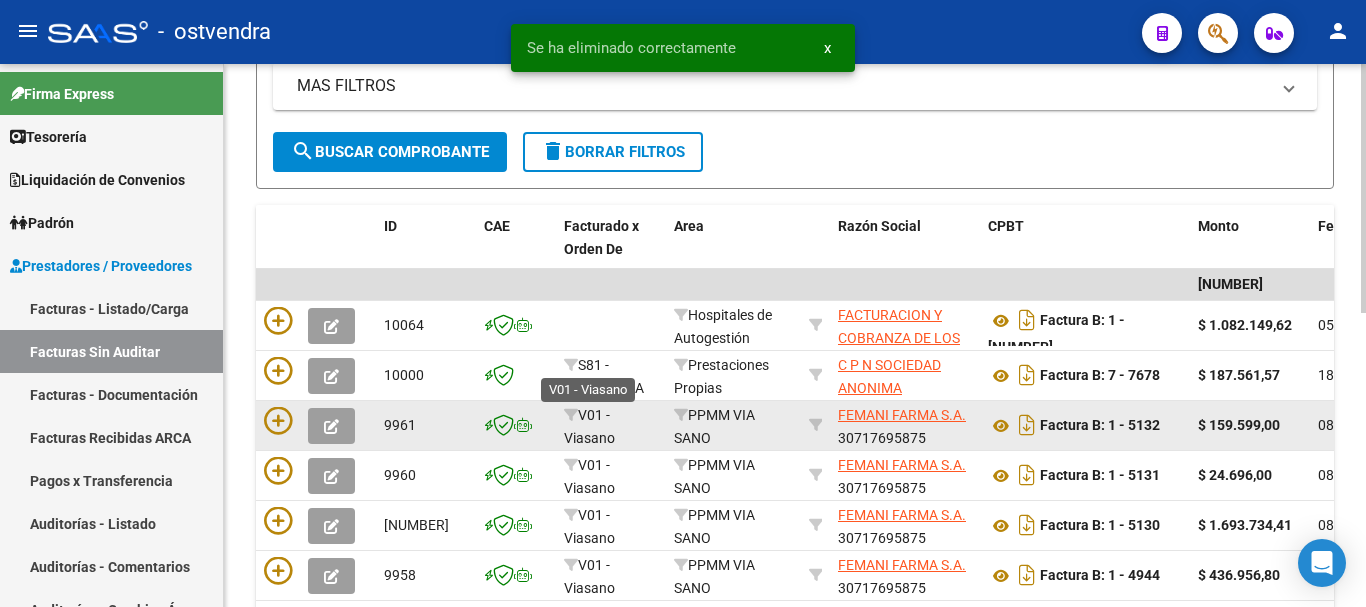 scroll, scrollTop: 400, scrollLeft: 0, axis: vertical 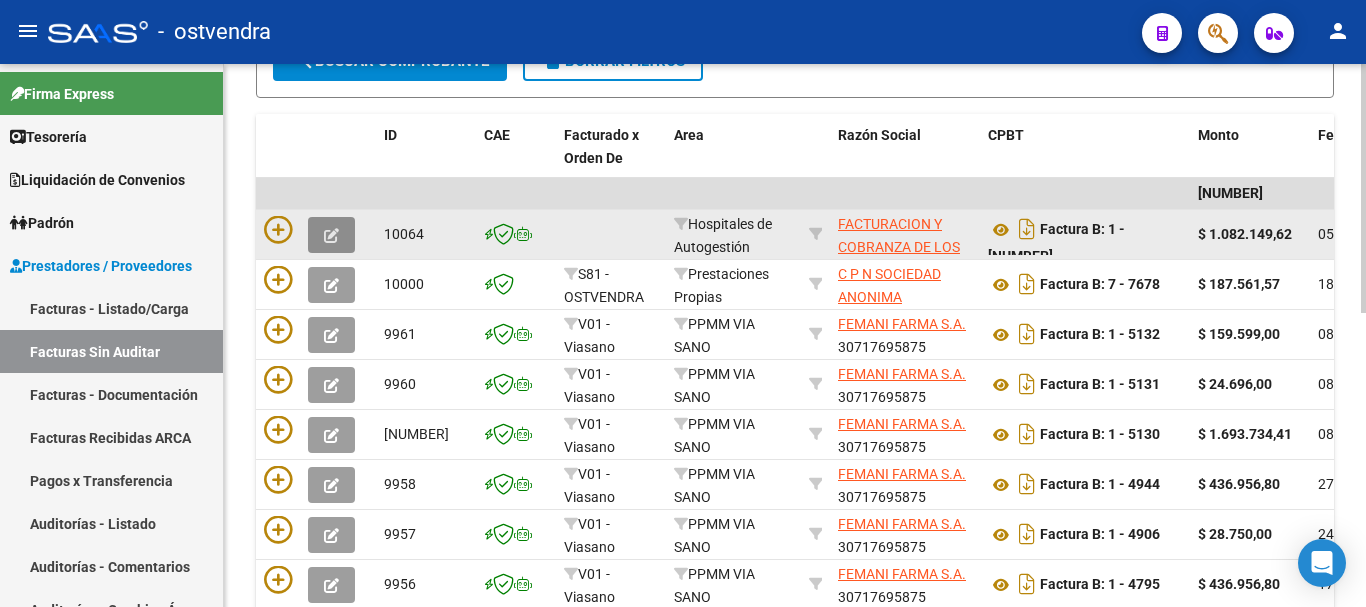 click 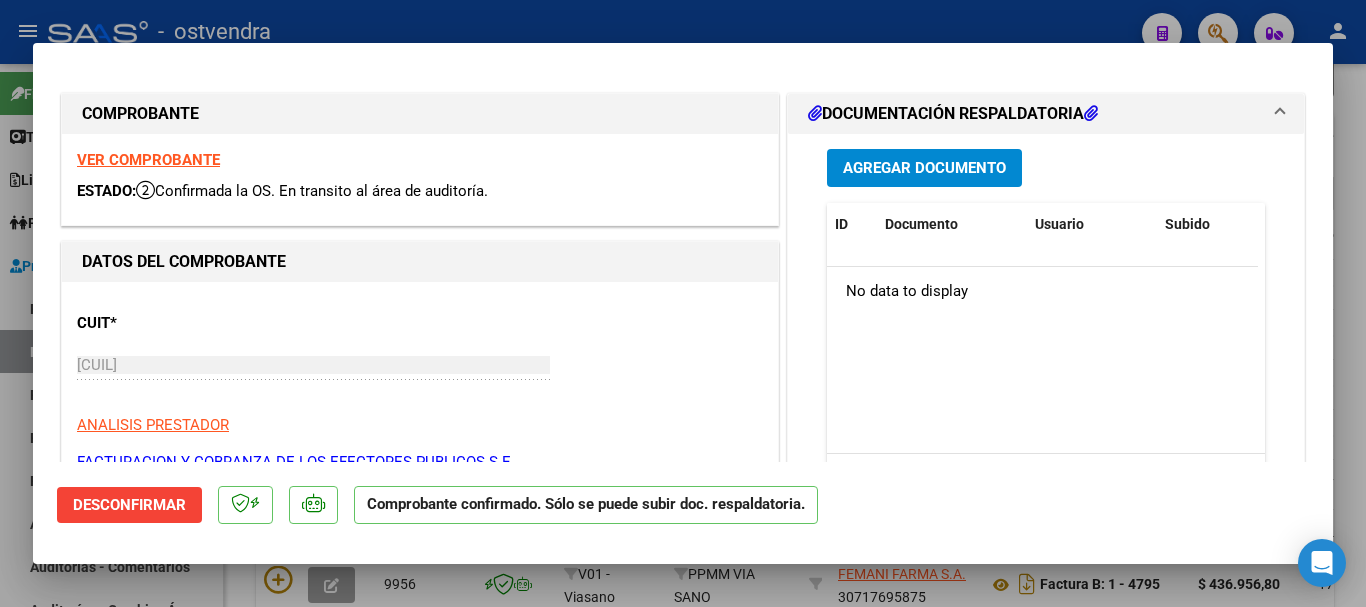 click on "Agregar Documento" at bounding box center (924, 169) 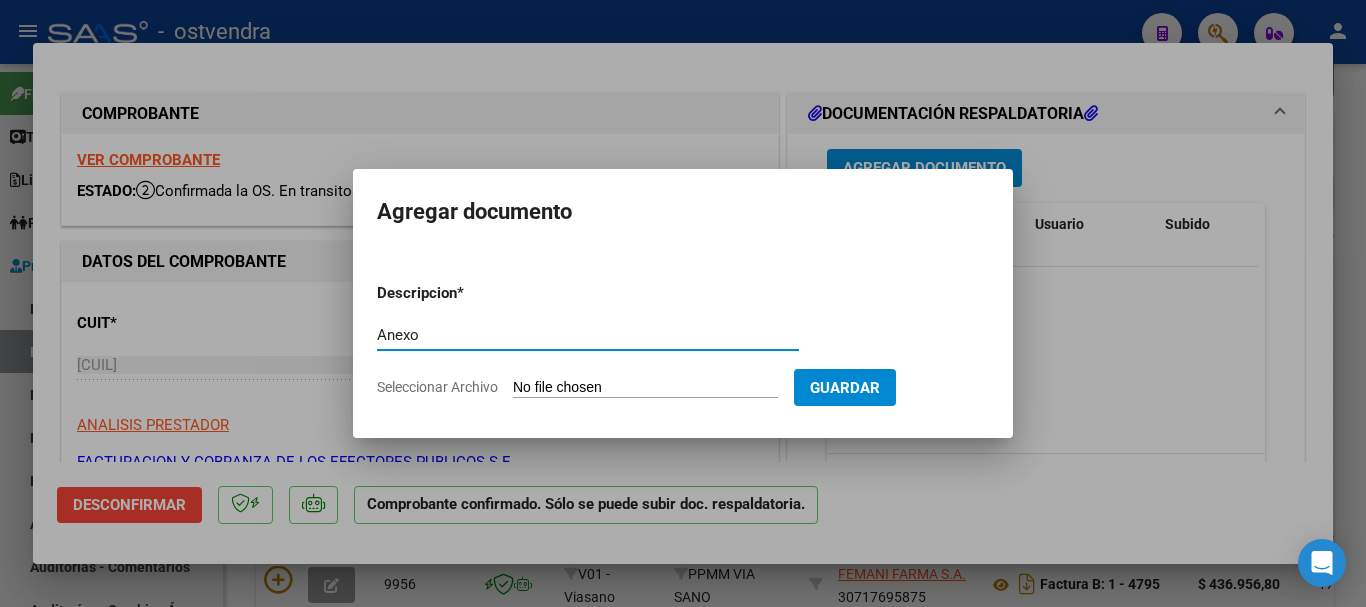 type on "Anexo" 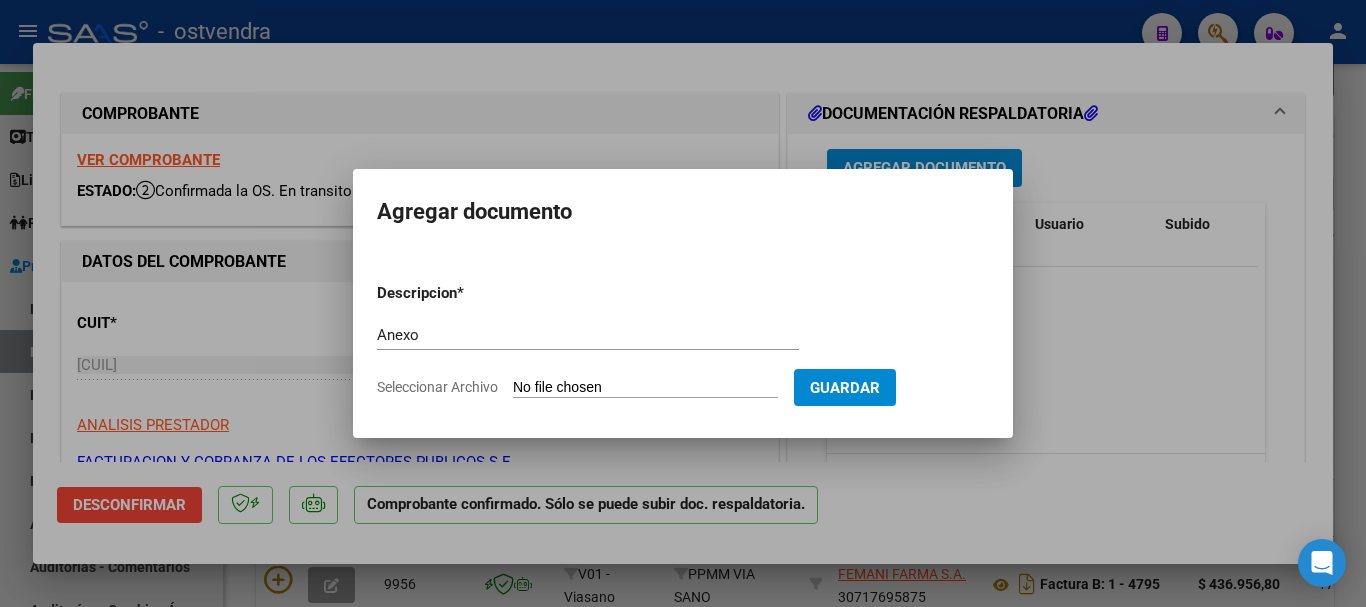 click on "Seleccionar Archivo" at bounding box center [645, 388] 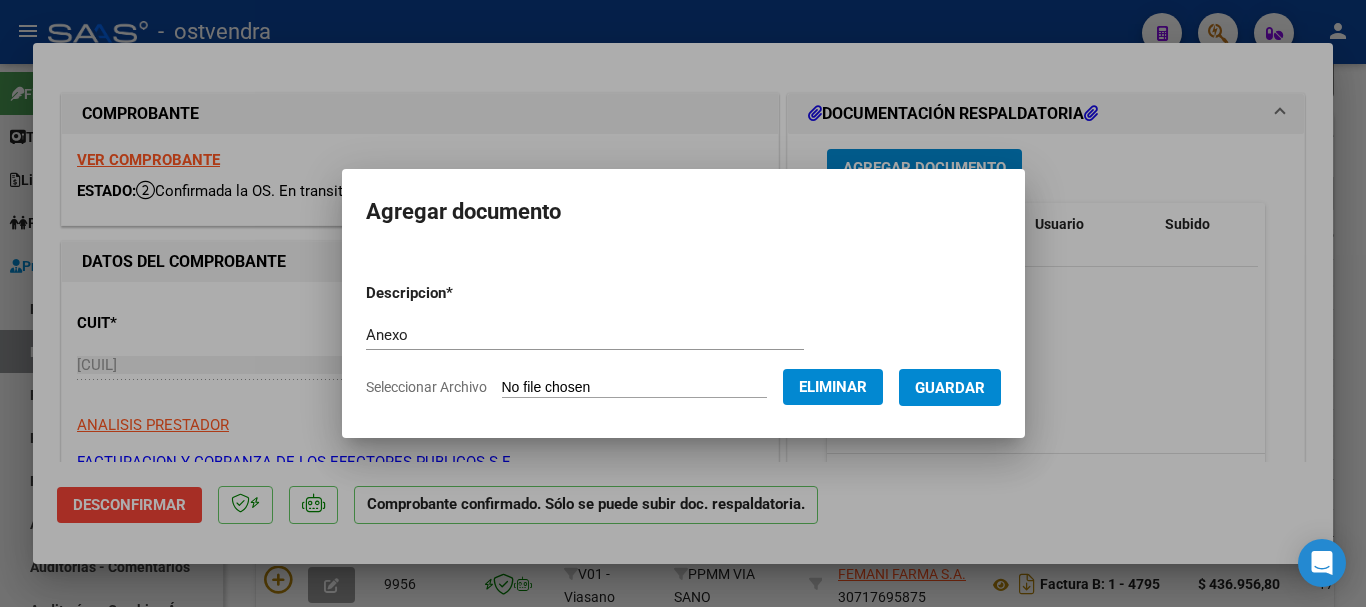 click on "Guardar" at bounding box center [950, 388] 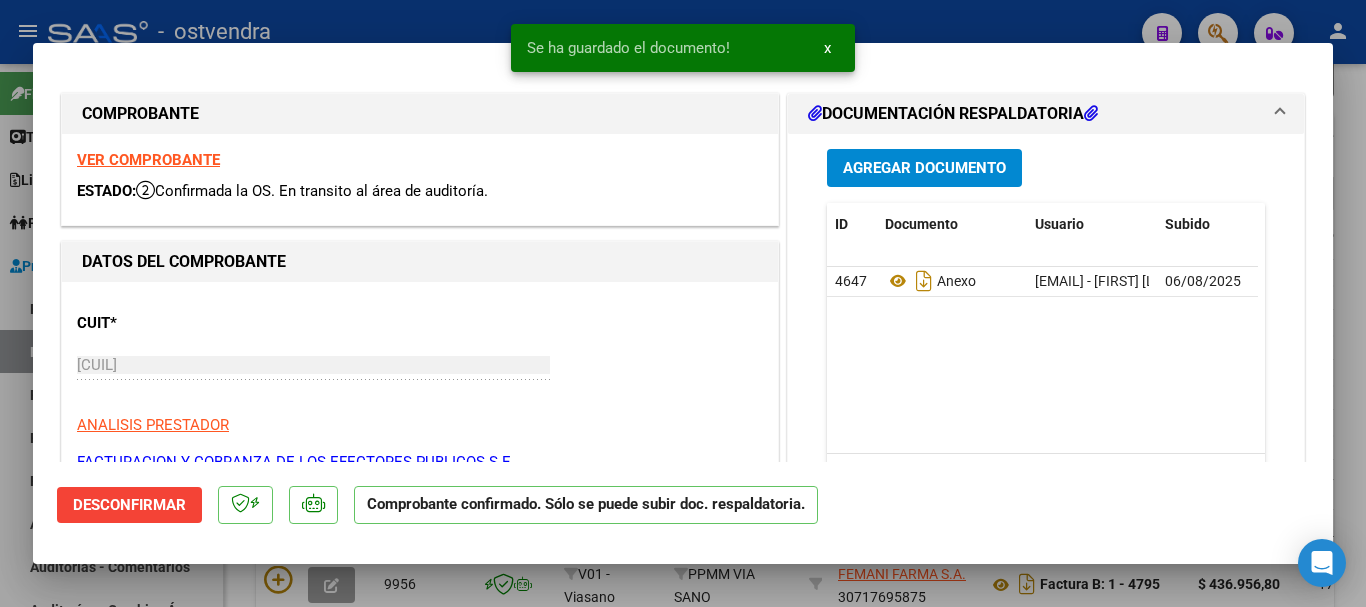 click at bounding box center [683, 303] 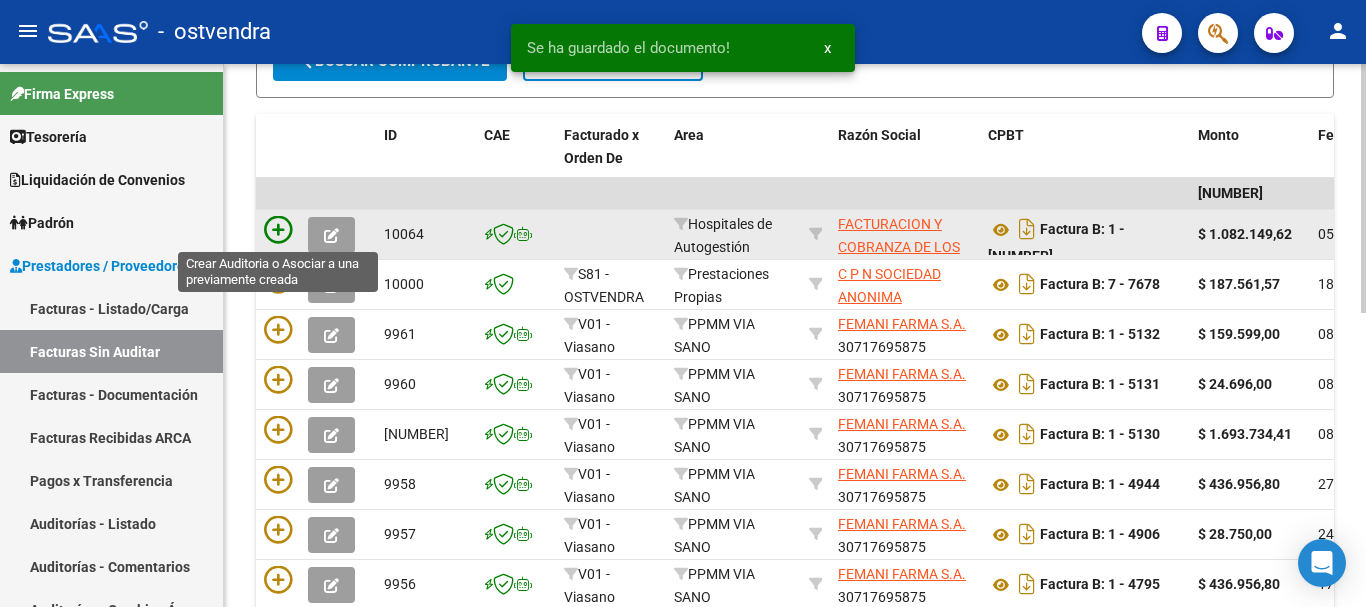 click 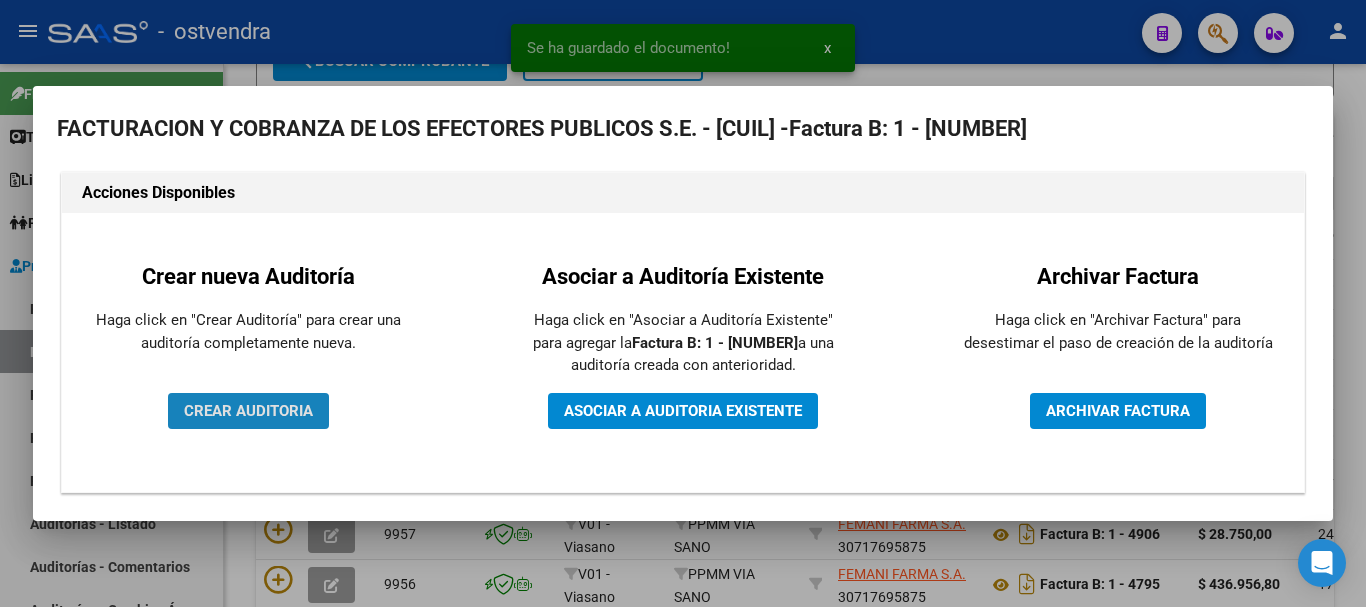 click on "CREAR AUDITORIA" at bounding box center [248, 411] 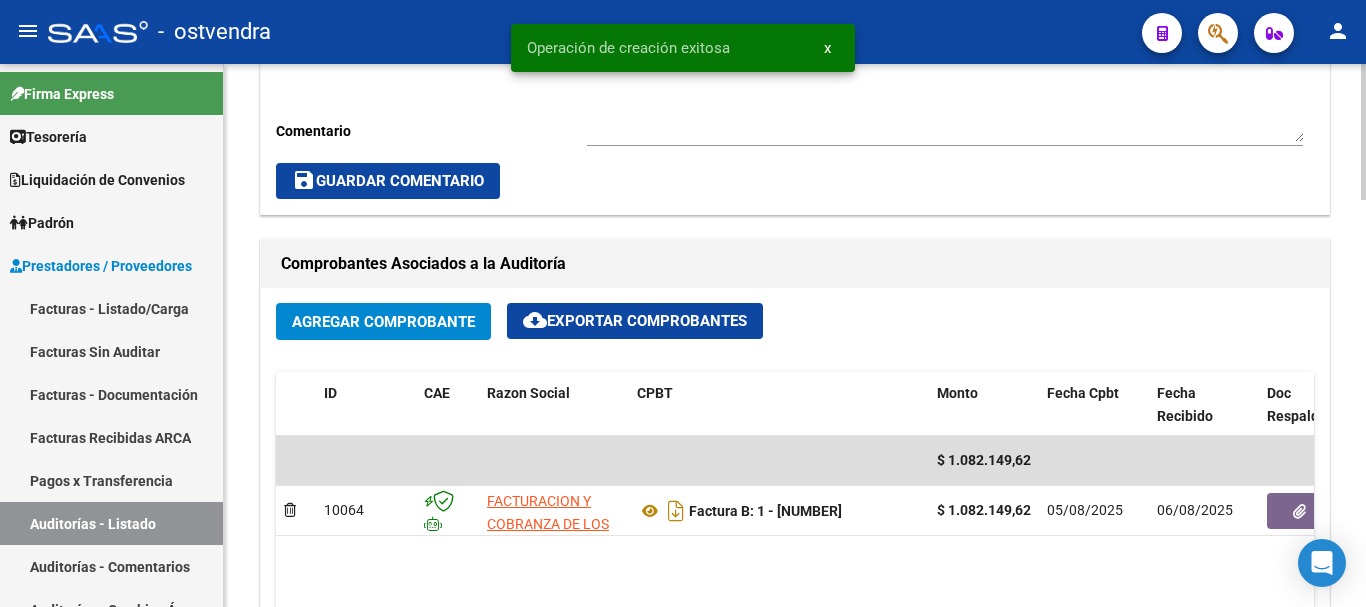 scroll, scrollTop: 1000, scrollLeft: 0, axis: vertical 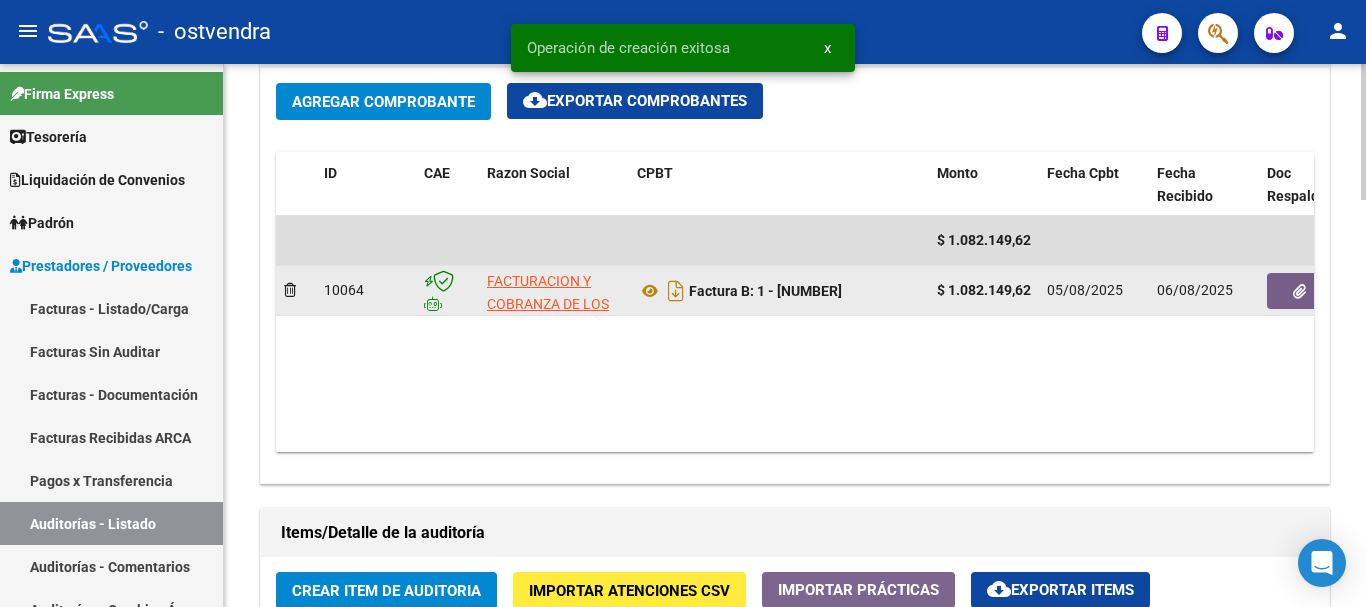 click 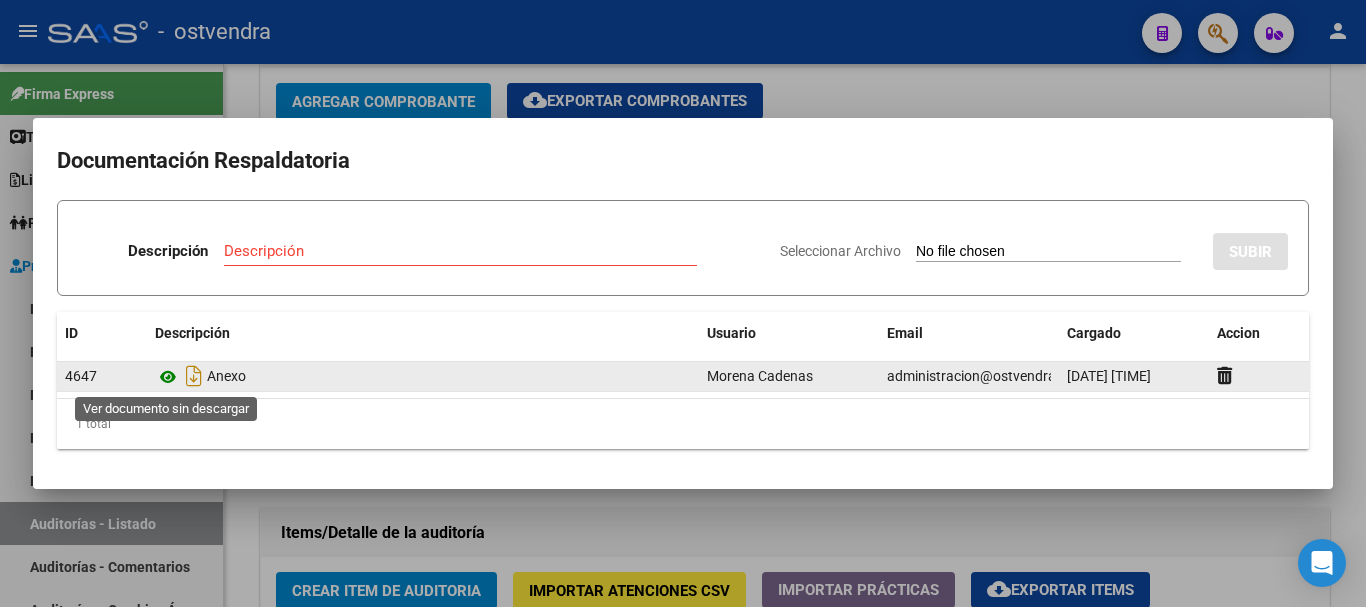 click 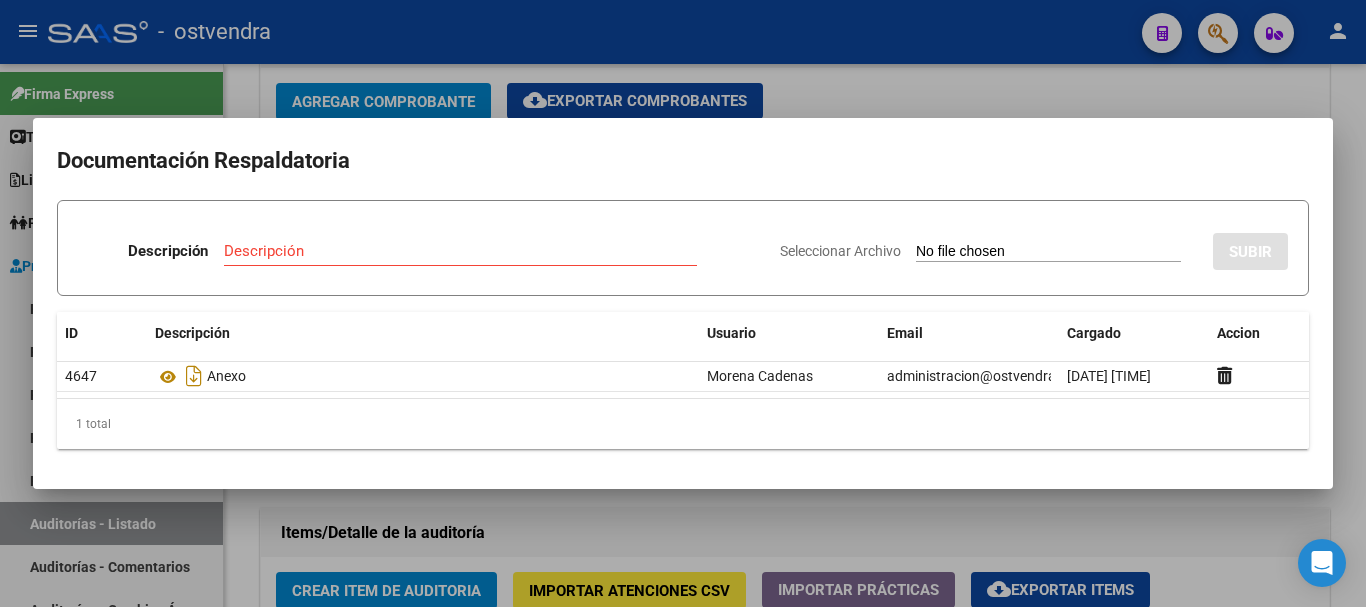 click at bounding box center [683, 303] 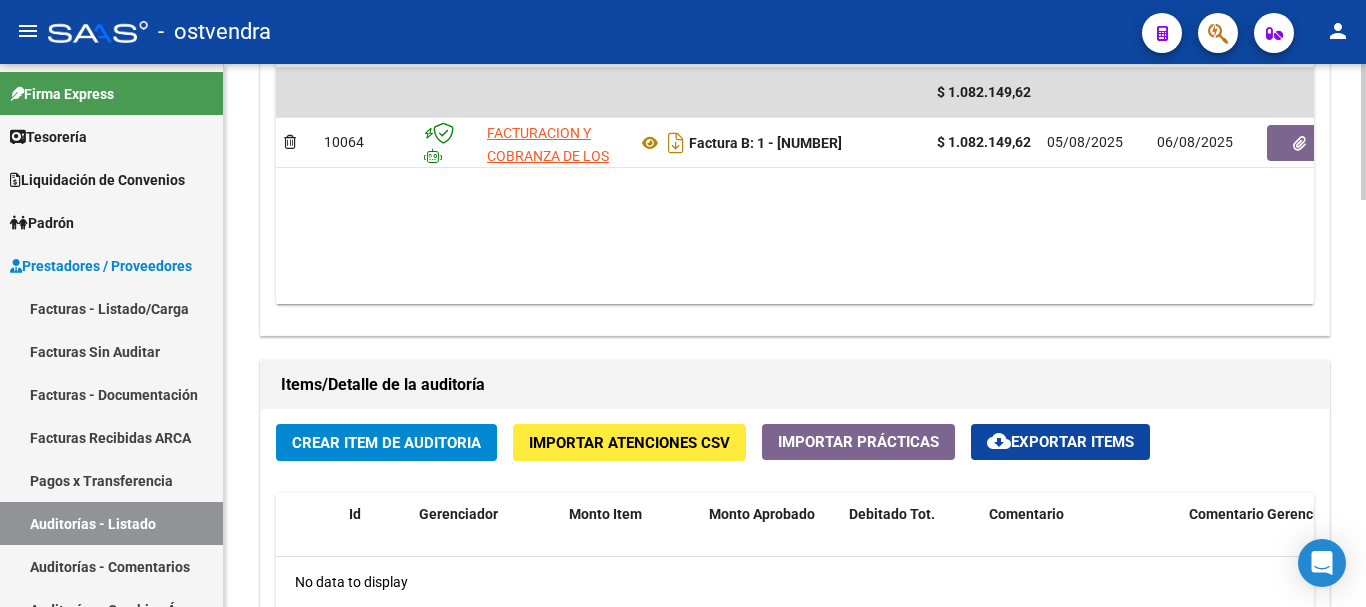 scroll, scrollTop: 1200, scrollLeft: 0, axis: vertical 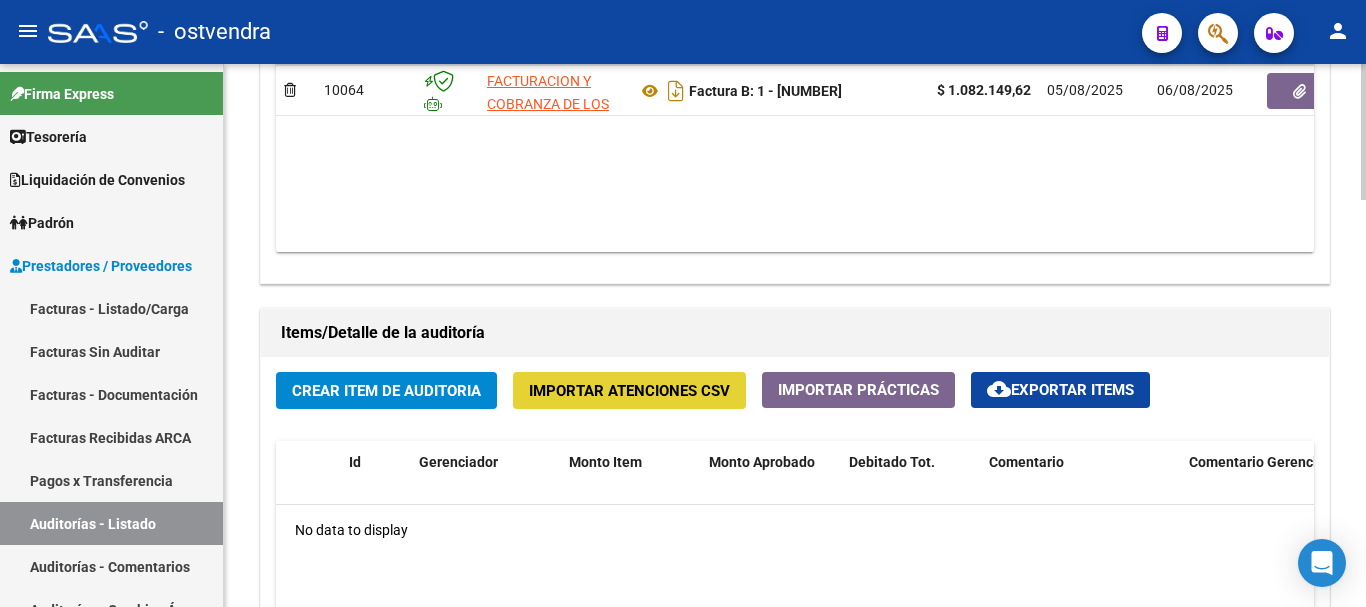drag, startPoint x: 625, startPoint y: 380, endPoint x: 617, endPoint y: 371, distance: 12.0415945 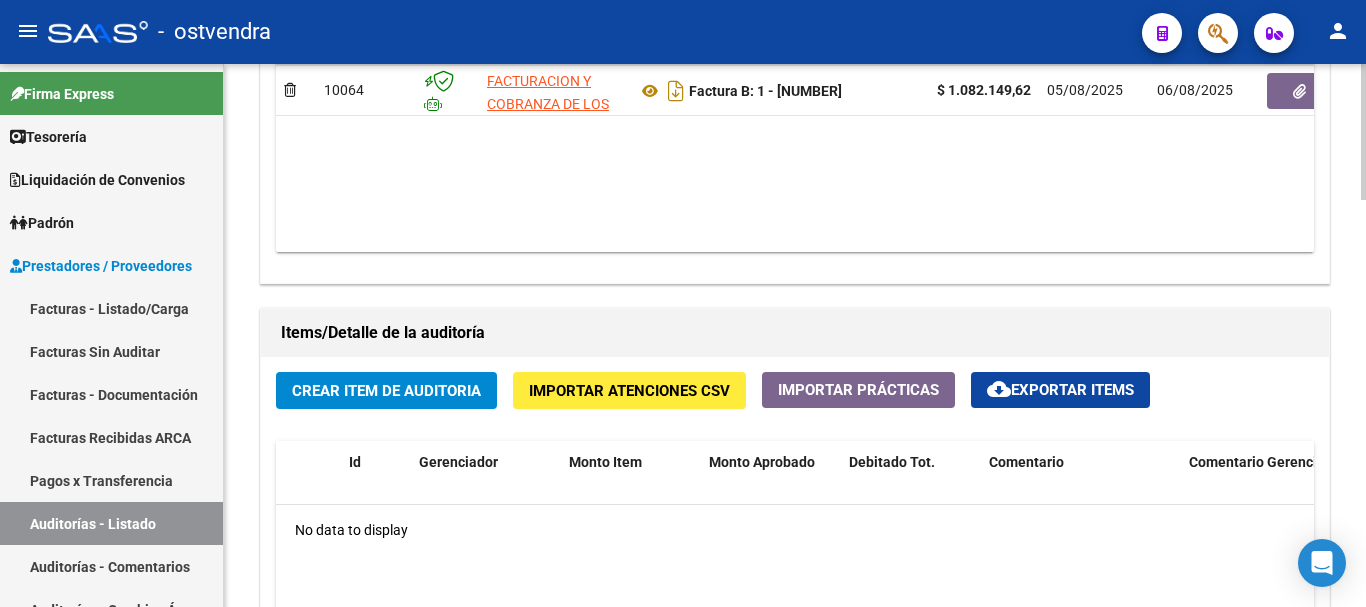 click on "Importar Atenciones CSV" 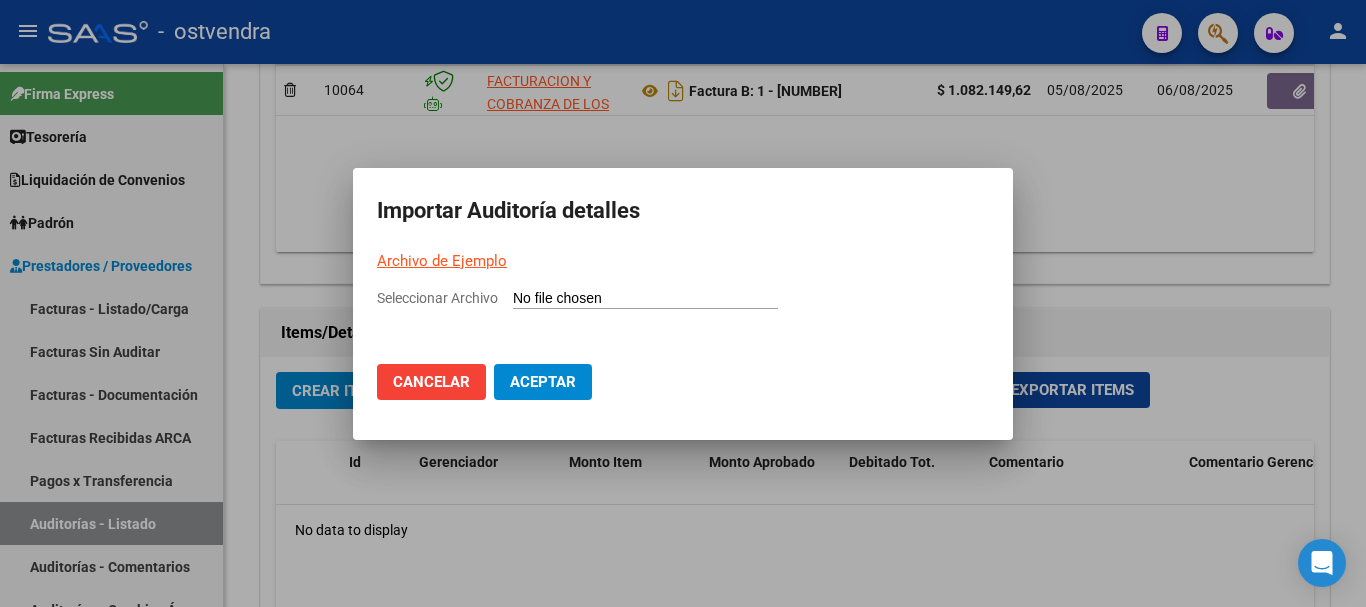 click on "Archivo de Ejemplo" at bounding box center [442, 261] 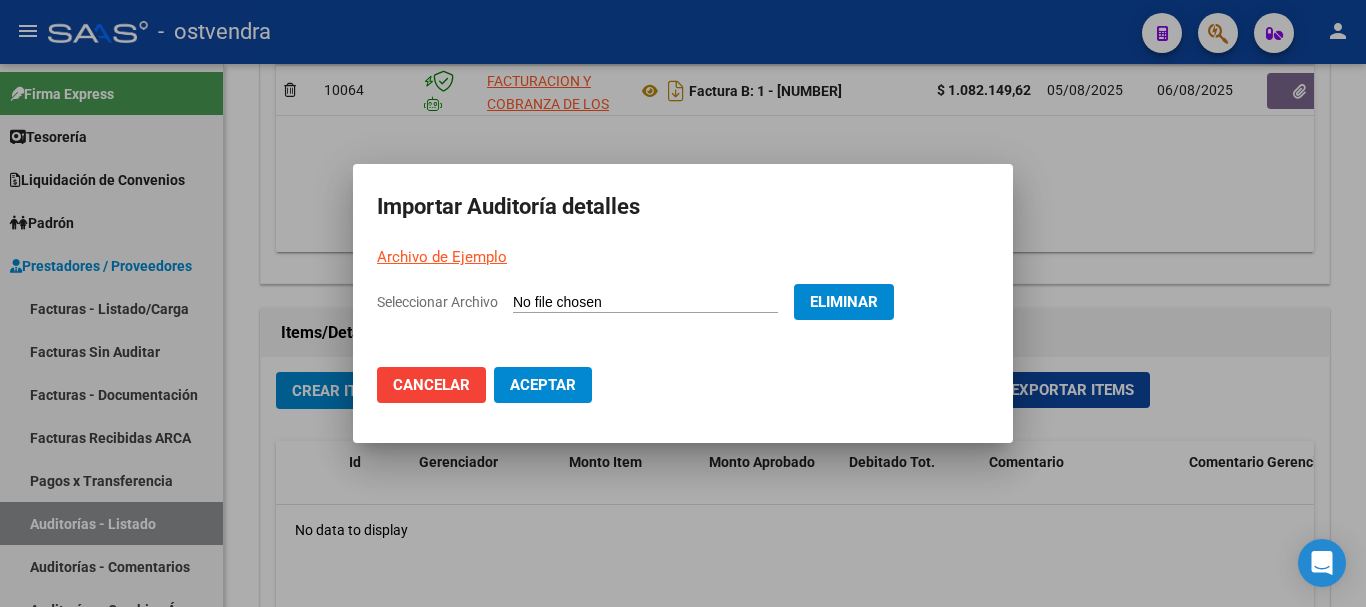 click on "Aceptar" 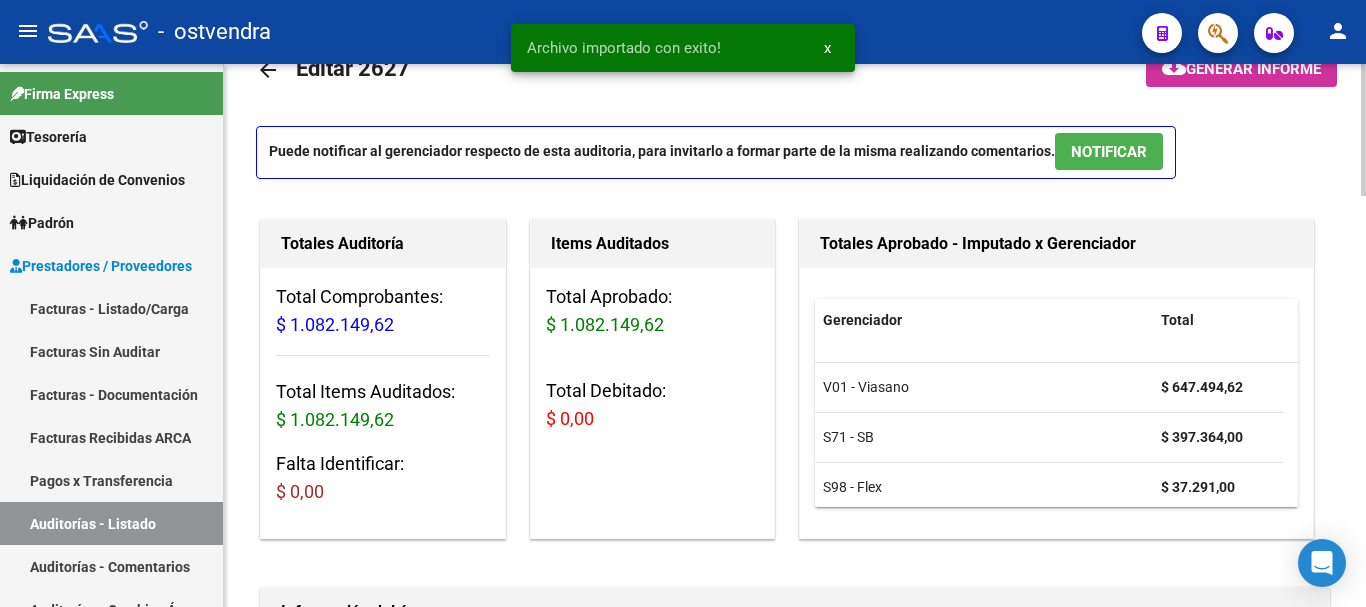 scroll, scrollTop: 100, scrollLeft: 0, axis: vertical 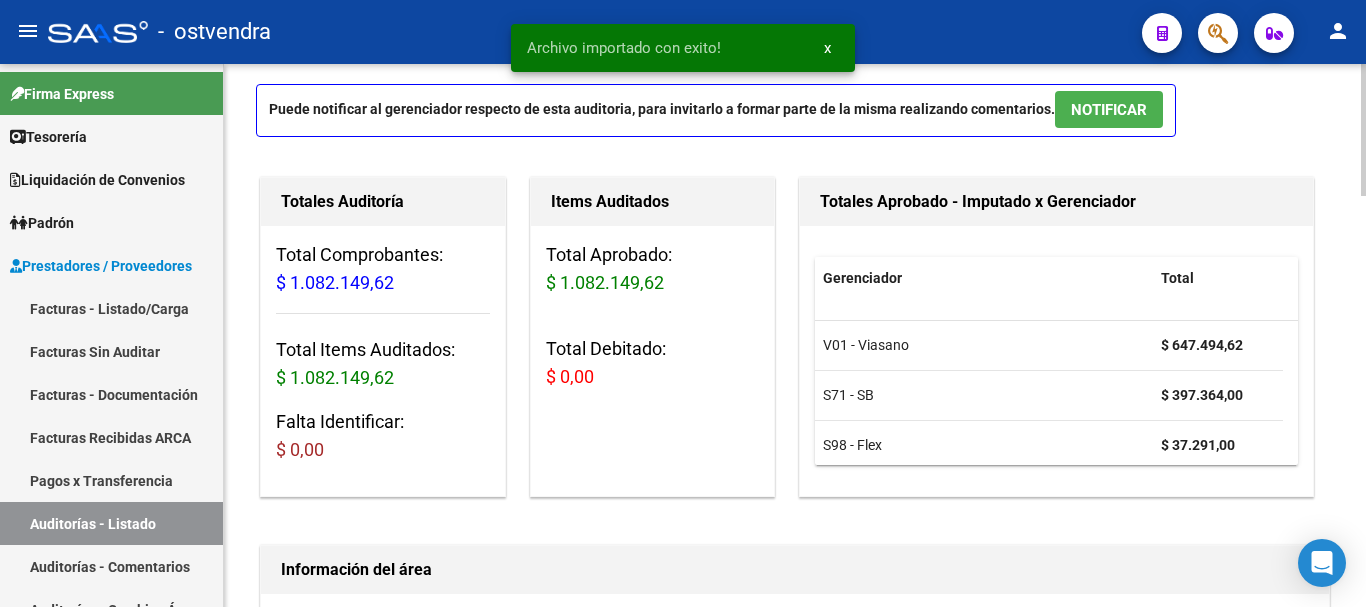 click on "Gerenciador Total V01 - Viasano  $ 647.494,62 S71 - SB   $ 397.364,00 S98 - Flex  $ 37.291,00" 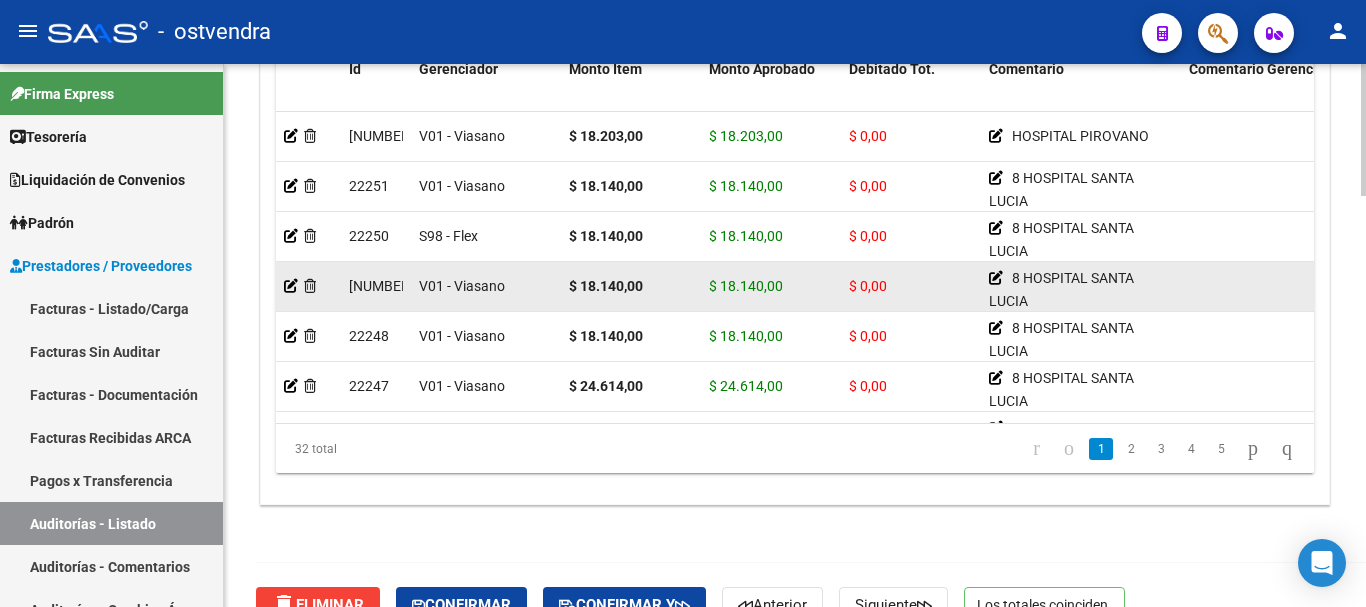 scroll, scrollTop: 1687, scrollLeft: 0, axis: vertical 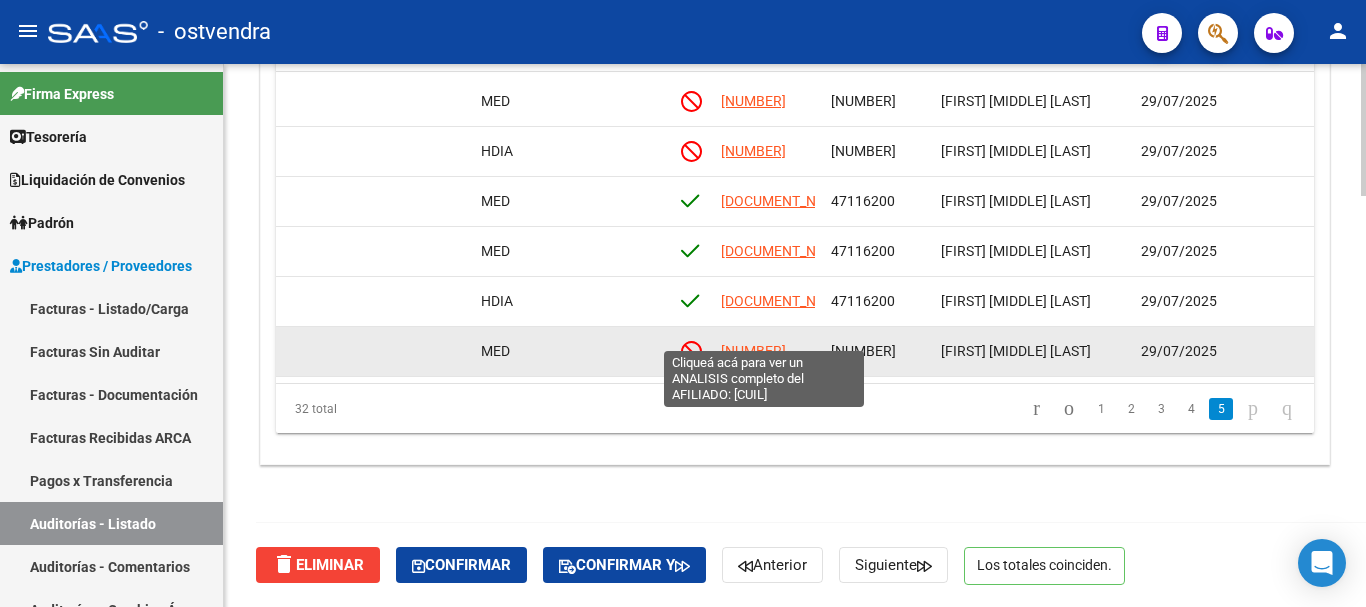 click on "[NUMBER]" 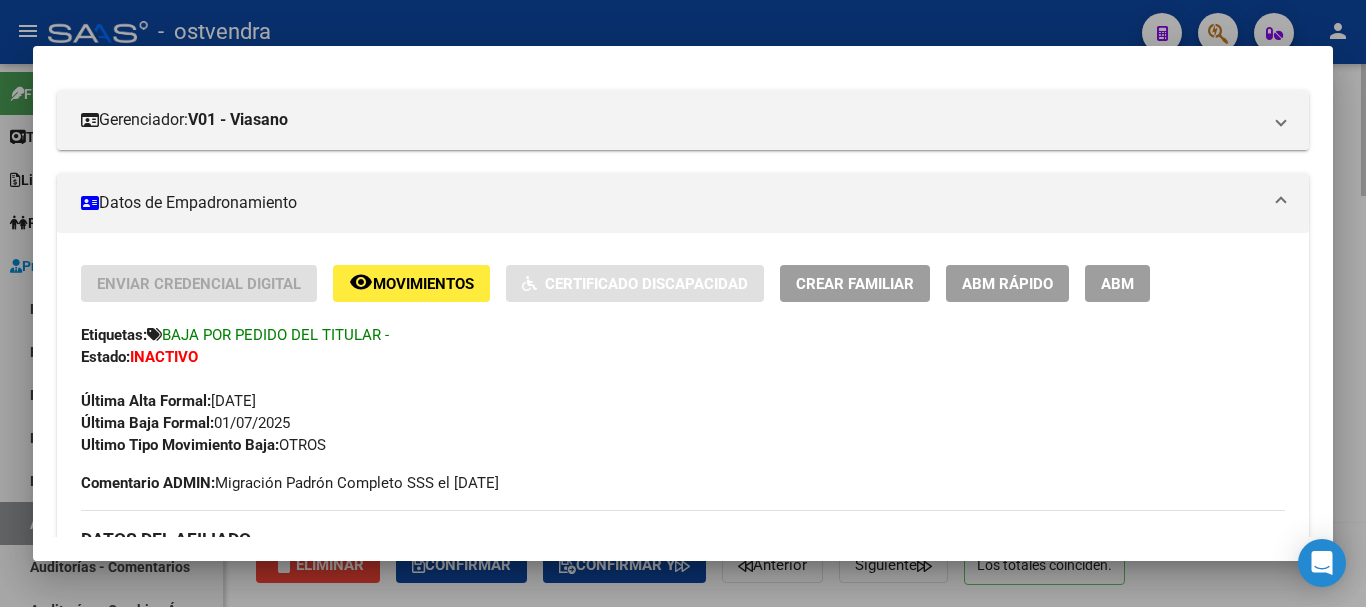 scroll, scrollTop: 300, scrollLeft: 0, axis: vertical 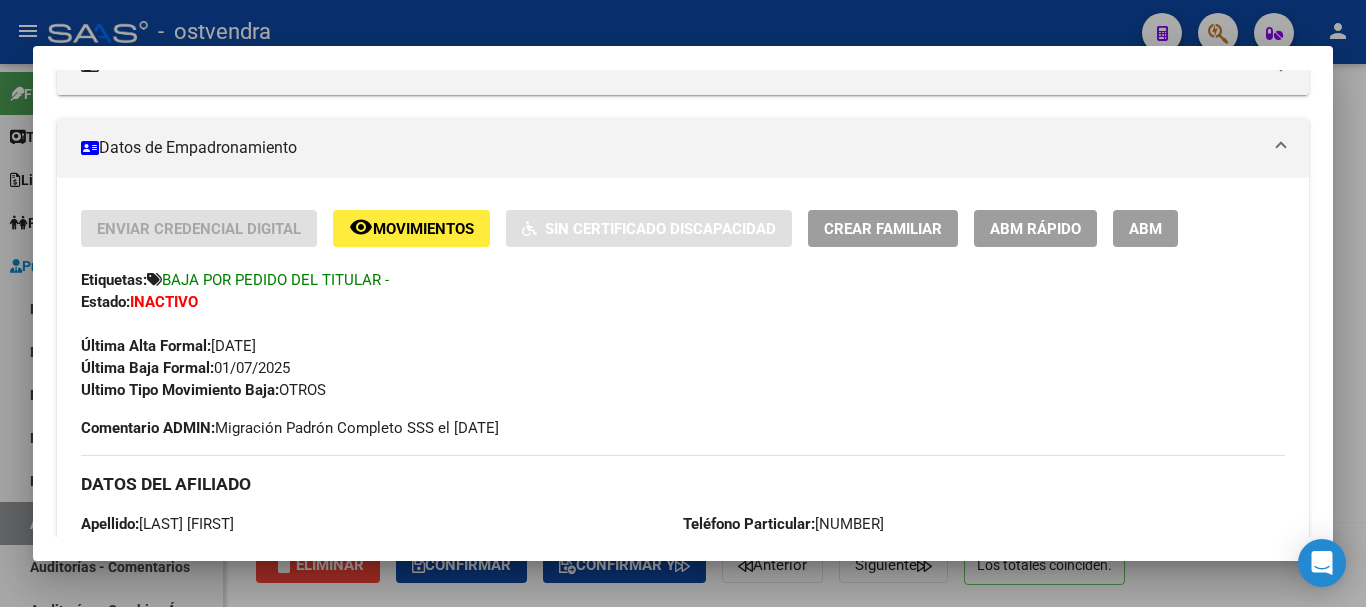 click at bounding box center [683, 303] 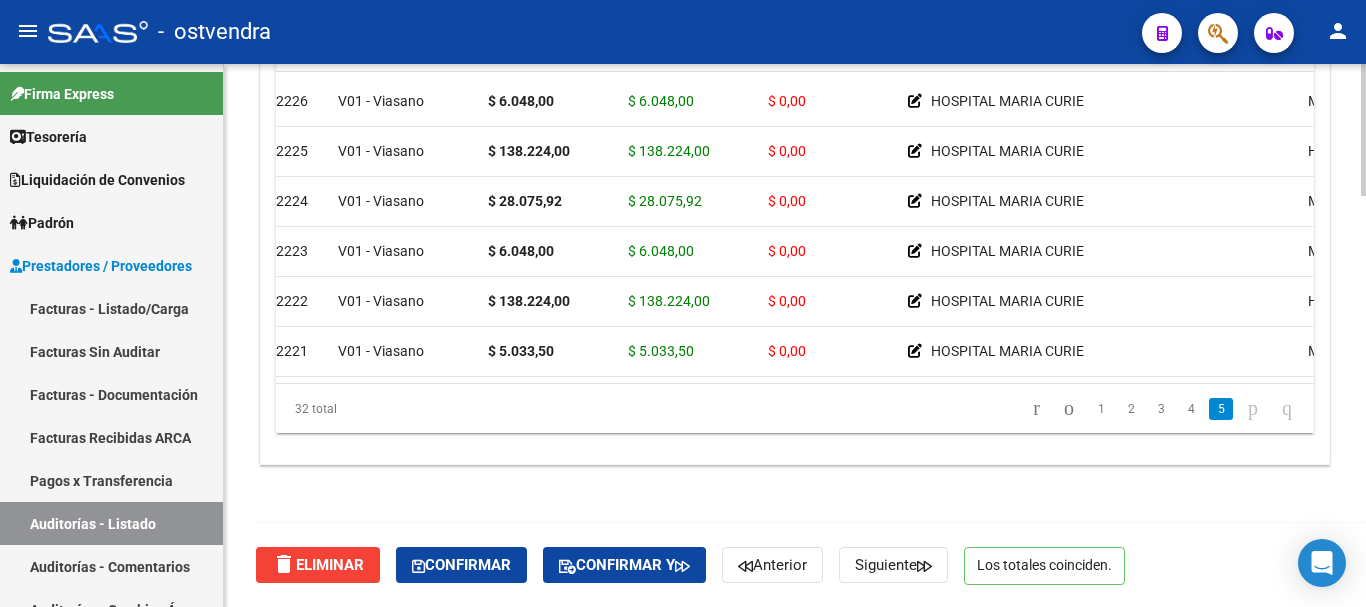 scroll, scrollTop: 1311, scrollLeft: 0, axis: vertical 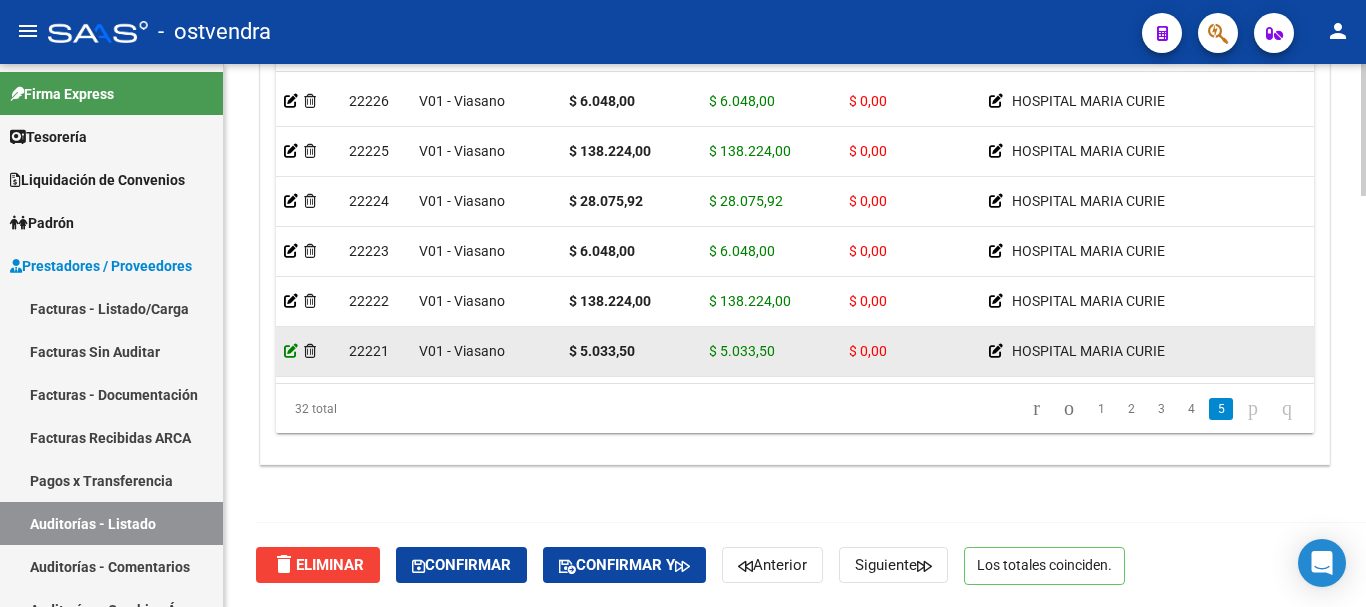 click 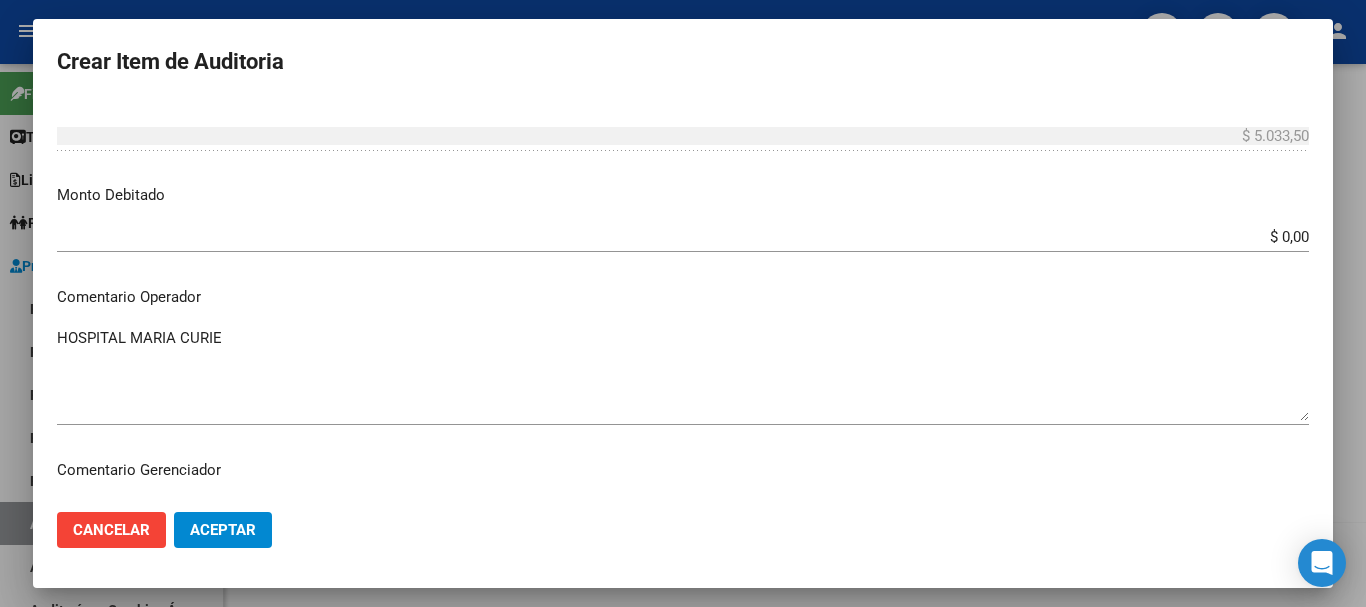 scroll, scrollTop: 700, scrollLeft: 0, axis: vertical 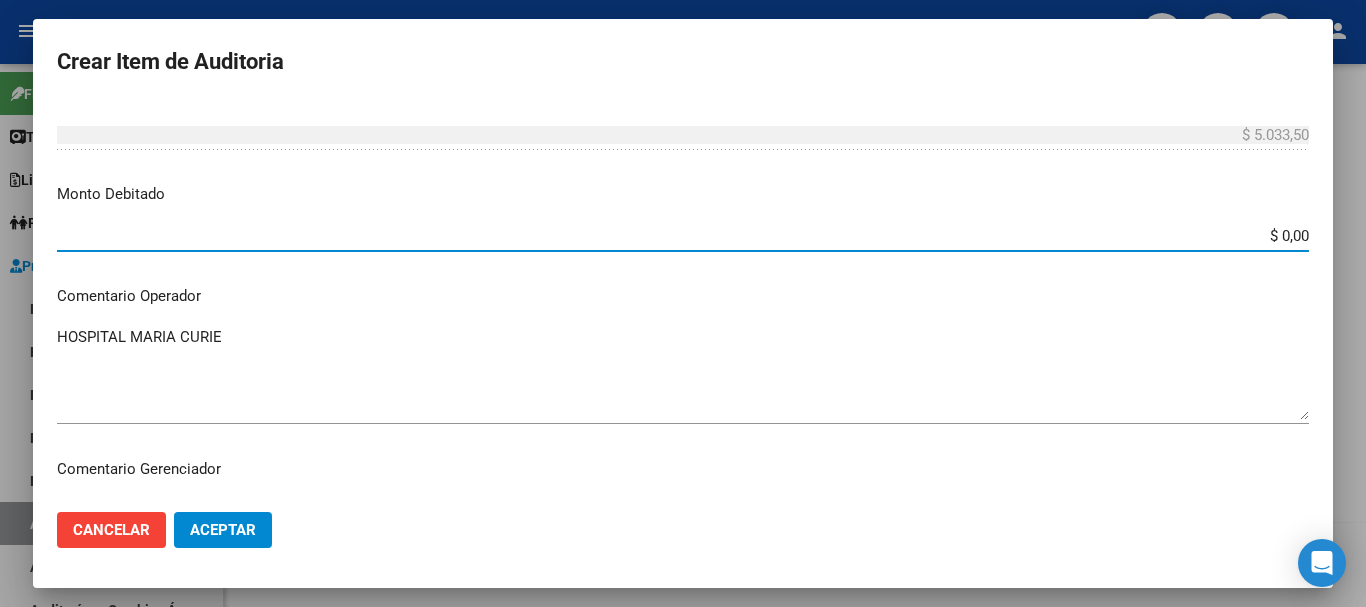 click on "$ 0,00" at bounding box center [683, 236] 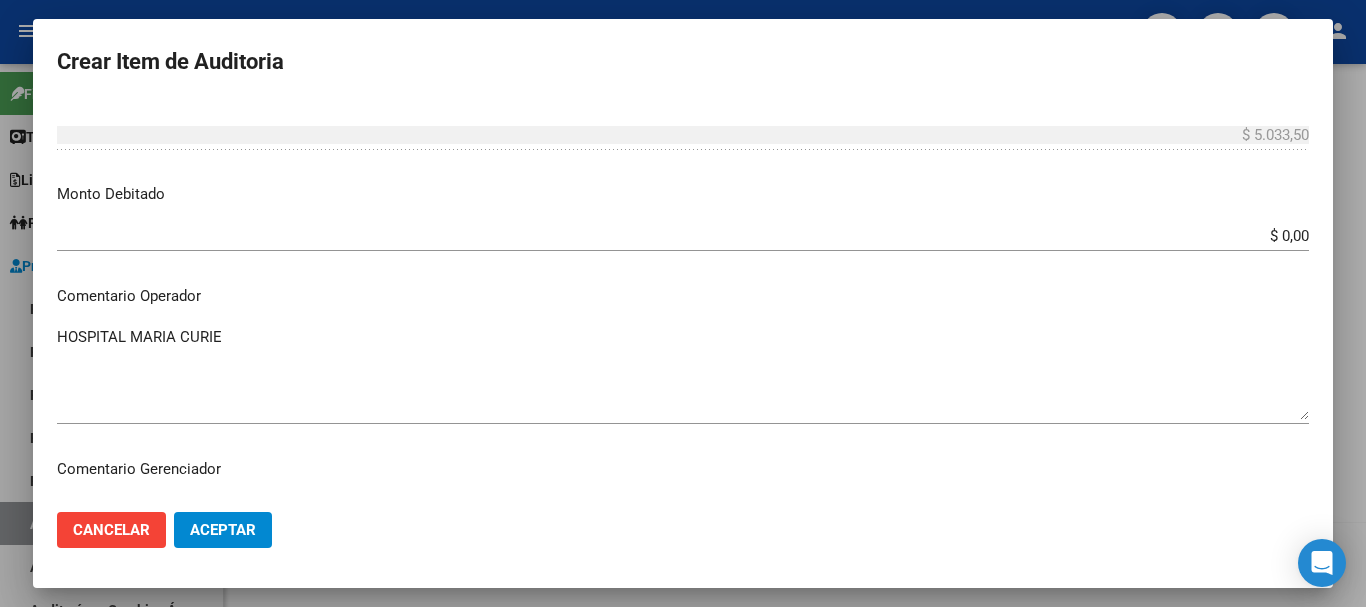 click on "$ 0,00" at bounding box center (683, 236) 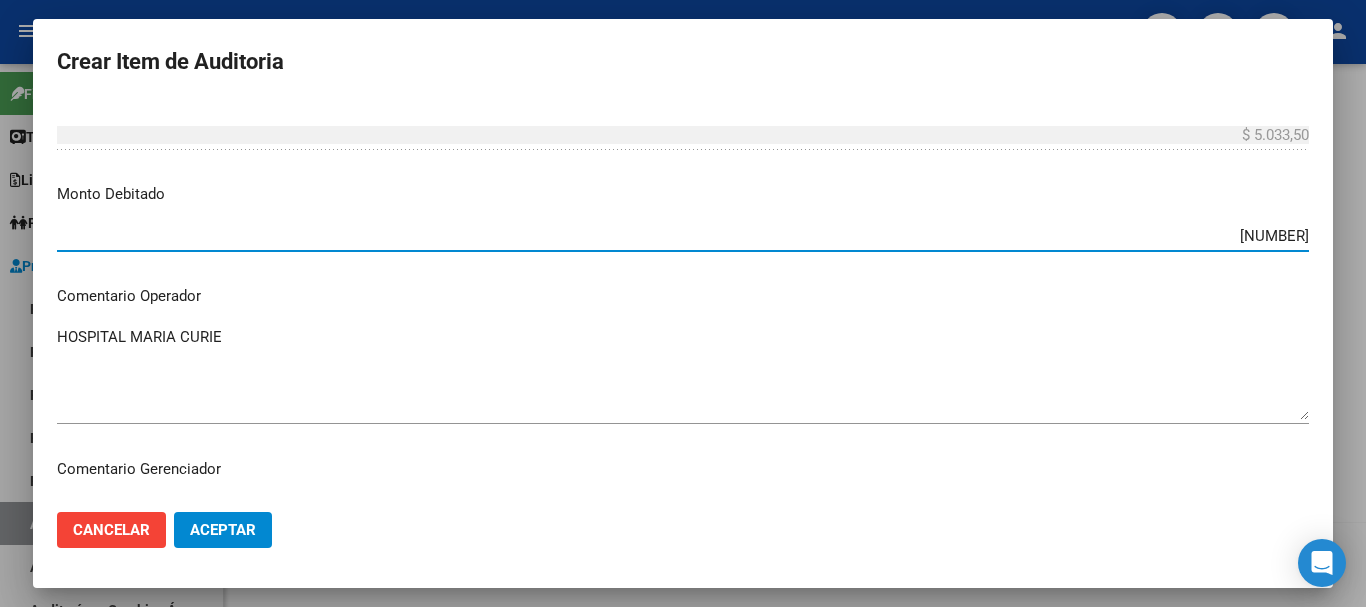 type on "$ 5.033,50" 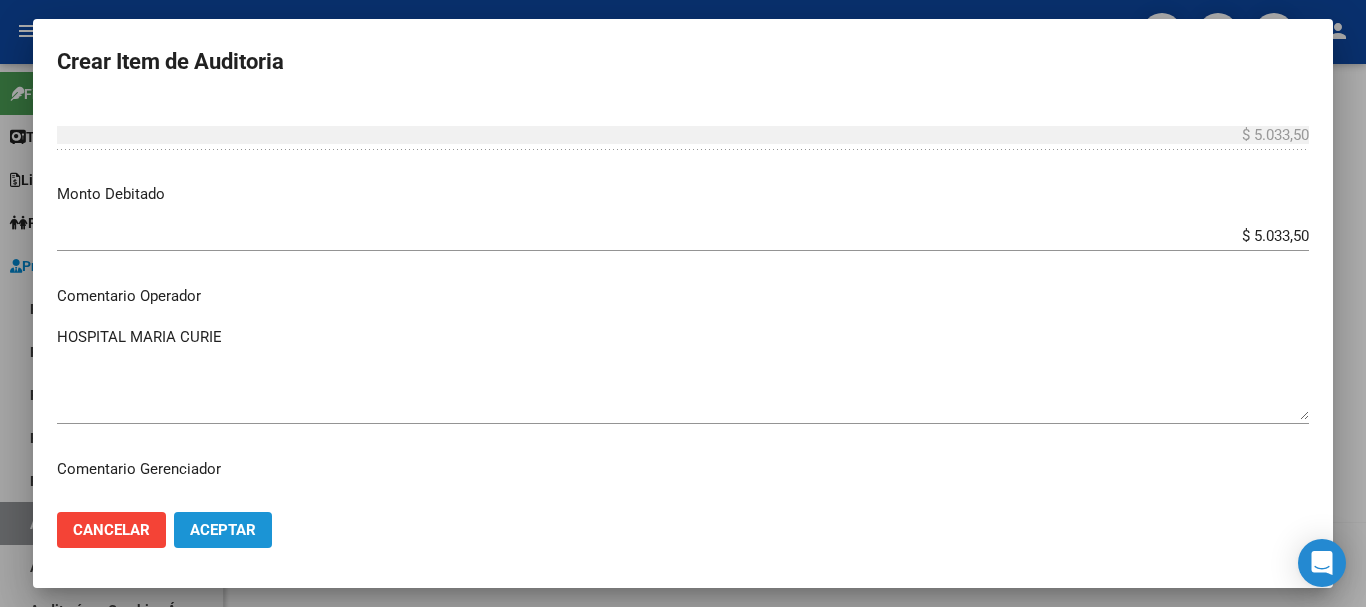 click on "Aceptar" 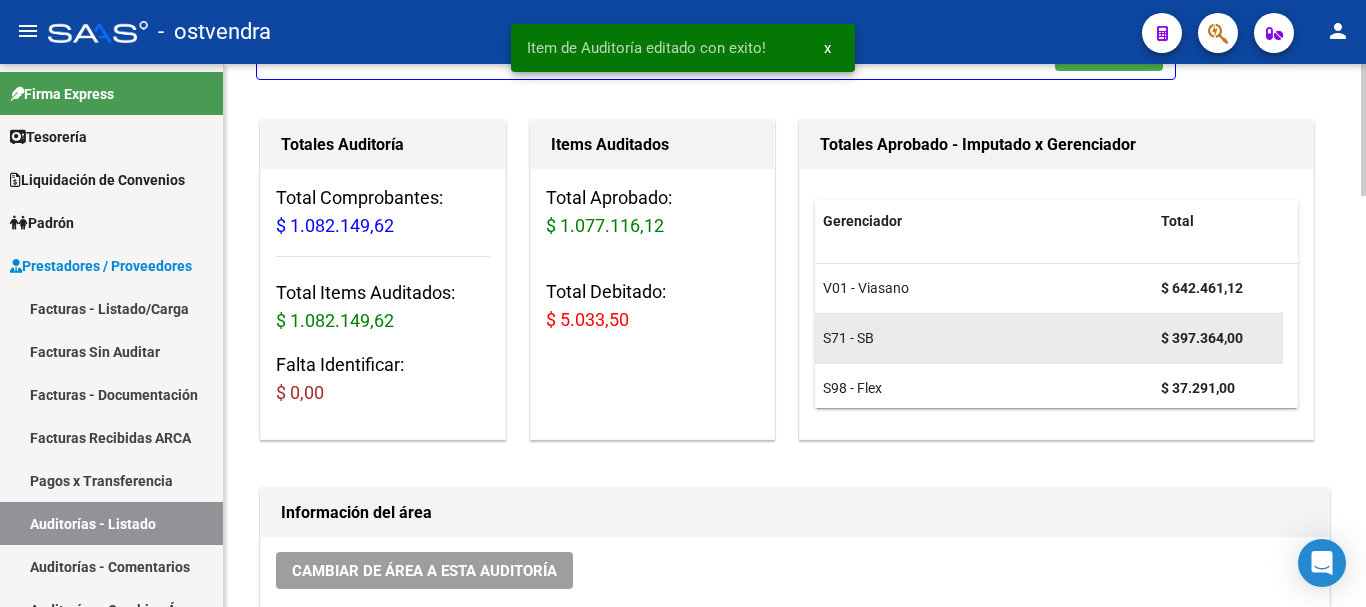 scroll, scrollTop: 200, scrollLeft: 0, axis: vertical 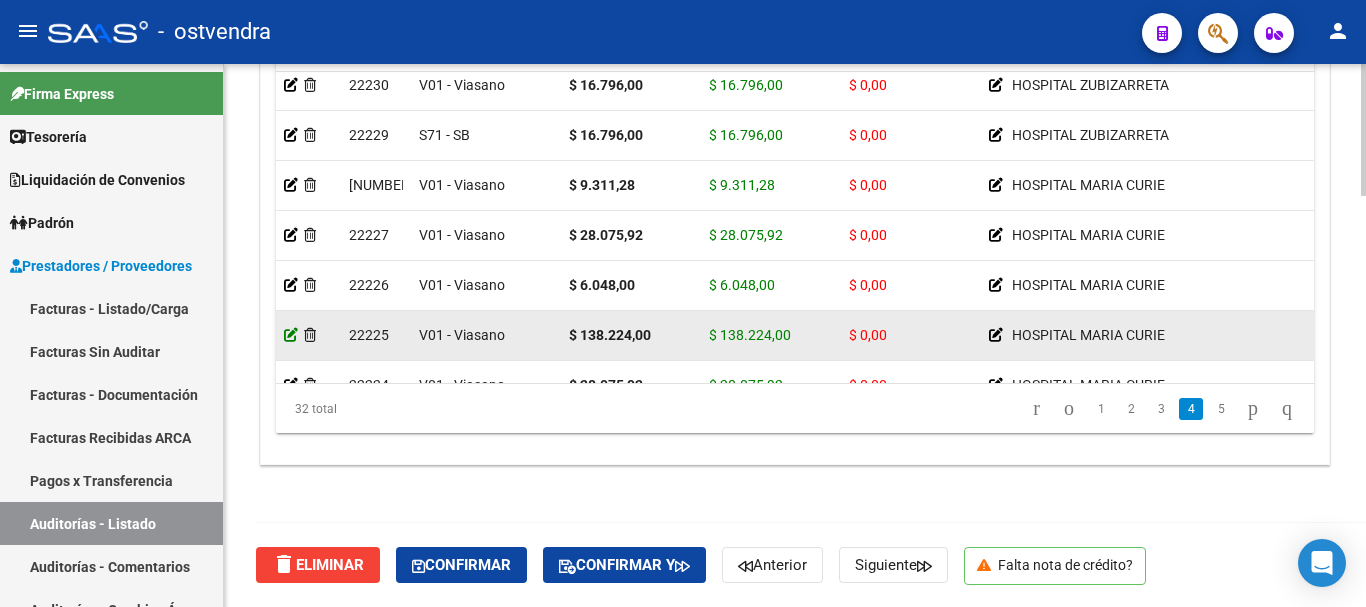 click 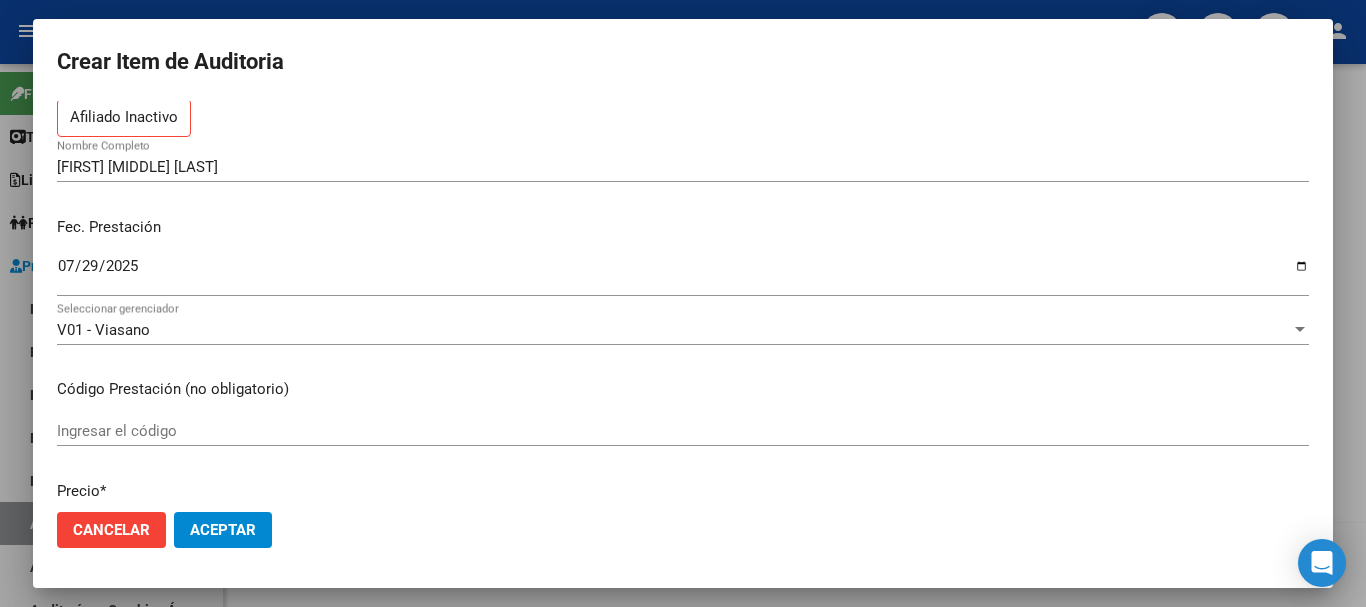 scroll, scrollTop: 500, scrollLeft: 0, axis: vertical 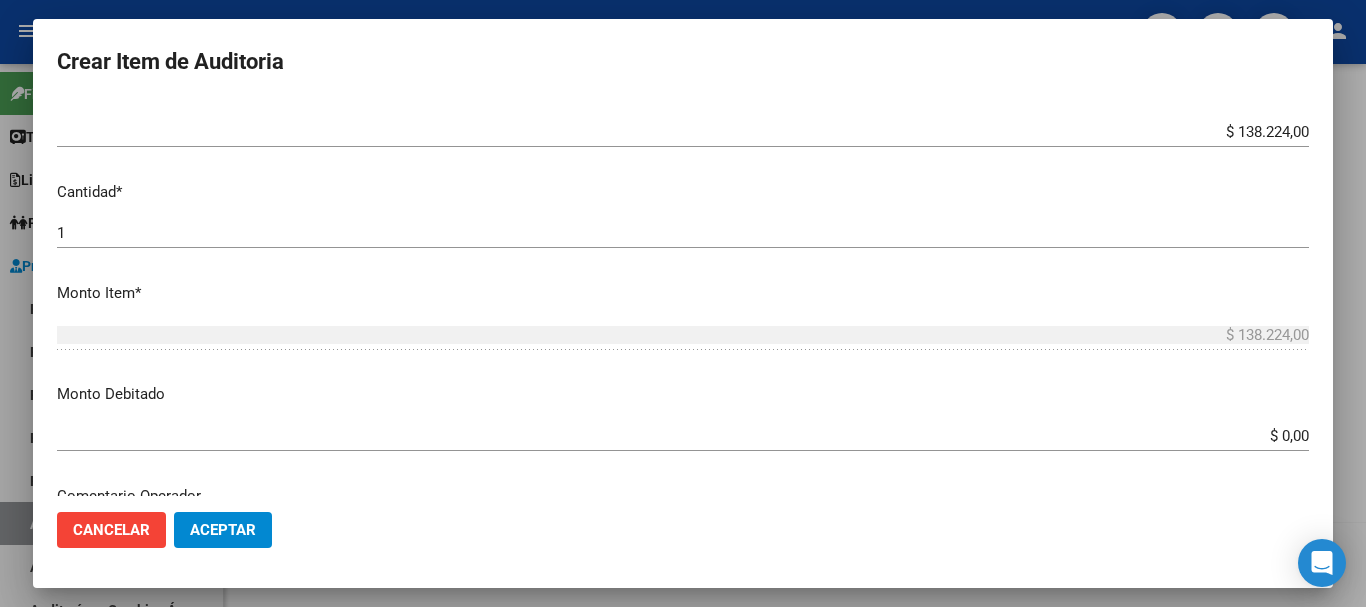 click on "$ 0,00" at bounding box center (683, 436) 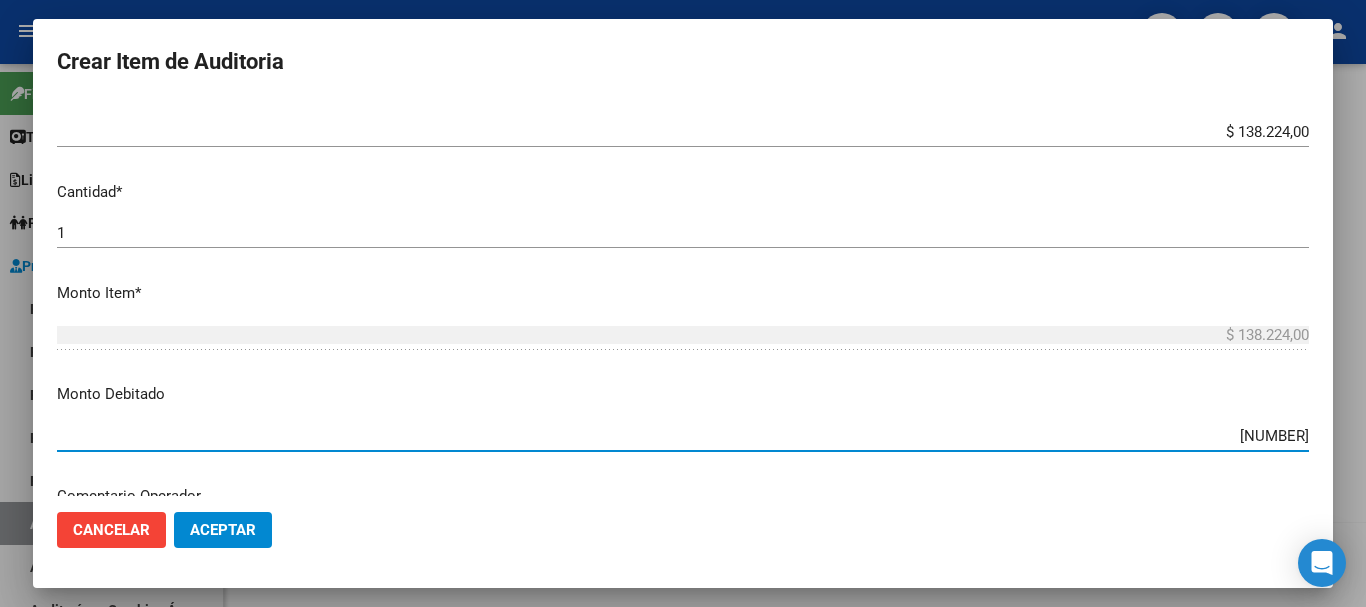 type on "$ 138.224,00" 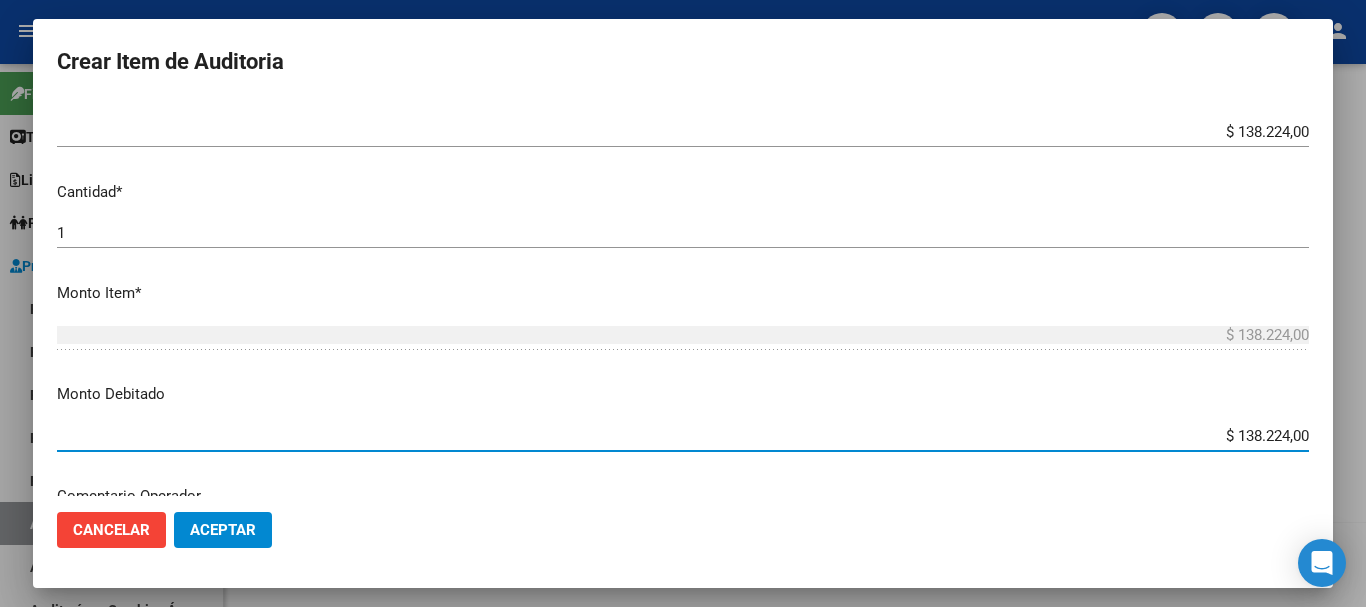 click on "Cancelar Aceptar" 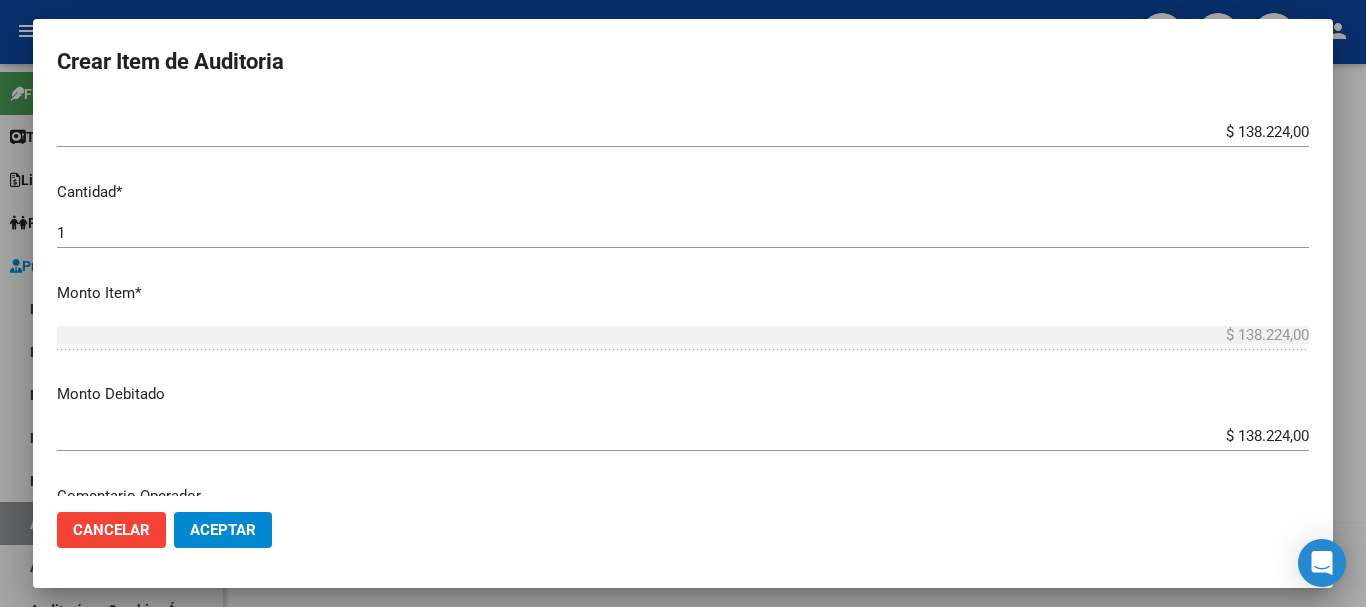 click on "Aceptar" 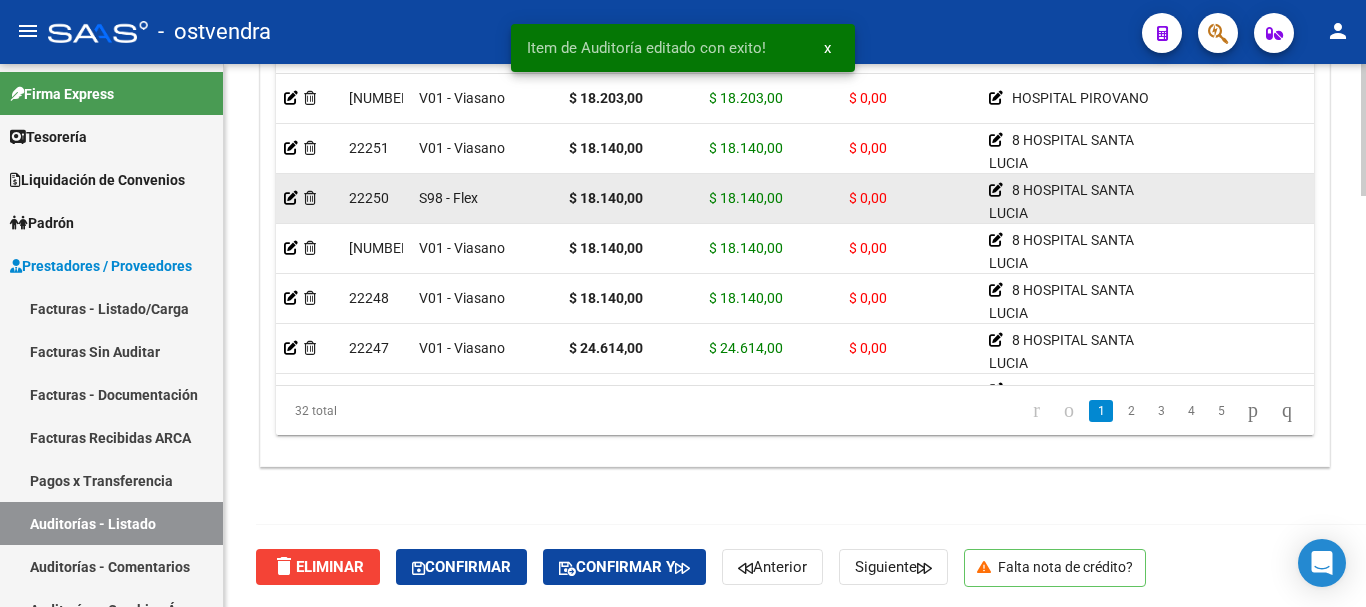 scroll, scrollTop: 1687, scrollLeft: 0, axis: vertical 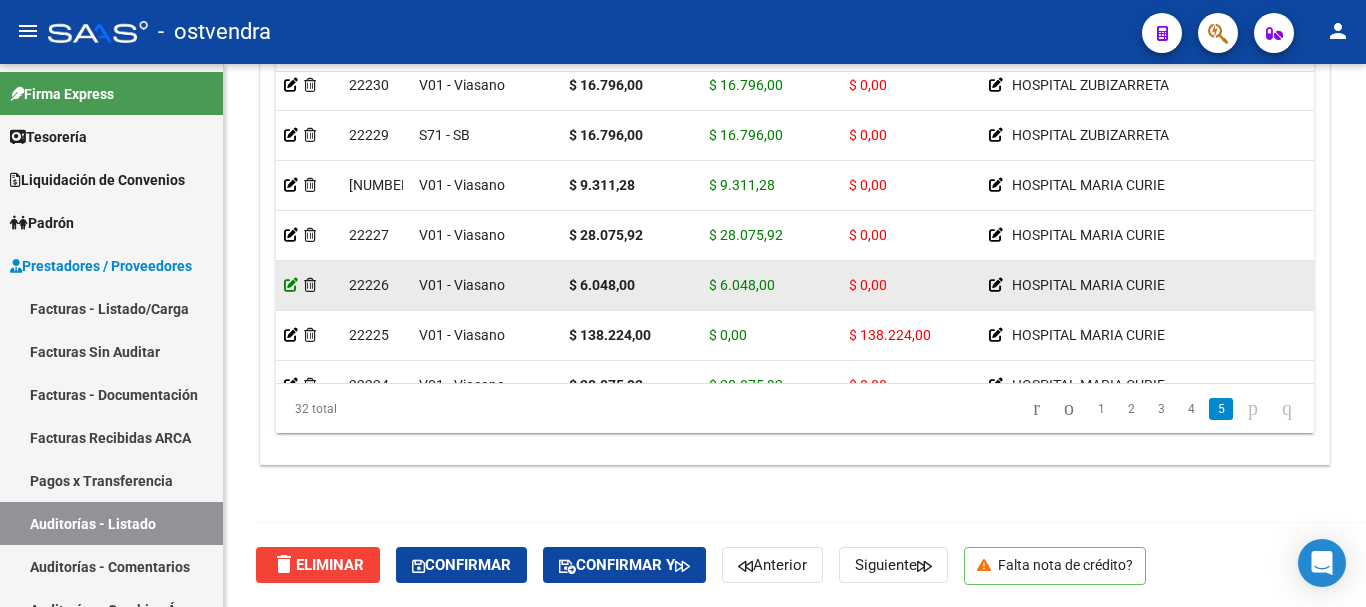 click 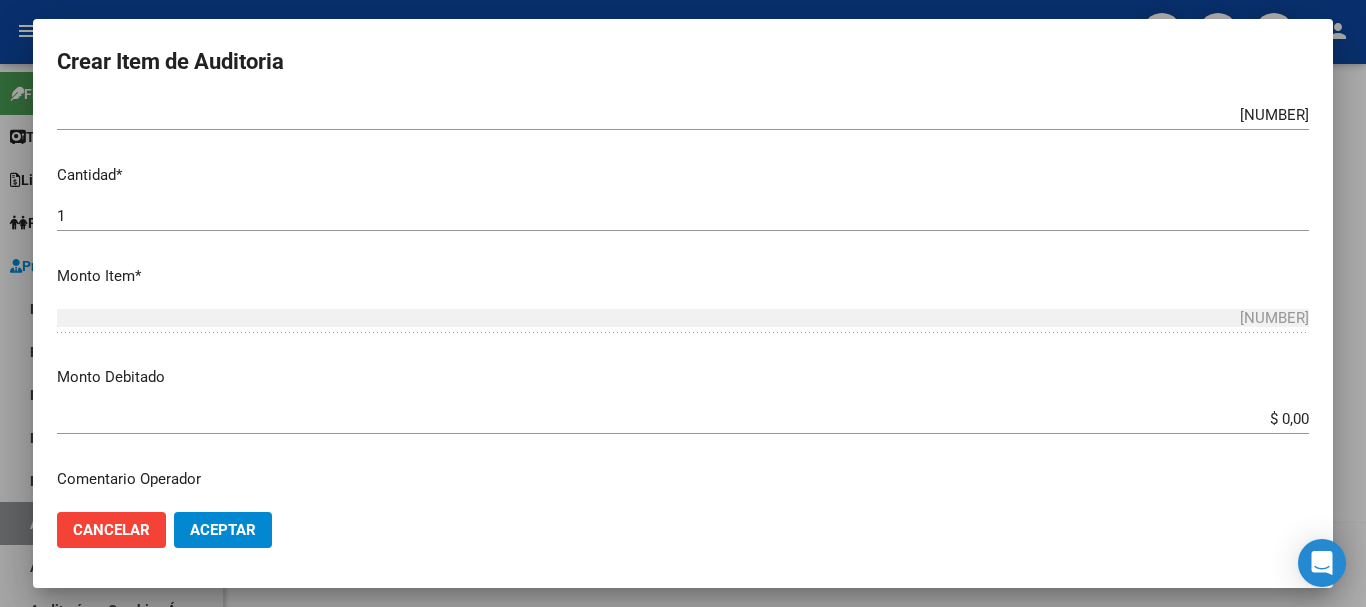 scroll, scrollTop: 600, scrollLeft: 0, axis: vertical 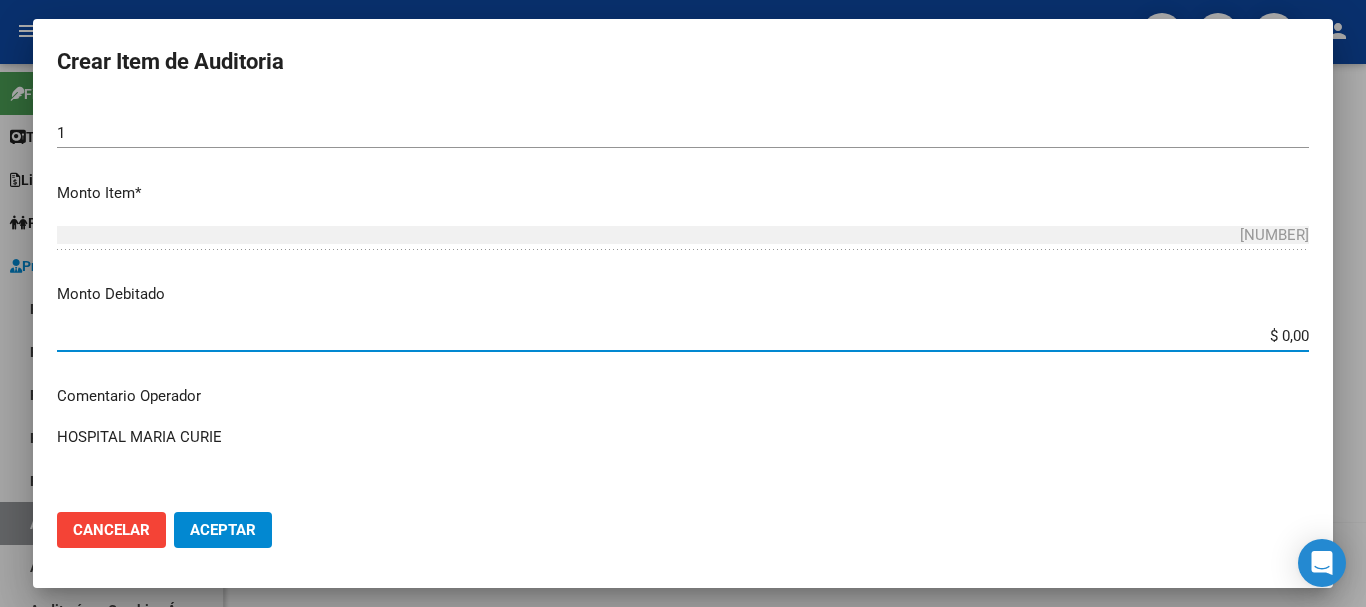 click on "$ 0,00" at bounding box center (683, 336) 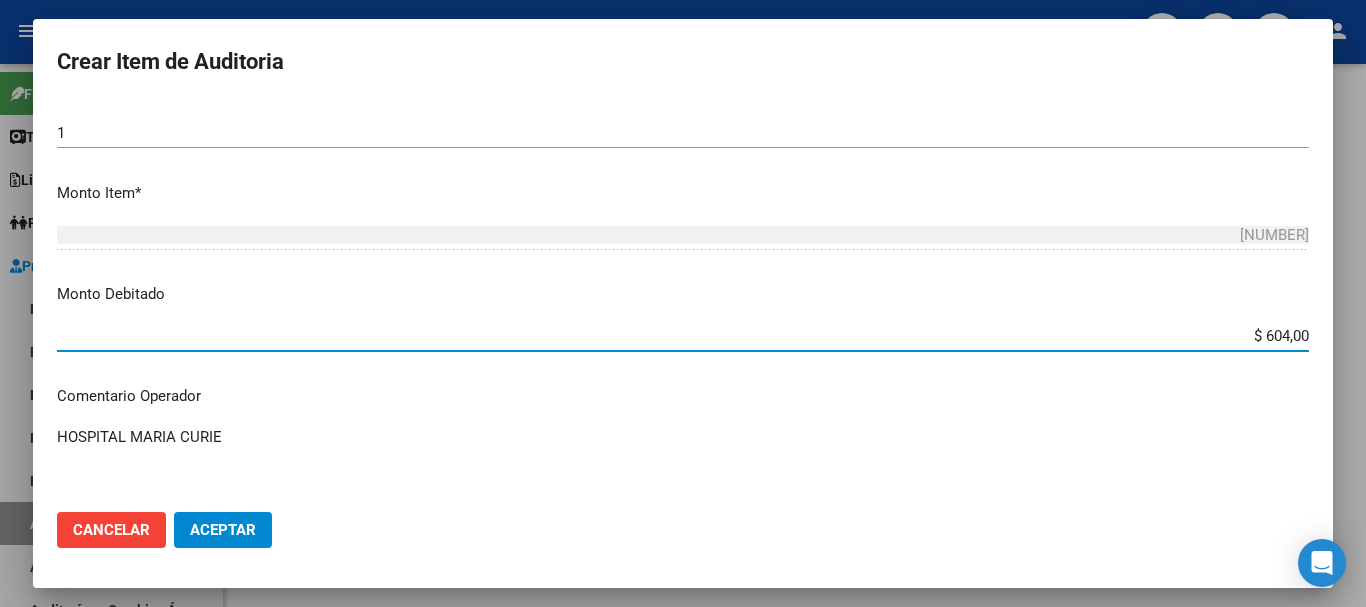 type on "$ 6.048,00" 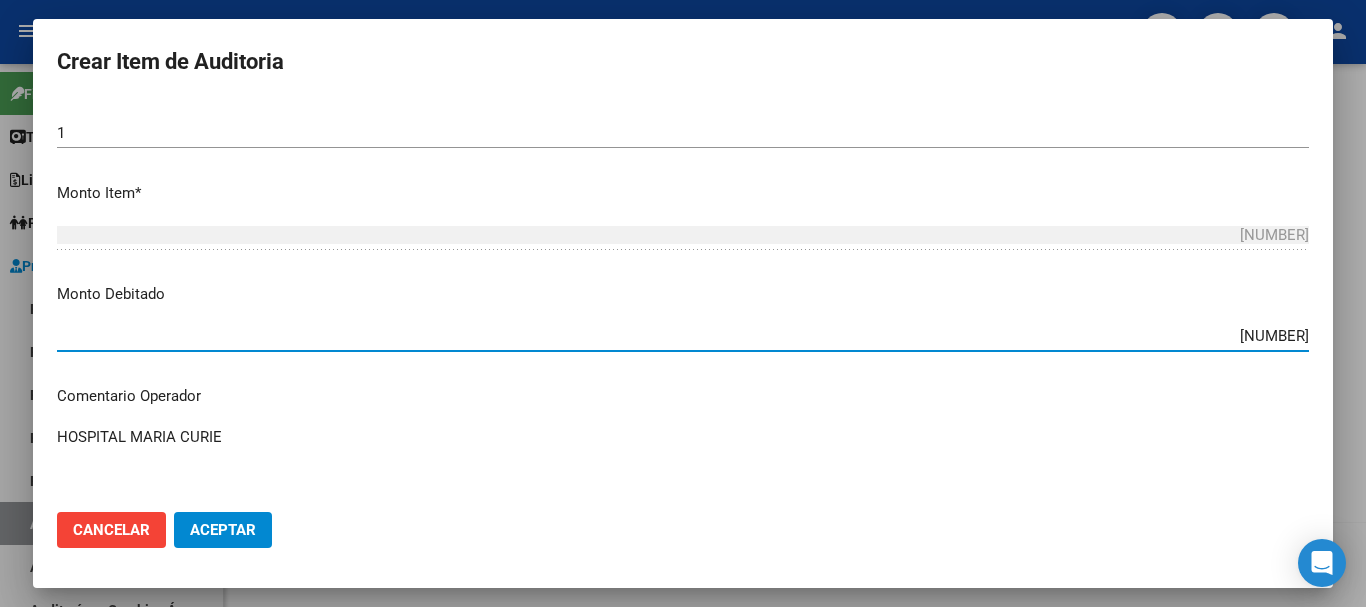 click on "Aceptar" 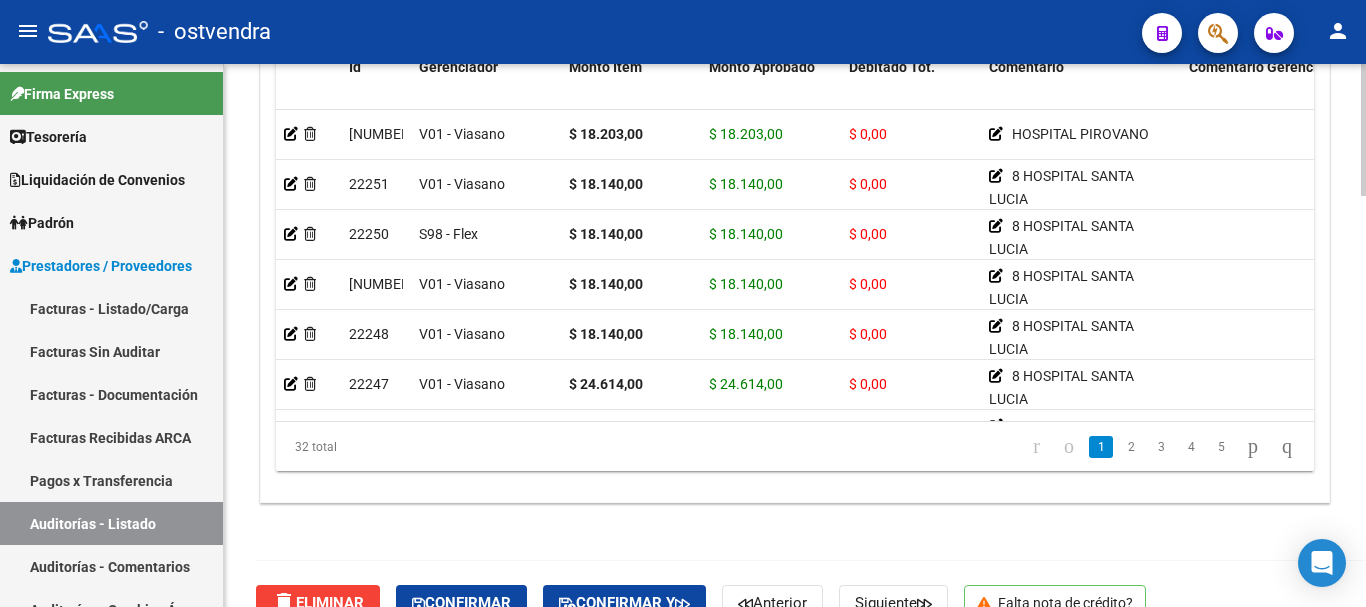 scroll, scrollTop: 1687, scrollLeft: 0, axis: vertical 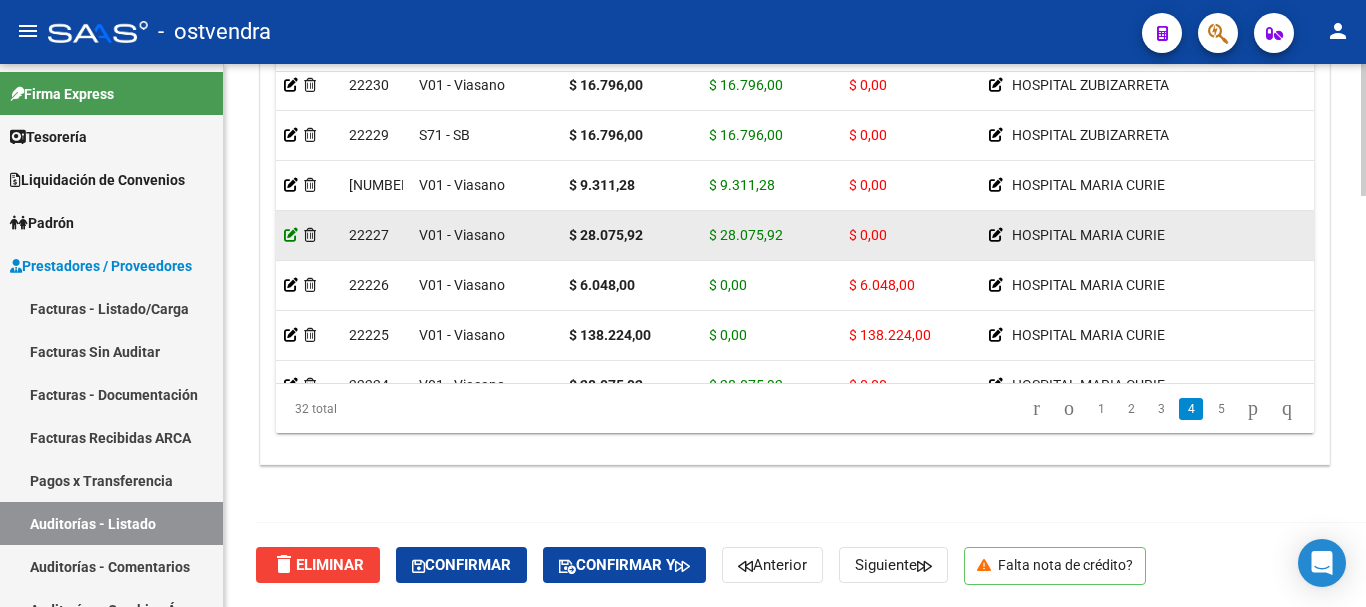 click 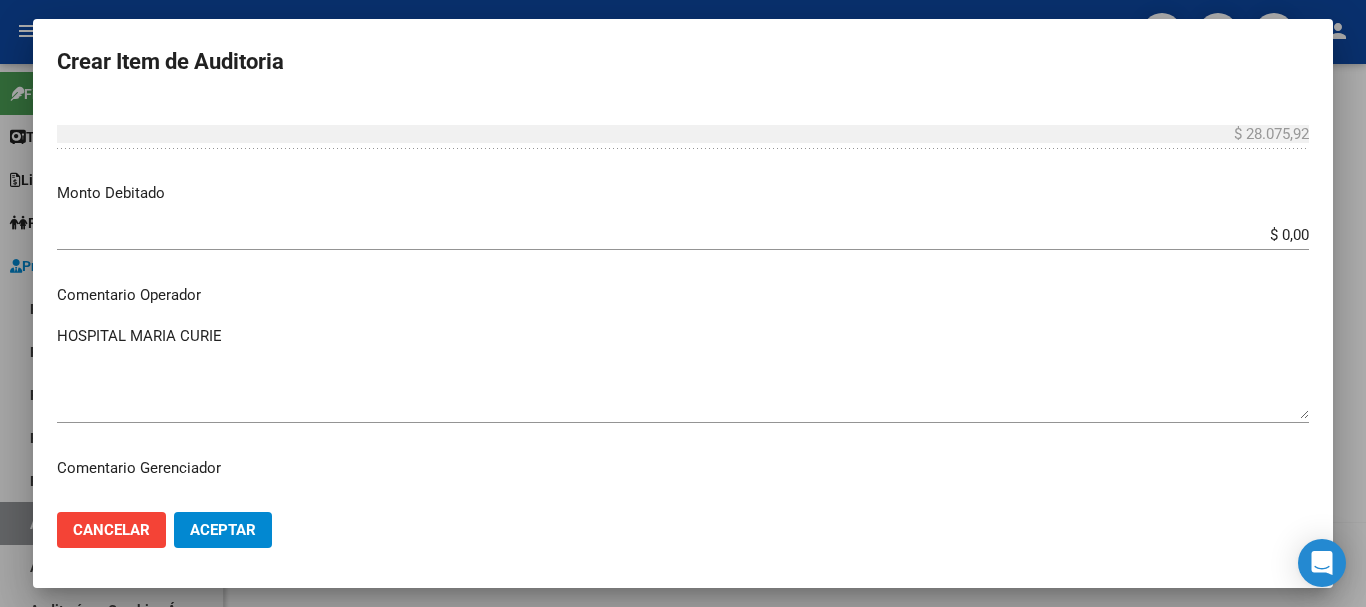 scroll, scrollTop: 700, scrollLeft: 0, axis: vertical 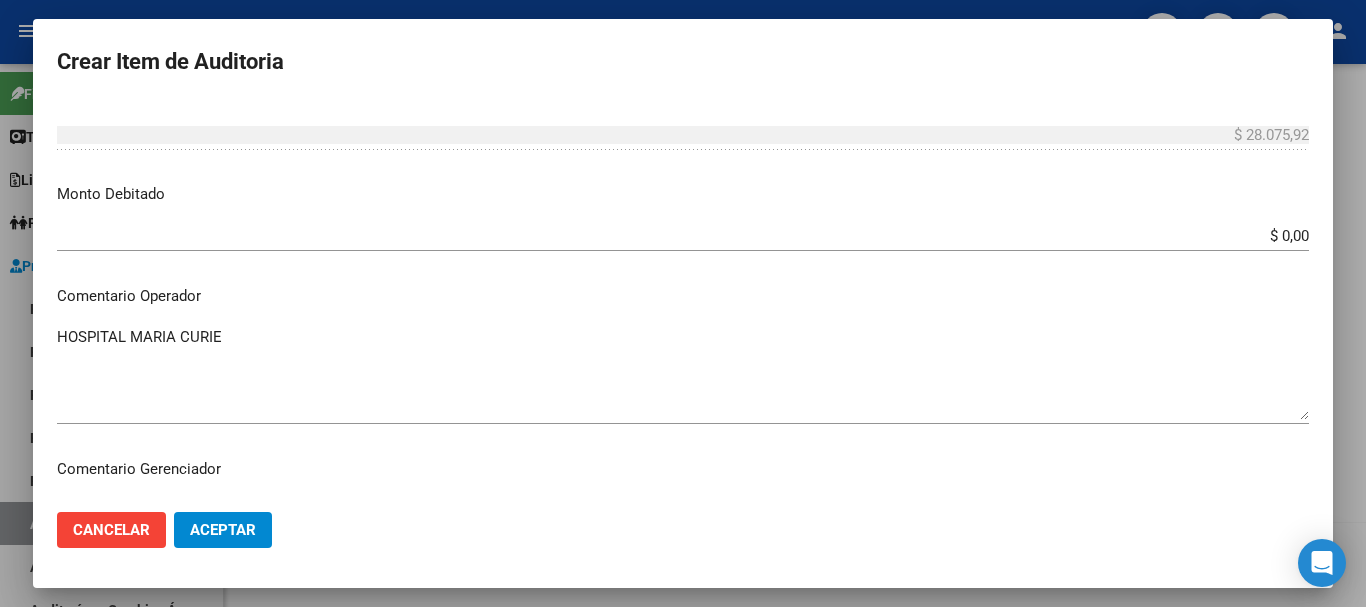 click on "$ 0,00" at bounding box center (683, 236) 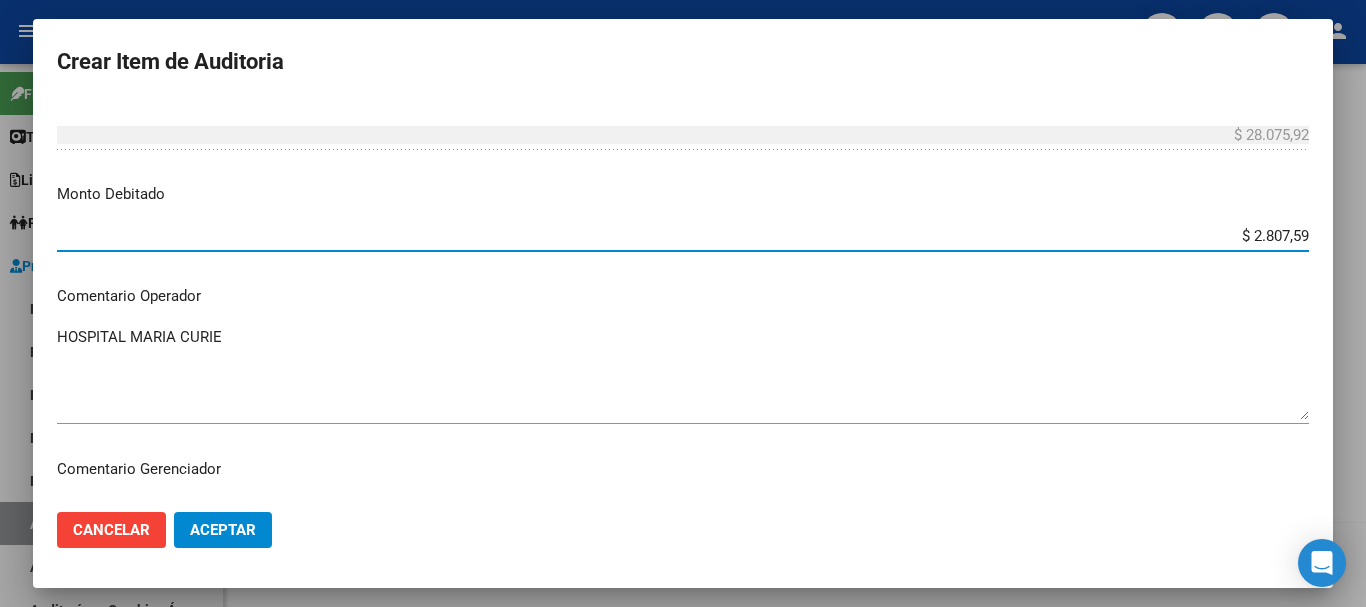 type on "$ 28.075,92" 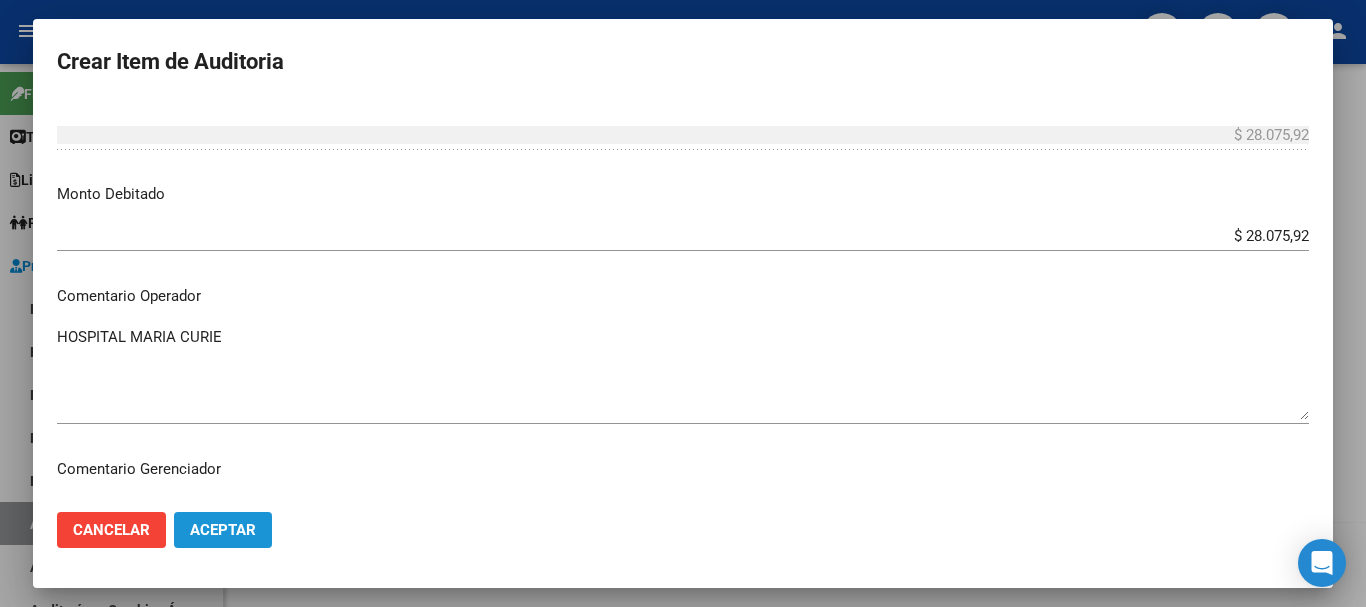 click on "Aceptar" 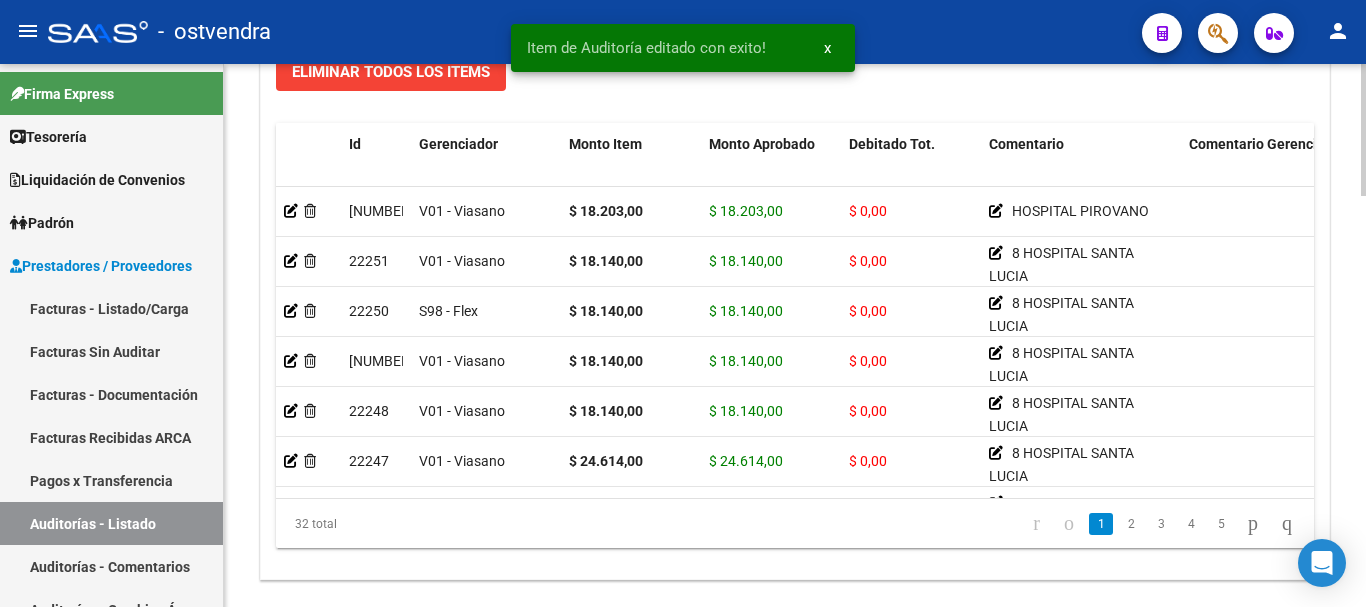scroll, scrollTop: 1687, scrollLeft: 0, axis: vertical 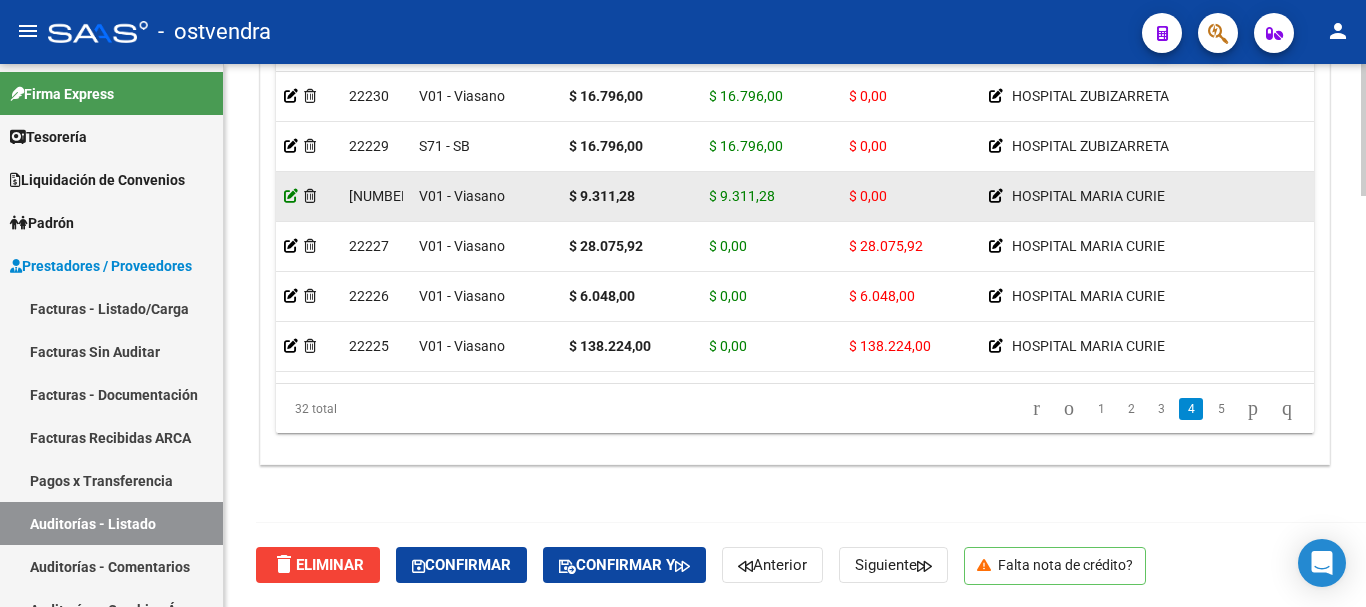 click 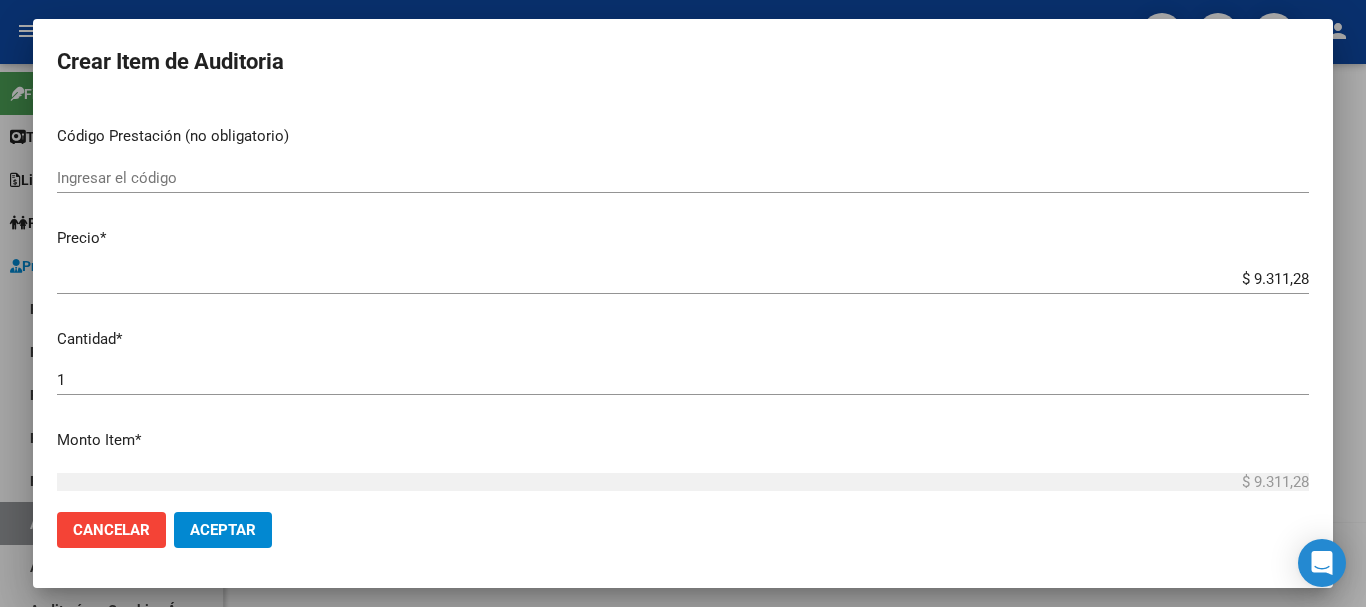 scroll, scrollTop: 500, scrollLeft: 0, axis: vertical 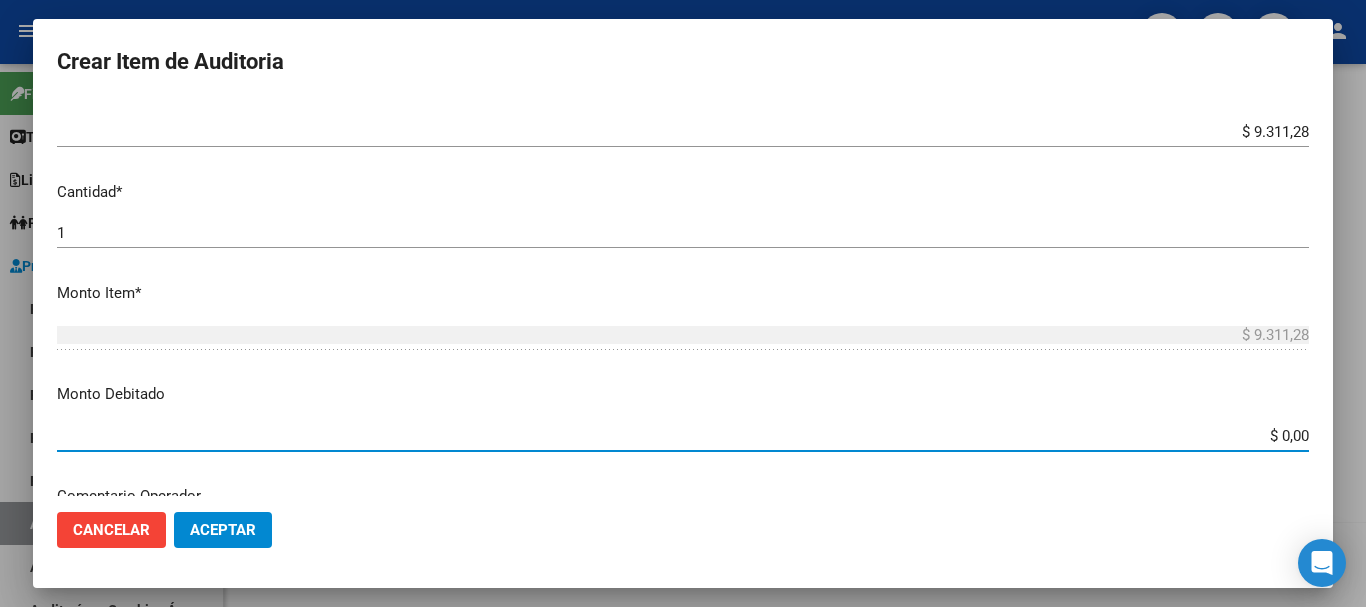 click on "$ 0,00" at bounding box center (683, 436) 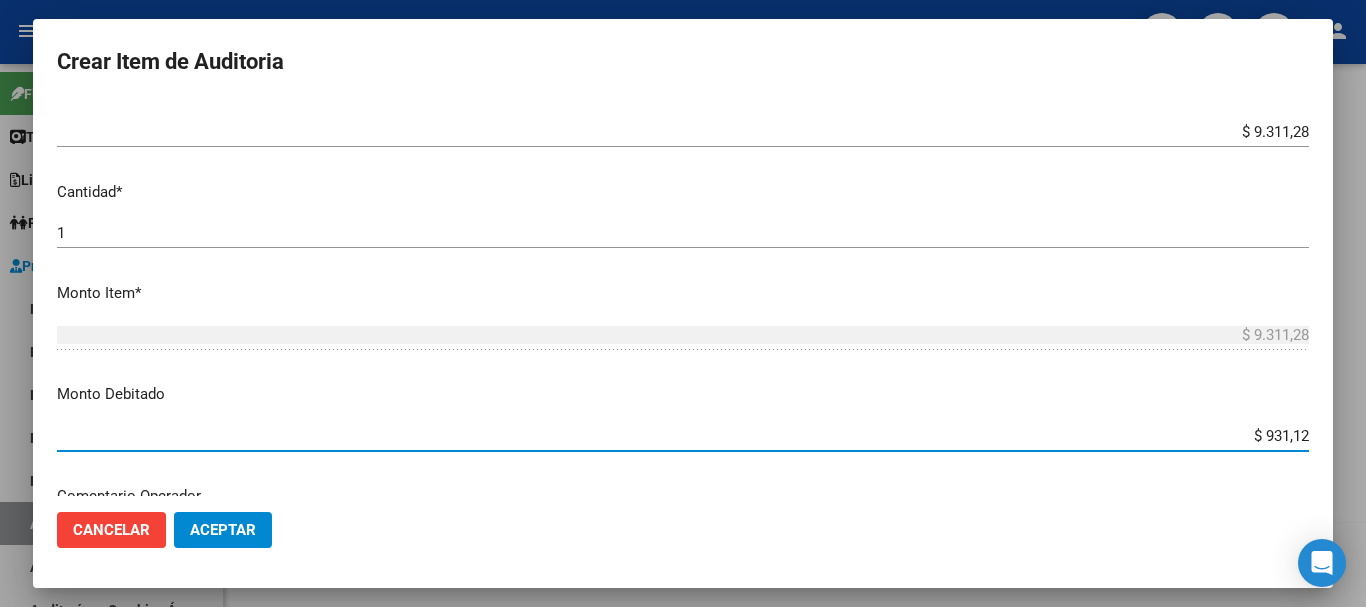 type on "$ 9.311,28" 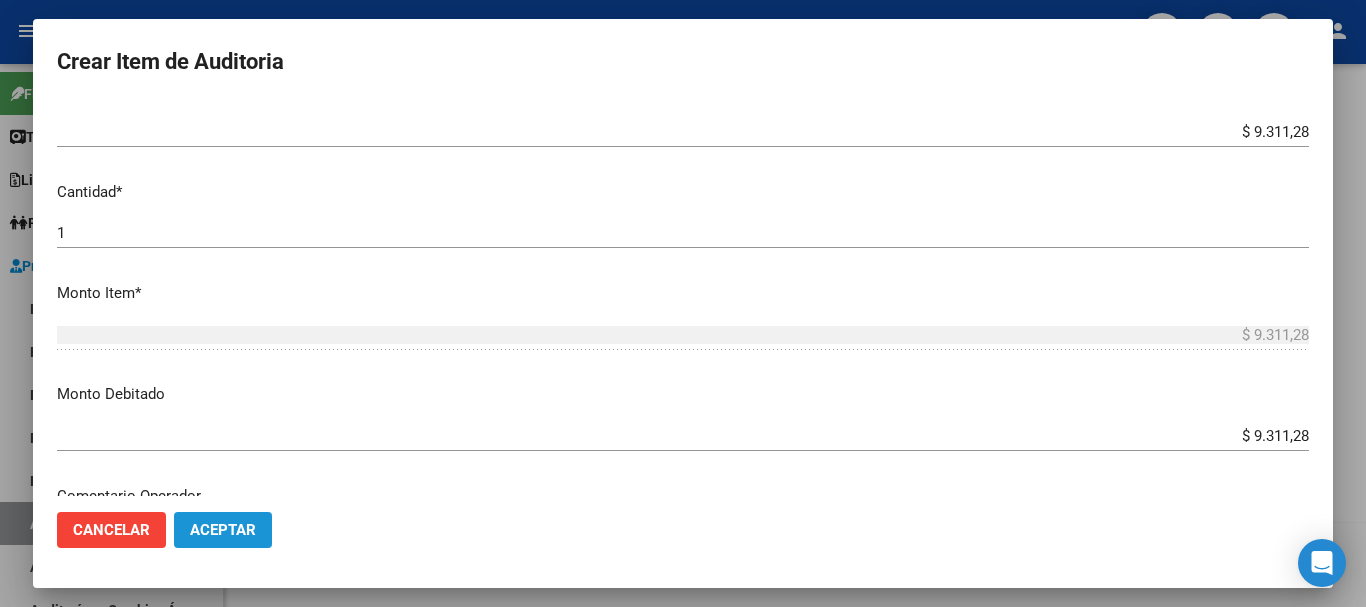 click on "Aceptar" 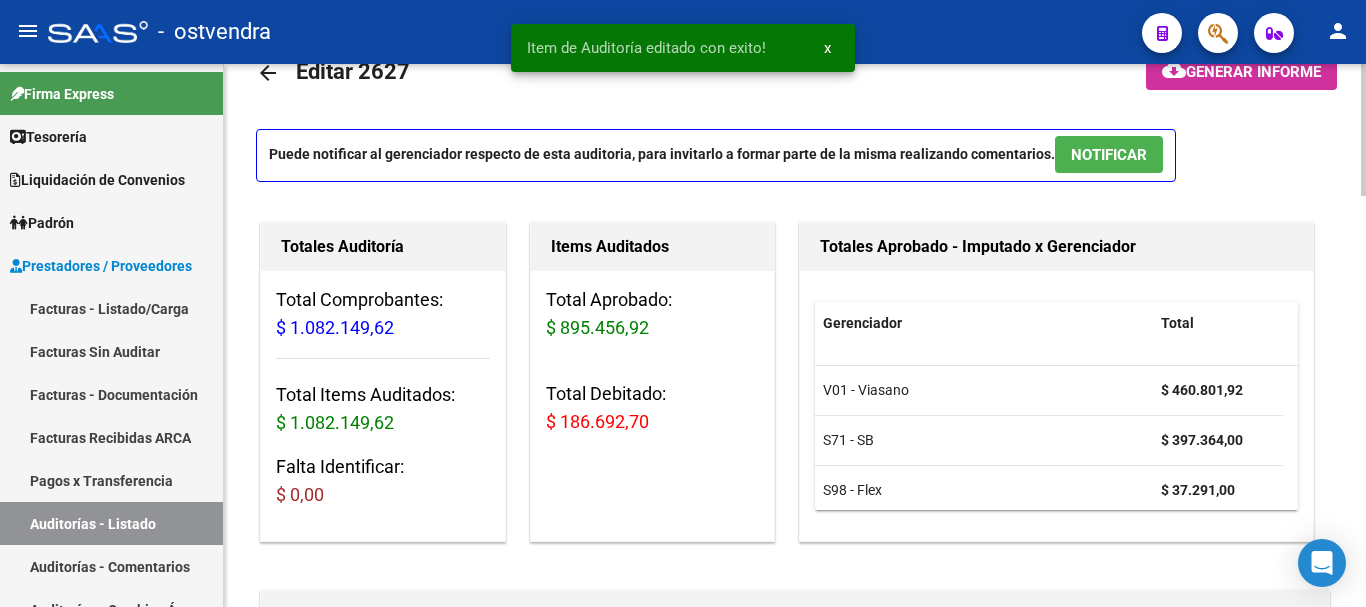 scroll, scrollTop: 100, scrollLeft: 0, axis: vertical 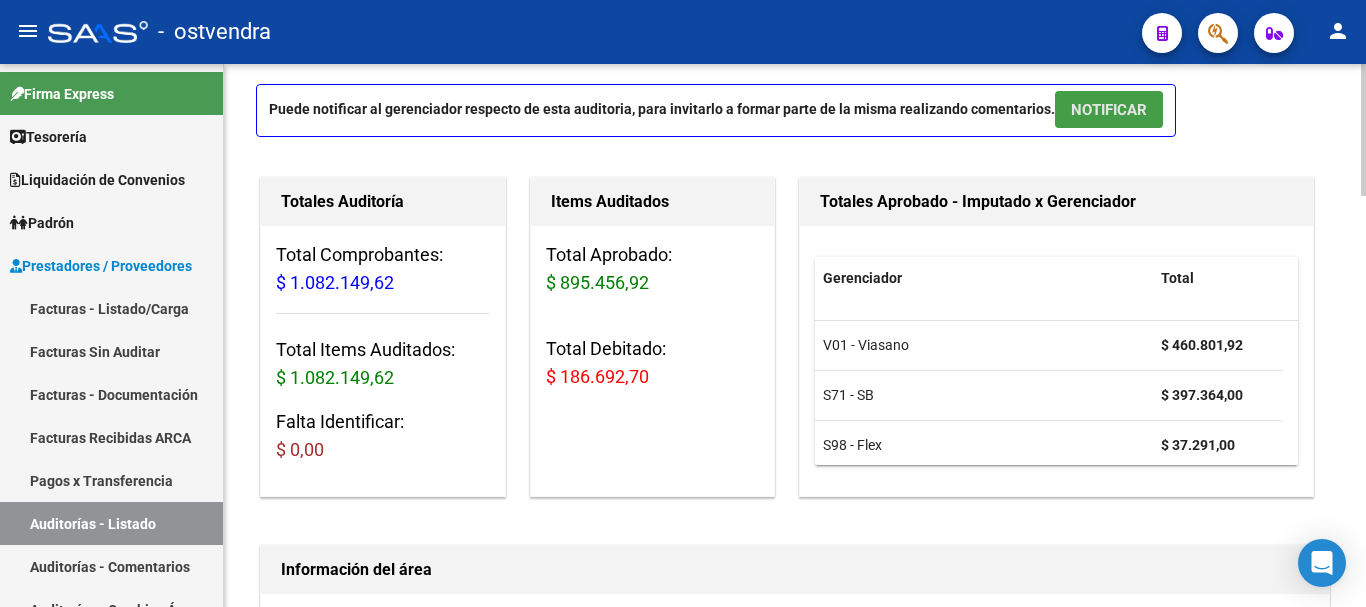 click on "NOTIFICAR" at bounding box center (1109, 109) 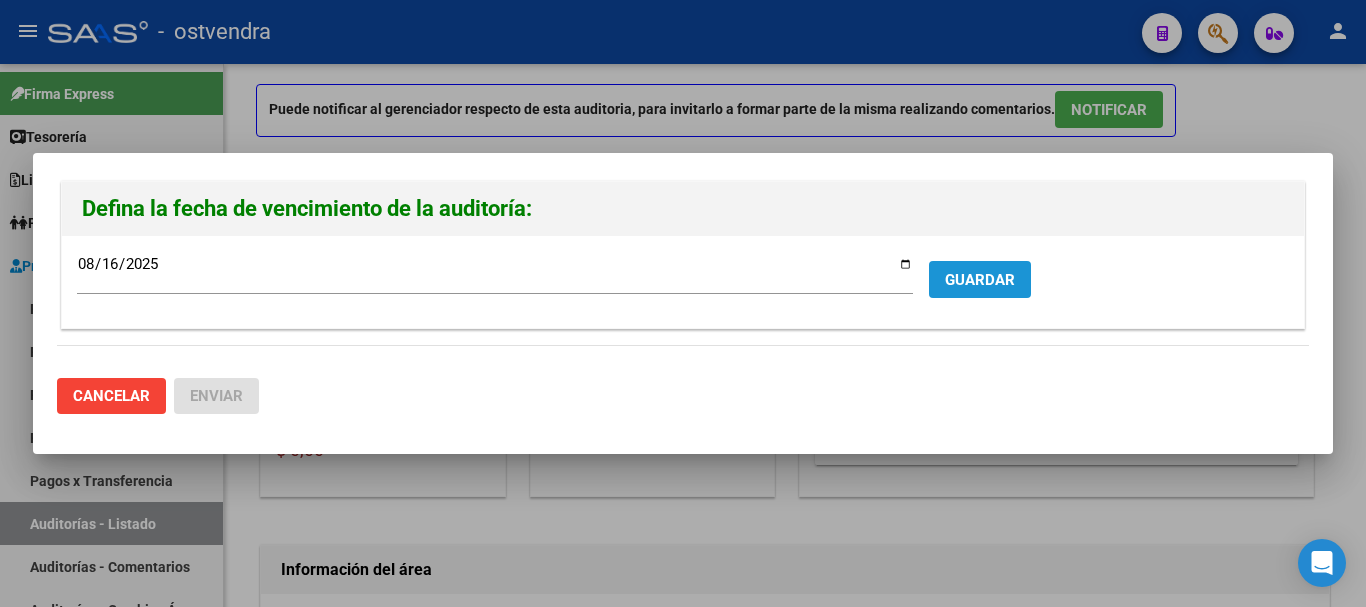 click on "GUARDAR" at bounding box center (980, 279) 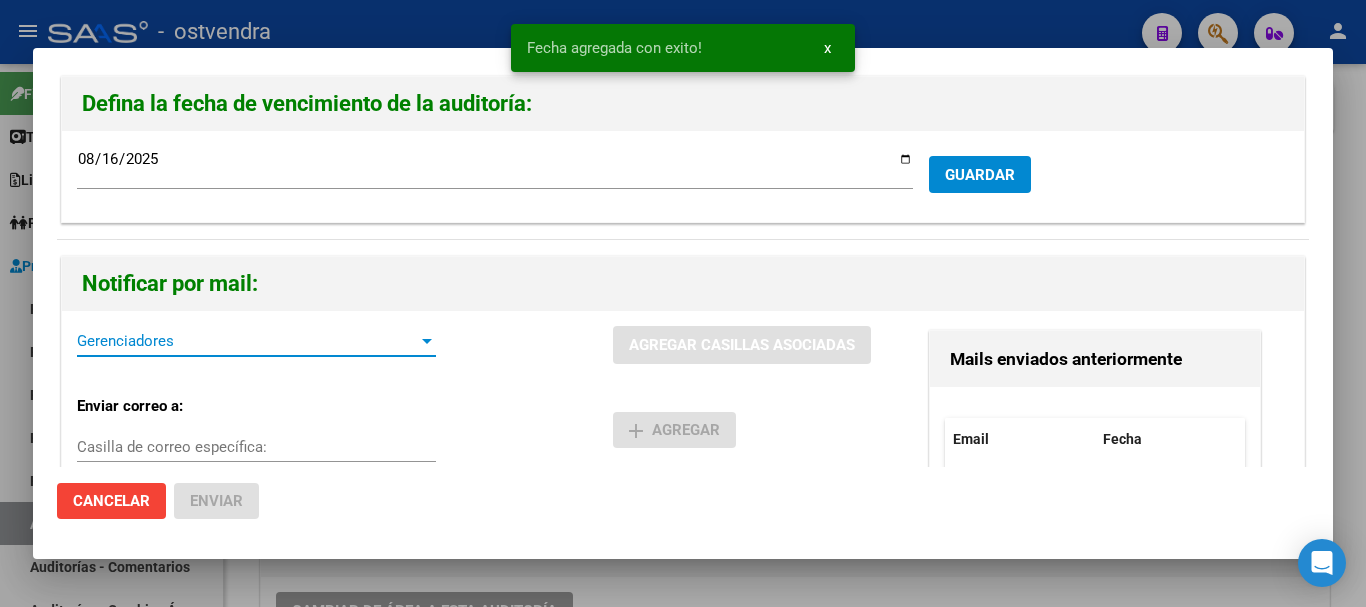click on "Gerenciadores" at bounding box center [247, 341] 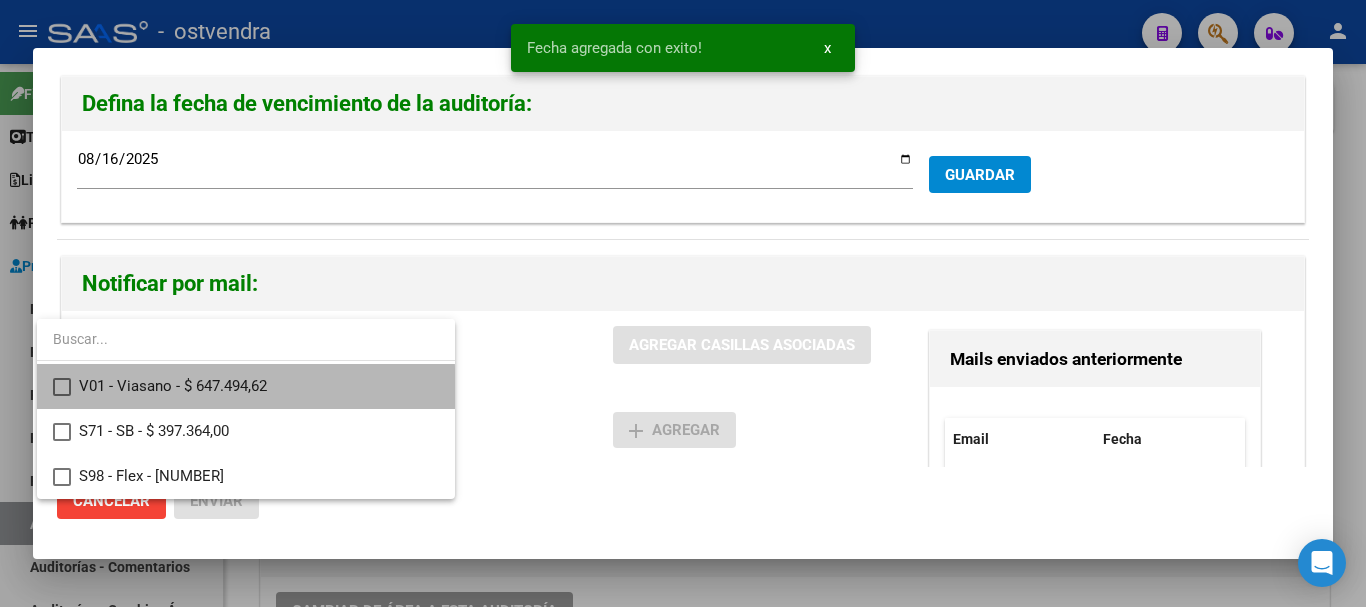 click on "V01 - Viasano - $ 647.494,62" at bounding box center [259, 386] 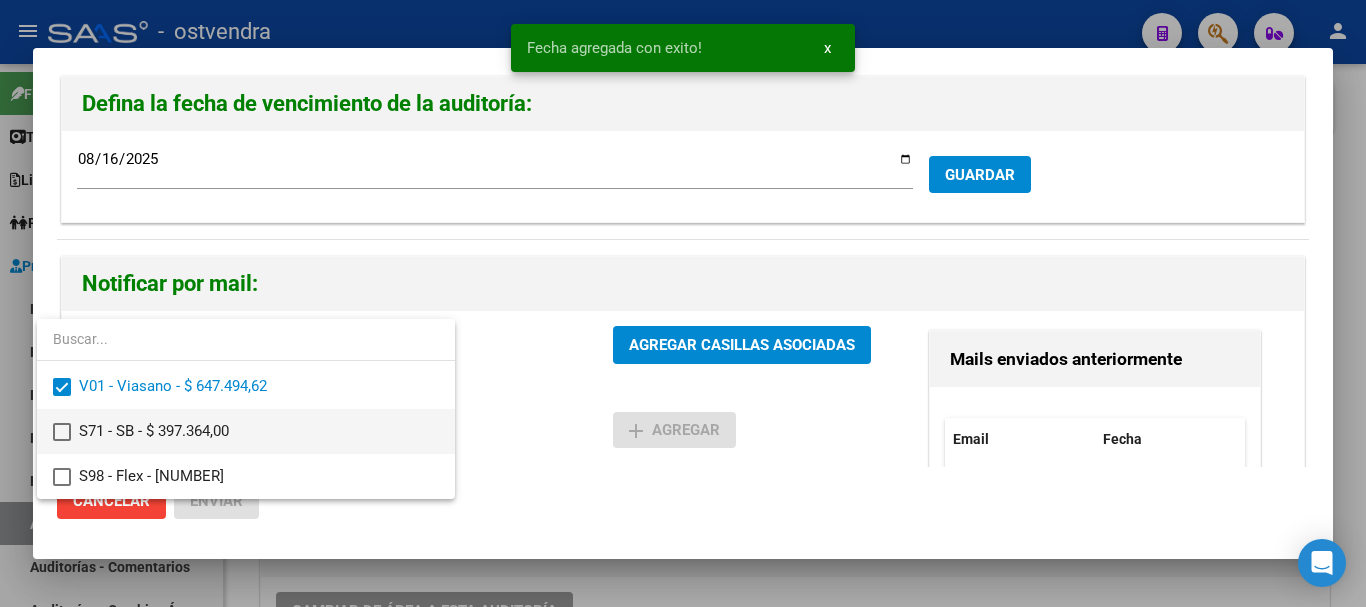 click on "S71 - SB  - $ 397.364,00" at bounding box center [259, 431] 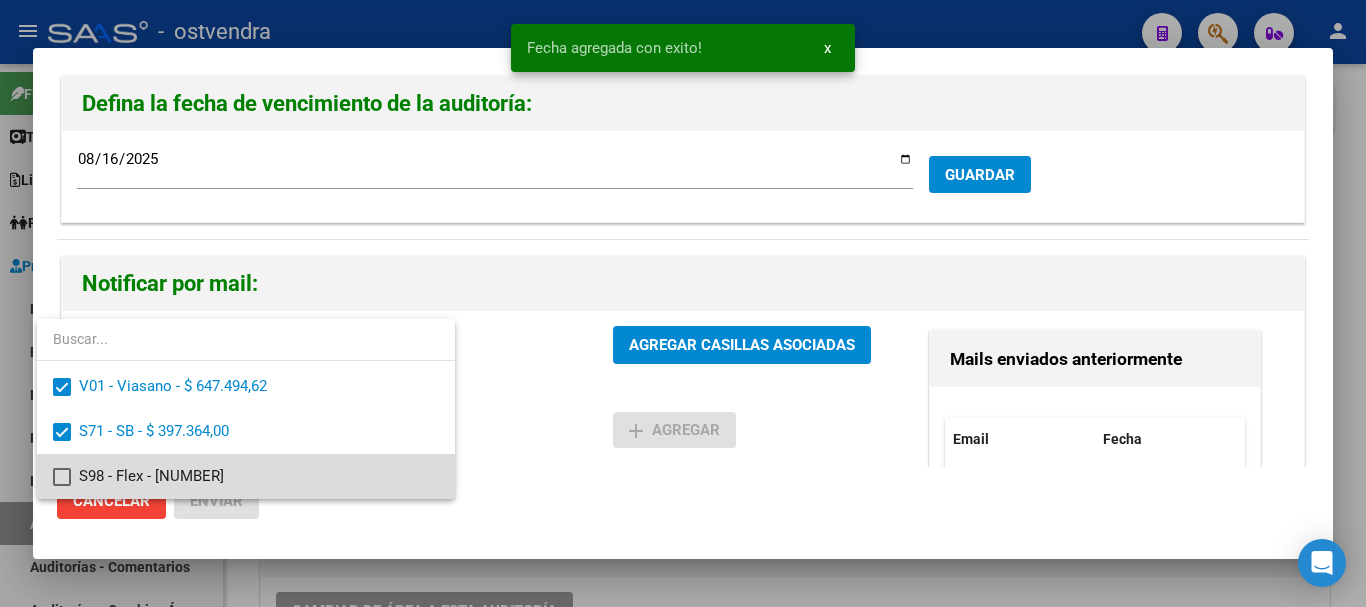 click on "S98 - Flex - $ 37.291,00" at bounding box center (259, 476) 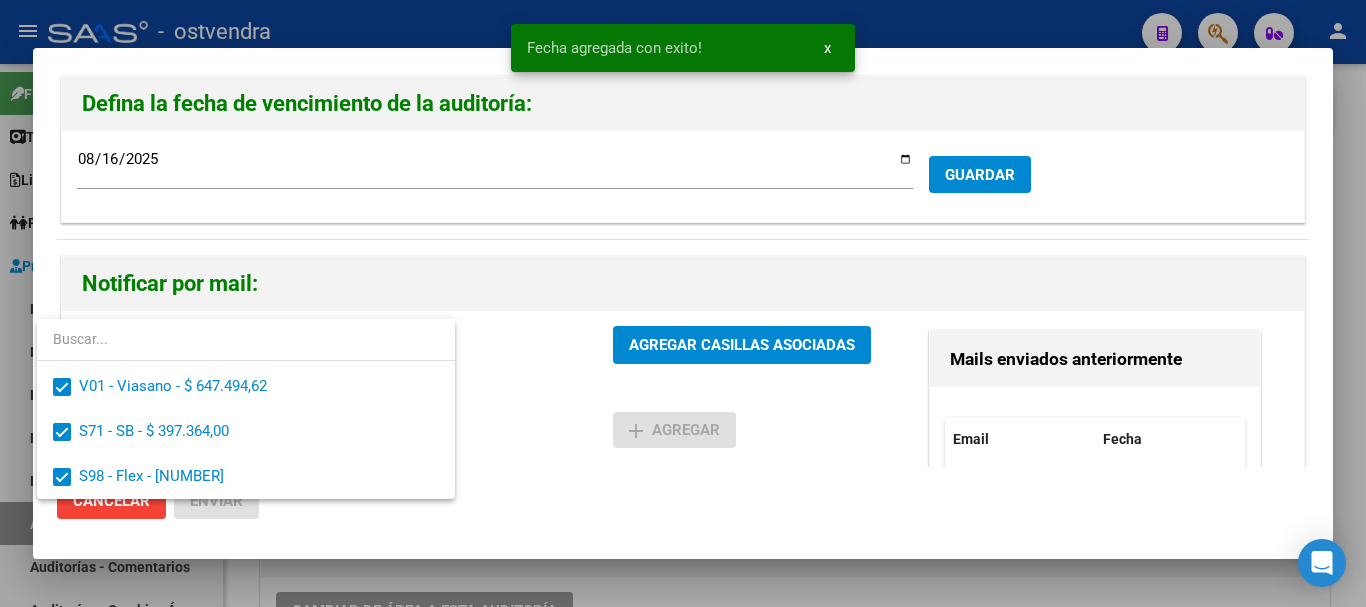 click at bounding box center [683, 303] 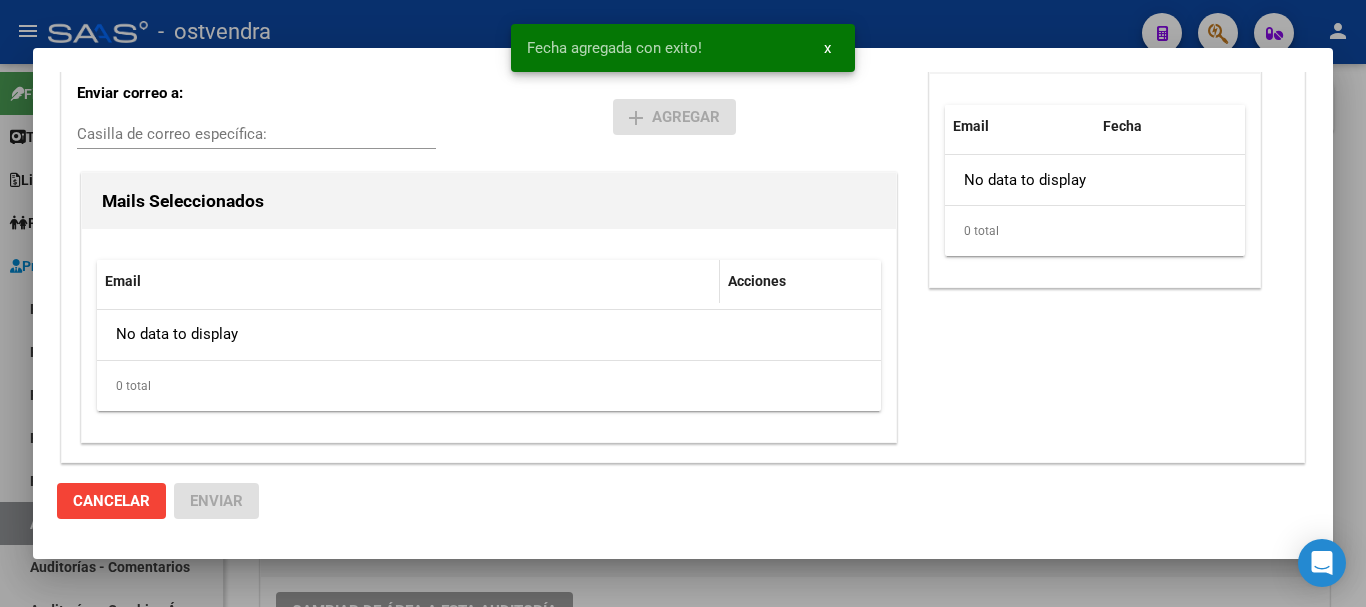 scroll, scrollTop: 13, scrollLeft: 0, axis: vertical 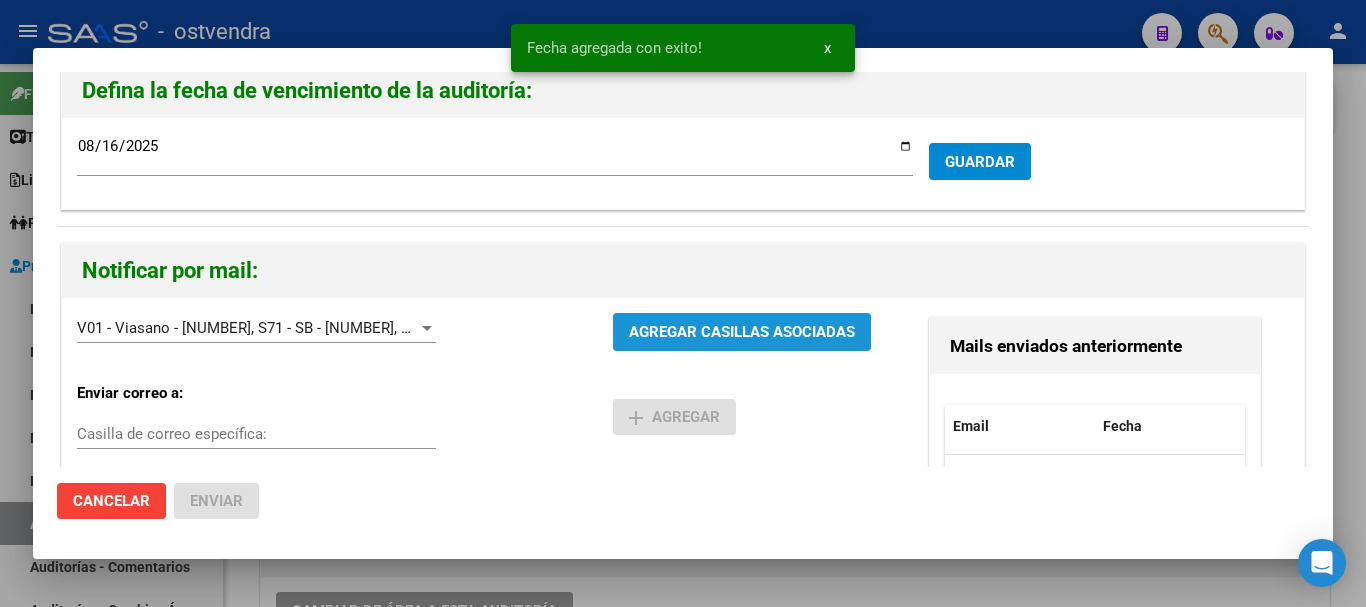 click on "AGREGAR CASILLAS ASOCIADAS" at bounding box center [742, 331] 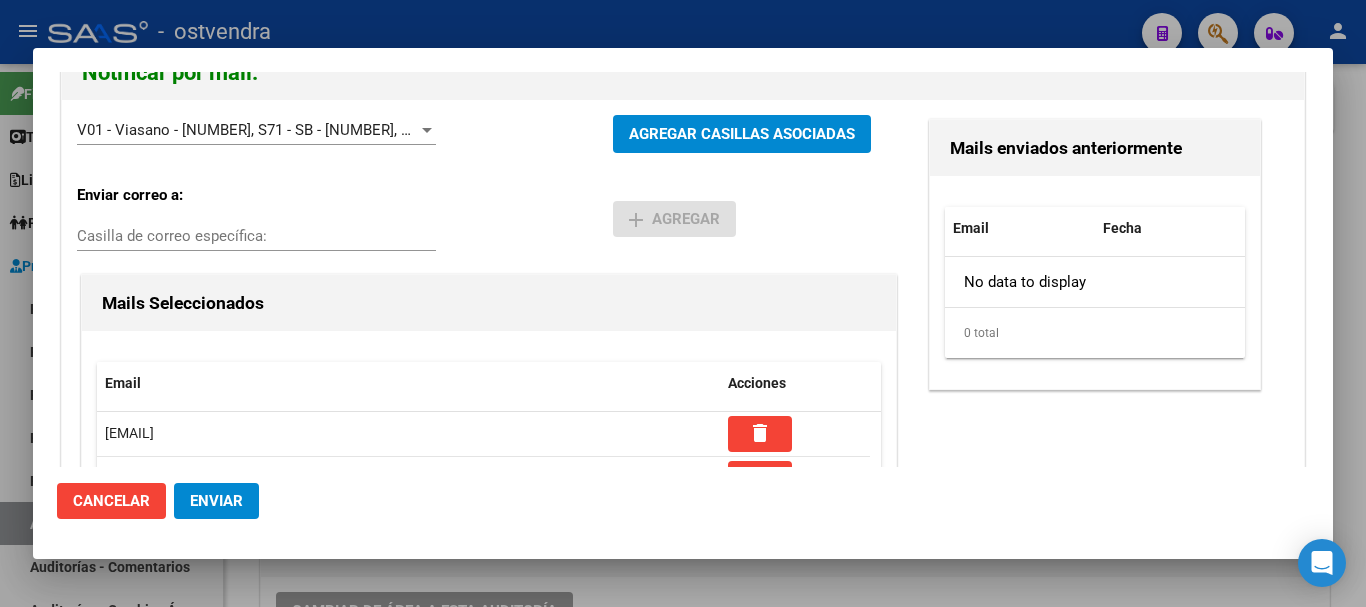 scroll, scrollTop: 204, scrollLeft: 0, axis: vertical 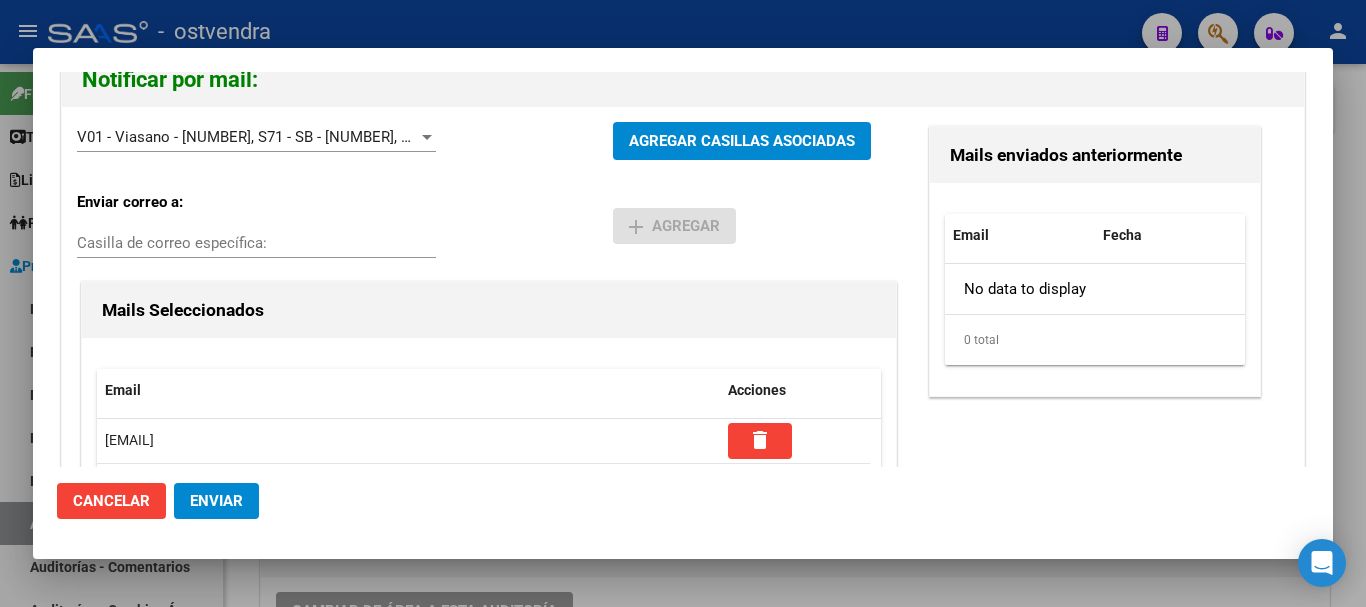 click on "Casilla de correo específica:" at bounding box center (256, 243) 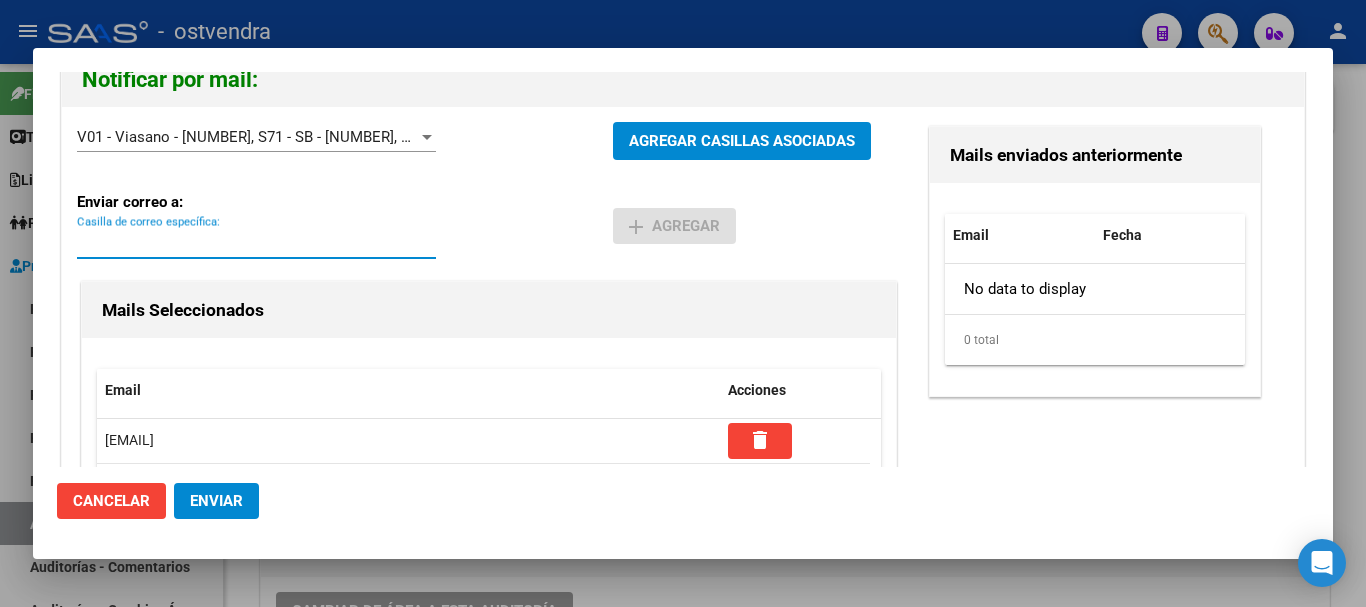 paste on "stefania.serpente@sb.com.ar" 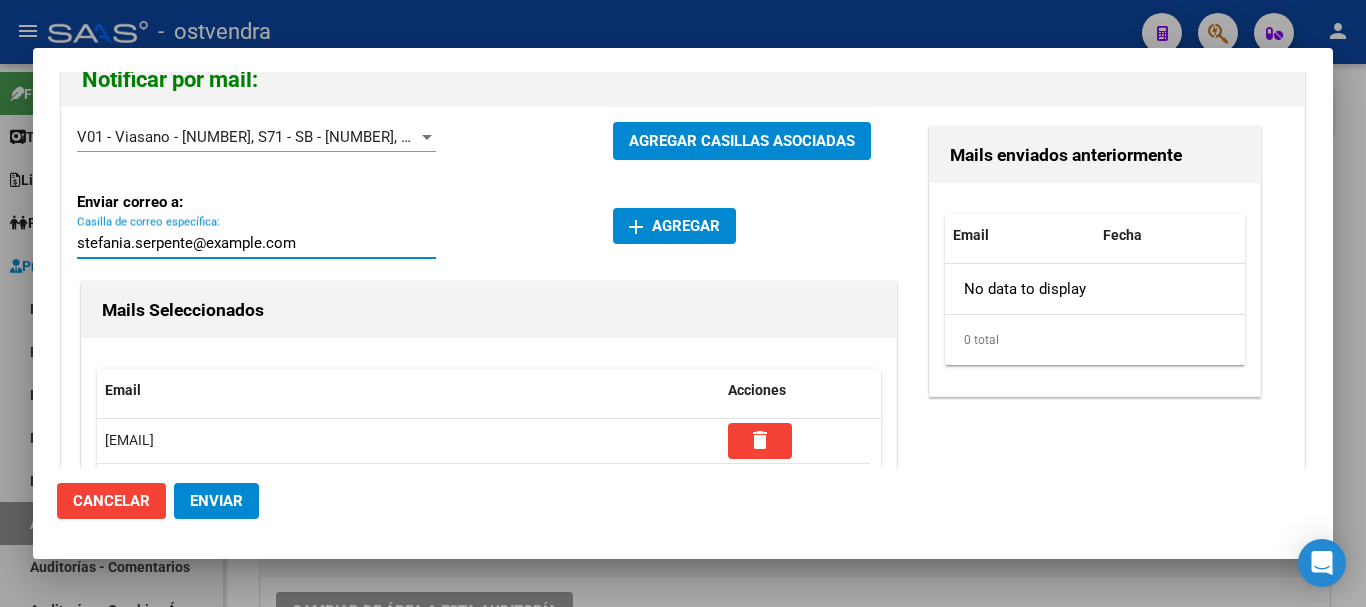 click on "stefania.serpente@sb.com.ar" at bounding box center [256, 243] 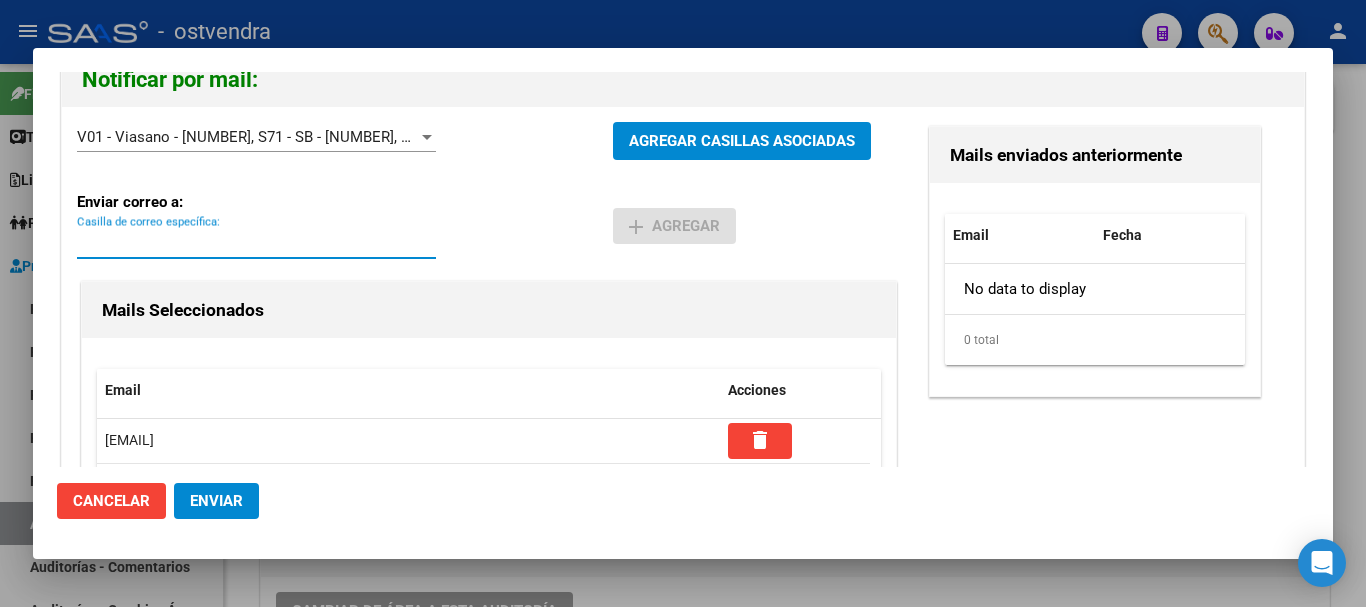 click on "Casilla de correo específica:" at bounding box center (256, 243) 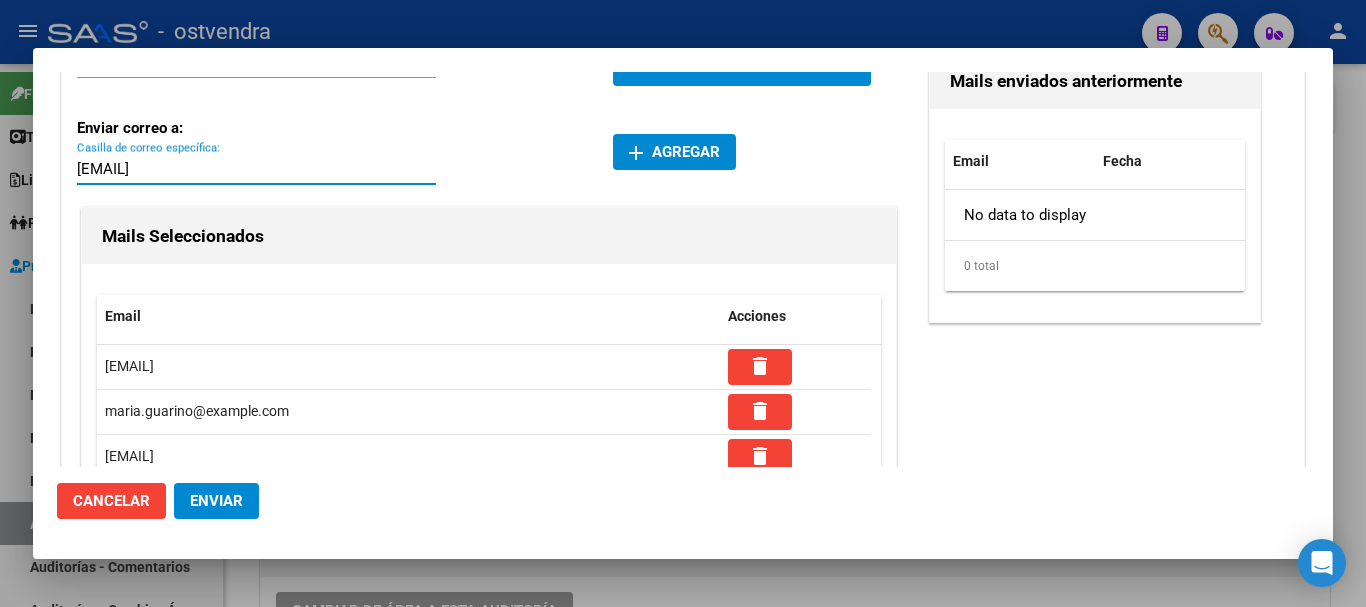 scroll, scrollTop: 149, scrollLeft: 0, axis: vertical 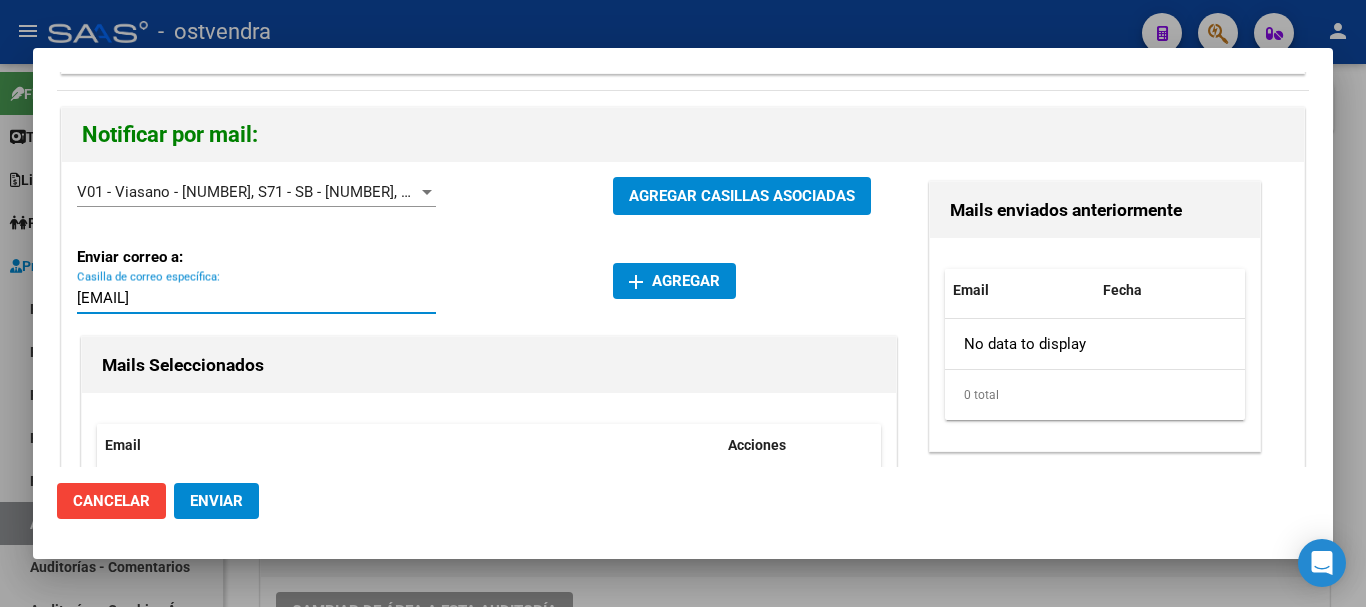 type on "sectorfacturacionsf@gmail.com" 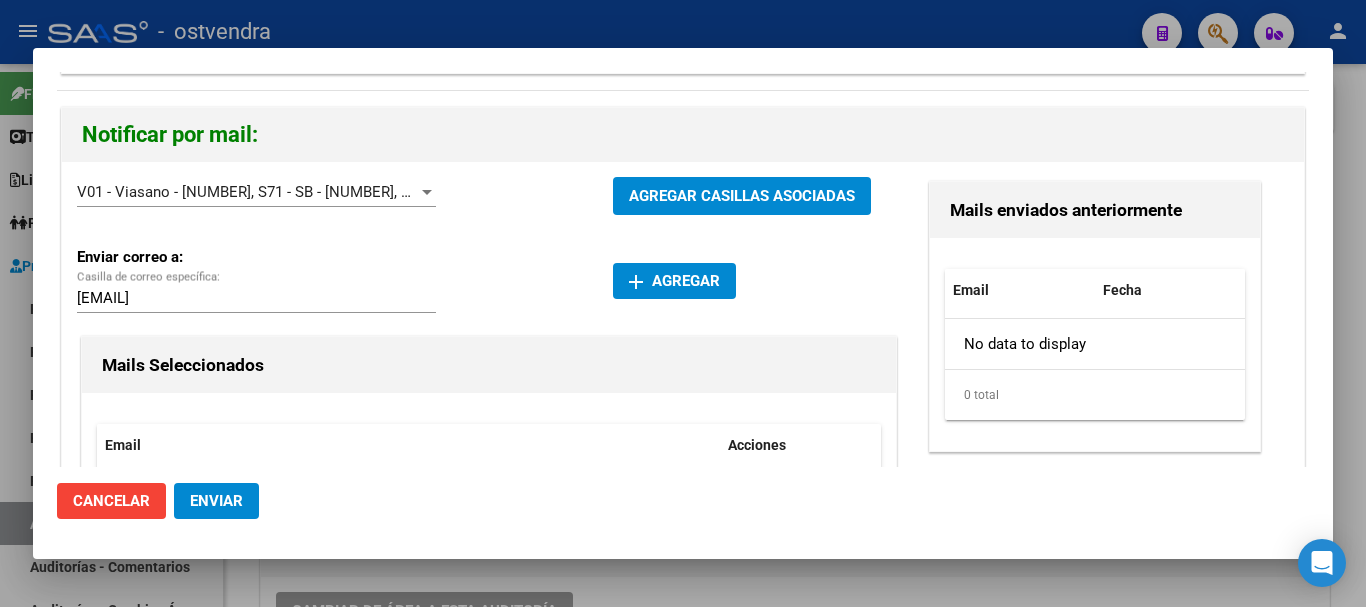 click on "add  Agregar" at bounding box center (757, 273) 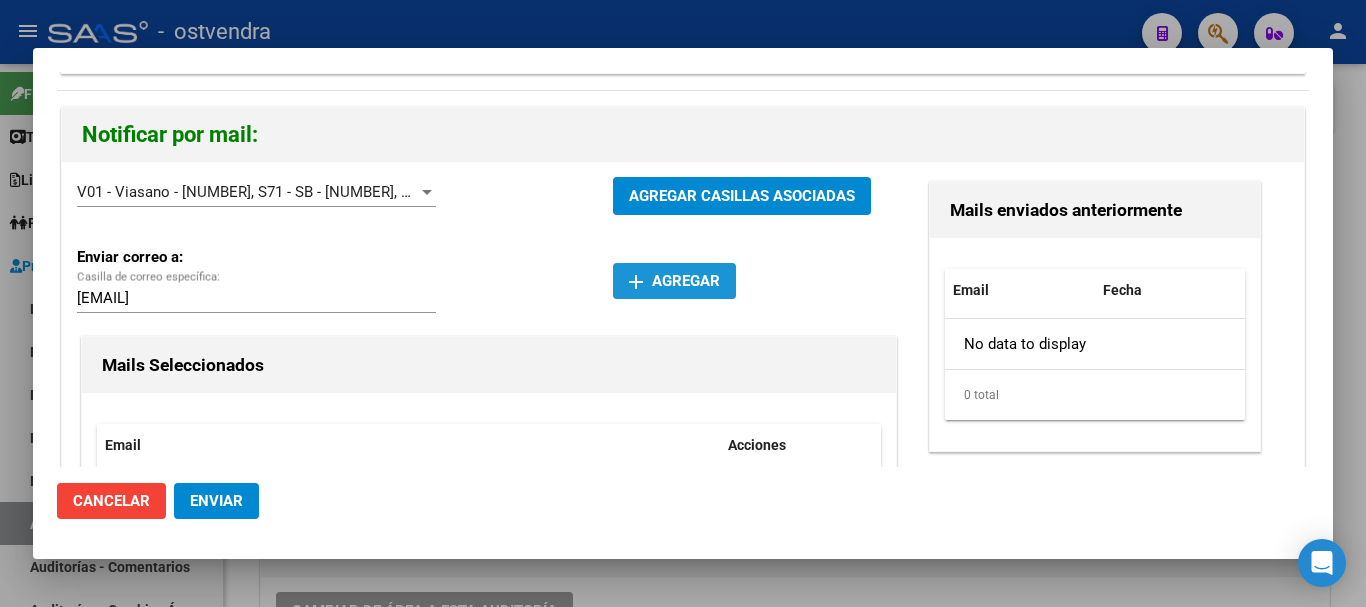 click on "add  Agregar" at bounding box center [674, 281] 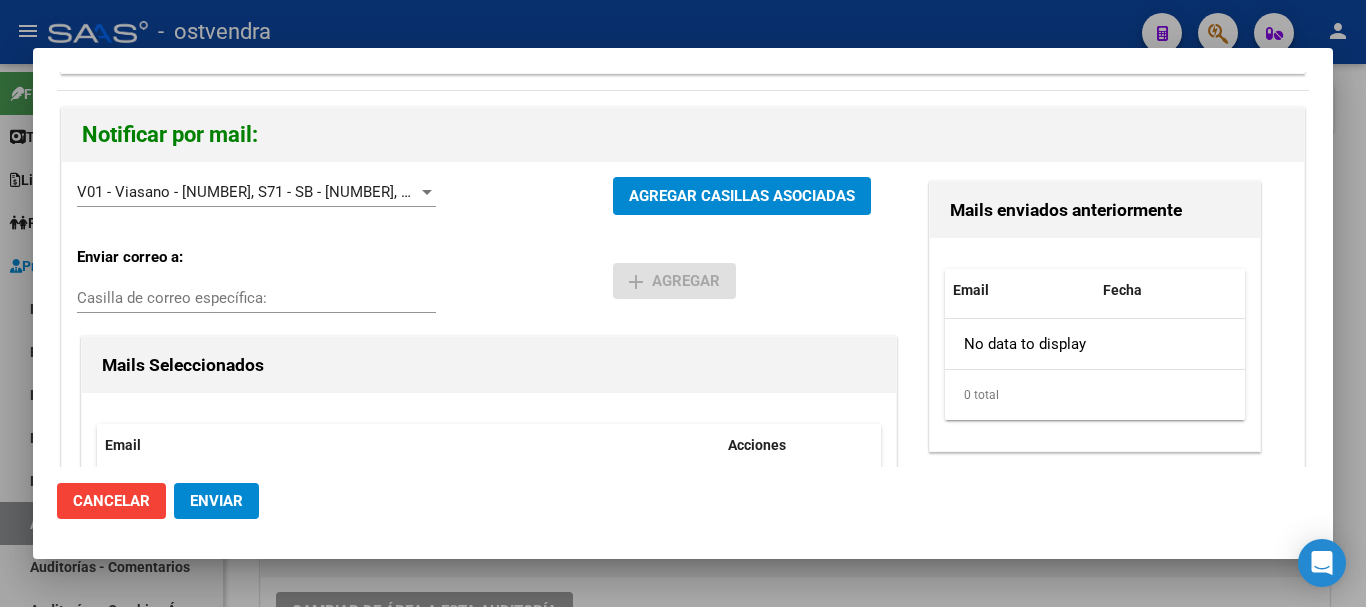 scroll, scrollTop: 449, scrollLeft: 0, axis: vertical 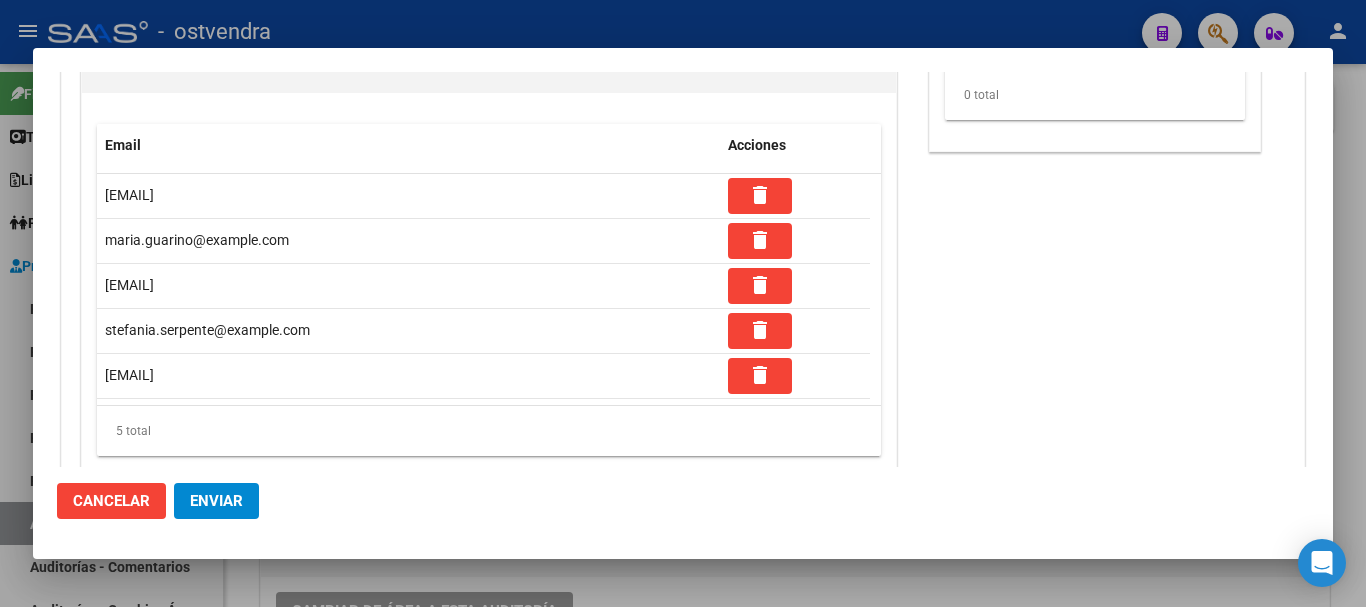 click on "Enviar" 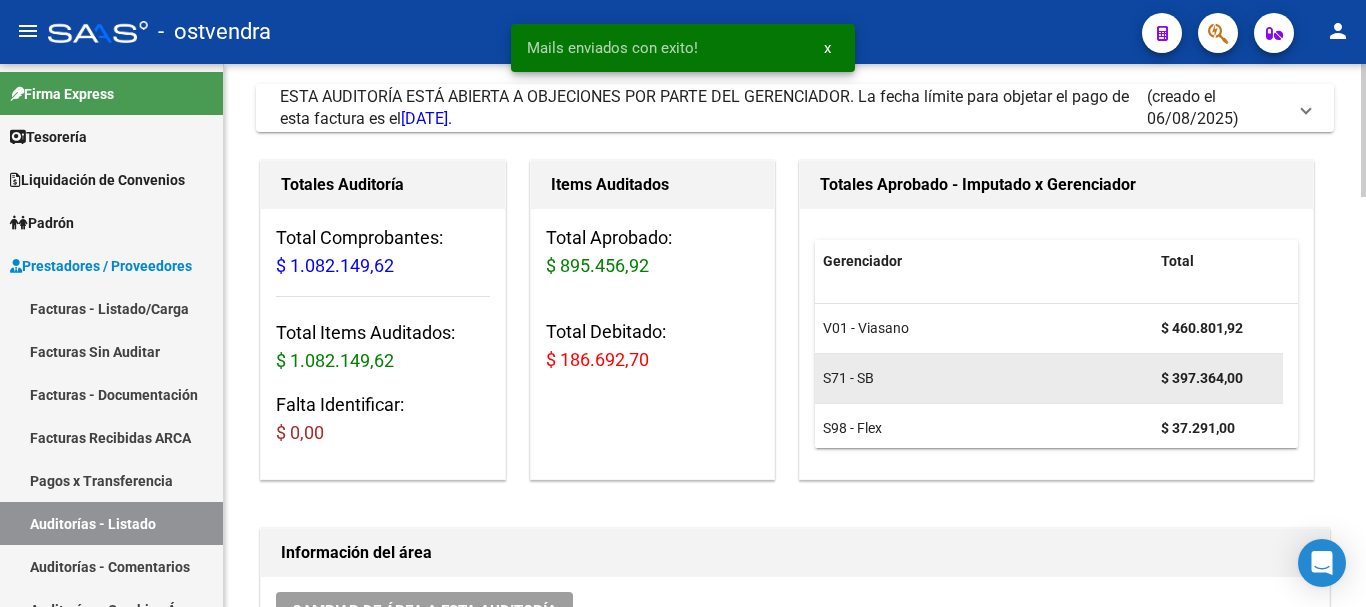 scroll, scrollTop: 13, scrollLeft: 0, axis: vertical 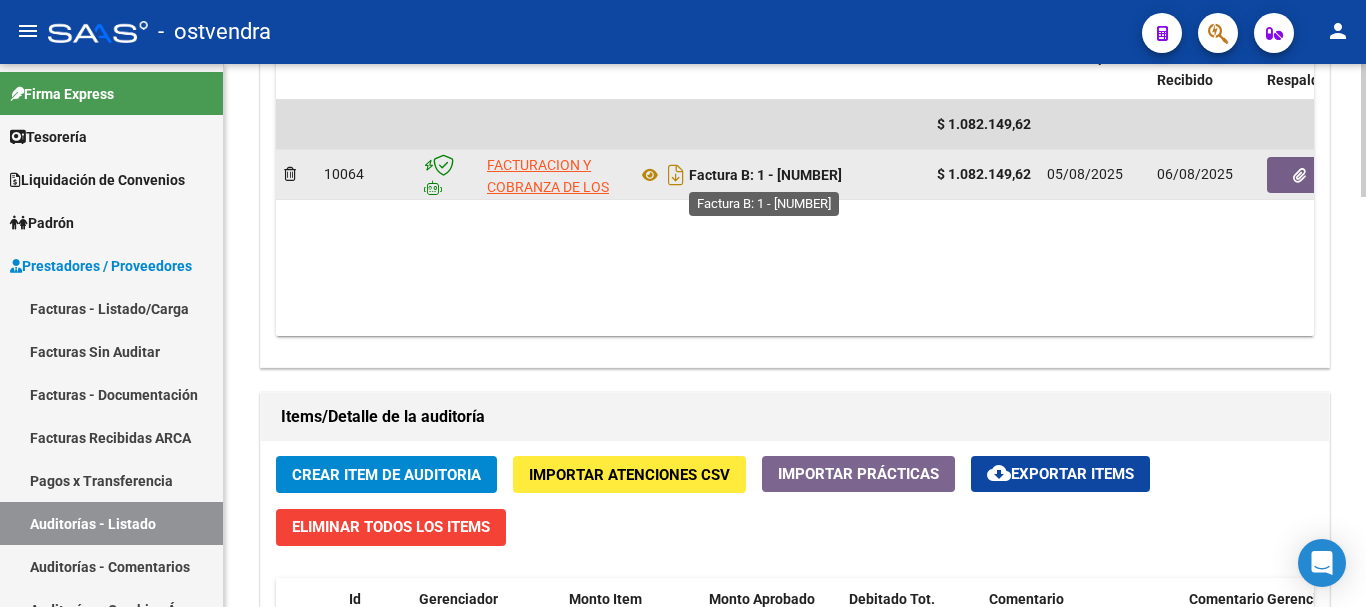 drag, startPoint x: 687, startPoint y: 172, endPoint x: 706, endPoint y: 169, distance: 19.235384 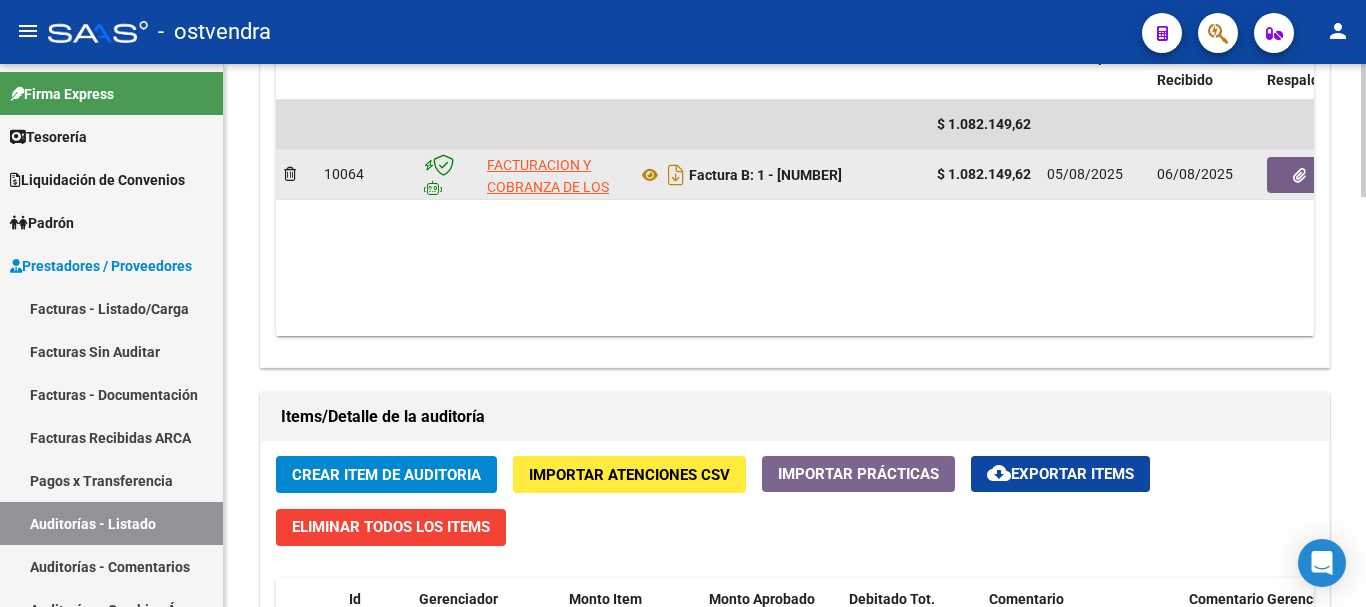 click on "Factura B: 1 - [NUMBER]" 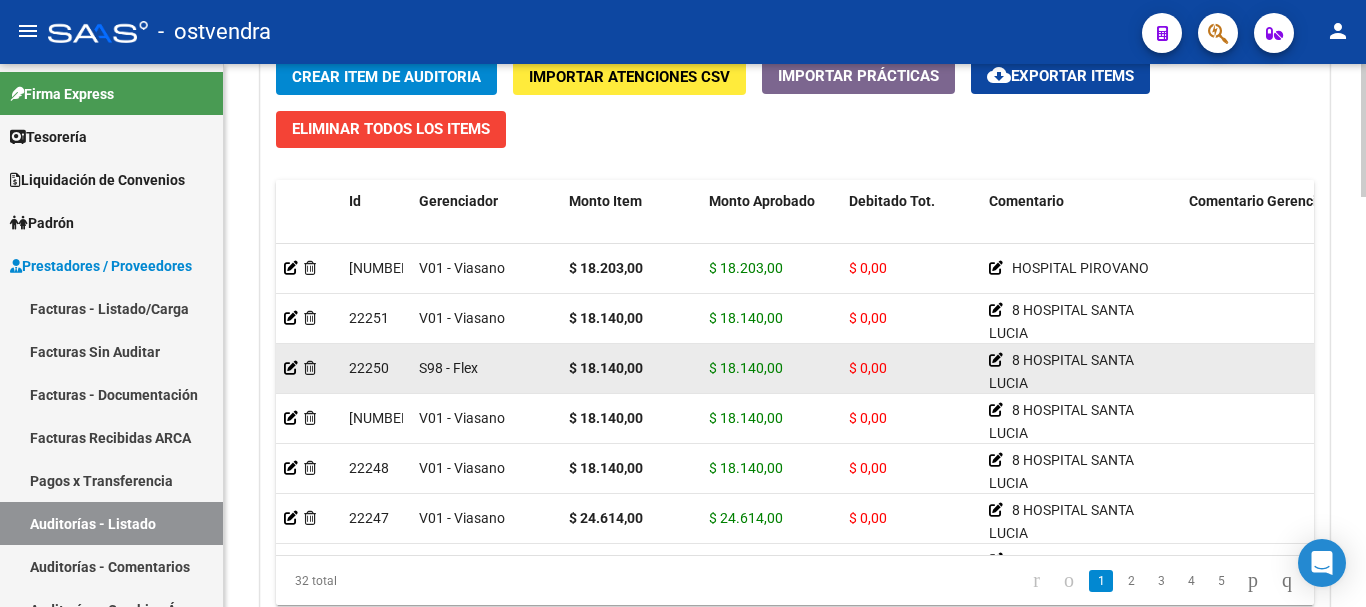 scroll, scrollTop: 1500, scrollLeft: 0, axis: vertical 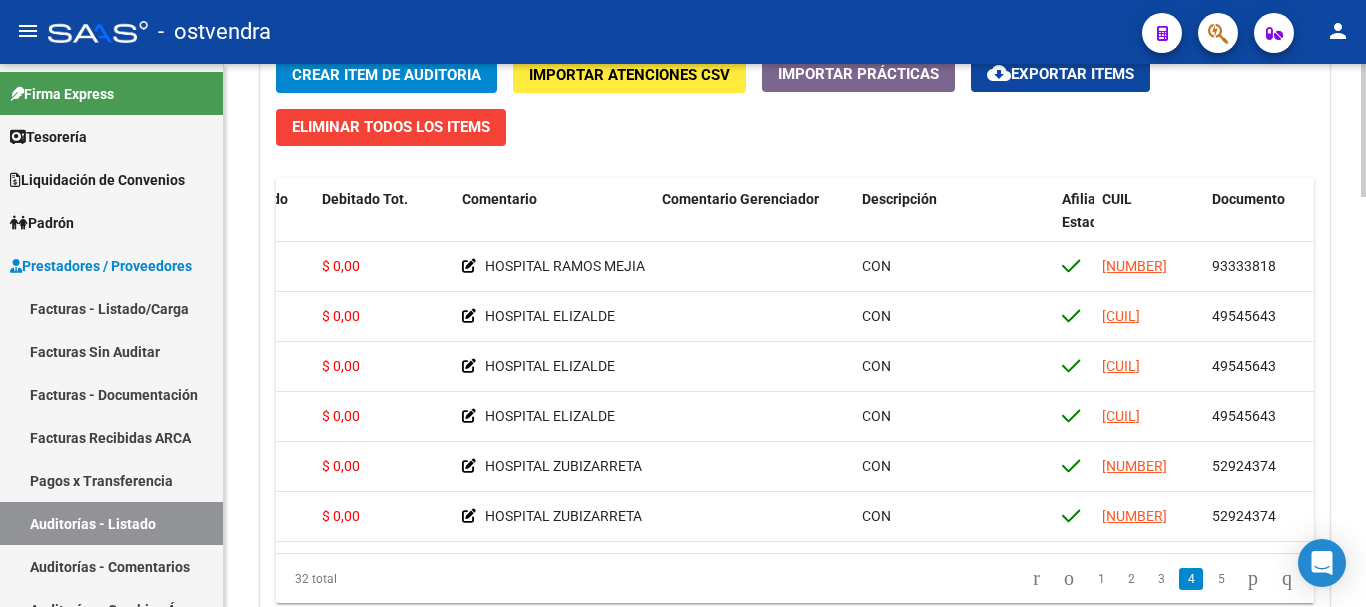 drag, startPoint x: 766, startPoint y: 553, endPoint x: 918, endPoint y: 540, distance: 152.5549 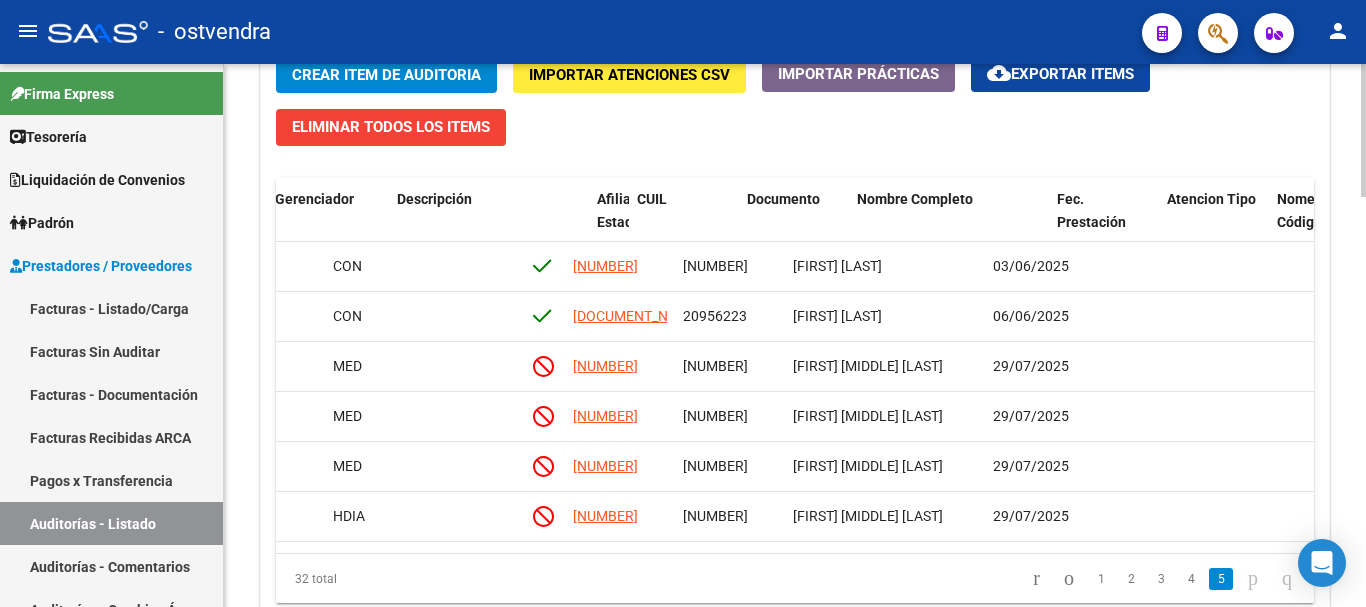 scroll, scrollTop: 1100, scrollLeft: 986, axis: both 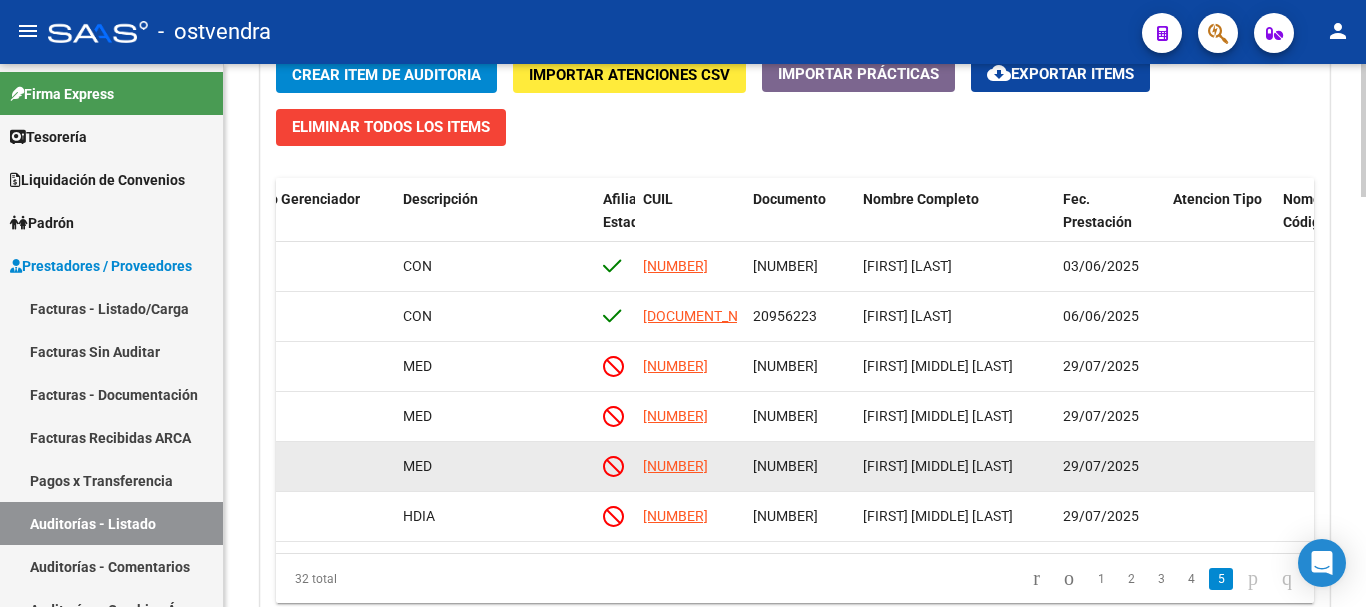 drag, startPoint x: 754, startPoint y: 468, endPoint x: 818, endPoint y: 463, distance: 64.195015 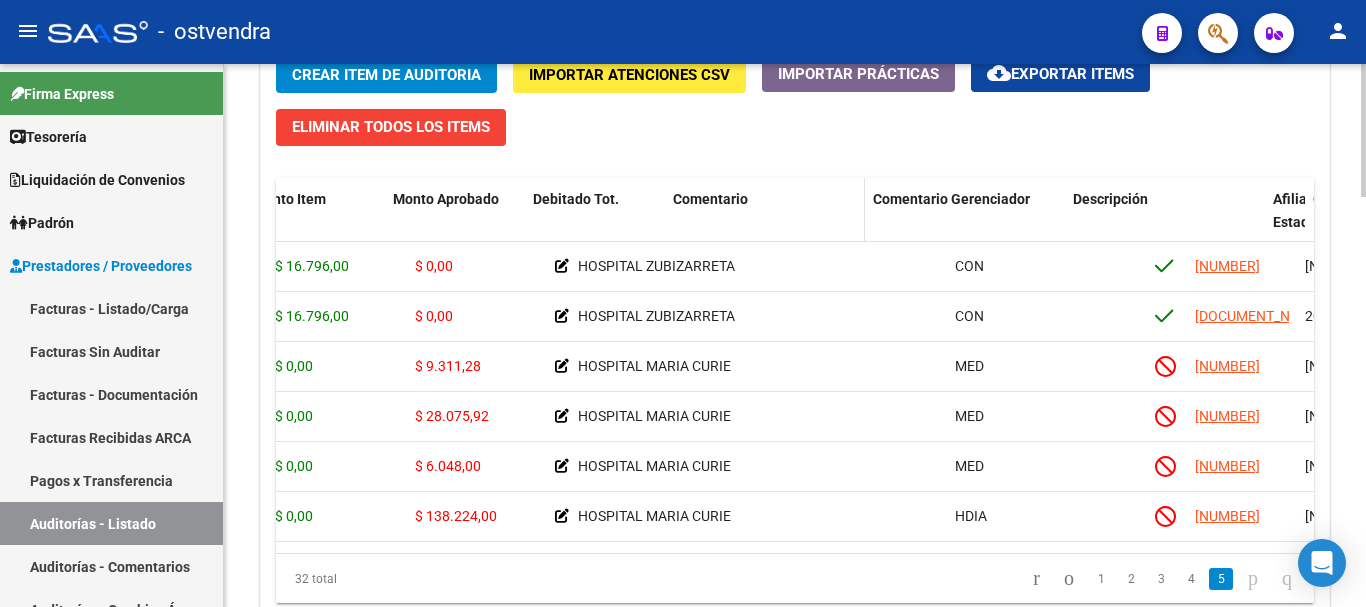 scroll, scrollTop: 1100, scrollLeft: 316, axis: both 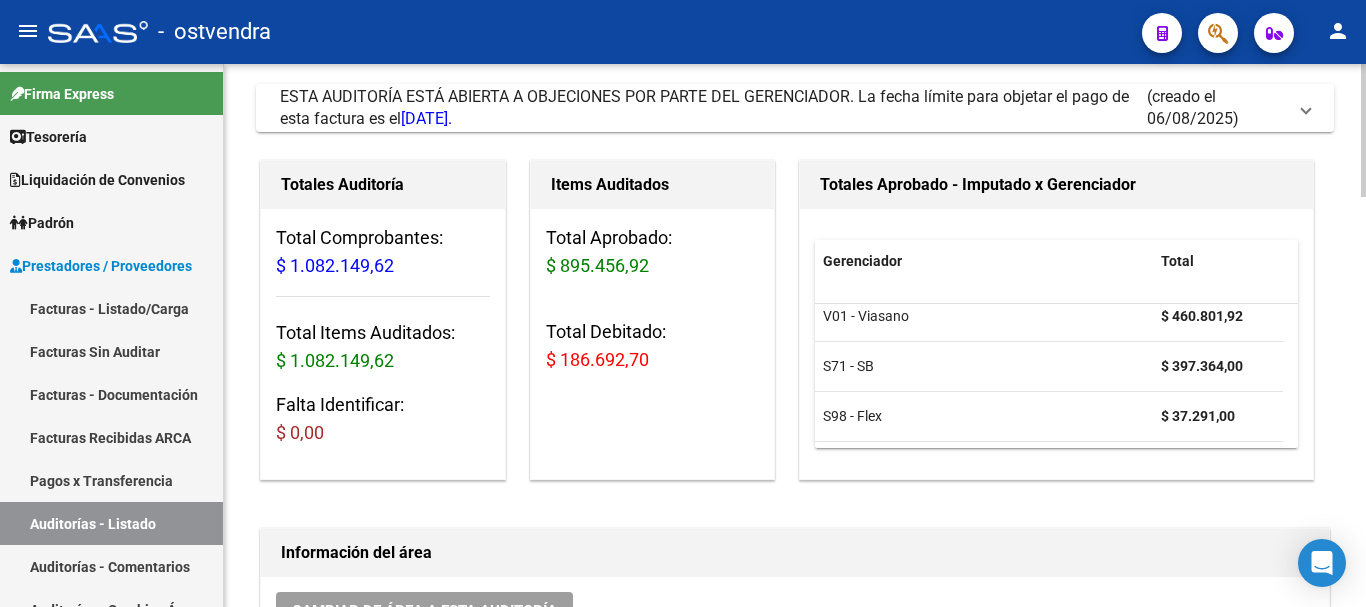 drag, startPoint x: 547, startPoint y: 361, endPoint x: 628, endPoint y: 355, distance: 81.22192 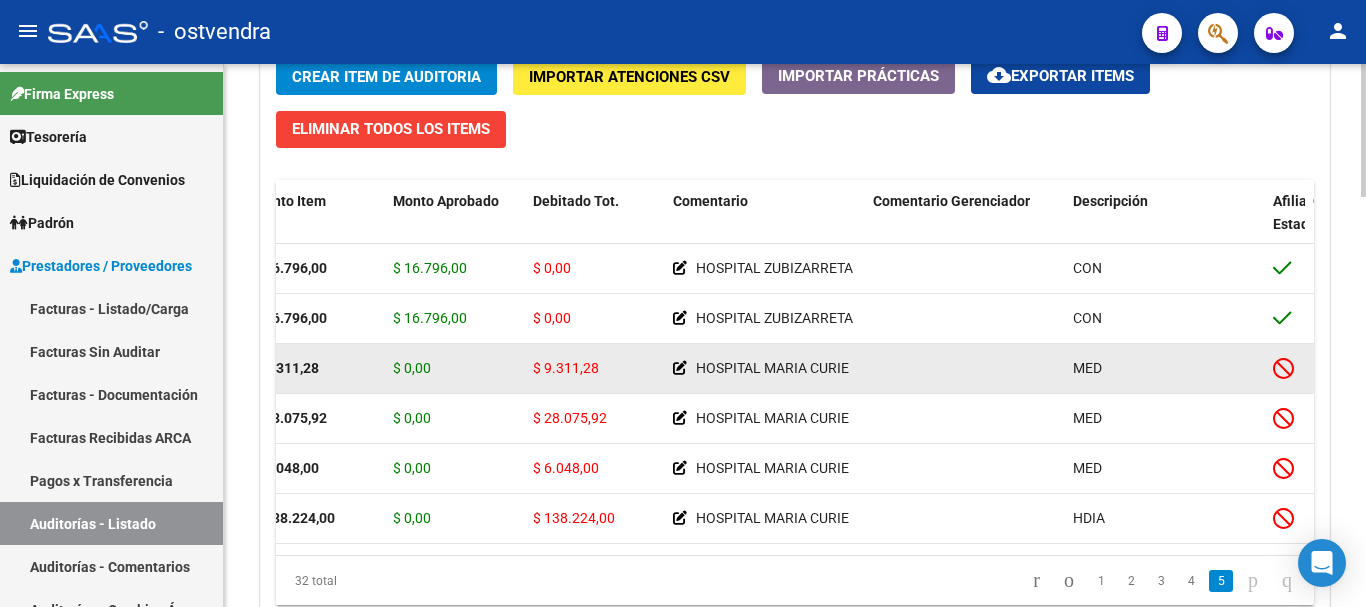 scroll, scrollTop: 1500, scrollLeft: 0, axis: vertical 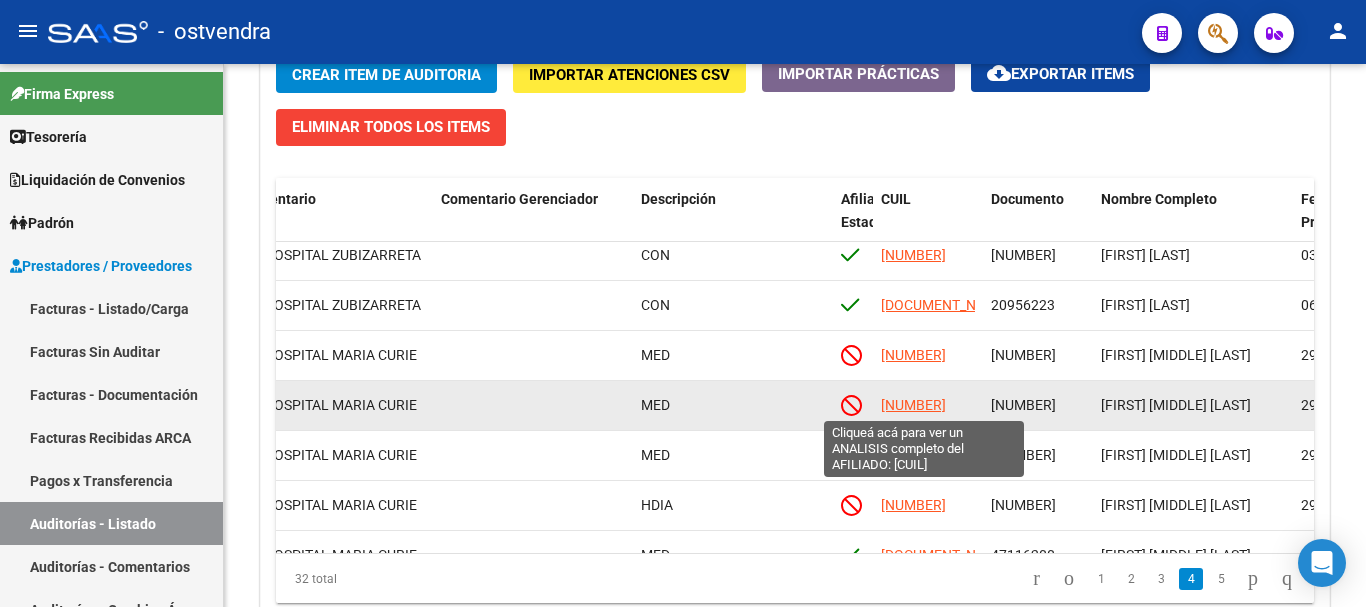 click on "[NUMBER]" 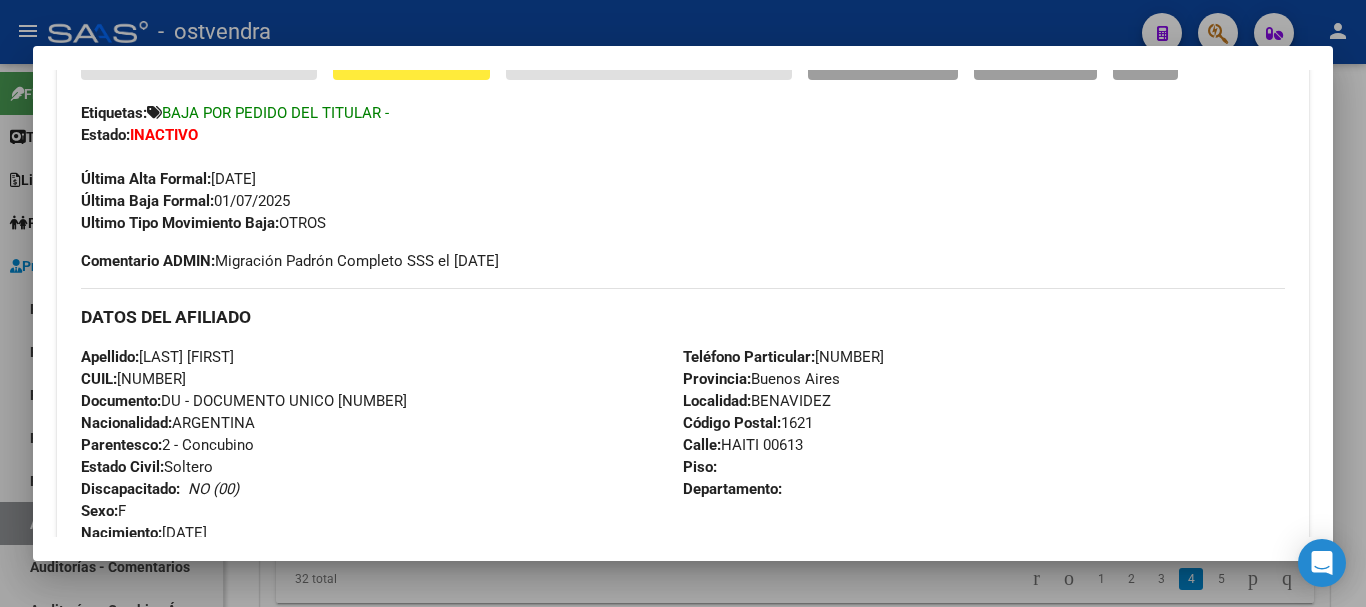 scroll, scrollTop: 500, scrollLeft: 0, axis: vertical 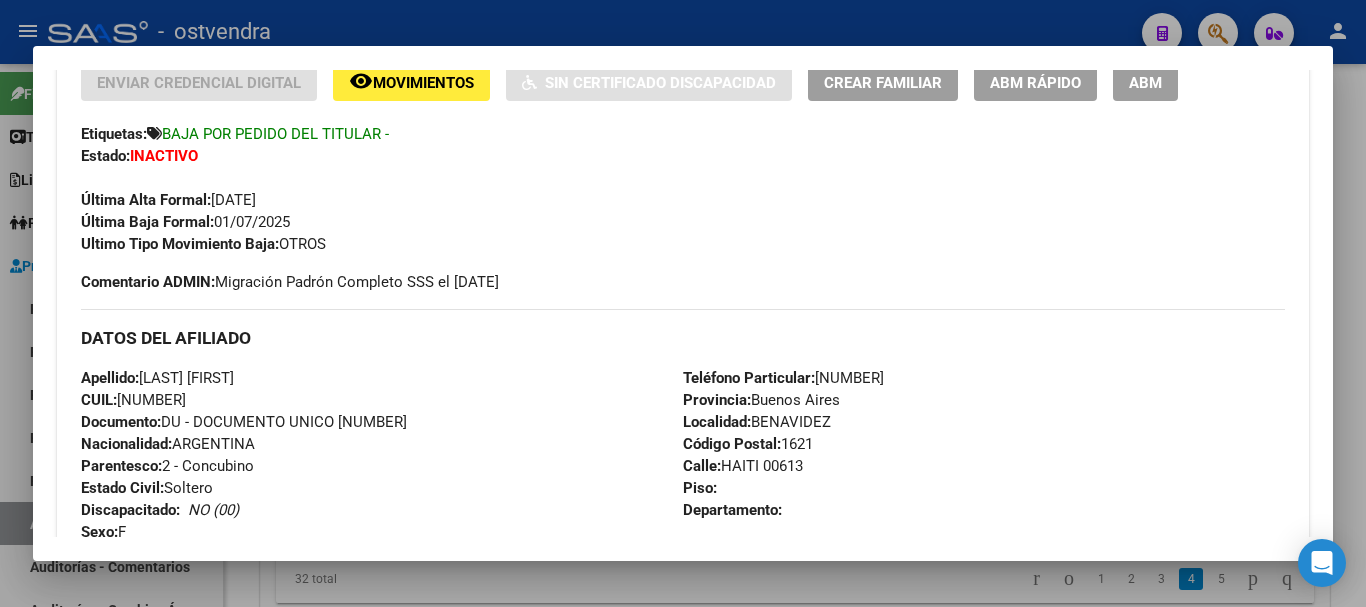 click on "Análisis Afiliado - CUIL:  27386718569 DATOS PADRÓN ÁGIL:  TAPIA ANGELA MACARENA               |   INACTIVO   |     FAMILIAR DE:  20371628941 Datos Personales y Afiliatorios según Entes Externos: SSS FTP  FTP - Titular ARCA Padrón ARCA Impuestos Organismos Ext.    Gerenciador:      V01 - Viasano Atención telefónica: Atención emergencias: Otros Datos Útiles:    Datos de Empadronamiento  Enviar Credencial Digital remove_red_eye Movimientos    Sin Certificado Discapacidad Crear Familiar ABM Rápido ABM Etiquetas: BAJA POR PEDIDO DEL TITULAR - Estado: INACTIVO Última Alta Formal:  01/01/2024 Última Baja Formal:  01/07/2025 Ultimo Tipo Movimiento Baja:  OTROS Comentario ADMIN:  Migración Padrón Completo SSS el 2024-04-18 14:39:18 DATOS DEL AFILIADO Apellido:   TAPIA ANGELA MACARENA          CUIL:  27386718569 Documento:  DU - DOCUMENTO UNICO 38671856  Nacionalidad:  ARGENTINA Parentesco:  2 - Concubino Estado Civil:  Soltero Discapacitado:    NO (00) Sexo:  F Nacimiento:  24/12/1994 Edad: Id" at bounding box center (683, 304) 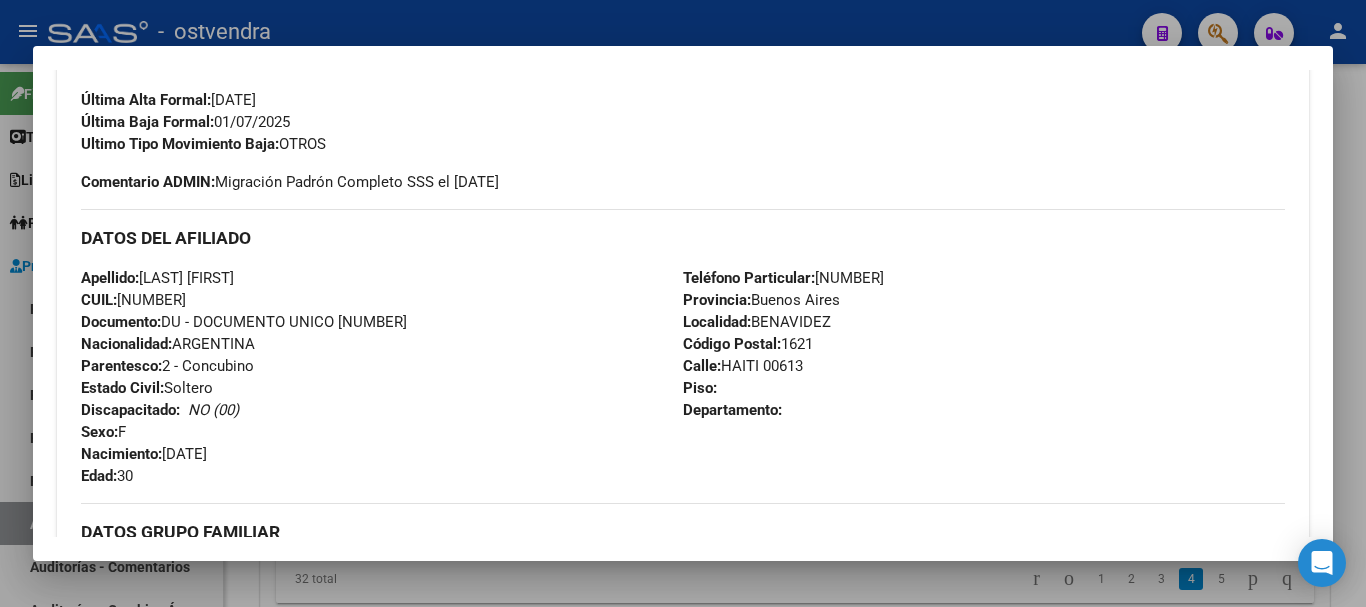 scroll, scrollTop: 446, scrollLeft: 0, axis: vertical 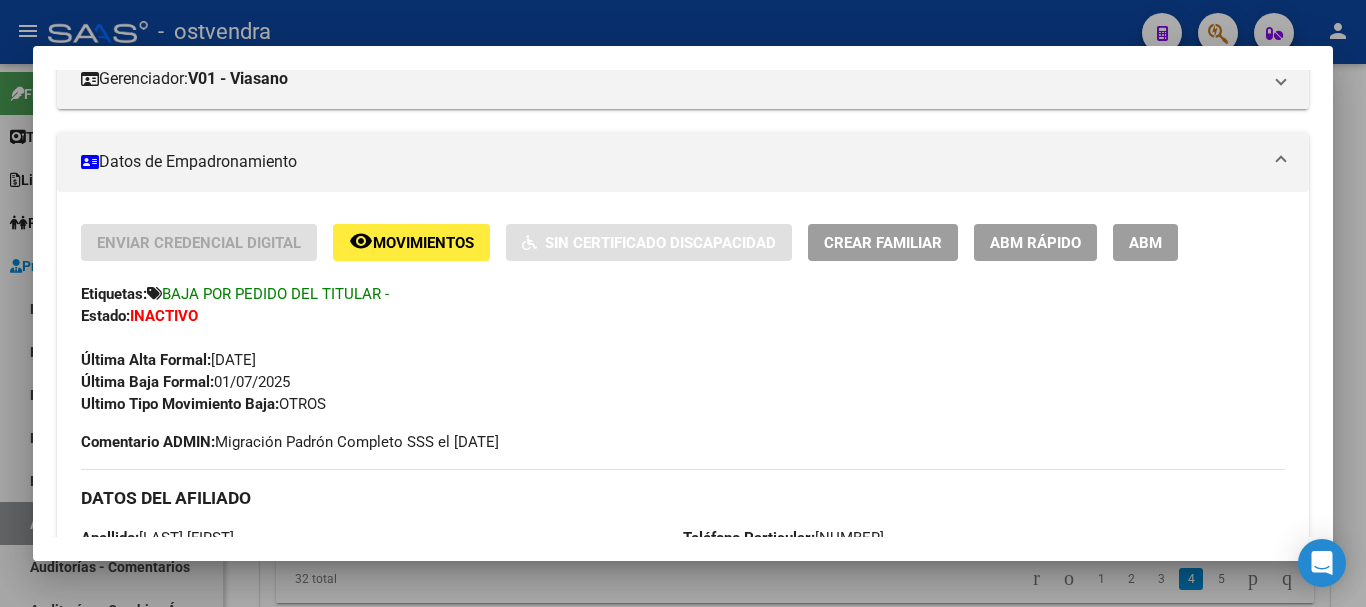 click on "Análisis Afiliado - CUIL:  27386718569 DATOS PADRÓN ÁGIL:  TAPIA ANGELA MACARENA               |   INACTIVO   |     FAMILIAR DE:  20371628941 Datos Personales y Afiliatorios según Entes Externos: SSS FTP  FTP - Titular ARCA Padrón ARCA Impuestos Organismos Ext.    Gerenciador:      V01 - Viasano Atención telefónica: Atención emergencias: Otros Datos Útiles:    Datos de Empadronamiento  Enviar Credencial Digital remove_red_eye Movimientos    Sin Certificado Discapacidad Crear Familiar ABM Rápido ABM Etiquetas: BAJA POR PEDIDO DEL TITULAR - Estado: INACTIVO Última Alta Formal:  01/01/2024 Última Baja Formal:  01/07/2025 Ultimo Tipo Movimiento Baja:  OTROS Comentario ADMIN:  Migración Padrón Completo SSS el 2024-04-18 14:39:18 DATOS DEL AFILIADO Apellido:   TAPIA ANGELA MACARENA          CUIL:  27386718569 Documento:  DU - DOCUMENTO UNICO 38671856  Nacionalidad:  ARGENTINA Parentesco:  2 - Concubino Estado Civil:  Soltero Discapacitado:    NO (00) Sexo:  F Nacimiento:  24/12/1994 Edad: Id" at bounding box center [683, 304] 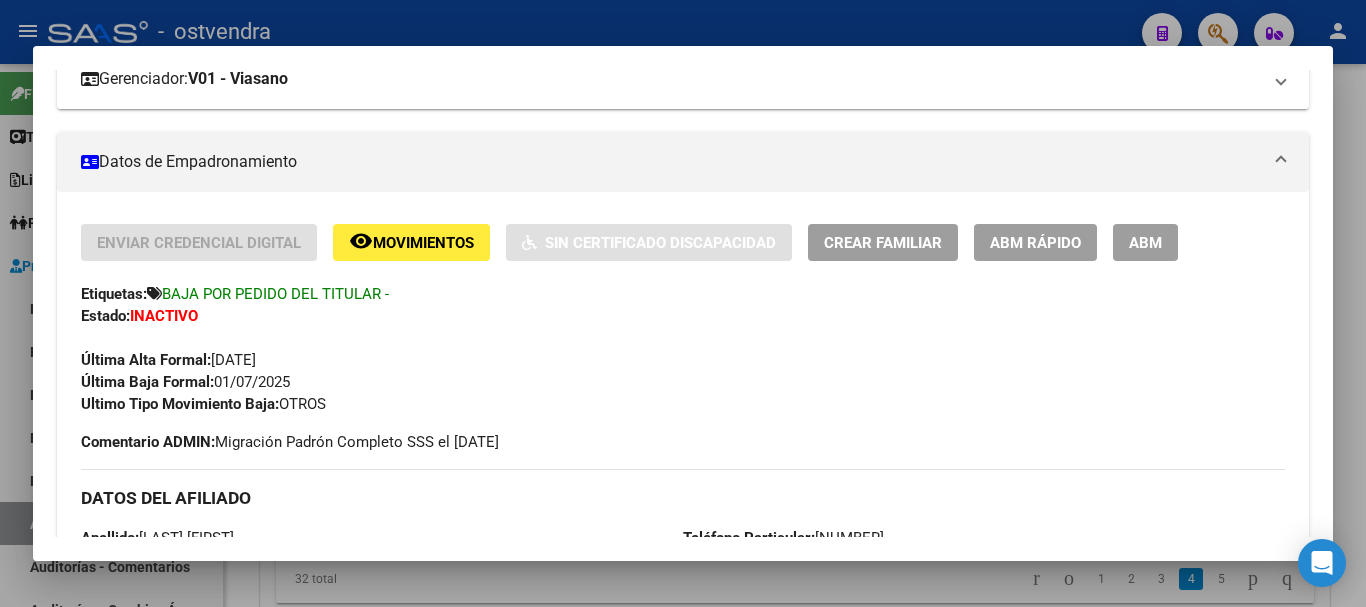 drag, startPoint x: 480, startPoint y: 16, endPoint x: 325, endPoint y: 107, distance: 179.7387 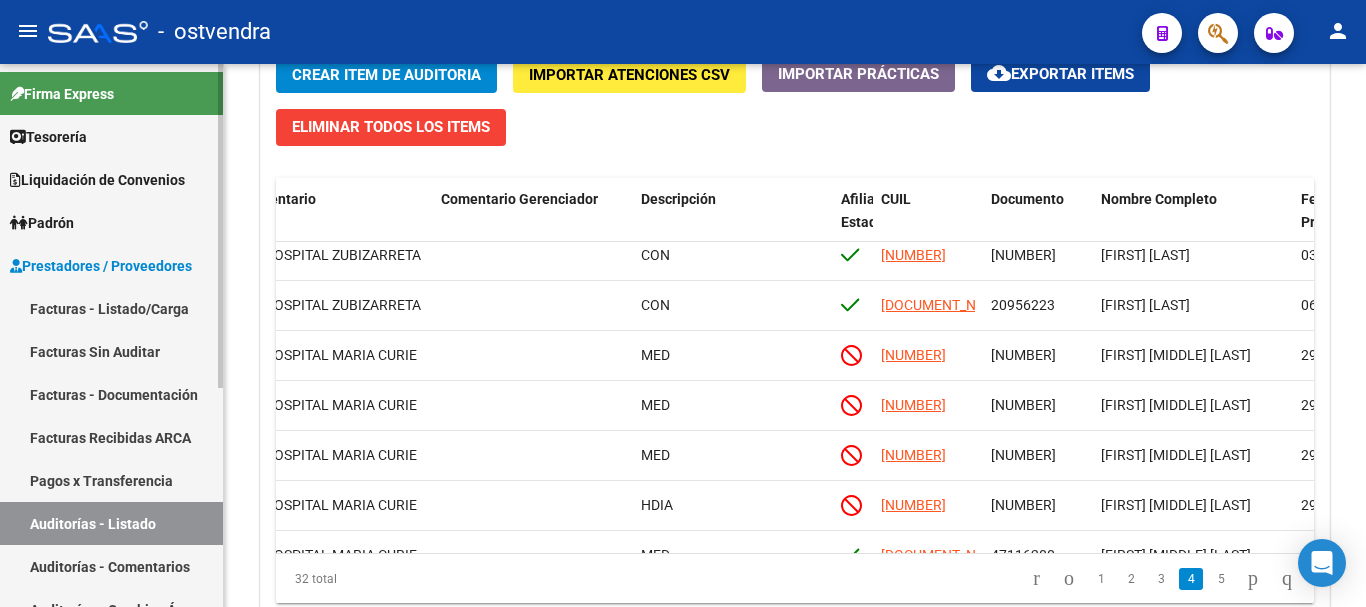 click on "Auditorías - Listado" at bounding box center (111, 523) 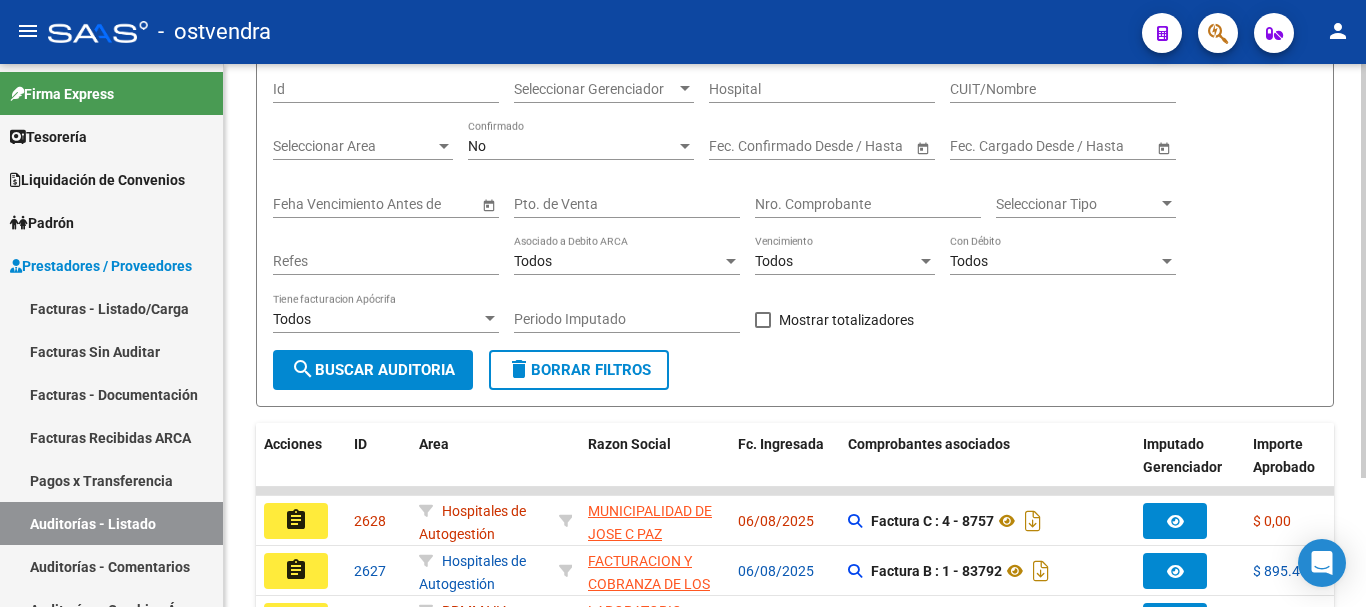 scroll, scrollTop: 695, scrollLeft: 0, axis: vertical 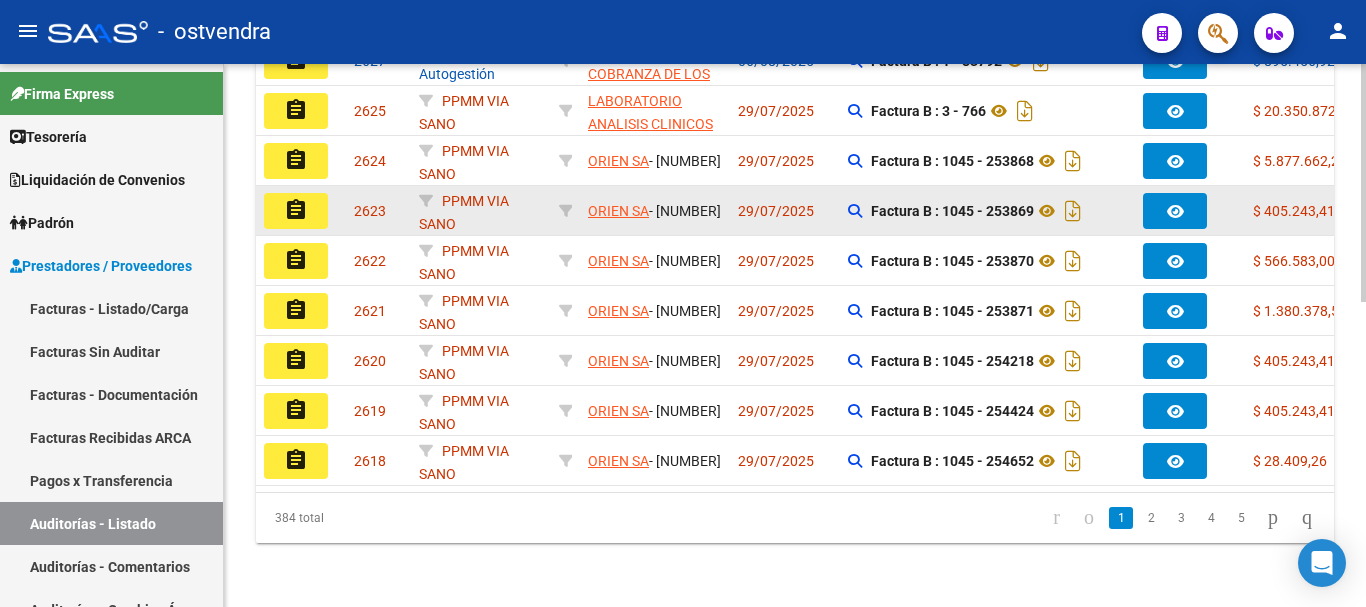 click on "29/07/2025" 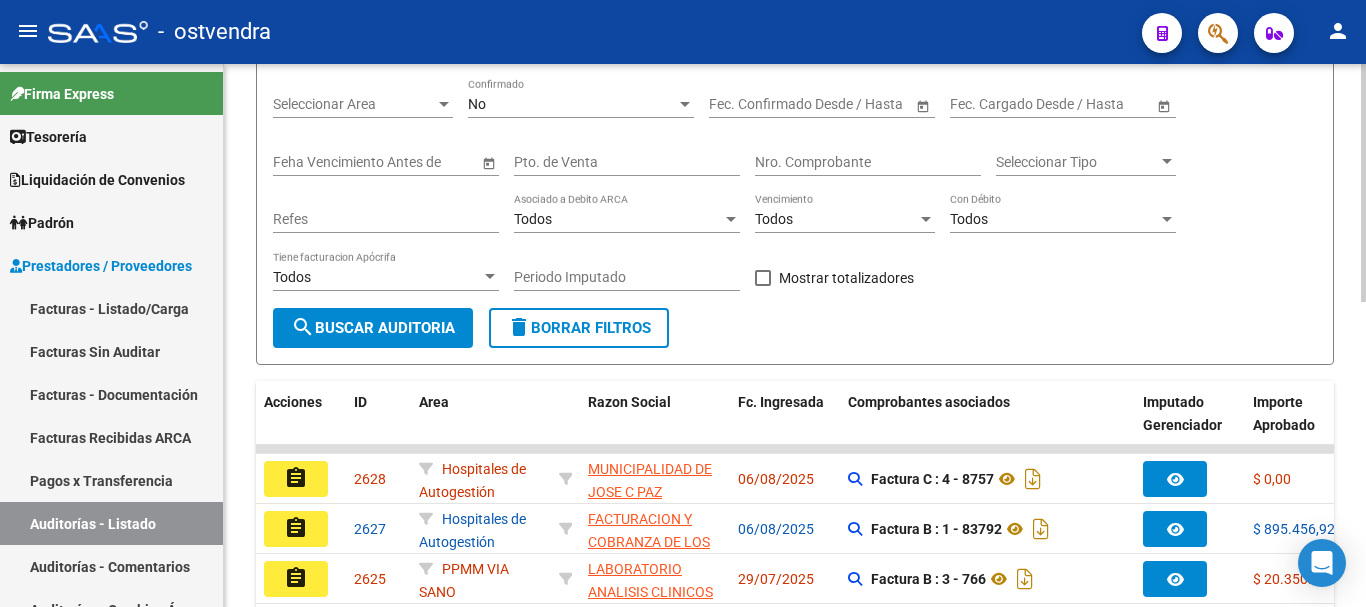 scroll, scrollTop: 195, scrollLeft: 0, axis: vertical 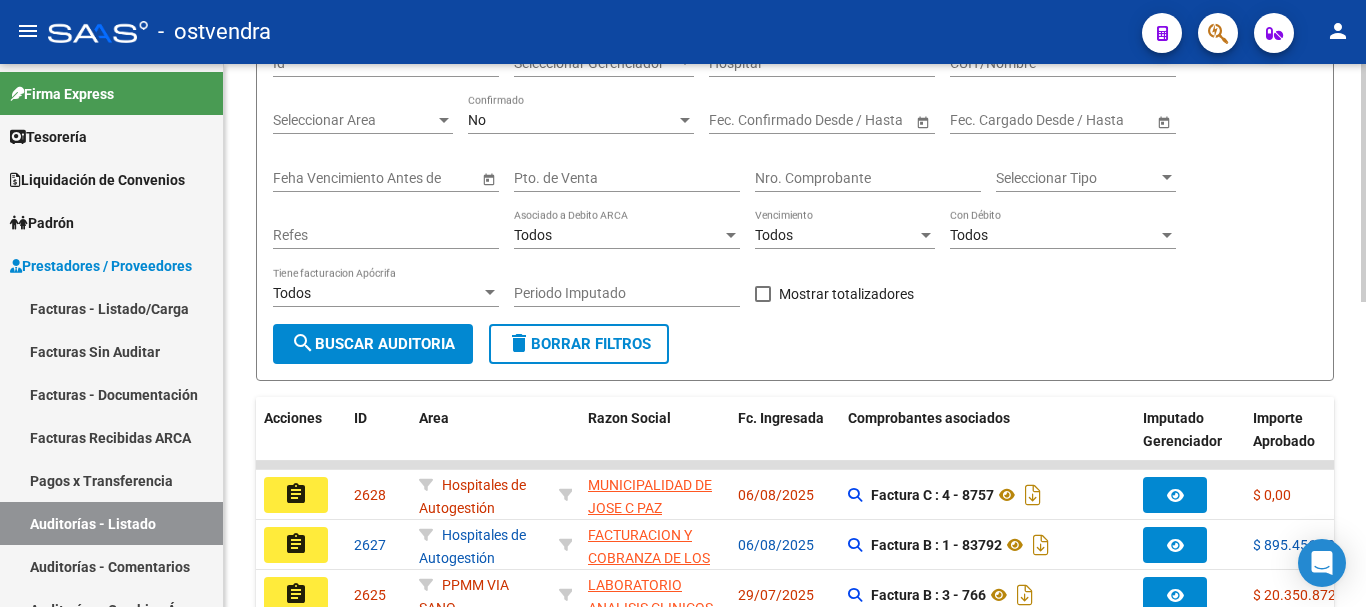 click on "Nro. Comprobante" at bounding box center [868, 178] 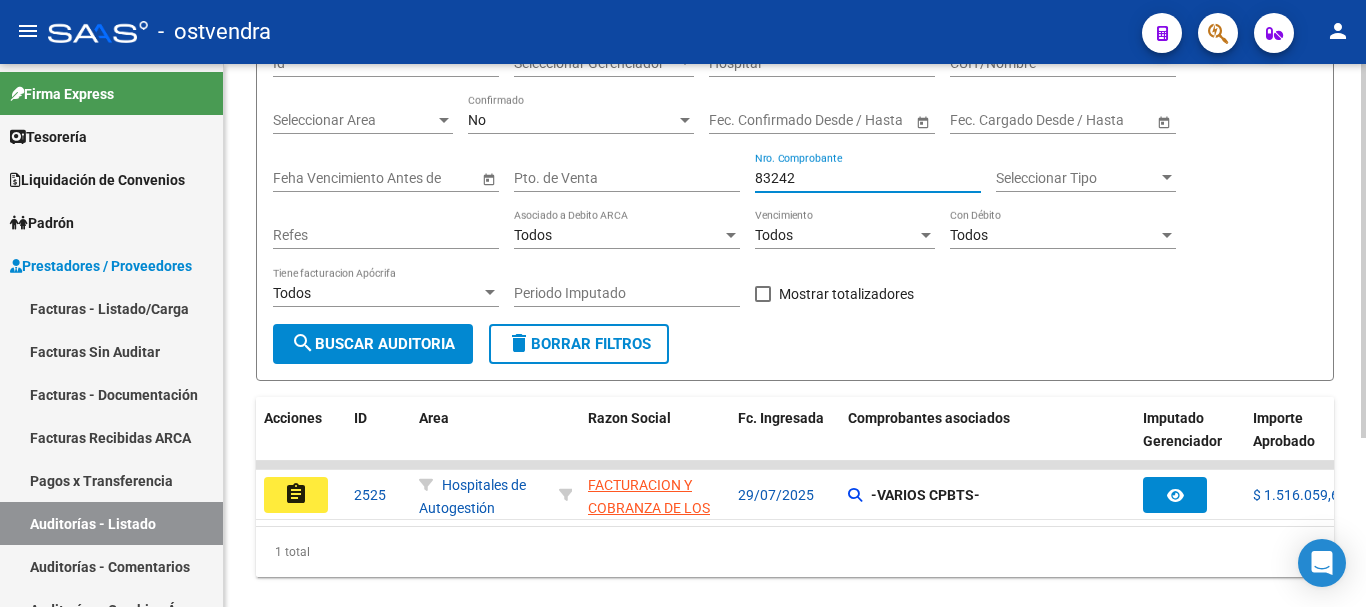 scroll, scrollTop: 245, scrollLeft: 0, axis: vertical 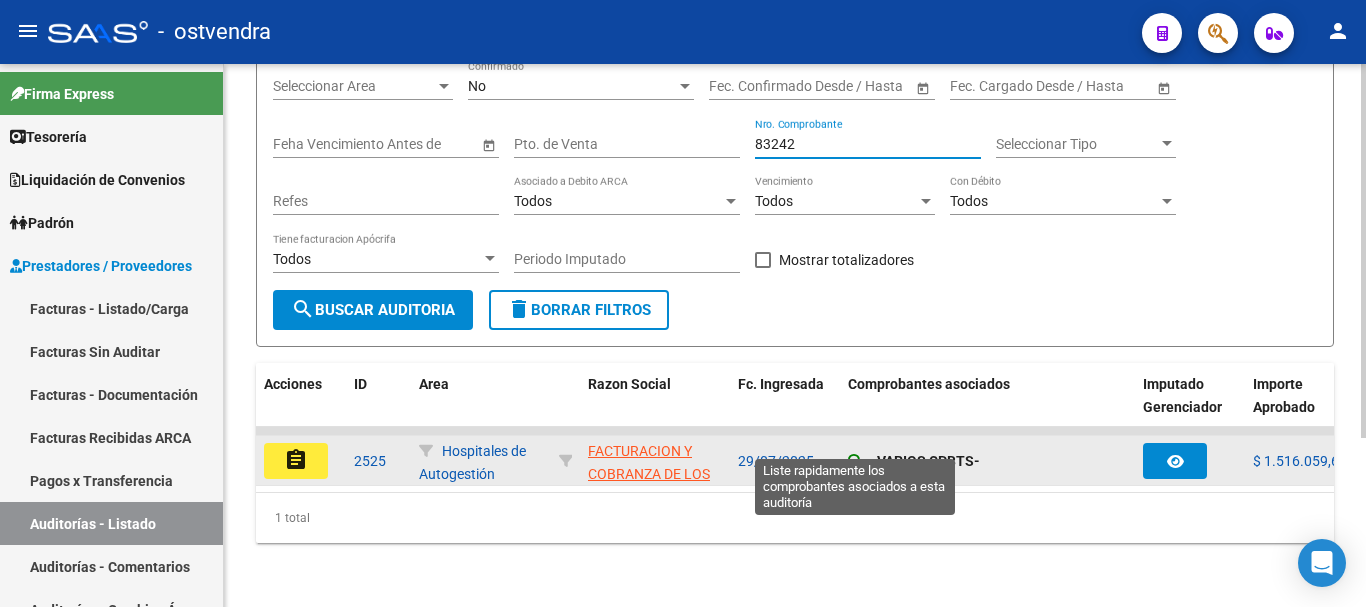 click 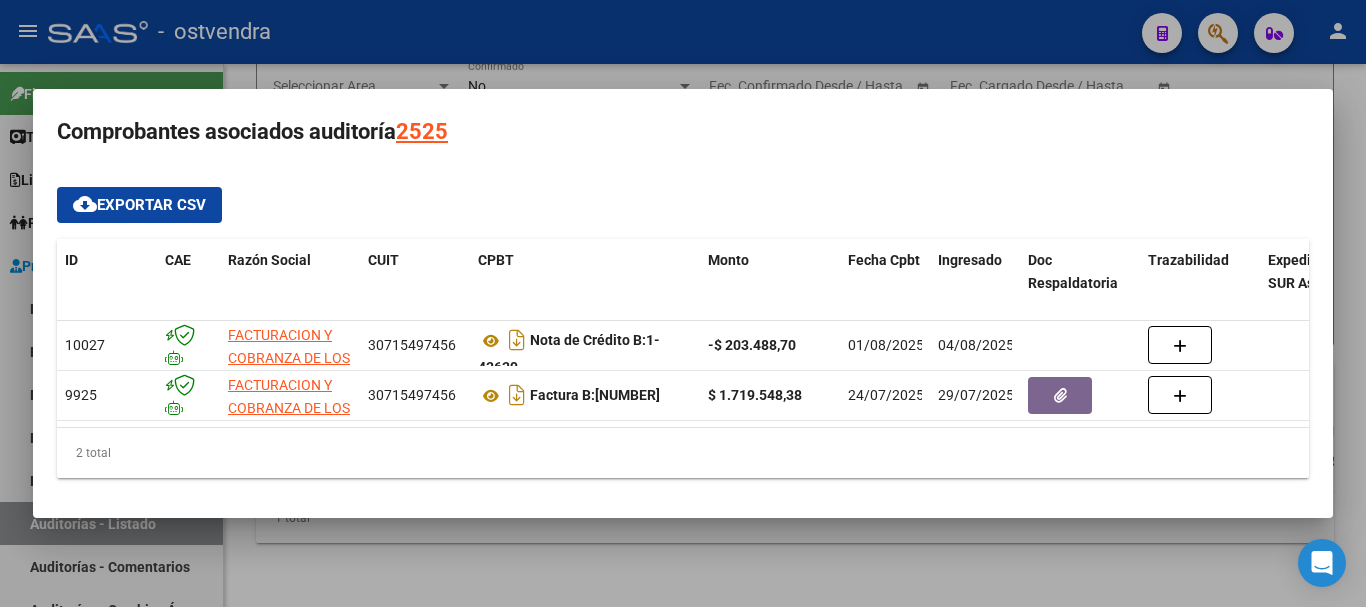 click at bounding box center (683, 303) 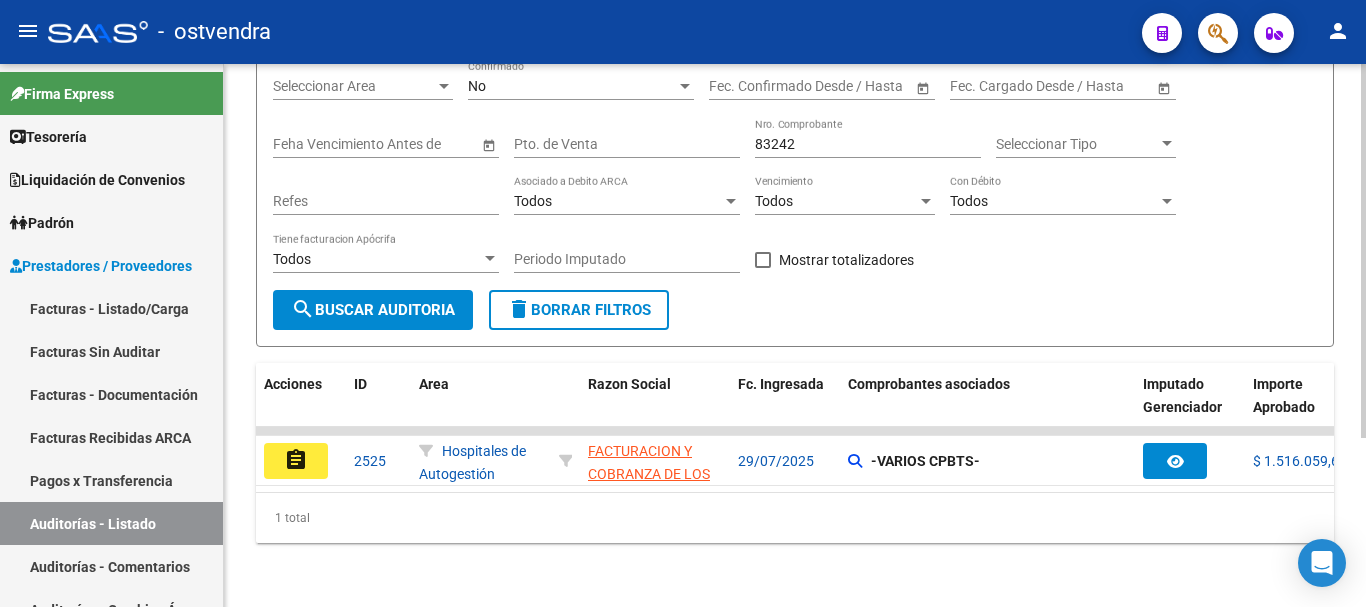 click on "83242" at bounding box center [868, 144] 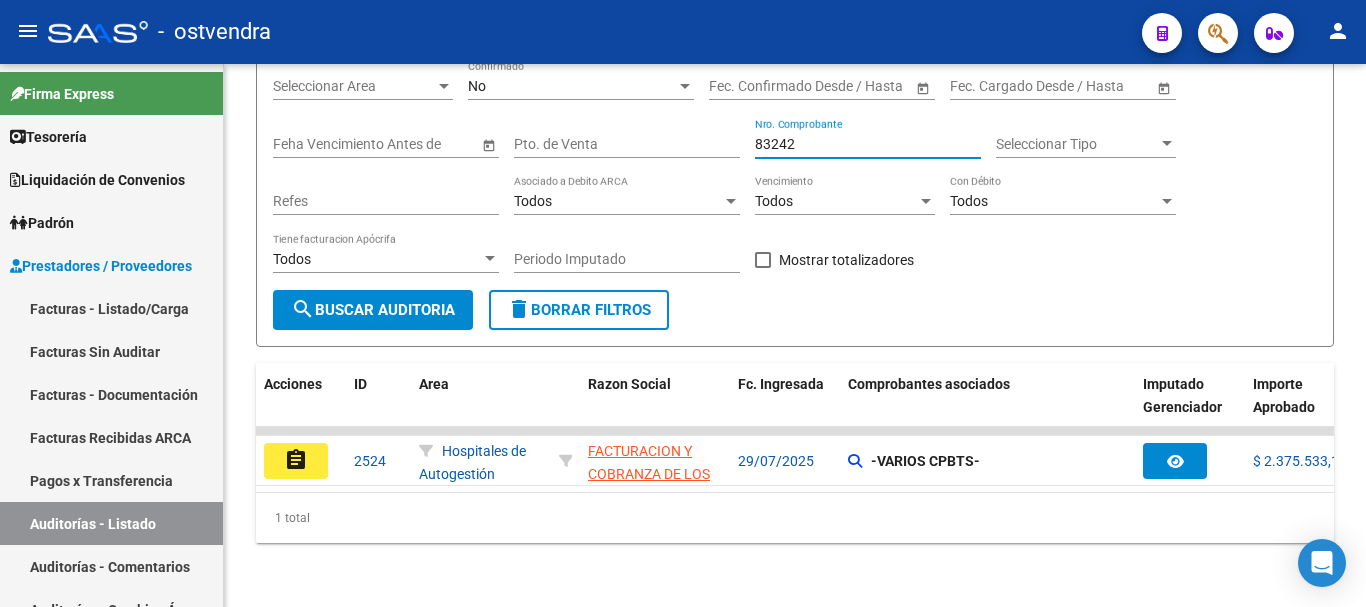 type on "83388" 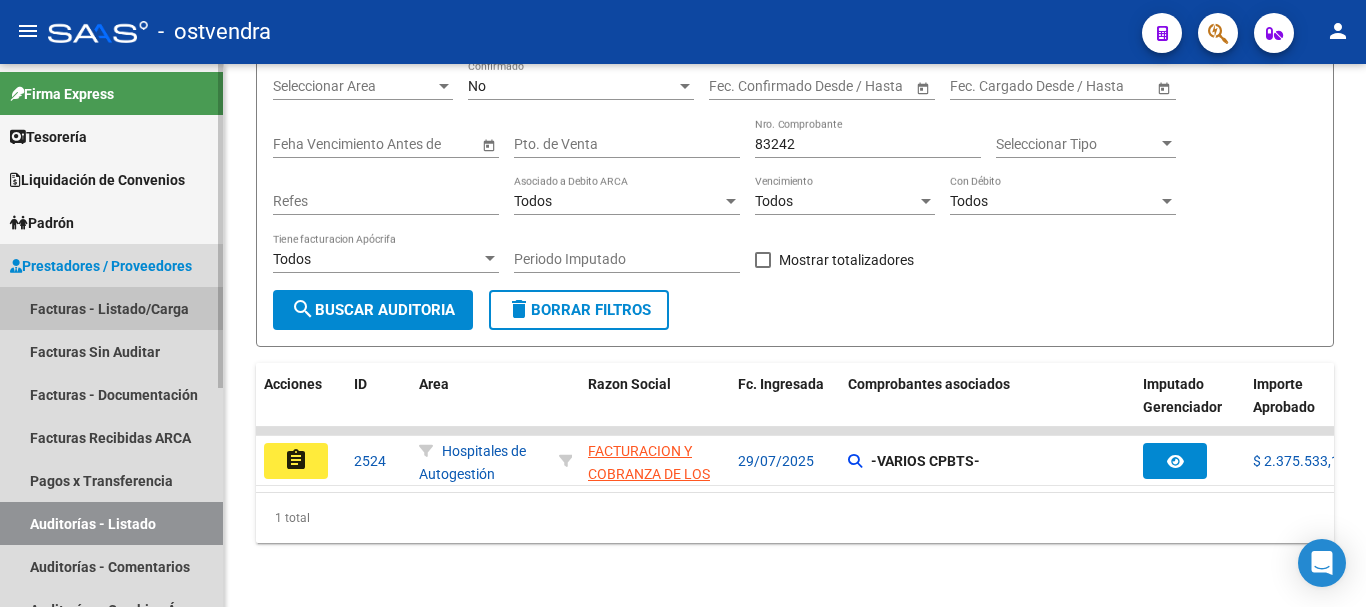 click on "Facturas - Listado/Carga" at bounding box center [111, 308] 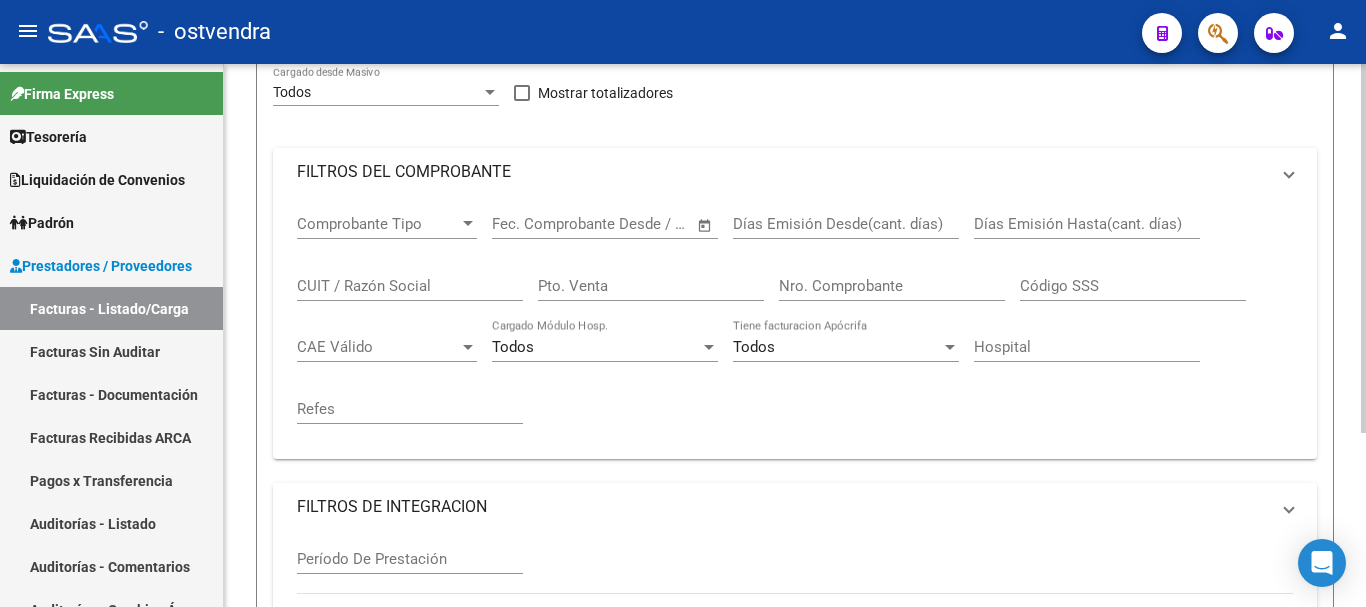 scroll, scrollTop: 0, scrollLeft: 0, axis: both 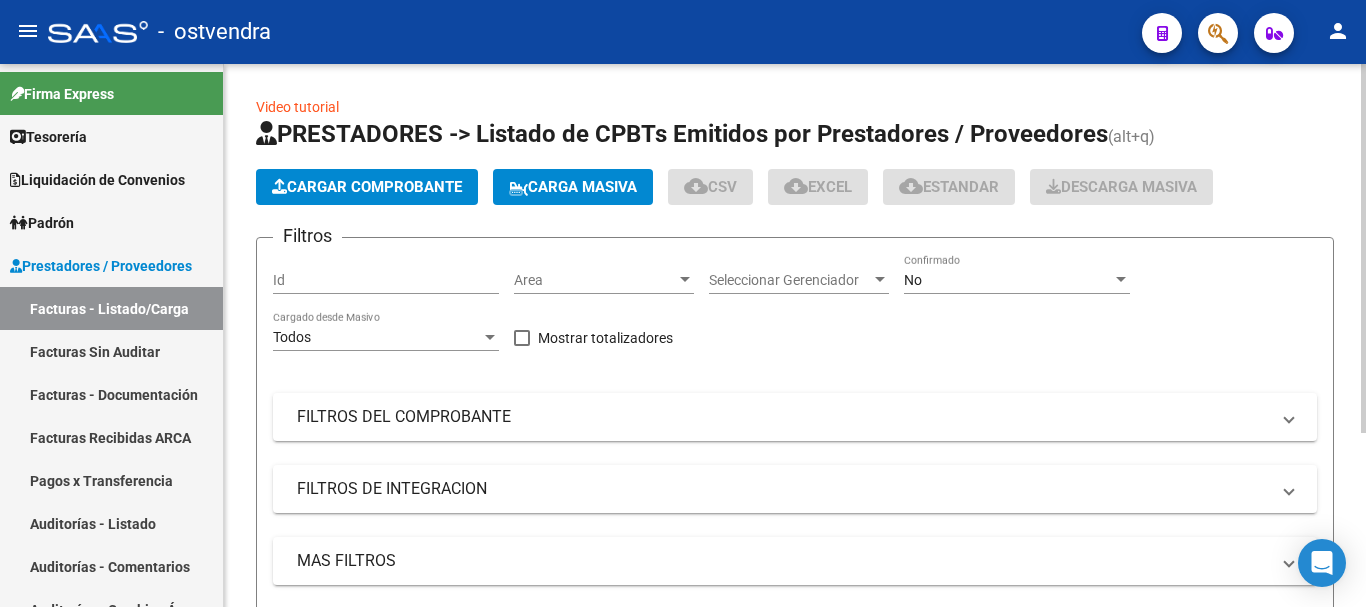 click on "Cargar Comprobante" 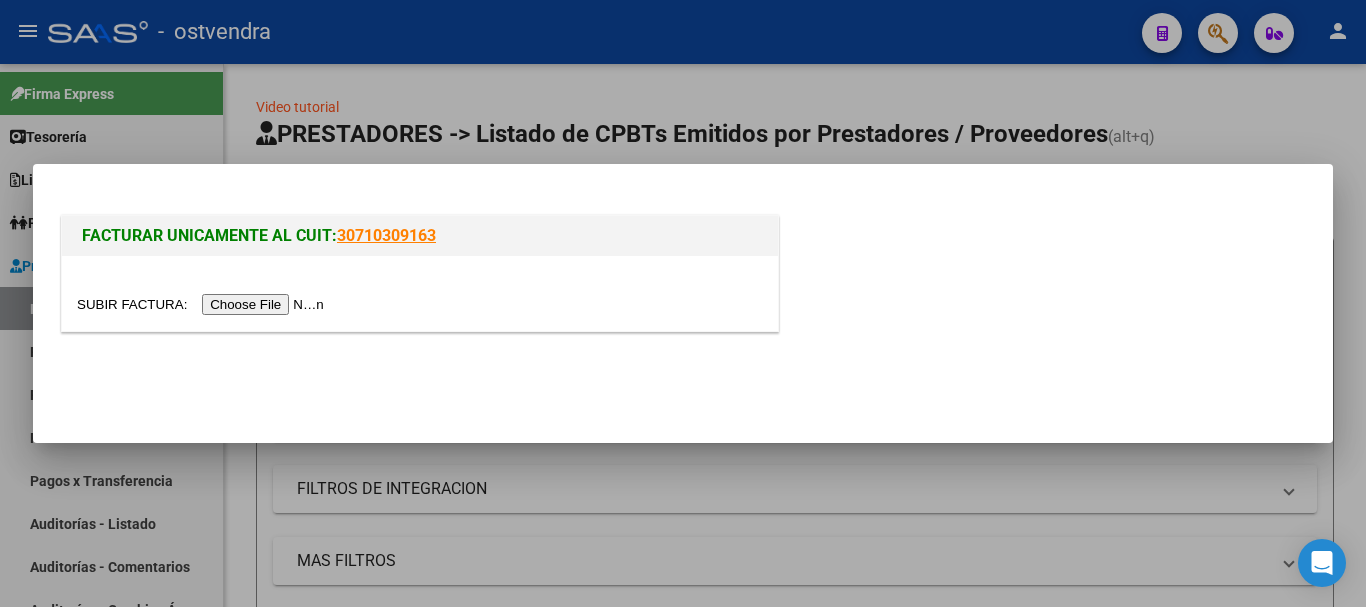 click at bounding box center [203, 304] 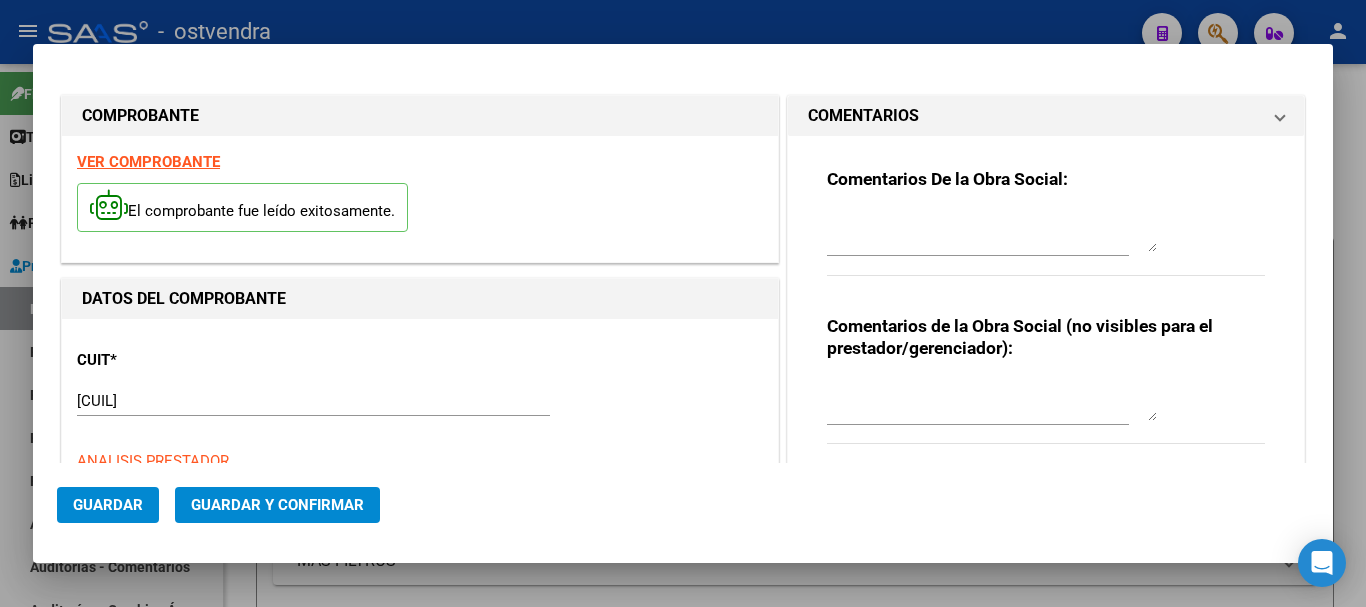 type on "2025-11-03" 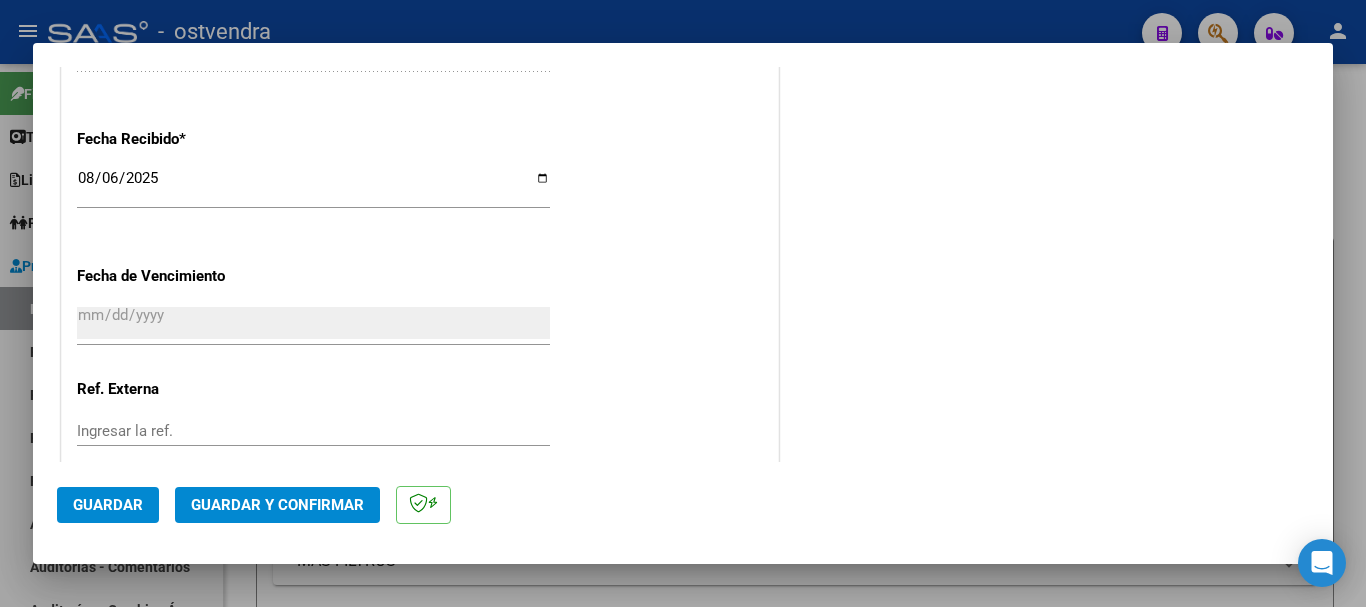 scroll, scrollTop: 1278, scrollLeft: 0, axis: vertical 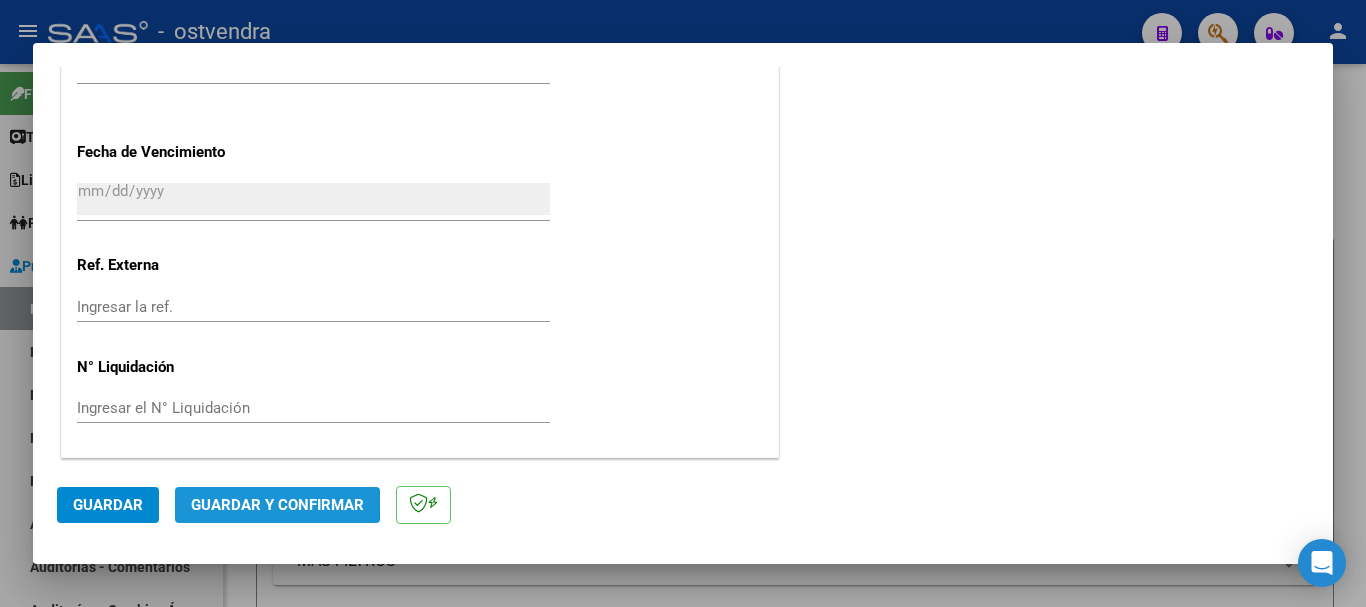 click on "Guardar y Confirmar" 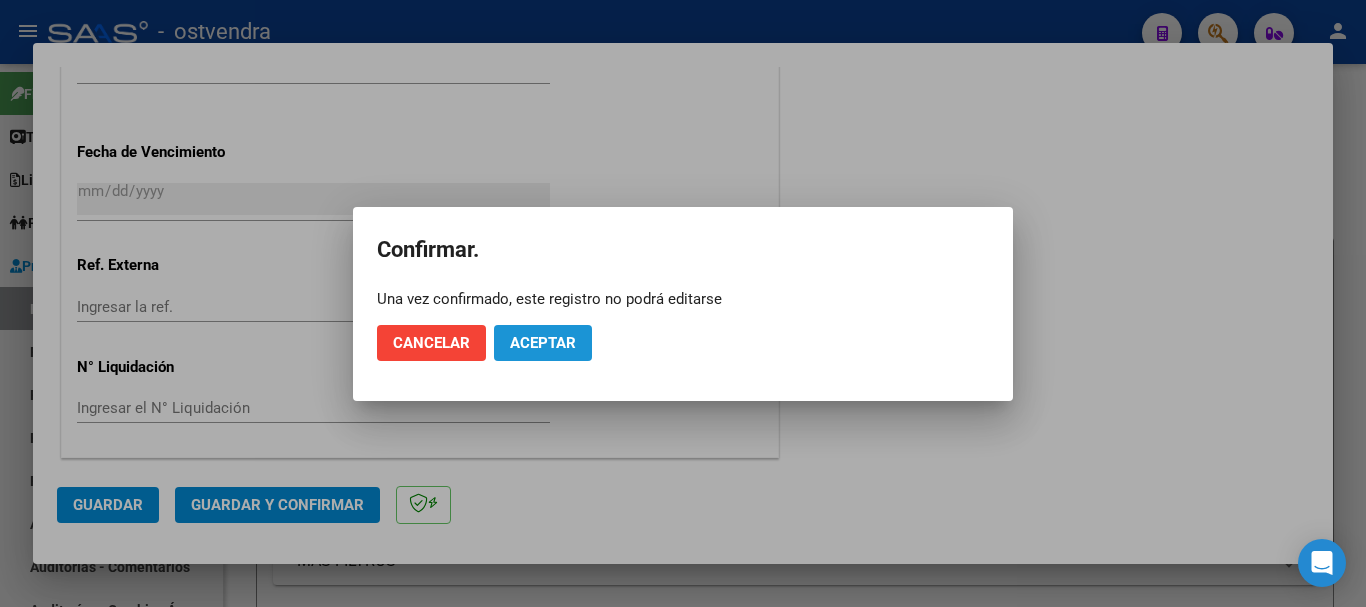 click on "Aceptar" 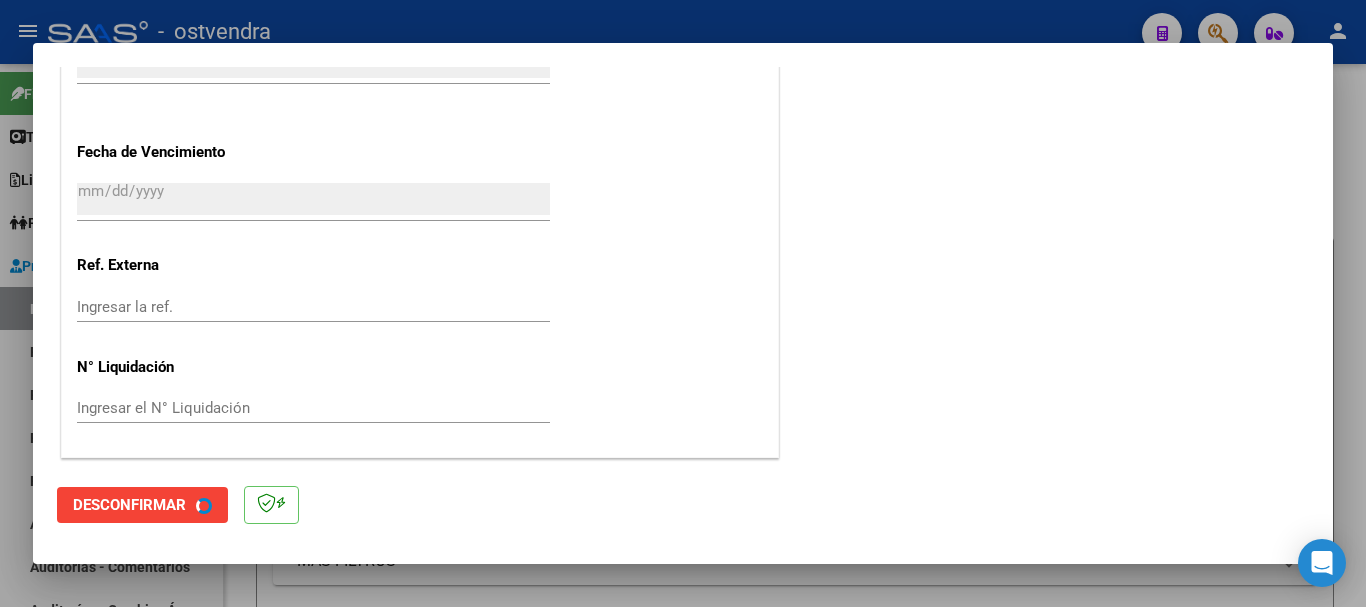 scroll, scrollTop: 0, scrollLeft: 0, axis: both 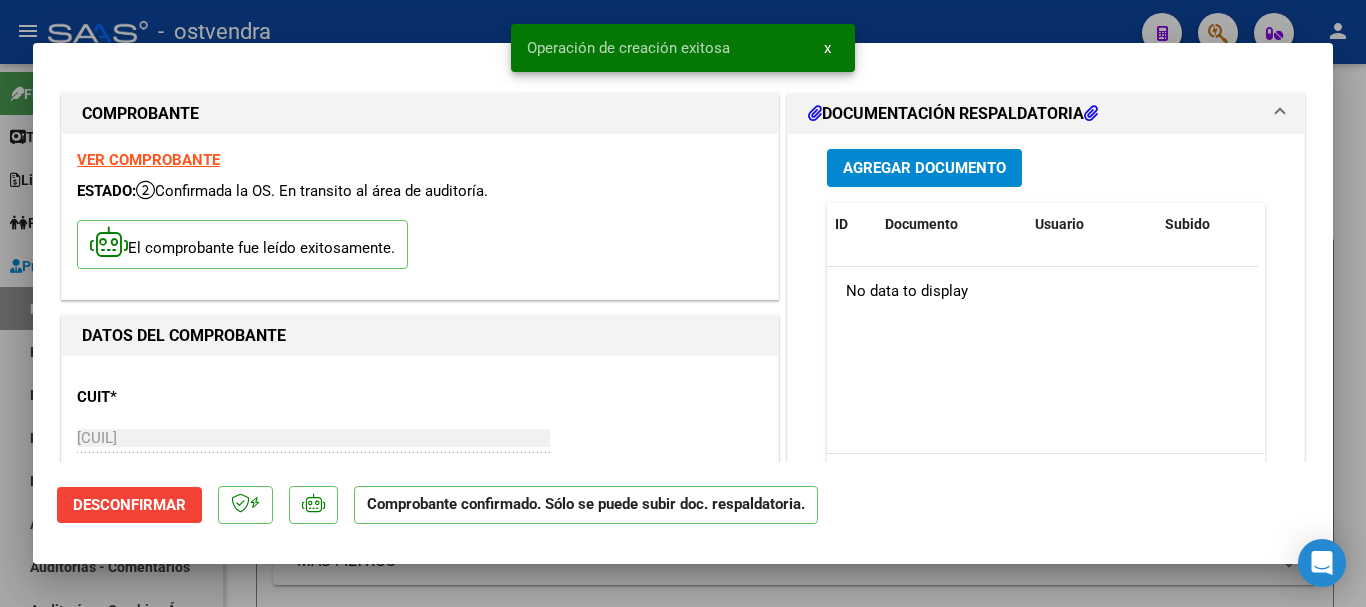 click at bounding box center (683, 303) 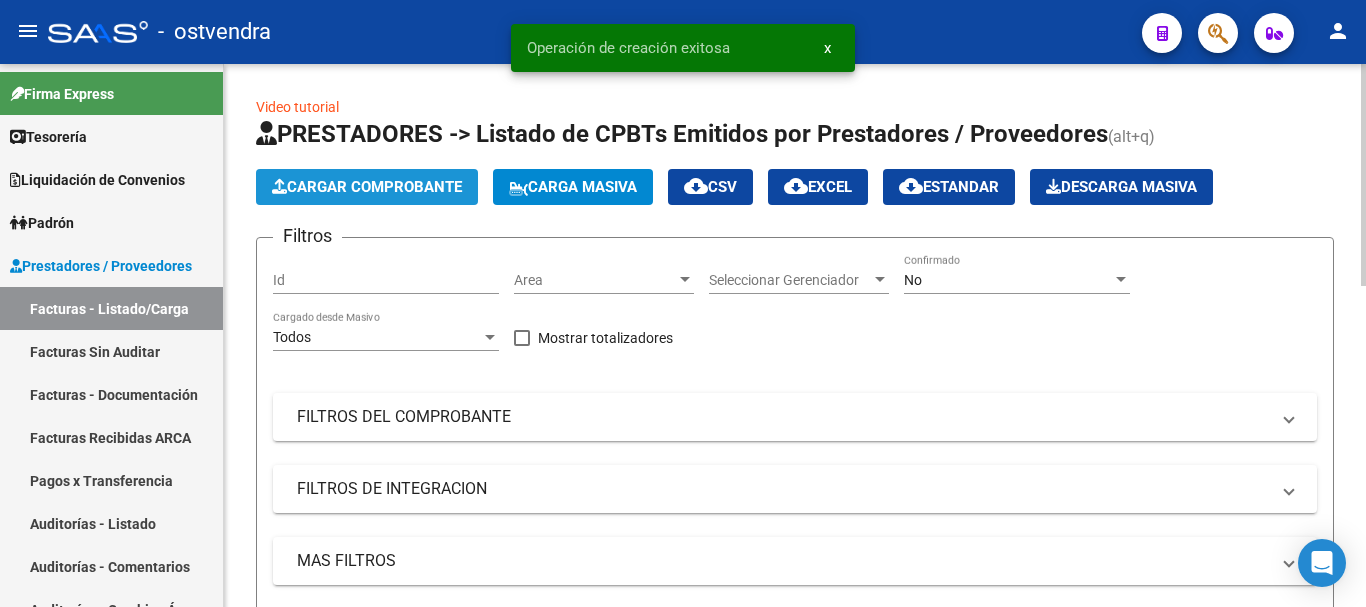 click on "Cargar Comprobante" 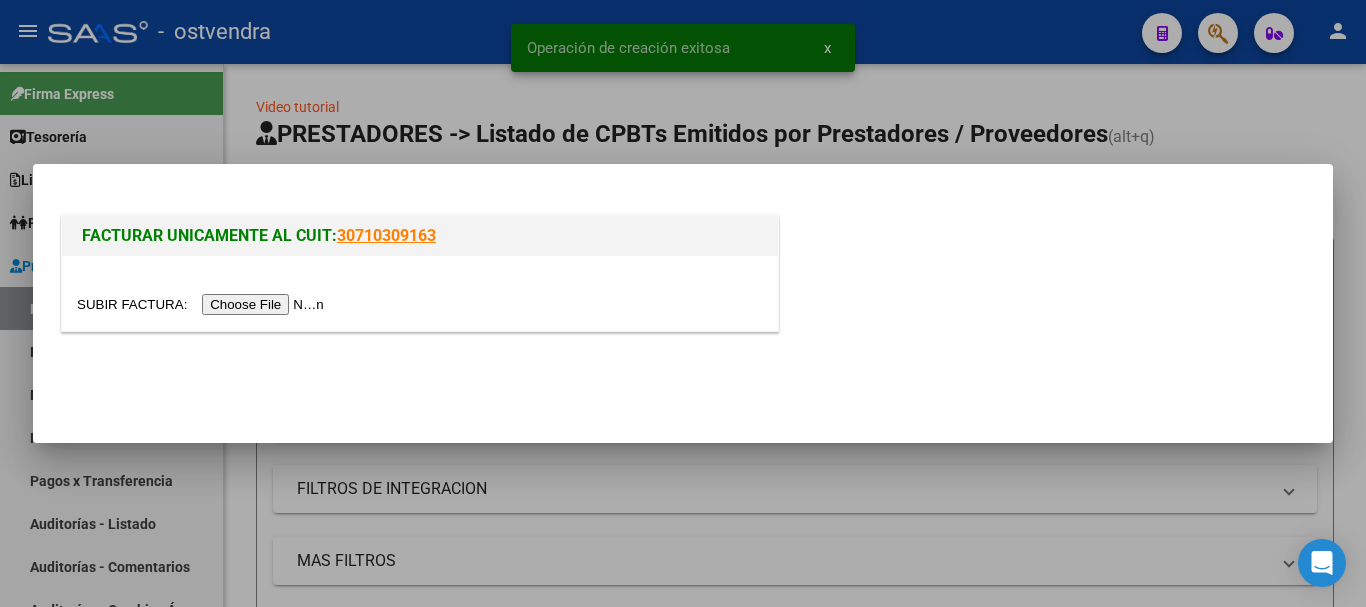 click at bounding box center [203, 304] 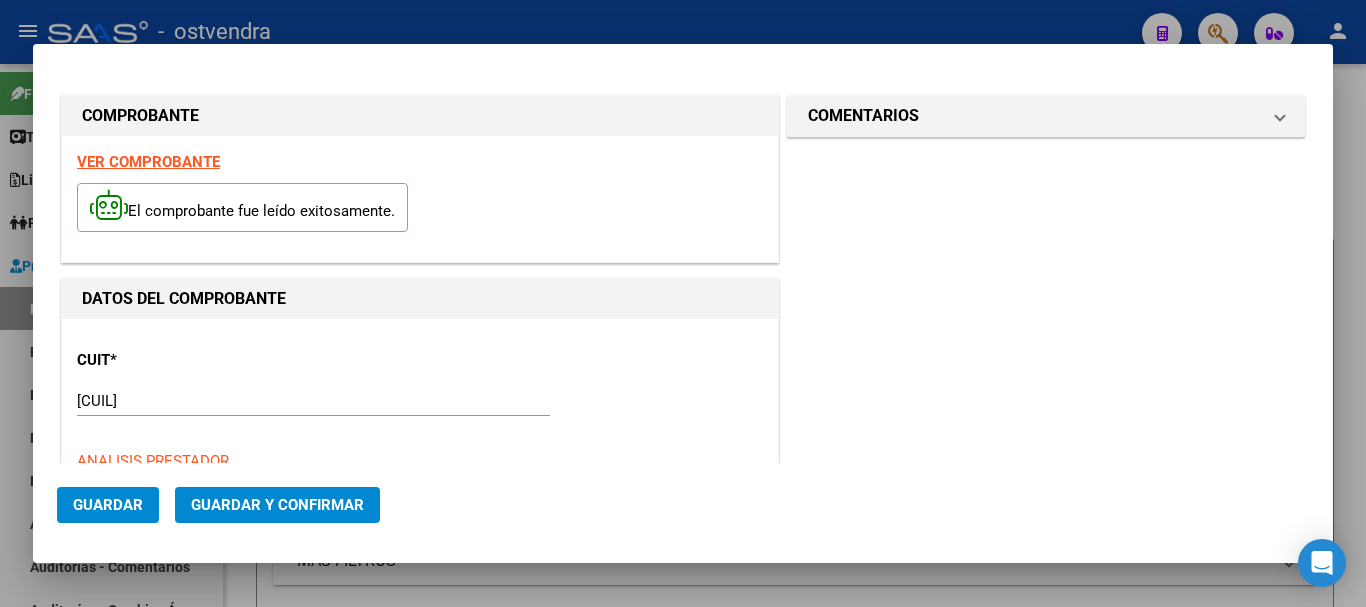 type on "2025-11-03" 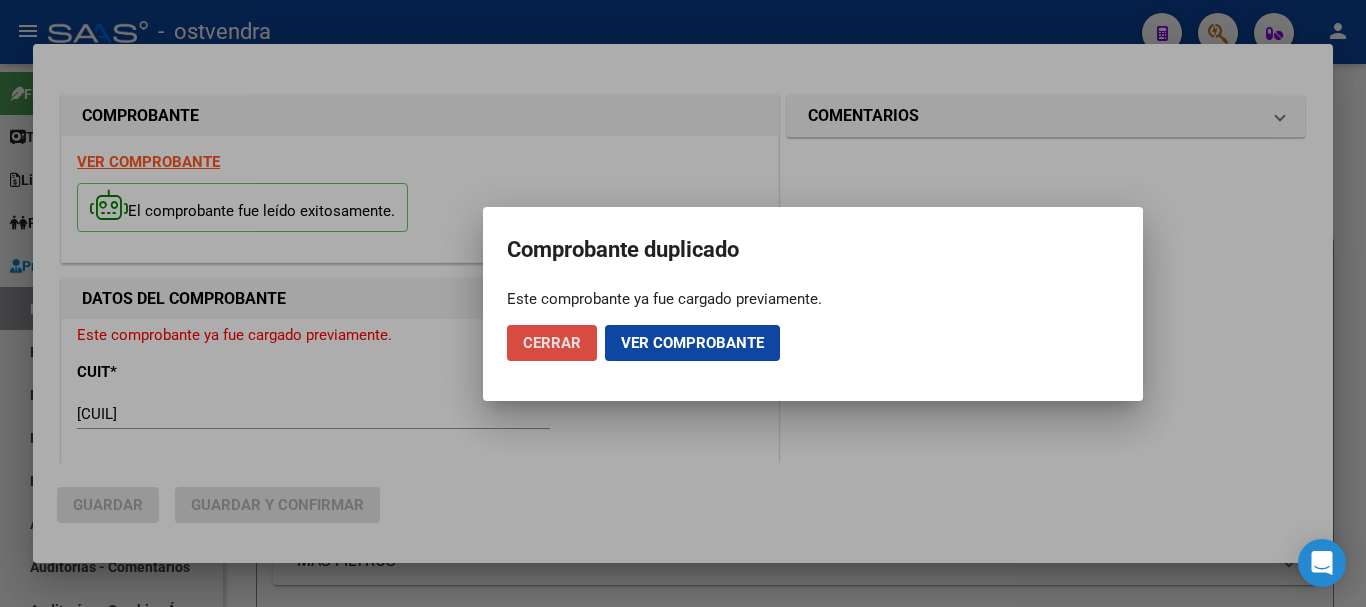 click on "Cerrar" 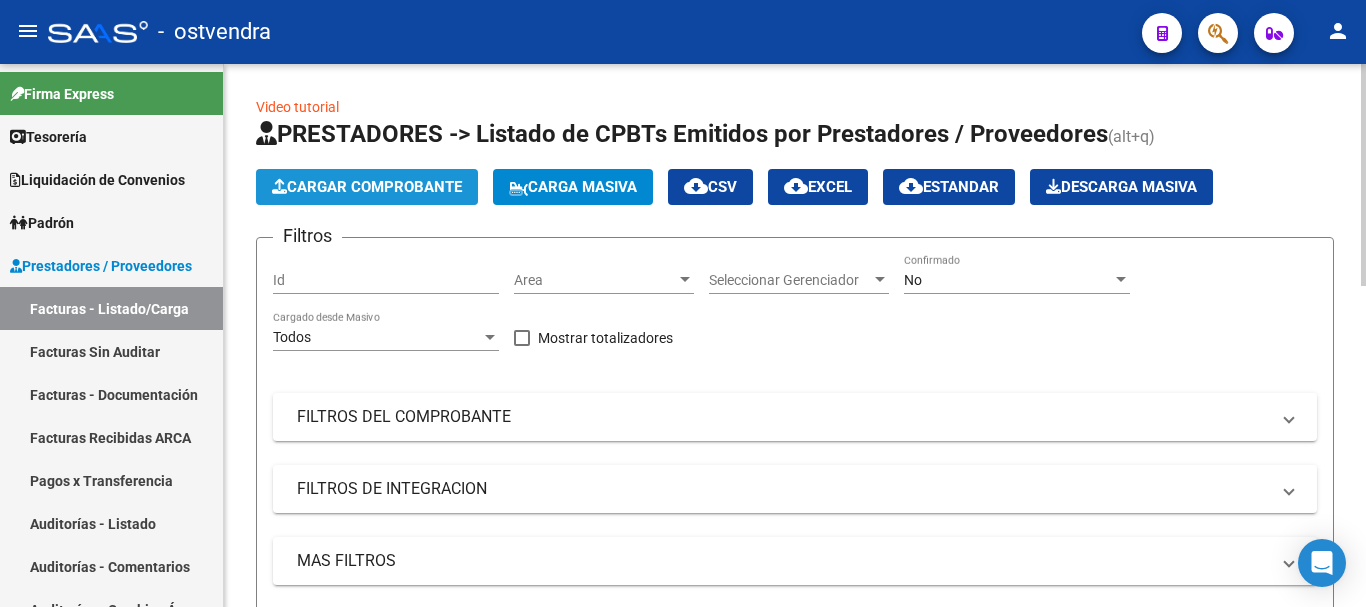 click on "Cargar Comprobante" 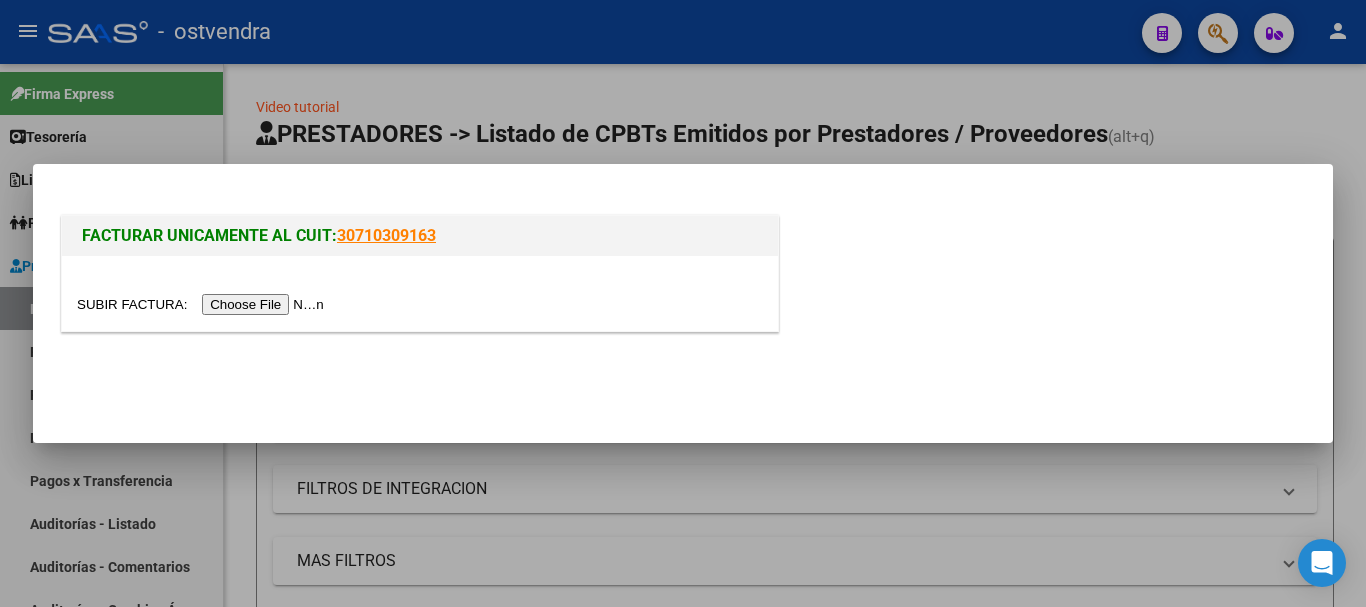 click at bounding box center [203, 304] 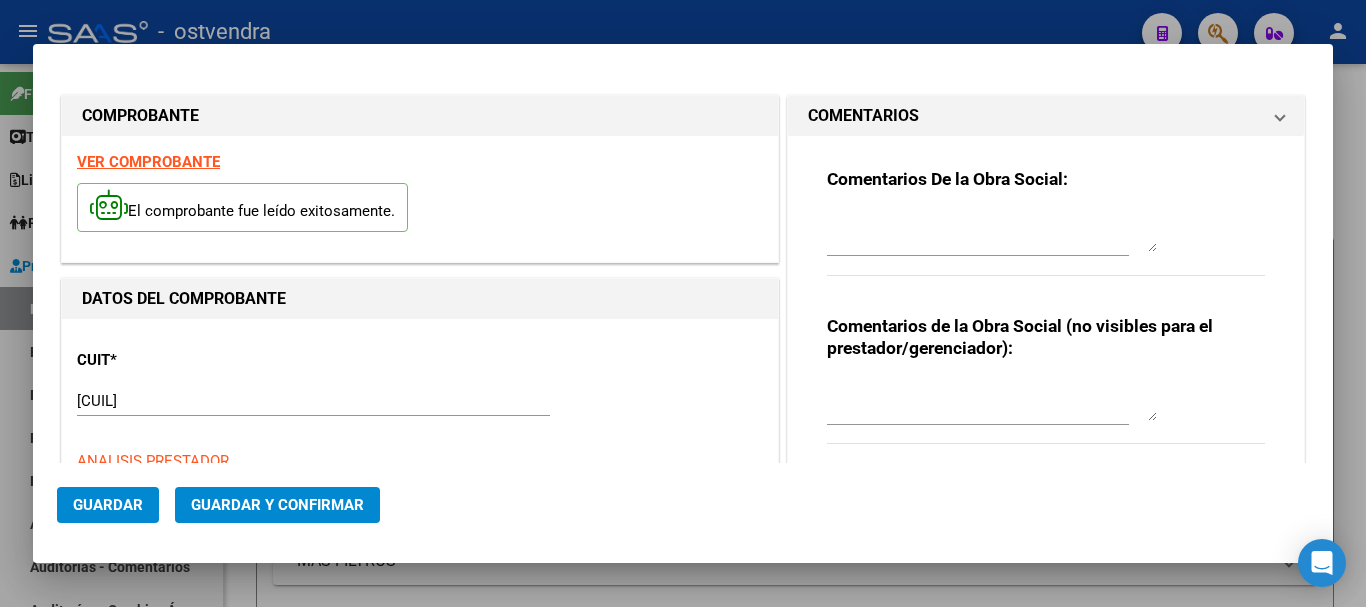 type on "2025-11-03" 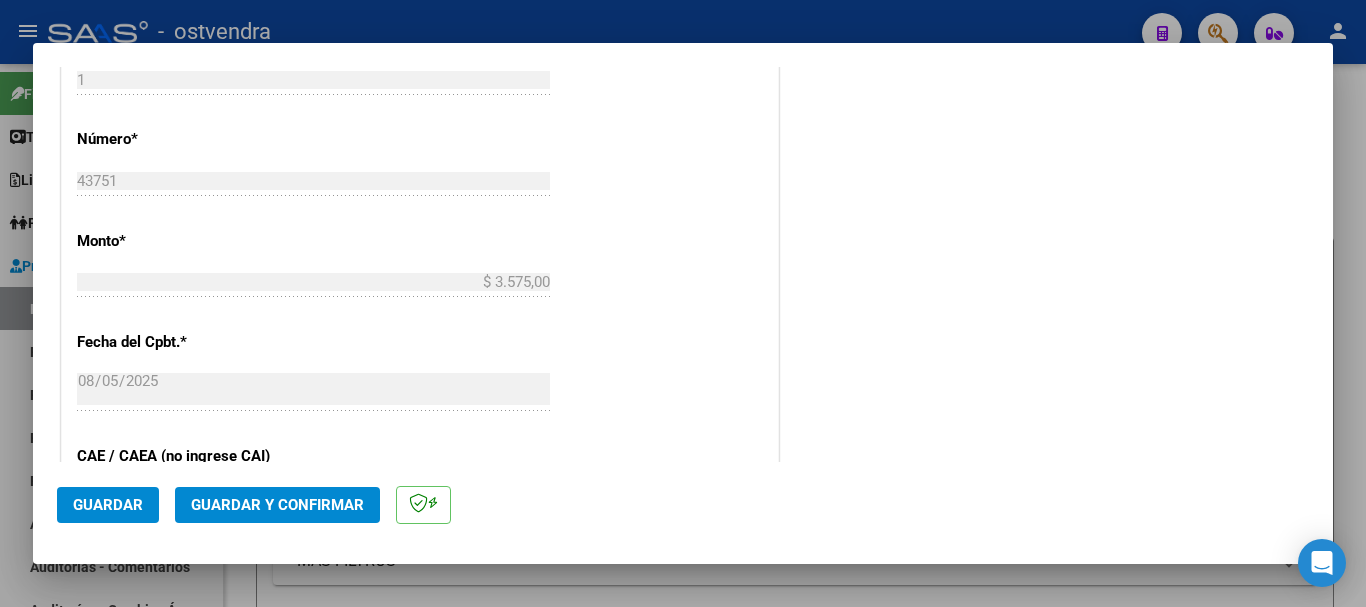 scroll, scrollTop: 1000, scrollLeft: 0, axis: vertical 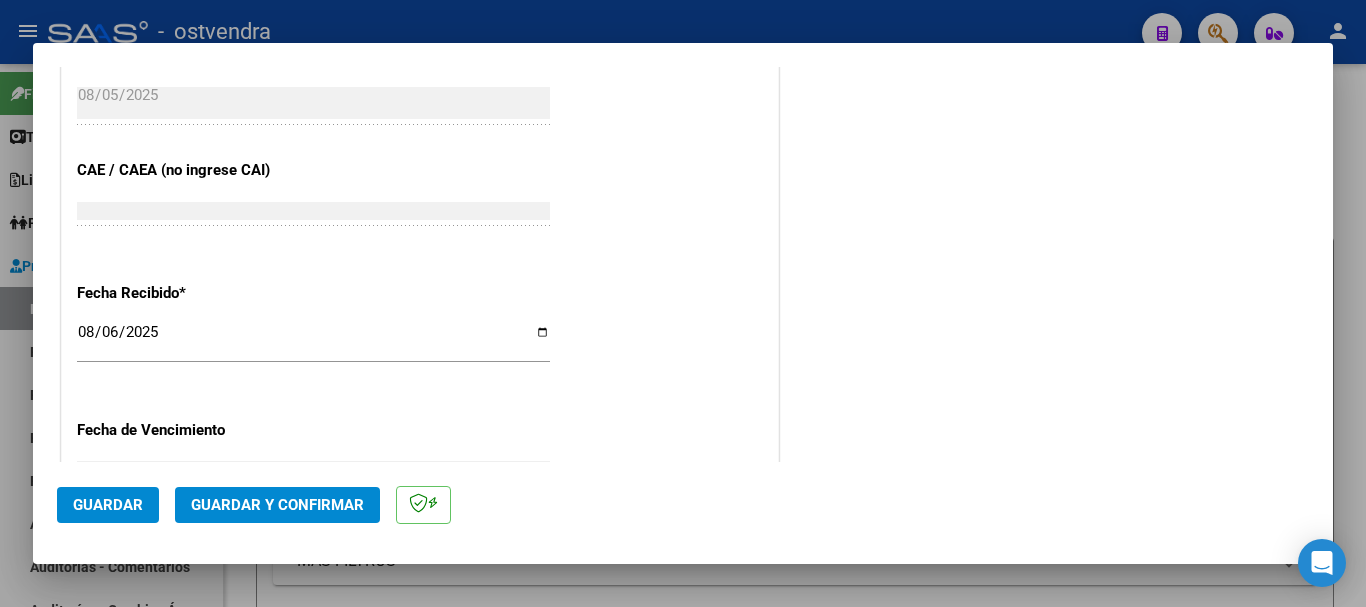 click on "Guardar y Confirmar" 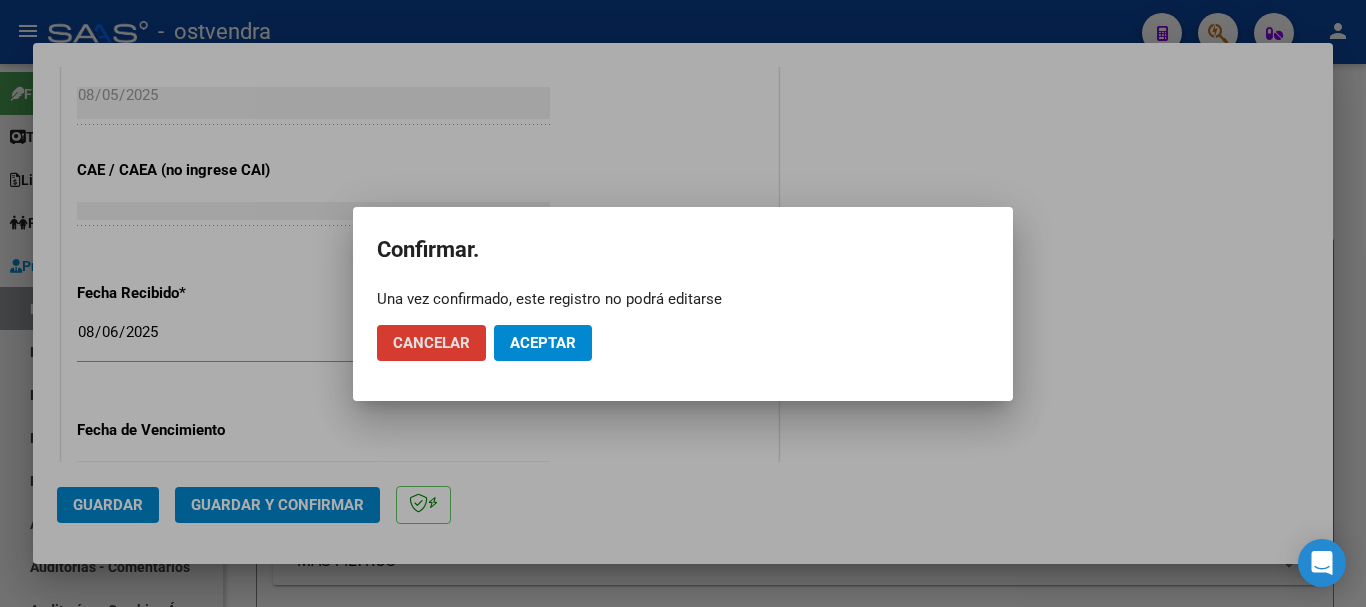 click on "Aceptar" 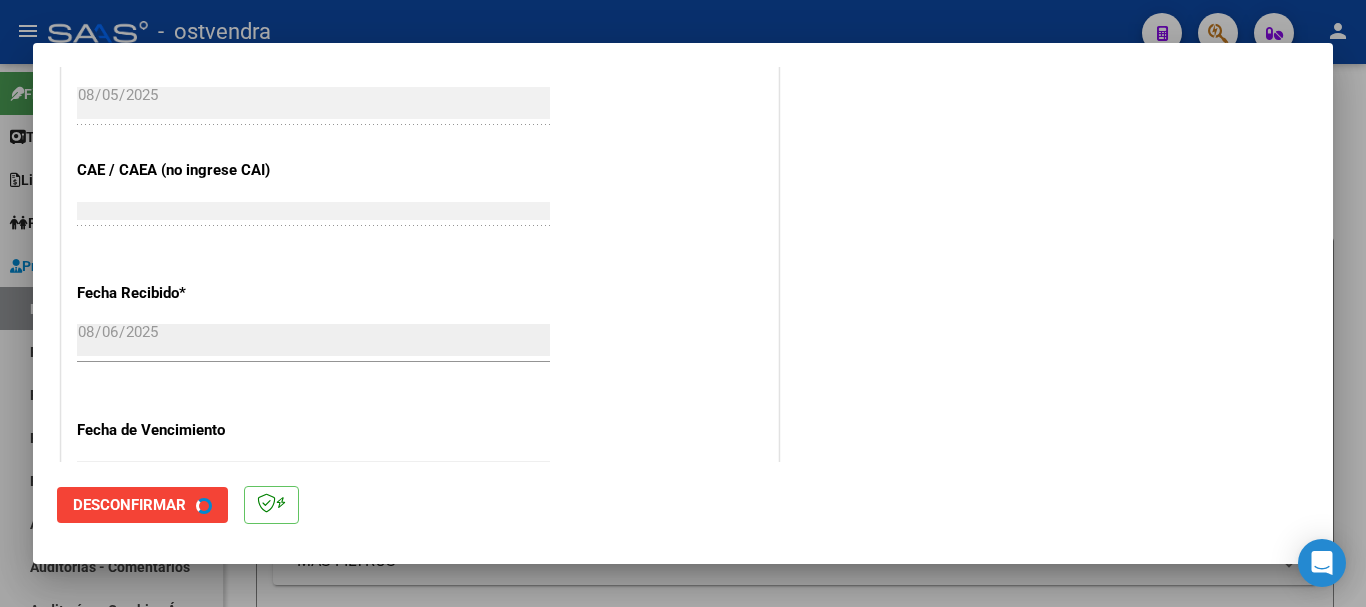 scroll, scrollTop: 0, scrollLeft: 0, axis: both 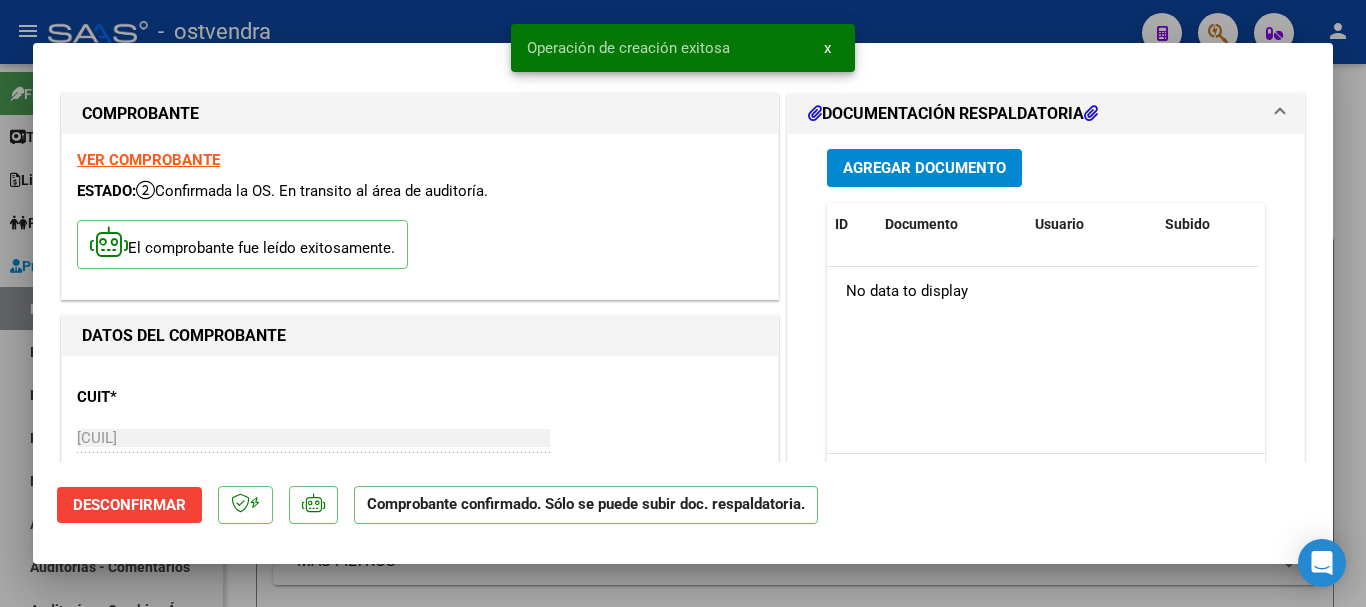 click at bounding box center [683, 303] 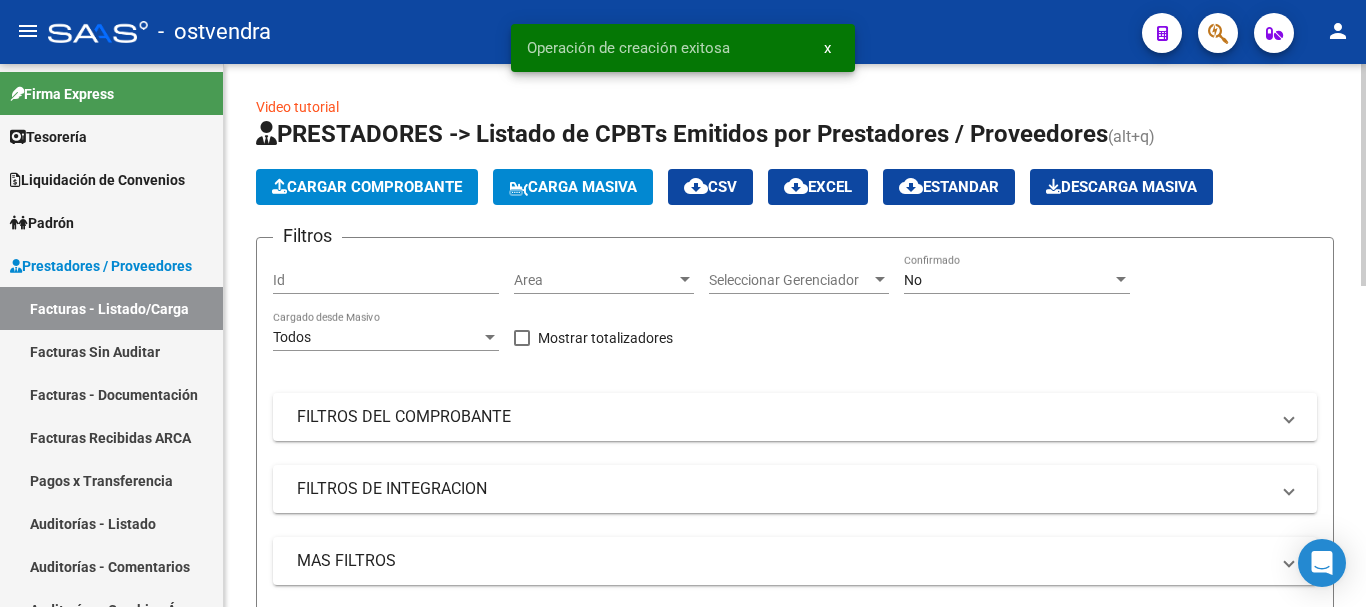 click on "Auditorías - Listado" at bounding box center (111, 523) 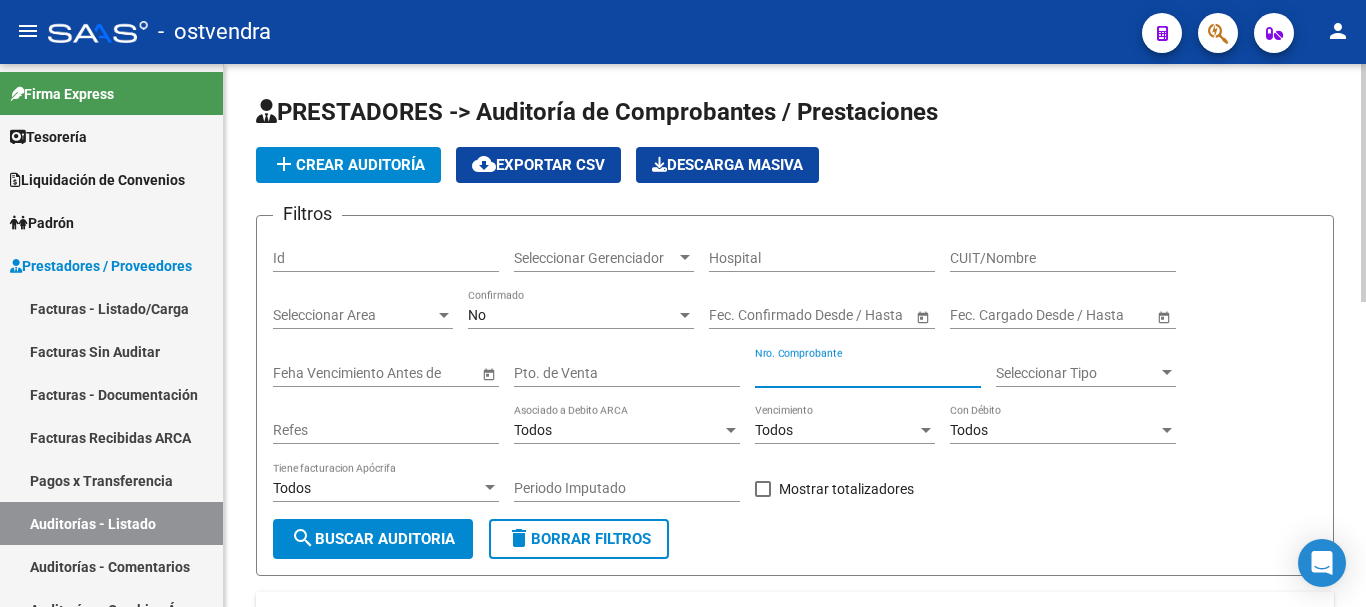 click on "Nro. Comprobante" at bounding box center [868, 373] 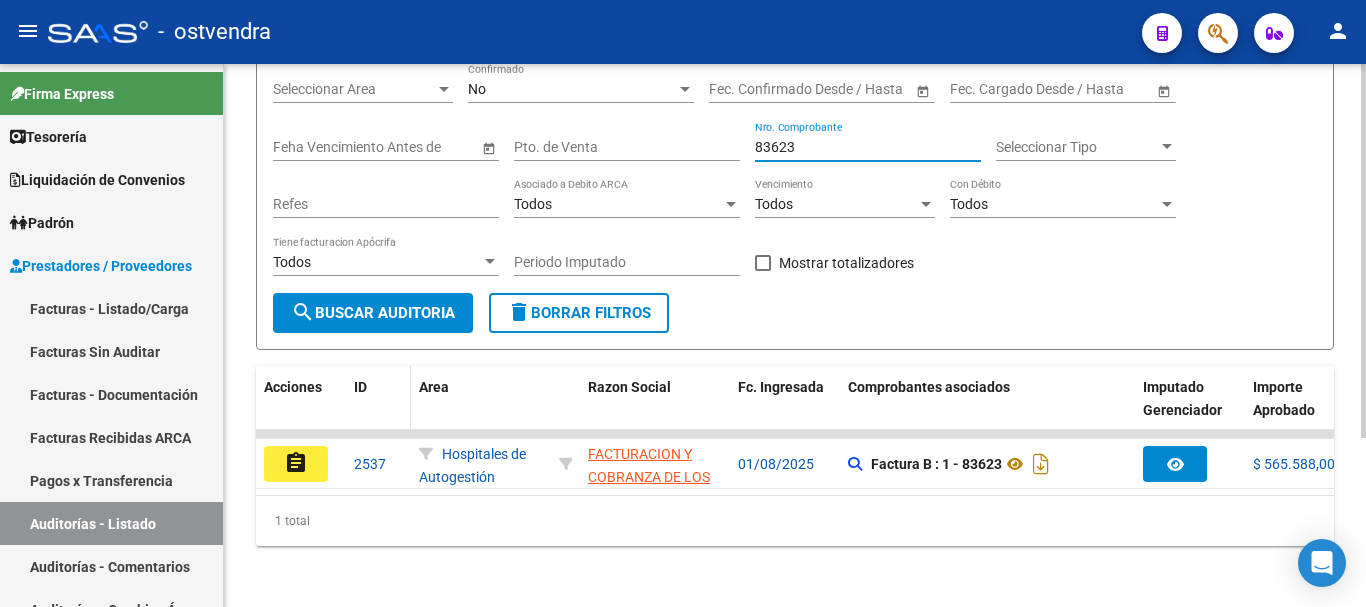 scroll, scrollTop: 245, scrollLeft: 0, axis: vertical 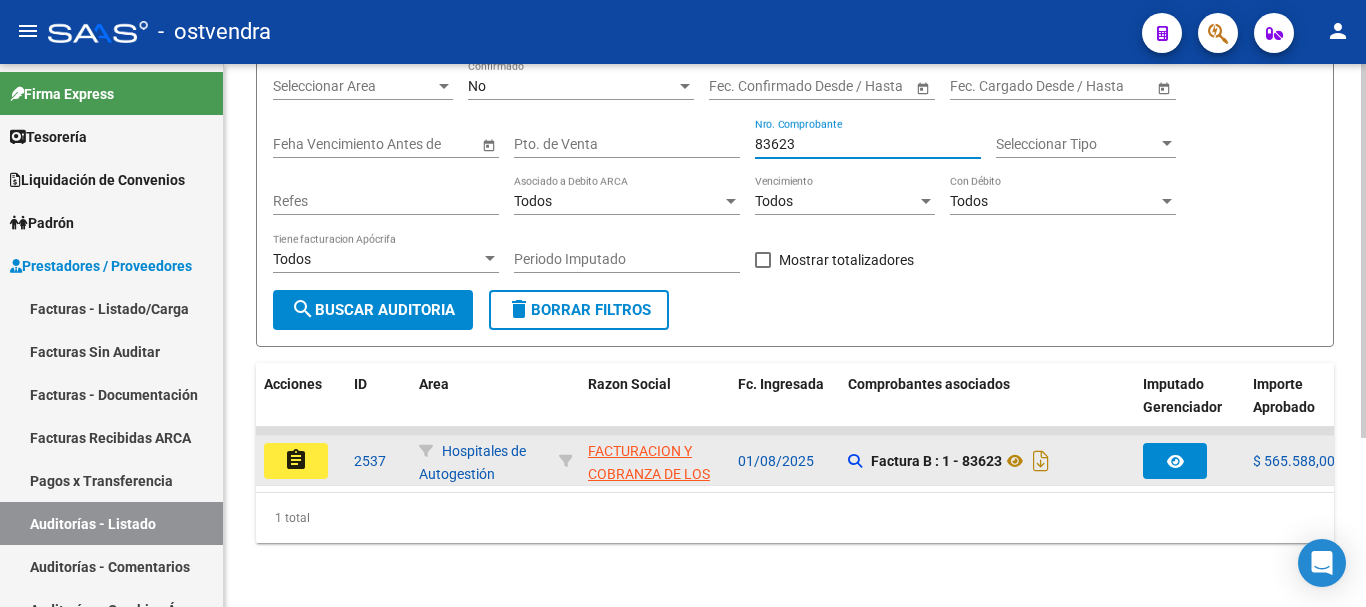 type on "83623" 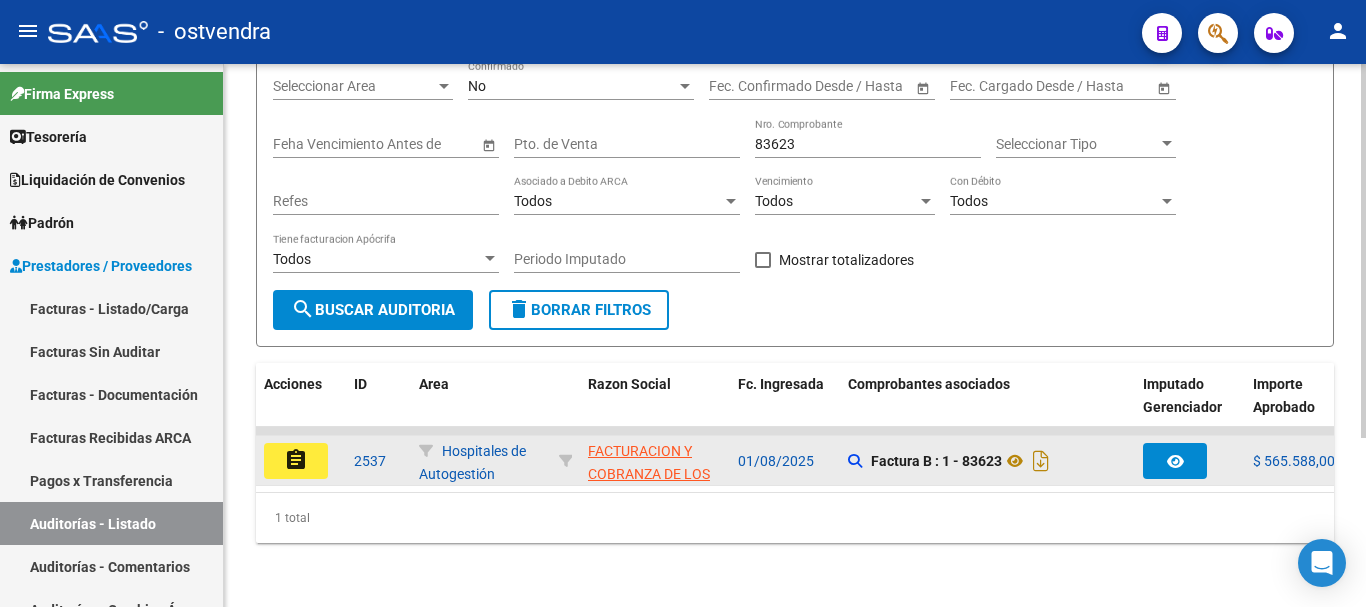 click on "assignment" 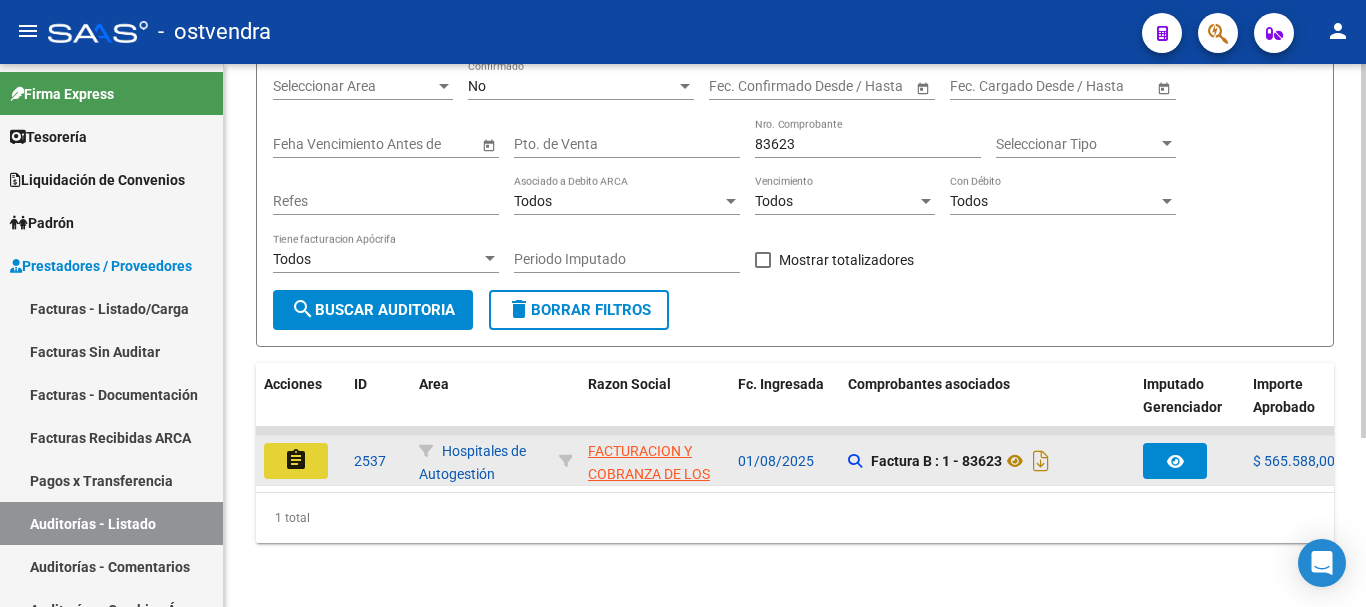 click on "assignment" 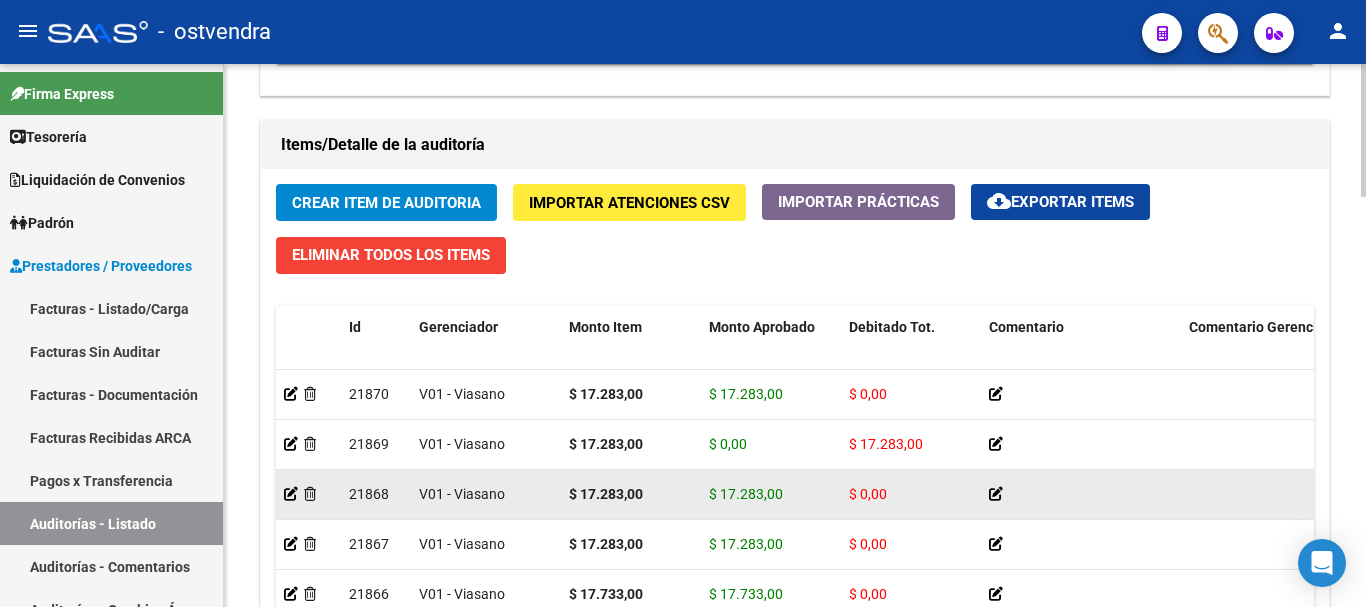scroll, scrollTop: 1370, scrollLeft: 0, axis: vertical 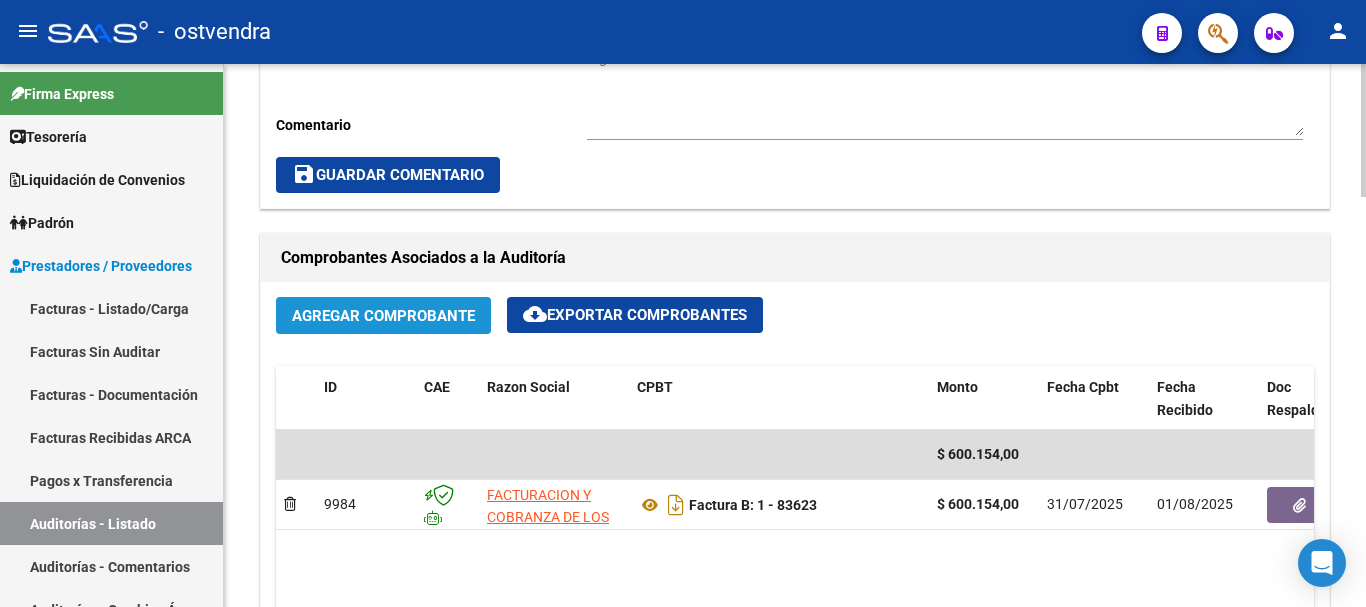 click on "Agregar Comprobante" 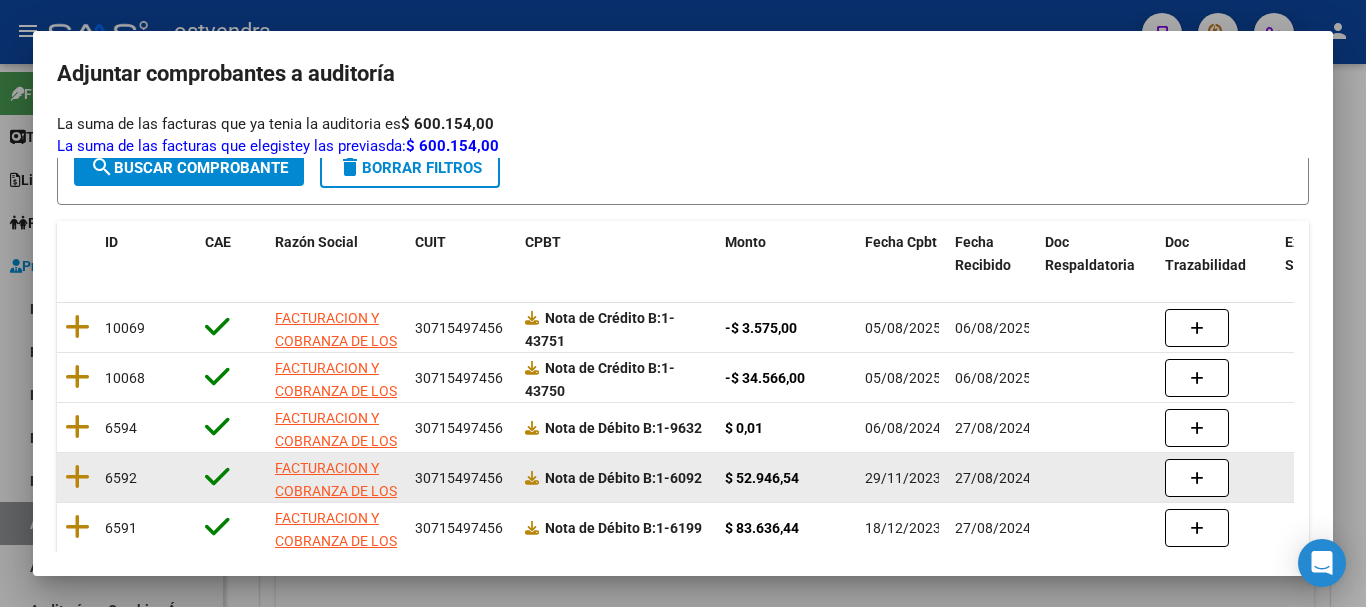 scroll, scrollTop: 200, scrollLeft: 0, axis: vertical 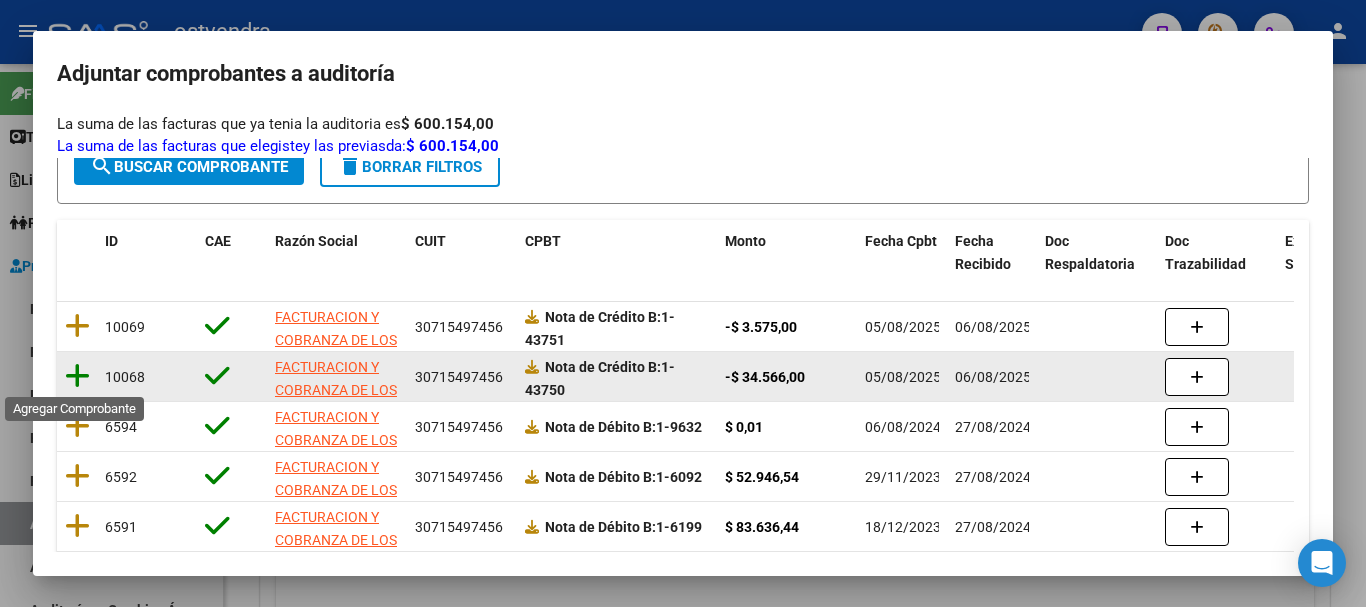 click 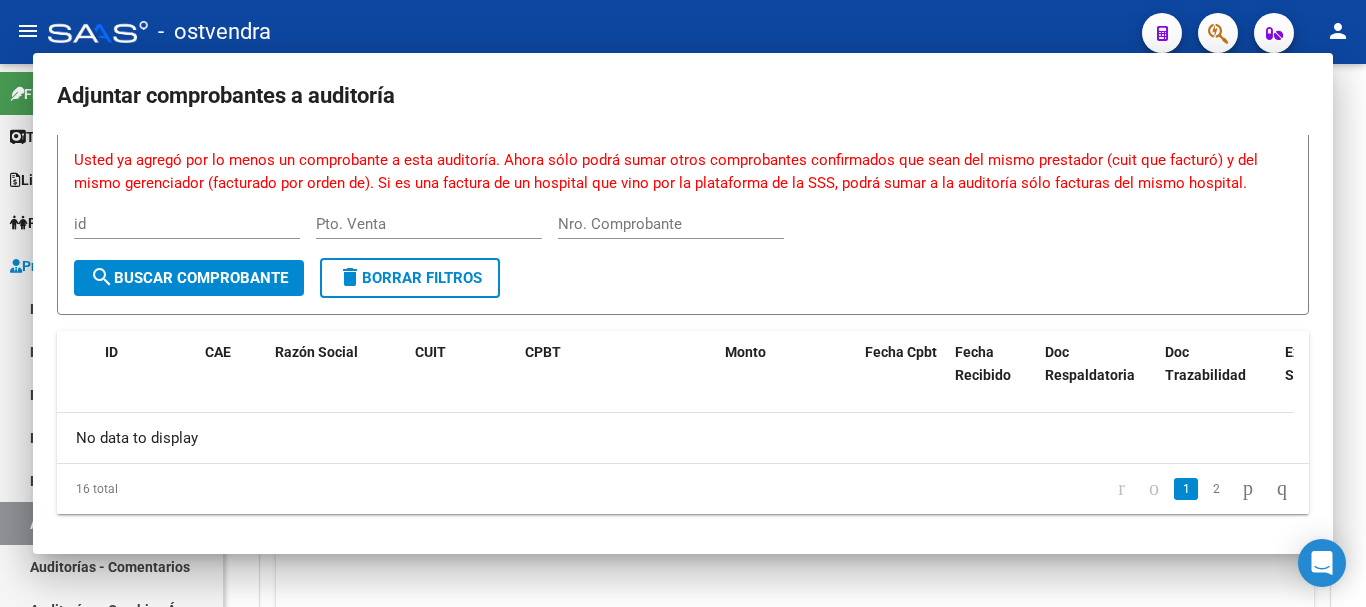 scroll, scrollTop: 802, scrollLeft: 0, axis: vertical 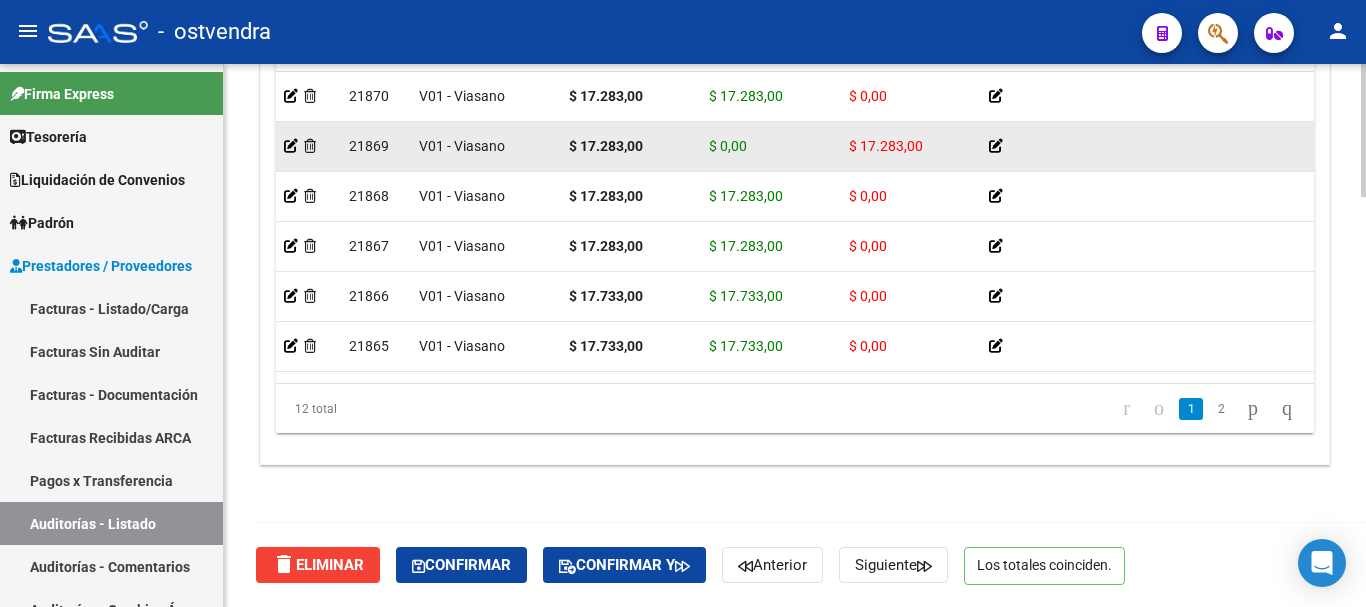 click 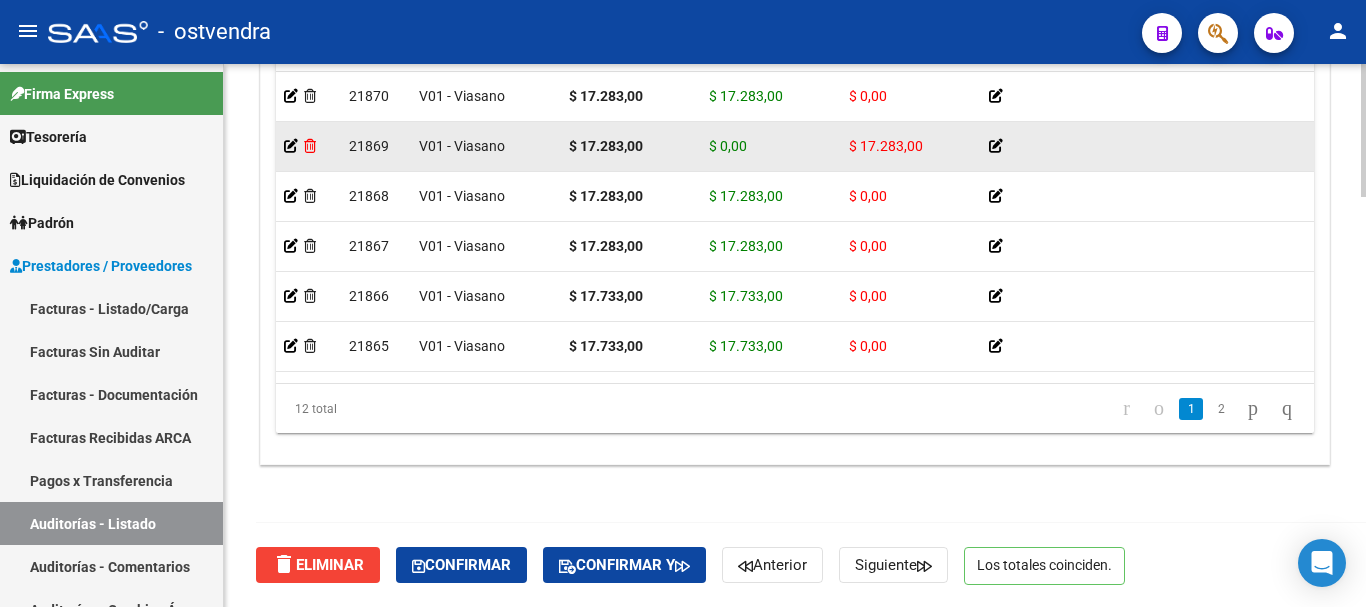 click 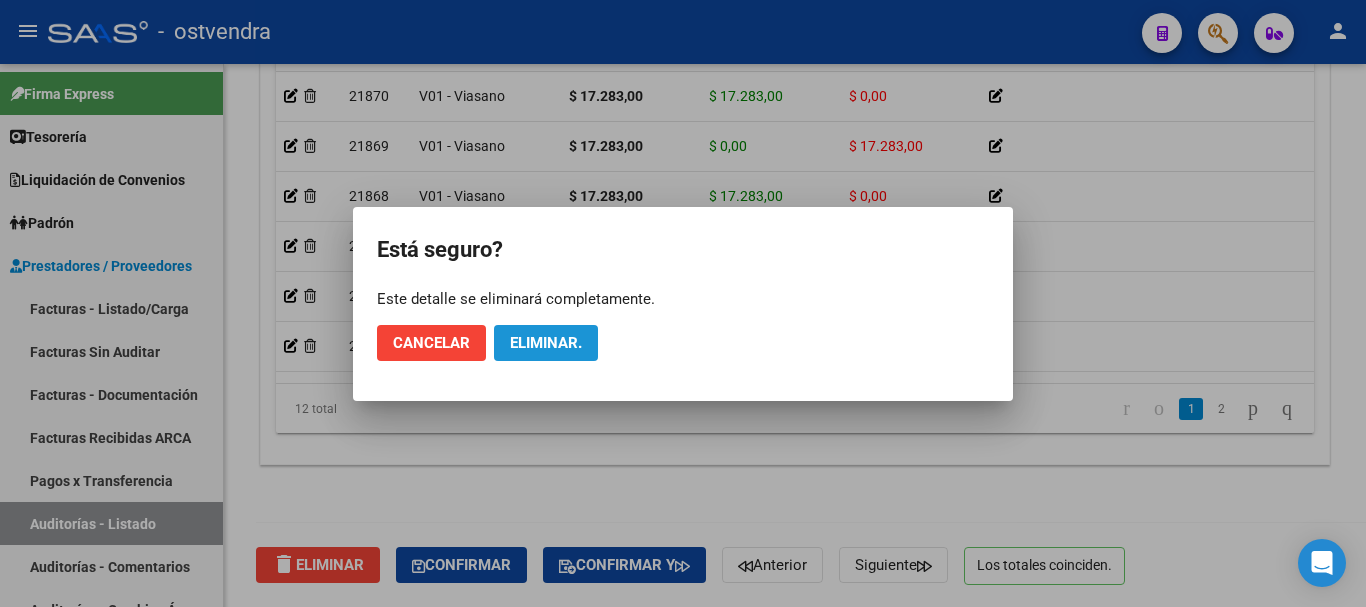 click on "Eliminar." 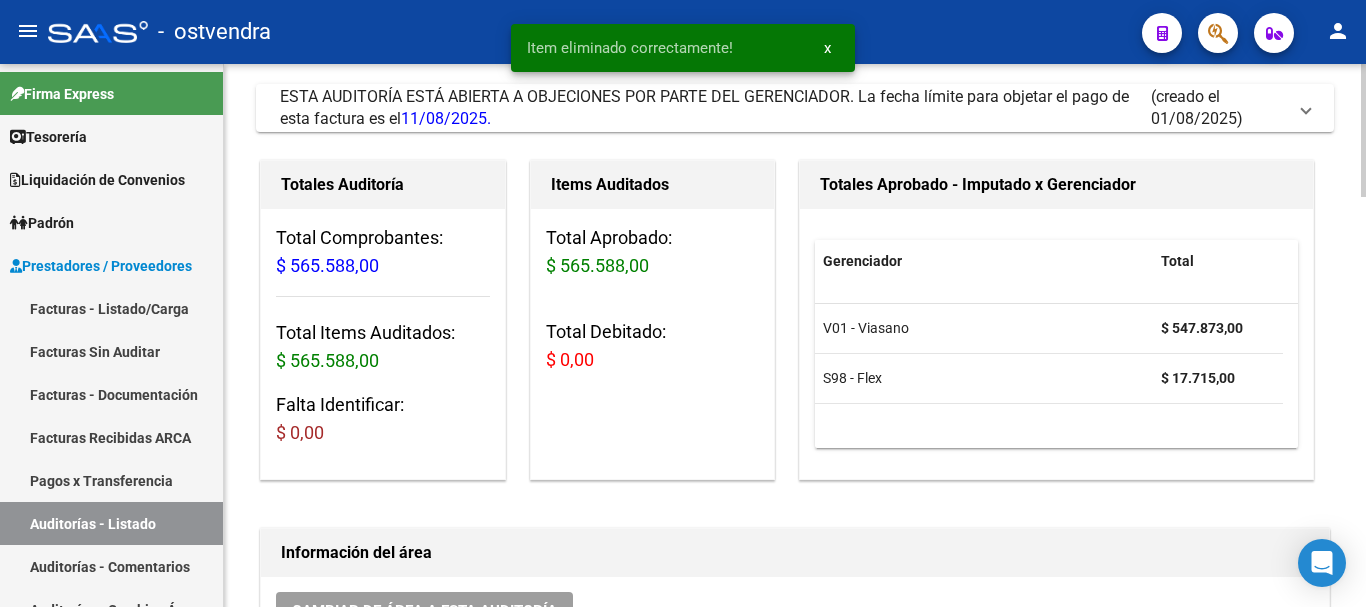 scroll, scrollTop: 70, scrollLeft: 0, axis: vertical 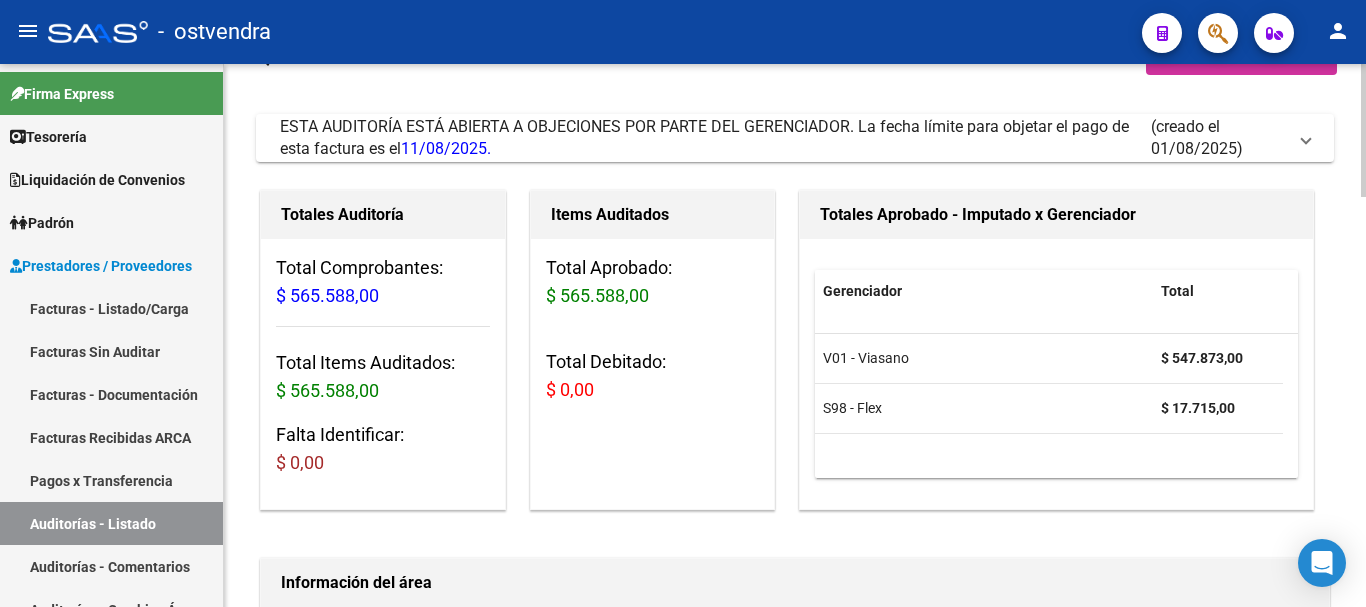 click on "arrow_back Editar 2537    cloud_download  Generar informe  ESTA AUDITORÍA ESTÁ ABIERTA A OBJECIONES POR PARTE DEL GERENCIADOR. La fecha límite para objetar el pago de esta factura es el  11/08/2025.   (creado el 01/08/2025) EDITAR NOTIFICACION Mauricio Russell 04/08/2025 09:16 Estado confirmado $ 547.873,00  Responder  Escriba su comentario aquí. Si desea no reconocer algún débito, debe especificar el importe y el concepto. Enviar comentario help  Totales Auditoría Total Comprobantes:  $ 565.588,00 Total Items Auditados:  $ 565.588,00 Falta Identificar:   $ 0,00 Items Auditados Total Aprobado: $ 565.588,00 Total Debitado: $ 0,00 Totales Aprobado - Imputado x Gerenciador Gerenciador Total V01 - Viasano  $ 547.873,00 S98 - Flex  $ 17.715,00 Información del área Cambiar de área a esta auditoría  Area * Hospitales de Autogestión Seleccionar area Comentario    Ingresar comentario  save  Guardar Comentario  Comprobantes Asociados a la Auditoría Agregar Comprobante cloud_download ID CAE CPBT Id" 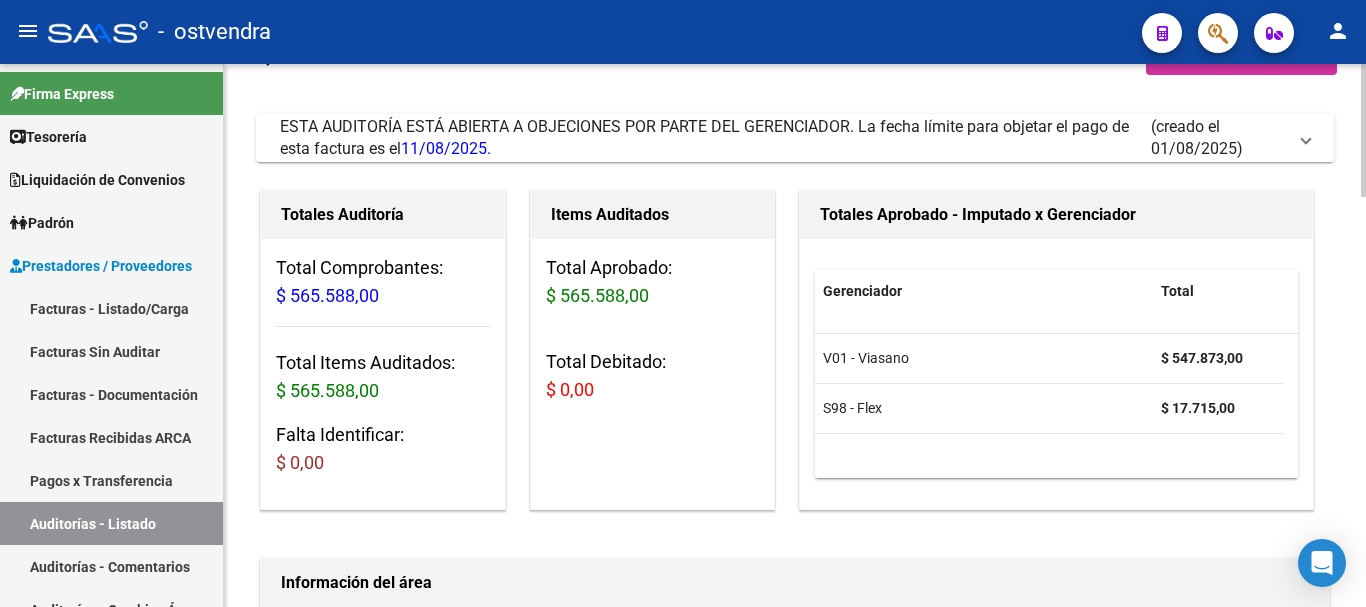 click on "ESTA AUDITORÍA ESTÁ ABIERTA A OBJECIONES POR PARTE DEL GERENCIADOR. La fecha límite para objetar el pago de esta factura es el  [DATE]." at bounding box center (715, 138) 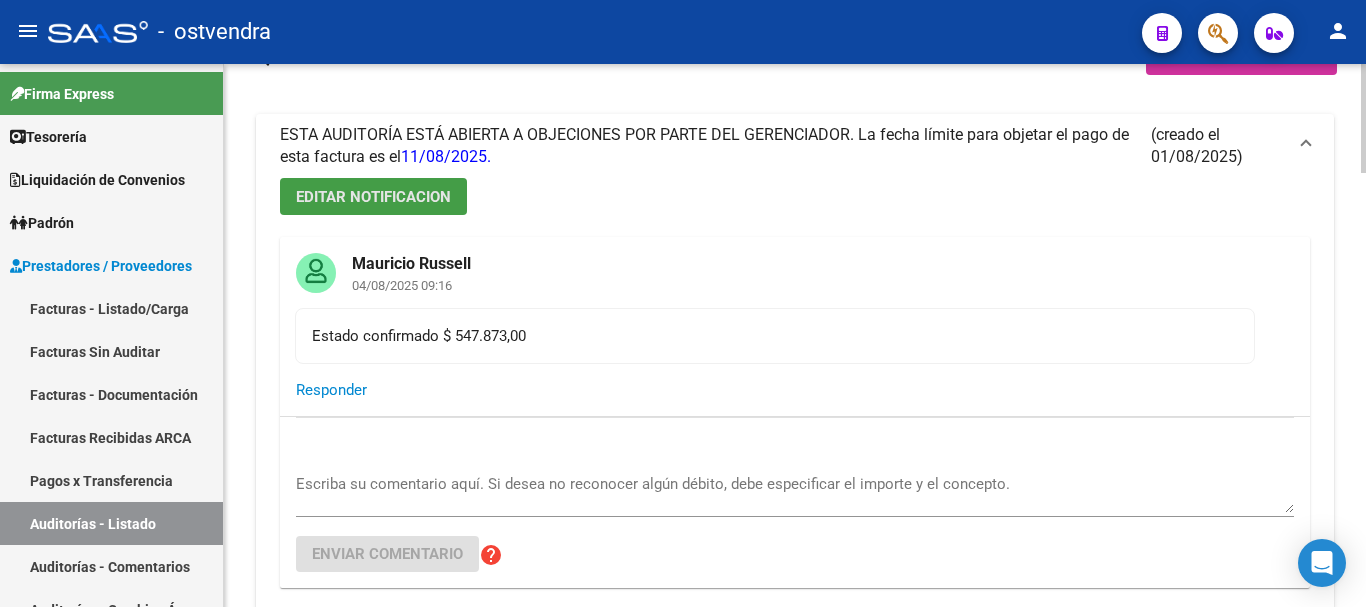 click on "EDITAR NOTIFICACION" at bounding box center [373, 197] 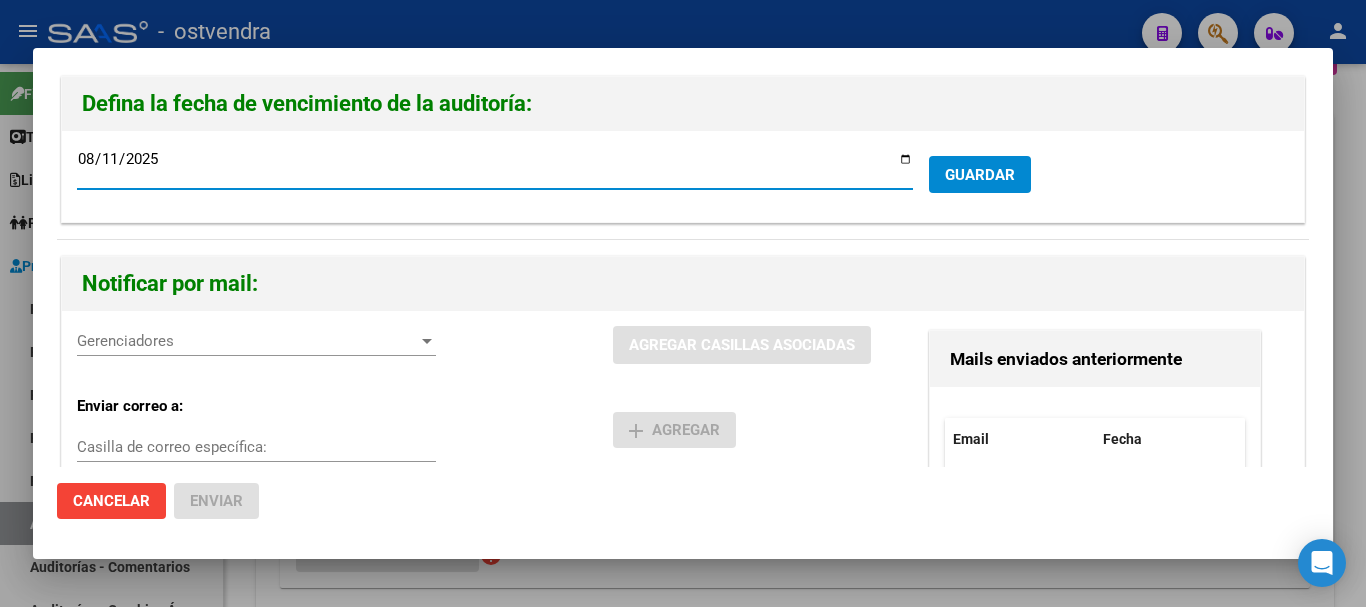 click on "Gerenciadores Gerenciadores" at bounding box center [256, 341] 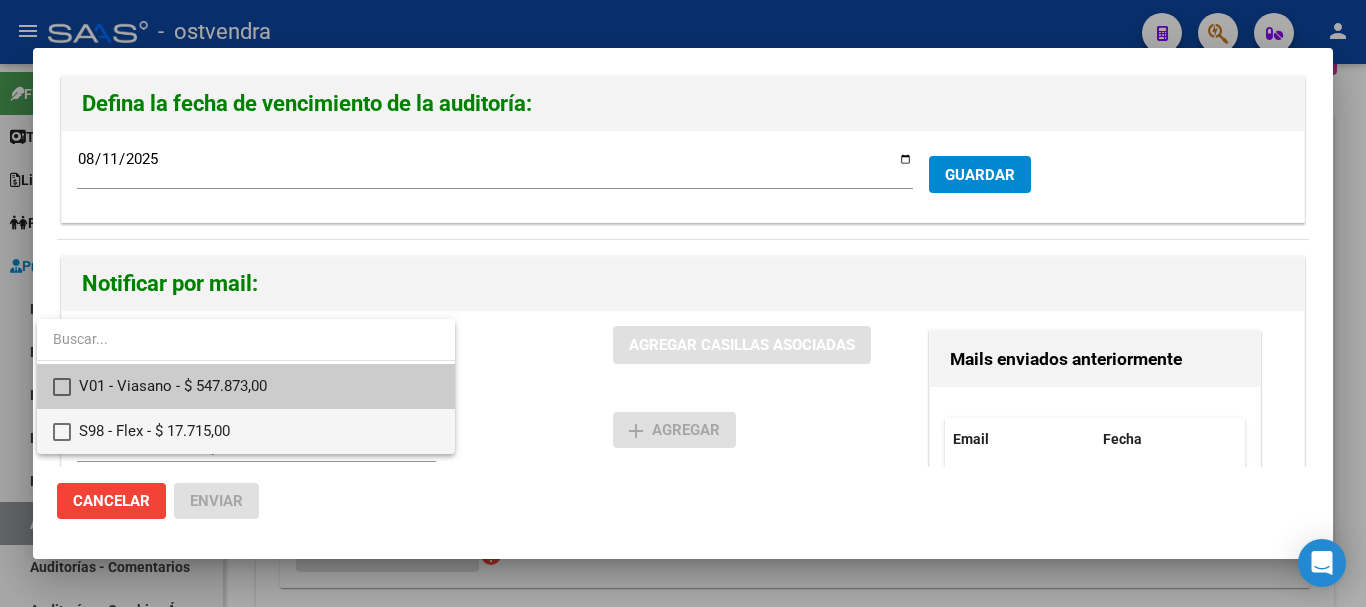 click on "S98 - Flex - $ 17.715,00" at bounding box center [259, 431] 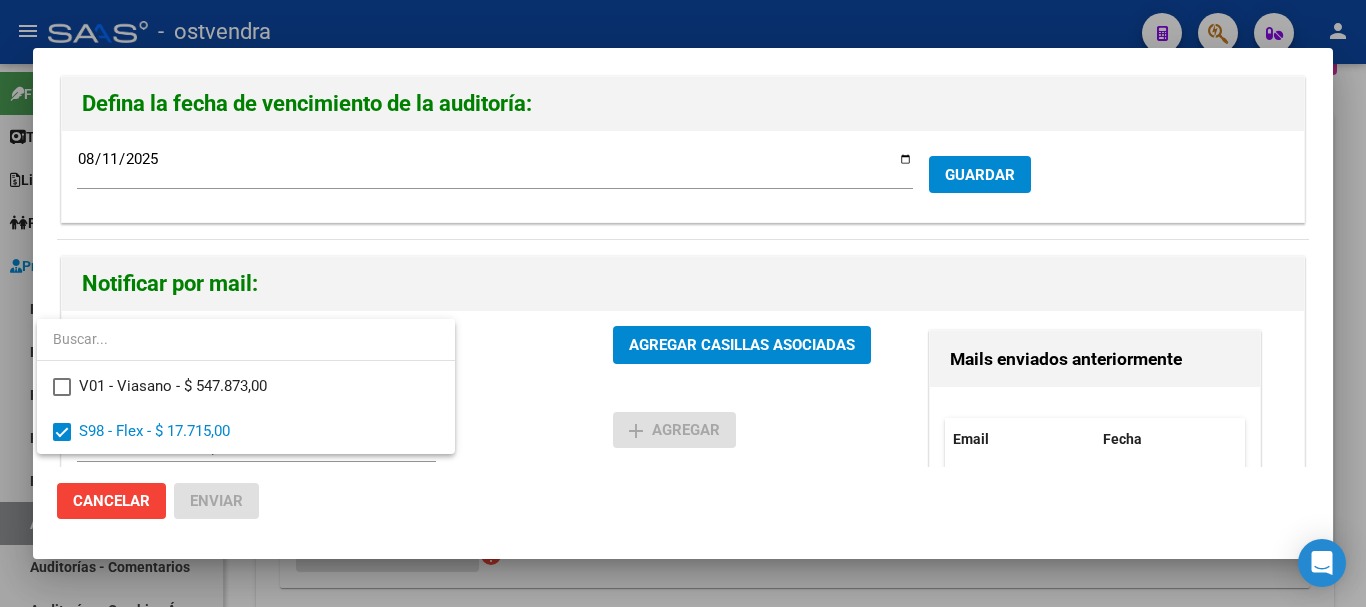 click at bounding box center [683, 303] 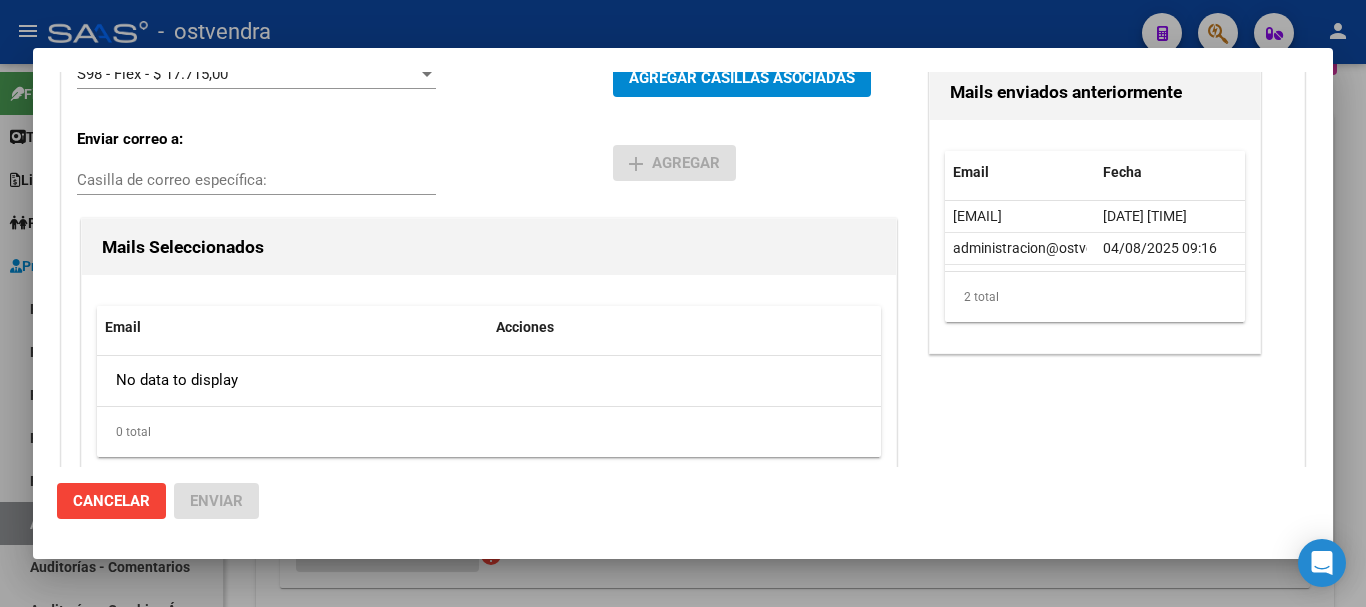 scroll, scrollTop: 313, scrollLeft: 0, axis: vertical 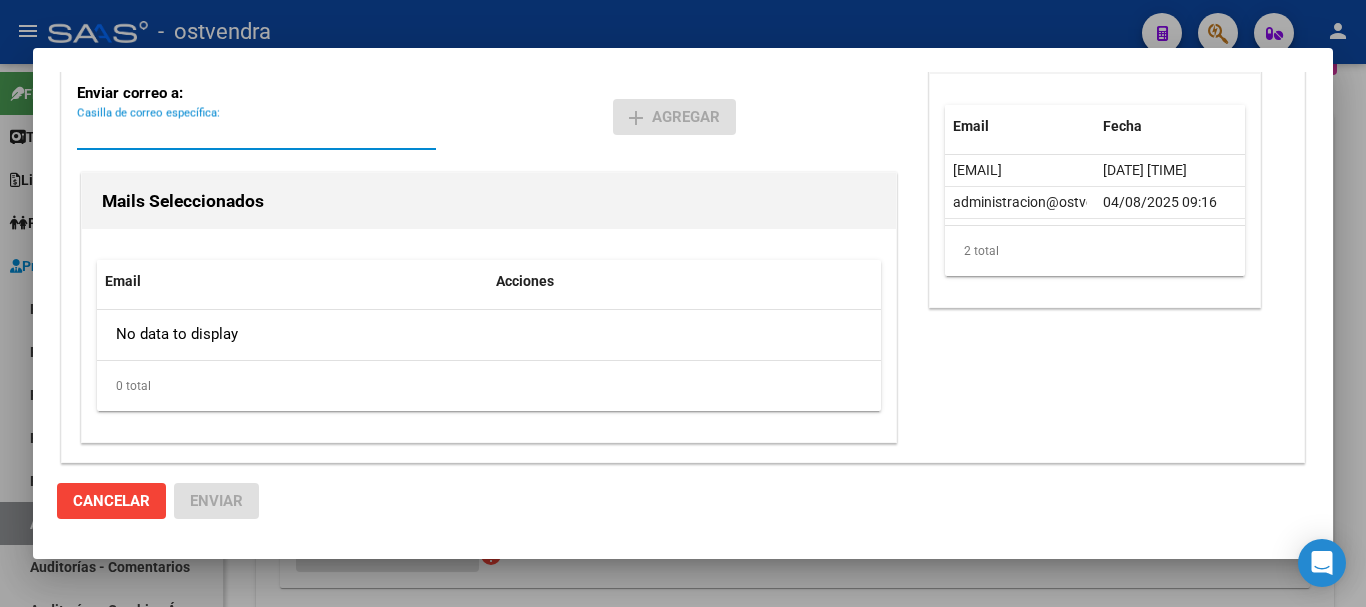 click on "Casilla de correo específica:" at bounding box center (256, 134) 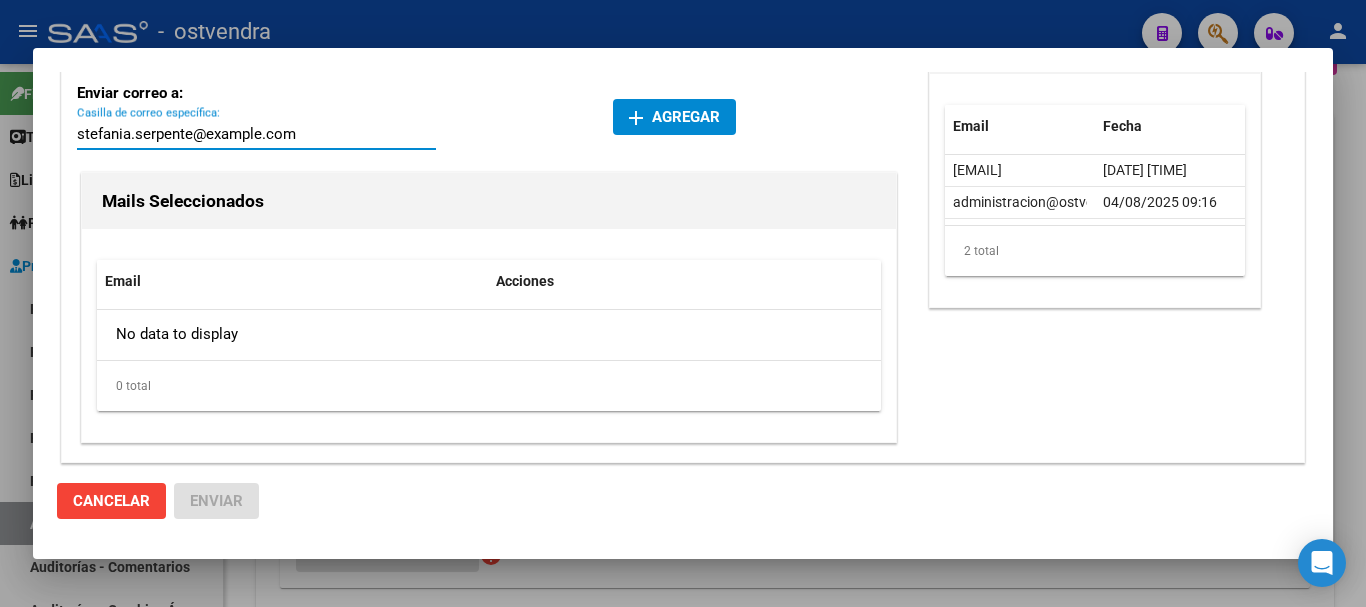 type on "stefania.serpente@sb.com.ar" 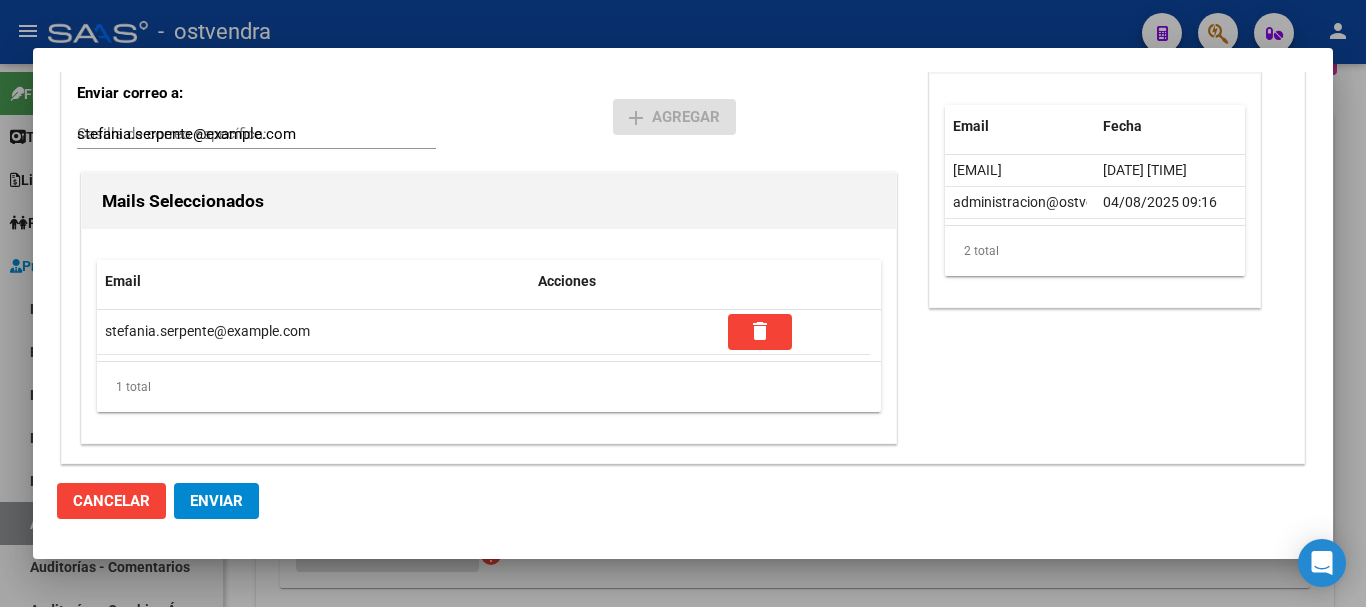 type 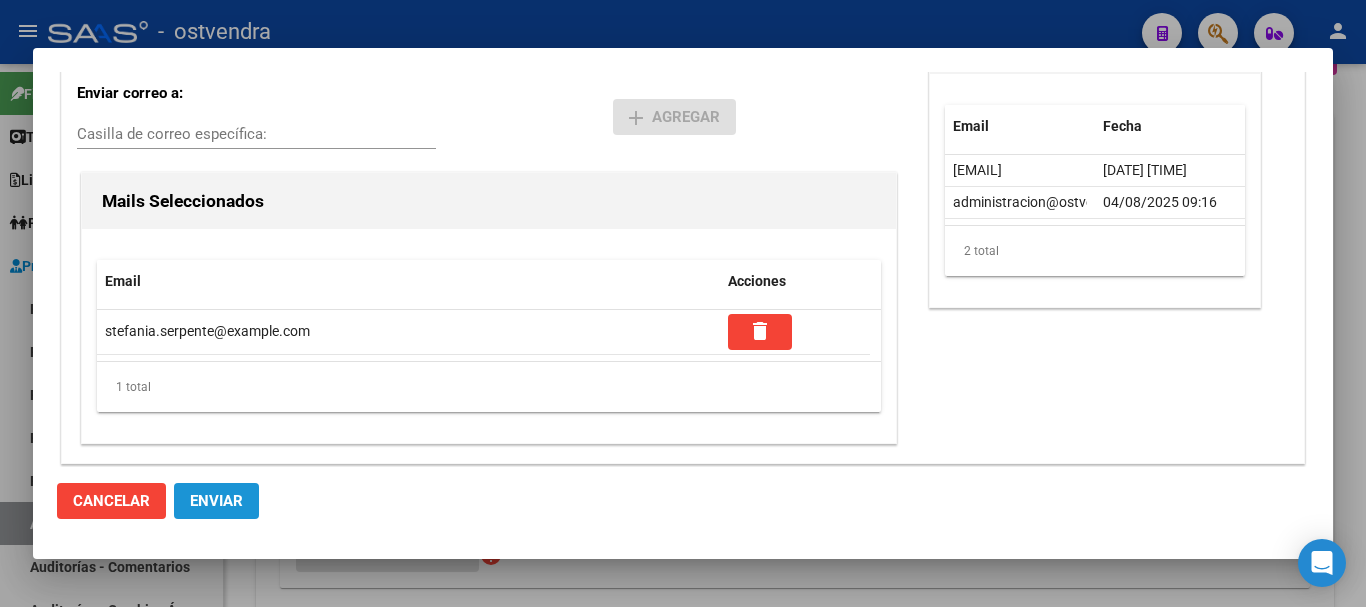 click on "Enviar" 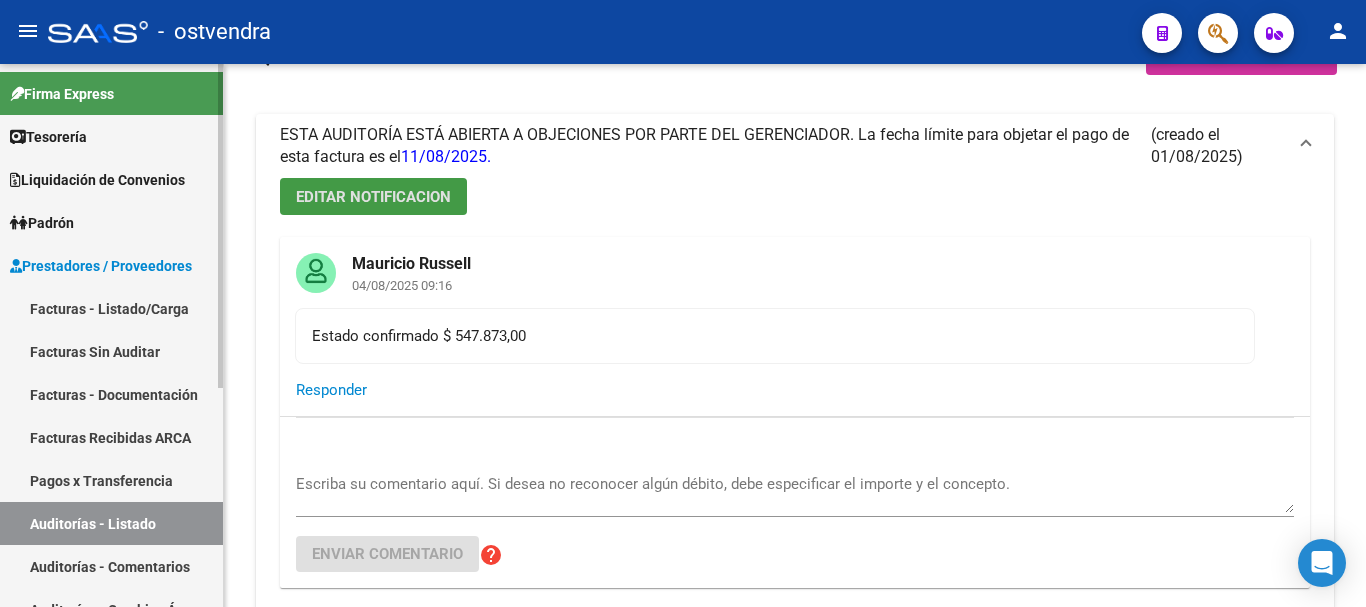 click on "Auditorías - Listado" at bounding box center (111, 523) 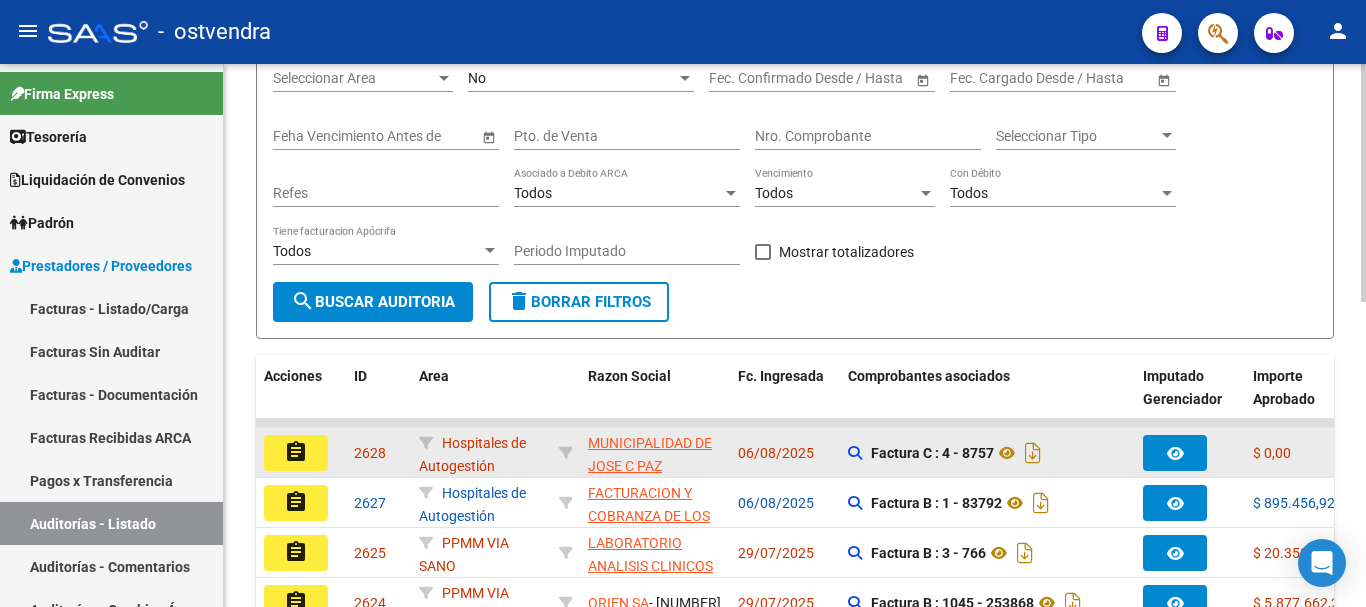 scroll, scrollTop: 269, scrollLeft: 0, axis: vertical 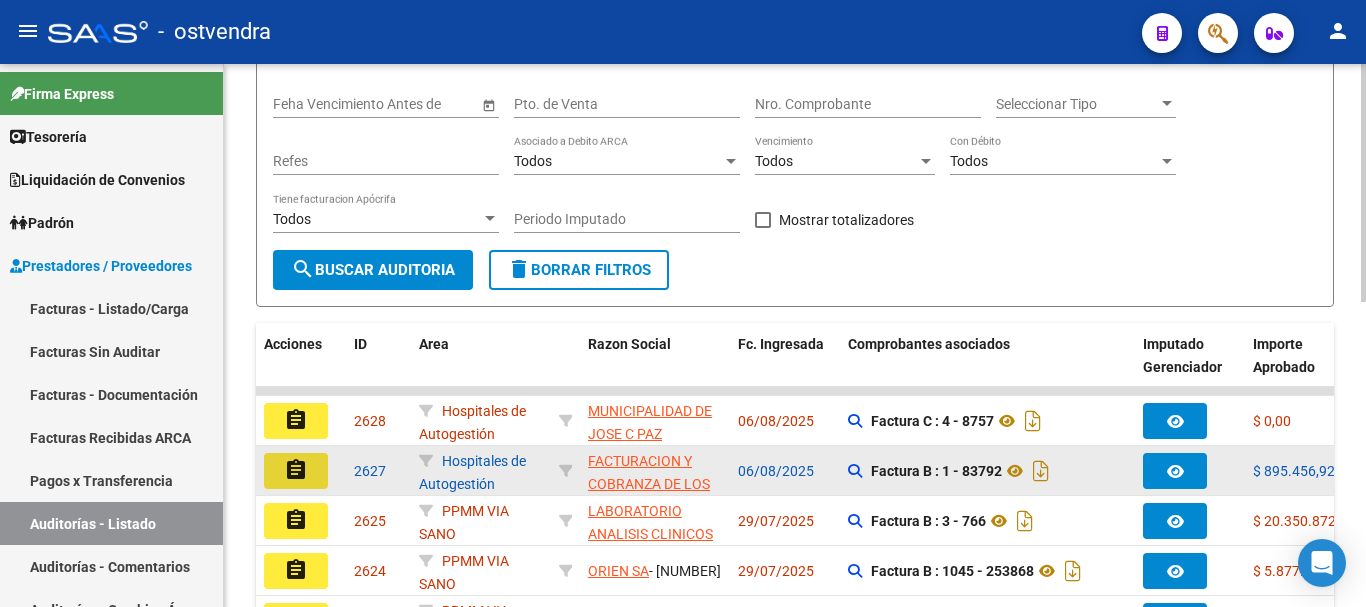 click on "assignment" 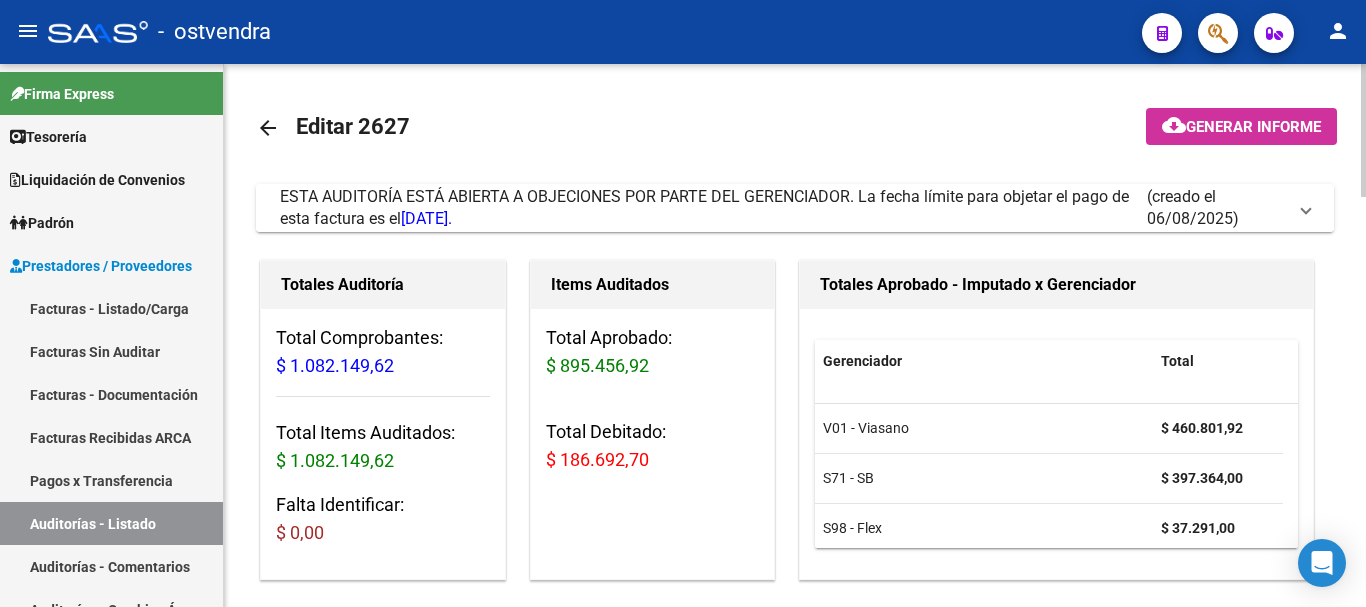 click on "ESTA AUDITORÍA ESTÁ ABIERTA A OBJECIONES POR PARTE DEL GERENCIADOR. La fecha límite para objetar el pago de esta factura es el  [DATE]." at bounding box center [704, 207] 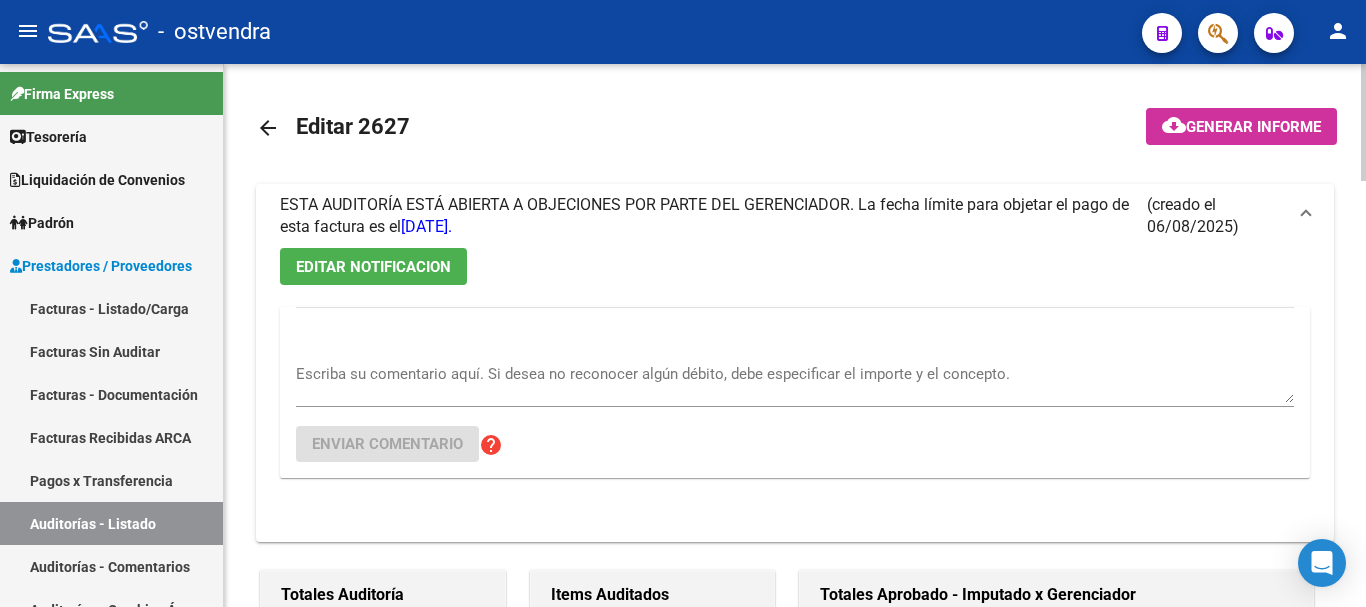 scroll, scrollTop: 100, scrollLeft: 0, axis: vertical 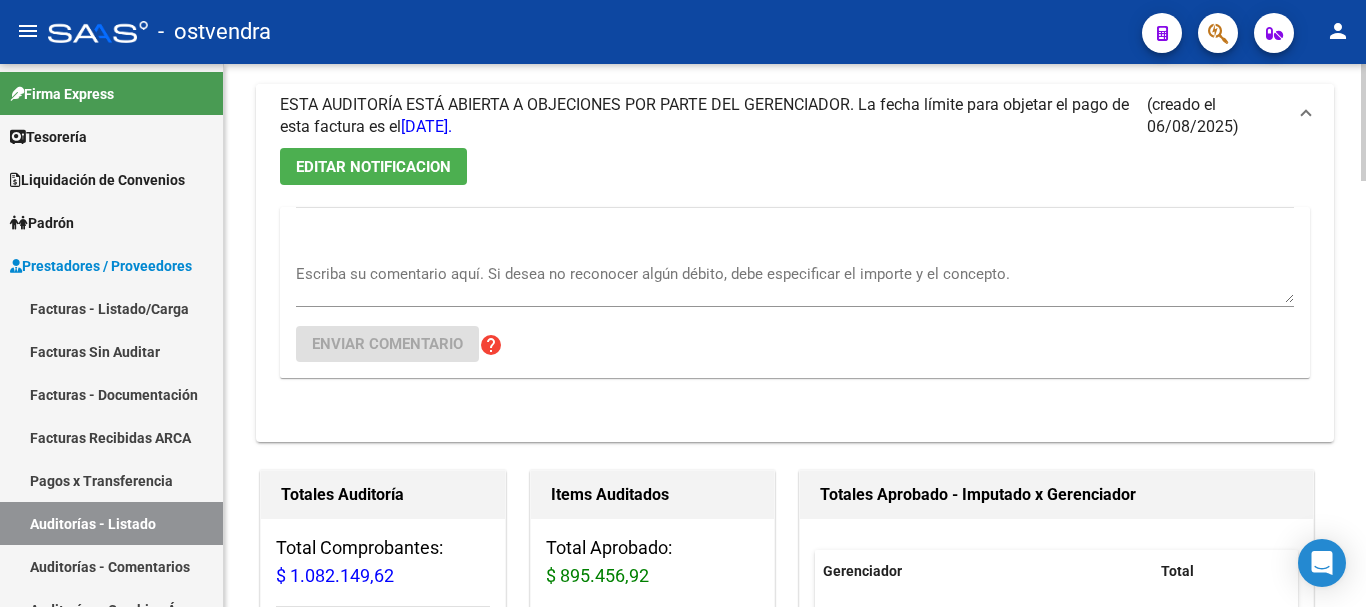 click on "ESTA AUDITORÍA ESTÁ ABIERTA A OBJECIONES POR PARTE DEL GERENCIADOR. La fecha límite para objetar el pago de esta factura es el  [DATE].   (creado el [DATE])" at bounding box center (795, 116) 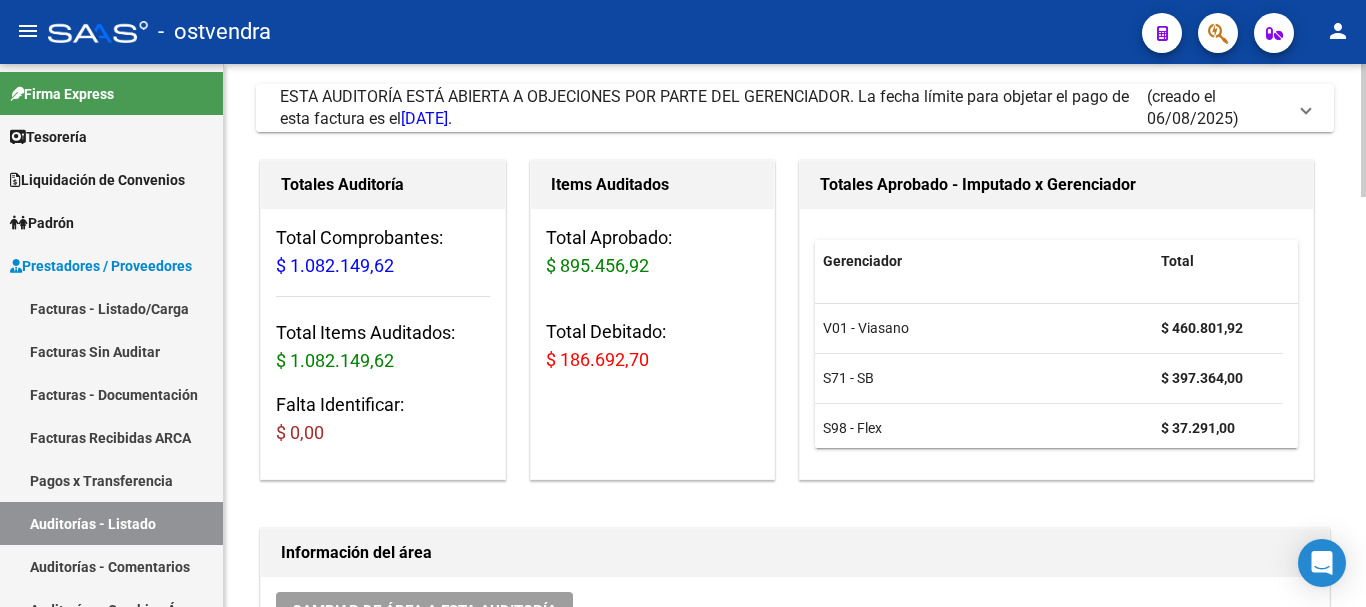 click on "[DATE]." at bounding box center (426, 118) 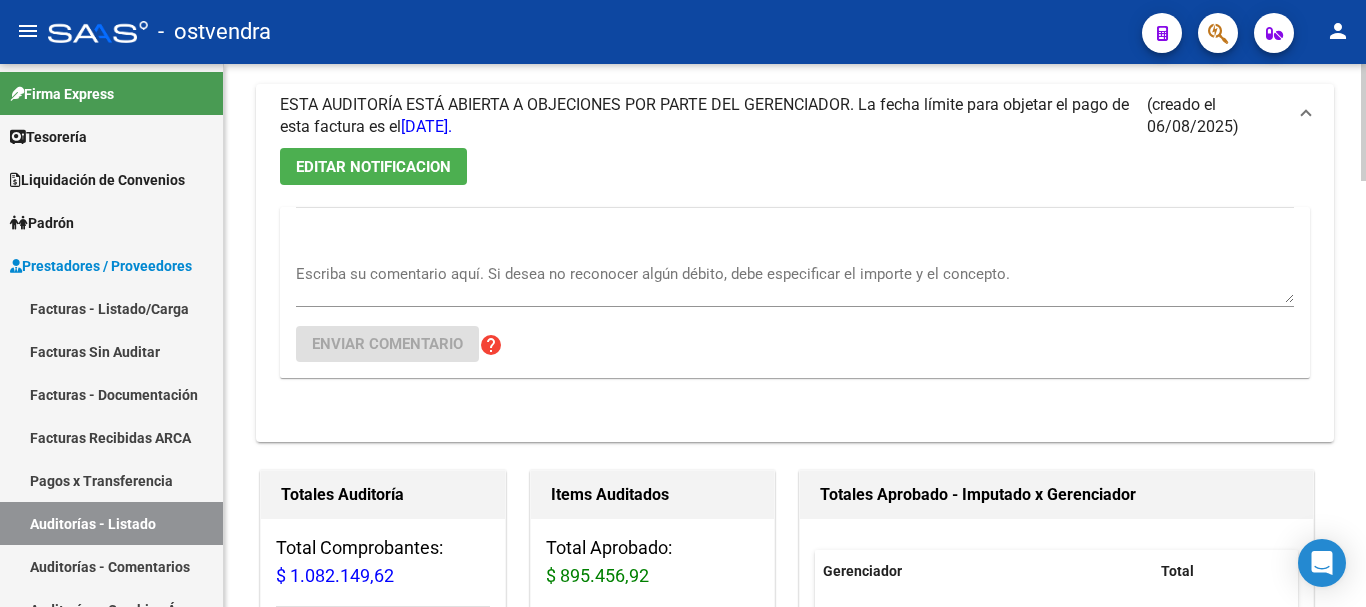 click on "EDITAR NOTIFICACION" at bounding box center [373, 167] 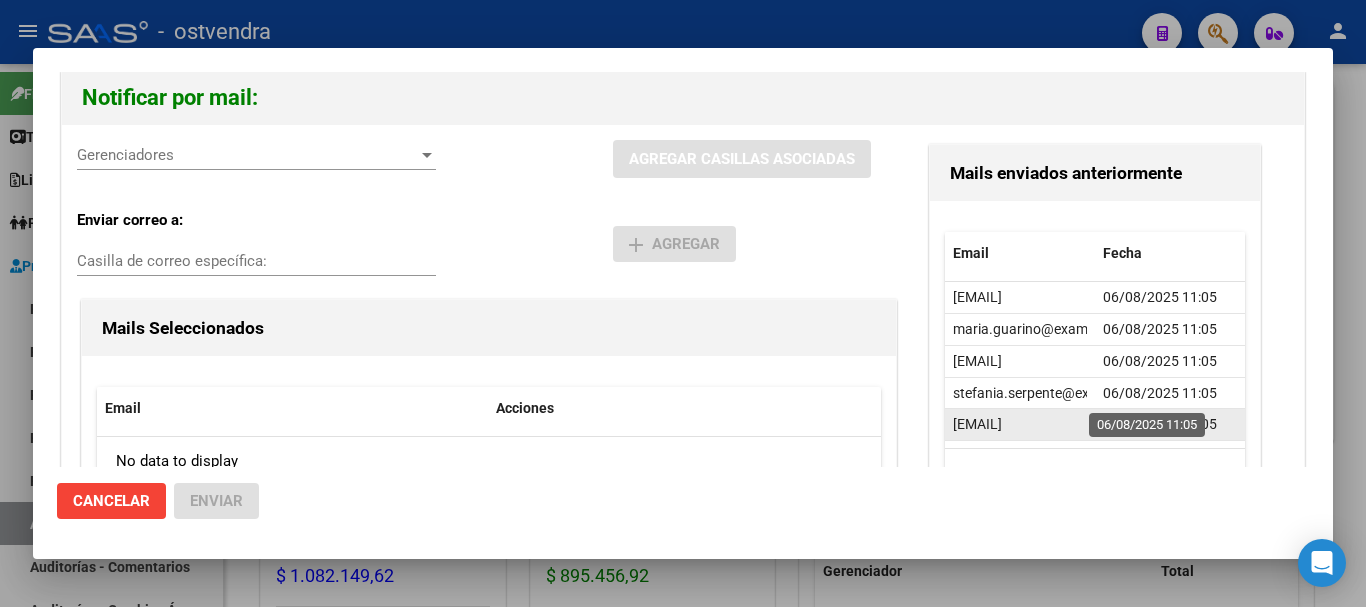 scroll, scrollTop: 213, scrollLeft: 0, axis: vertical 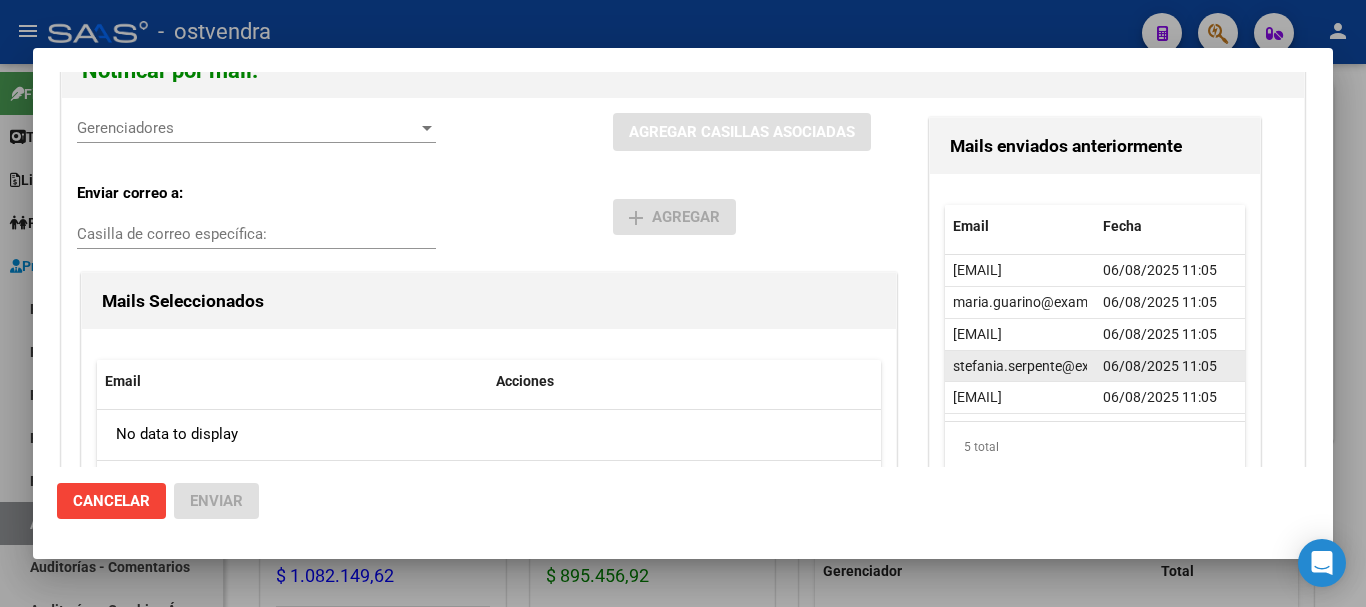 click on "stefania.serpente@sb.com.ar" 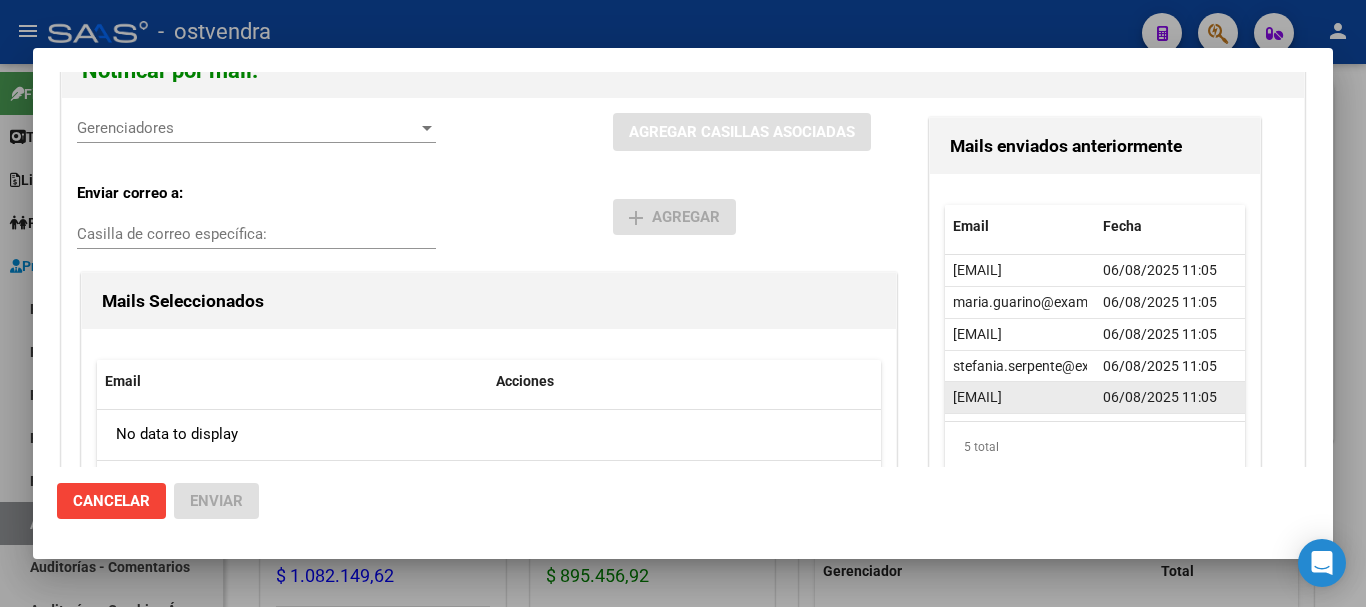 click on "sectorfacturacionsf@gmail.com" 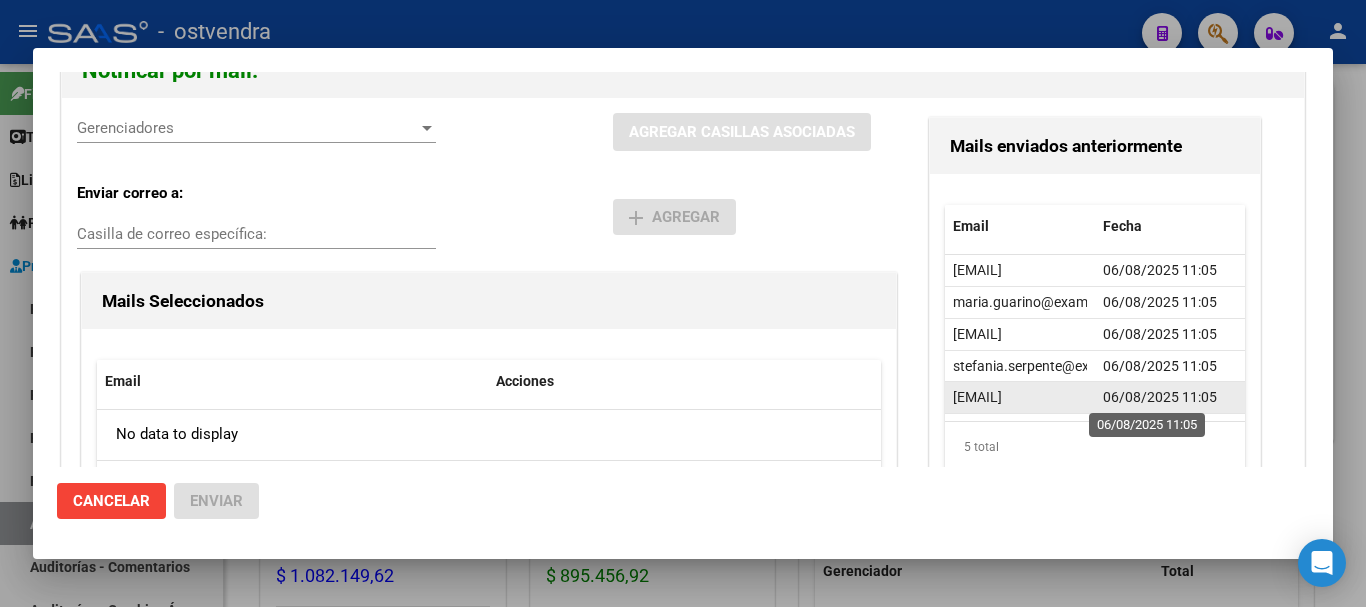 scroll, scrollTop: 0, scrollLeft: 66, axis: horizontal 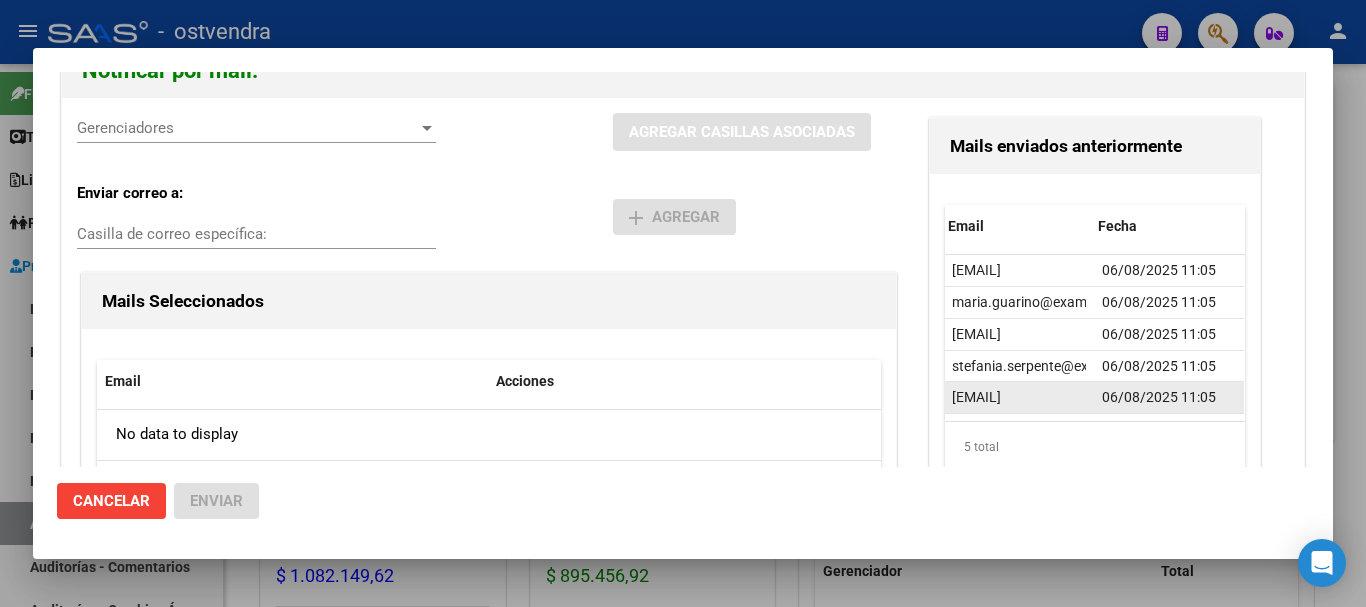 drag, startPoint x: 948, startPoint y: 398, endPoint x: 1229, endPoint y: 399, distance: 281.00177 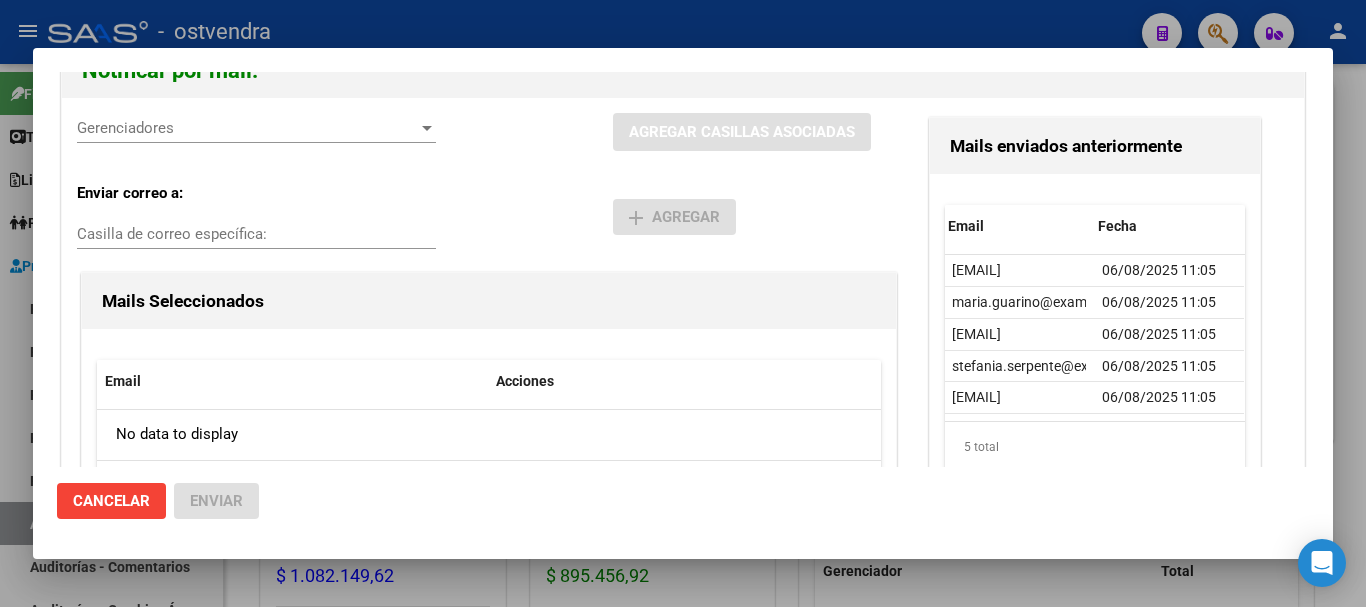 drag, startPoint x: 1169, startPoint y: 400, endPoint x: 1011, endPoint y: 417, distance: 158.91193 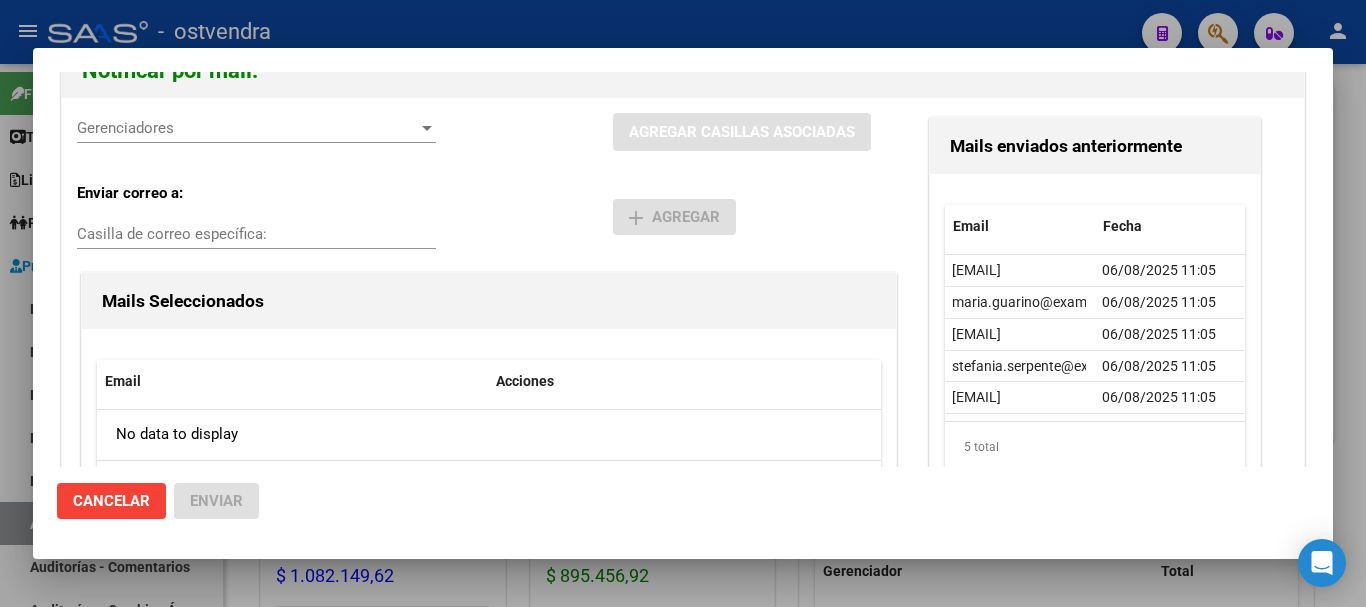 scroll, scrollTop: 0, scrollLeft: 0, axis: both 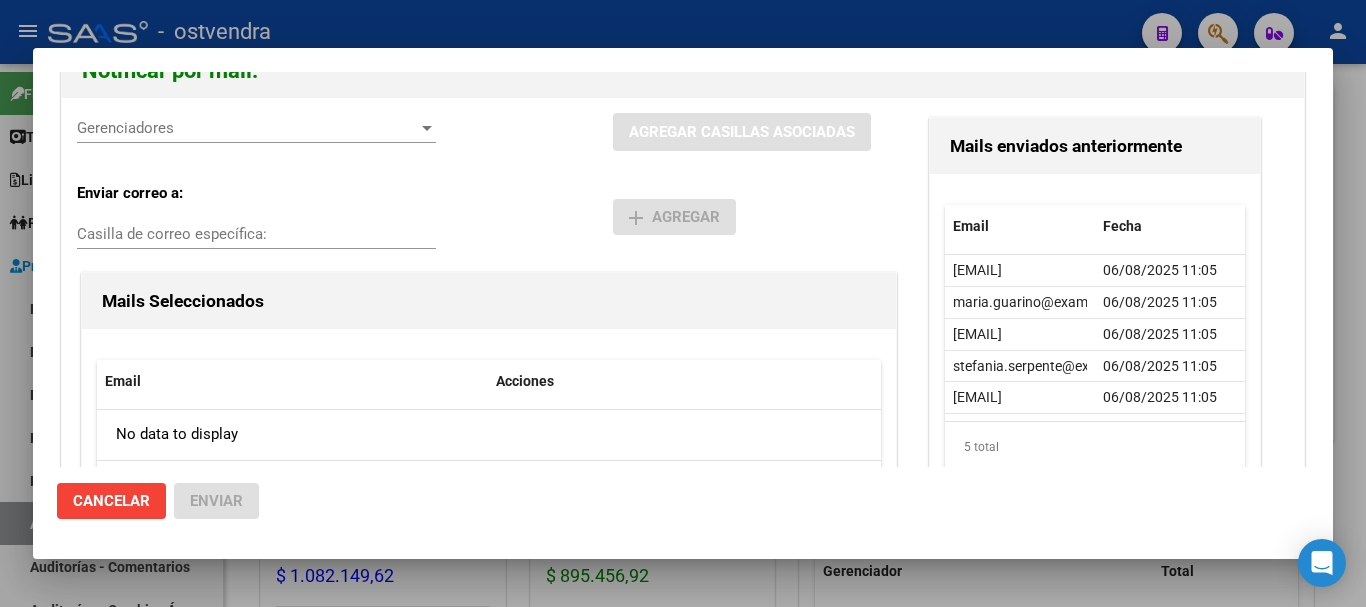 click at bounding box center [683, 303] 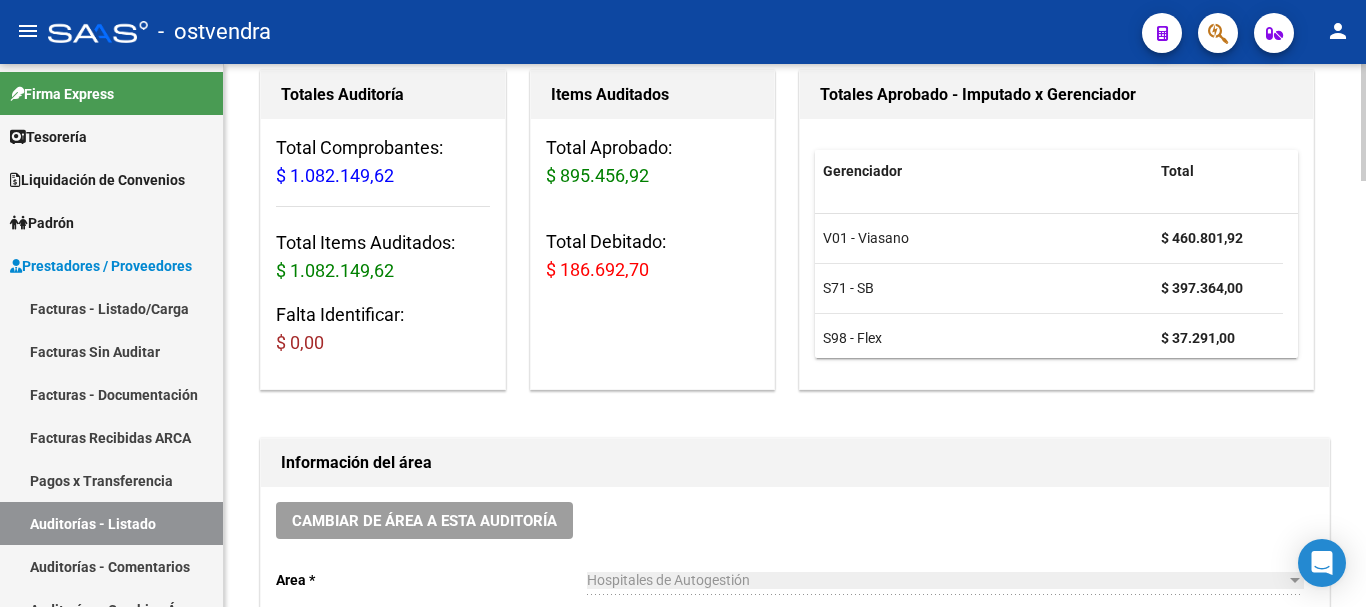 scroll, scrollTop: 400, scrollLeft: 0, axis: vertical 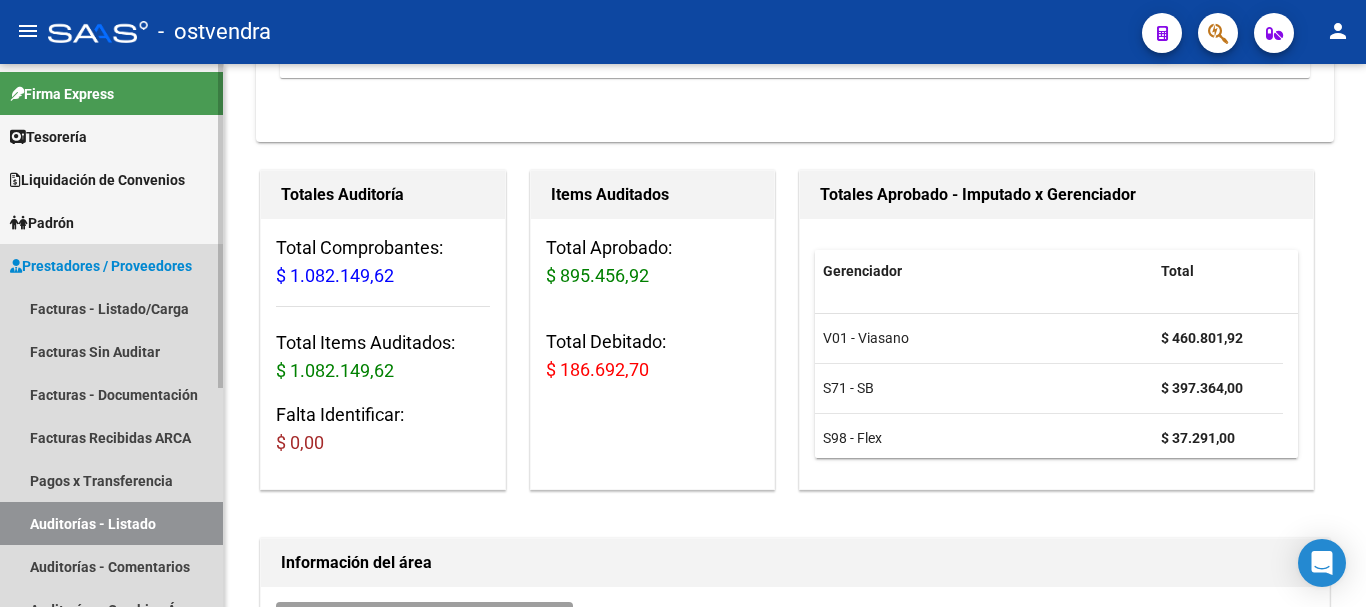click on "Auditorías - Listado" at bounding box center [111, 523] 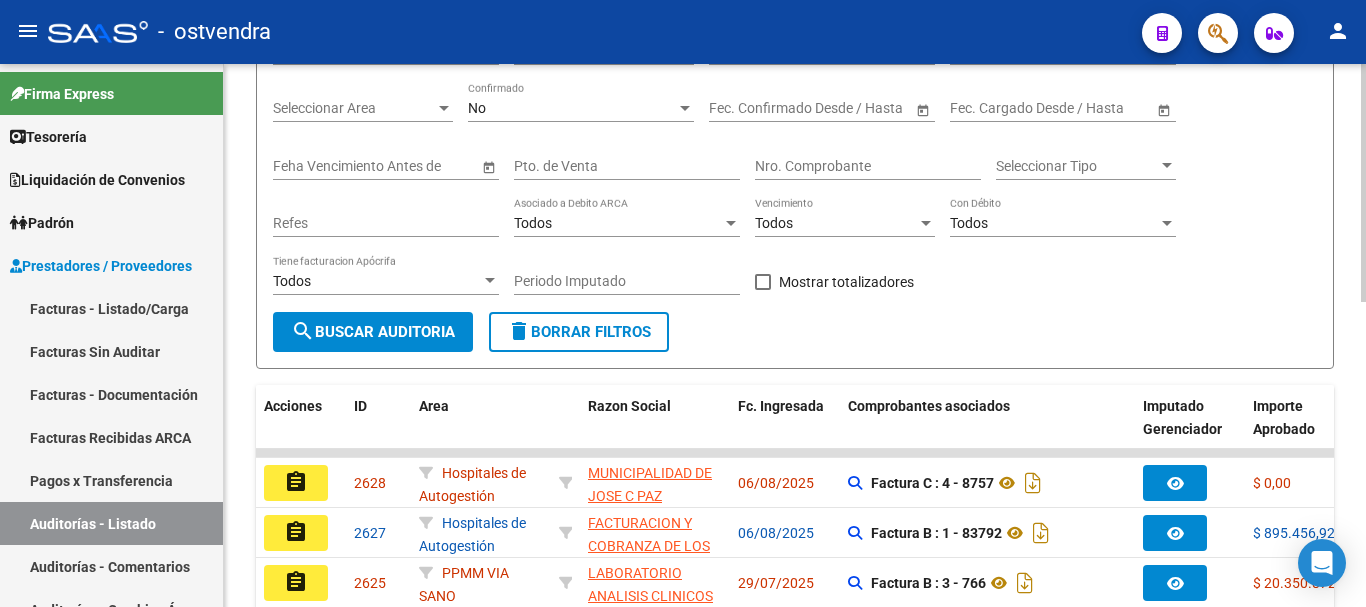 scroll, scrollTop: 200, scrollLeft: 0, axis: vertical 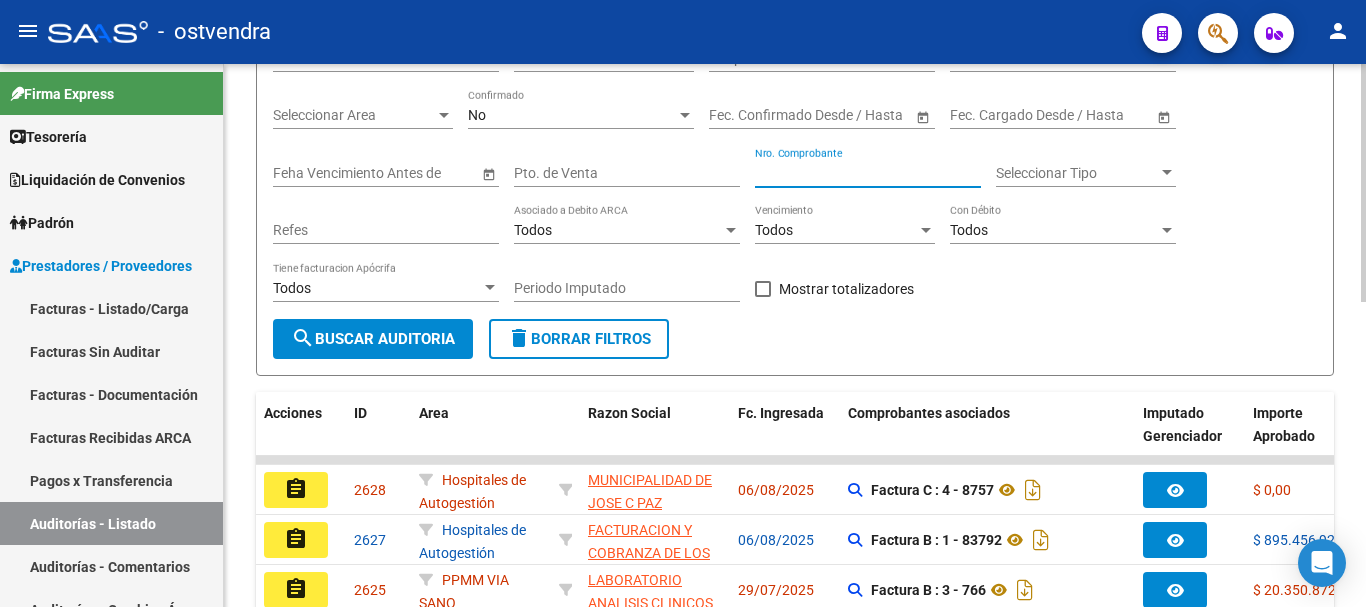 click on "Nro. Comprobante" at bounding box center [868, 173] 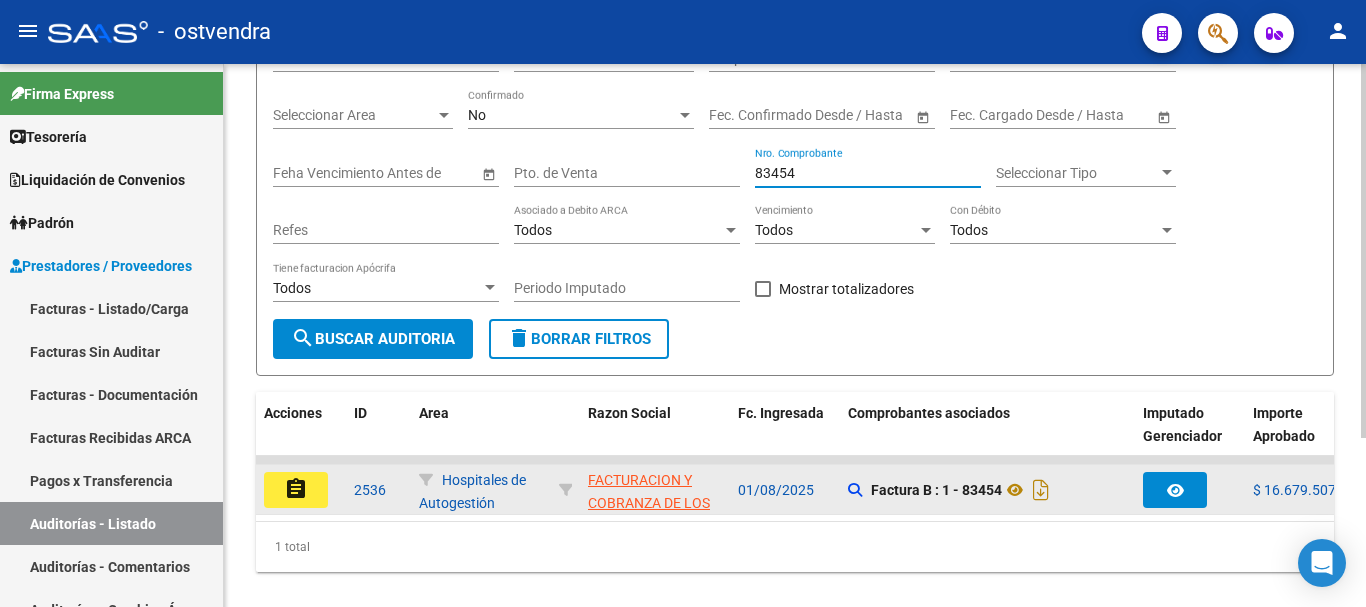type on "83454" 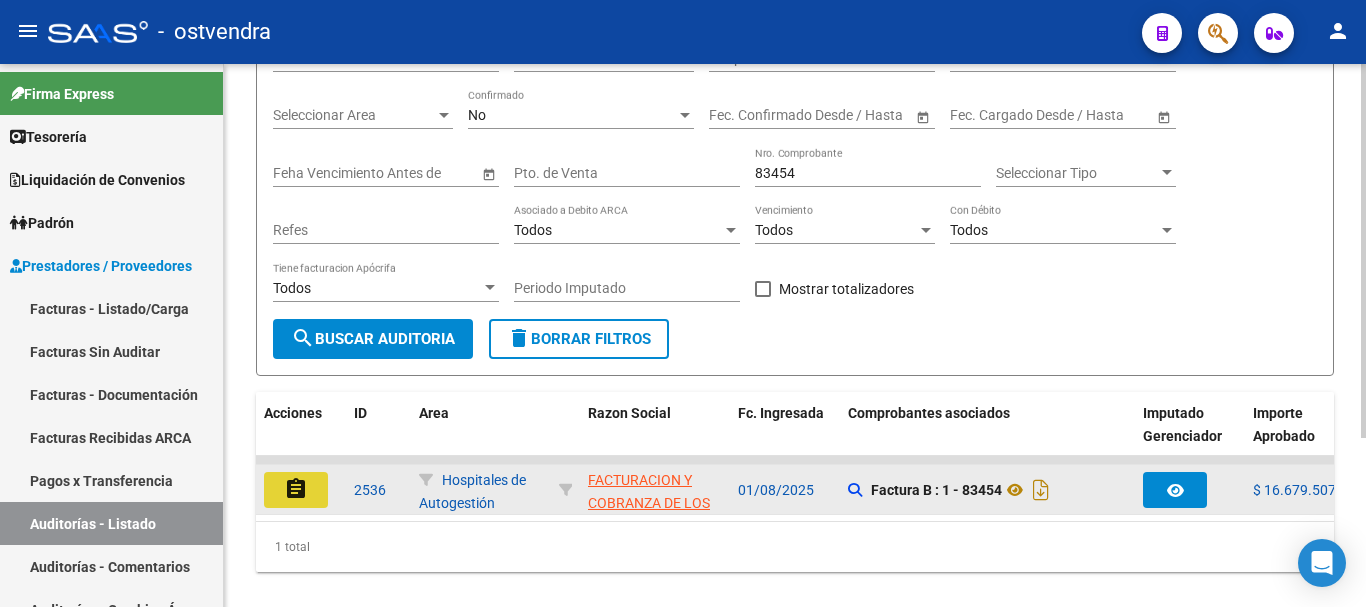 click on "assignment" 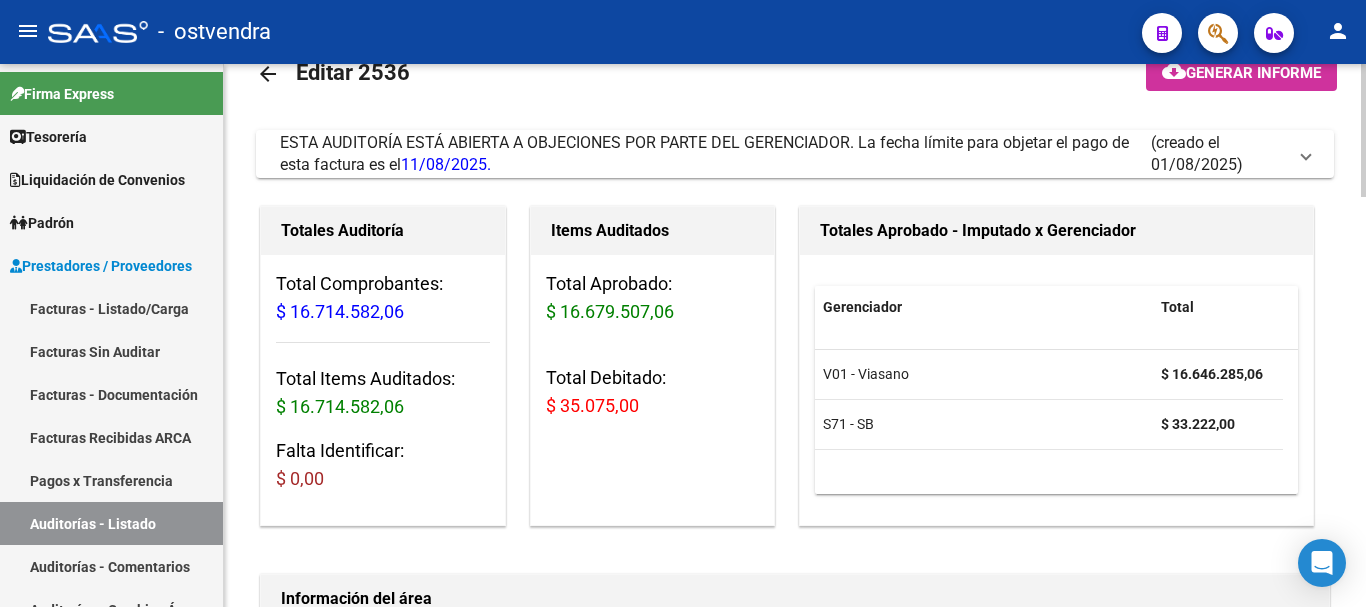 scroll, scrollTop: 100, scrollLeft: 0, axis: vertical 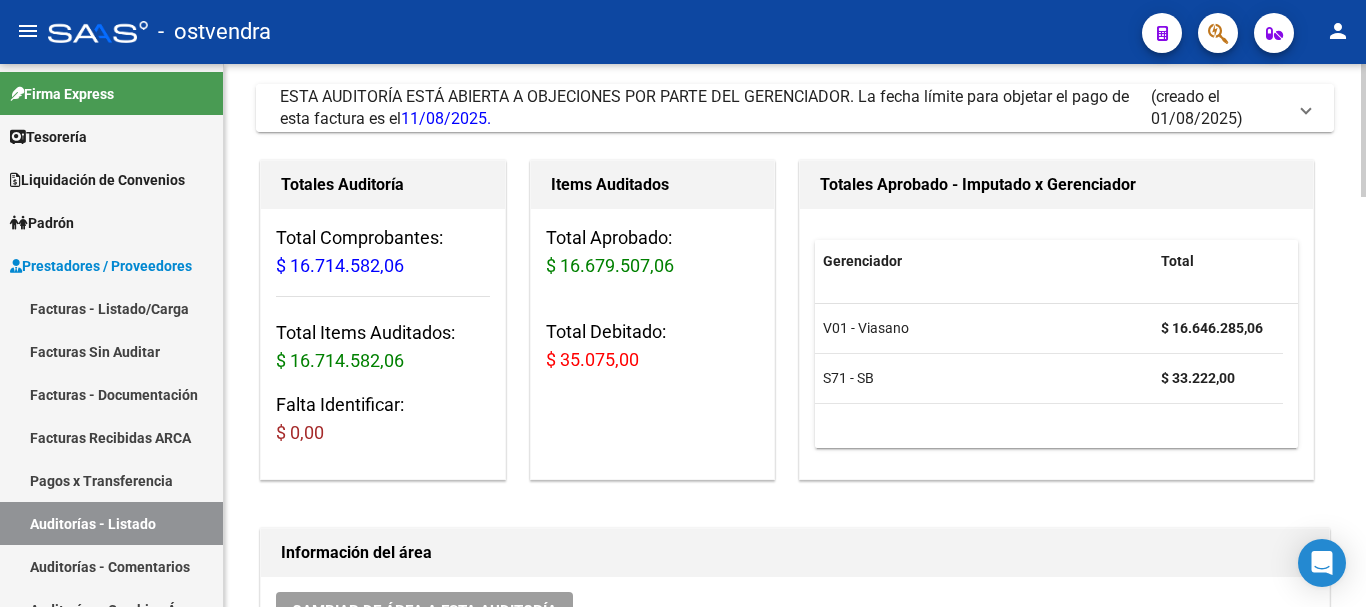 click on "ESTA AUDITORÍA ESTÁ ABIERTA A OBJECIONES POR PARTE DEL GERENCIADOR. La fecha límite para objetar el pago de esta factura es el  [DATE]." at bounding box center (704, 107) 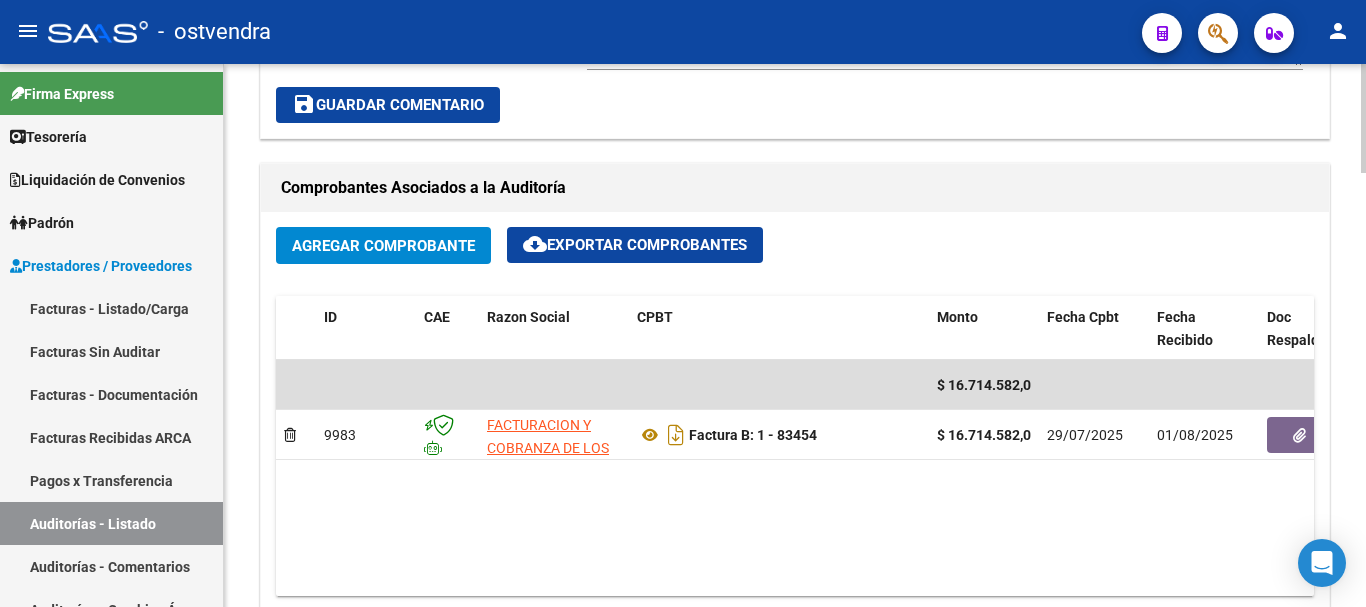 scroll, scrollTop: 1300, scrollLeft: 0, axis: vertical 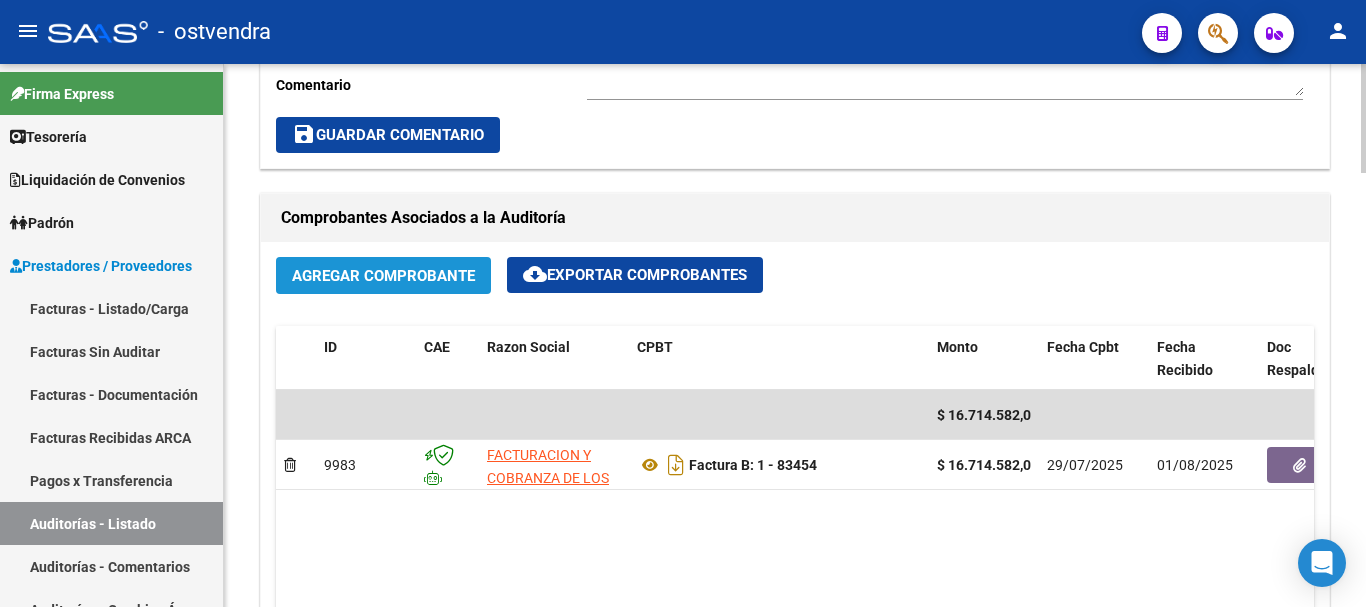 click on "Agregar Comprobante" 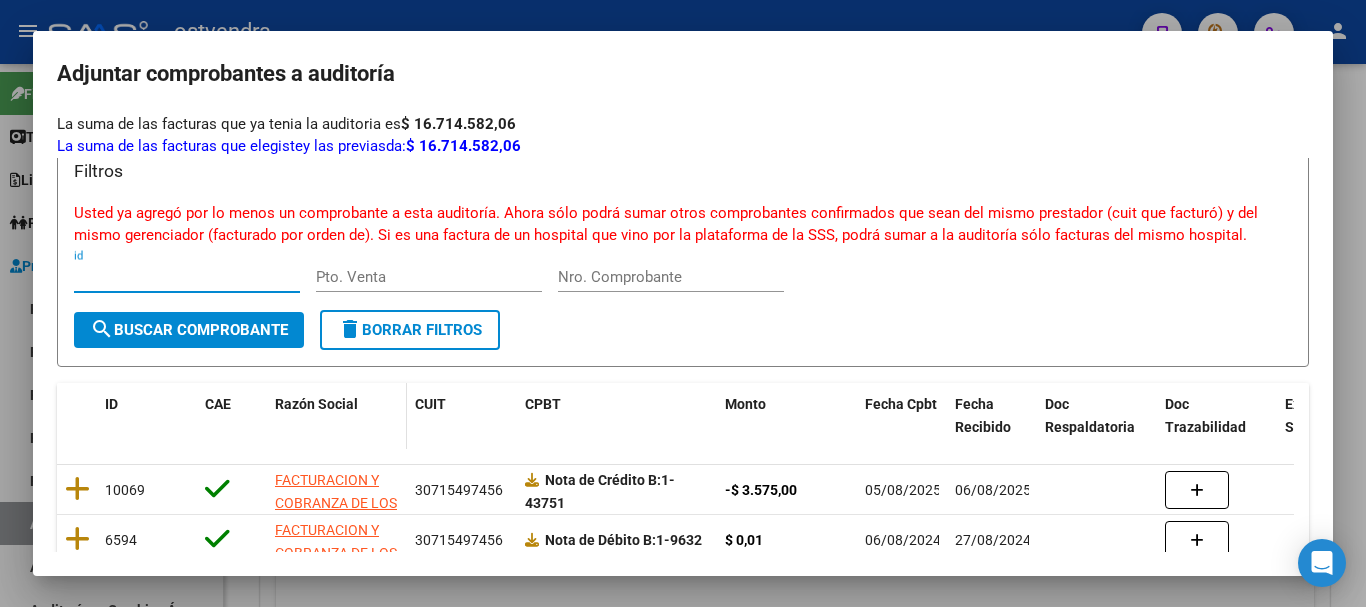 scroll, scrollTop: 100, scrollLeft: 0, axis: vertical 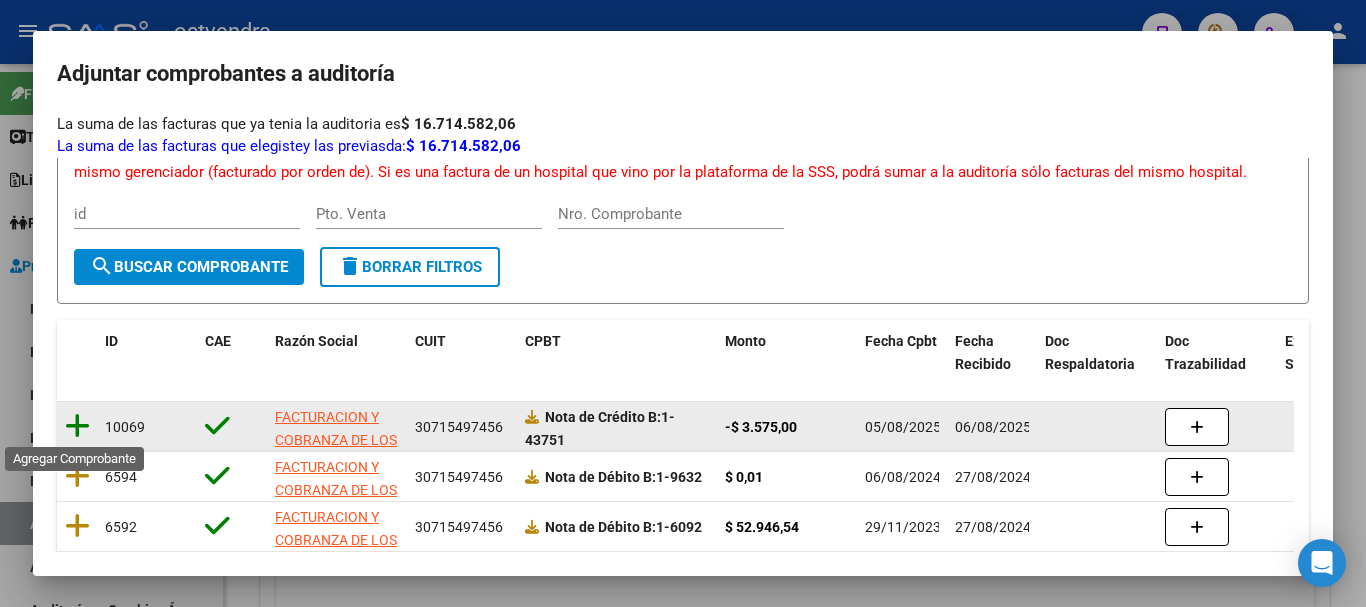 click 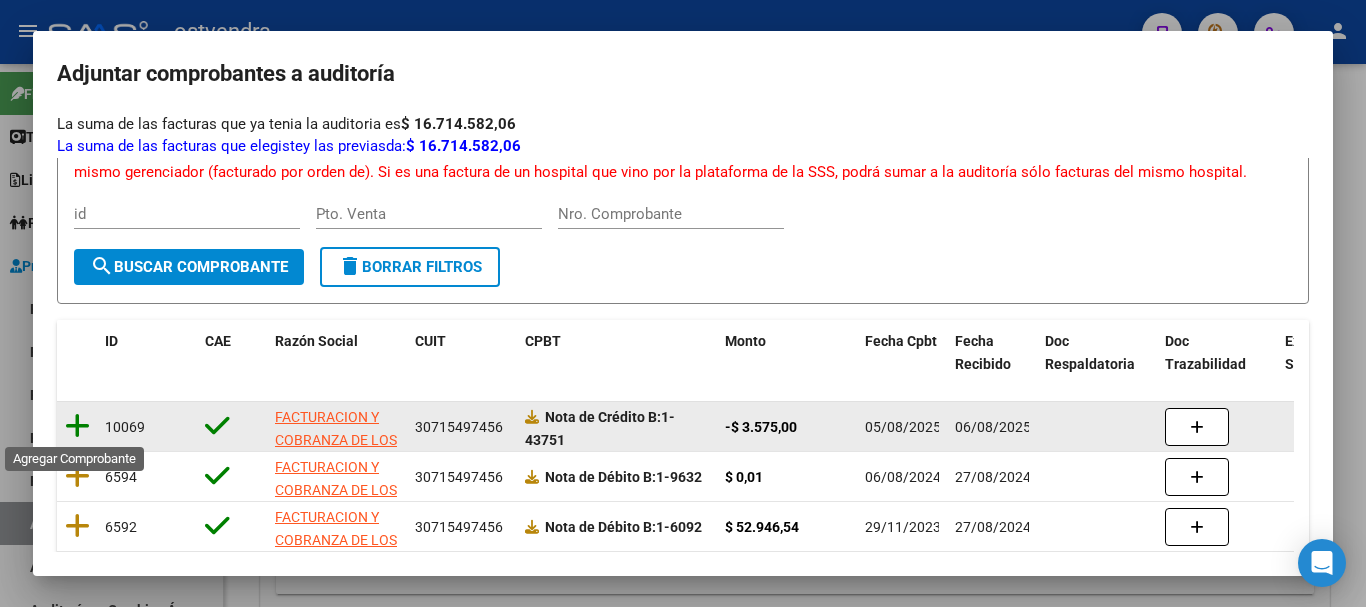 scroll, scrollTop: 67, scrollLeft: 0, axis: vertical 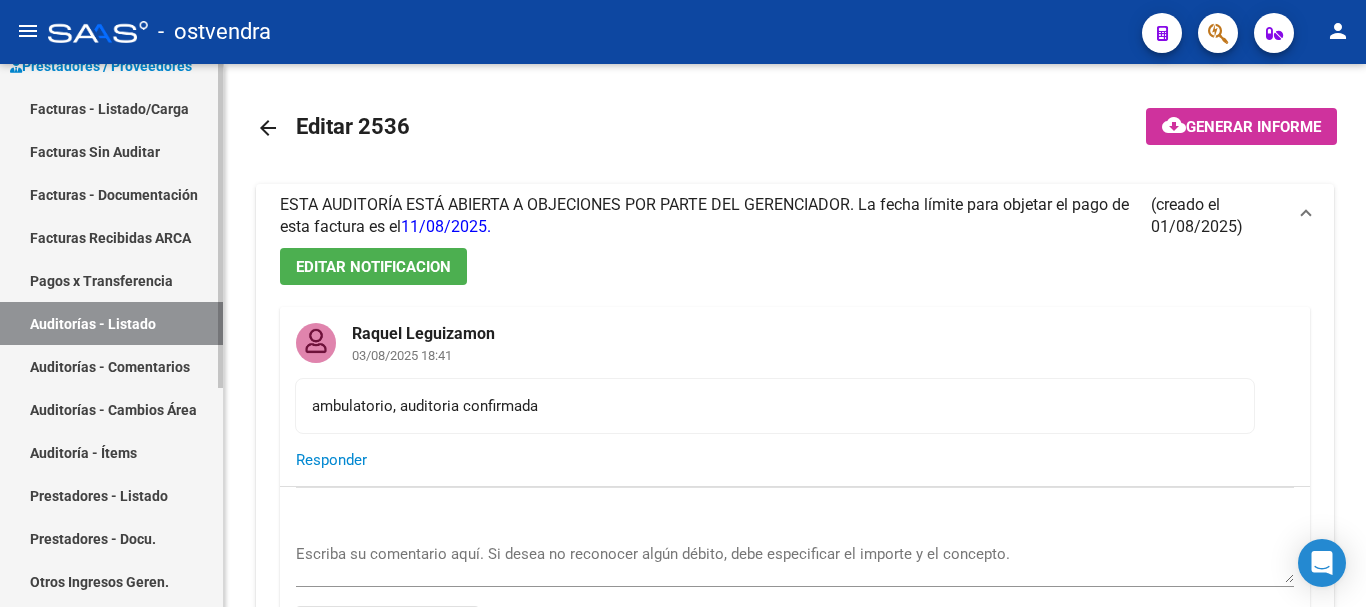 click on "Auditorías - Comentarios" at bounding box center [111, 366] 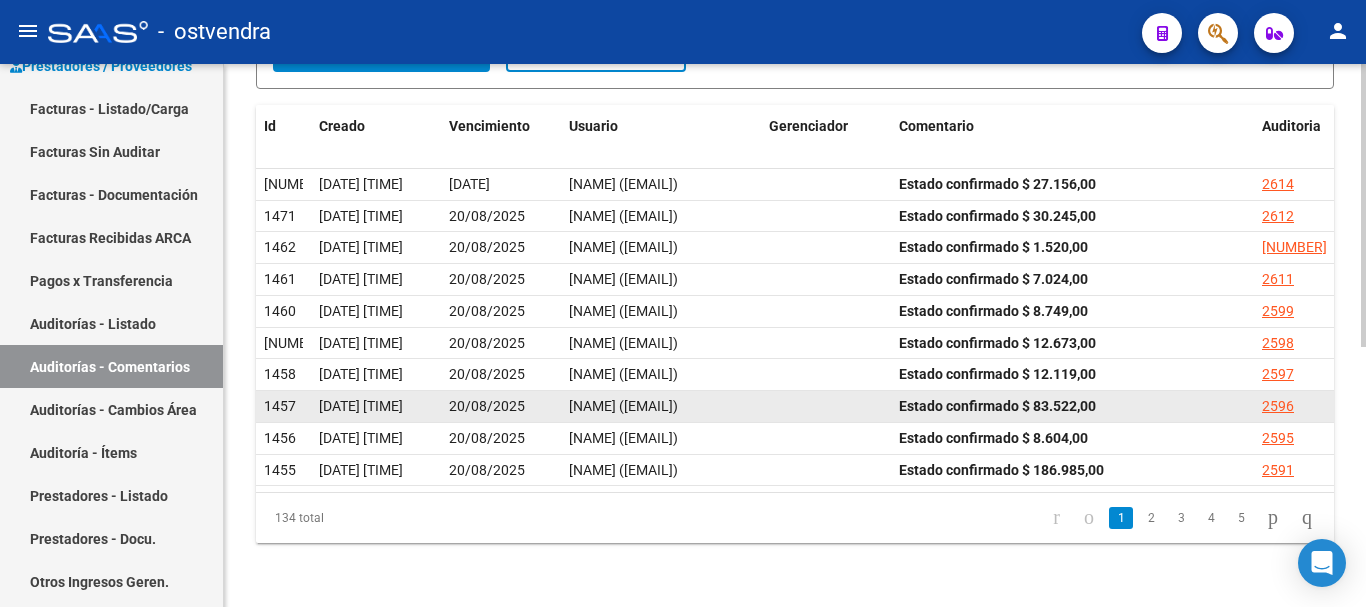 scroll, scrollTop: 499, scrollLeft: 0, axis: vertical 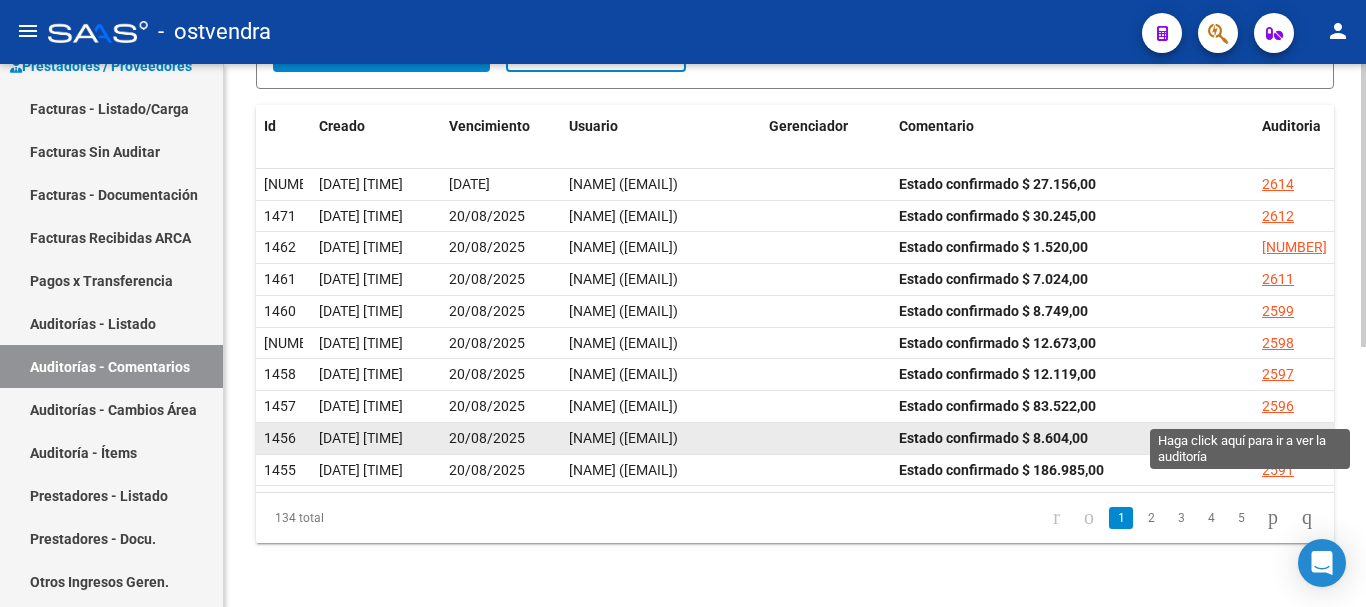 click on "2595" 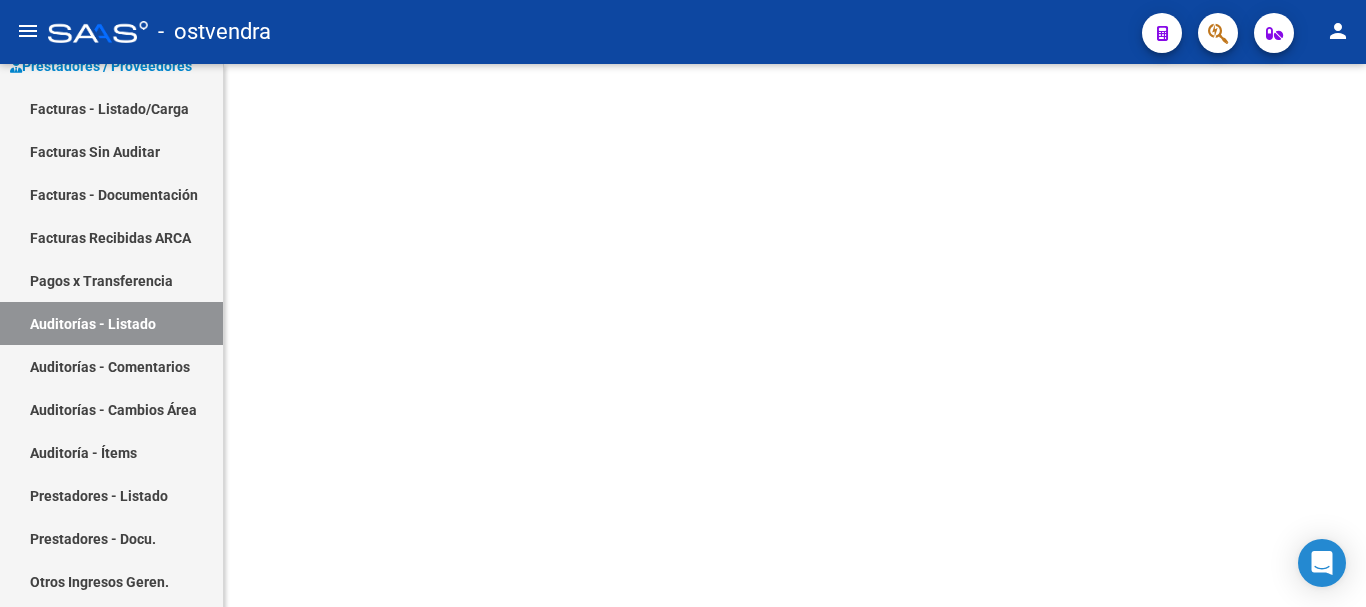 scroll, scrollTop: 0, scrollLeft: 0, axis: both 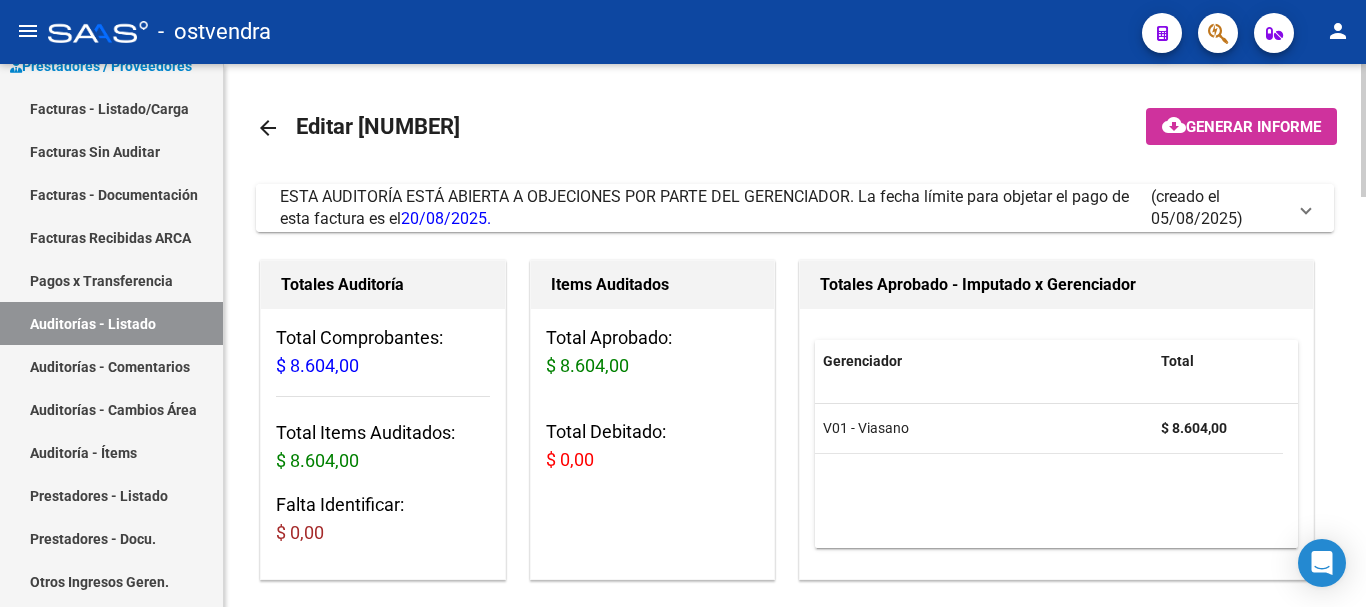click on "ESTA AUDITORÍA ESTÁ ABIERTA A OBJECIONES POR PARTE DEL GERENCIADOR. La fecha límite para objetar el pago de esta factura es el  [DATE]." at bounding box center (715, 208) 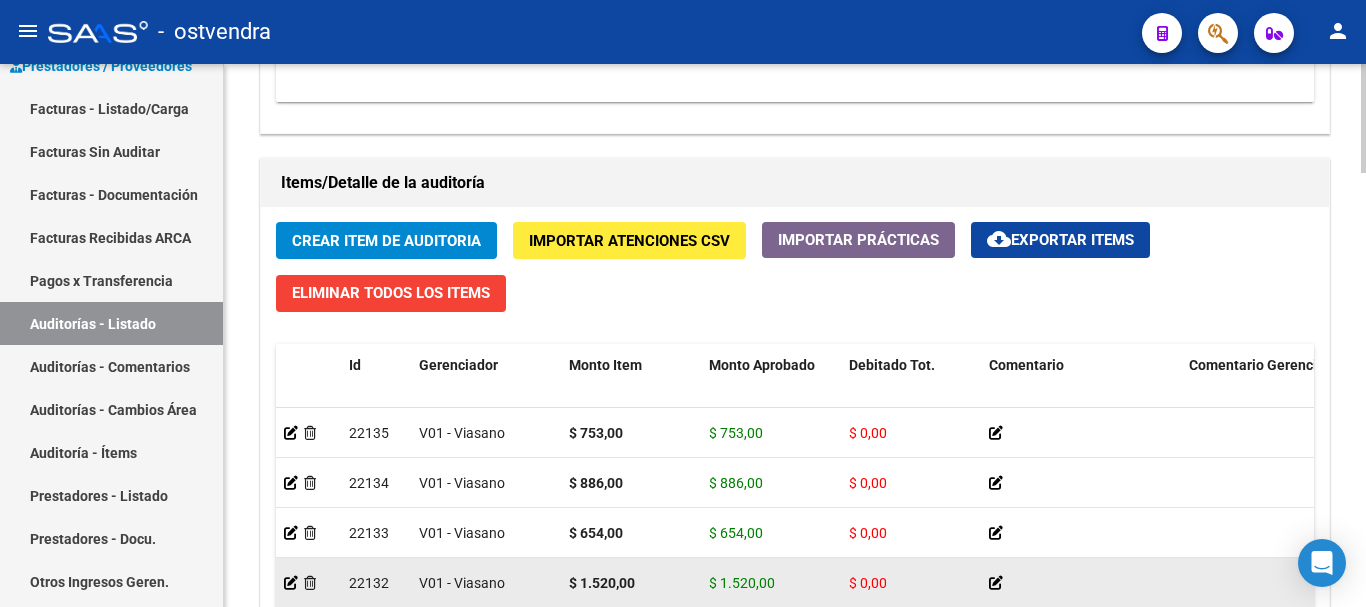 scroll, scrollTop: 1900, scrollLeft: 0, axis: vertical 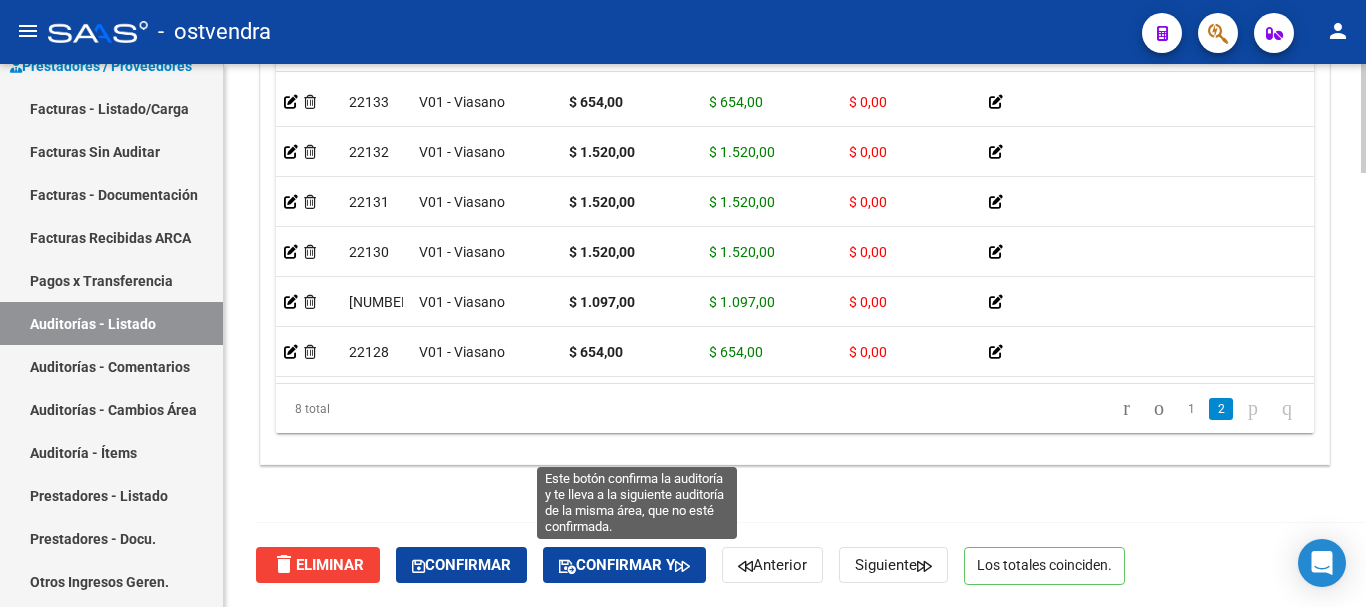 click 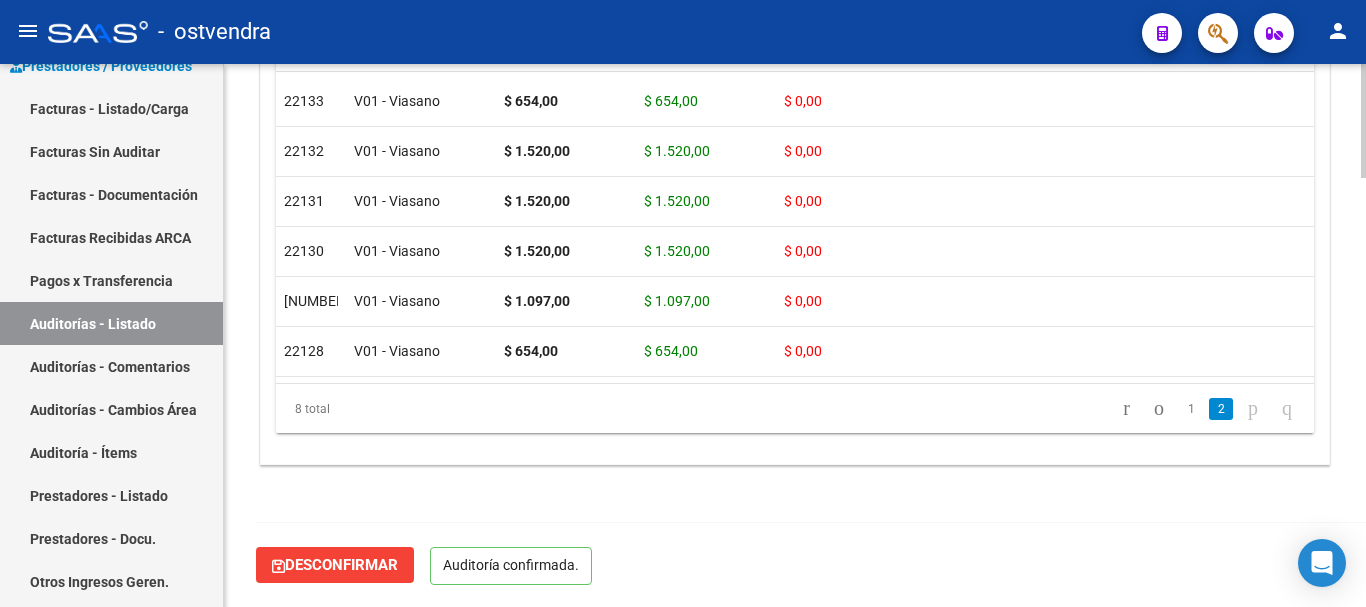 scroll, scrollTop: 2042, scrollLeft: 0, axis: vertical 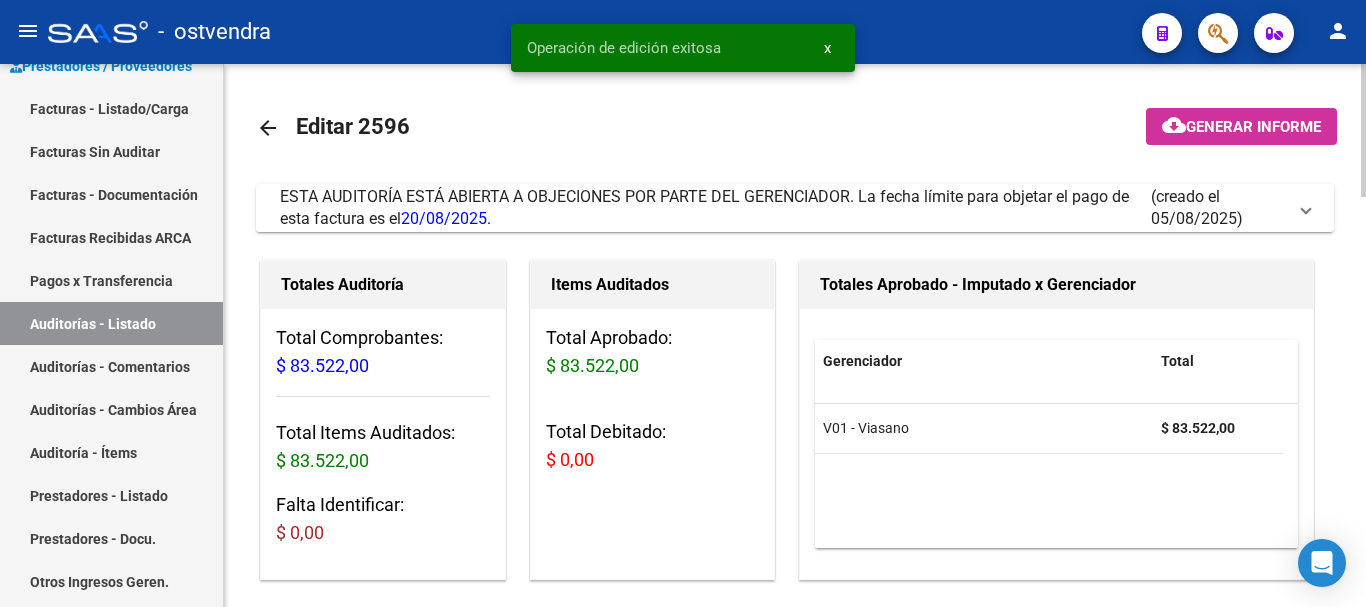 click on "ESTA AUDITORÍA ESTÁ ABIERTA A OBJECIONES POR PARTE DEL GERENCIADOR. La fecha límite para objetar el pago de esta factura es el  [DATE]." at bounding box center [704, 207] 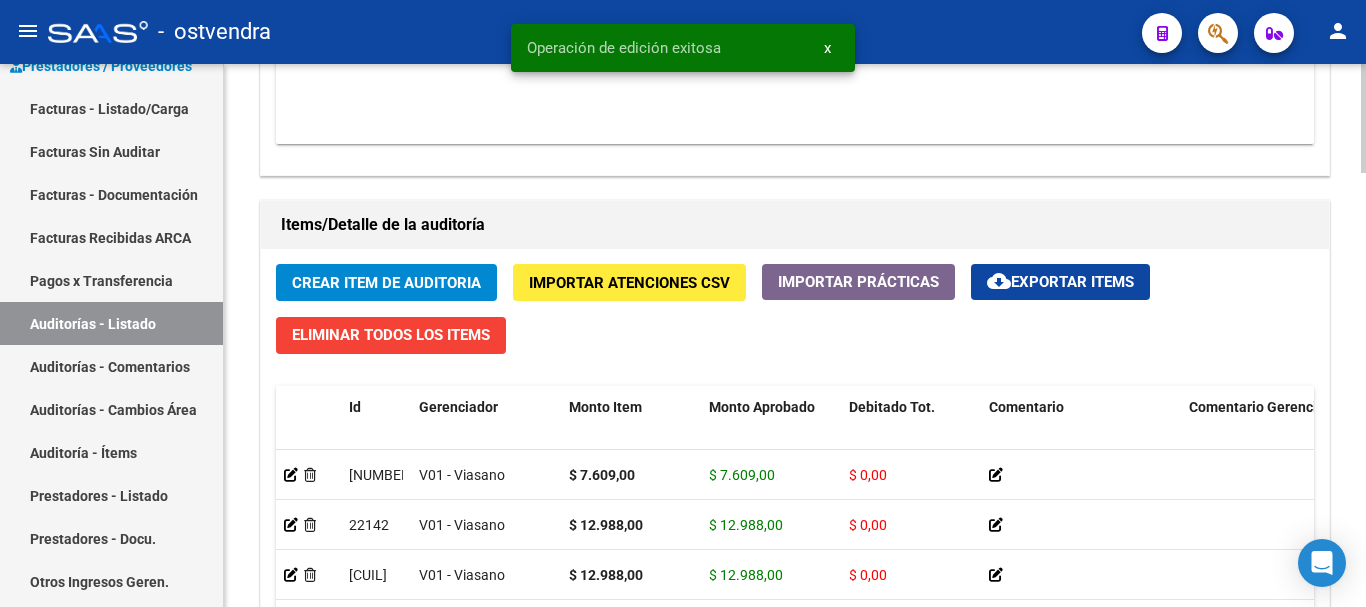 scroll, scrollTop: 2100, scrollLeft: 0, axis: vertical 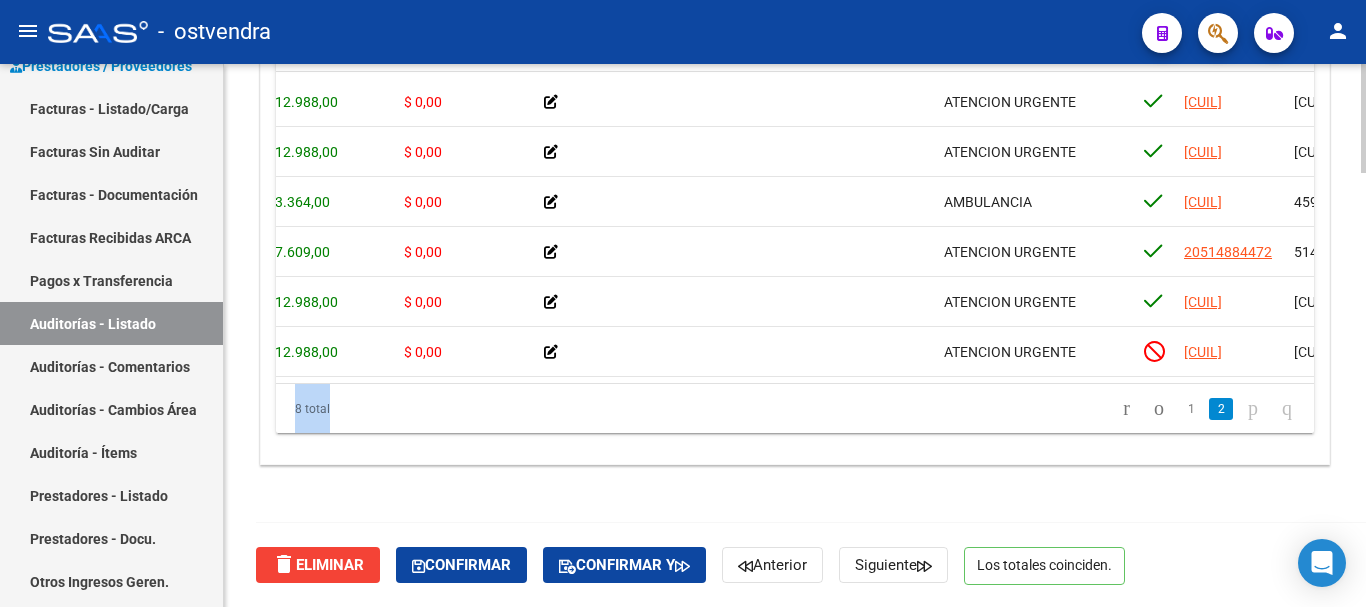 drag, startPoint x: 778, startPoint y: 391, endPoint x: 847, endPoint y: 381, distance: 69.72087 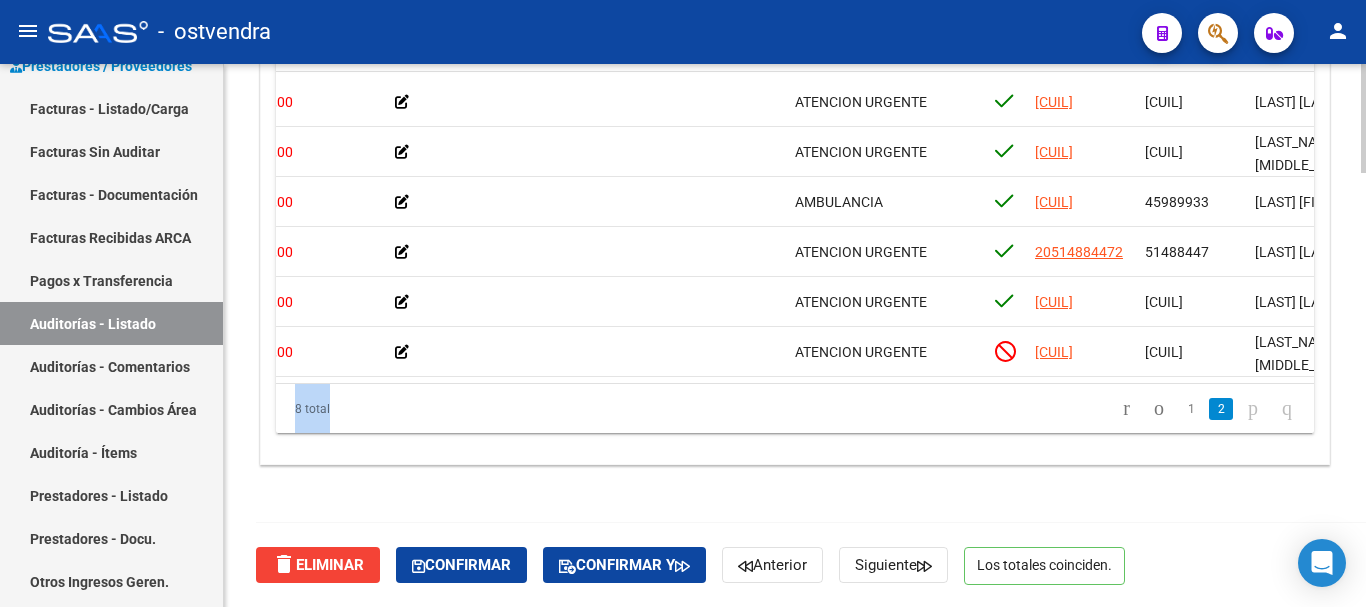 scroll, scrollTop: 111, scrollLeft: 771, axis: both 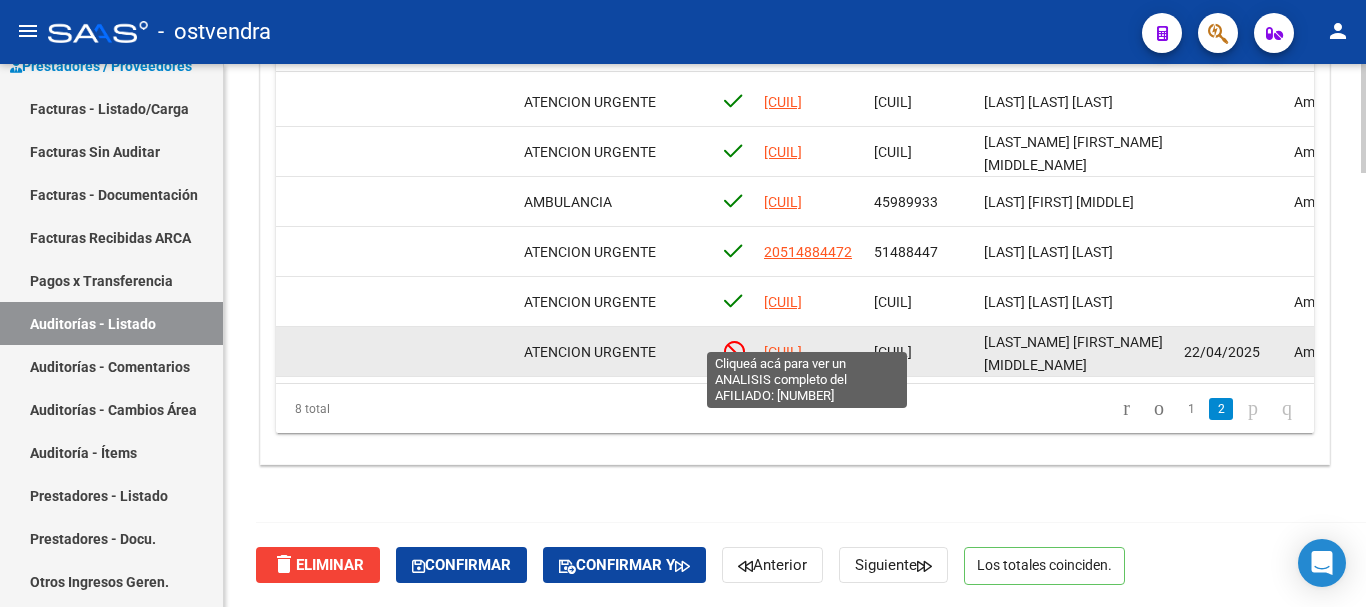 click on "[CUIL]" 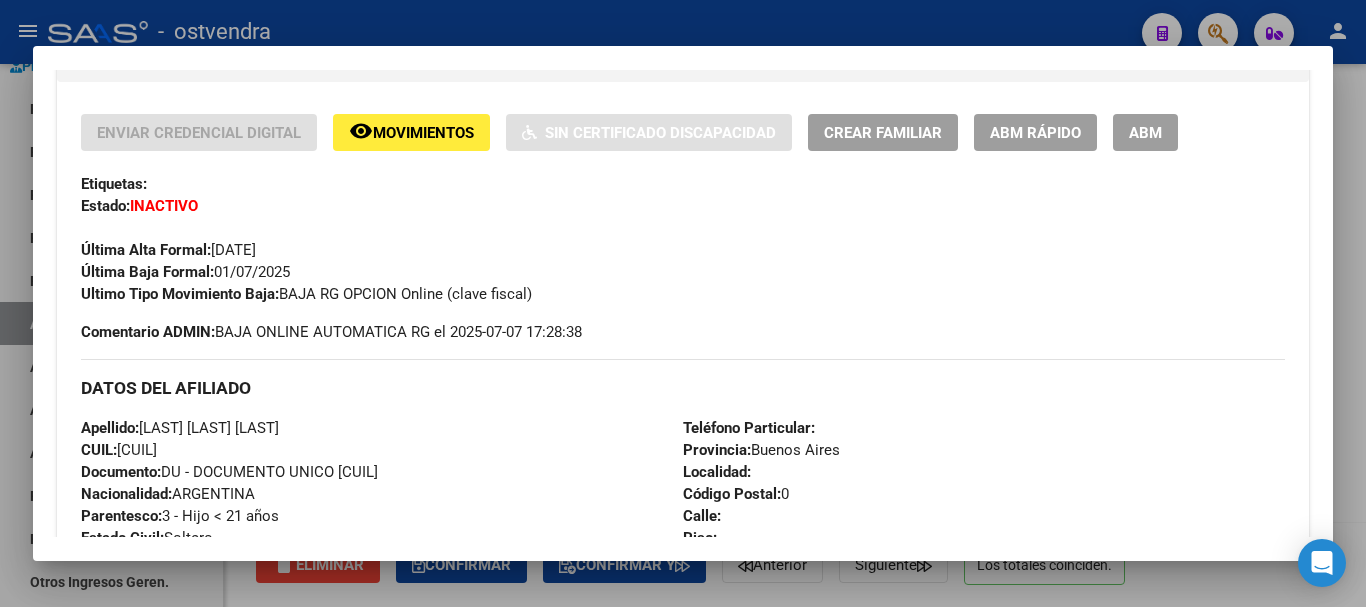 scroll, scrollTop: 400, scrollLeft: 0, axis: vertical 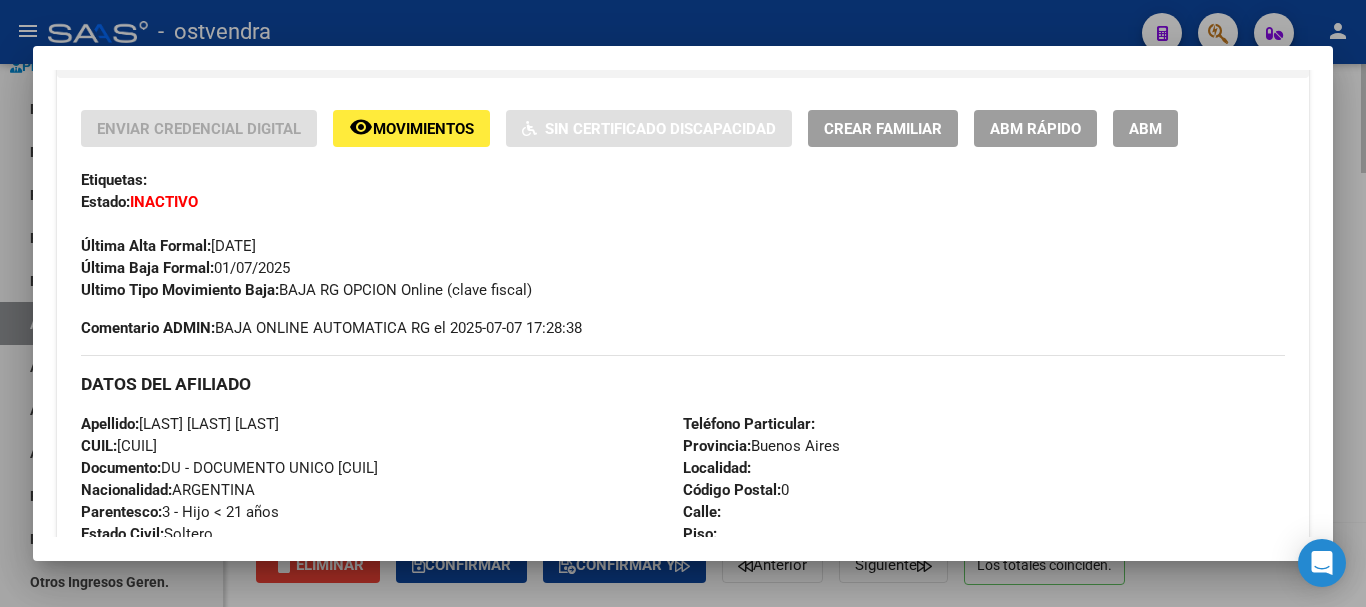 click at bounding box center [683, 303] 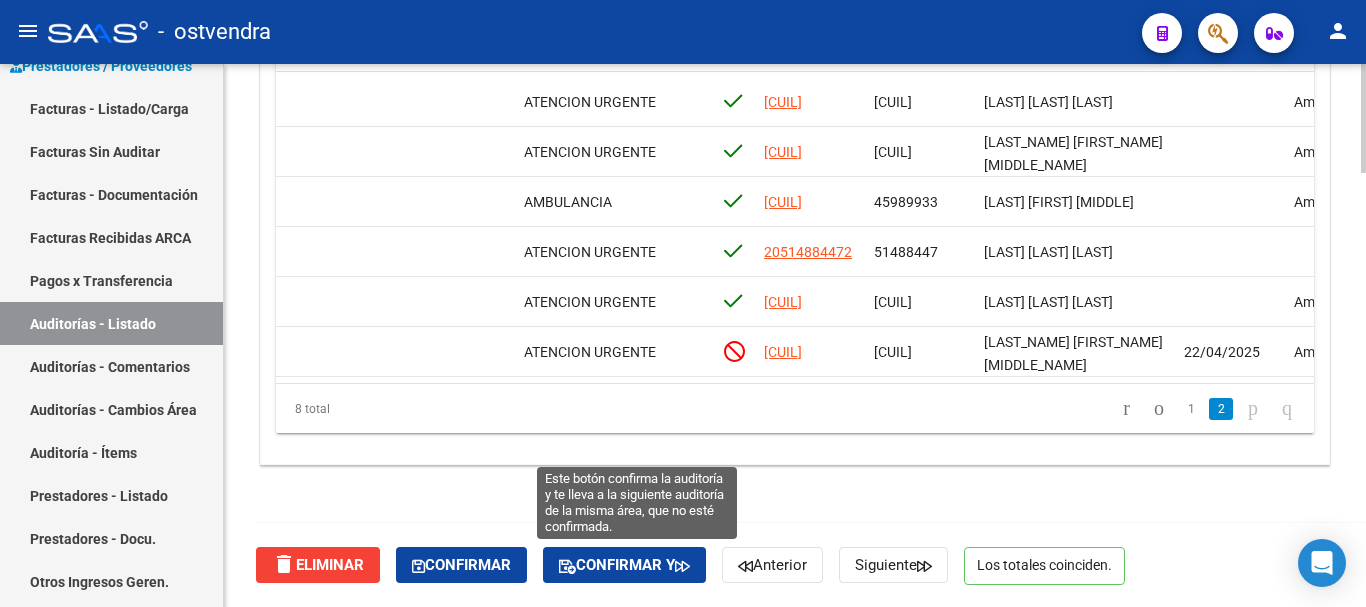 click on "Confirmar y" 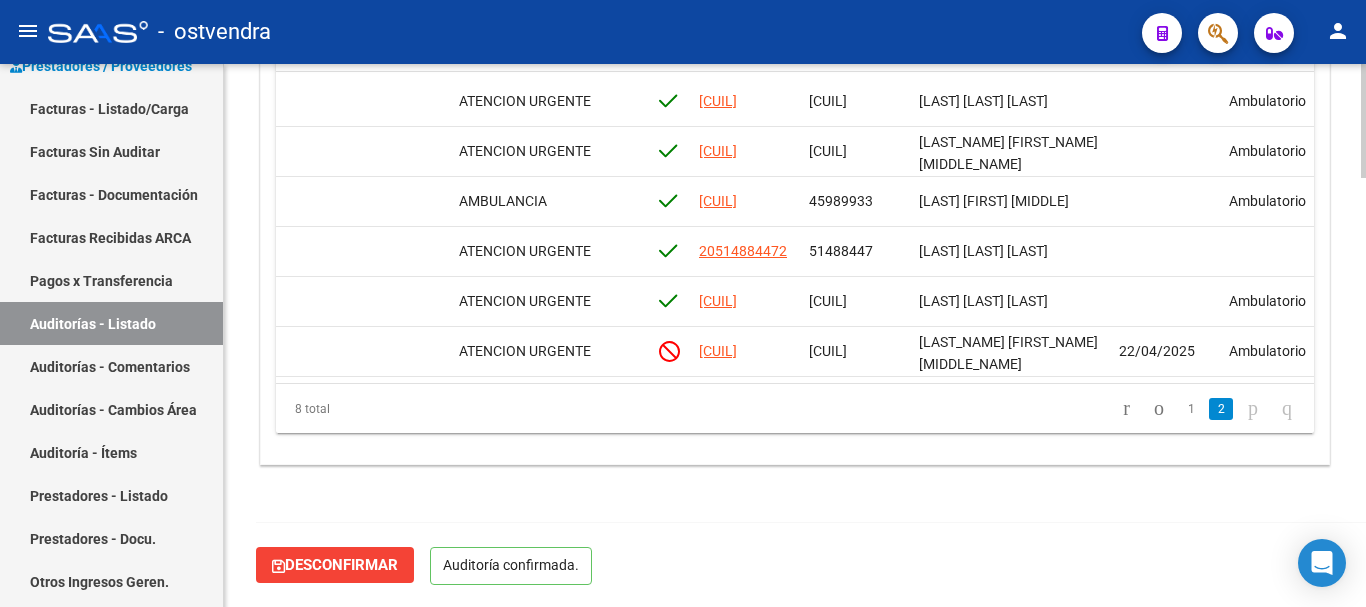 scroll, scrollTop: 2042, scrollLeft: 0, axis: vertical 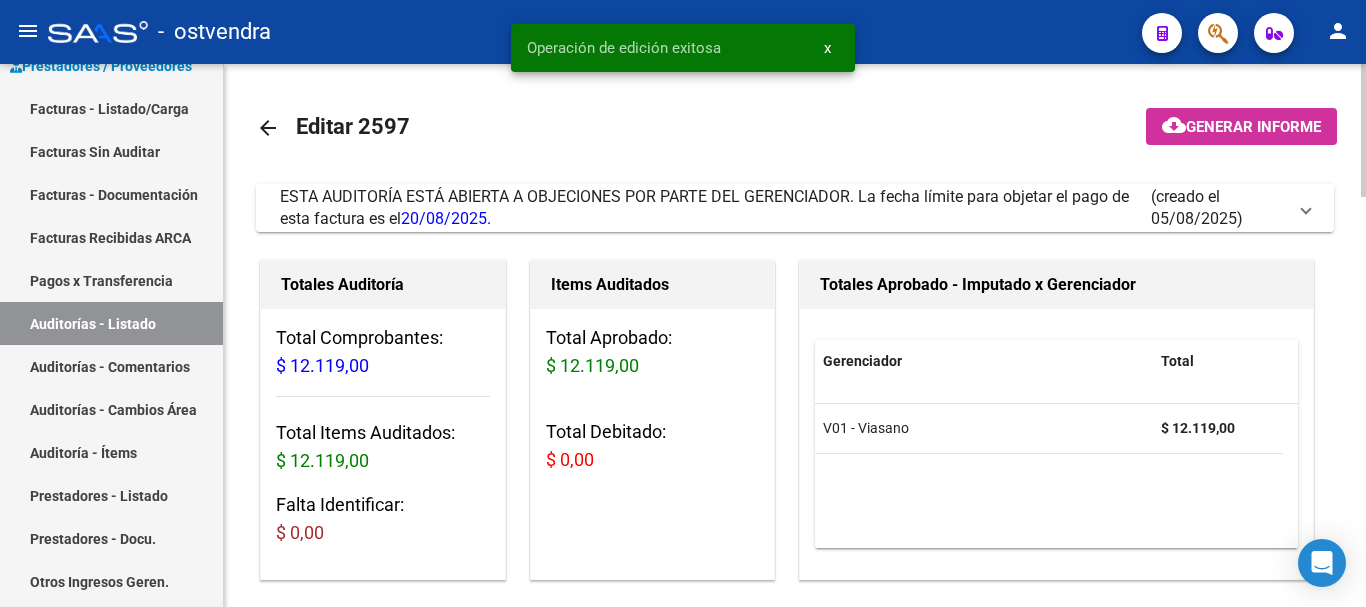 click on "ESTA AUDITORÍA ESTÁ ABIERTA A OBJECIONES POR PARTE DEL GERENCIADOR. La fecha límite para objetar el pago de esta factura es el  [DATE]." at bounding box center [715, 208] 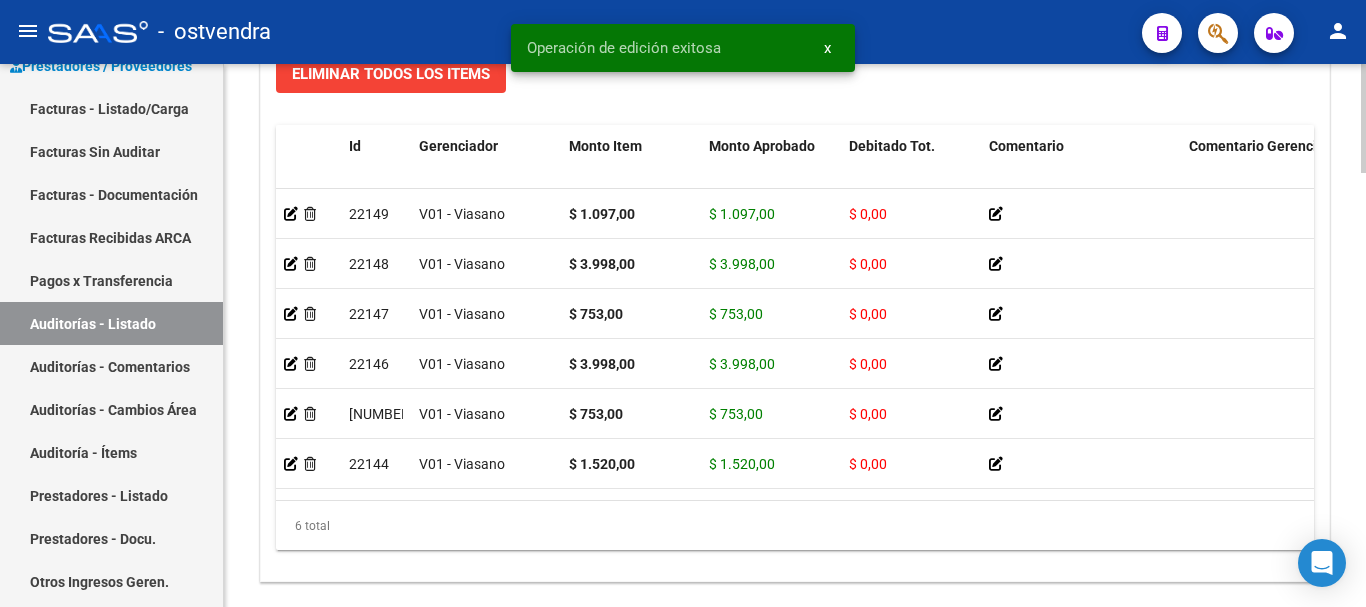 scroll, scrollTop: 2100, scrollLeft: 0, axis: vertical 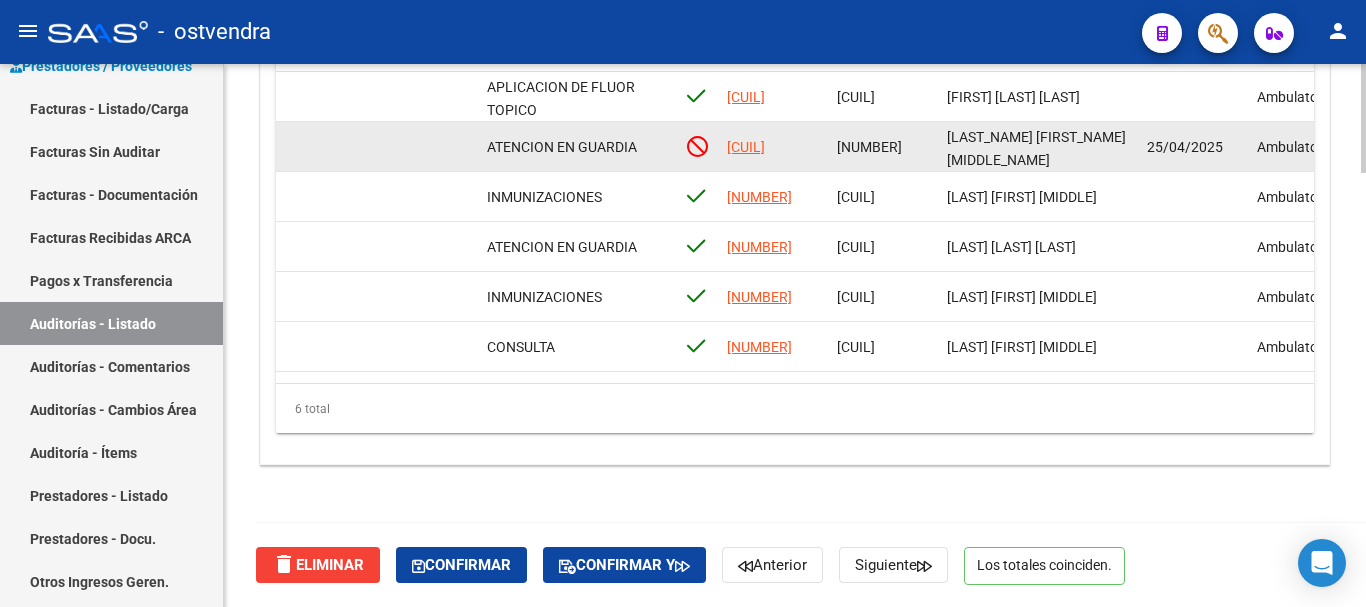 click on "[CUIL]" 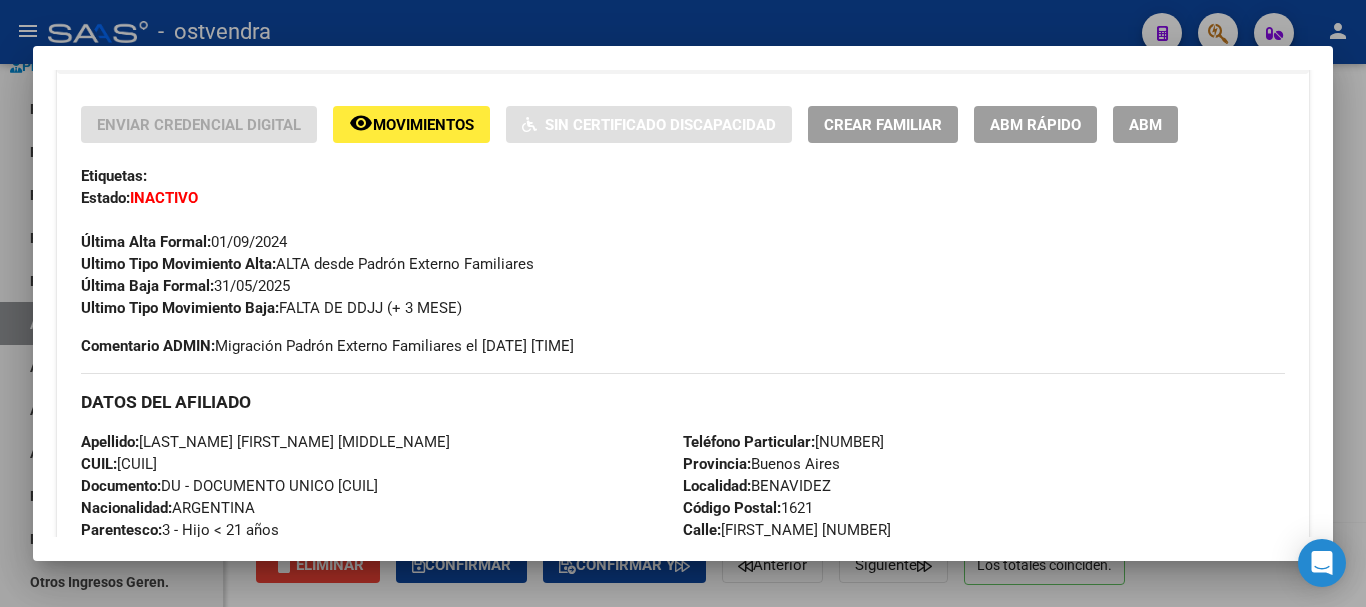 scroll, scrollTop: 400, scrollLeft: 0, axis: vertical 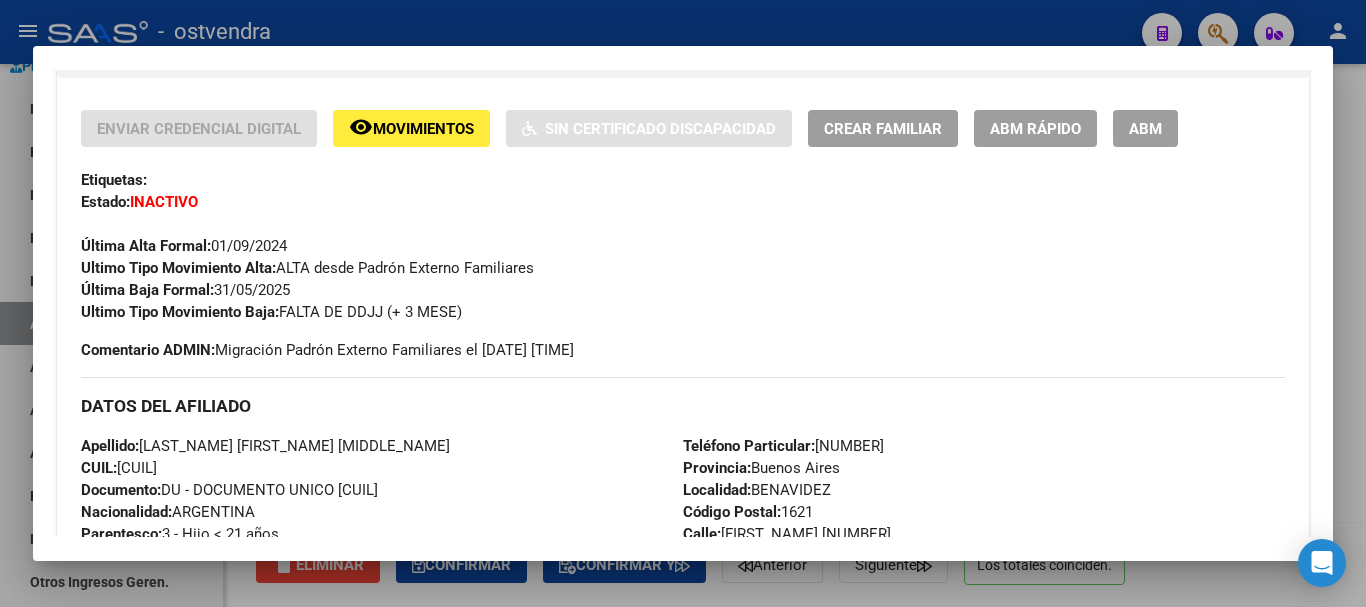 click at bounding box center [683, 303] 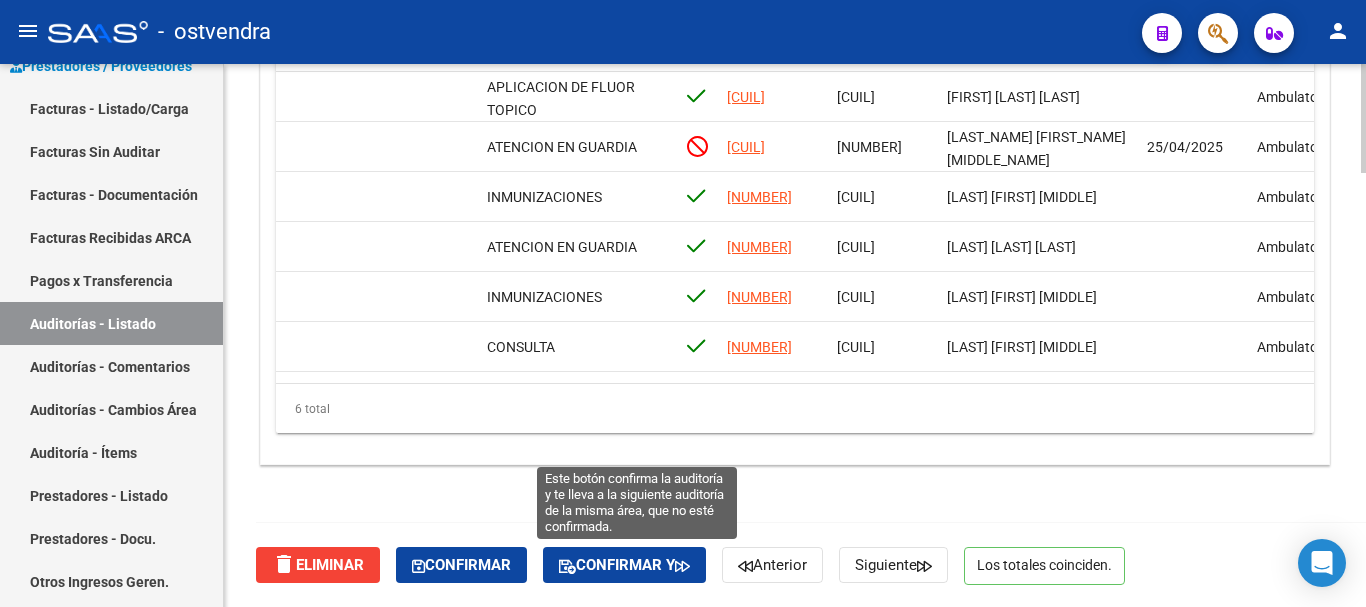 click 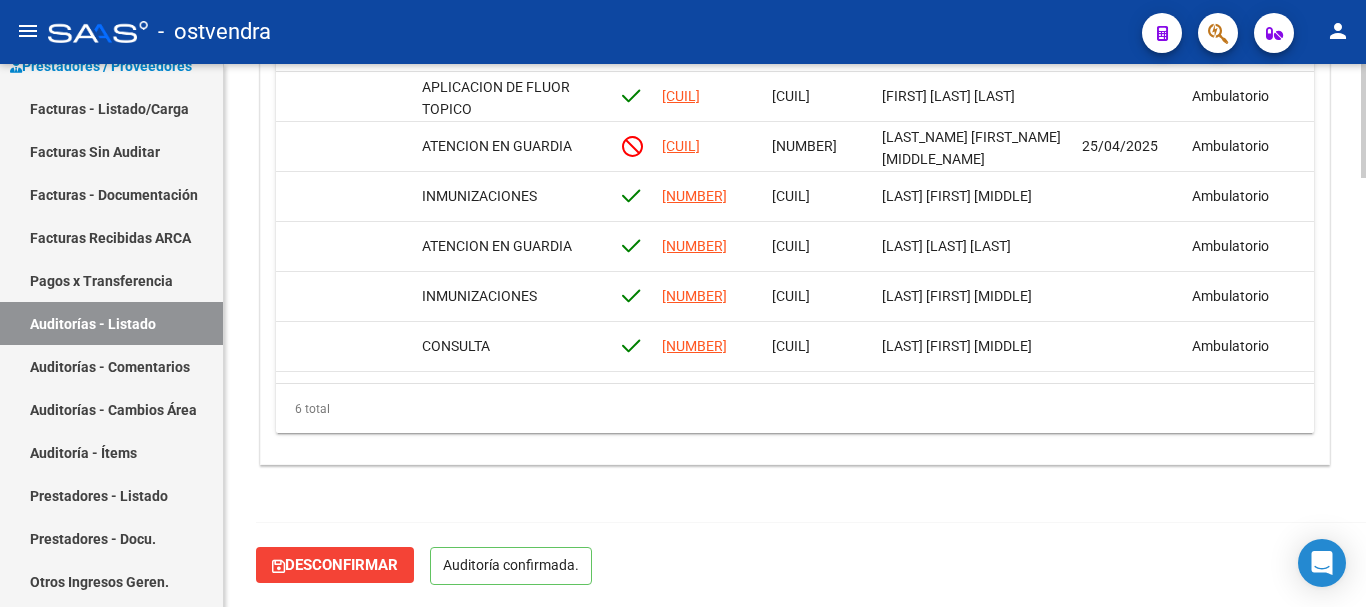 scroll, scrollTop: 2042, scrollLeft: 0, axis: vertical 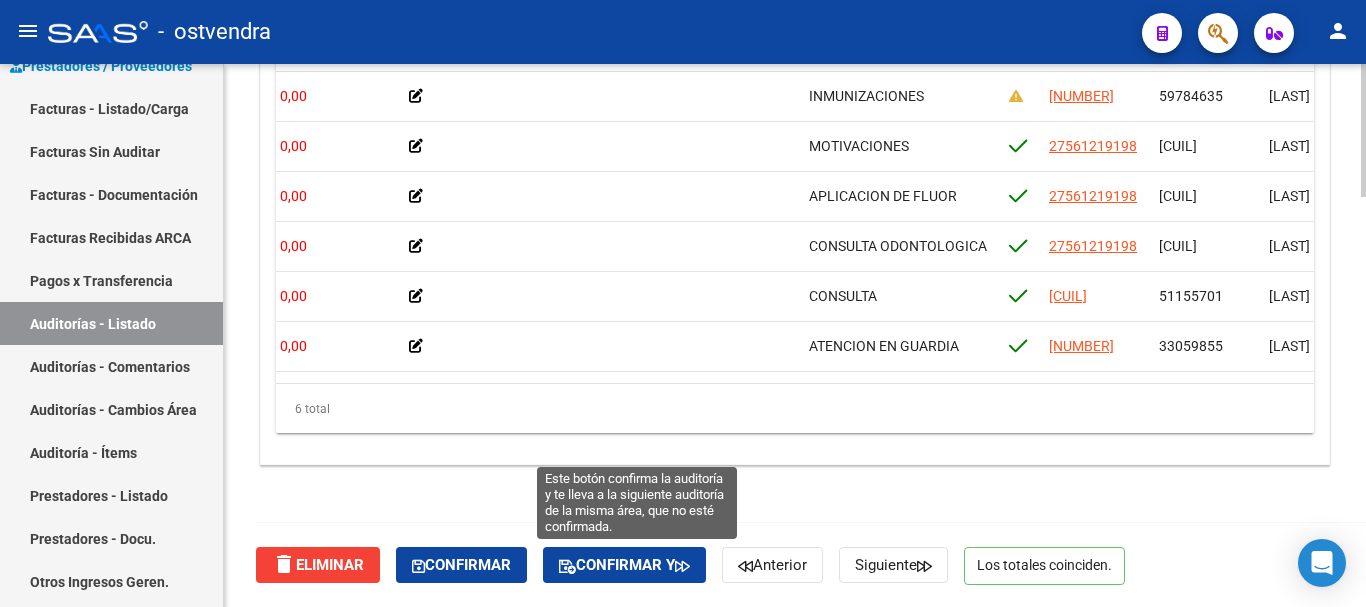 click 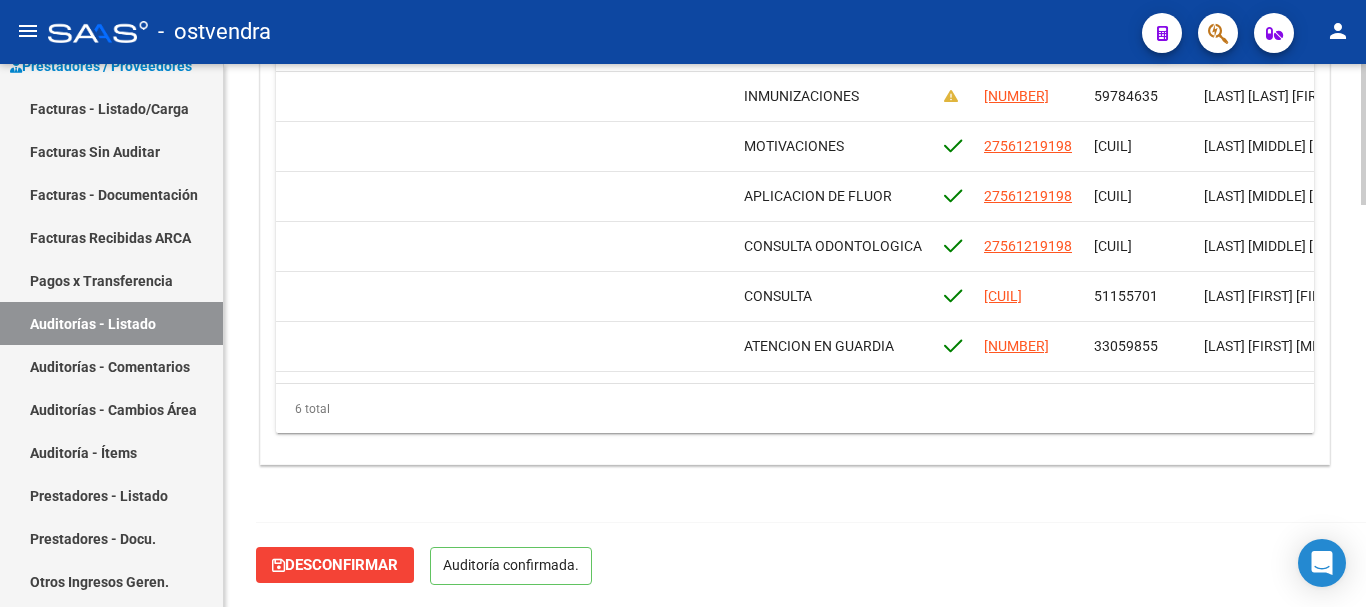 scroll, scrollTop: 1552, scrollLeft: 0, axis: vertical 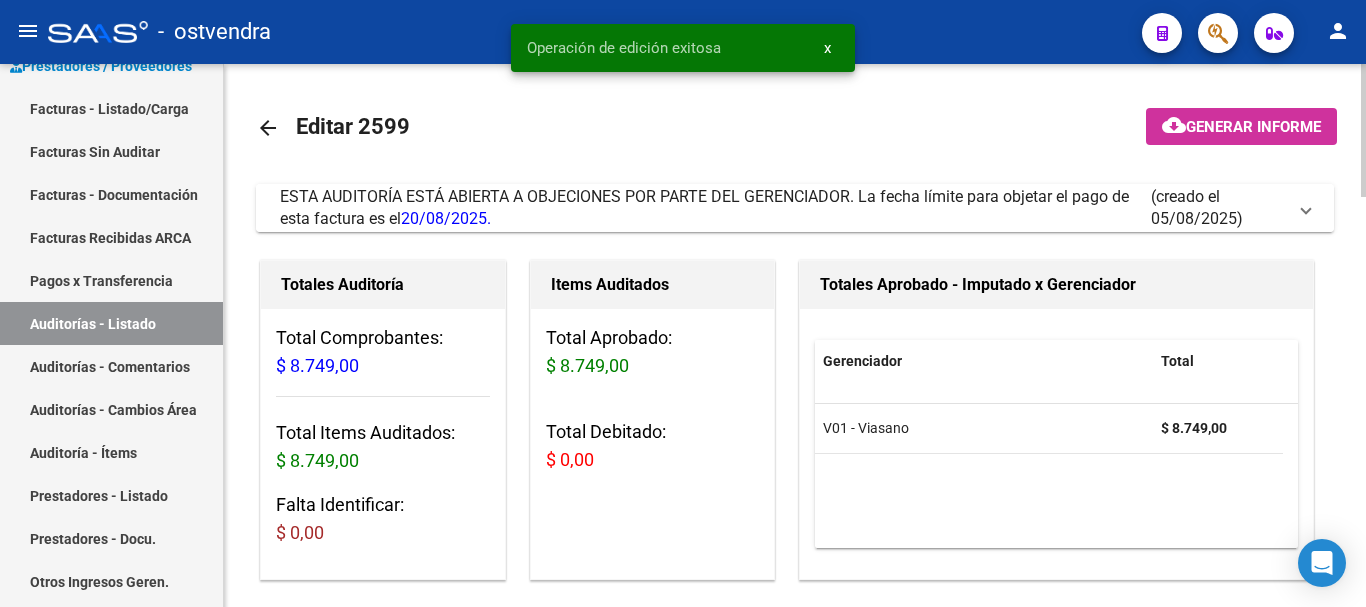 click on "ESTA AUDITORÍA ESTÁ ABIERTA A OBJECIONES POR PARTE DEL GERENCIADOR. La fecha límite para objetar el pago de esta factura es el  [DATE]." at bounding box center (704, 207) 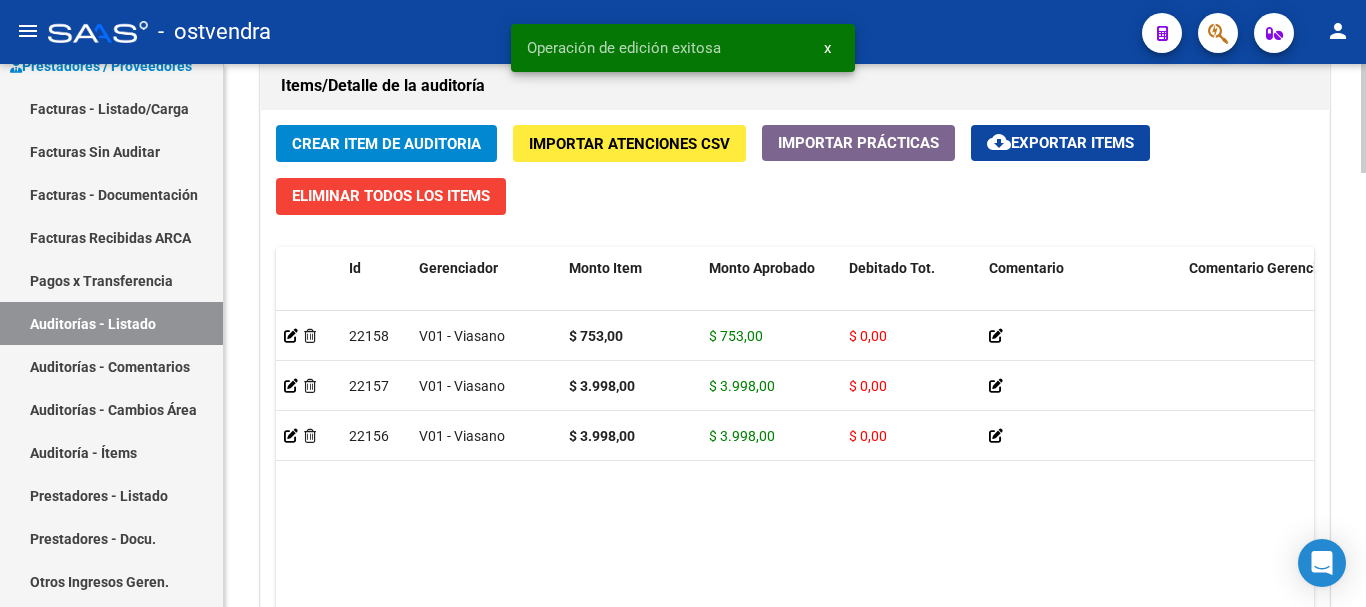 scroll, scrollTop: 2160, scrollLeft: 0, axis: vertical 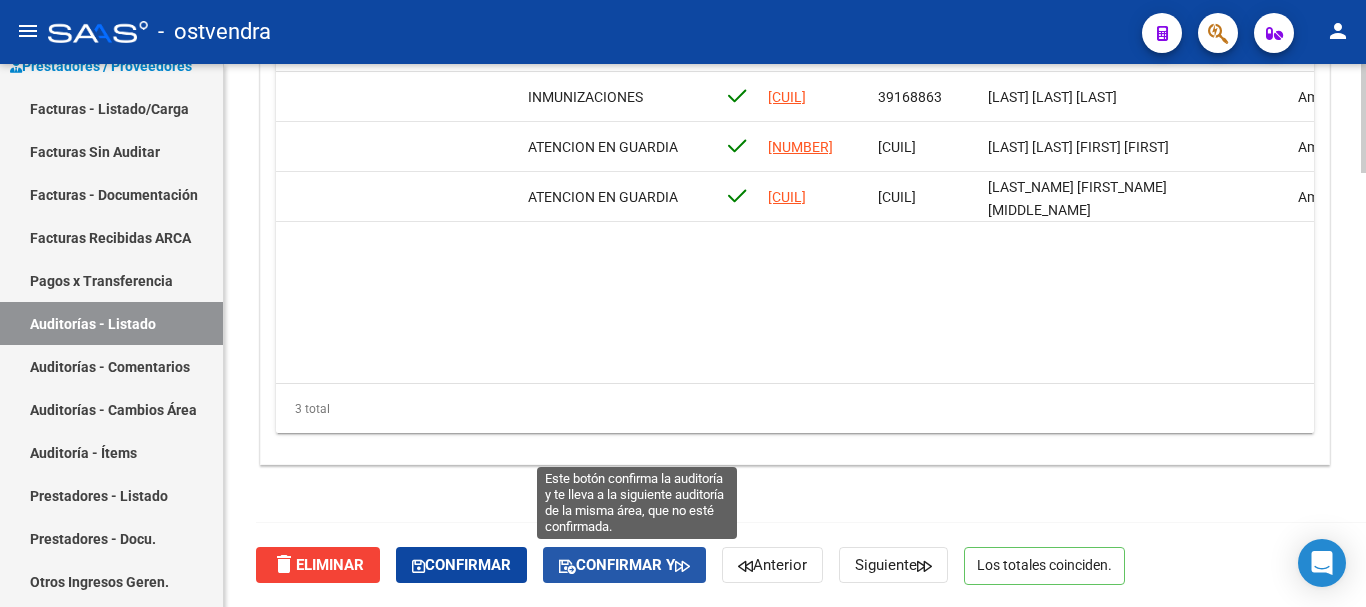 click on "Confirmar y" 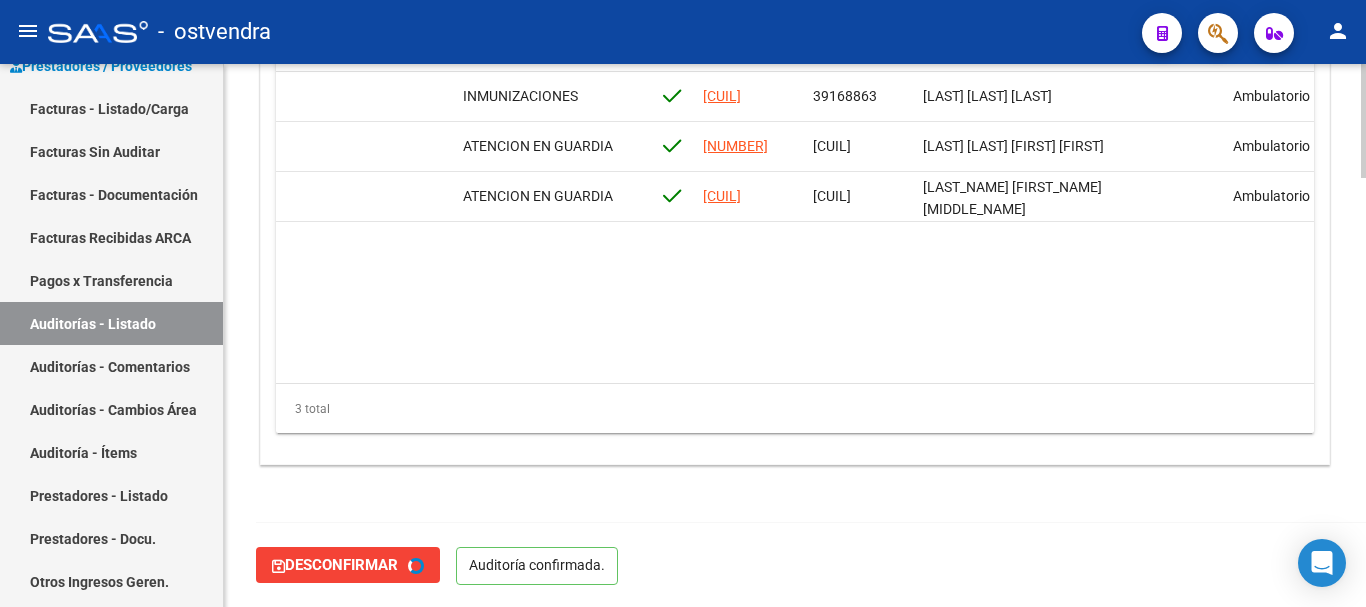 scroll, scrollTop: 0, scrollLeft: 0, axis: both 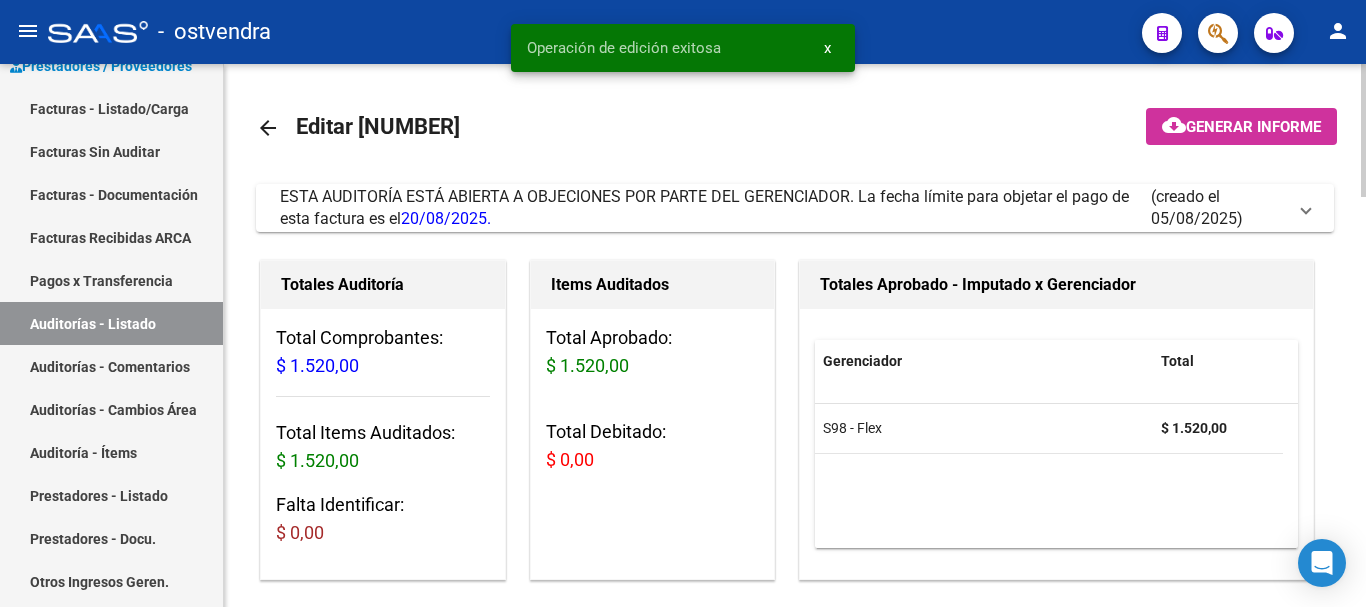click on "arrow_back Editar 2608    cloud_download  Generar informe  ESTA AUDITORÍA ESTÁ ABIERTA A OBJECIONES POR PARTE DEL GERENCIADOR. La fecha límite para objetar el pago de esta factura es el  [DATE].   (creado el [DATE]) EDITAR NOTIFICACION Escriba su comentario aquí. Si desea no reconocer algún débito, debe especificar el importe y el concepto. Enviar comentario help  Totales Auditoría Total Comprobantes:  $ 1.520,00 Total Items Auditados:  $ 1.520,00 Falta Identificar:   $ 0,00 Items Auditados Total Aprobado: $ 1.520,00 Total Debitado: $ 0,00 Totales Aprobado - Imputado x Gerenciador Gerenciador Total S98 - Flex  $ 1.520,00 Información del área Cambiar de área a esta auditoría  Area * Hospitales de Autogestión Seleccionar area Comentario    Ingresar comentario  save  Guardar Comentario  Comprobantes Asociados a la Auditoría Agregar Comprobante cloud_download  Exportar Comprobantes  ID CAE Razon Social CPBT Monto Fecha Cpbt Fecha Recibido Doc Respaldatoria Doc Trazabilidad Creado Id" 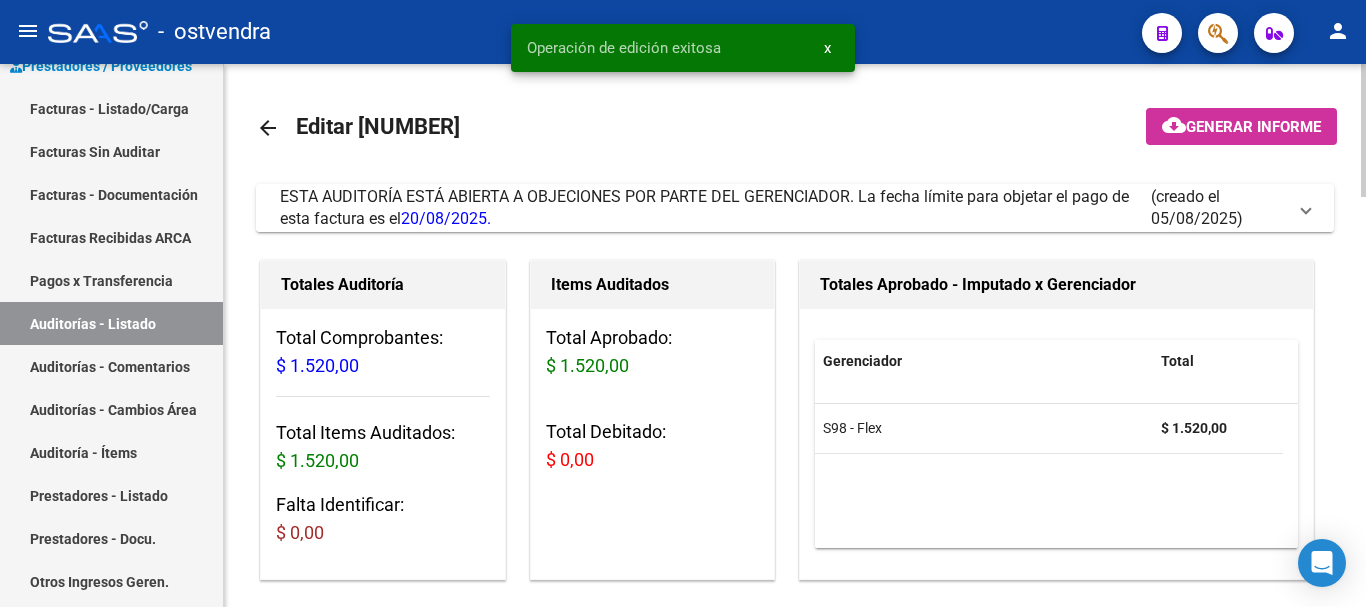 click on "ESTA AUDITORÍA ESTÁ ABIERTA A OBJECIONES POR PARTE DEL GERENCIADOR. La fecha límite para objetar el pago de esta factura es el  [DATE]." at bounding box center (704, 207) 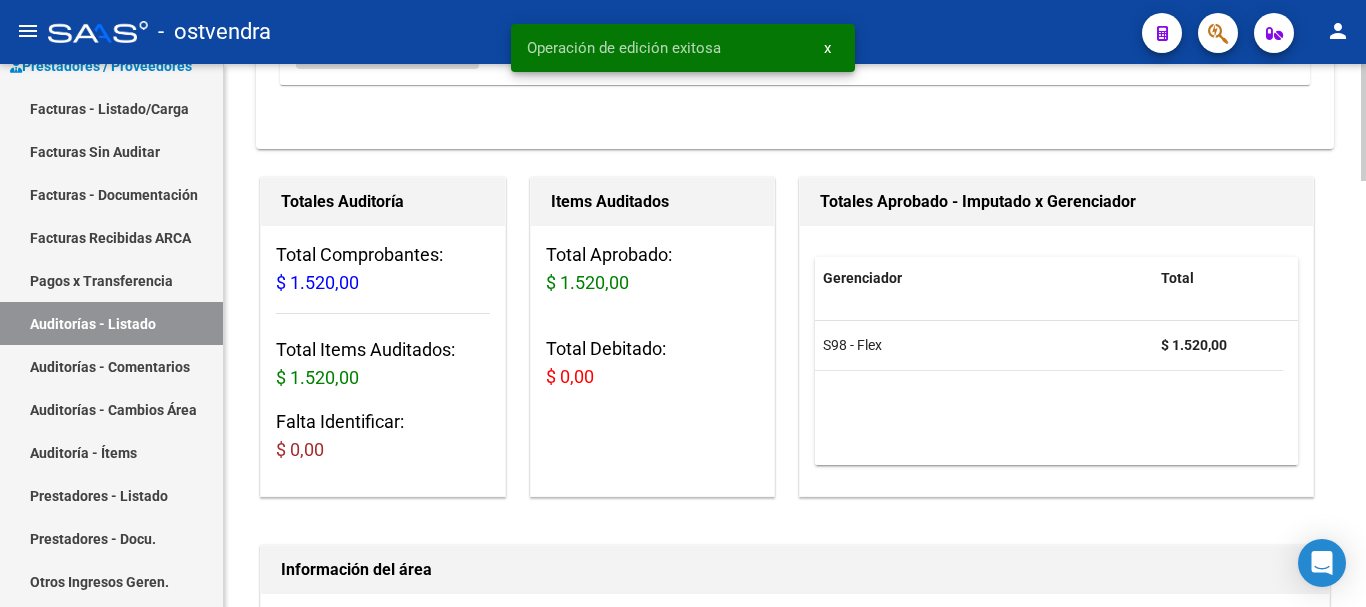 scroll, scrollTop: 400, scrollLeft: 0, axis: vertical 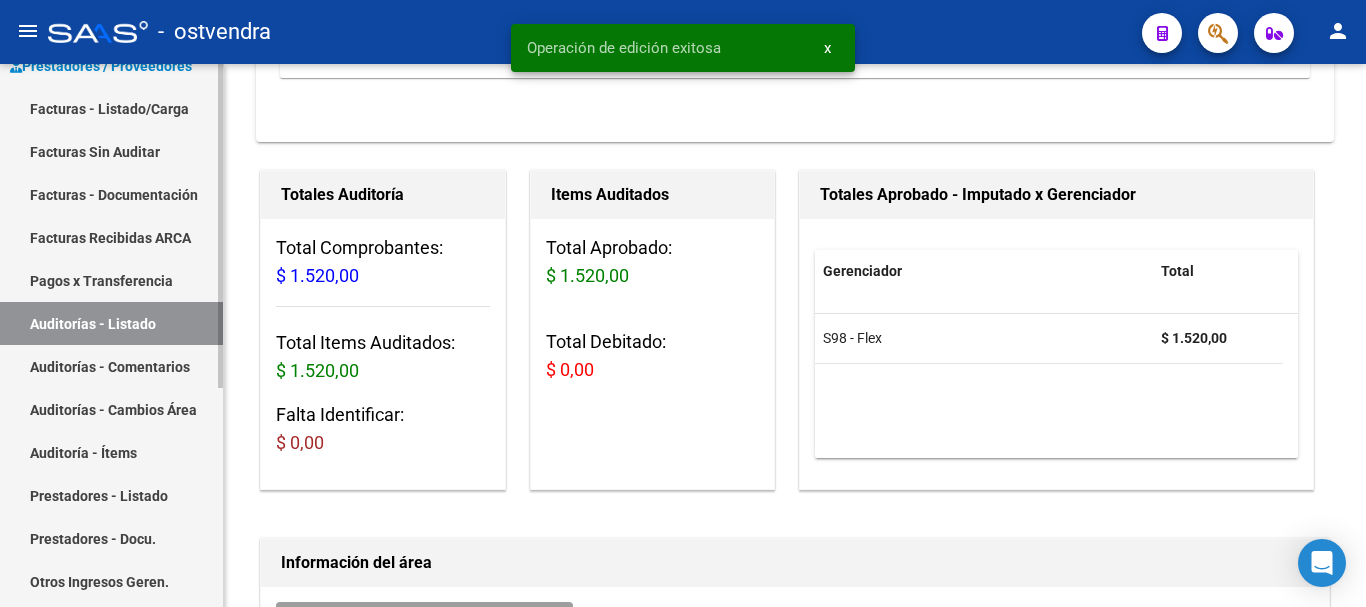 click on "Auditorías - Comentarios" at bounding box center [111, 366] 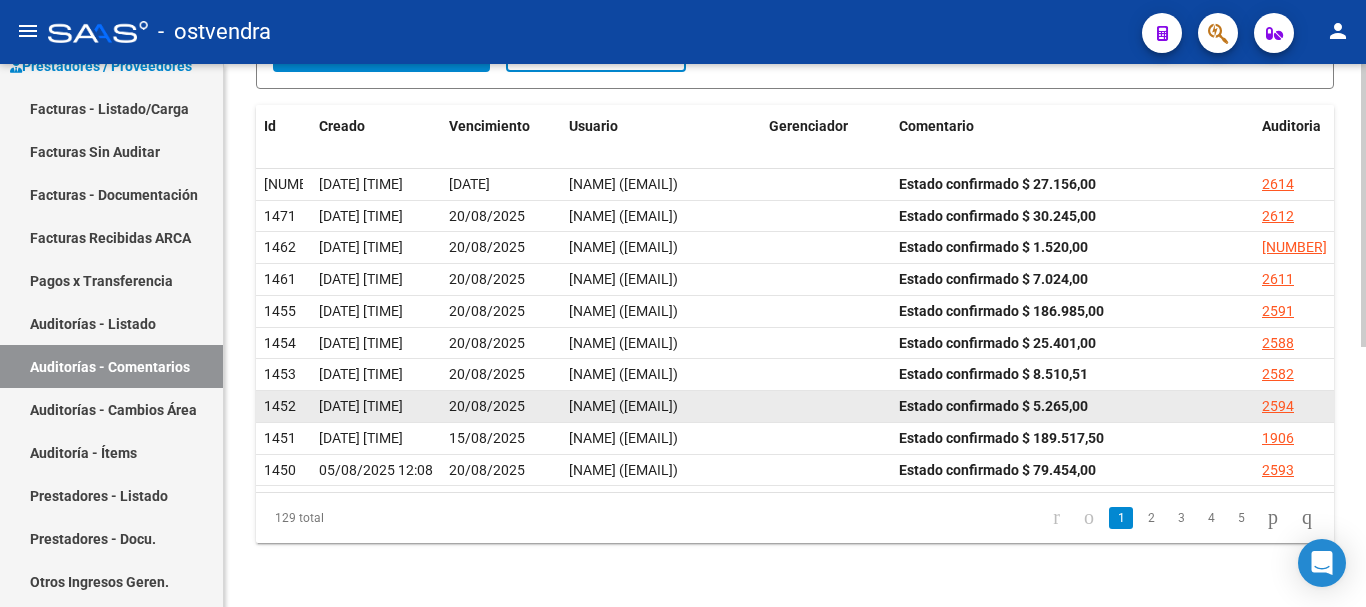 scroll, scrollTop: 499, scrollLeft: 0, axis: vertical 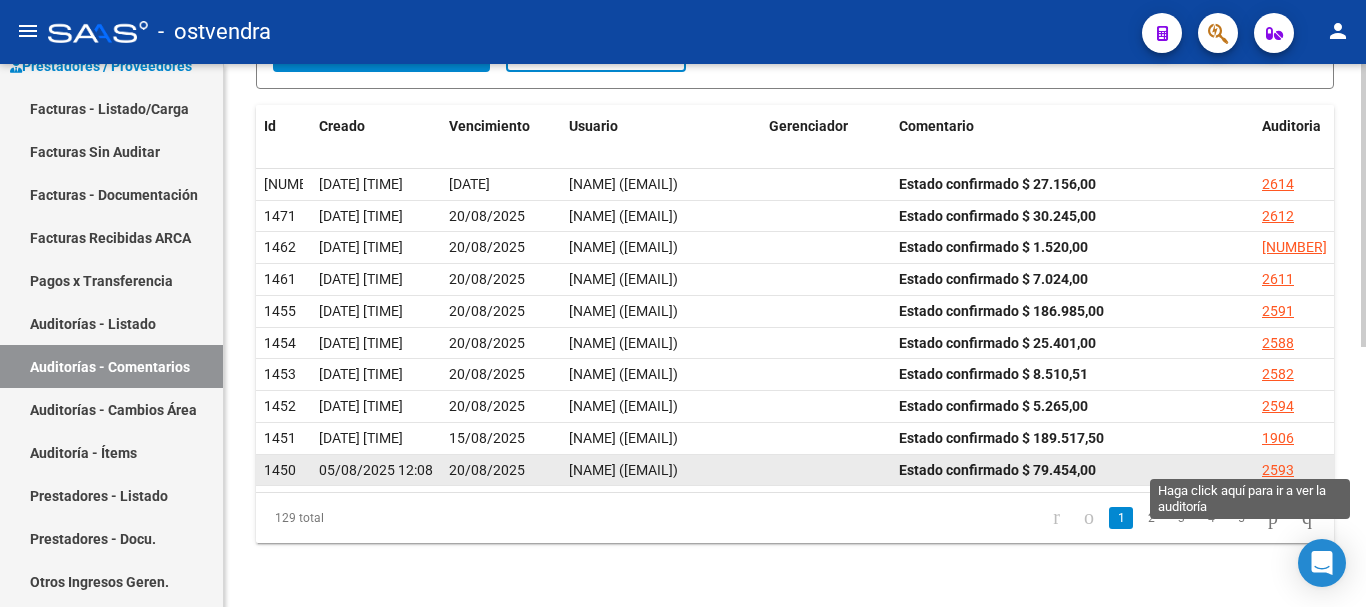 click on "2593" 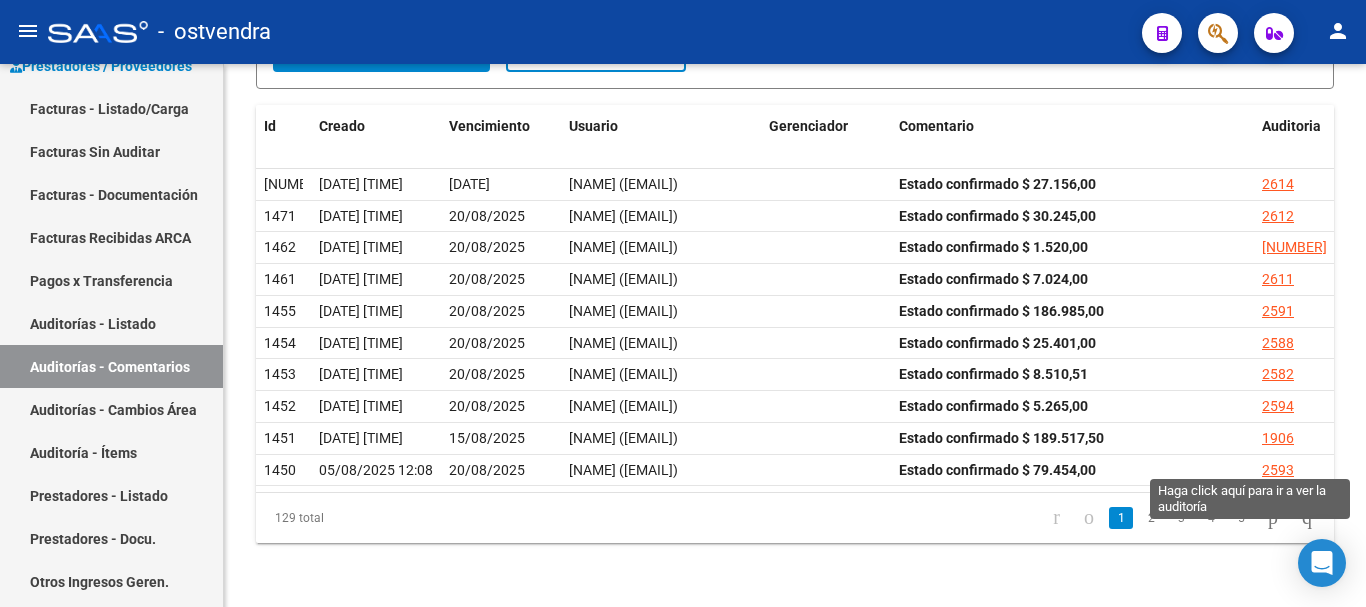 scroll, scrollTop: 0, scrollLeft: 0, axis: both 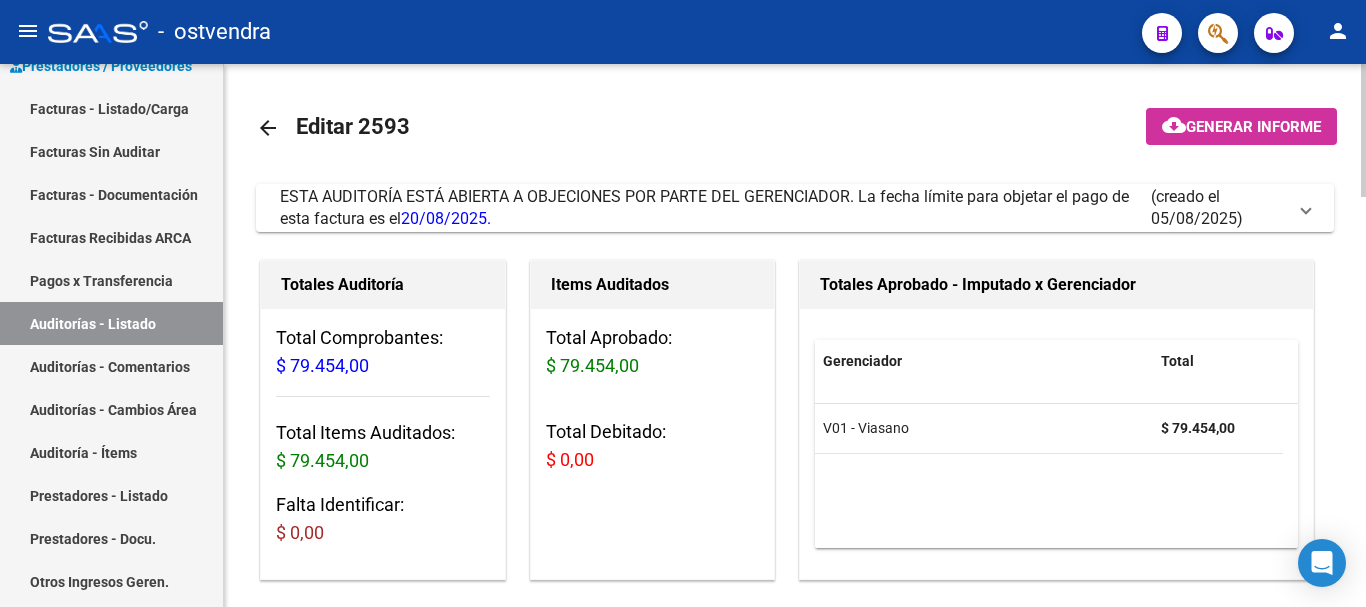 click on "arrow_back Editar [NUMBER]  cloud_download  Generar informe  ESTA AUDITORÍA ESTÁ ABIERTA A OBJECIONES POR PARTE DEL GERENCIADOR. La fecha límite para objetar el pago de esta factura es el  [DATE].  (creado el [DATE]) EDITAR NOTIFICACION [NAME] [DATE] [TIME] Estado confirmado $ [PRICE]  Responder  Escriba su comentario aquí. Si desea no reconocer algún débito, debe especificar el importe y el concepto. Enviar comentario help  Totales Auditoría Total Comprobantes:  $ [PRICE] Total Items Auditados:  $ [PRICE] Falta Identificar:   $ [PRICE] Items Auditados Total Aprobado: $ [PRICE] Total Debitado: $ [PRICE] Totales Aprobado - Imputado x Gerenciador Gerenciador Total V01 - Viasano  $ [PRICE] Información del área Cambiar de área a esta auditoría  Area * Hospitales de Autogestión Seleccionar area Comentario    Ingresar comentario  save  Guardar Comentario  Comprobantes Asociados a la Auditoría Agregar Comprobante cloud_download  Exportar Comprobantes  ID CAE Razon Social" 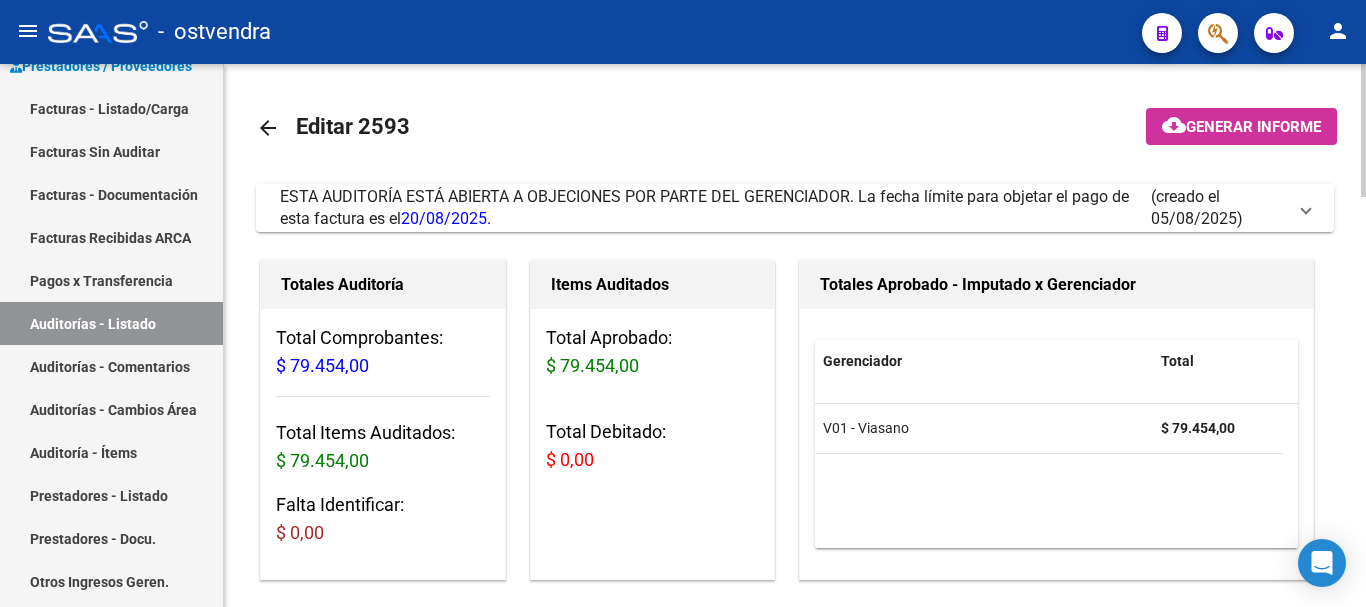 click on "ESTA AUDITORÍA ESTÁ ABIERTA A OBJECIONES POR PARTE DEL GERENCIADOR. La fecha límite para objetar el pago de esta factura es el  [DATE]." at bounding box center (715, 208) 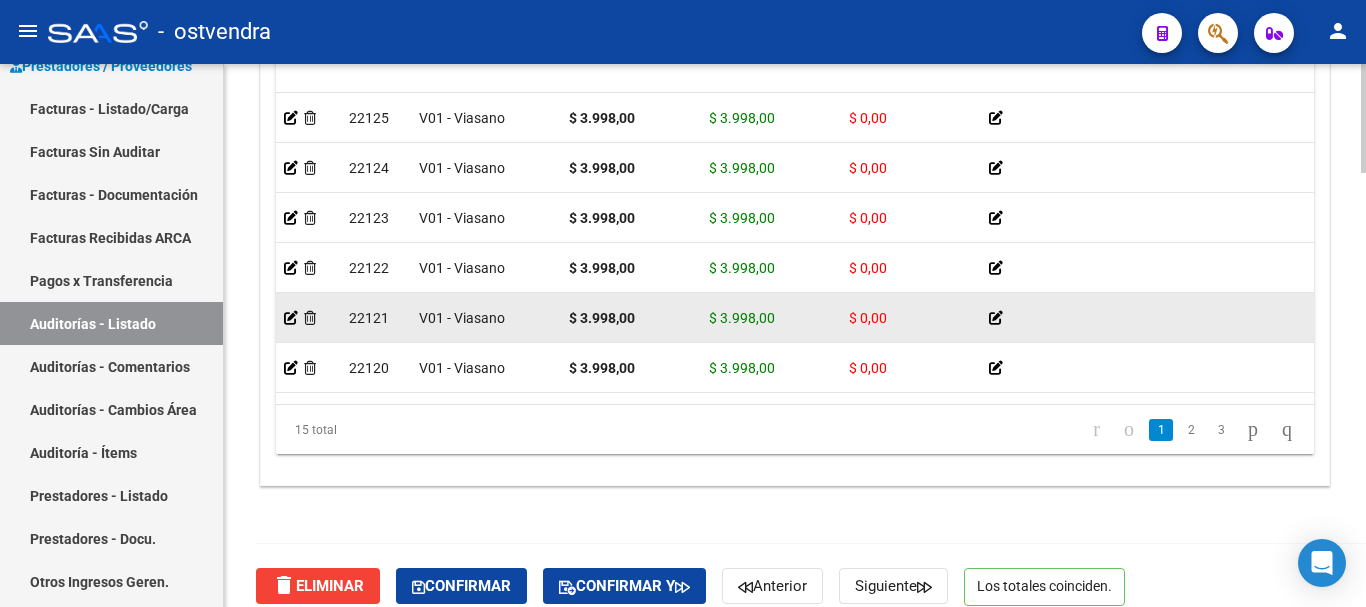 scroll, scrollTop: 2160, scrollLeft: 0, axis: vertical 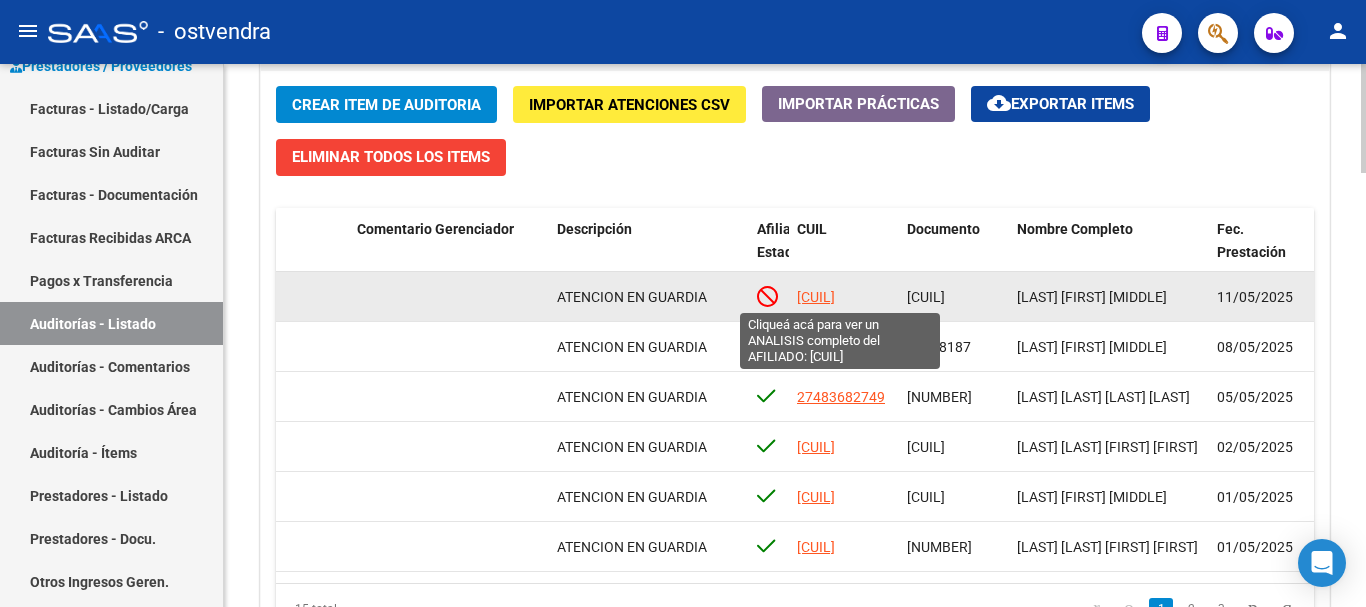 click on "[CUIL]" 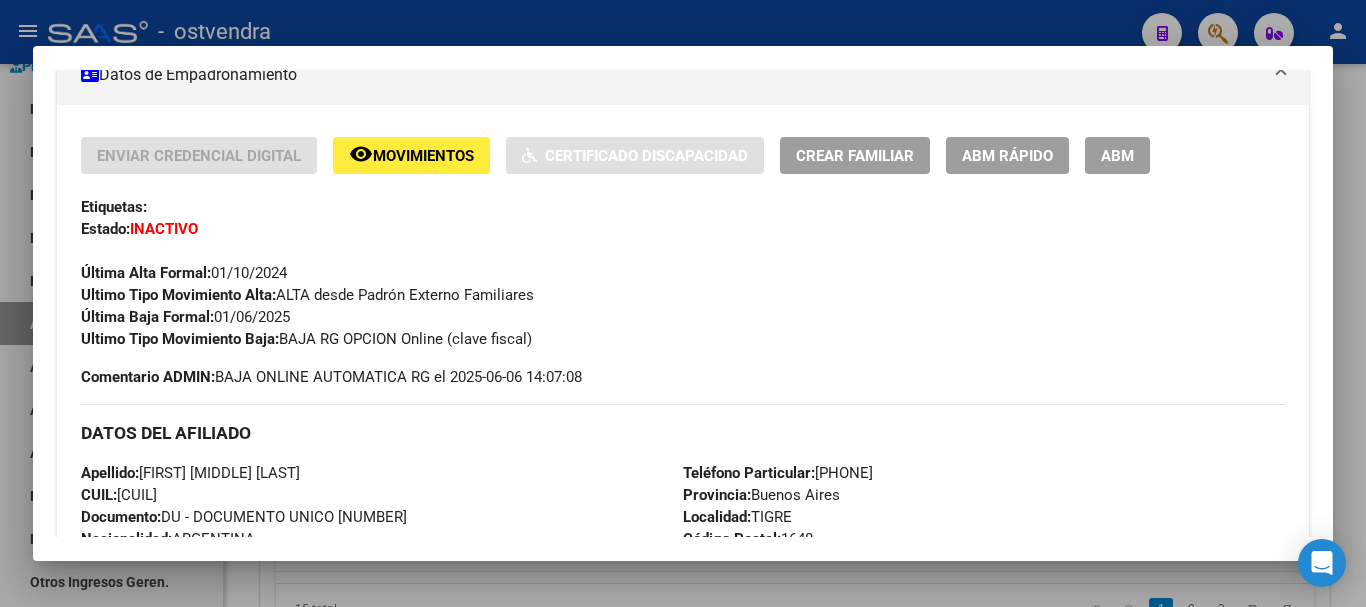 scroll, scrollTop: 400, scrollLeft: 0, axis: vertical 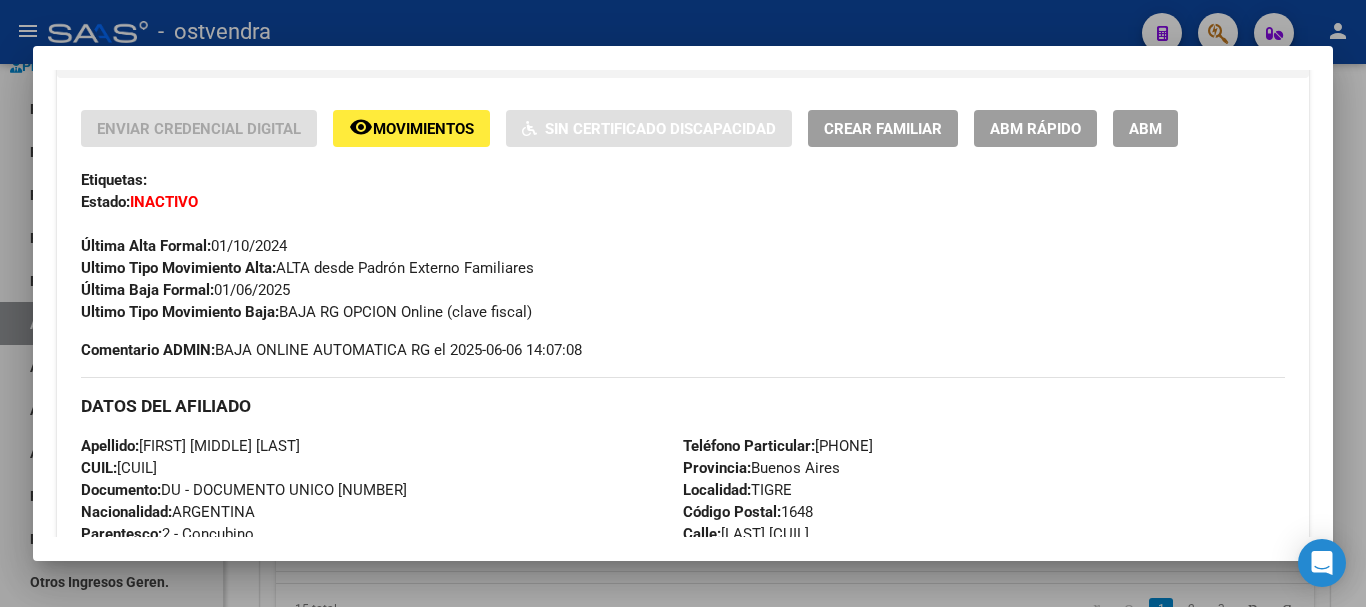 click at bounding box center (683, 303) 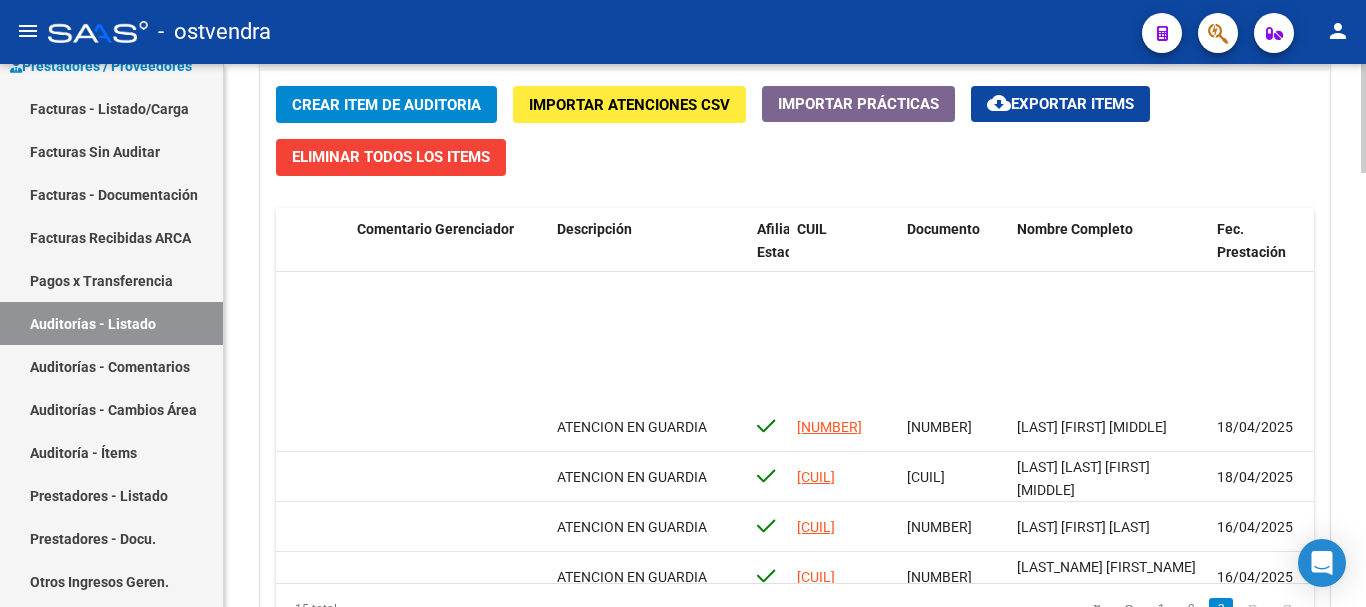 scroll, scrollTop: 461, scrollLeft: 832, axis: both 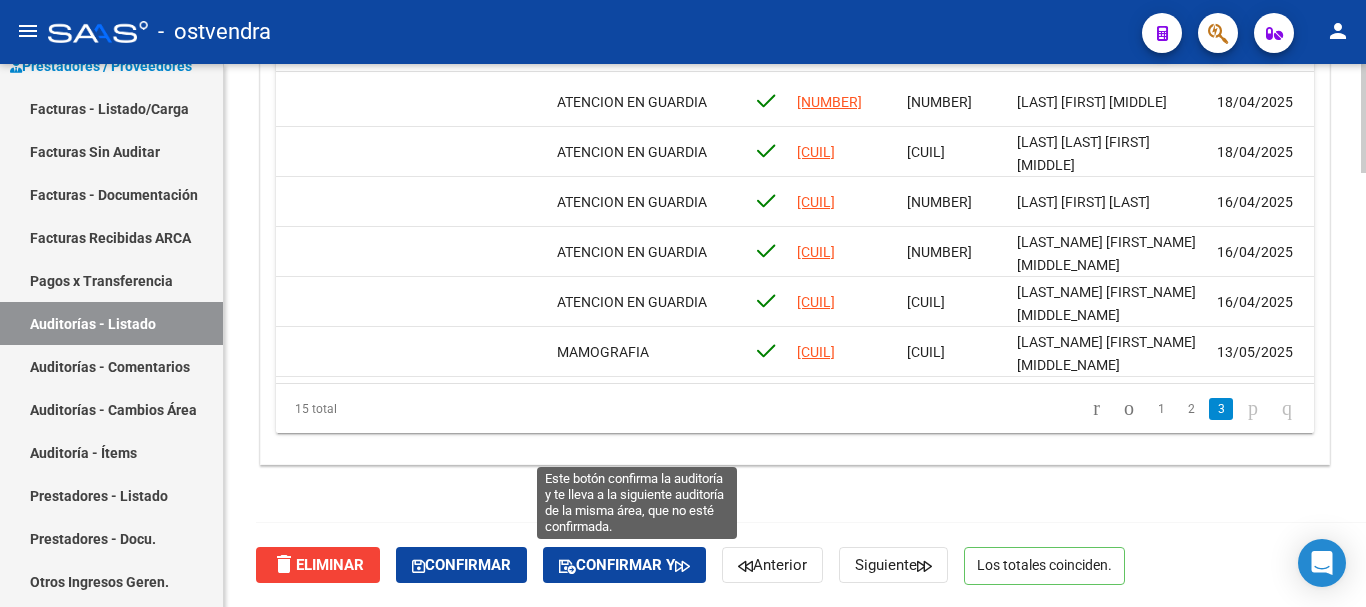 click on "Confirmar y" 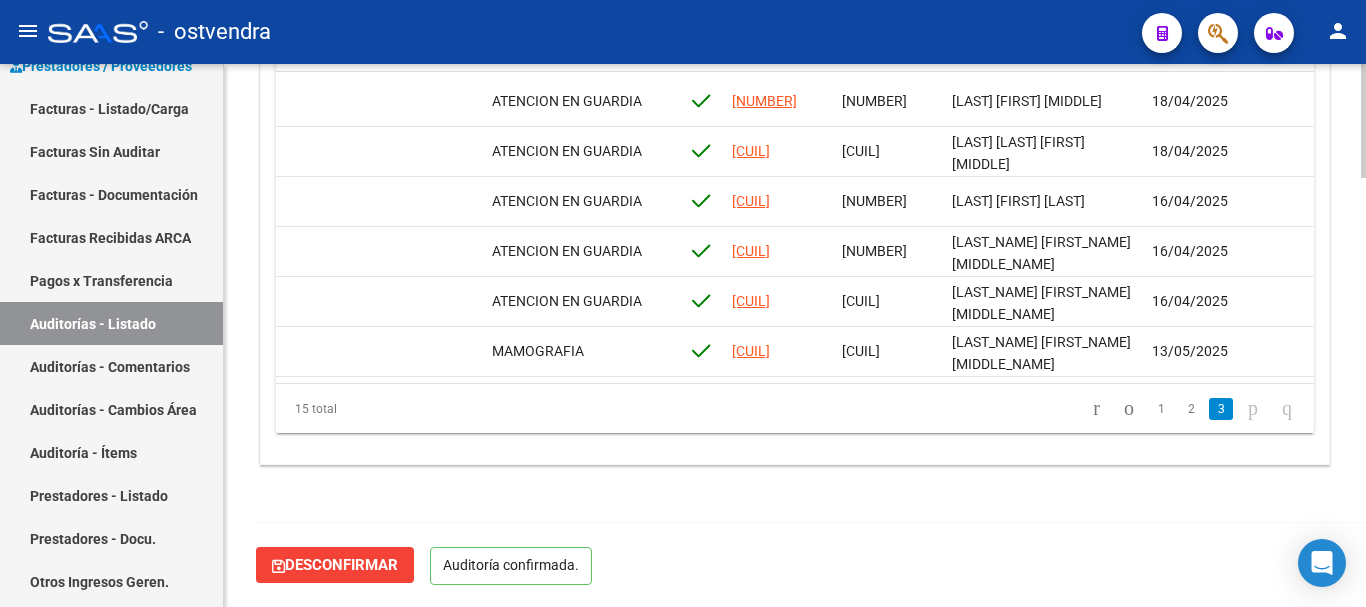 scroll, scrollTop: 2042, scrollLeft: 0, axis: vertical 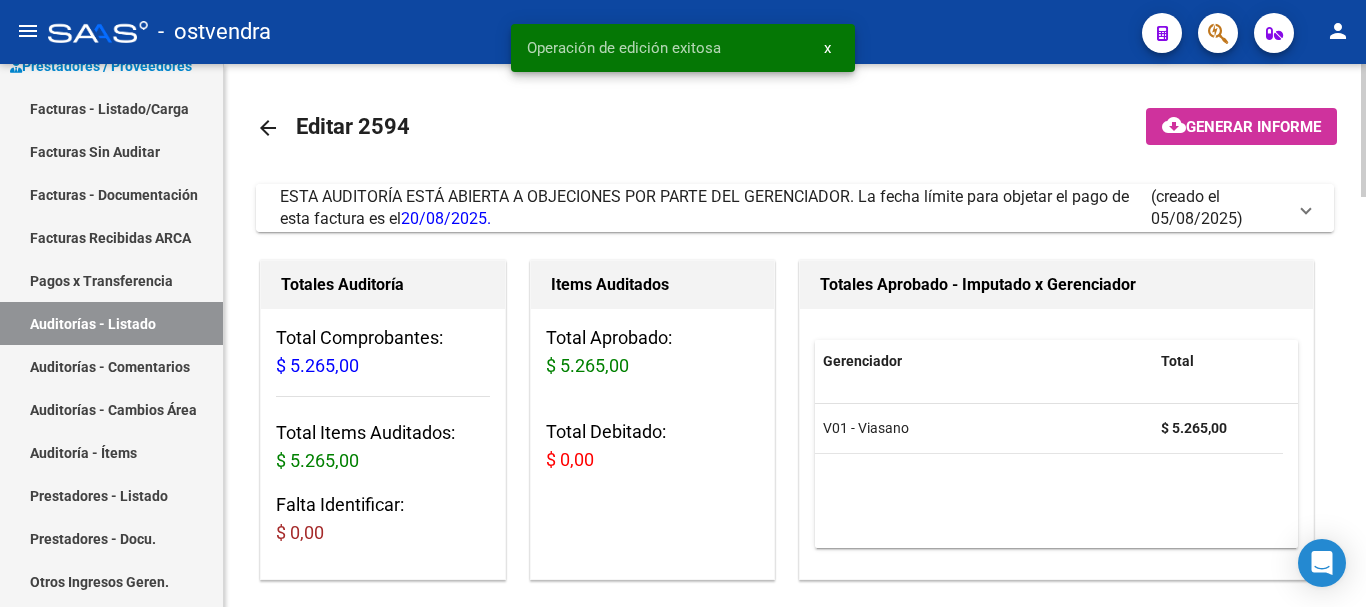 click on "ESTA AUDITORÍA ESTÁ ABIERTA A OBJECIONES POR PARTE DEL GERENCIADOR. La fecha límite para objetar el pago de esta factura es el  [DATE]." at bounding box center [704, 207] 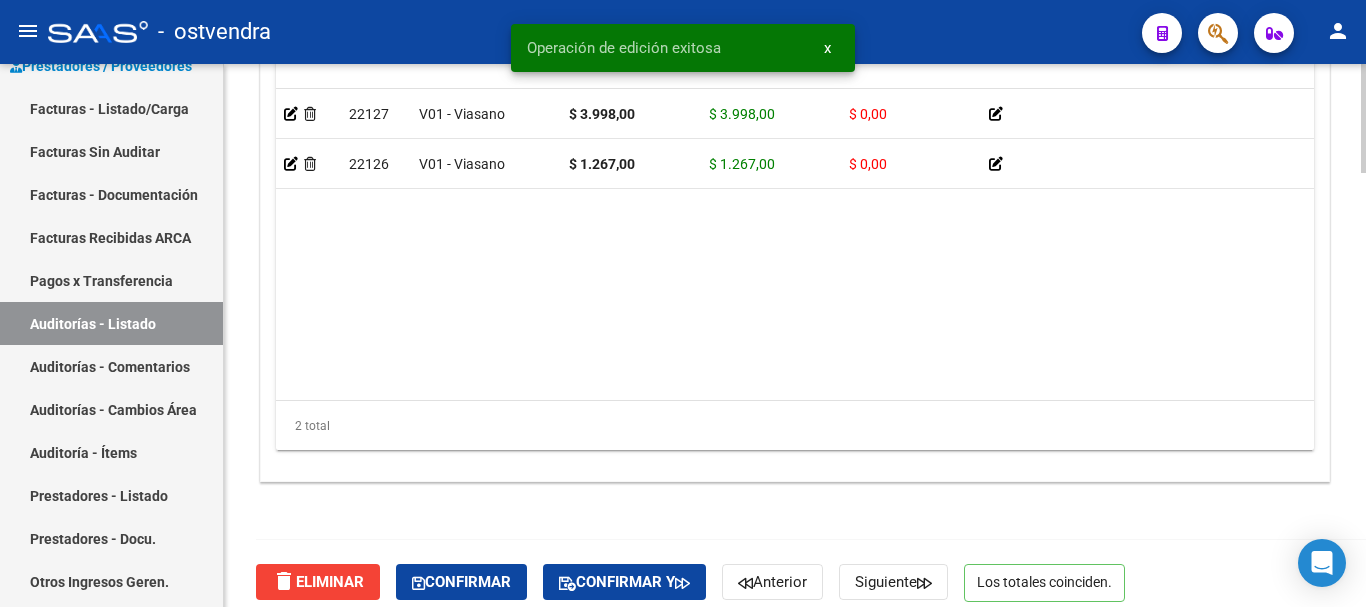scroll, scrollTop: 2160, scrollLeft: 0, axis: vertical 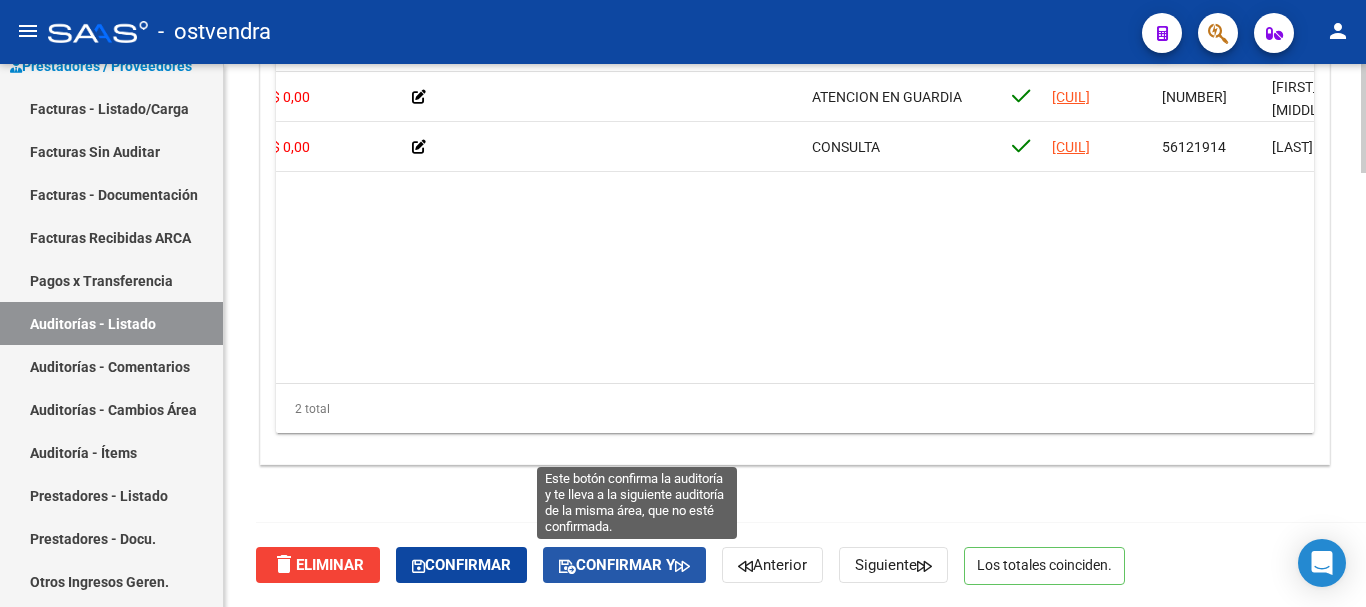 click on "Confirmar y" 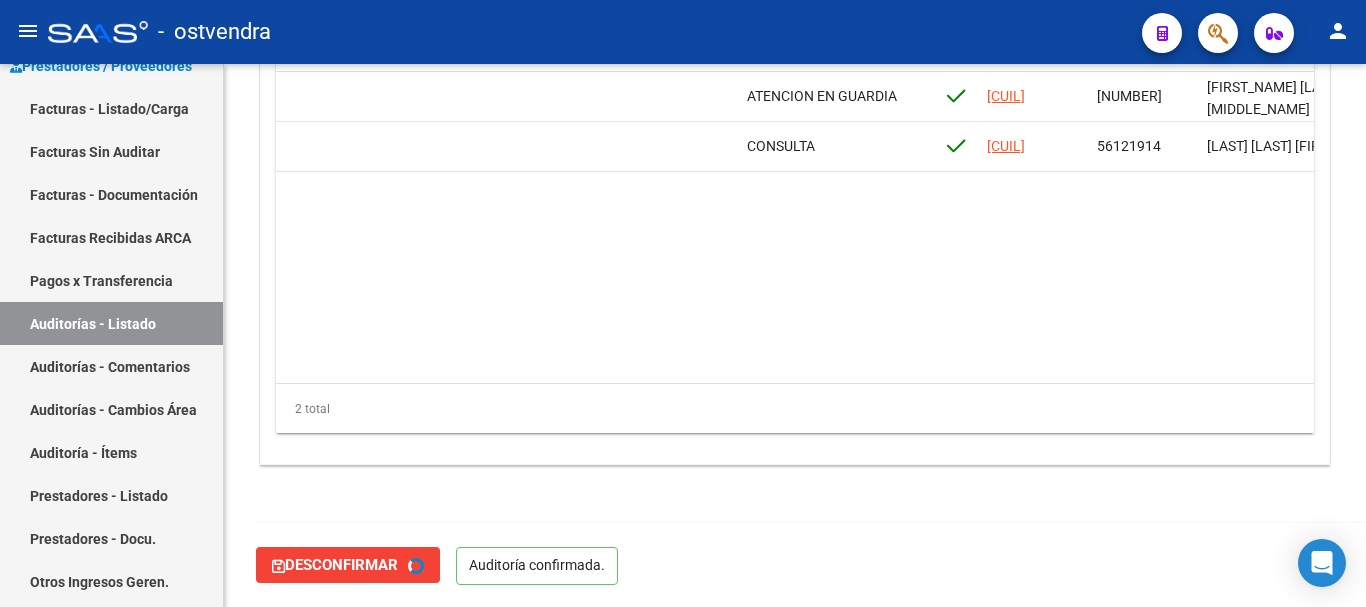 scroll 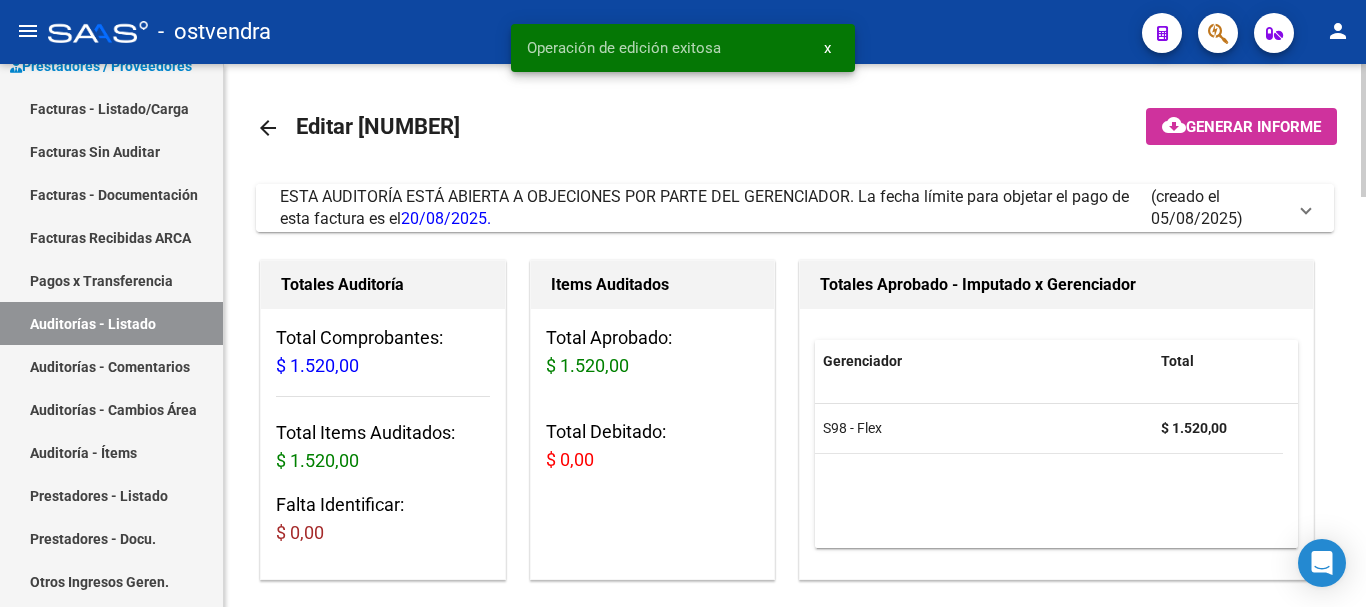 click on "ESTA AUDITORÍA ESTÁ ABIERTA A OBJECIONES POR PARTE DEL GERENCIADOR. La fecha límite para objetar el pago de esta factura es el  [DATE]." at bounding box center [715, 208] 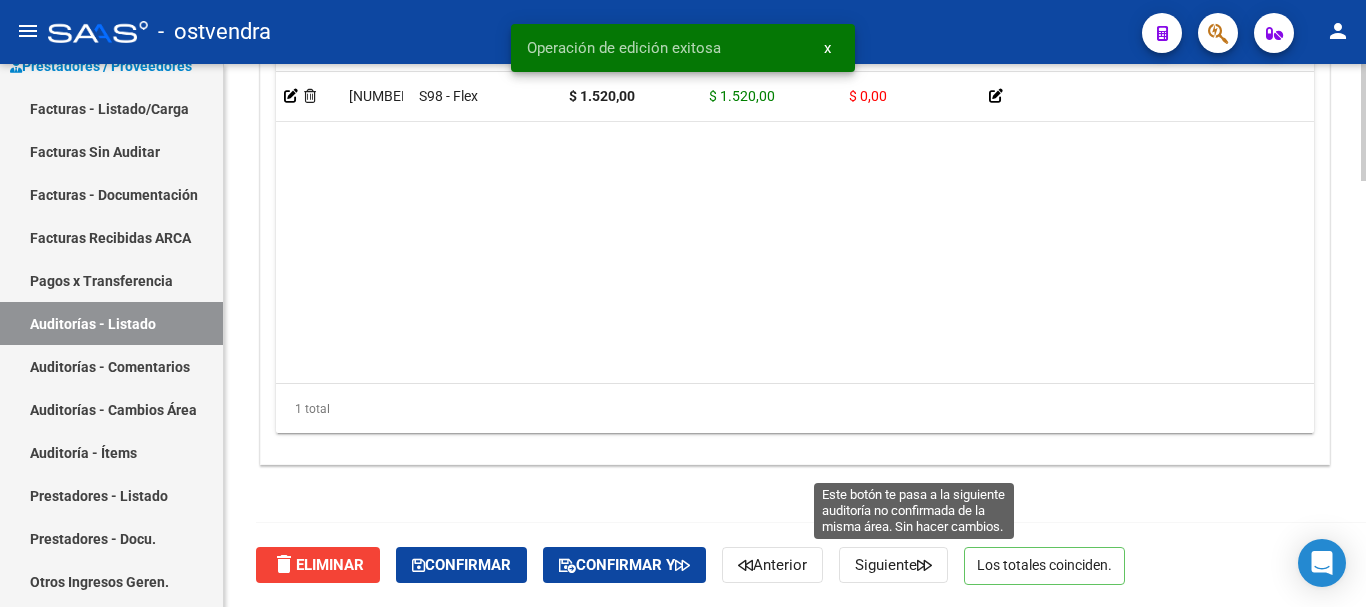 click on "Siguiente" 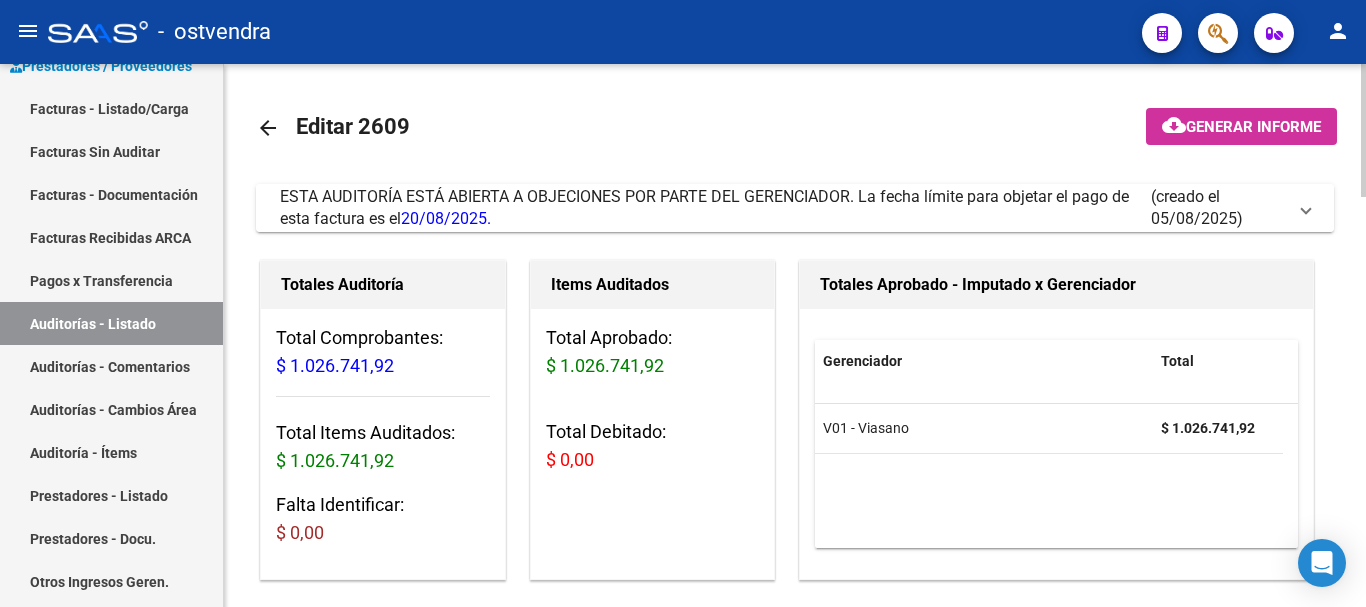 click on "ESTA AUDITORÍA ESTÁ ABIERTA A OBJECIONES POR PARTE DEL GERENCIADOR. La fecha límite para objetar el pago de esta factura es el  [DATE]." at bounding box center [704, 207] 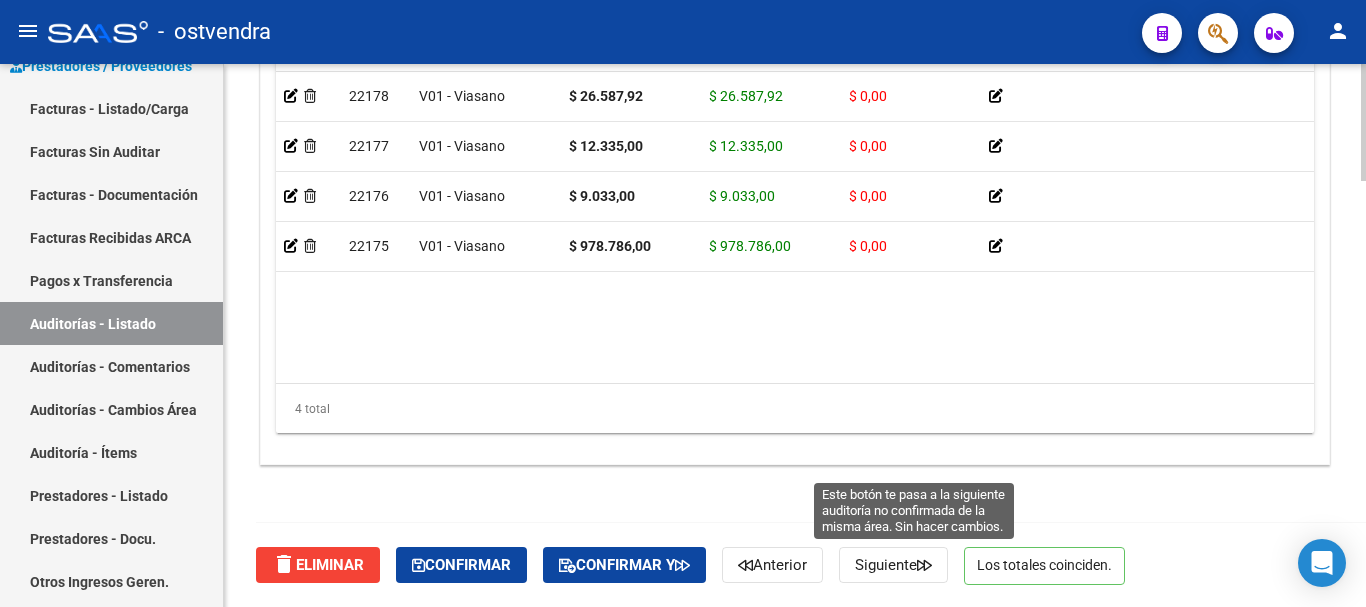 click on "Siguiente" 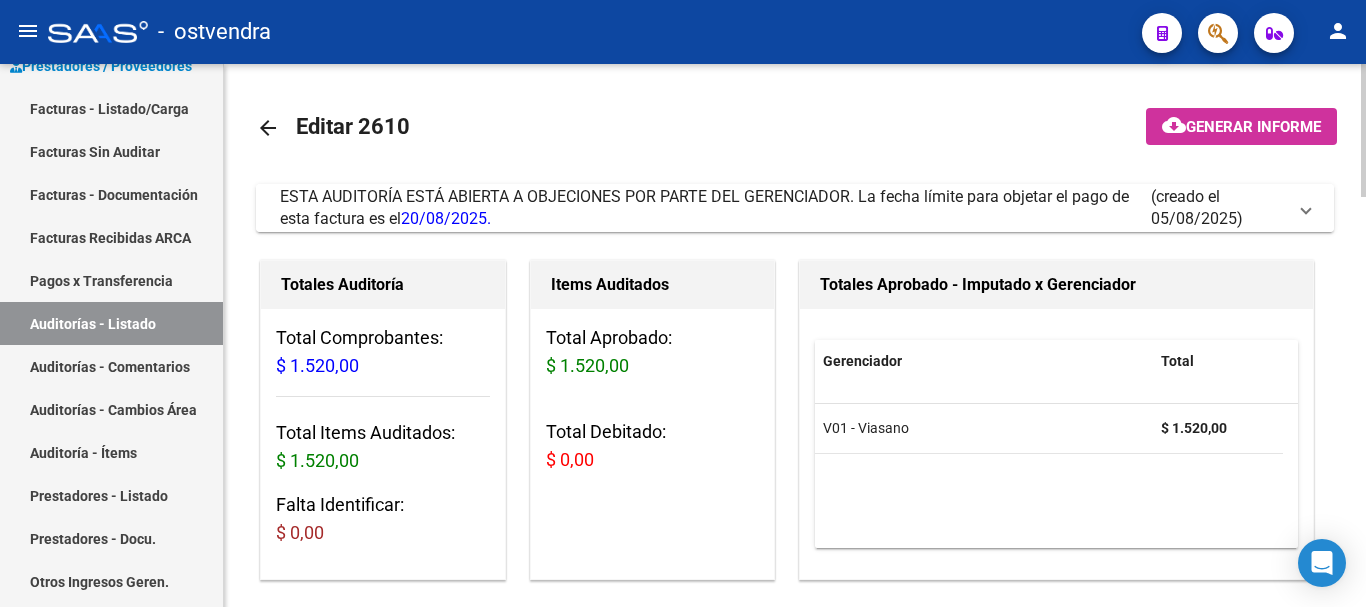 click on "ESTA AUDITORÍA ESTÁ ABIERTA A OBJECIONES POR PARTE DEL GERENCIADOR. La fecha límite para objetar el pago de esta factura es el  [DATE]." at bounding box center [715, 208] 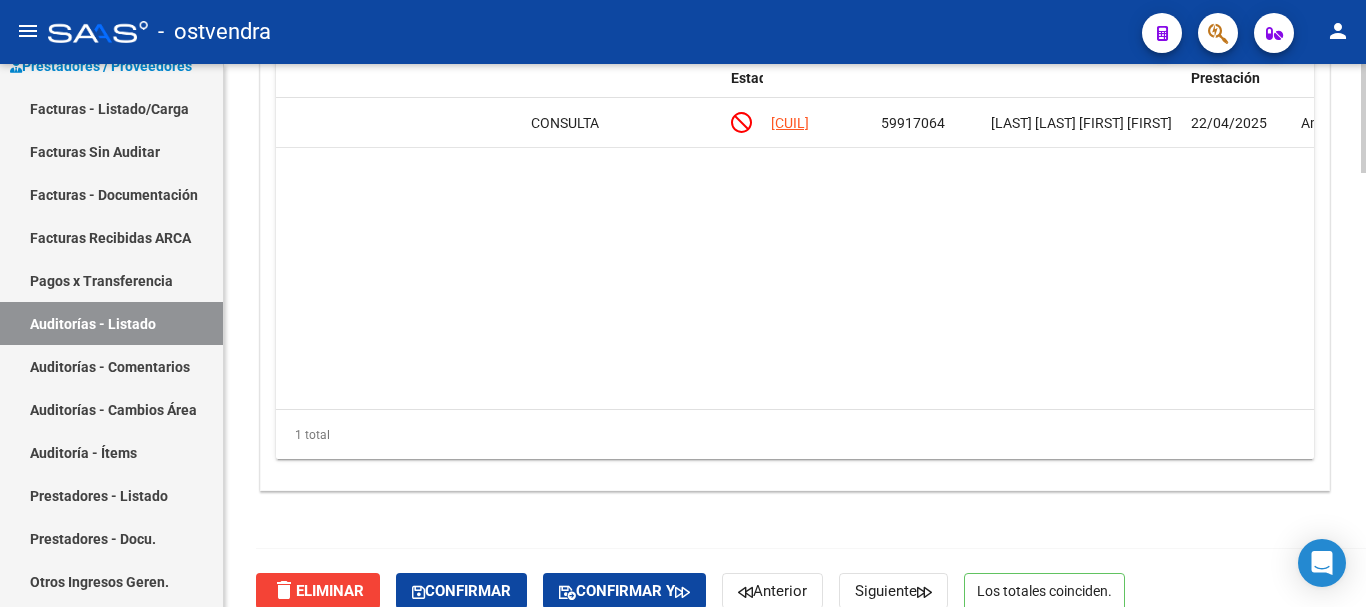 scroll, scrollTop: 2160, scrollLeft: 0, axis: vertical 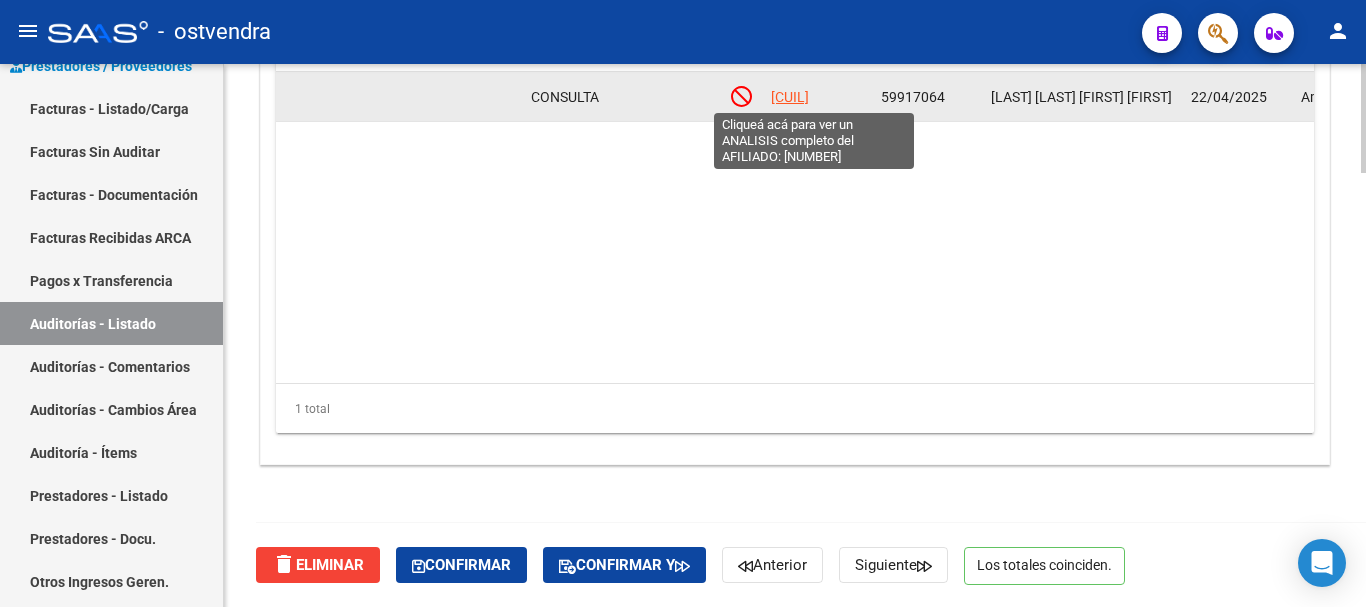 click on "[CUIL]" 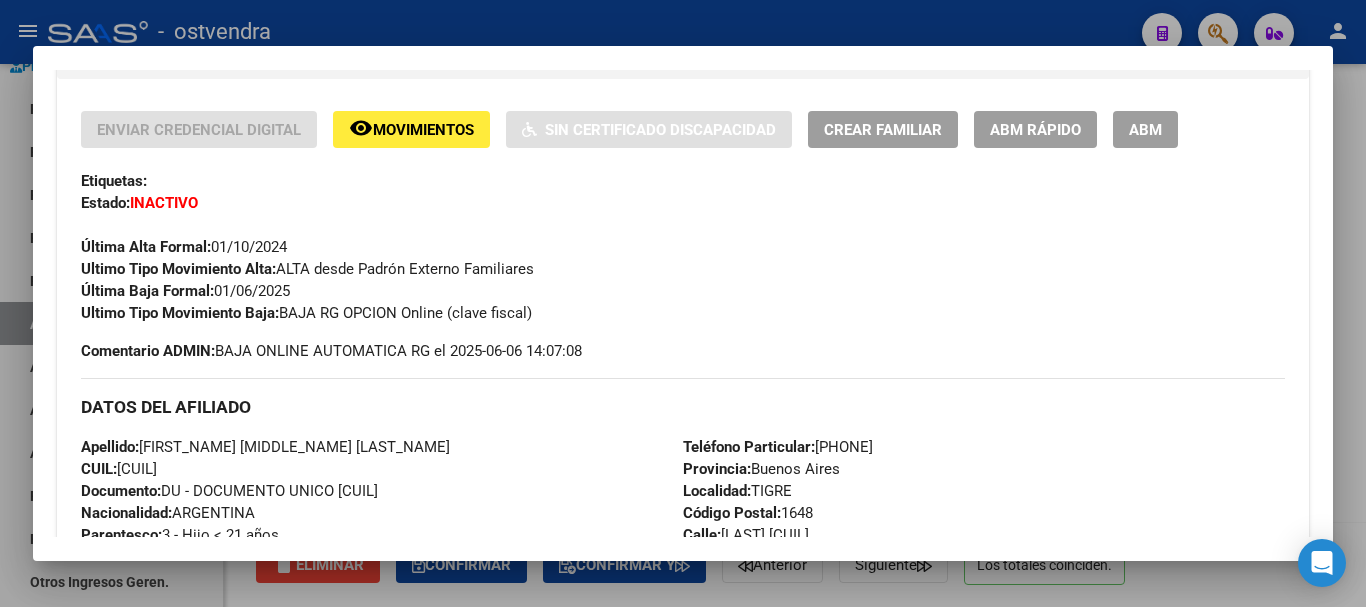 scroll, scrollTop: 400, scrollLeft: 0, axis: vertical 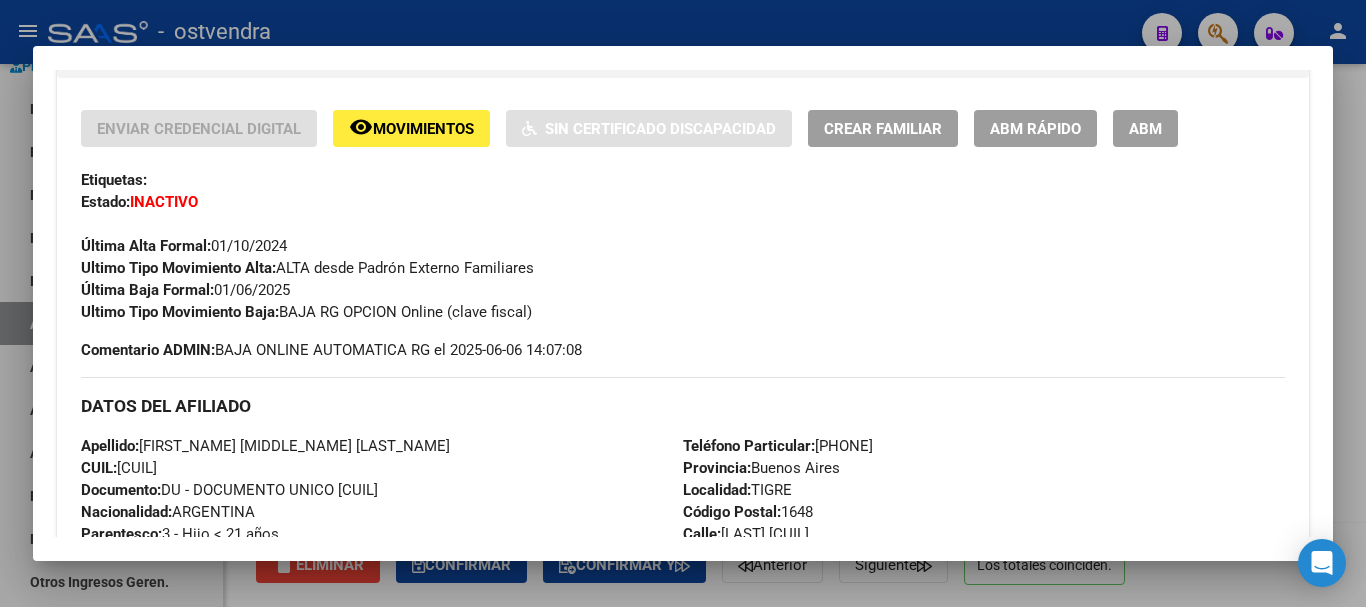 click at bounding box center [683, 303] 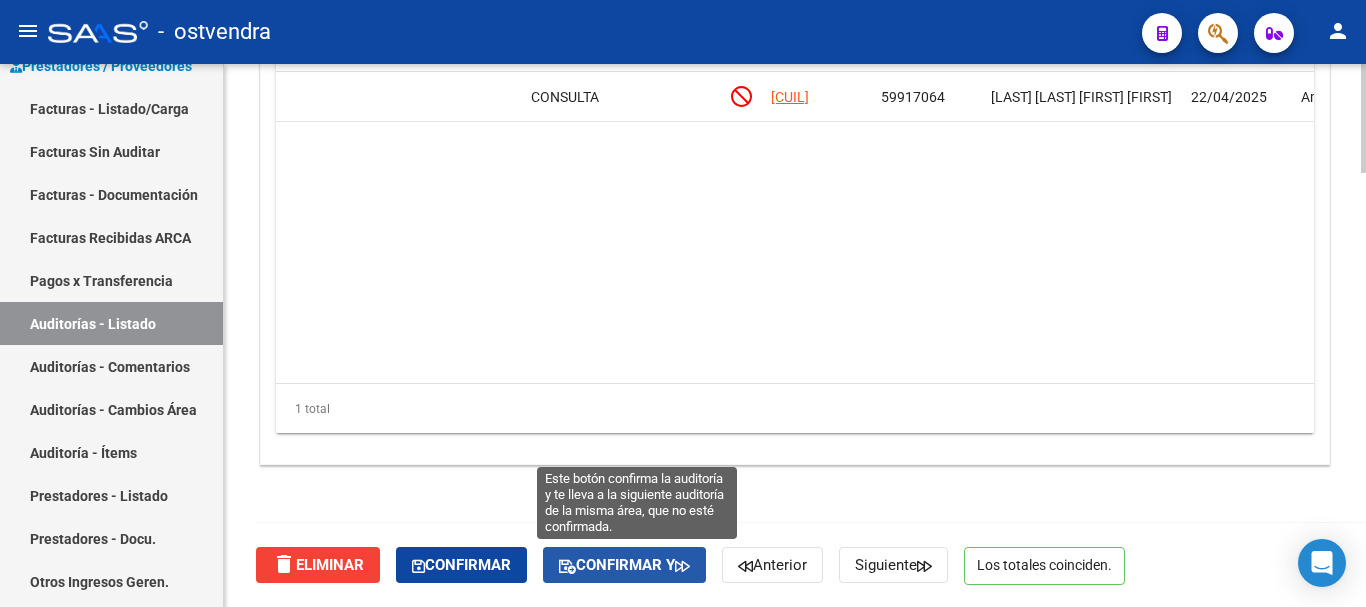 click on "Confirmar y" 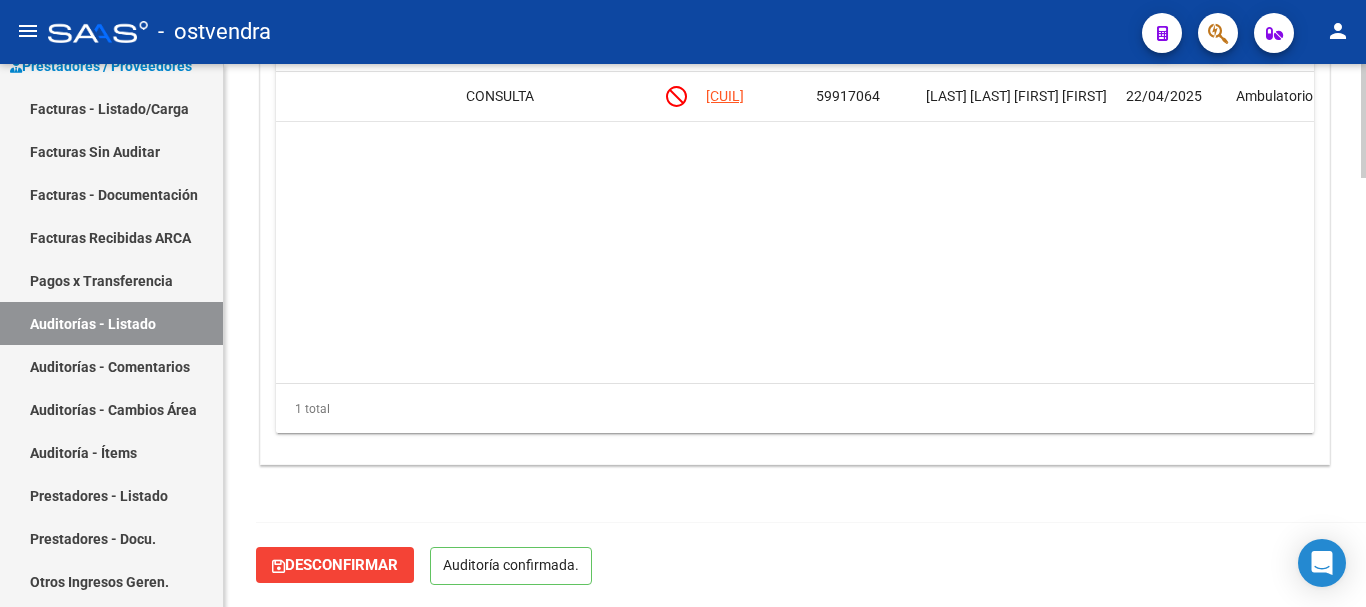 scroll, scrollTop: 2042, scrollLeft: 0, axis: vertical 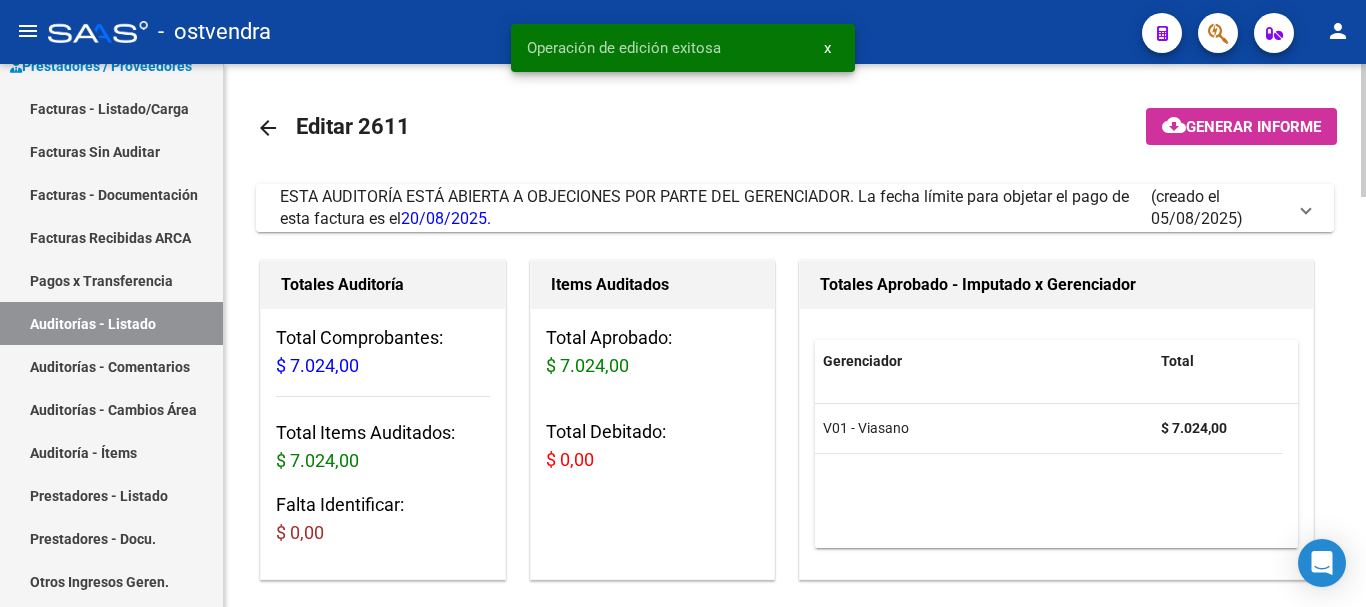click on "ESTA AUDITORÍA ESTÁ ABIERTA A OBJECIONES POR PARTE DEL GERENCIADOR. La fecha límite para objetar el pago de esta factura es el  [DATE]." at bounding box center [704, 207] 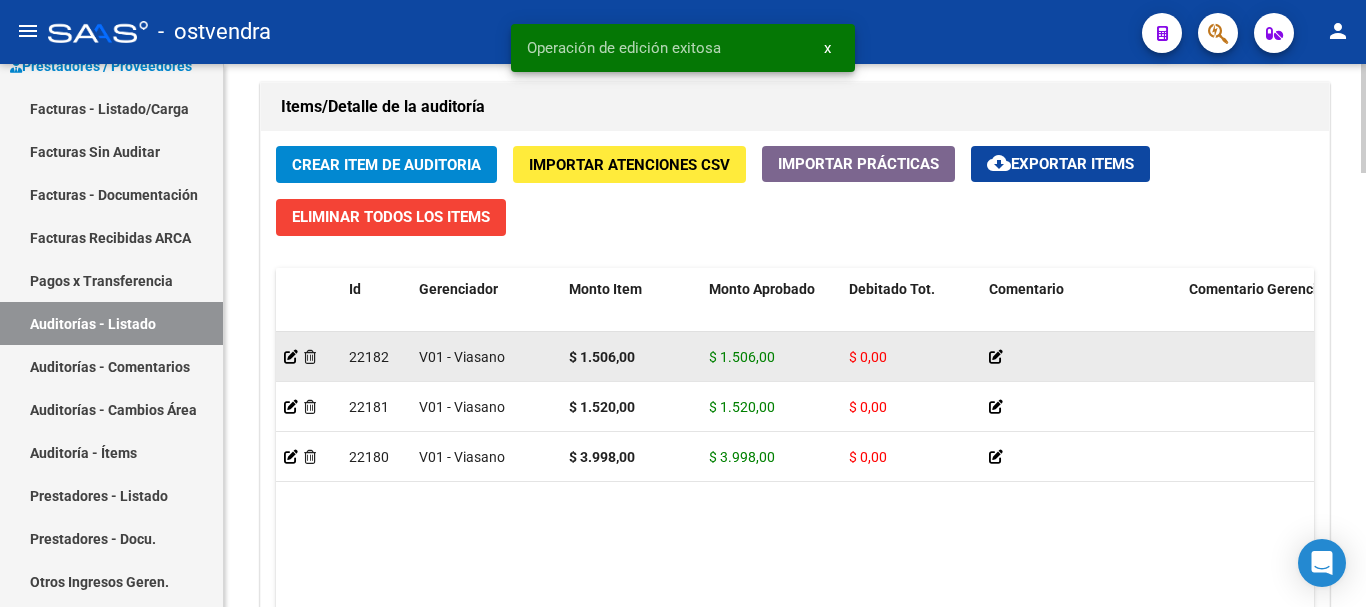 scroll, scrollTop: 2000, scrollLeft: 0, axis: vertical 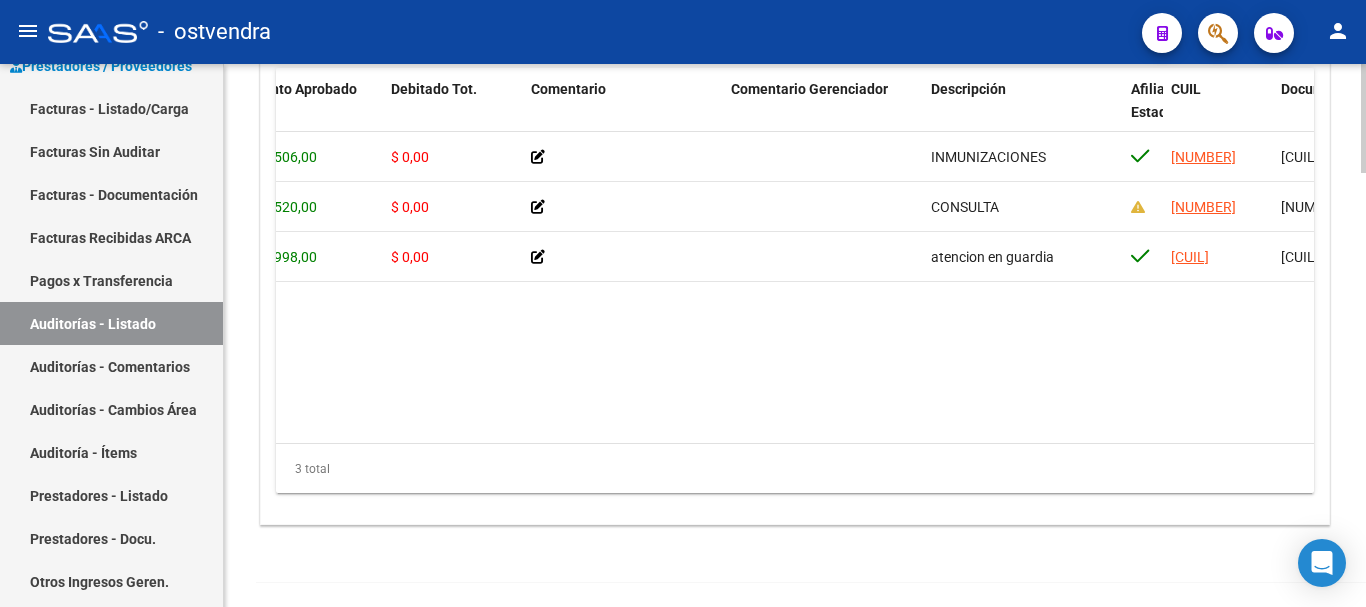 drag, startPoint x: 766, startPoint y: 443, endPoint x: 933, endPoint y: 429, distance: 167.5858 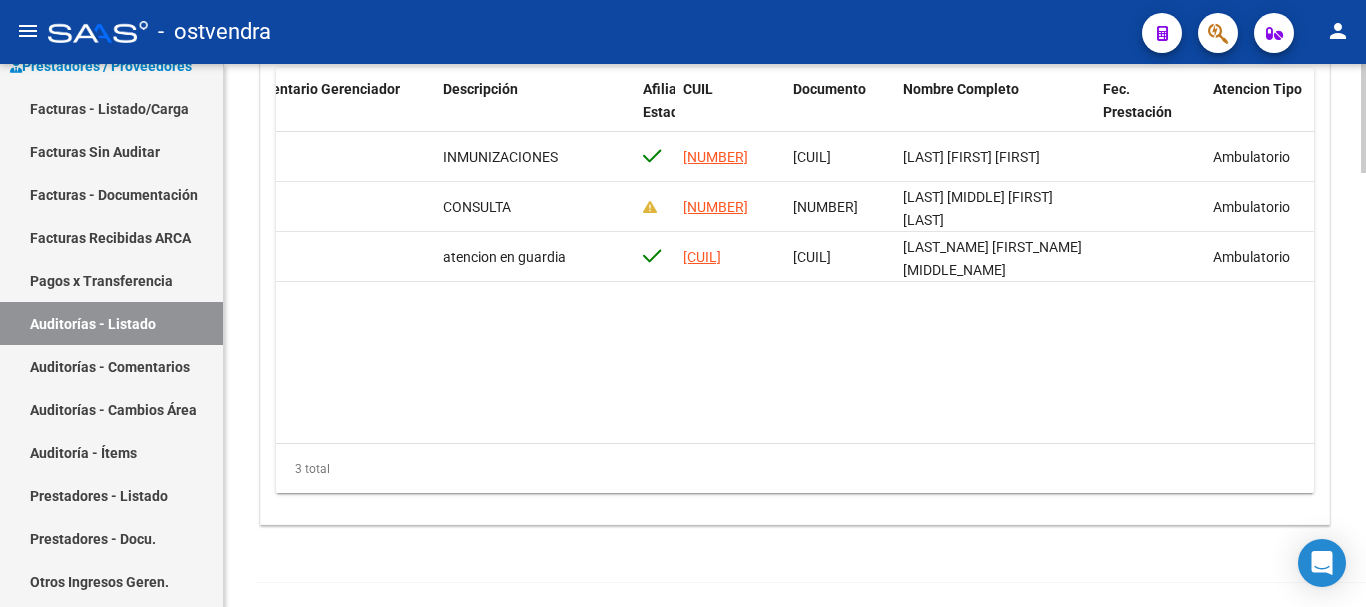 scroll, scrollTop: 0, scrollLeft: 899, axis: horizontal 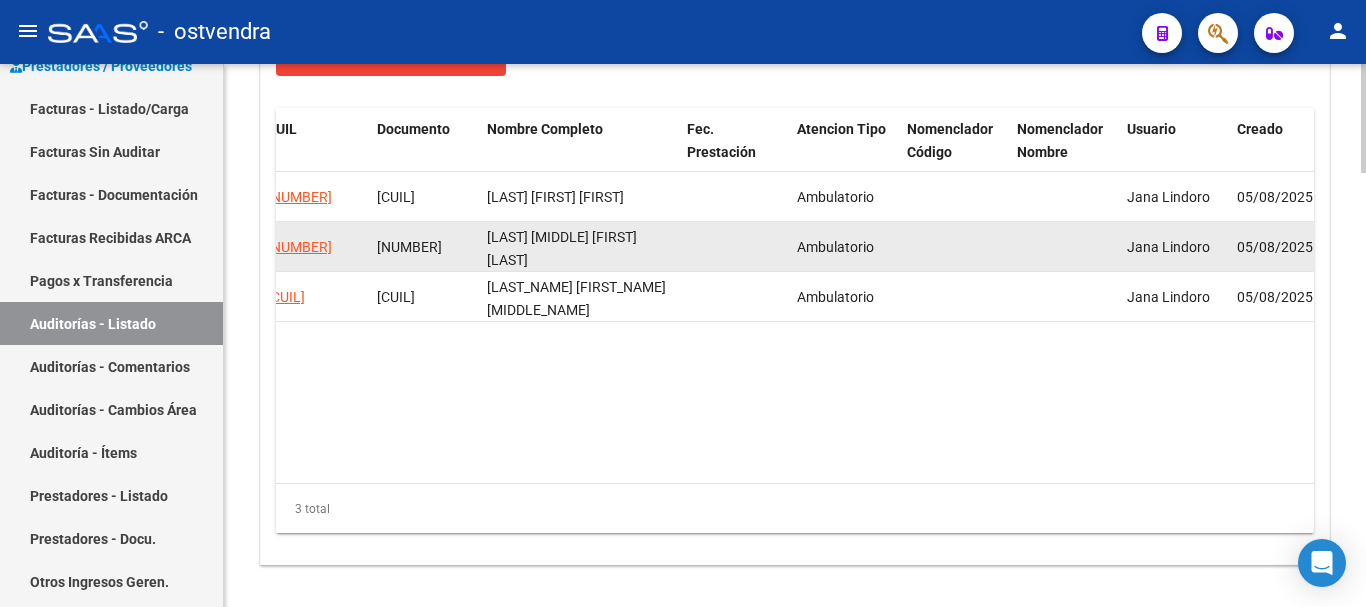 click 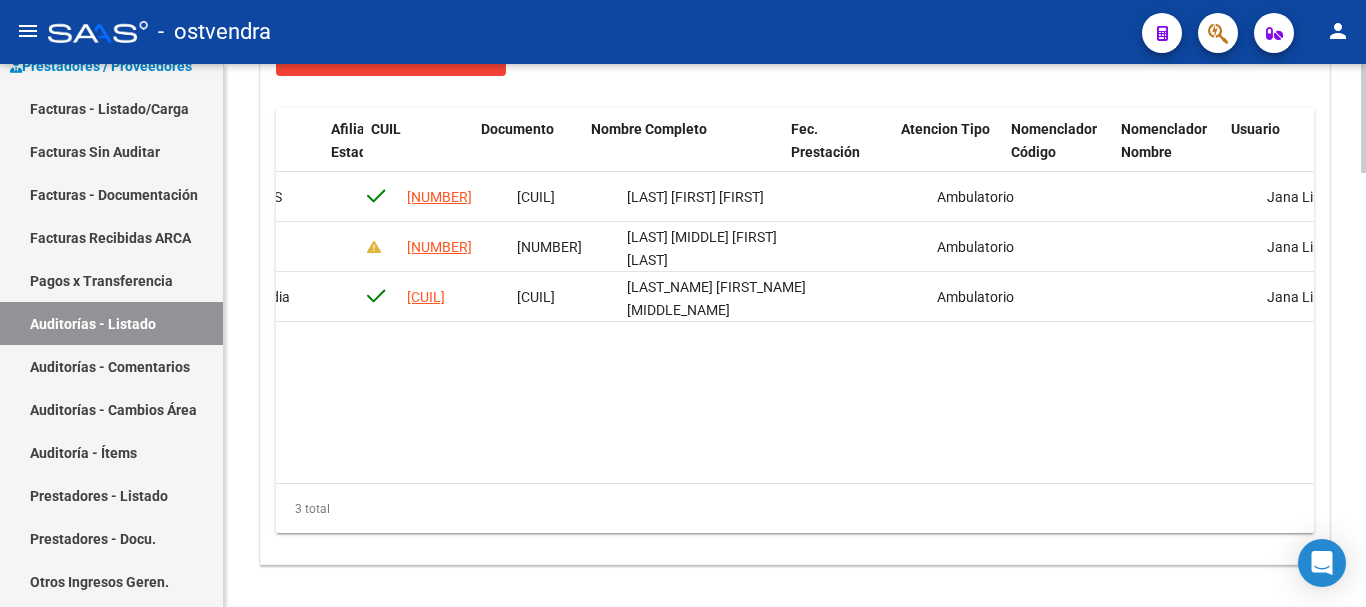 scroll, scrollTop: 0, scrollLeft: 1186, axis: horizontal 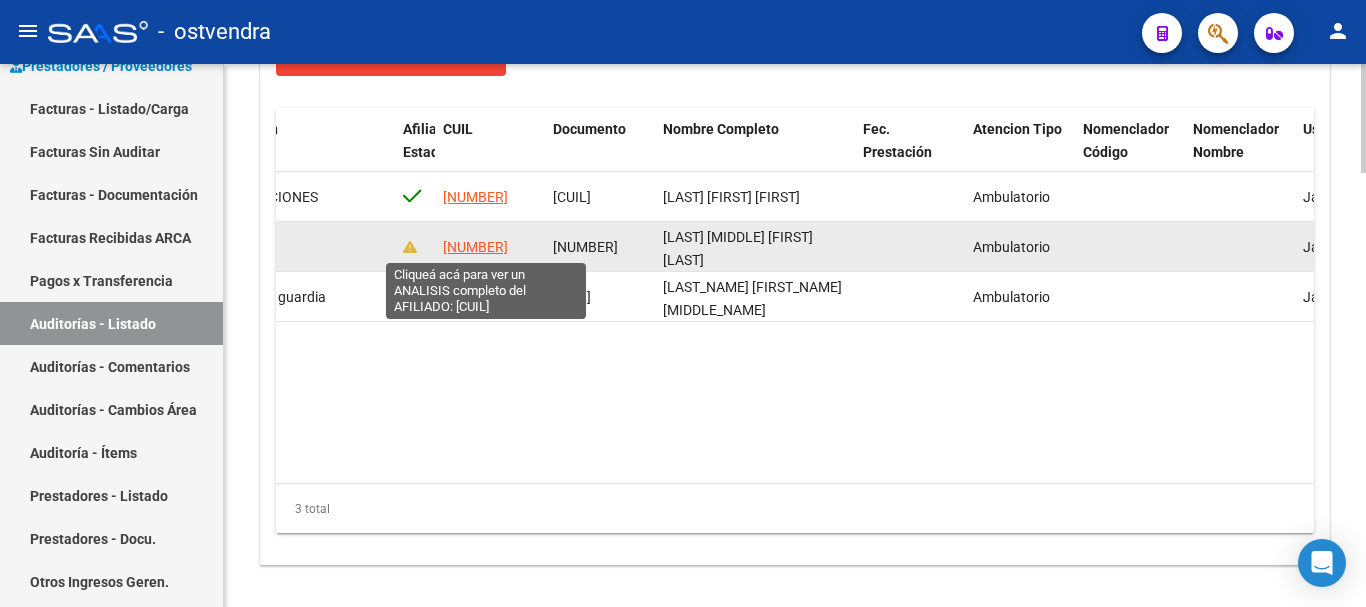 click on "[NUMBER]" 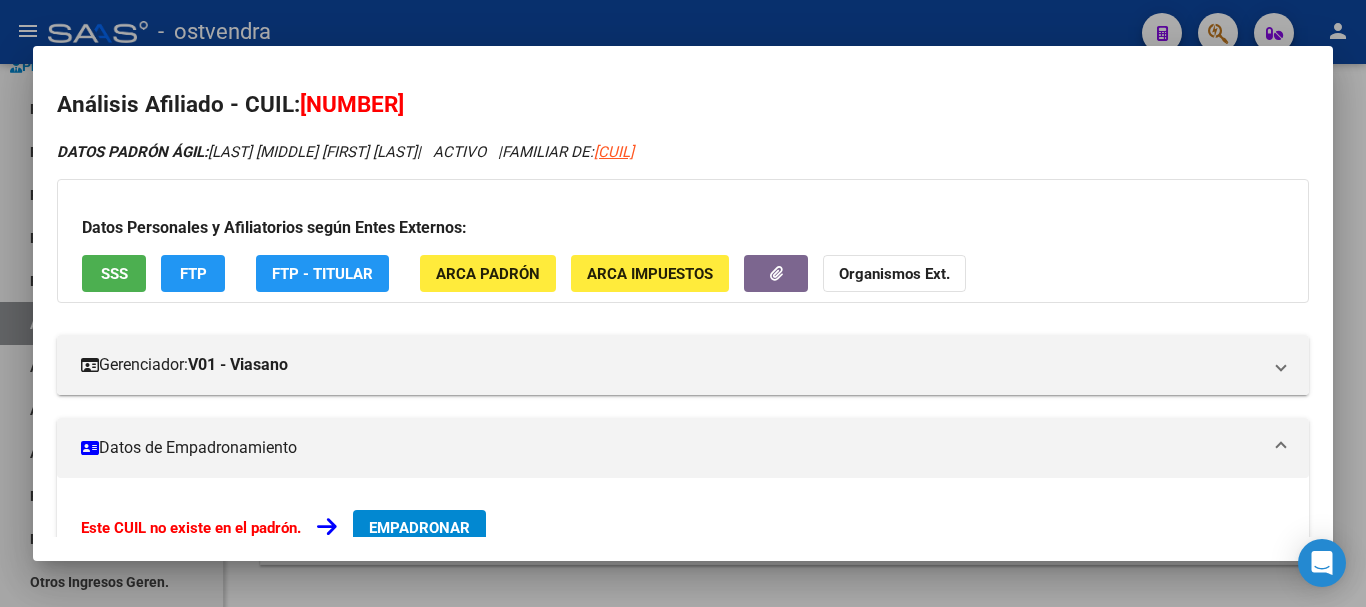 click on "Análisis Afiliado - CUIL: [NUMBER] DATOS PADRÓN ÁGIL: [LAST] [LAST] [FIRST]   |   ACTIVO   |   FAMILIAR DE: [NUMBER] Datos Personales y Afiliatorios según Entes Externos: SSS FTP FTP - Titular ARCA Padrón ARCA Impuestos Organismos Ext.   Gerenciador:     V01 - Viasano Atención telefónica: Atención emergencias: Otros Datos Útiles:   Datos de Empadronamiento Este CUIL no existe en el padrón. EMPADRONAR Aunque no esté empadronado usted puede saber información de aportes, deudas, FTP, consulta a la super y demás herramientas que posee SAAS.   Información Prestacional:     SUR / SURGE / INTEGR.   Sin Certificado Discapacidad   Not. Internacion / Censo Hosp.  Prestaciones Auditadas   Aportes y Contribuciones del Afiliado: [NUMBER] Hemos buscado el CUIL - [NUMBER] - y el mismo no existe en nuestra información procesada de aportes y contribuciones El mismo fue buscado en: Cuenta Corriente Devengada de Régimen General Percibido Total" at bounding box center [683, 304] 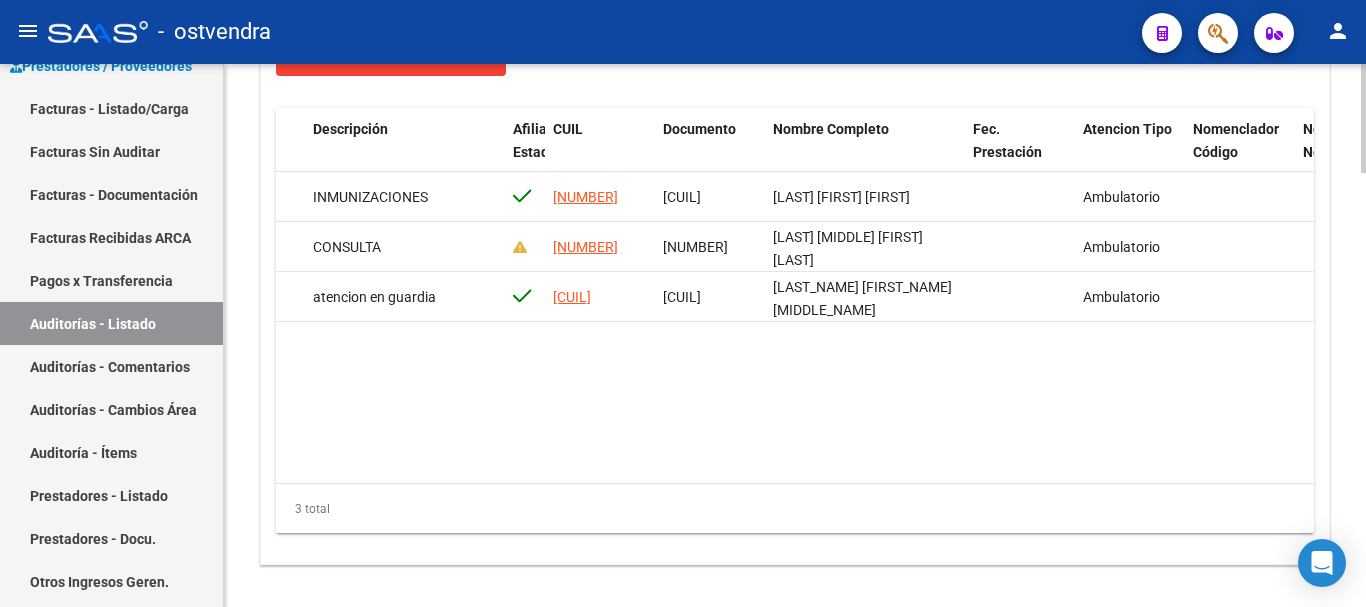 scroll, scrollTop: 0, scrollLeft: 1103, axis: horizontal 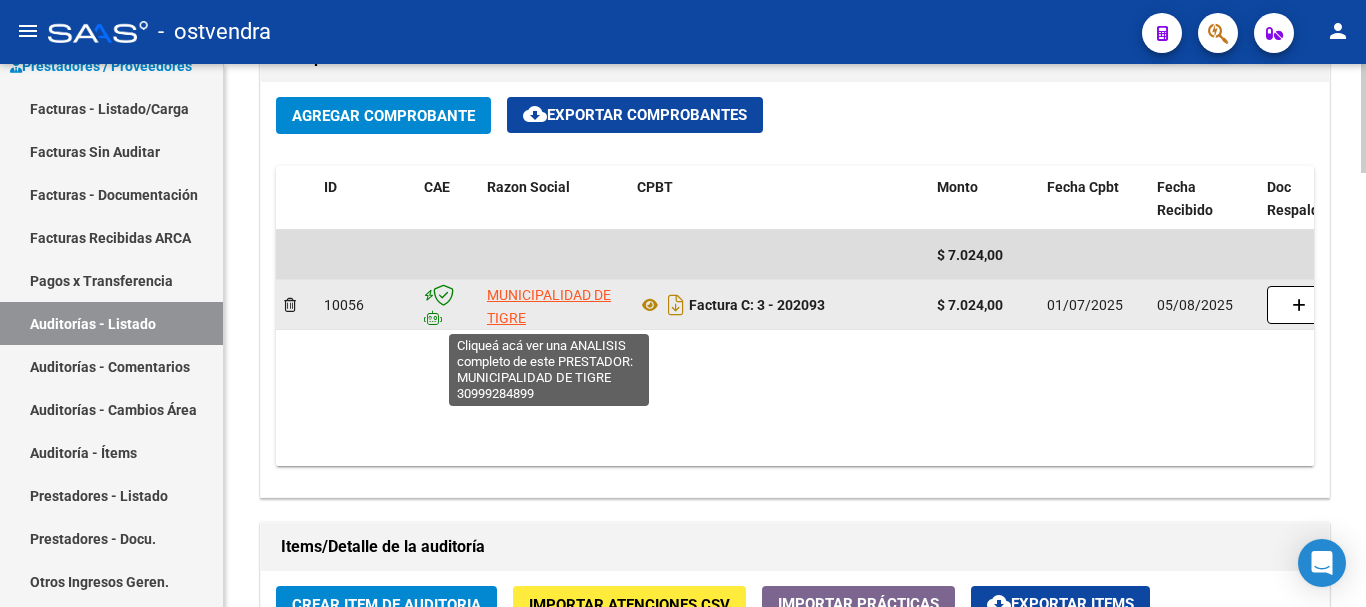 click on "MUNICIPALIDAD DE TIGRE" 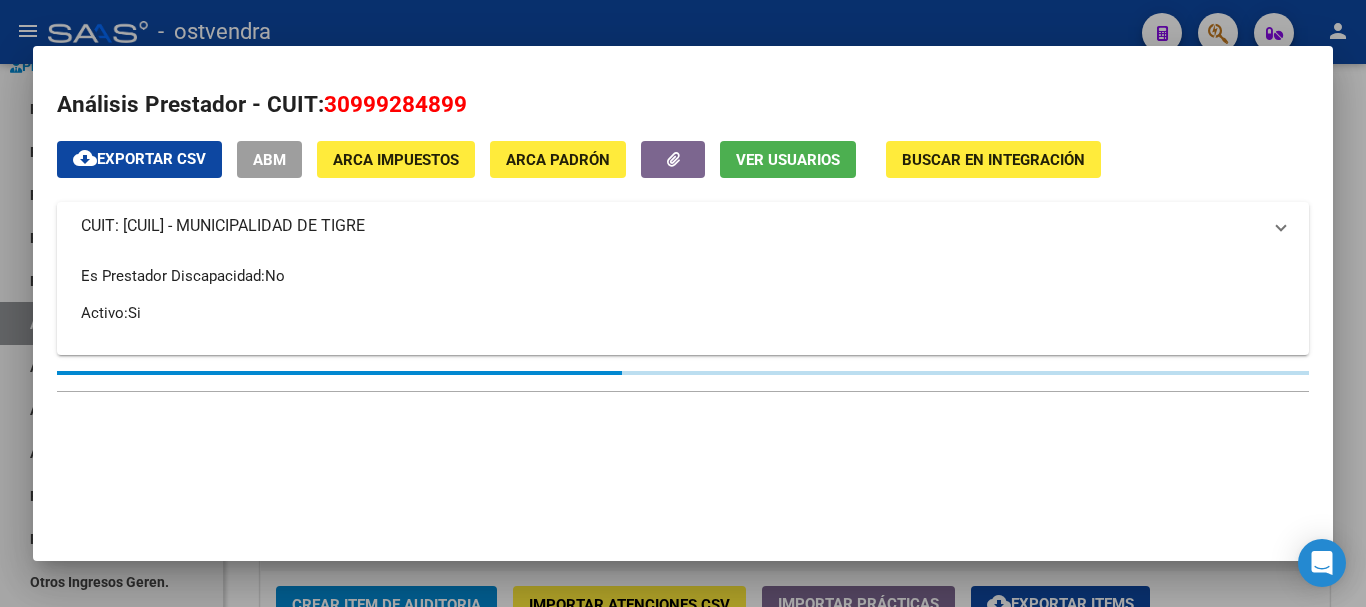 click at bounding box center (683, 303) 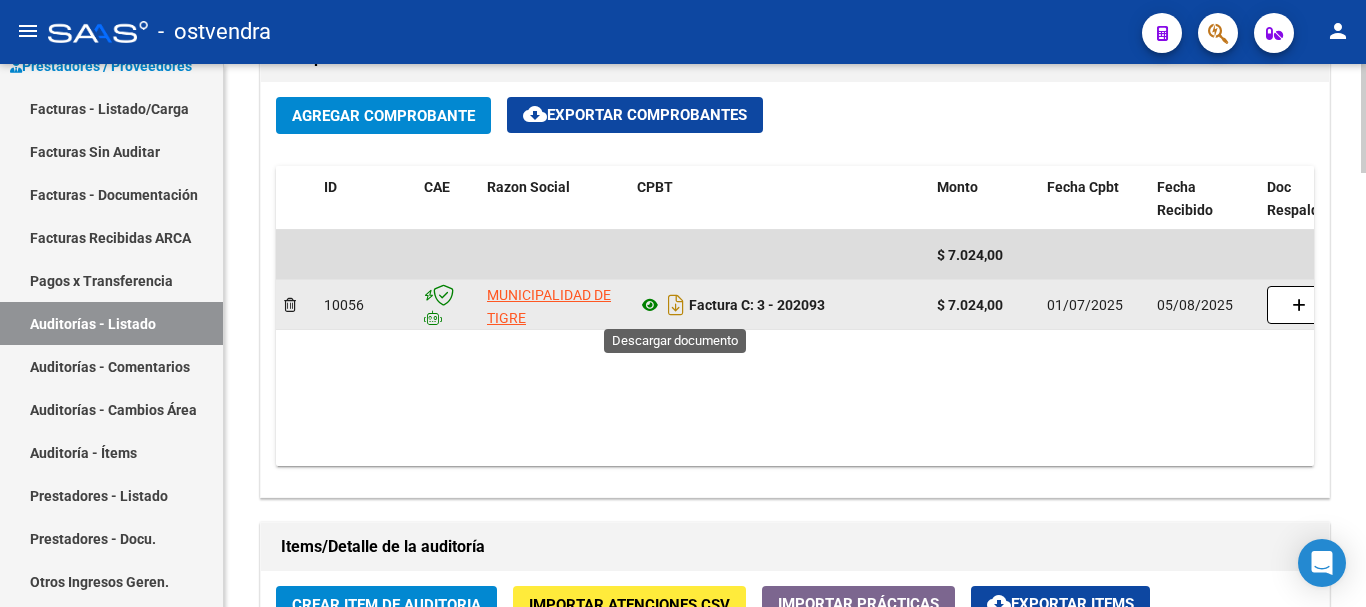 click 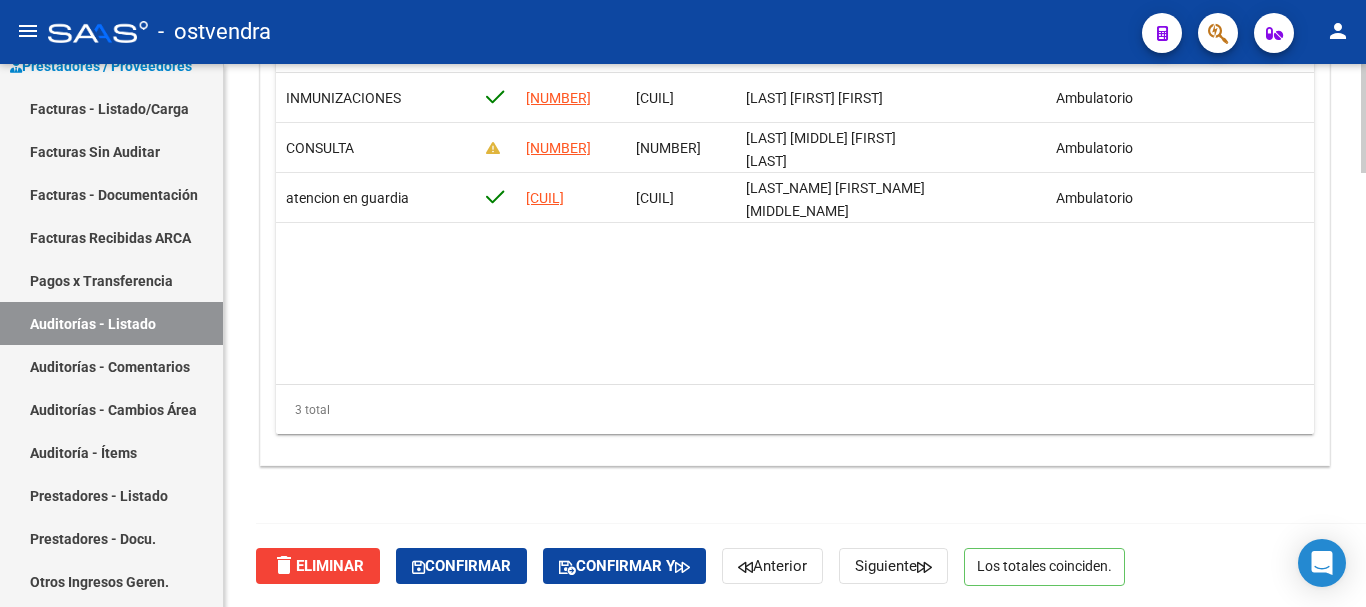 scroll, scrollTop: 2160, scrollLeft: 0, axis: vertical 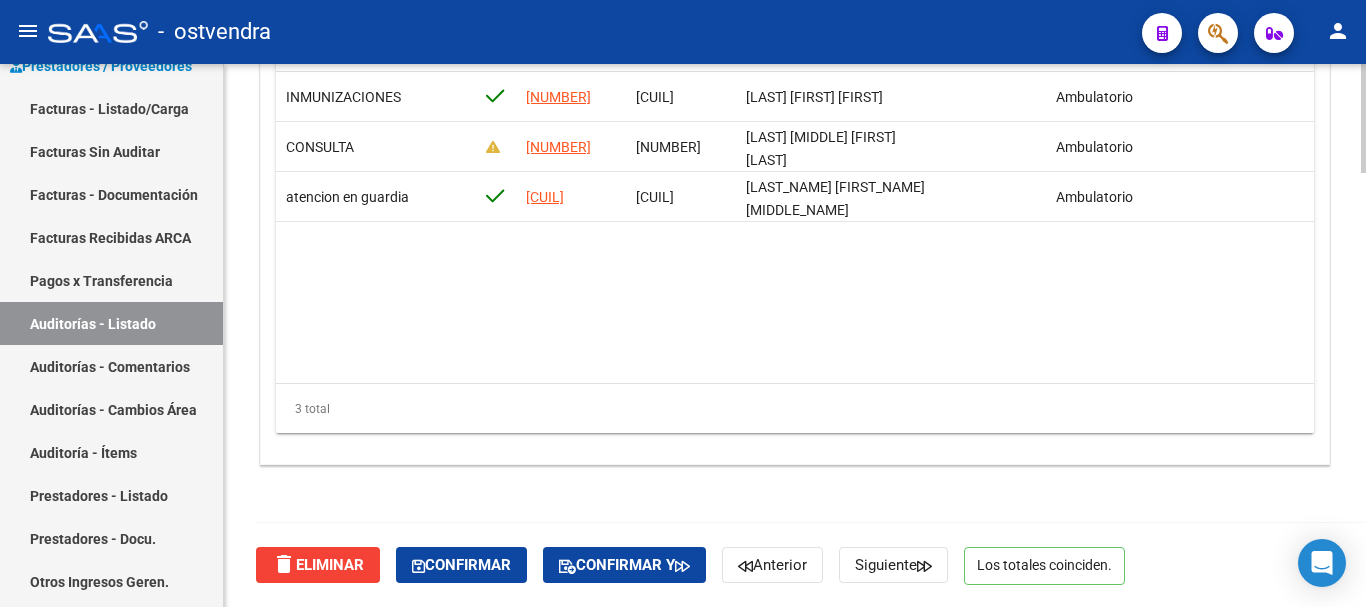 drag, startPoint x: 814, startPoint y: 356, endPoint x: 571, endPoint y: 416, distance: 250.29782 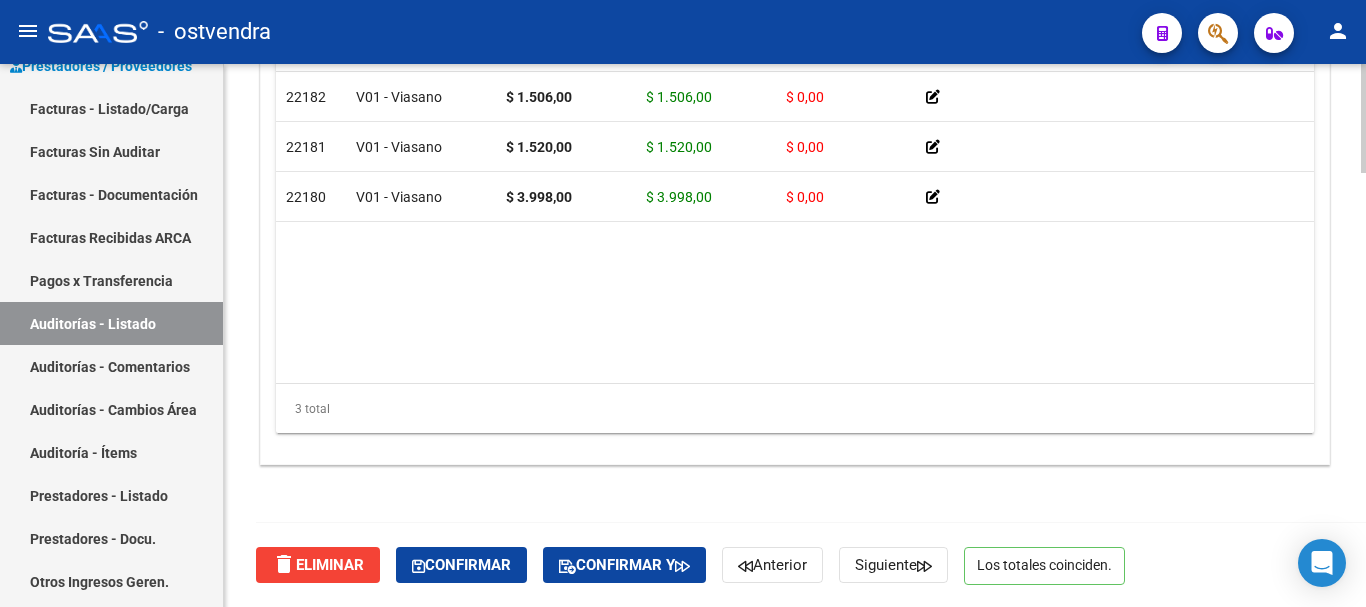 scroll, scrollTop: 0, scrollLeft: 2, axis: horizontal 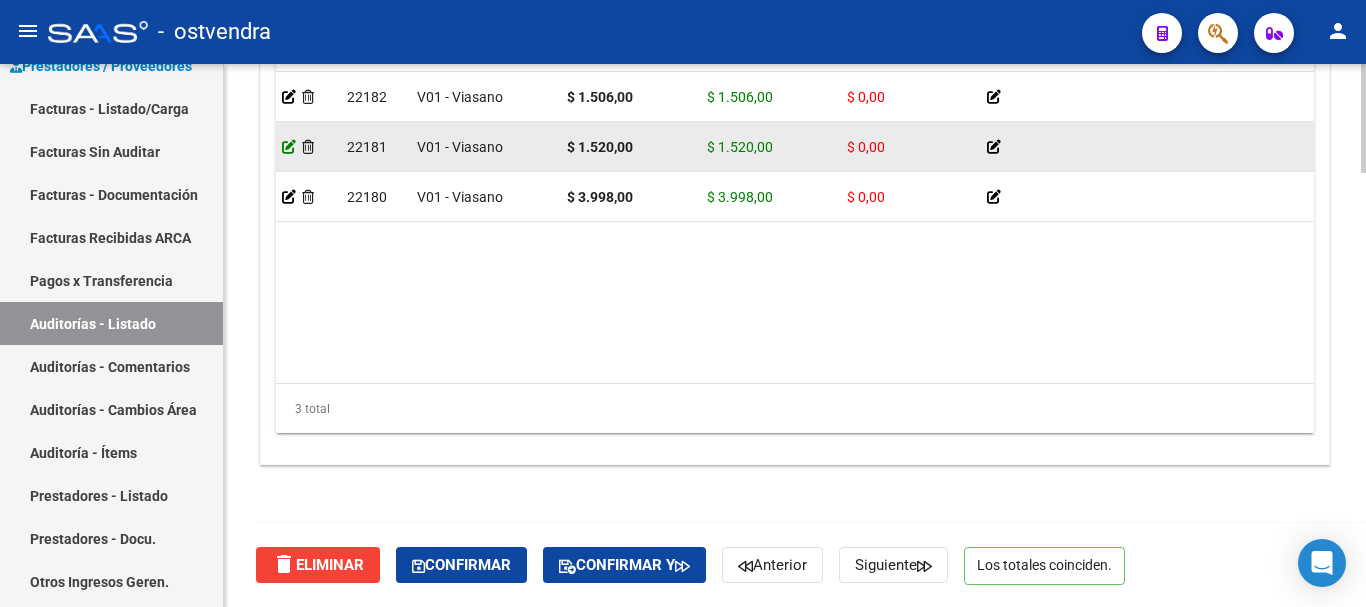 click 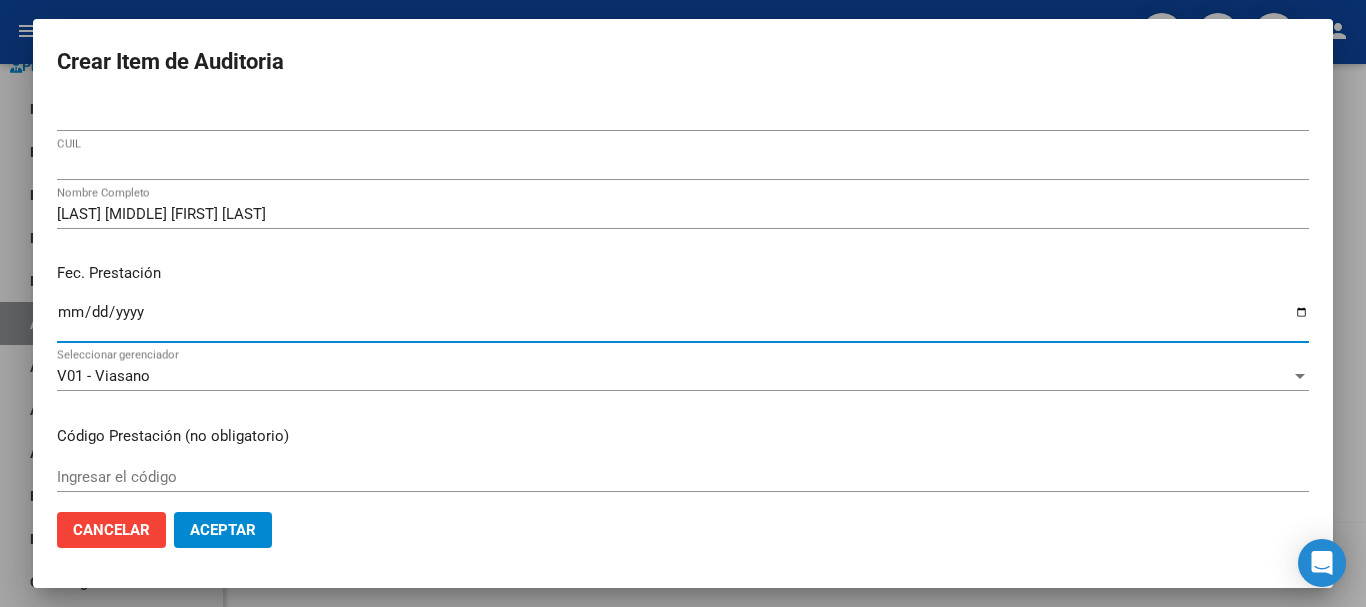 click on "Ingresar la fecha" at bounding box center [683, 320] 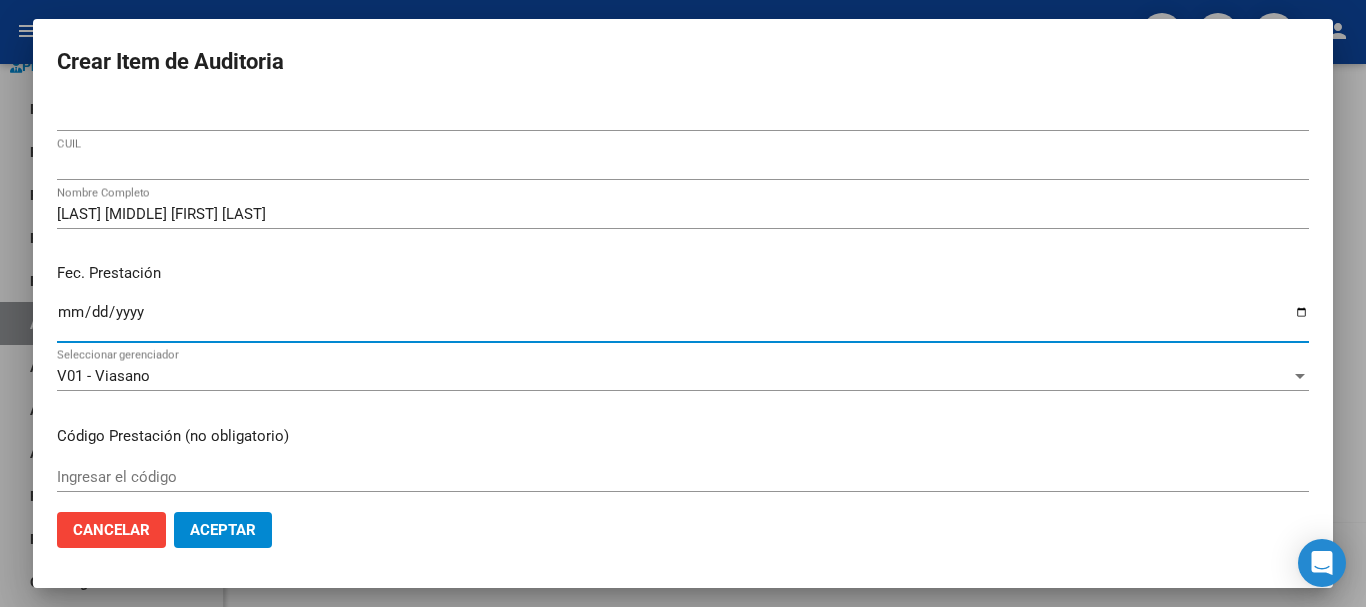 type on "2025-04-24" 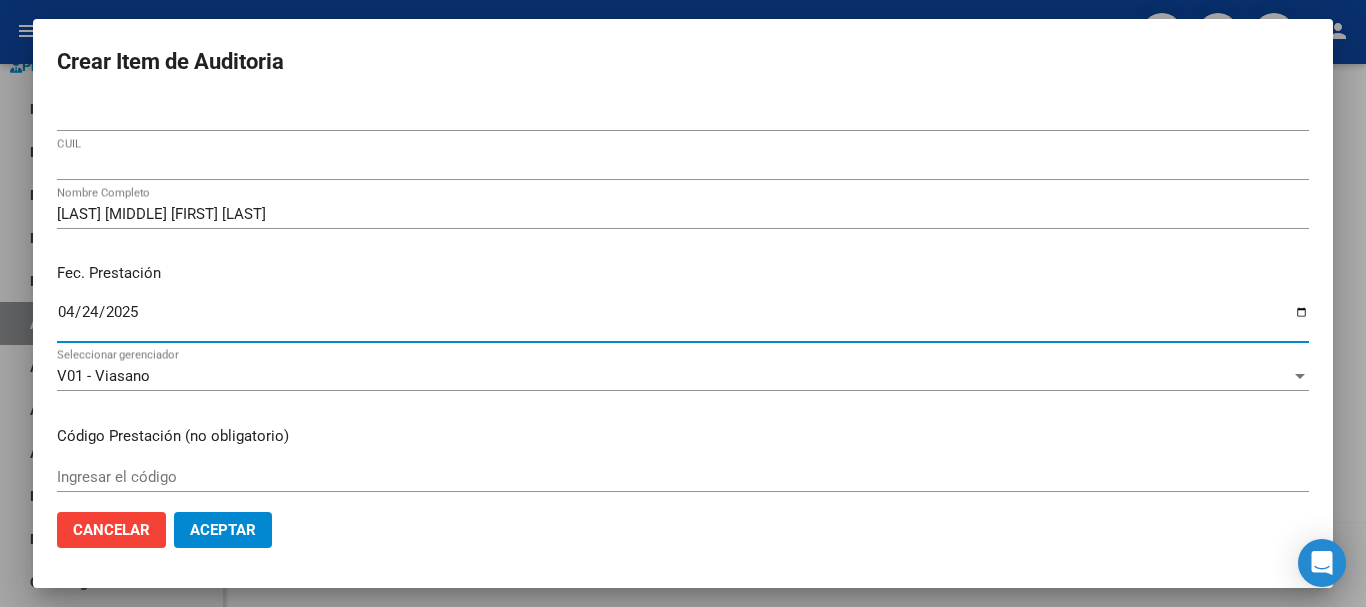 click on "Aceptar" 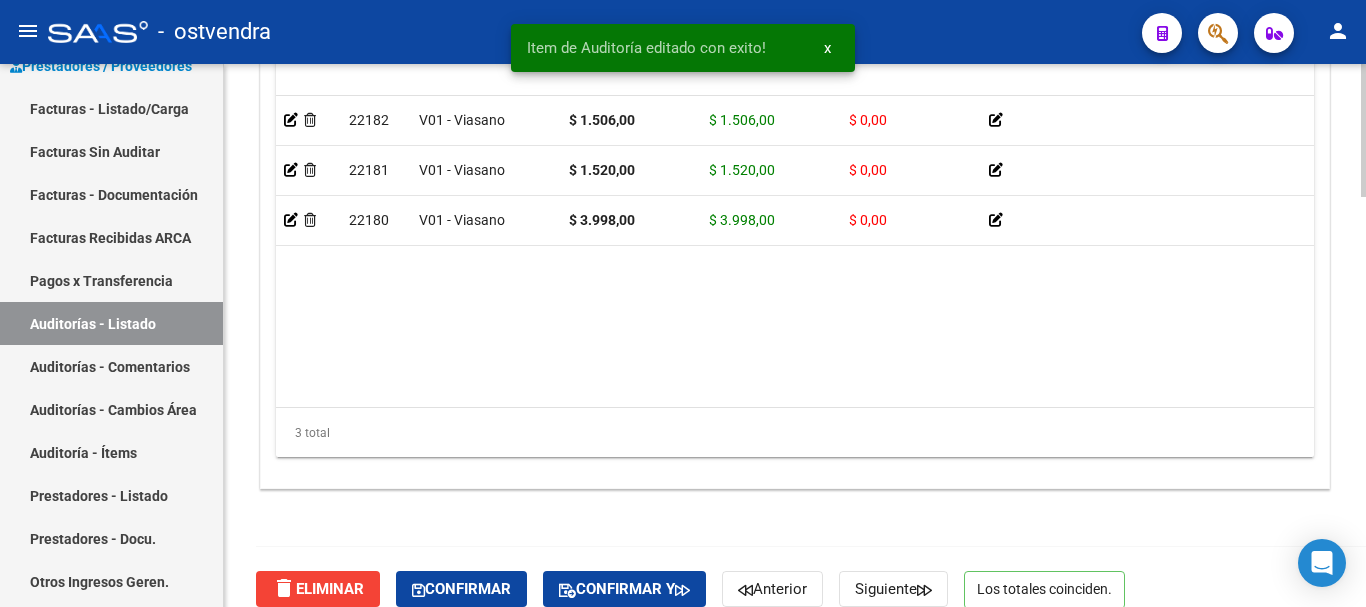 scroll, scrollTop: 1670, scrollLeft: 0, axis: vertical 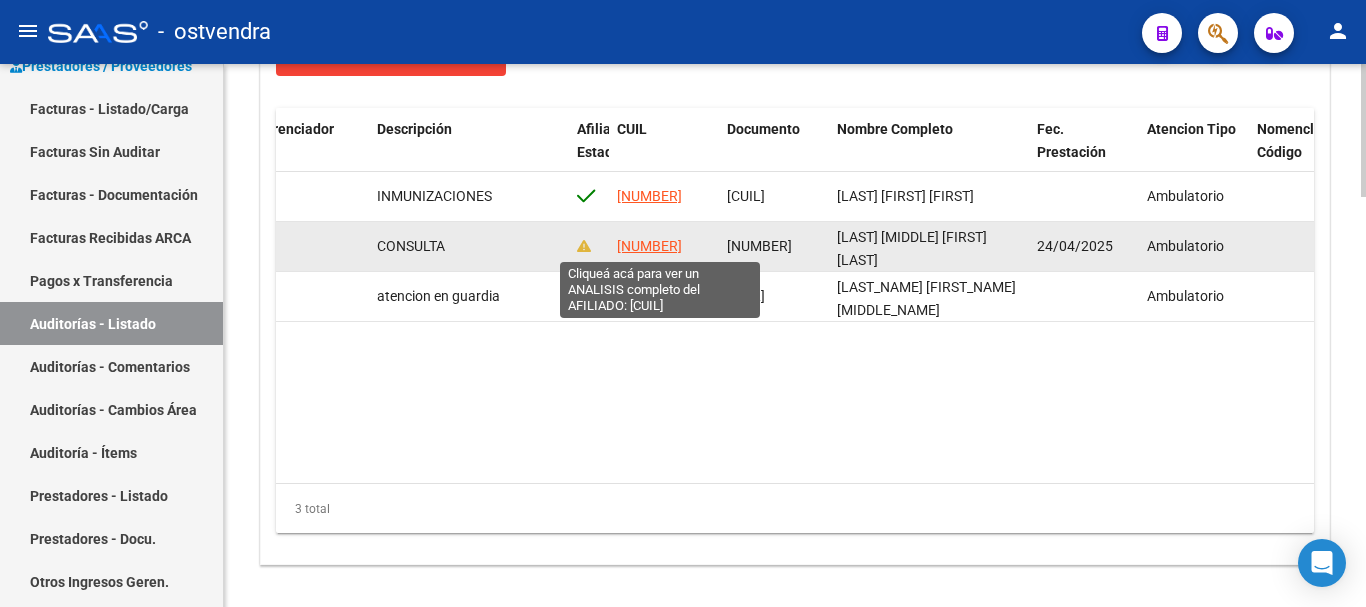 click on "[NUMBER]" 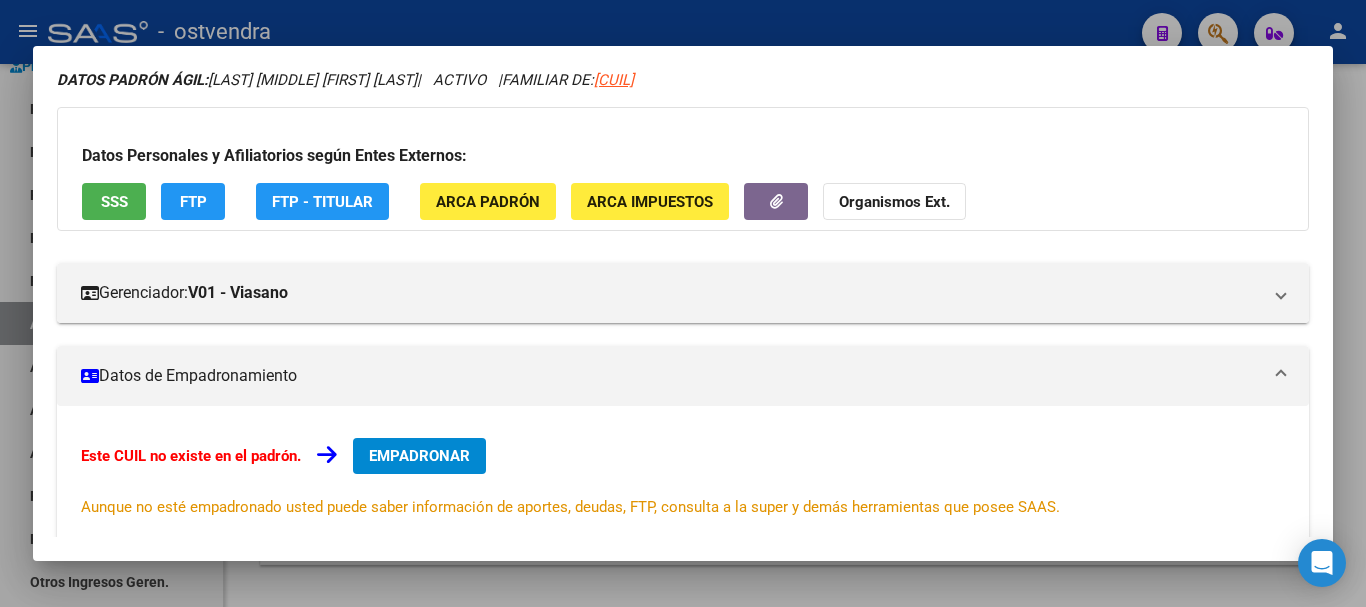 scroll, scrollTop: 0, scrollLeft: 0, axis: both 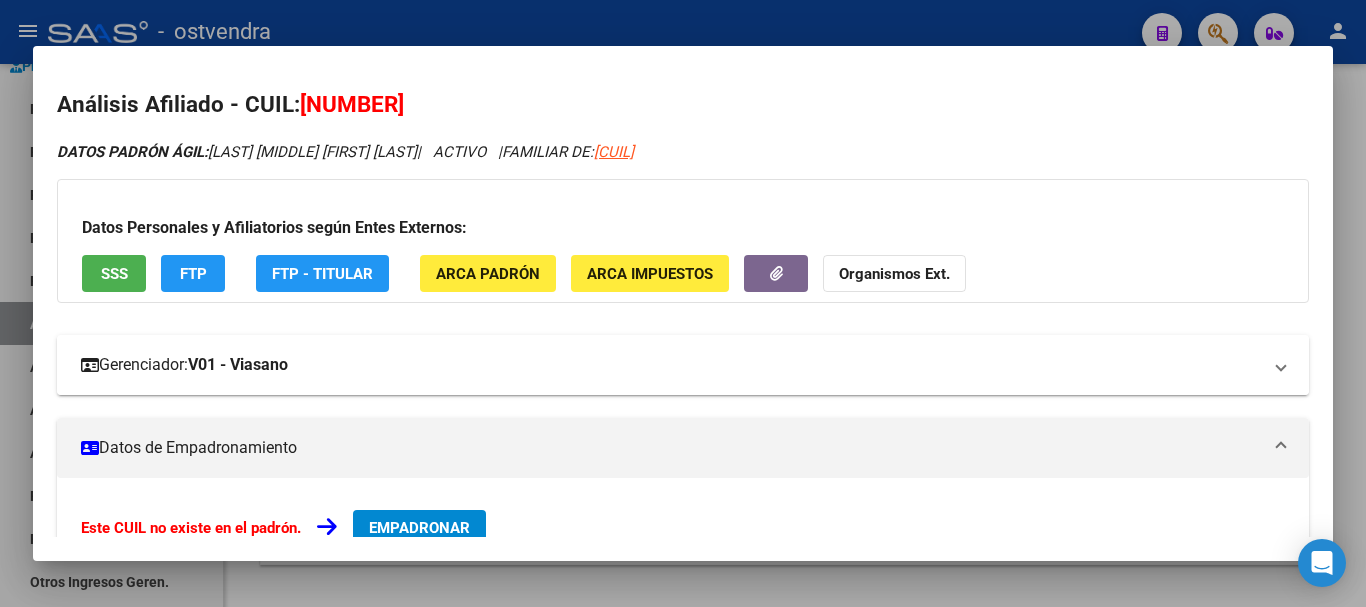 click on "Gerenciador: V01 - Viasano" at bounding box center (683, 365) 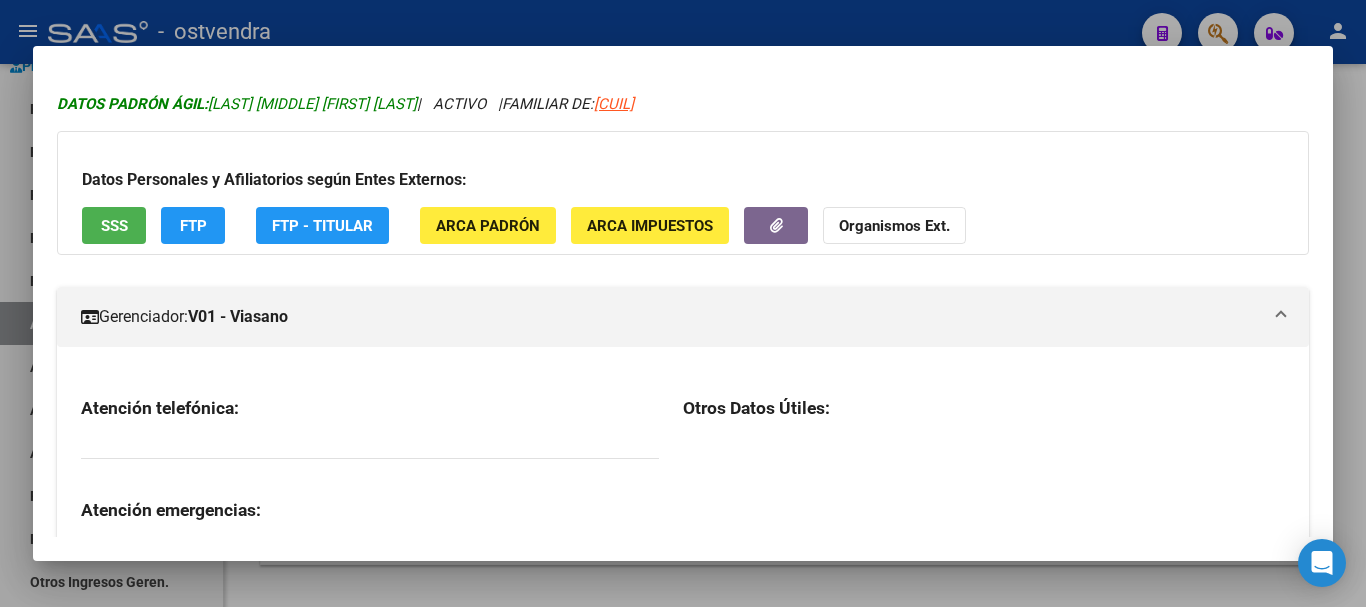 scroll, scrollTop: 0, scrollLeft: 0, axis: both 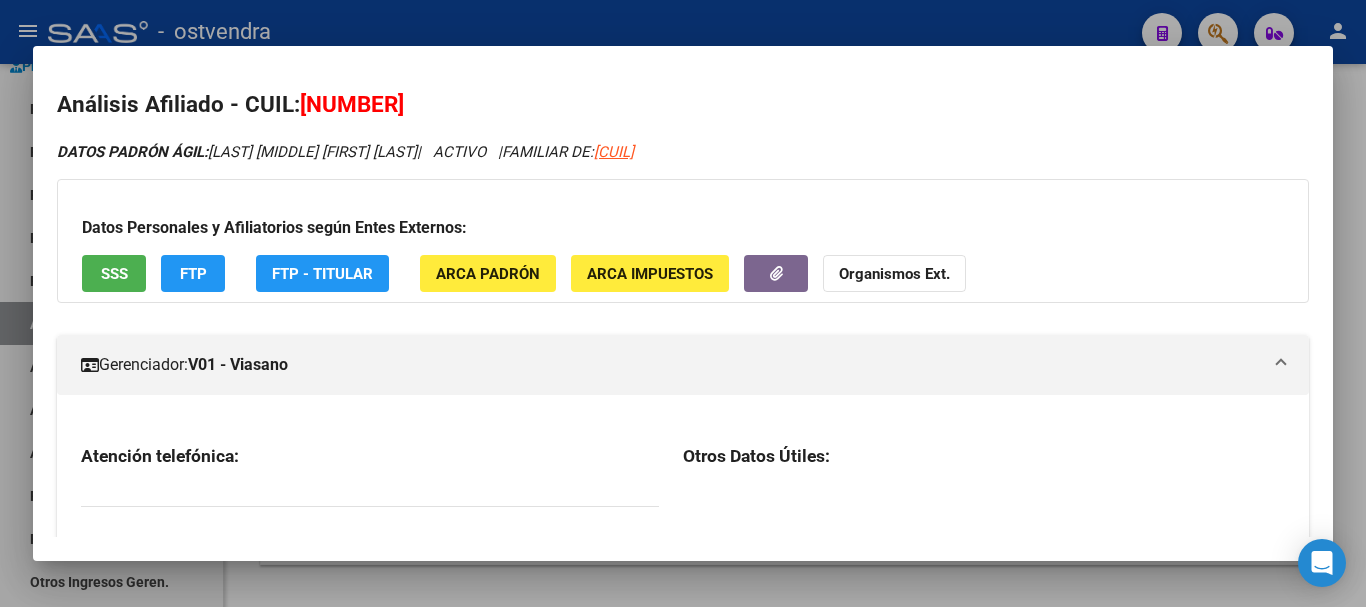 click at bounding box center (683, 303) 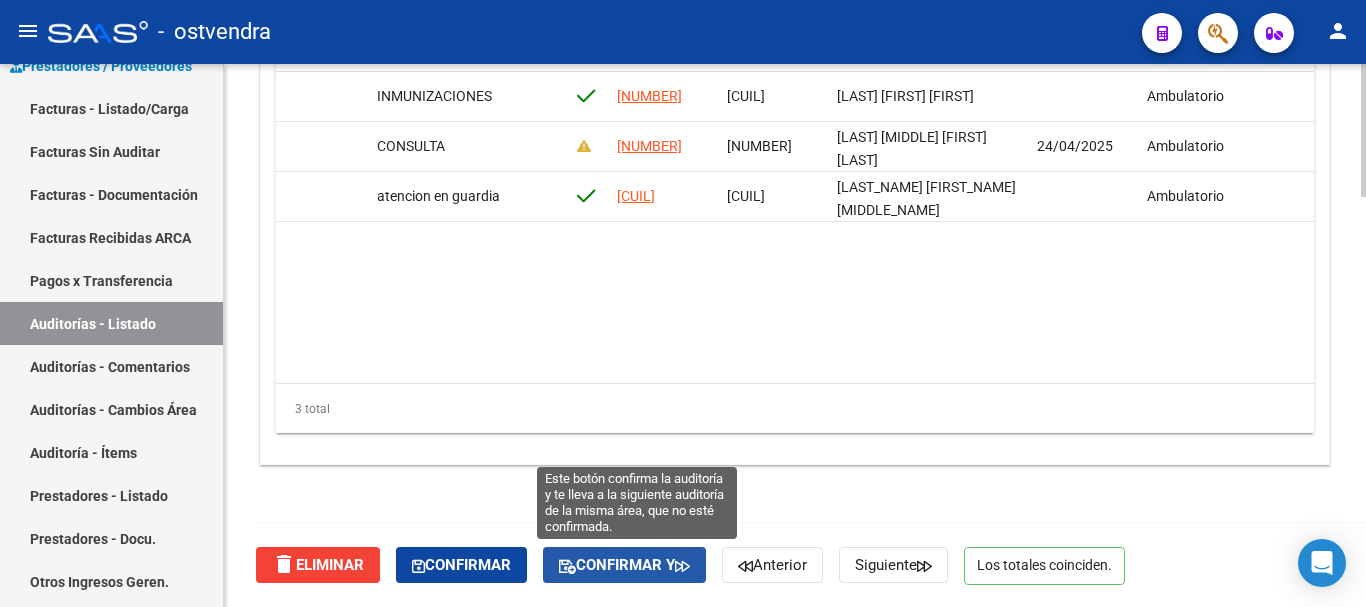 click on "Confirmar y" 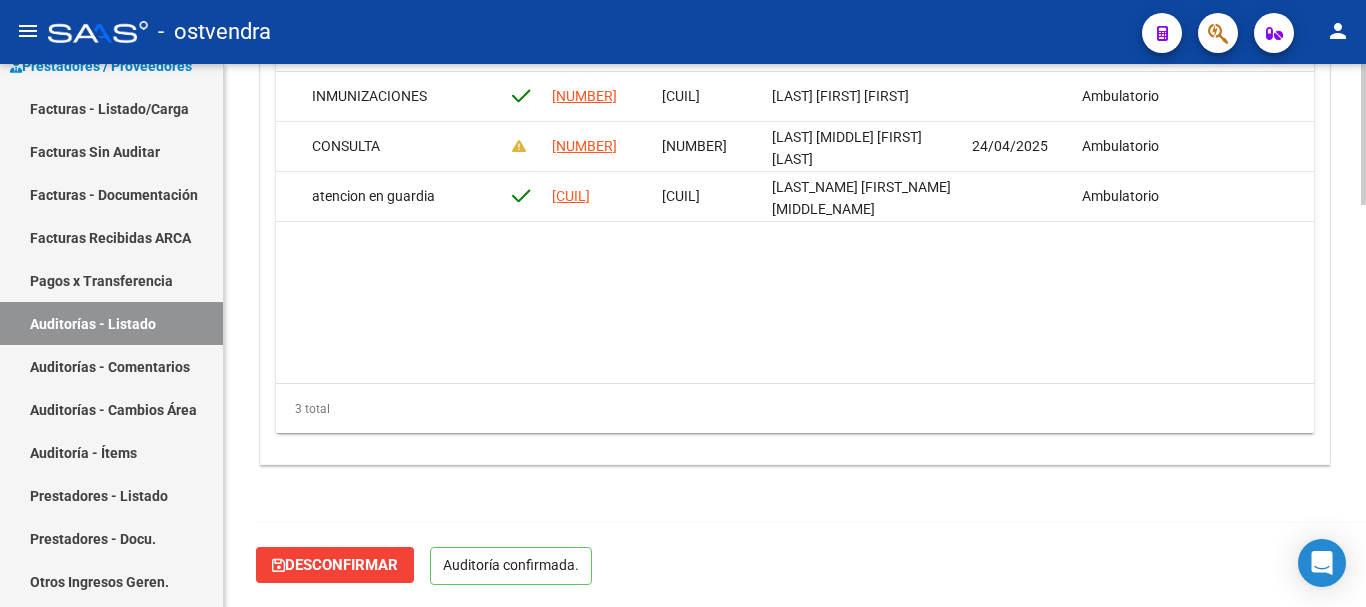 scroll, scrollTop: 1552, scrollLeft: 0, axis: vertical 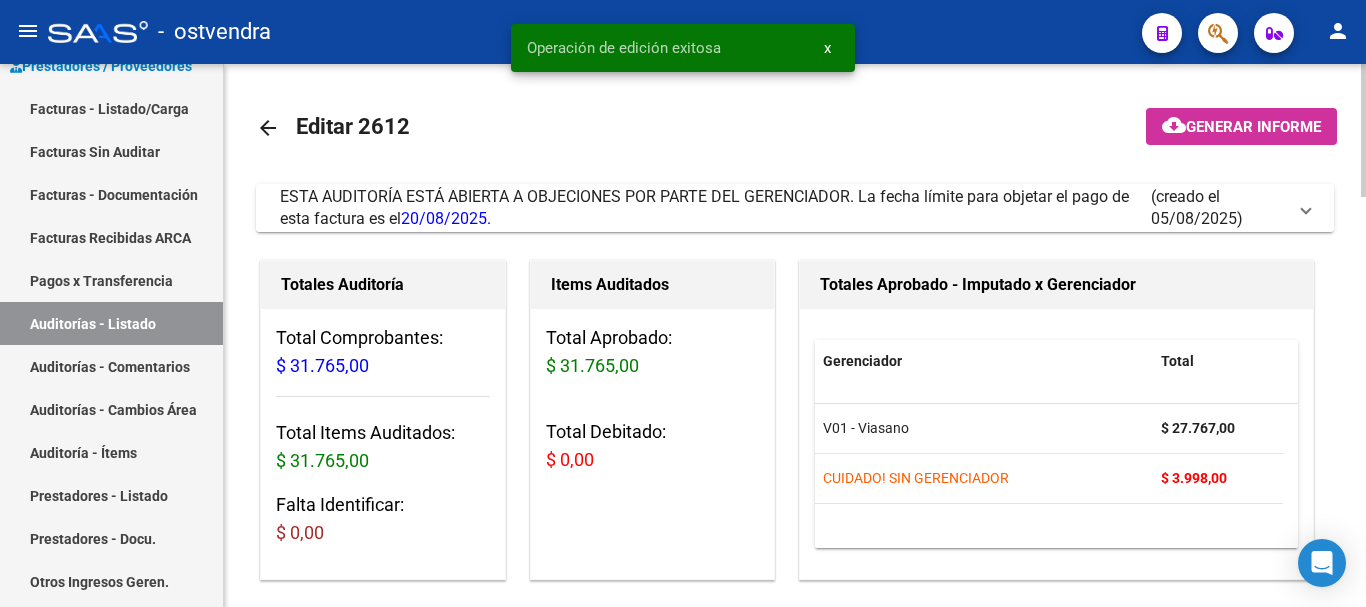 click on "ESTA AUDITORÍA ESTÁ ABIERTA A OBJECIONES POR PARTE DEL GERENCIADOR. La fecha límite para objetar el pago de esta factura es el  [DATE]." at bounding box center [715, 208] 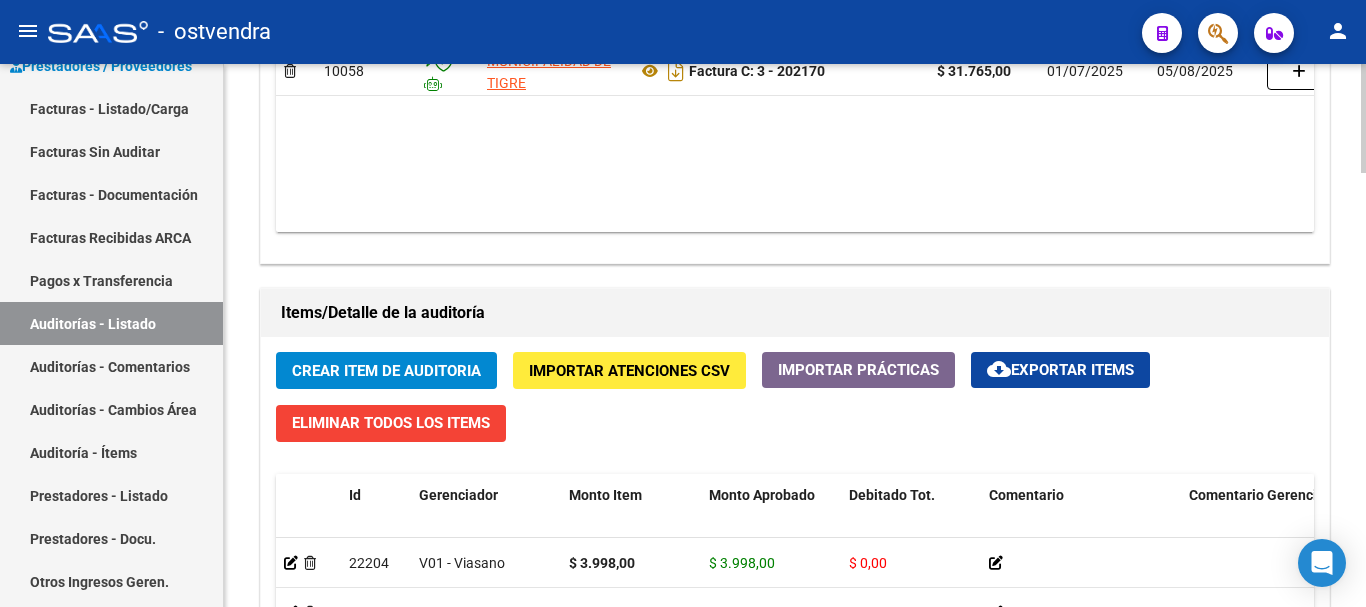 scroll, scrollTop: 2100, scrollLeft: 0, axis: vertical 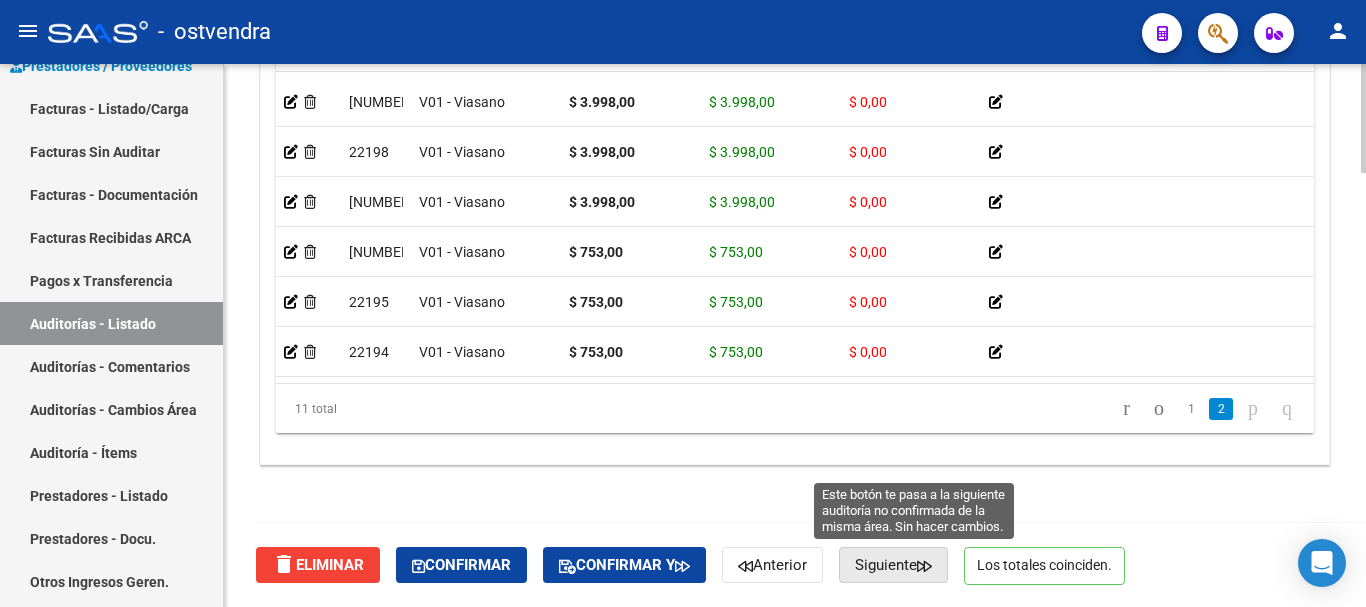 click on "Siguiente" 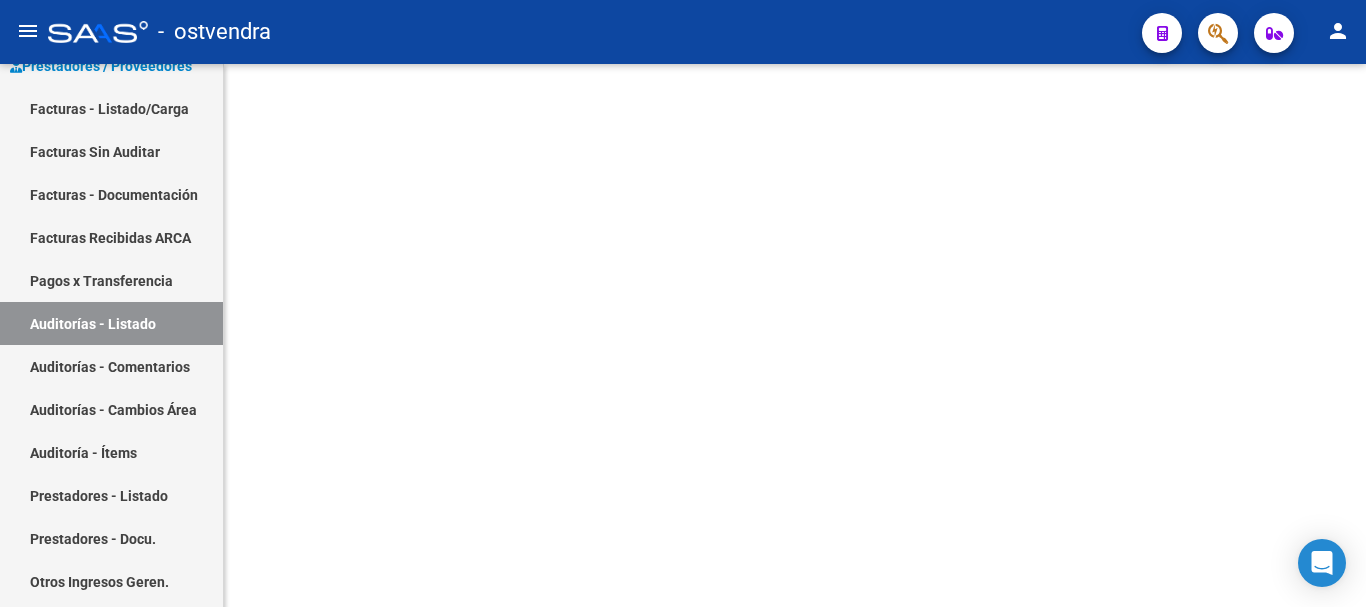 scroll, scrollTop: 0, scrollLeft: 0, axis: both 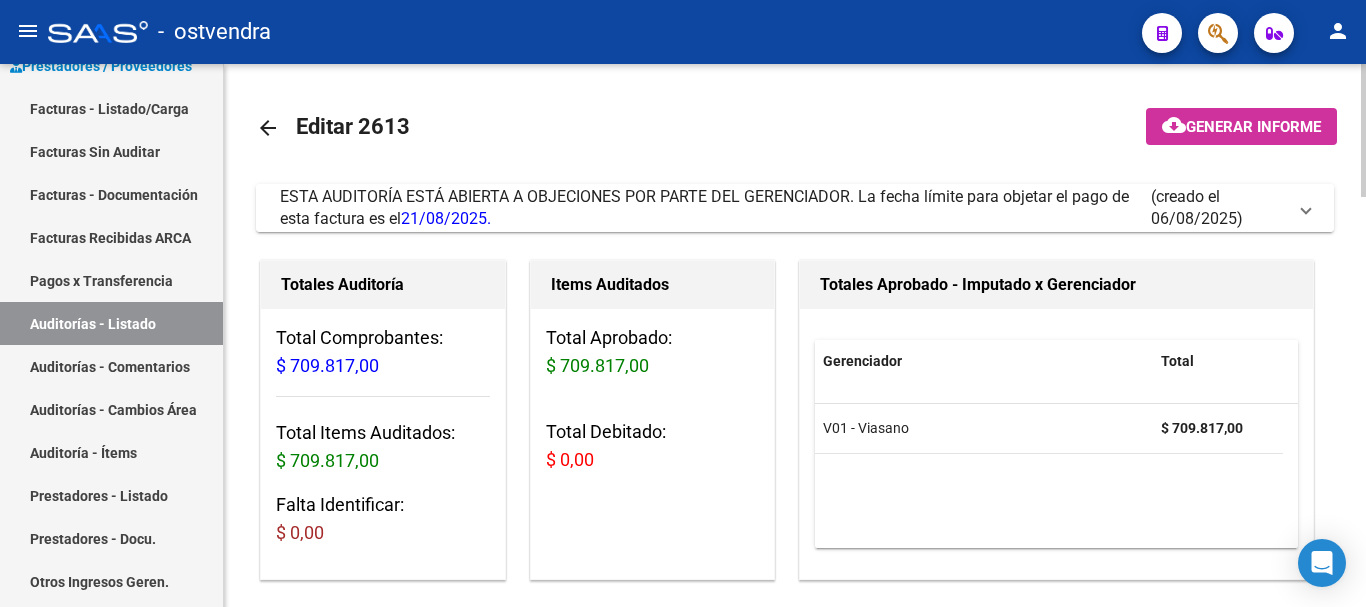 click on "ESTA AUDITORÍA ESTÁ ABIERTA A OBJECIONES POR PARTE DEL GERENCIADOR. La fecha límite para objetar el pago de esta factura es el  [DATE]." at bounding box center [704, 207] 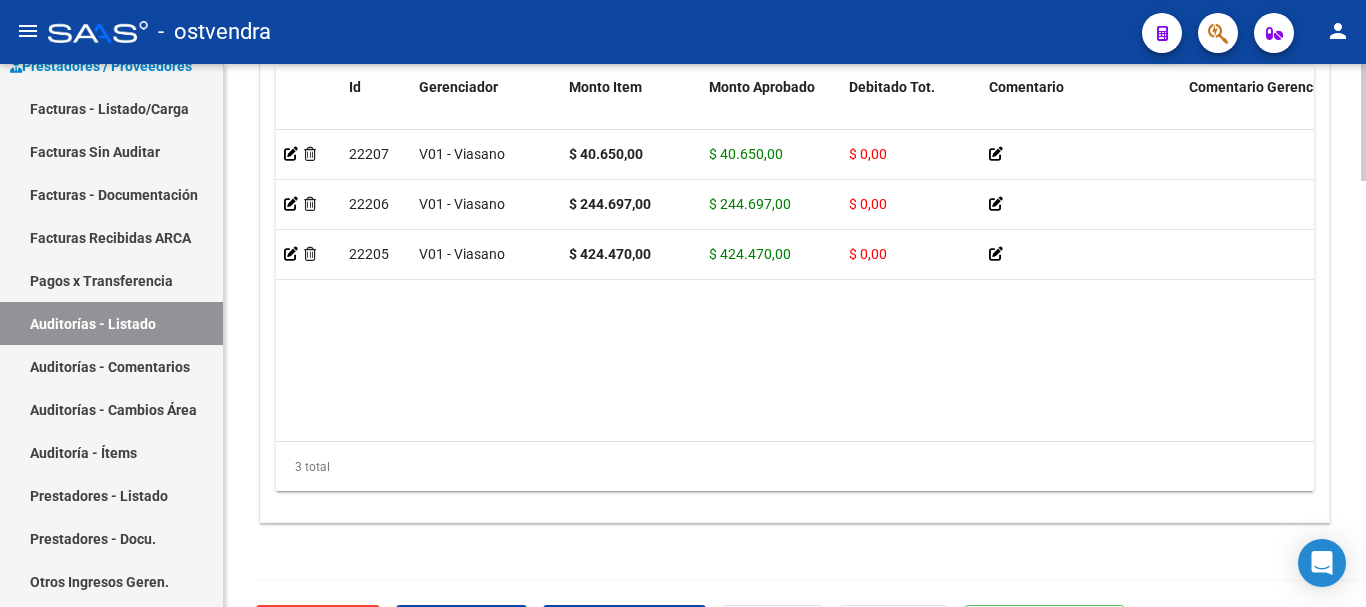scroll, scrollTop: 1980, scrollLeft: 0, axis: vertical 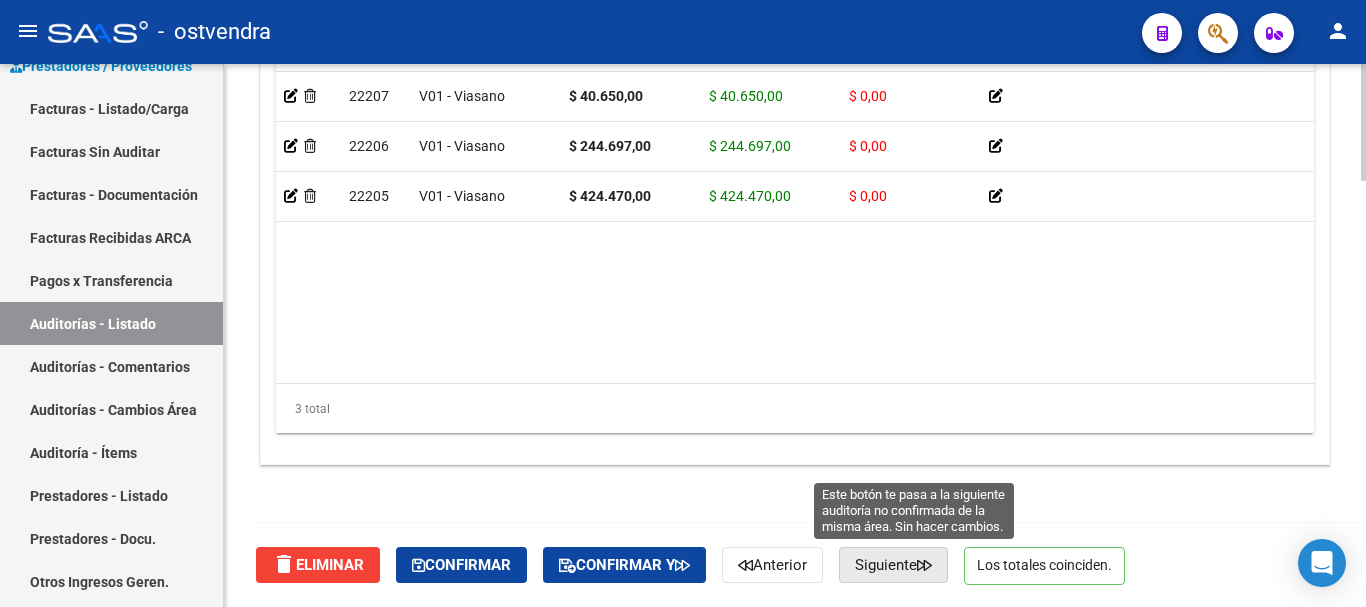 click on "Siguiente" 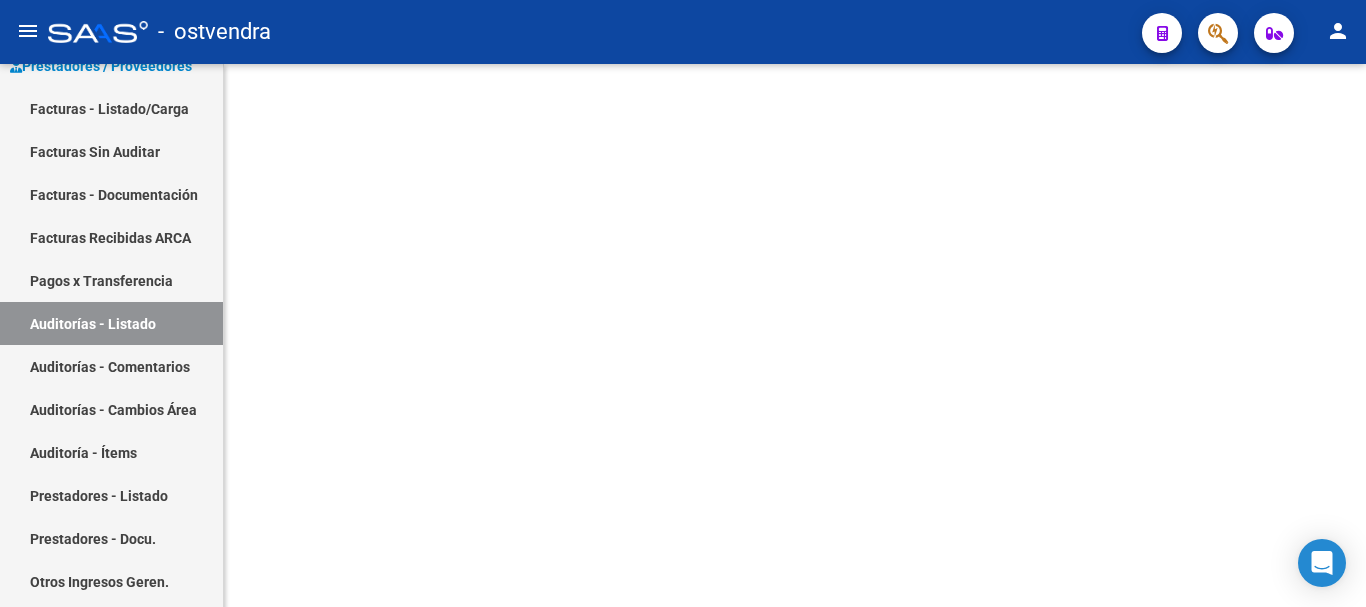 scroll, scrollTop: 0, scrollLeft: 0, axis: both 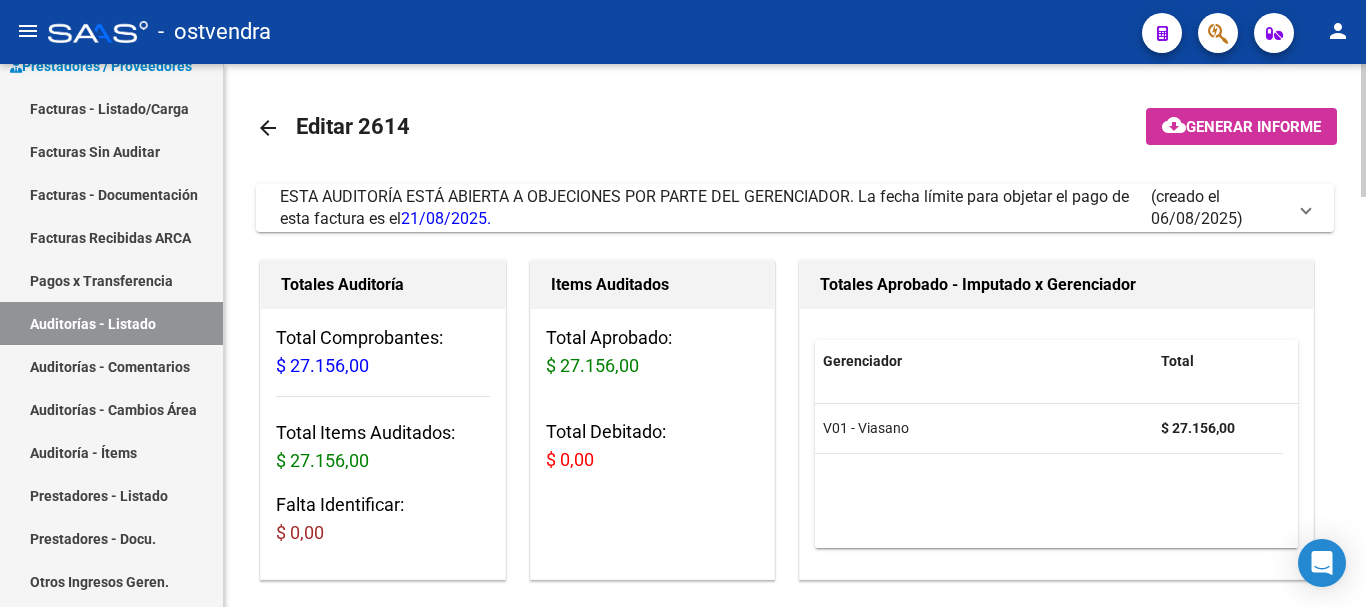 click on "arrow_back Editar 2614    cloud_download  Generar informe  ESTA AUDITORÍA ESTÁ ABIERTA A OBJECIONES POR PARTE DEL GERENCIADOR. La fecha límite para objetar el pago de esta factura es el  [DATE].   (creado el [DATE]) EDITAR NOTIFICACION [FIRST] [LAST] [DATE] [TIME] Estado confirmado $ 27.156,00  Responder  Escriba su comentario aquí. Si desea no reconocer algún débito, debe especificar el importe y el concepto. Enviar comentario help  Totales Auditoría Total Comprobantes:  $ 27.156,00 Total Items Auditados:  $ 27.156,00 Falta Identificar:   $ 0,00 Items Auditados Total Aprobado: $ 27.156,00 Total Debitado: $ 0,00 Totales Aprobado - Imputado x Gerenciador Gerenciador Total V01 - Viasano  $ 27.156,00 Información del área Cambiar de área a esta auditoría  Area * Hospitales de Autogestión Seleccionar area Comentario    Ingresar comentario  save  Guardar Comentario  Comprobantes Asociados a la Auditoría Agregar Comprobante cloud_download  Exportar Comprobantes  ID CAE Razon Social" 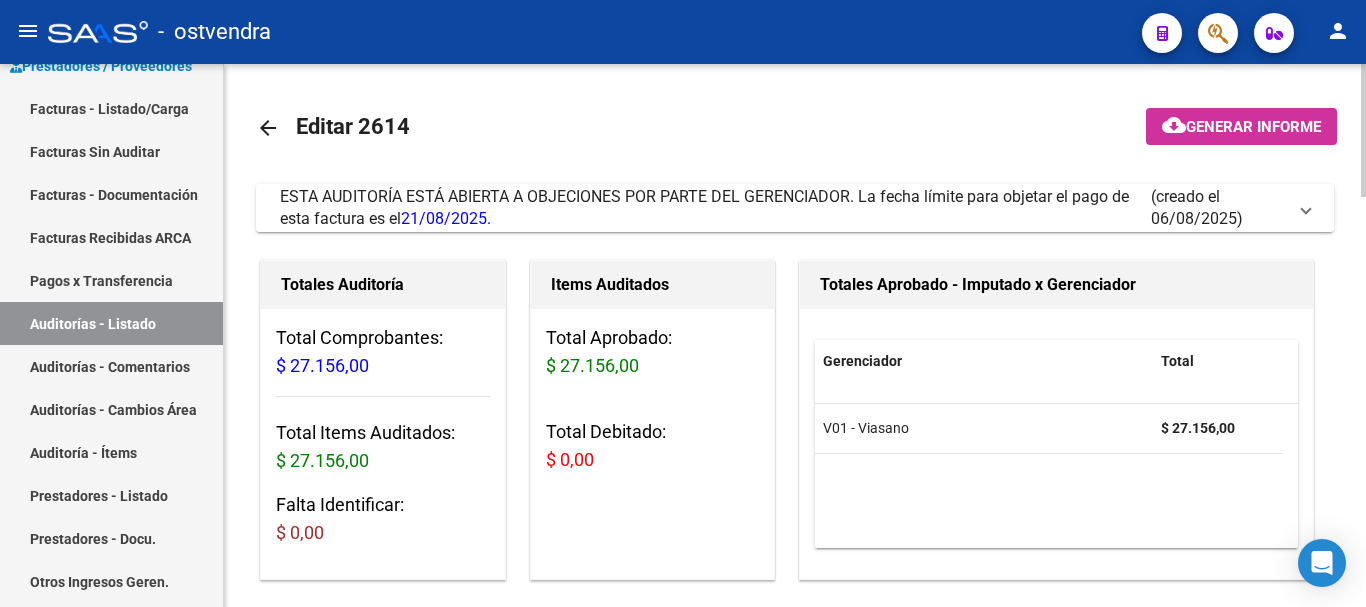 click on "arrow_back Editar 2614    cloud_download  Generar informe  ESTA AUDITORÍA ESTÁ ABIERTA A OBJECIONES POR PARTE DEL GERENCIADOR. La fecha límite para objetar el pago de esta factura es el  [DATE].   (creado el [DATE]) EDITAR NOTIFICACION [FIRST] [LAST] [DATE] [TIME] Estado confirmado $ 27.156,00  Responder  Escriba su comentario aquí. Si desea no reconocer algún débito, debe especificar el importe y el concepto. Enviar comentario help  Totales Auditoría Total Comprobantes:  $ 27.156,00 Total Items Auditados:  $ 27.156,00 Falta Identificar:   $ 0,00 Items Auditados Total Aprobado: $ 27.156,00 Total Debitado: $ 0,00 Totales Aprobado - Imputado x Gerenciador Gerenciador Total V01 - Viasano  $ 27.156,00 Información del área Cambiar de área a esta auditoría  Area * Hospitales de Autogestión Seleccionar area Comentario    Ingresar comentario  save  Guardar Comentario  Comprobantes Asociados a la Auditoría Agregar Comprobante cloud_download  Exportar Comprobantes  ID CAE Razon Social" 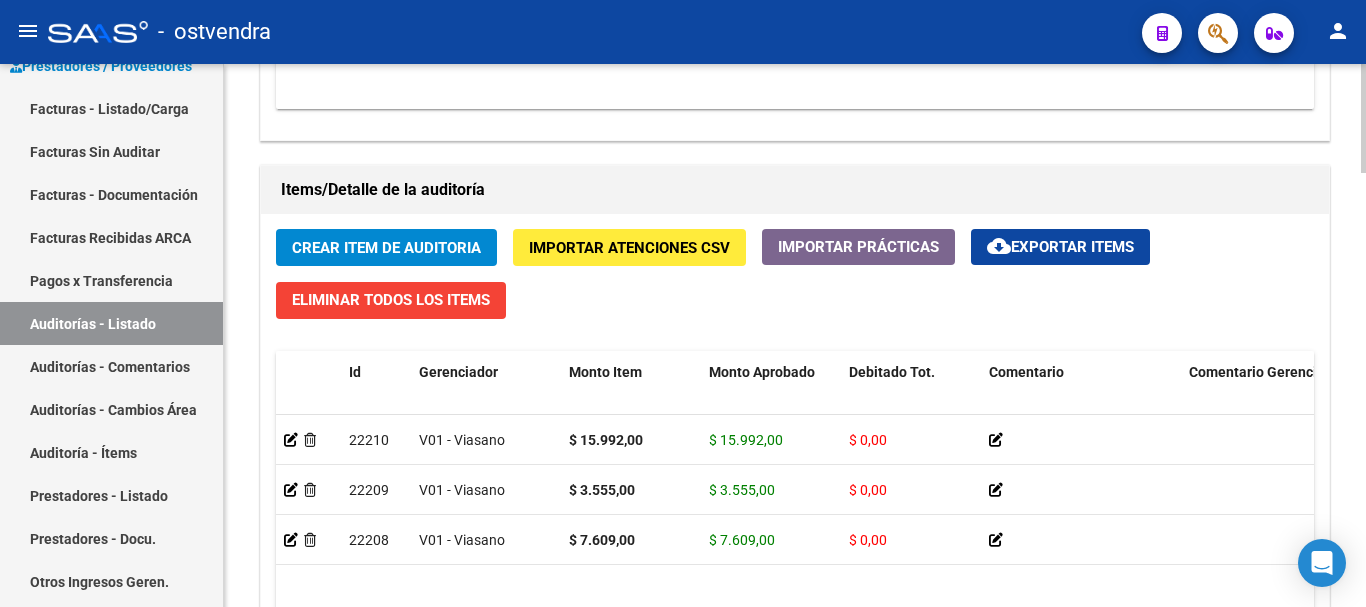 scroll, scrollTop: 2160, scrollLeft: 0, axis: vertical 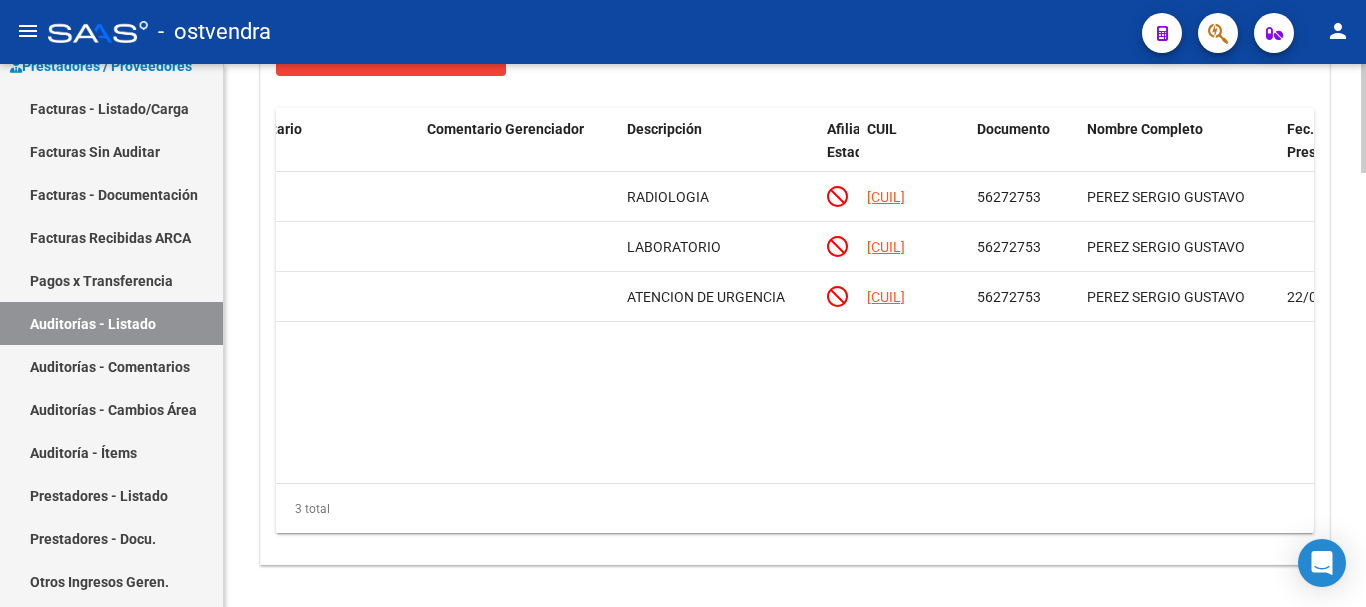 drag, startPoint x: 891, startPoint y: 465, endPoint x: 945, endPoint y: 463, distance: 54.037025 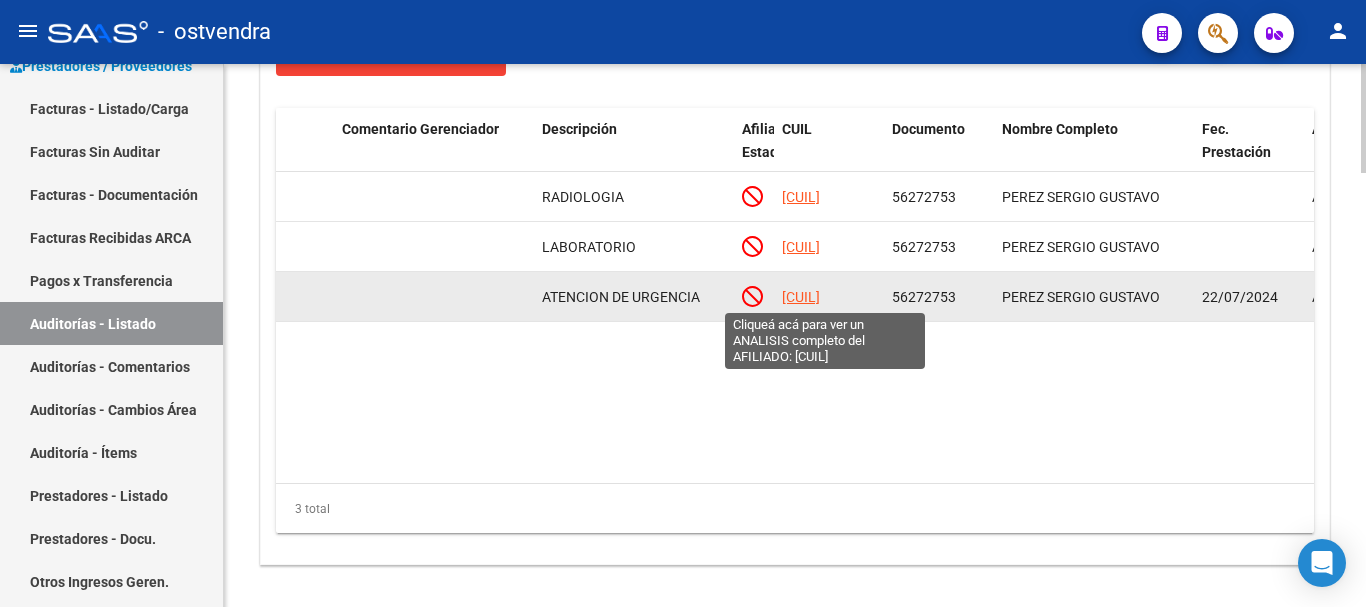 click on "[CUIL]" 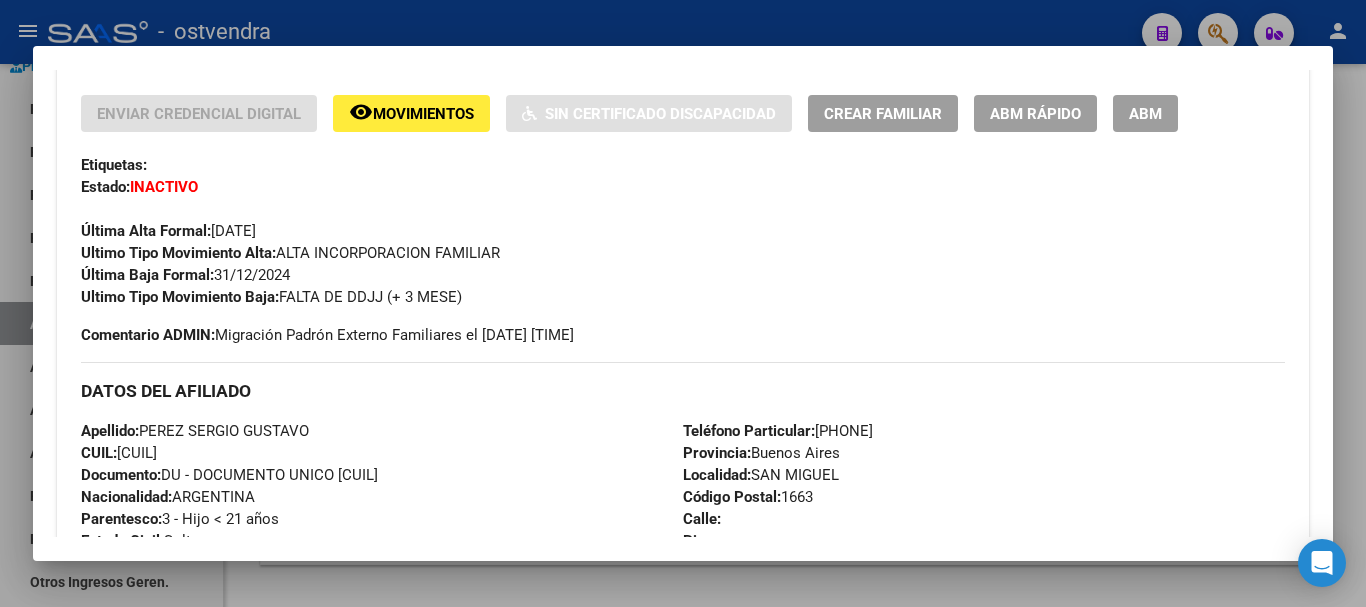 scroll, scrollTop: 500, scrollLeft: 0, axis: vertical 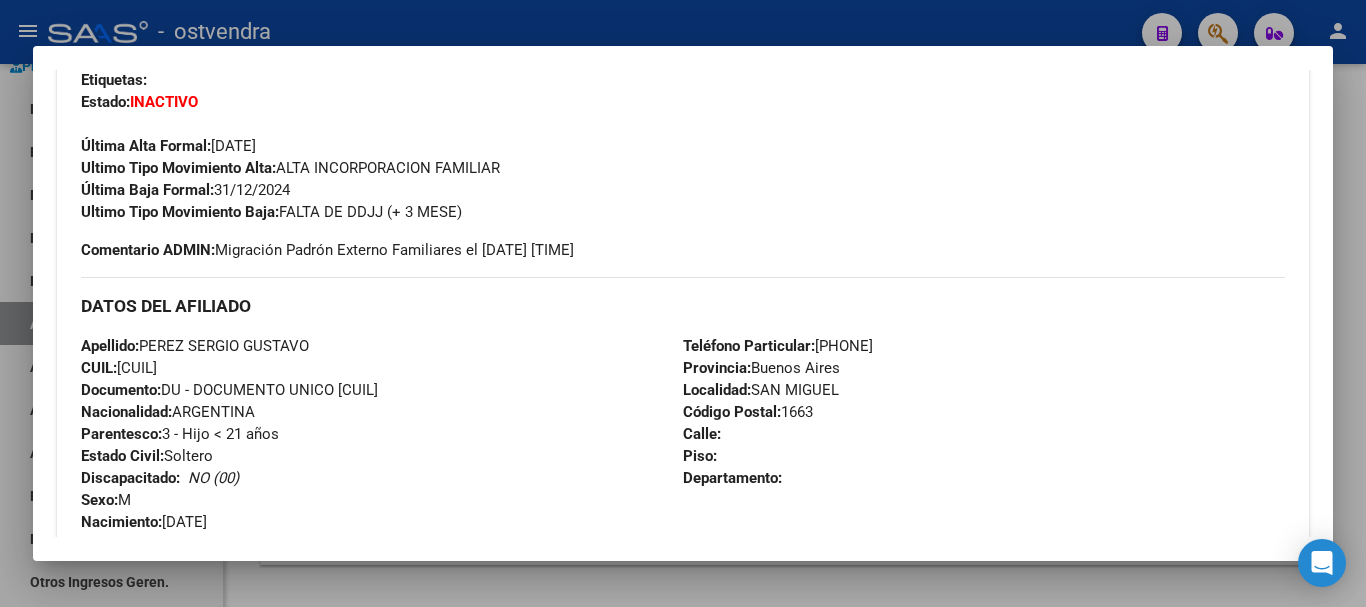 click on "Análisis Afiliado - CUIL:  [NUMBER] DATOS PADRÓN ÁGIL:  [LAST] [FIRST] [LAST]                |   INACTIVO   |     FAMILIAR DE:  [NUMBER] Datos Personales y Afiliatorios según Entes Externos: SSS FTP  FTP - Titular ARCA Padrón ARCA Impuestos Organismos Ext.    Gerenciador:      V01 - Viasano Atención telefónica: Atención emergencias: Otros Datos Útiles:    Datos de Empadronamiento  Enviar Credencial Digital remove_red_eye Movimientos    Sin Certificado Discapacidad Crear Familiar ABM Rápido ABM Etiquetas: Estado: INACTIVO Última Alta Formal:  [DATE] Ultimo Tipo Movimiento Alta:  ALTA INCORPORACION FAMILIAR Última Baja Formal:  [DATE] Ultimo Tipo Movimiento Baja:  FALTA DE DDJJ (+ 3 MESE) Comentario ADMIN:  Migración Padrón Externo Familiares el 2024-05-21 11:25:38 DATOS DEL AFILIADO Apellido:   [LAST] [FIRST] [LAST]           CUIL:  [NUMBER] Documento:  DU - DOCUMENTO UNICO [NUMBER]  Nacionalidad:  ARGENTINA Parentesco:  3 - Hijo < 21 años Estado Civil:  Soltero    Sexo:" at bounding box center [683, 304] 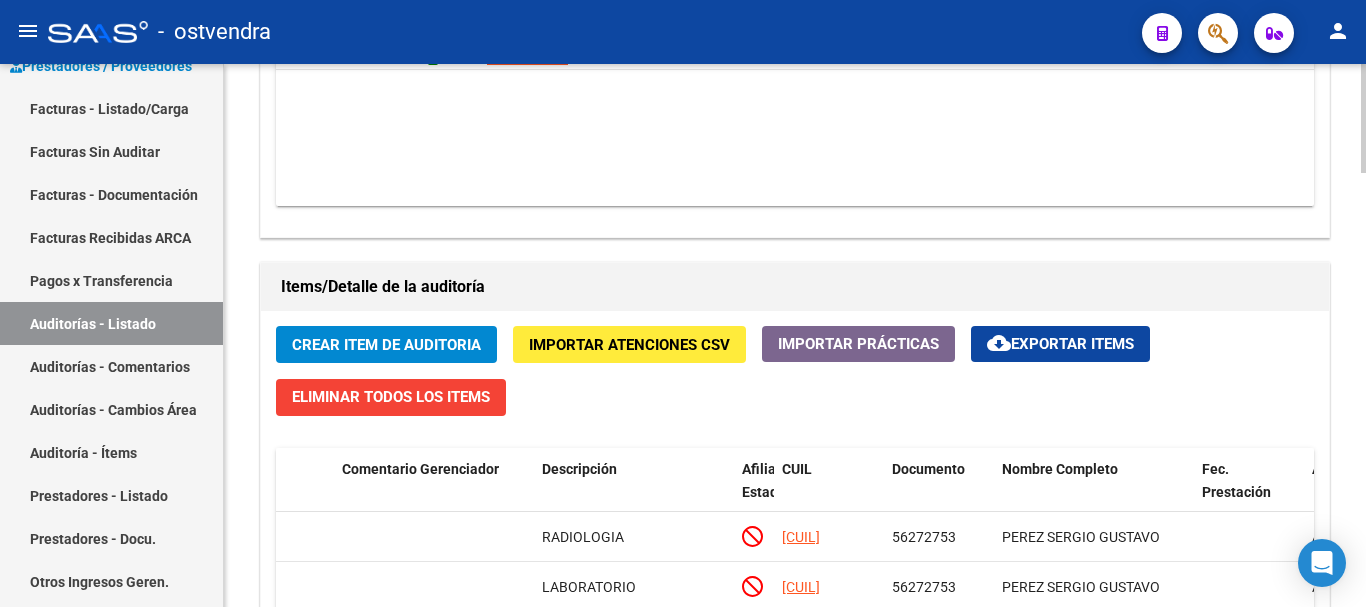 scroll, scrollTop: 1560, scrollLeft: 0, axis: vertical 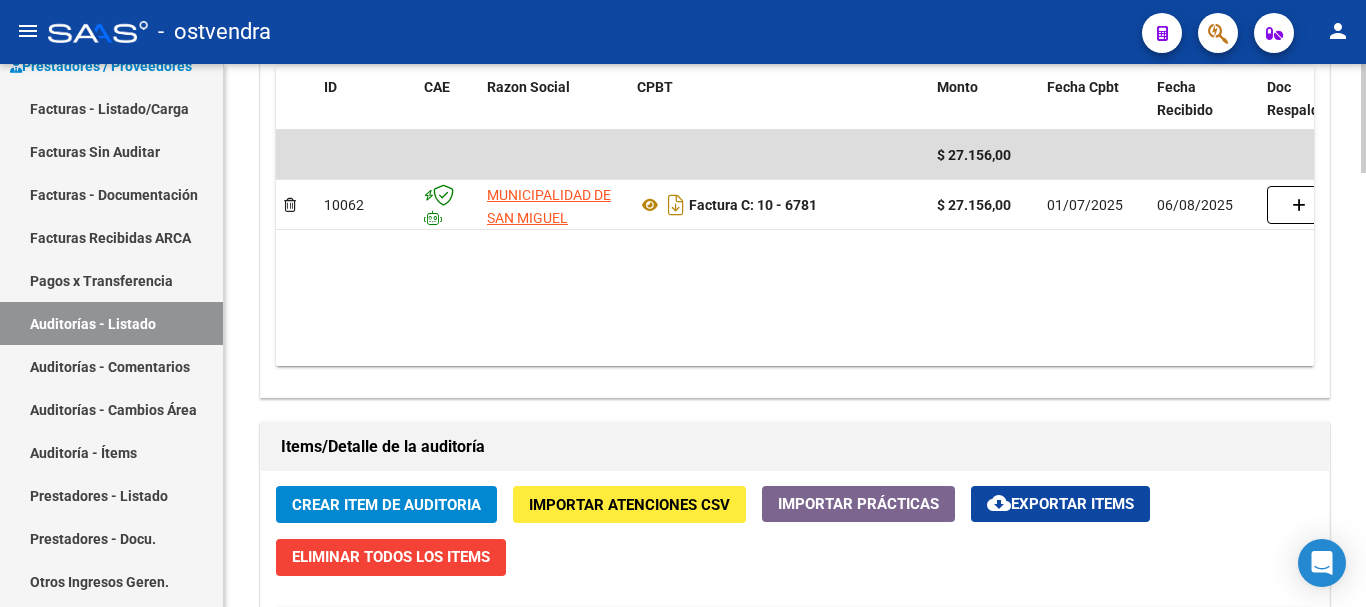 drag, startPoint x: 735, startPoint y: 349, endPoint x: 762, endPoint y: 351, distance: 27.073973 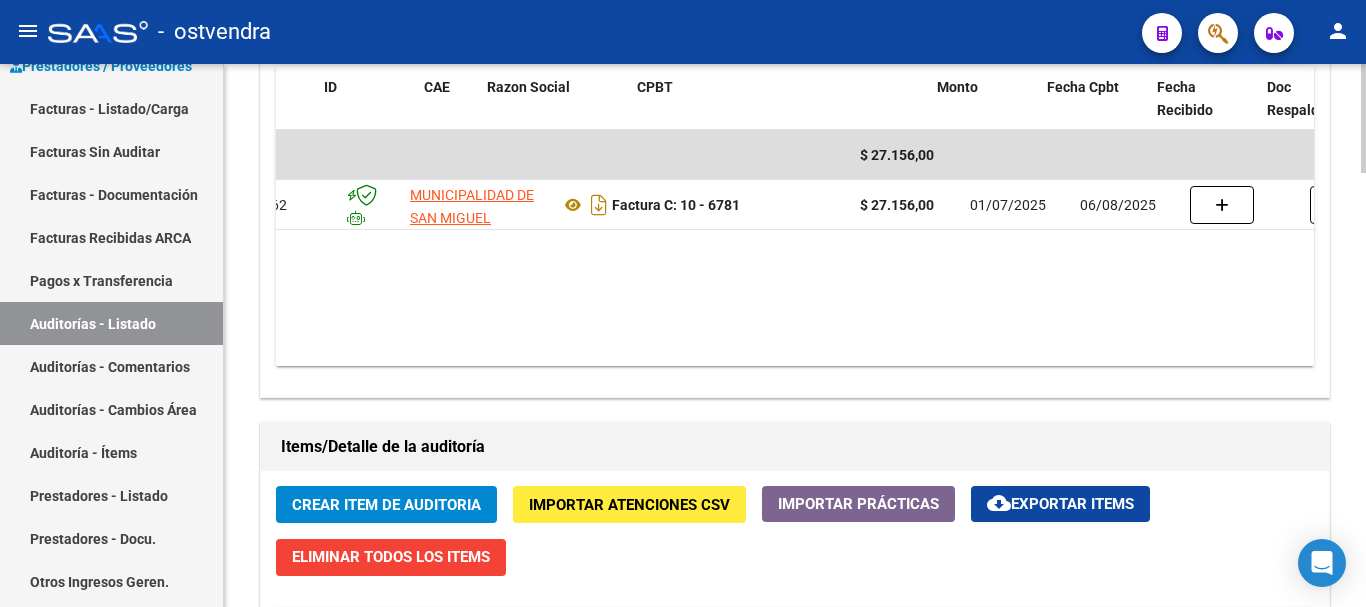 scroll, scrollTop: 0, scrollLeft: 0, axis: both 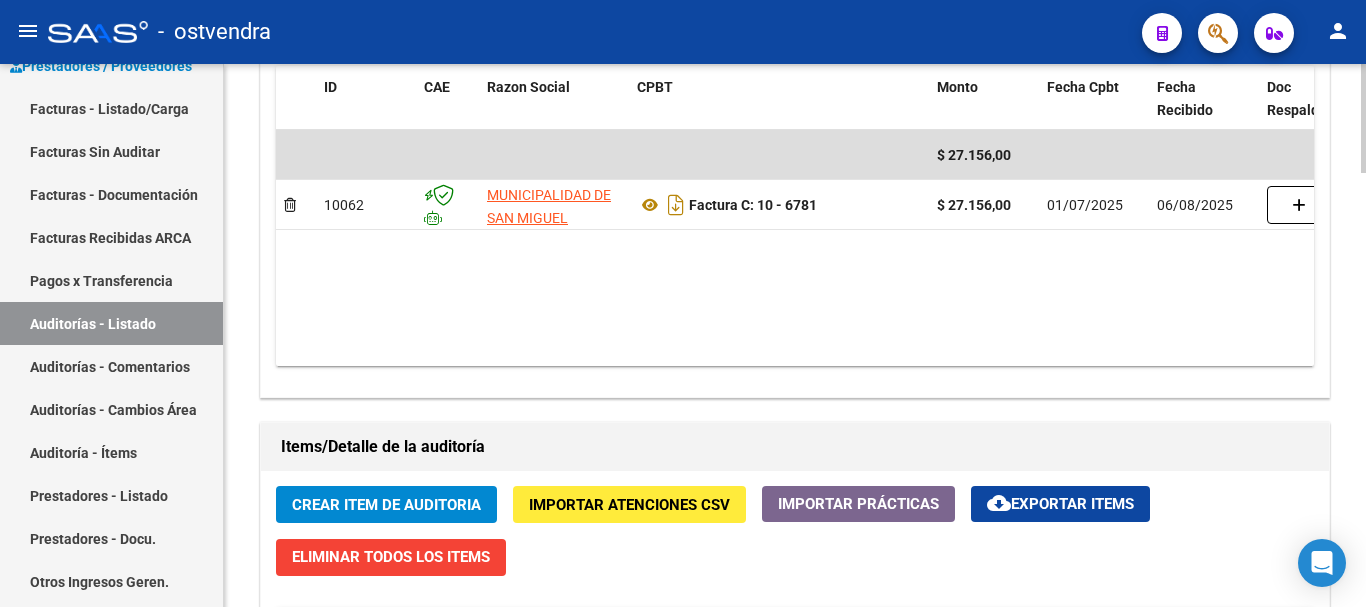 drag, startPoint x: 509, startPoint y: 349, endPoint x: 1012, endPoint y: 323, distance: 503.6715 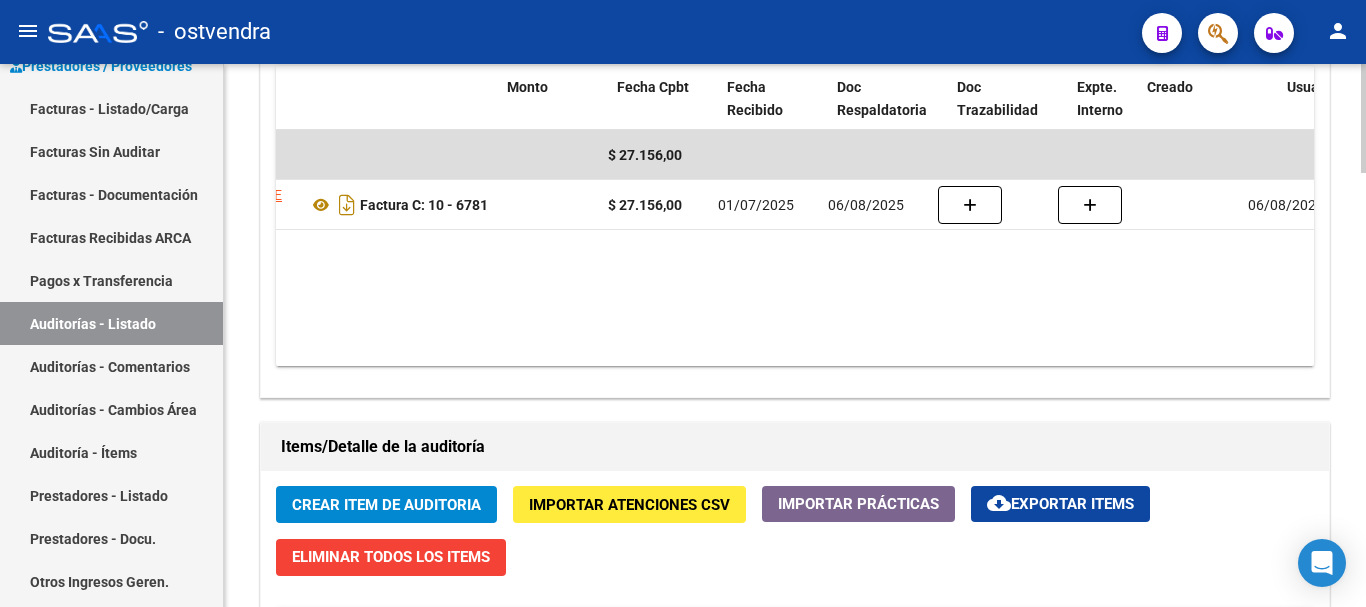 scroll, scrollTop: 0, scrollLeft: 0, axis: both 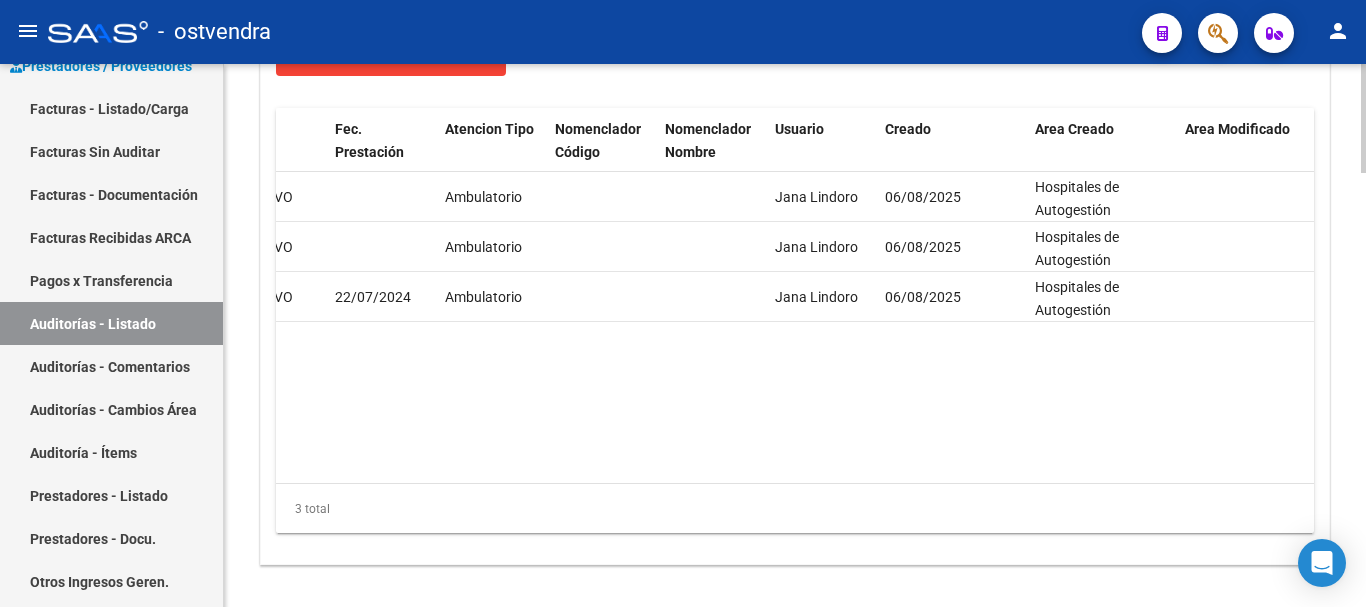 drag, startPoint x: 959, startPoint y: 472, endPoint x: 857, endPoint y: 477, distance: 102.122475 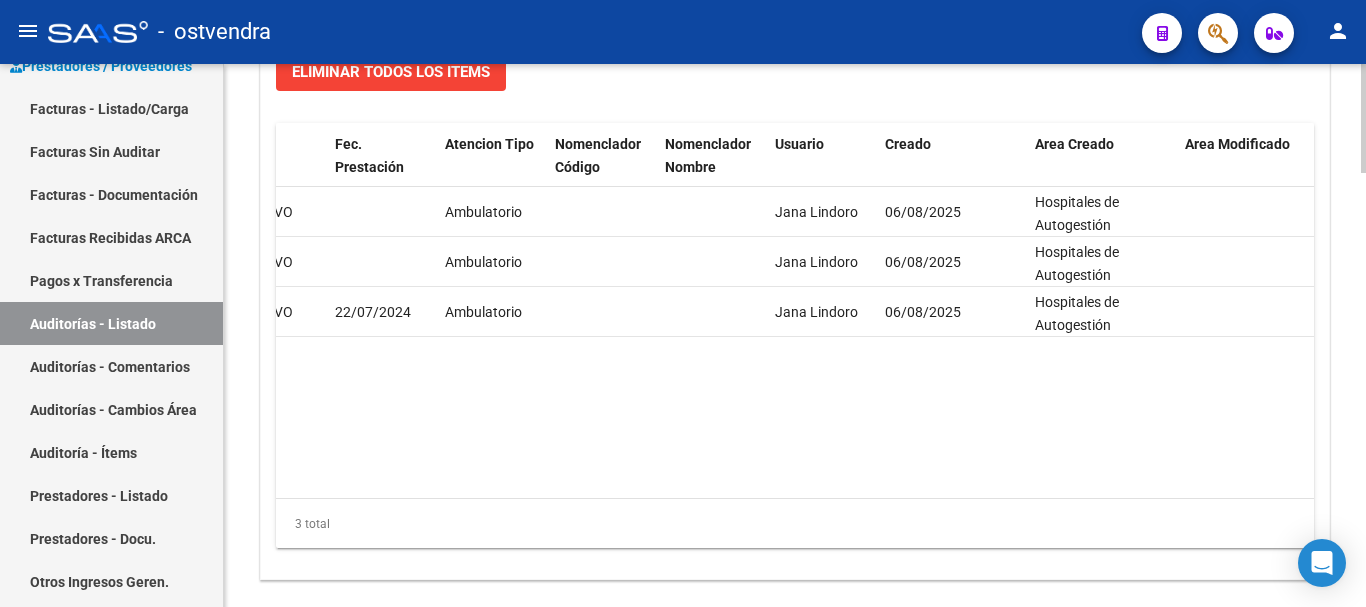 scroll, scrollTop: 2060, scrollLeft: 0, axis: vertical 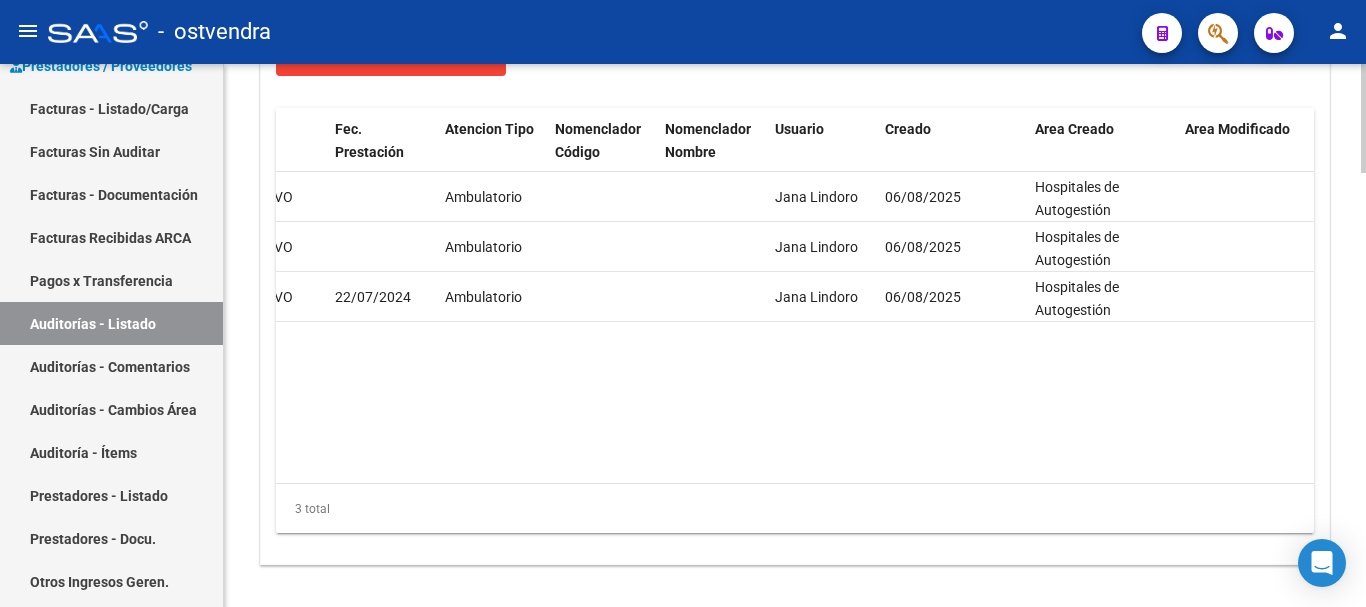 drag, startPoint x: 1045, startPoint y: 467, endPoint x: 723, endPoint y: 466, distance: 322.00156 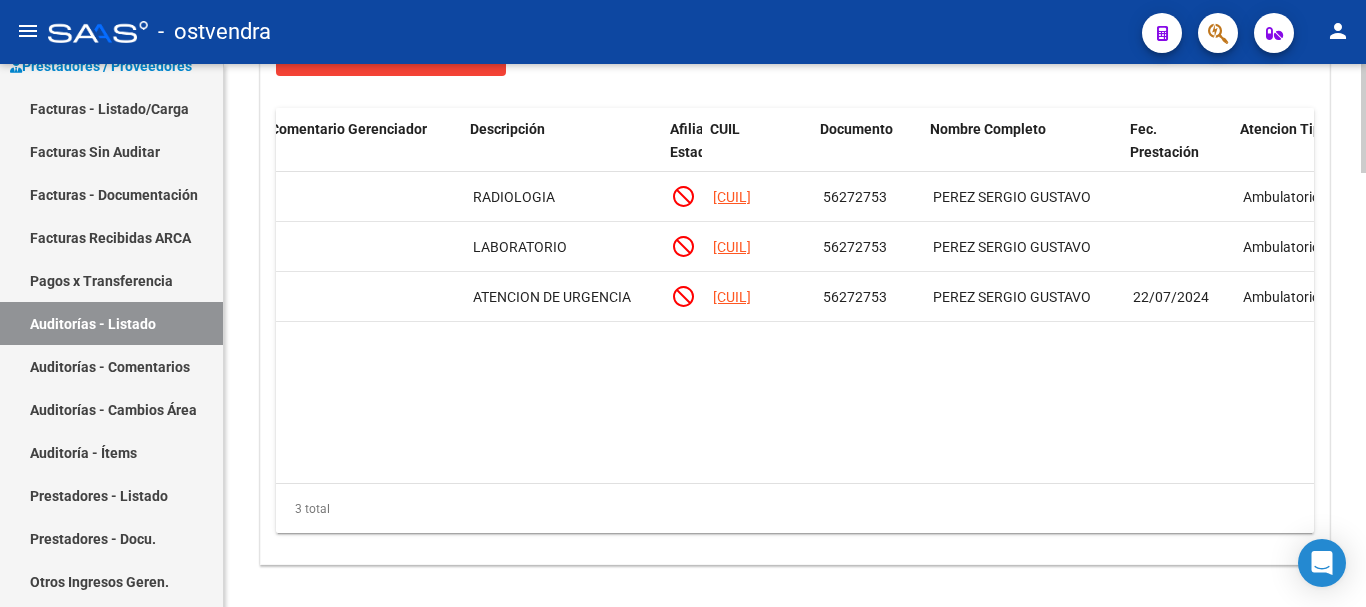 scroll, scrollTop: 0, scrollLeft: 974, axis: horizontal 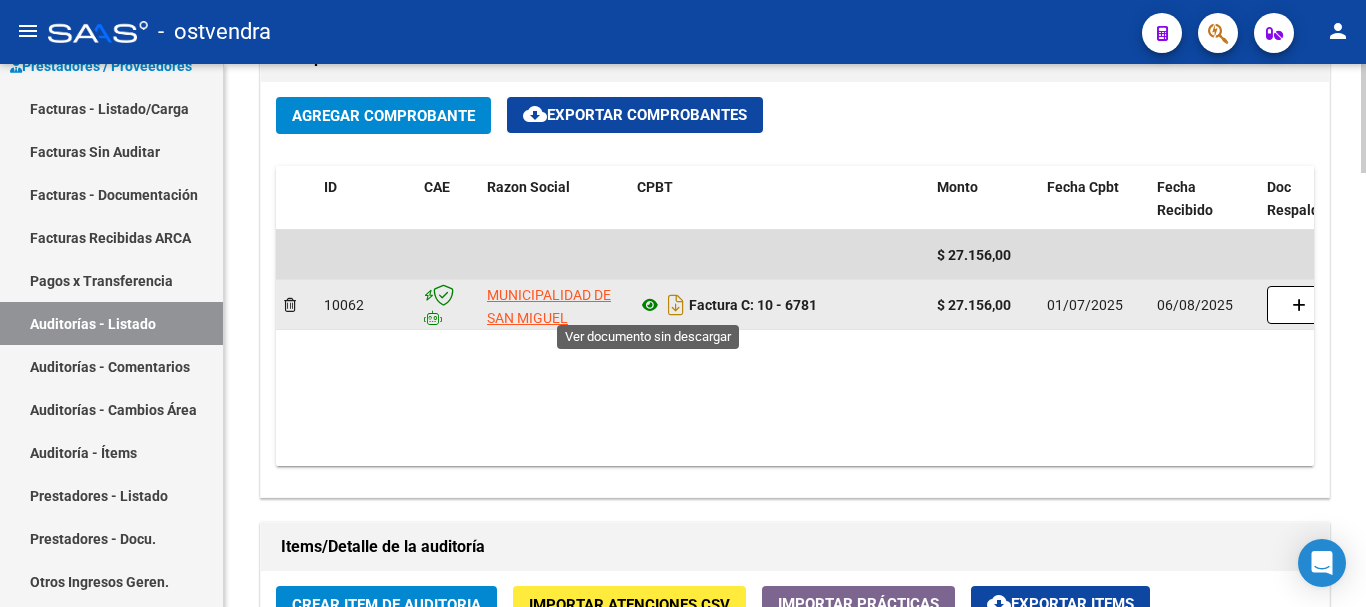 click 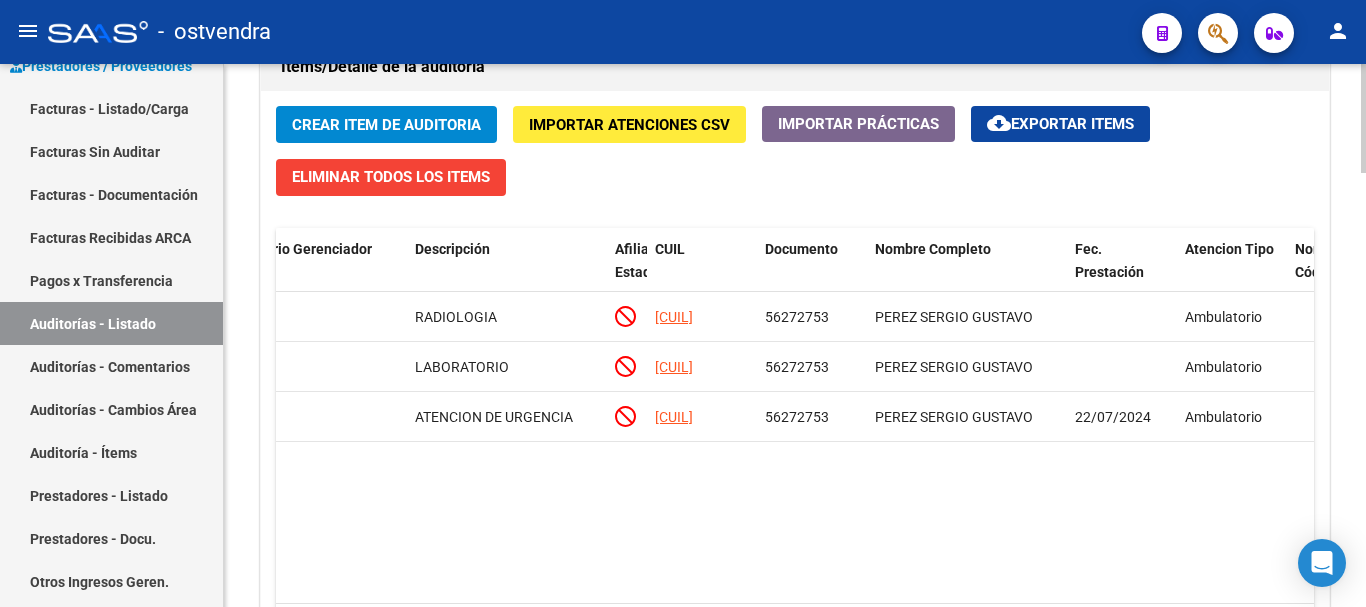 scroll, scrollTop: 2160, scrollLeft: 0, axis: vertical 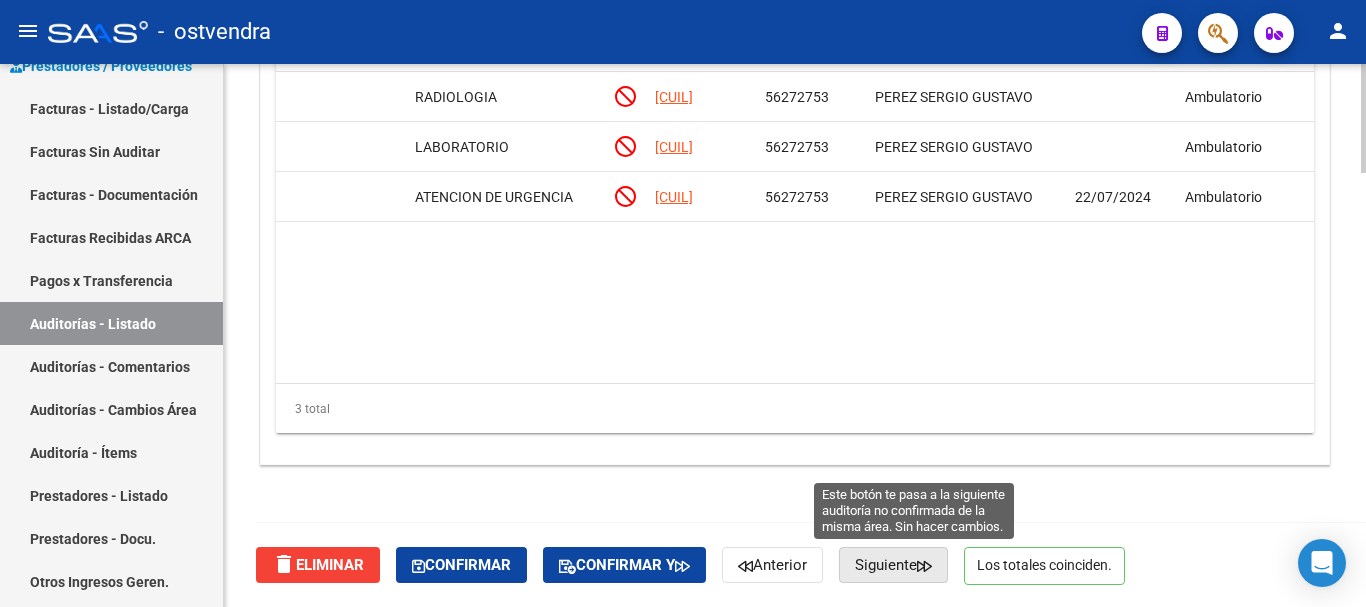 click on "Siguiente" 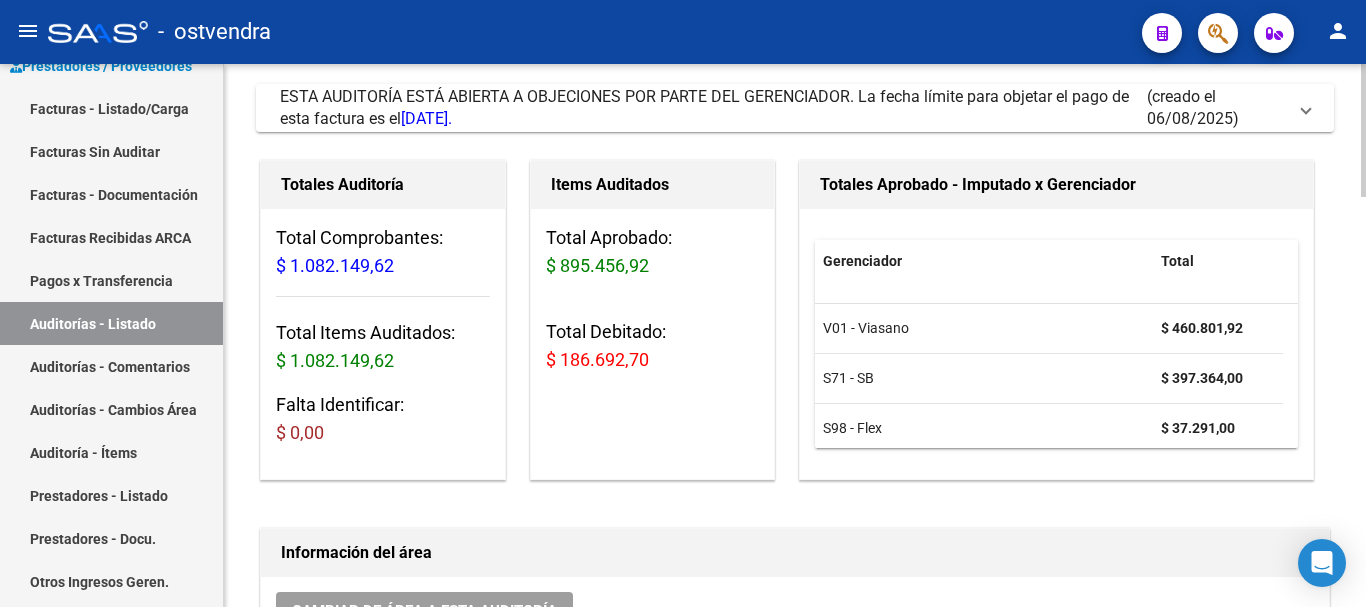 scroll, scrollTop: 0, scrollLeft: 0, axis: both 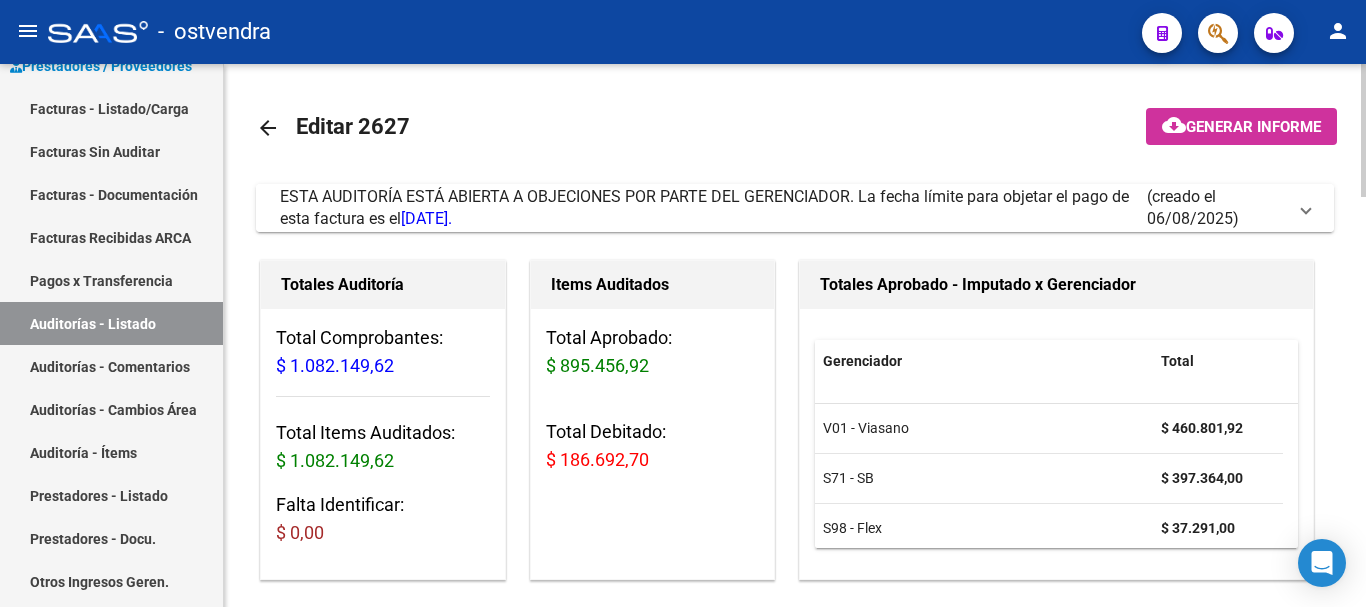 click on "ESTA AUDITORÍA ESTÁ ABIERTA A OBJECIONES POR PARTE DEL GERENCIADOR. La fecha límite para objetar el pago de esta factura es el  [DATE]." at bounding box center (713, 208) 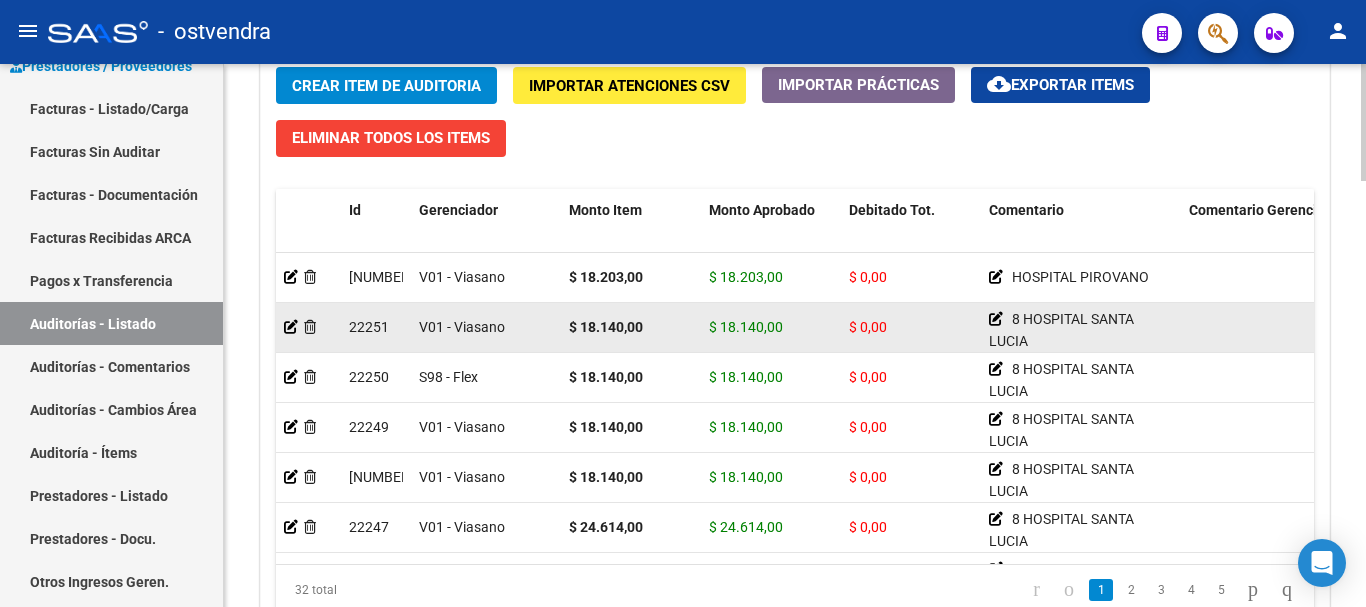 scroll, scrollTop: 1800, scrollLeft: 0, axis: vertical 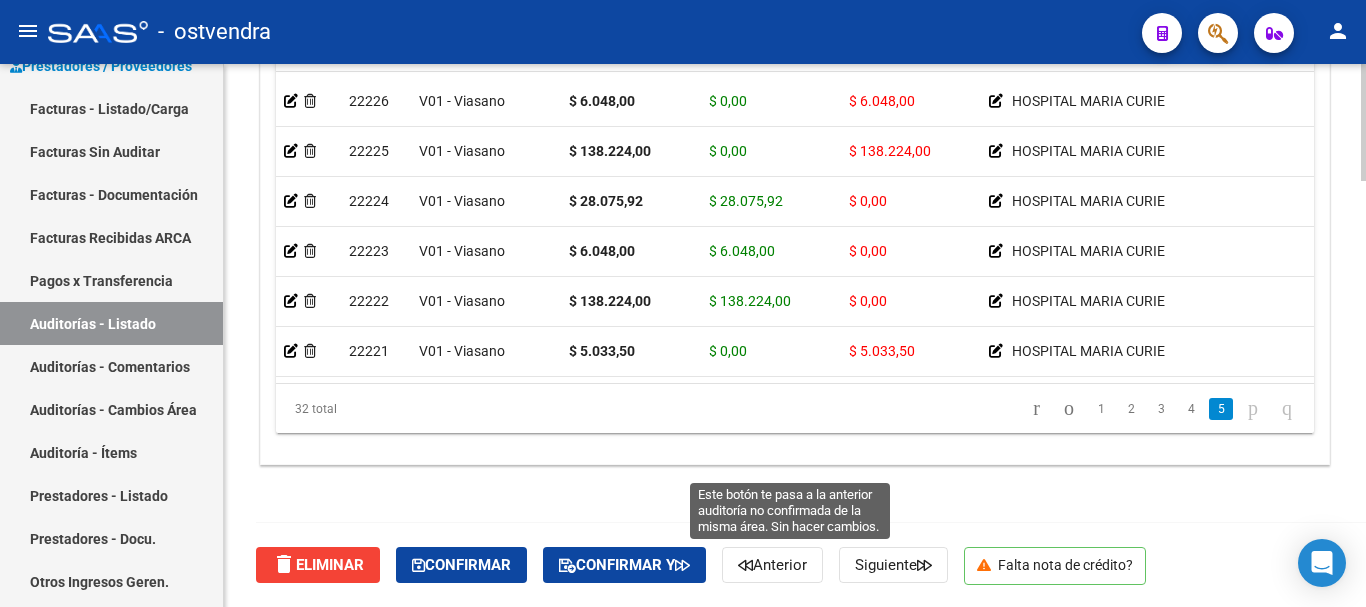 click on "Anterior" 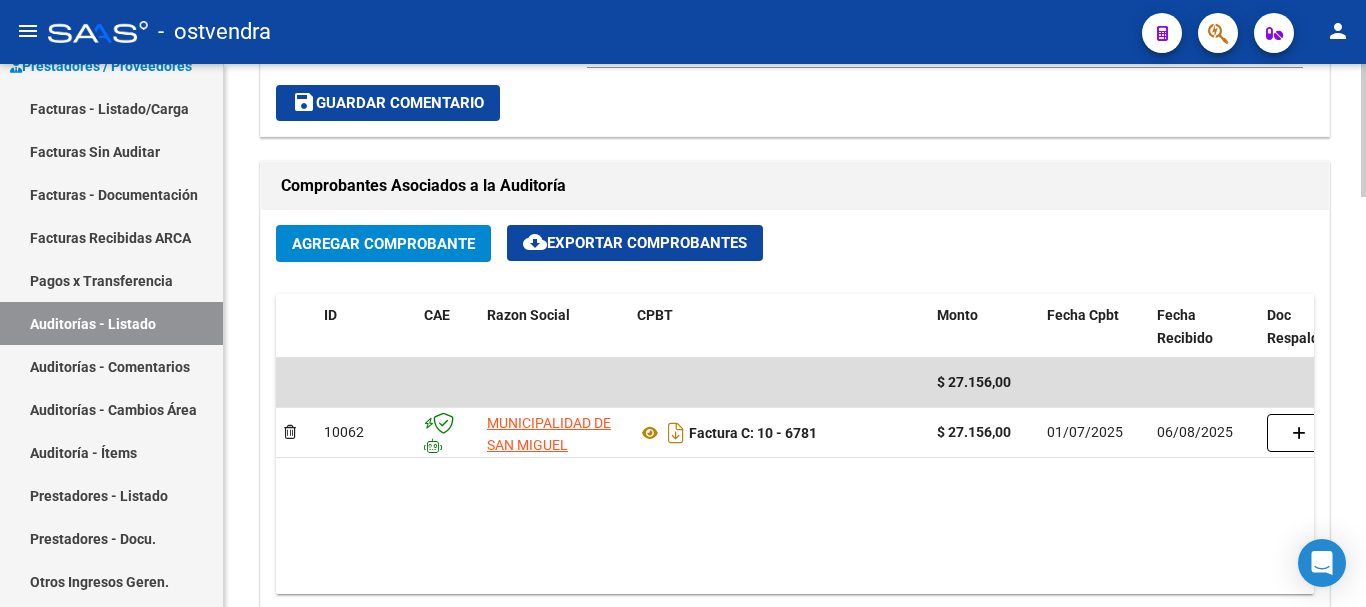 scroll, scrollTop: 900, scrollLeft: 0, axis: vertical 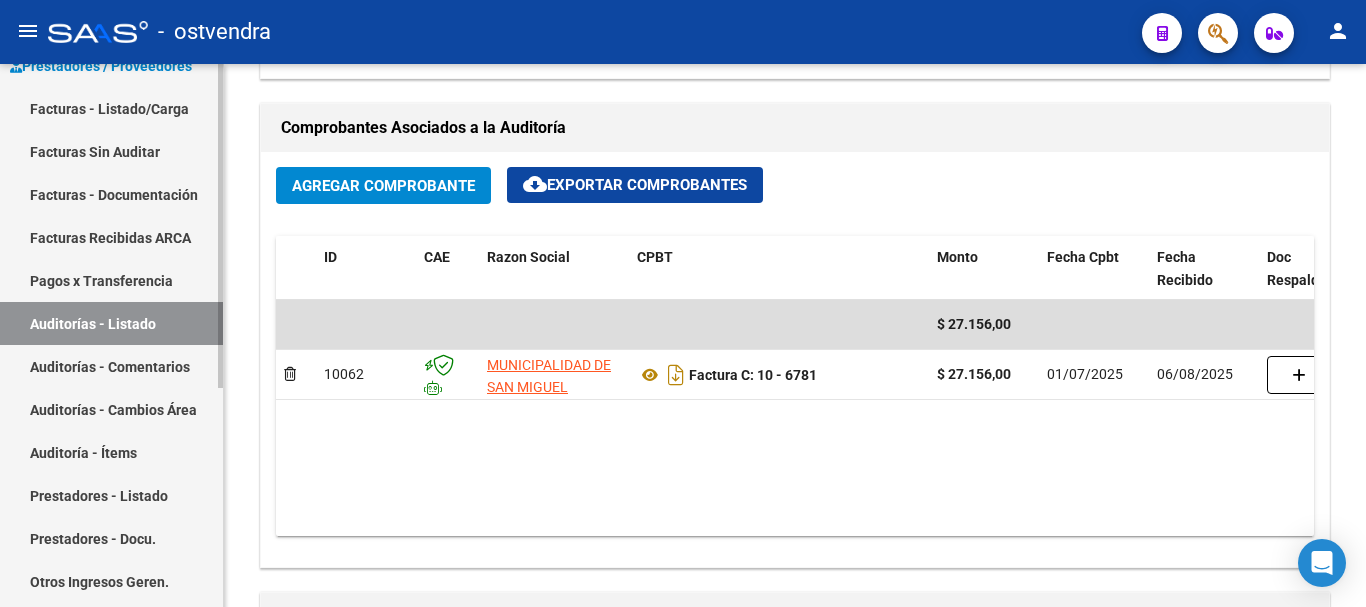 click on "Auditorías - Comentarios" at bounding box center [111, 366] 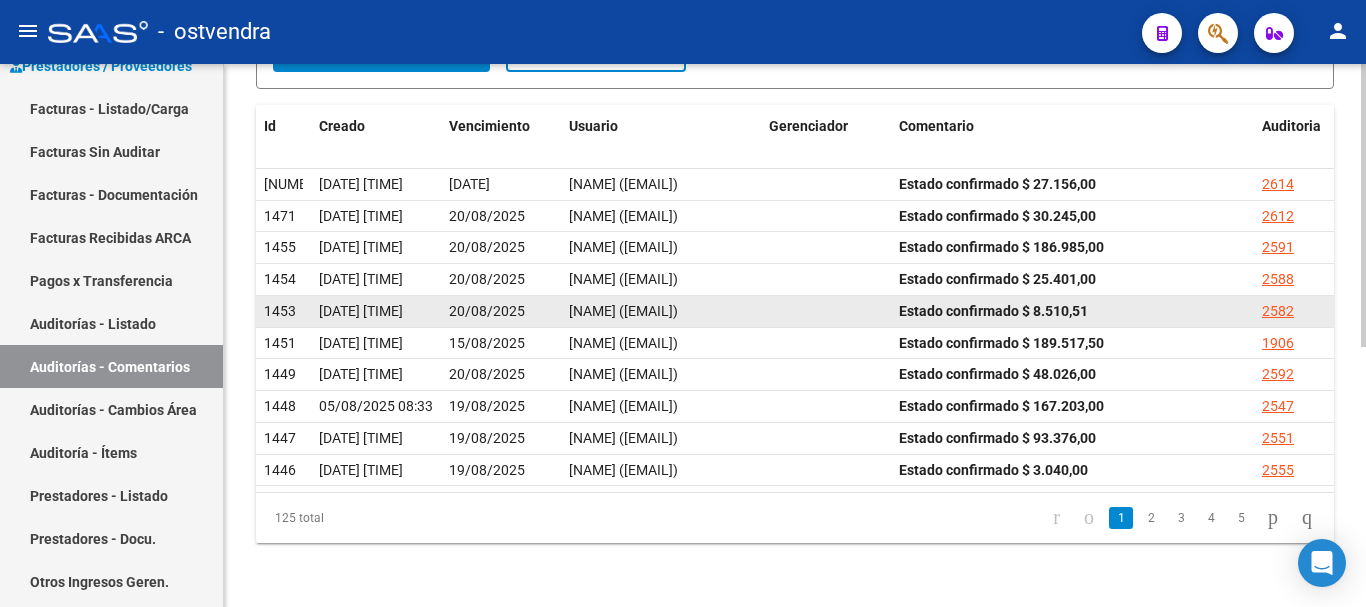 scroll, scrollTop: 499, scrollLeft: 0, axis: vertical 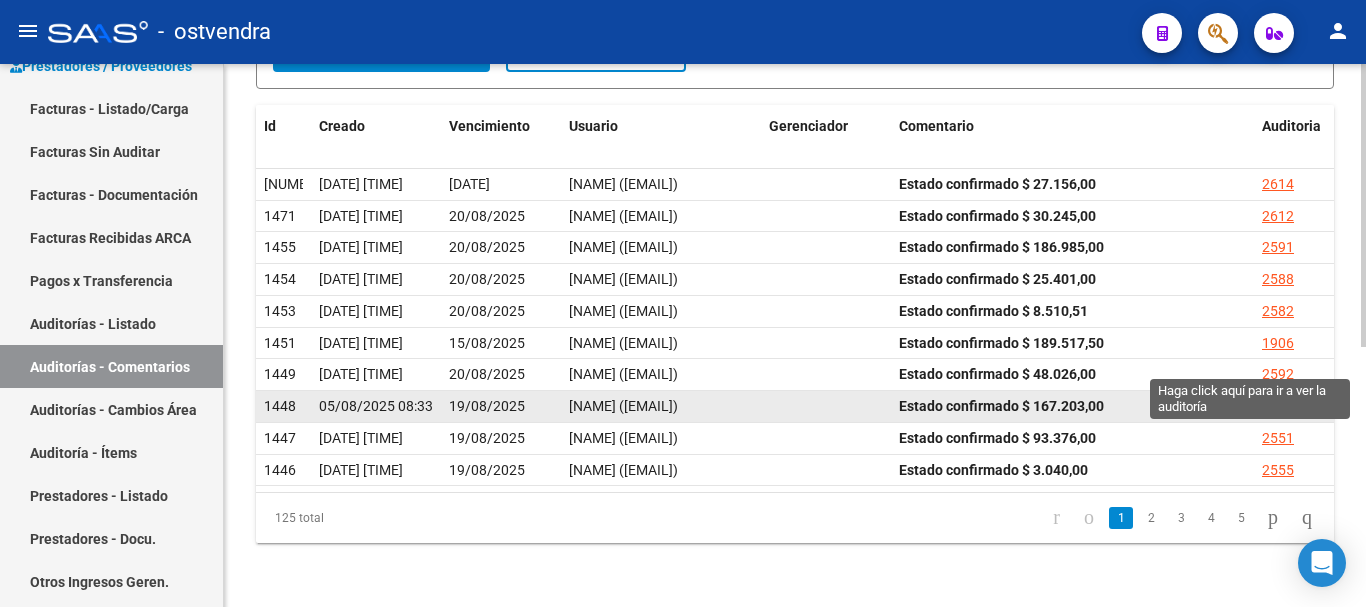 click on "2547" 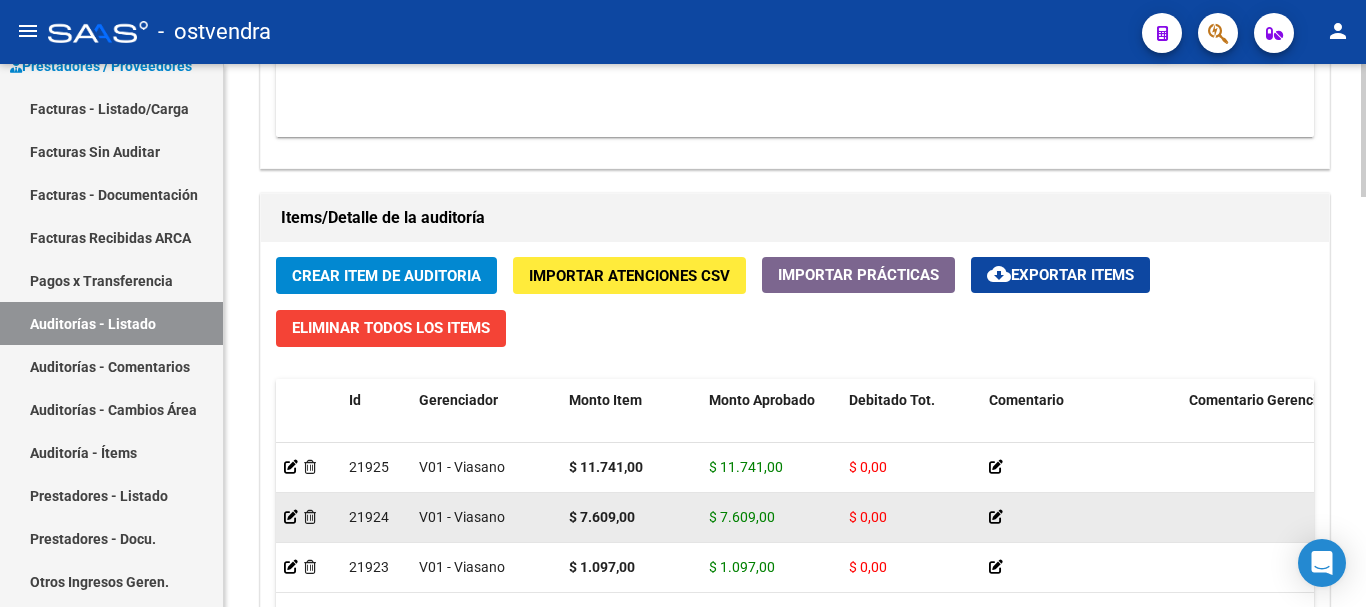 scroll, scrollTop: 1300, scrollLeft: 0, axis: vertical 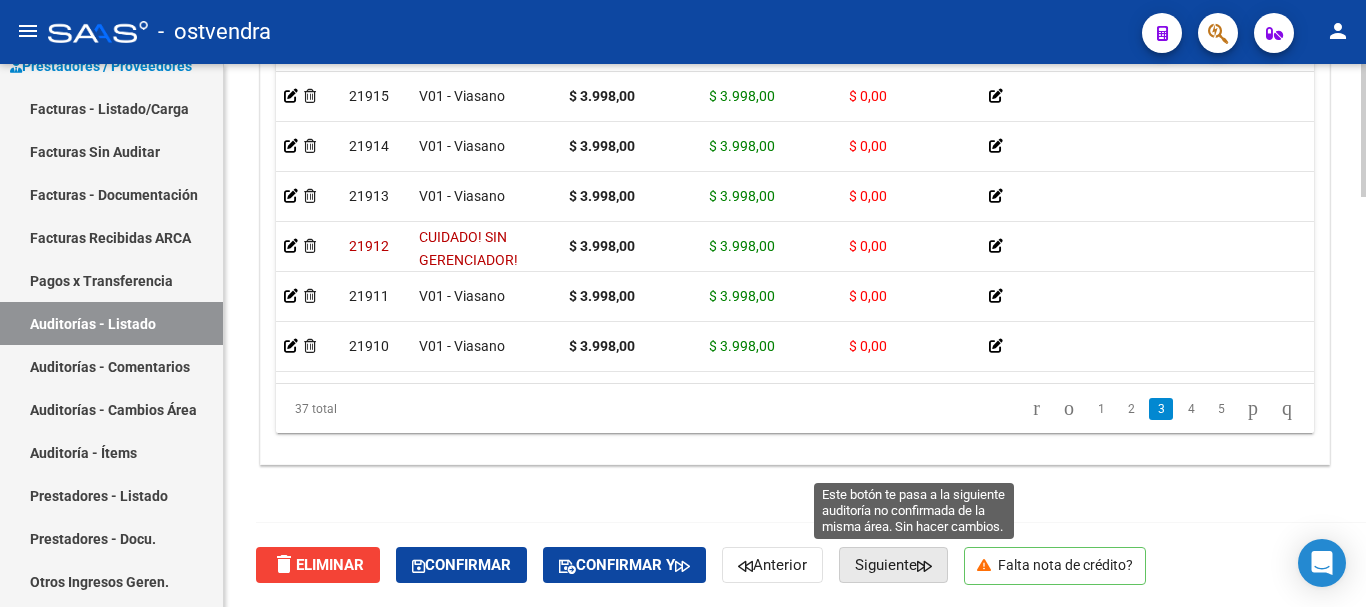 click on "Siguiente" 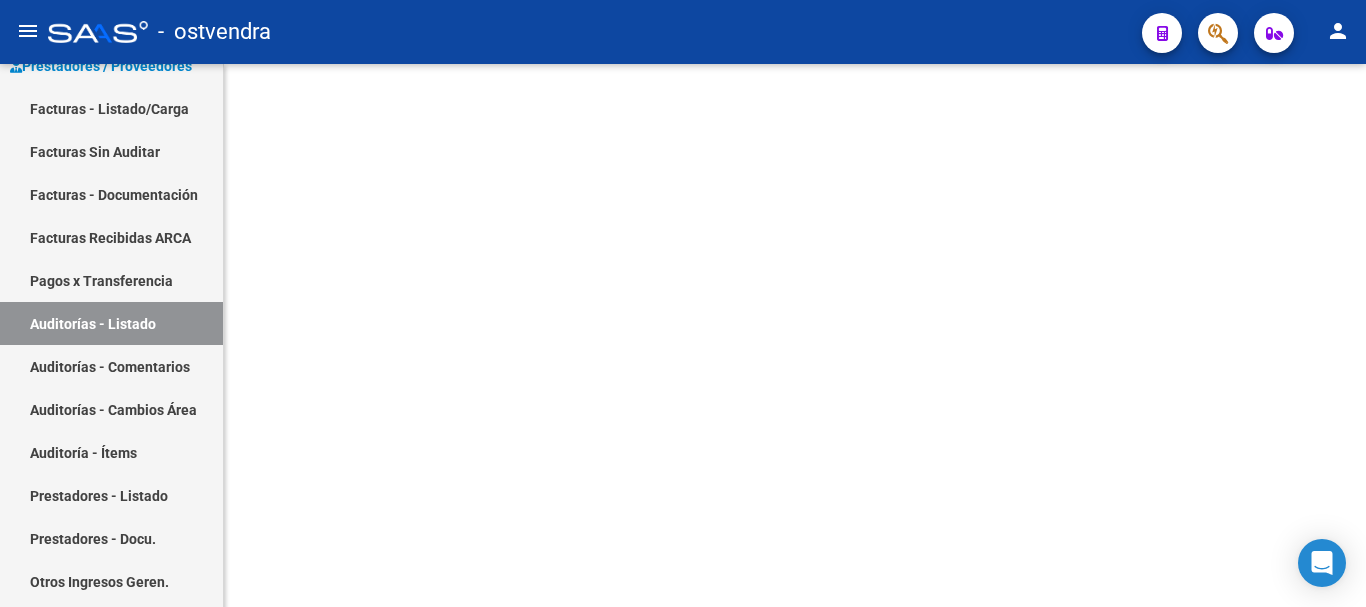 scroll, scrollTop: 0, scrollLeft: 0, axis: both 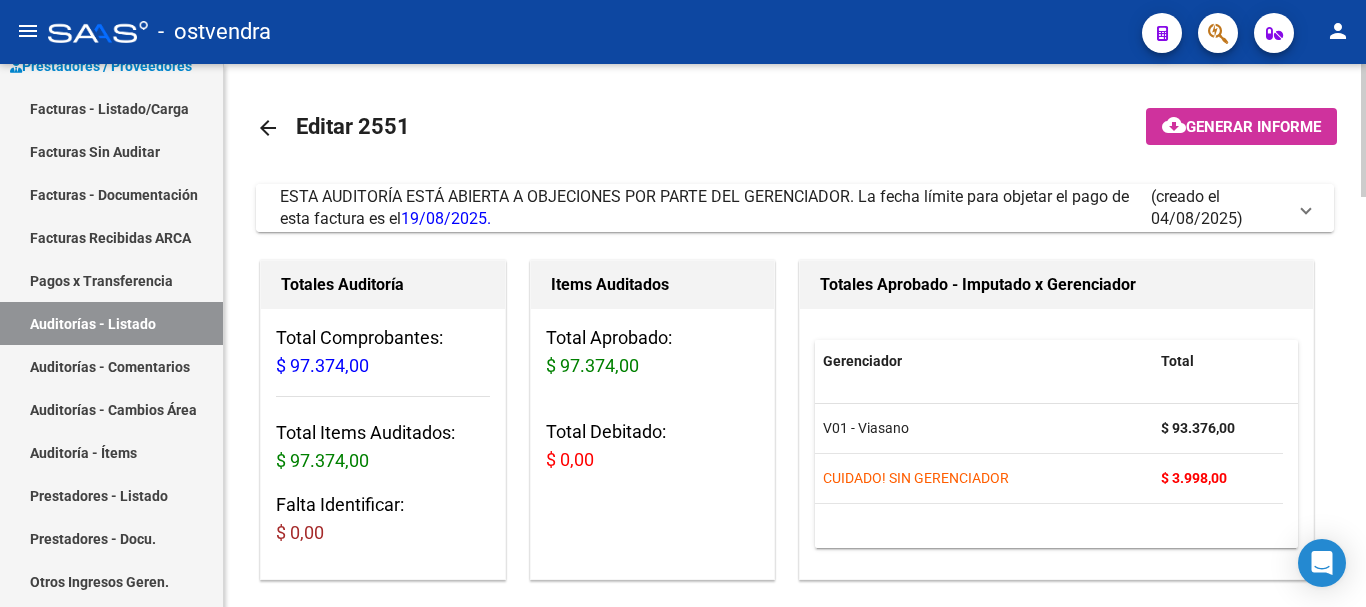 click on "ESTA AUDITORÍA ESTÁ ABIERTA A OBJECIONES POR PARTE DEL GERENCIADOR. La fecha límite para objetar el pago de esta factura es el  [DATE]." at bounding box center [704, 207] 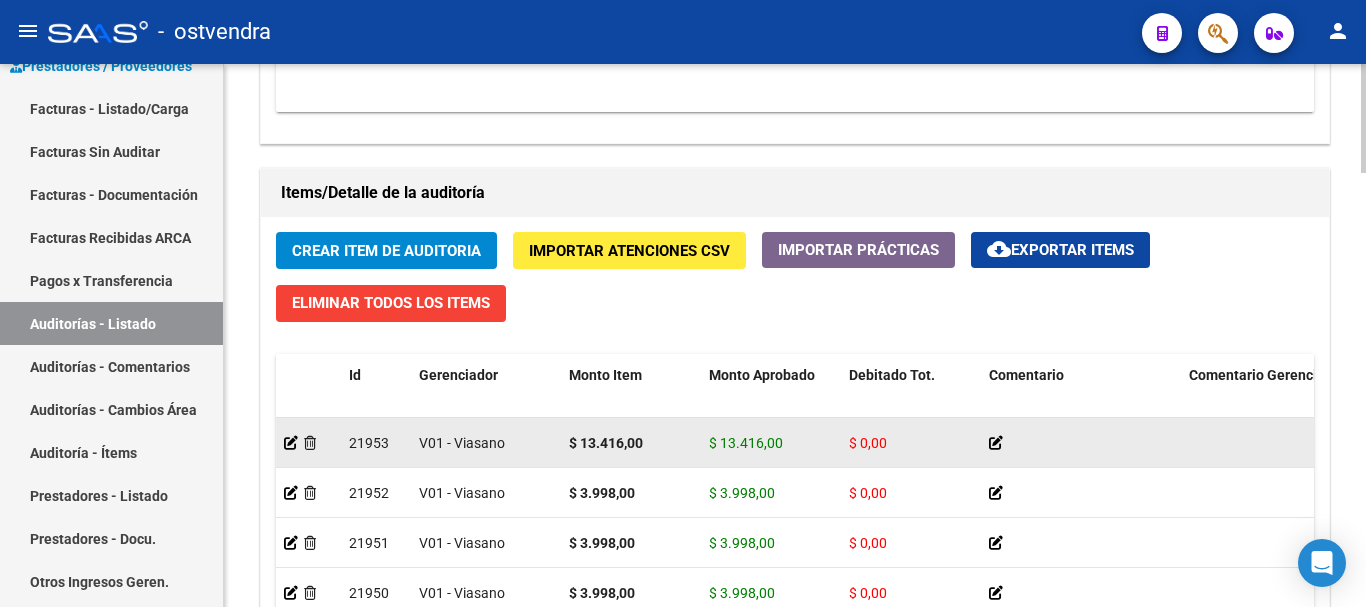 scroll, scrollTop: 2160, scrollLeft: 0, axis: vertical 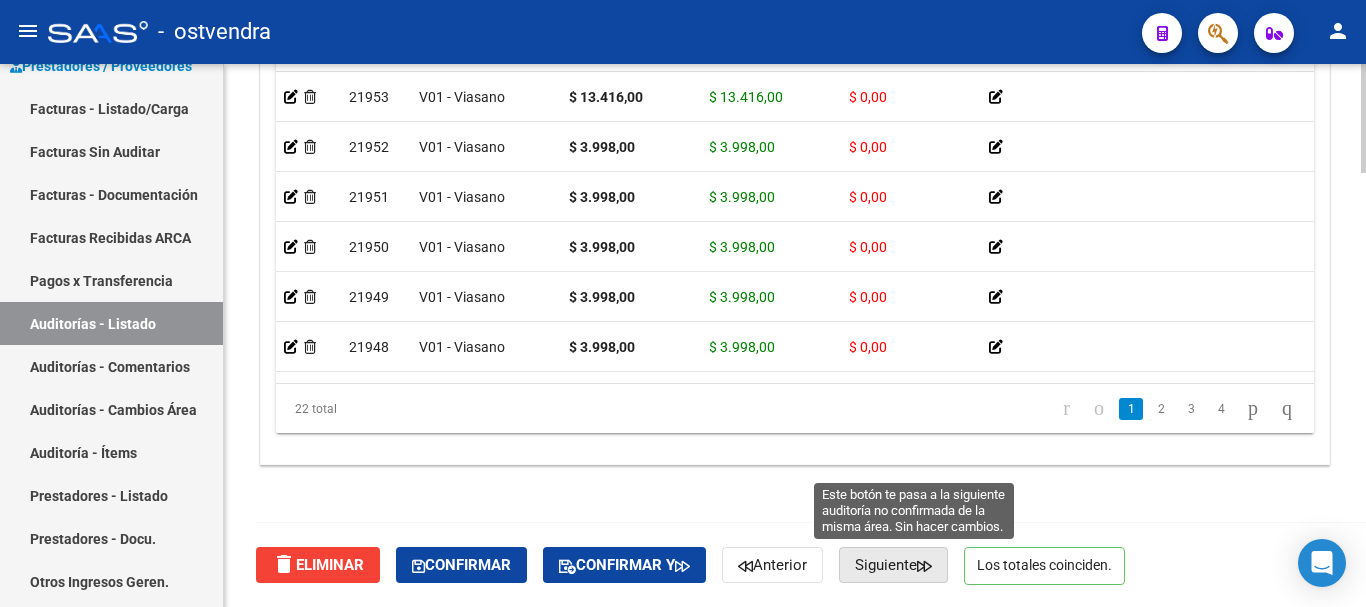 click on "Siguiente" 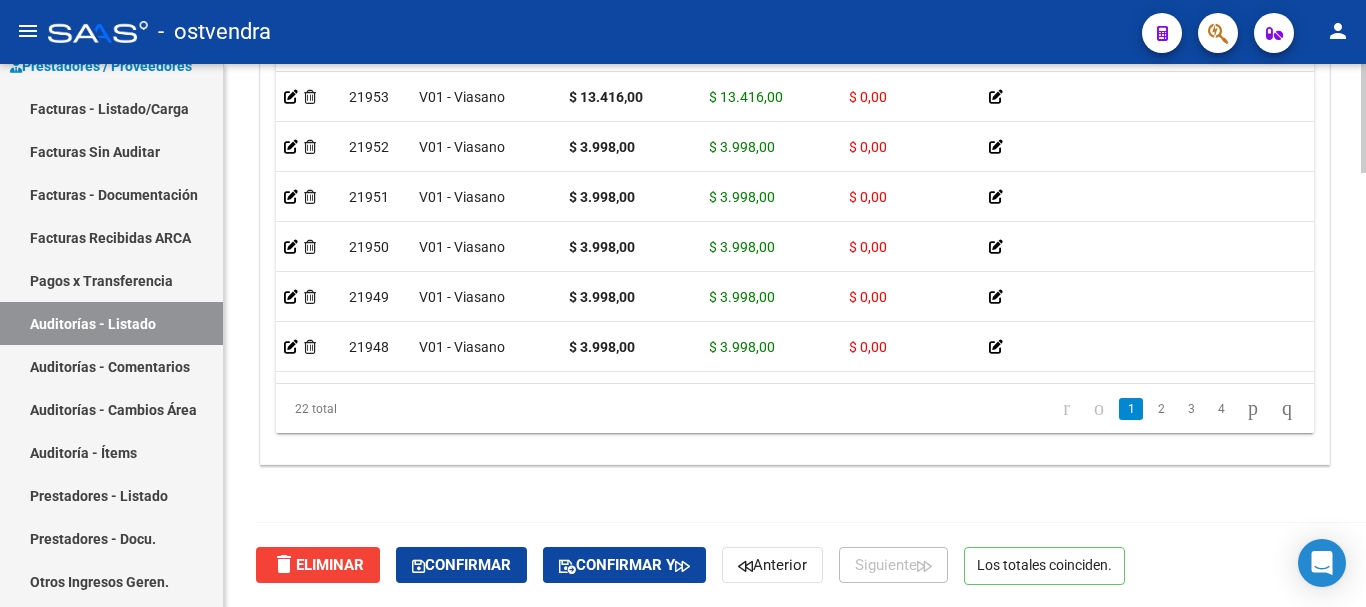 scroll, scrollTop: 0, scrollLeft: 0, axis: both 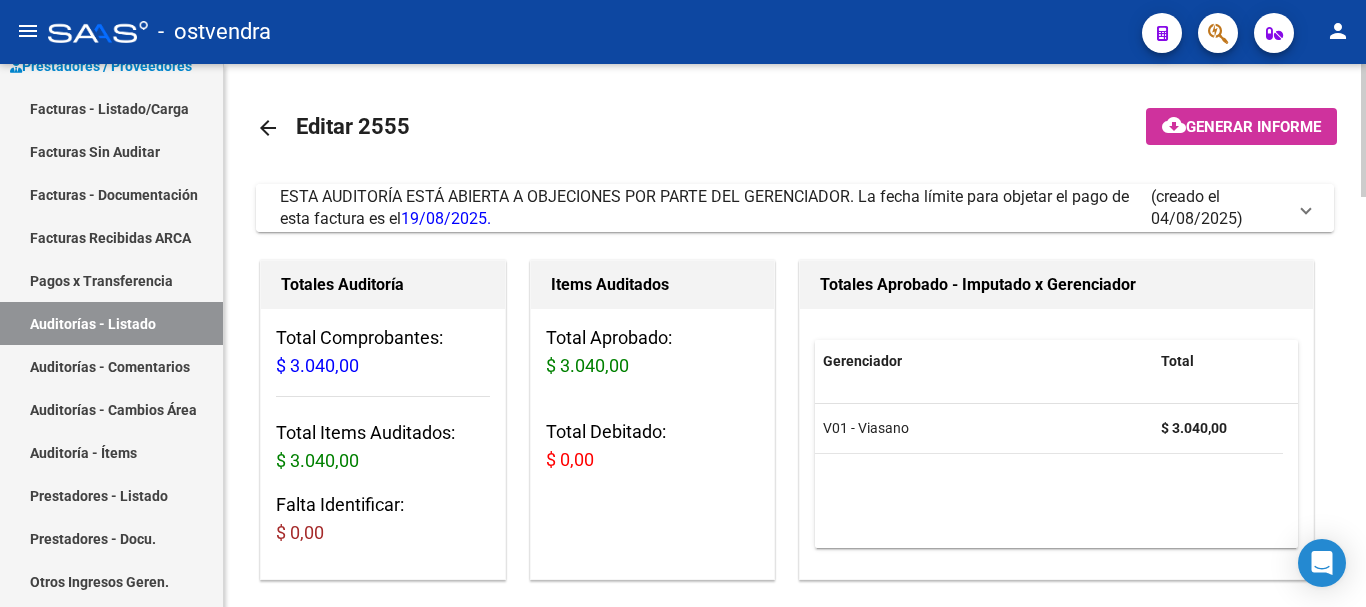 click on "arrow_back Editar 2555    cloud_download  Generar informe  ESTA AUDITORÍA ESTÁ ABIERTA A OBJECIONES POR PARTE DEL GERENCIADOR. La fecha límite para objetar el pago de esta factura es el  [DATE].   (creado el [DATE]) EDITAR NOTIFICACION Mauricio Russell [DATE] [TIME] Estado confirmado $ 3.040,00  Responder  Escriba su comentario aquí. Si desea no reconocer algún débito, debe especificar el importe y el concepto. Enviar comentario help  Totales Auditoría Total Comprobantes:  $ 3.040,00 Total Items Auditados:  $ 3.040,00 Falta Identificar:   $ 0,00 Items Auditados Total Aprobado: $ 3.040,00 Total Debitado: $ 0,00 Totales Aprobado - Imputado x Gerenciador Gerenciador Total V01 - Viasano  $ 3.040,00 Información del área Cambiar de área a esta auditoría  Area * Hospitales de Autogestión Seleccionar area Comentario    Ingresar comentario  save  Guardar Comentario  Comprobantes Asociados a la Auditoría Agregar Comprobante cloud_download  Exportar Comprobantes  ID CAE Razon Social CPBT" 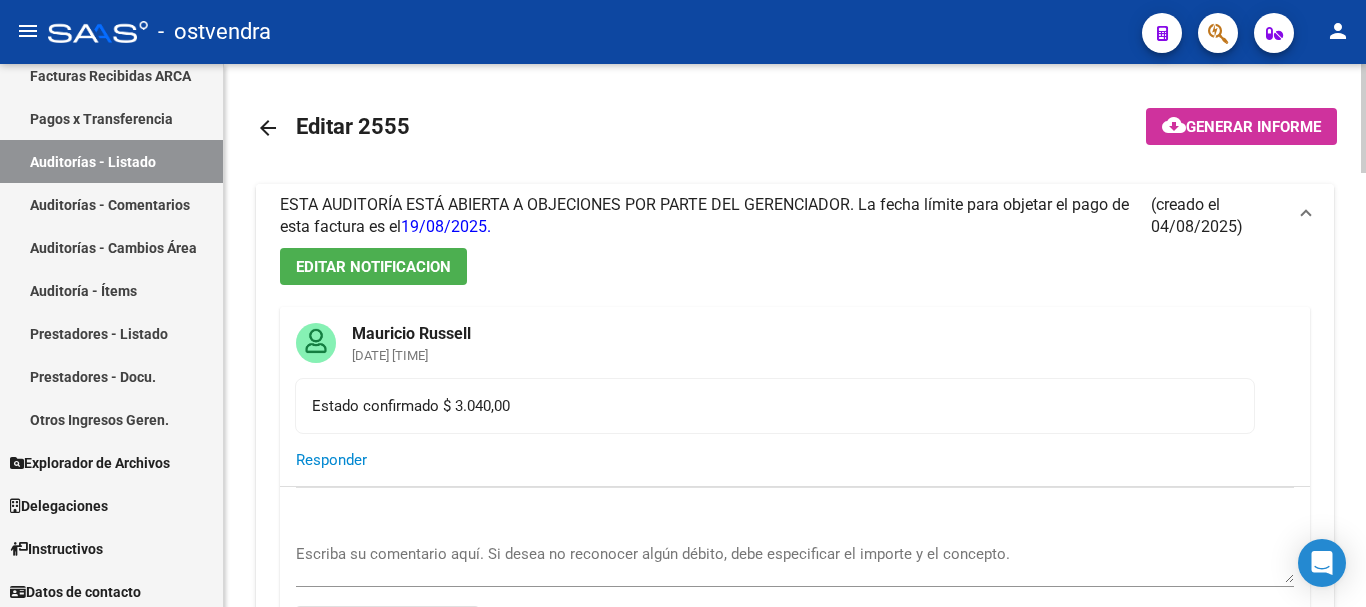 scroll, scrollTop: 368, scrollLeft: 0, axis: vertical 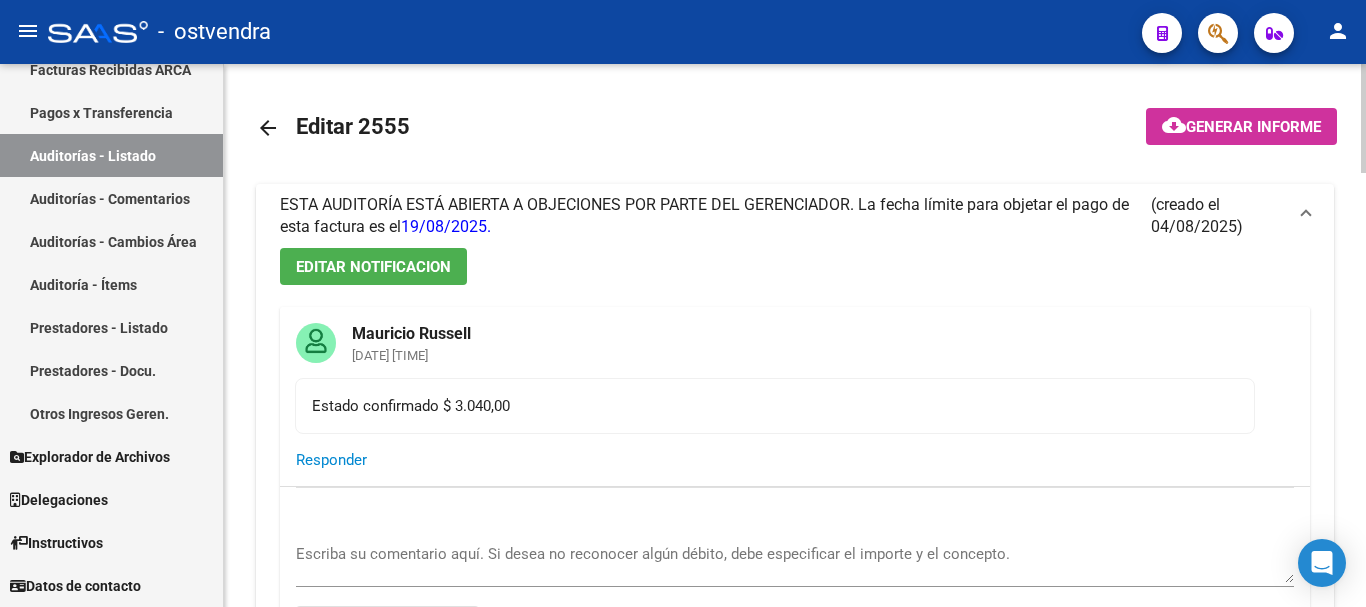 click on "Estado confirmado $ 3.040,00" 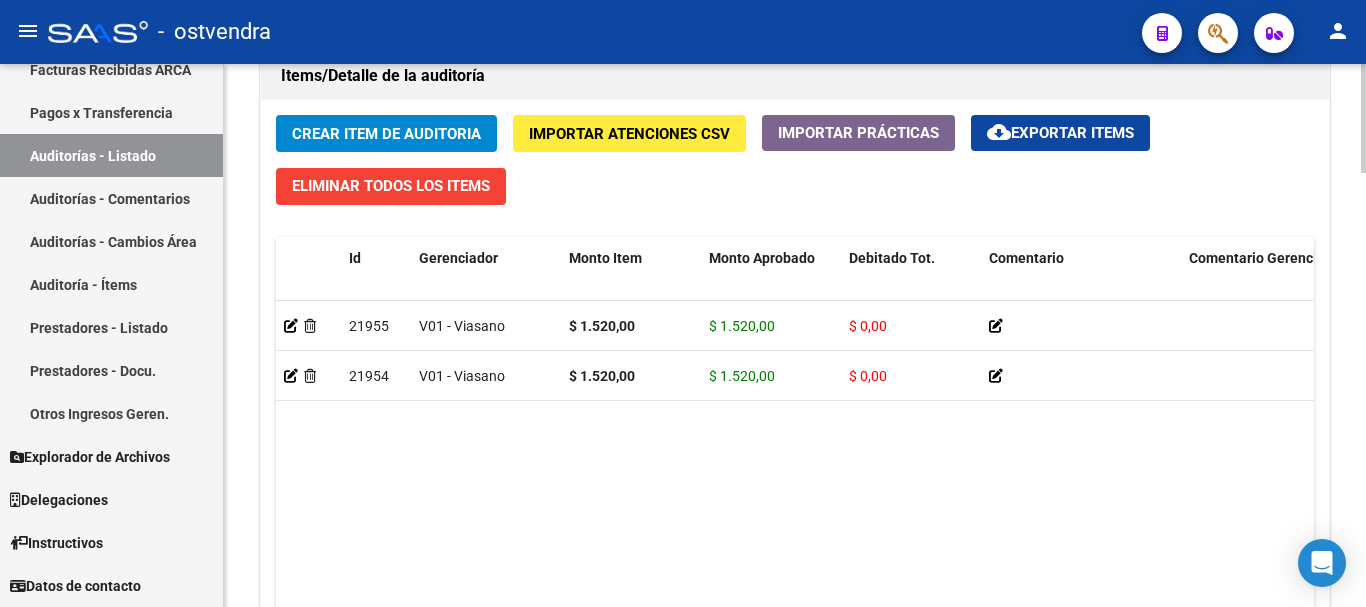 scroll, scrollTop: 2160, scrollLeft: 0, axis: vertical 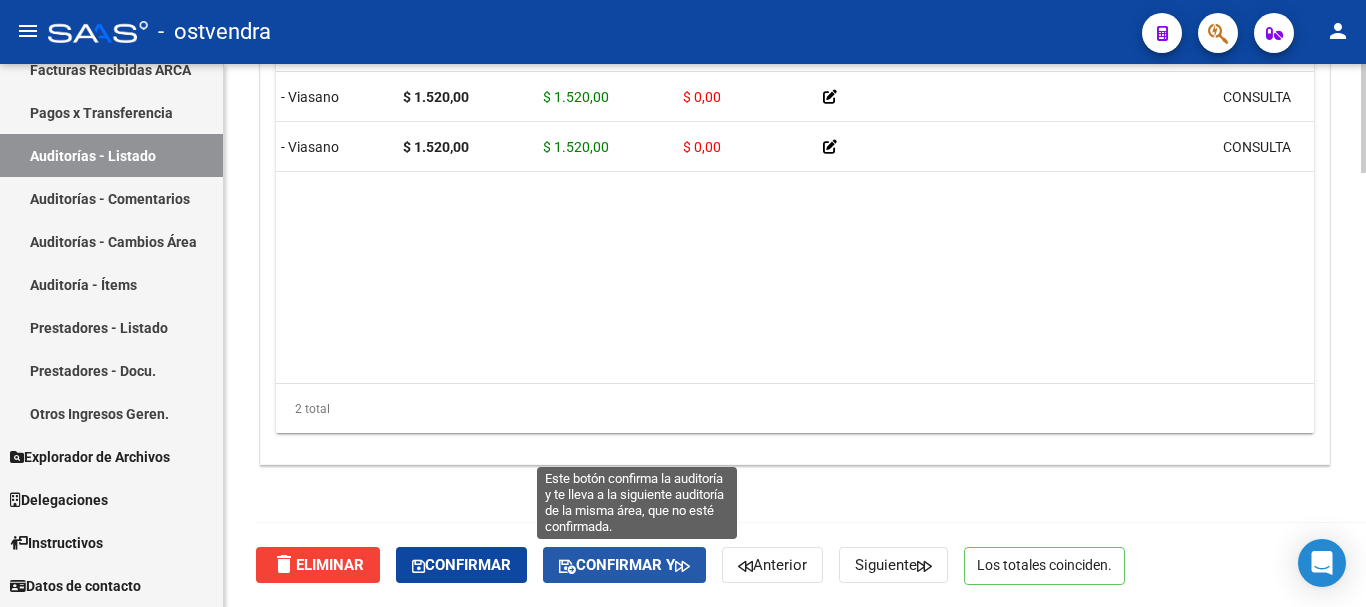 click on "Confirmar y" 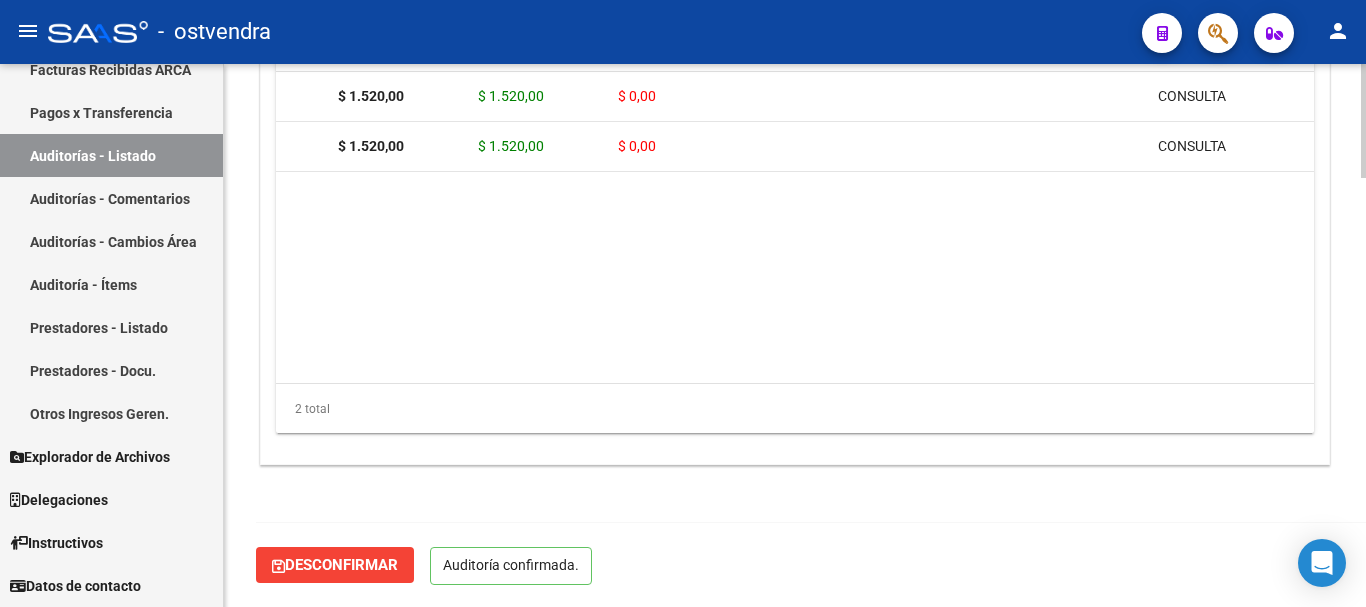 scroll, scrollTop: 2042, scrollLeft: 0, axis: vertical 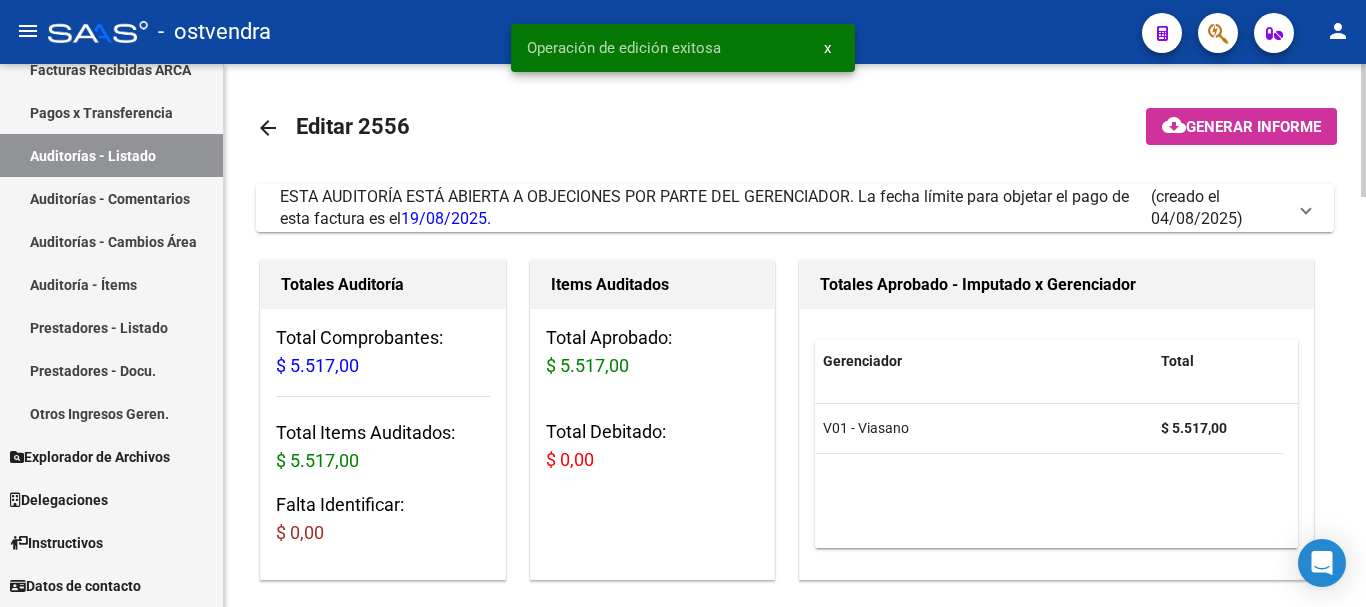 click on "ESTA AUDITORÍA ESTÁ ABIERTA A OBJECIONES POR PARTE DEL GERENCIADOR. La fecha límite para objetar el pago de esta factura es el  [DATE].   (creado el [DATE])" at bounding box center [795, 208] 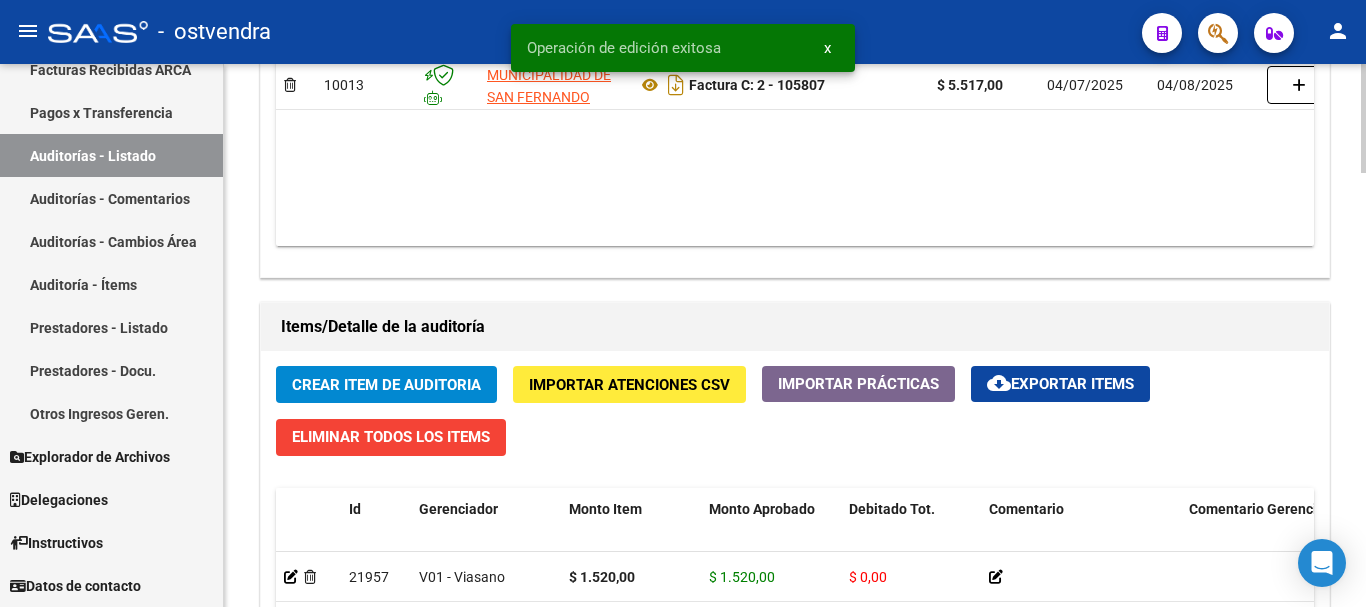 scroll, scrollTop: 2100, scrollLeft: 0, axis: vertical 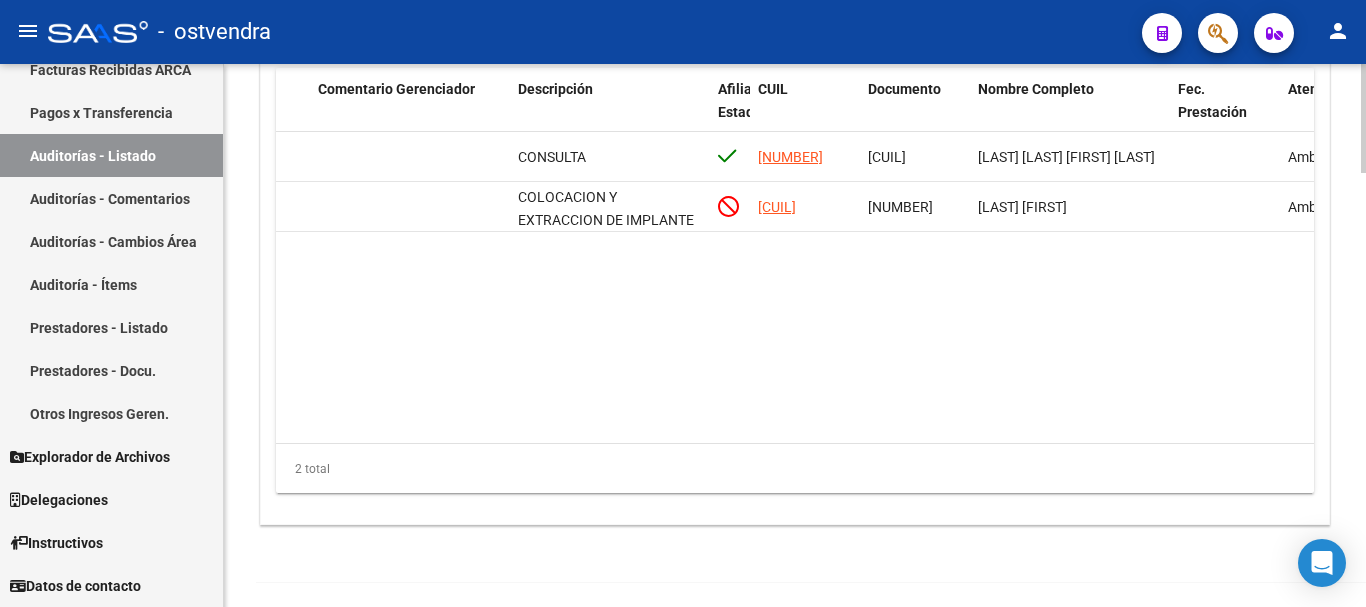 drag, startPoint x: 719, startPoint y: 421, endPoint x: 793, endPoint y: 426, distance: 74.168724 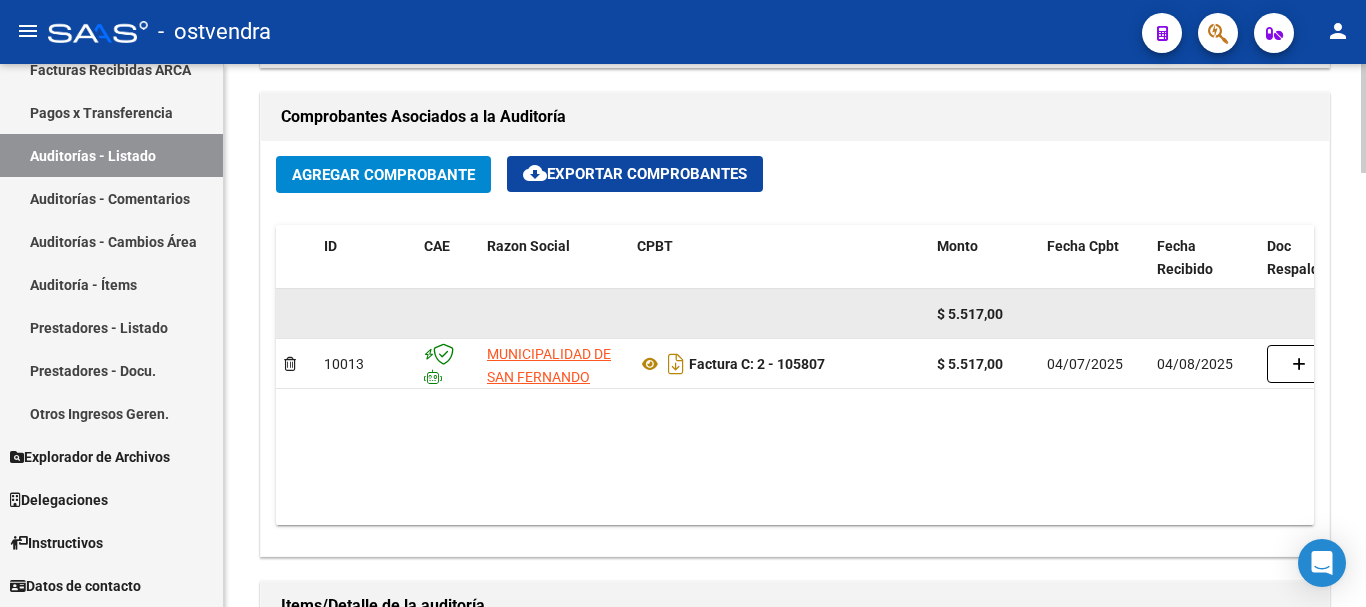 scroll, scrollTop: 1400, scrollLeft: 0, axis: vertical 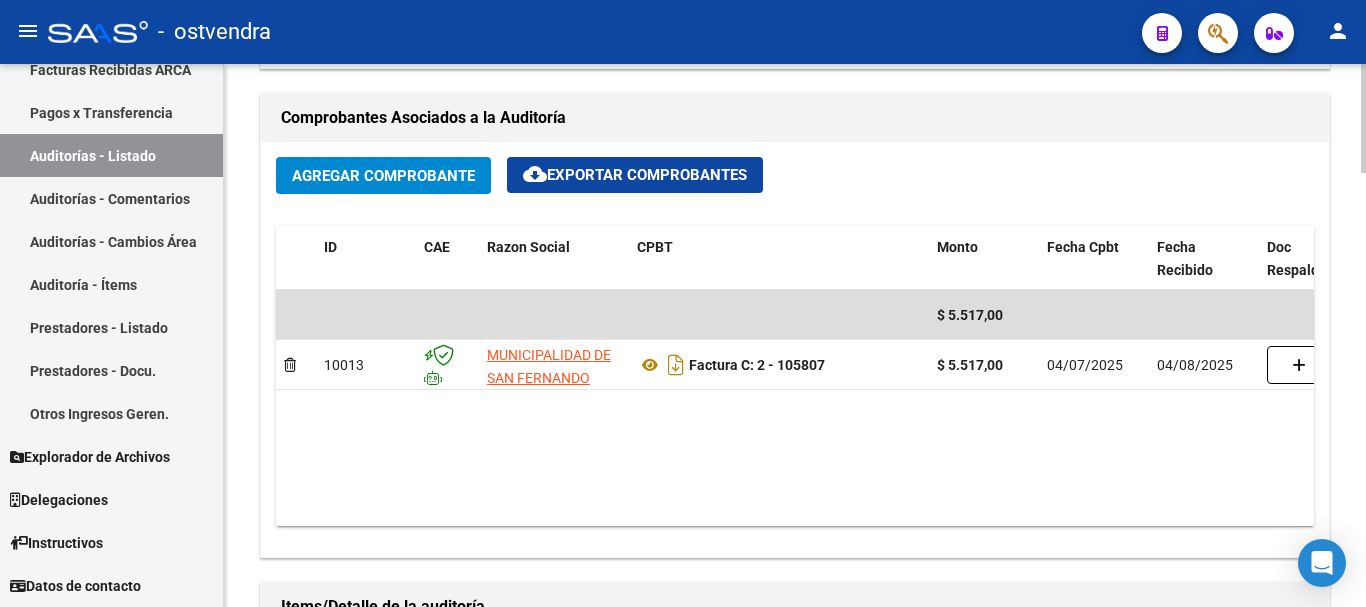 drag, startPoint x: 655, startPoint y: 508, endPoint x: 682, endPoint y: 512, distance: 27.294687 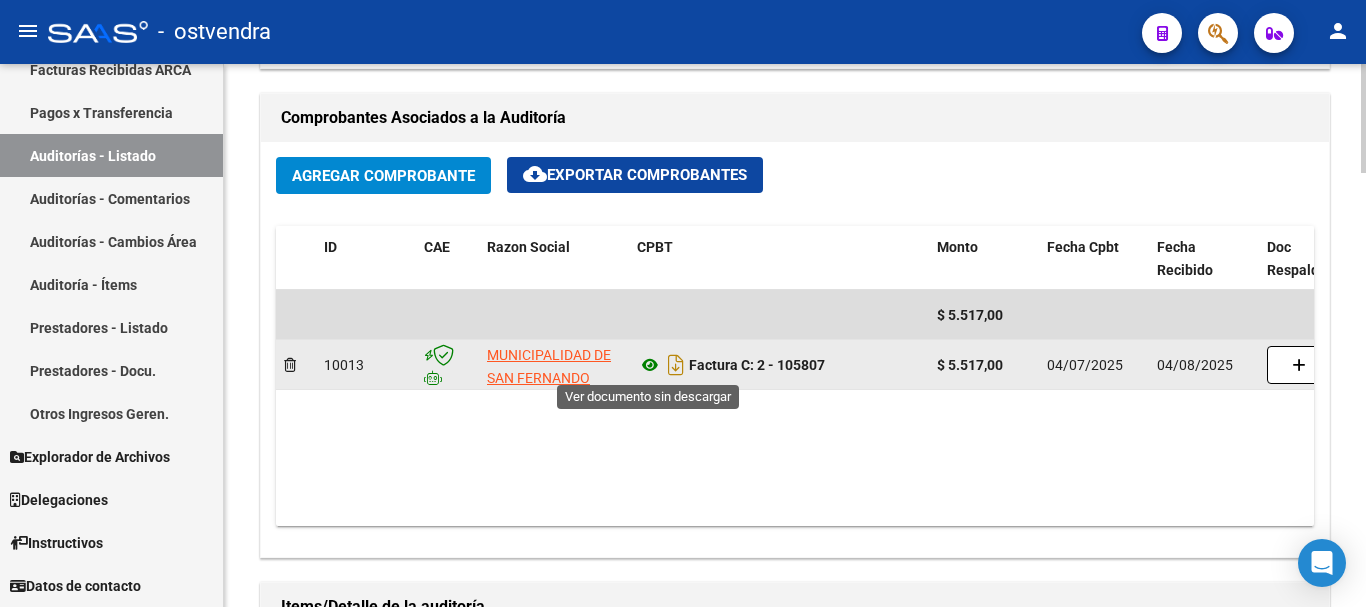 click 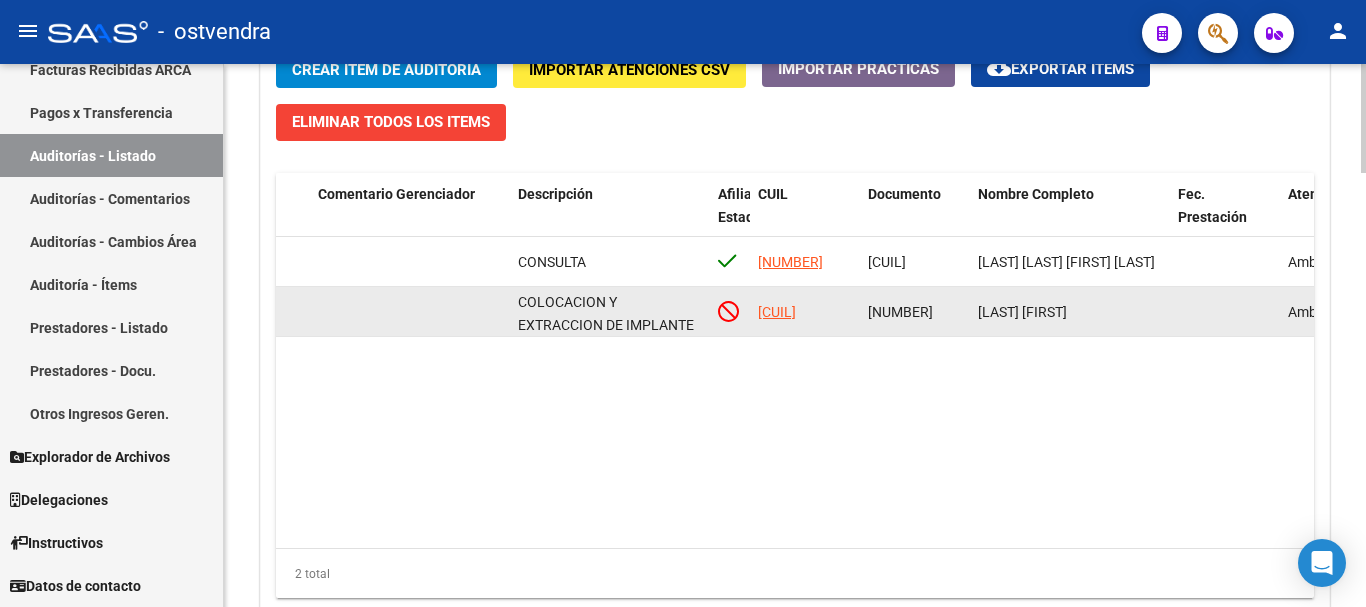 scroll, scrollTop: 2000, scrollLeft: 0, axis: vertical 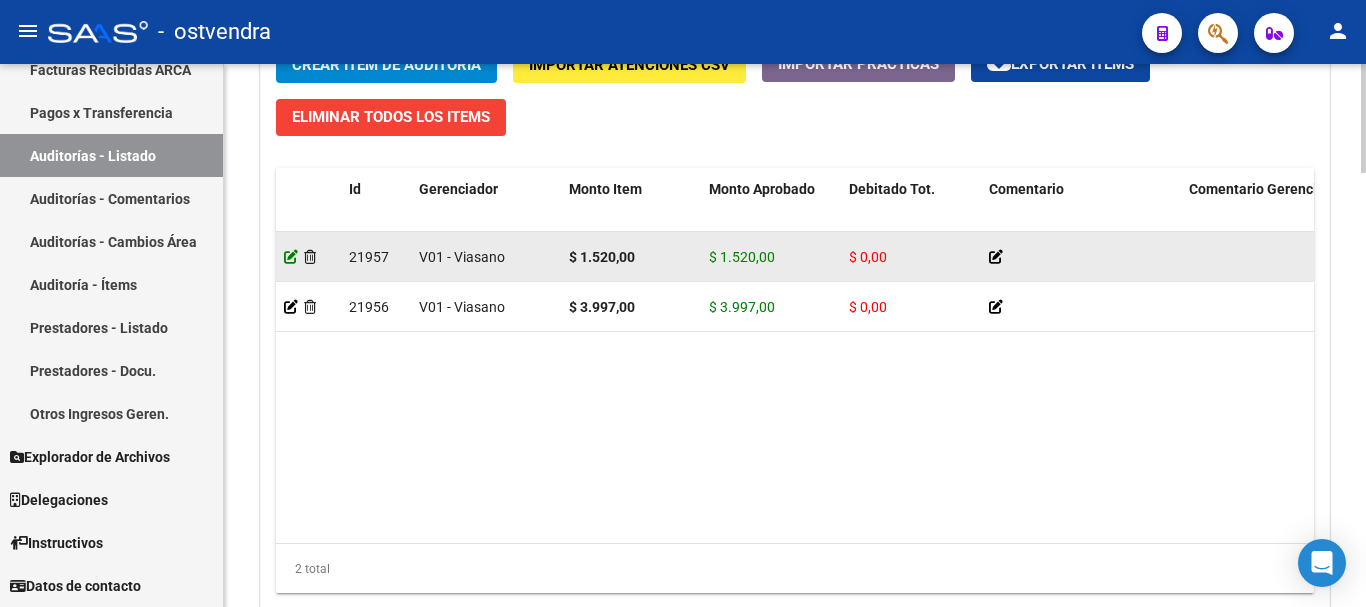 click 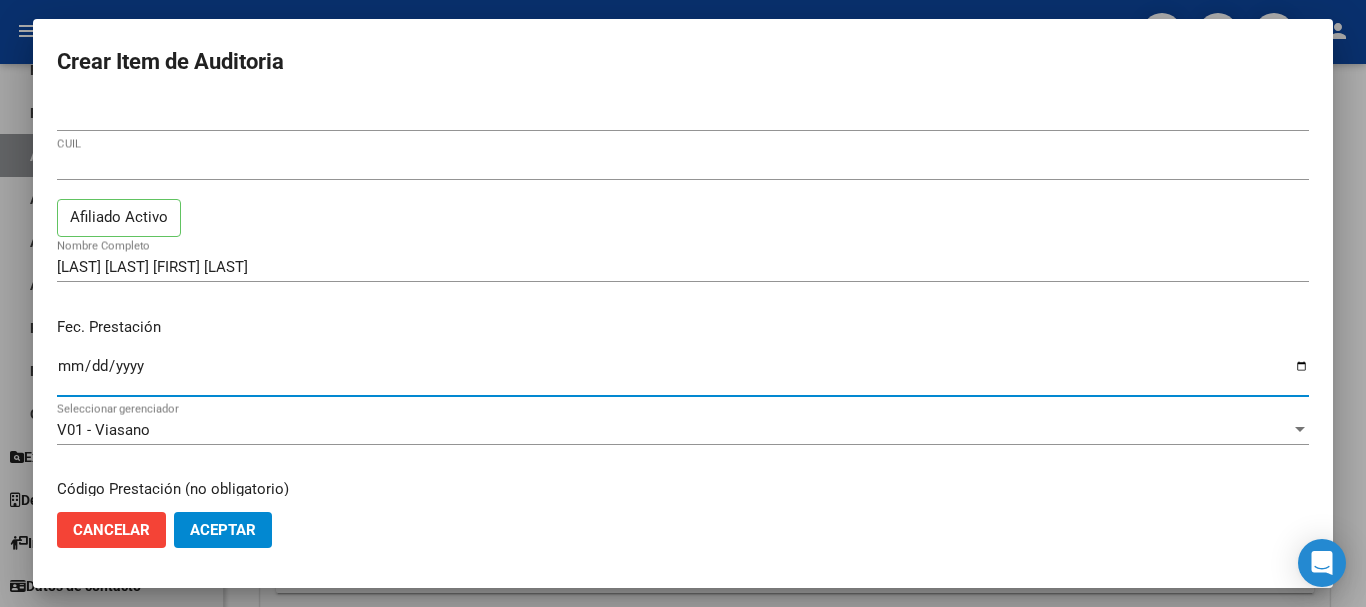 click on "Ingresar la fecha" at bounding box center [683, 374] 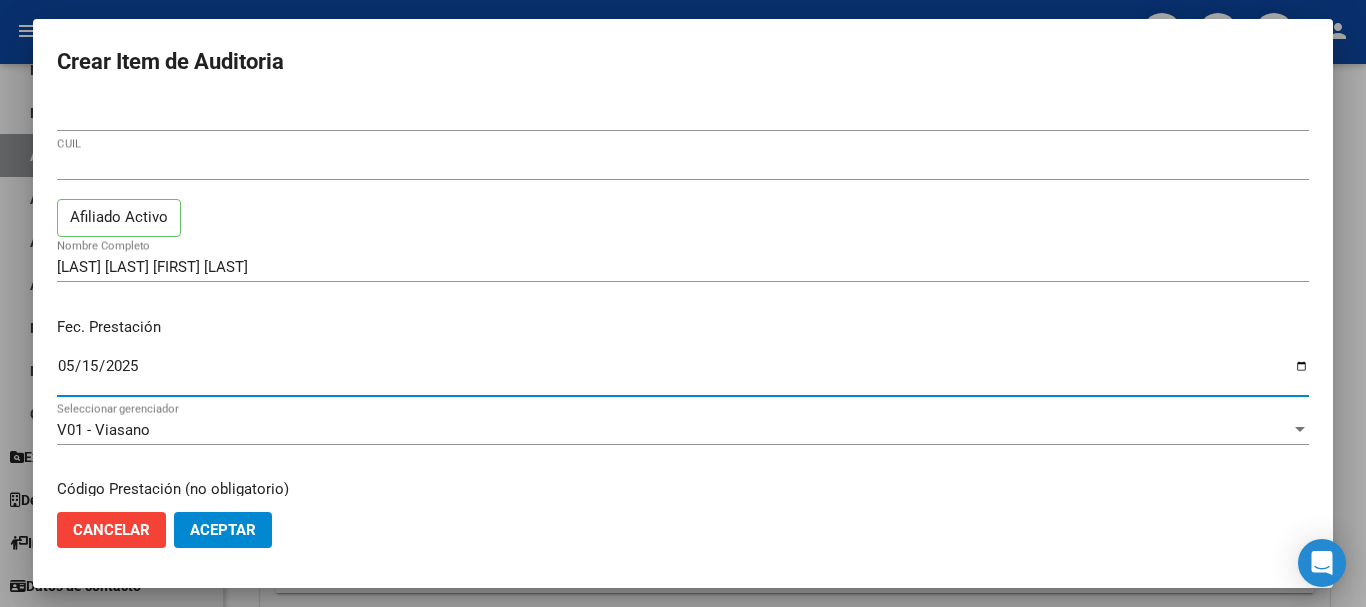click on "Aceptar" 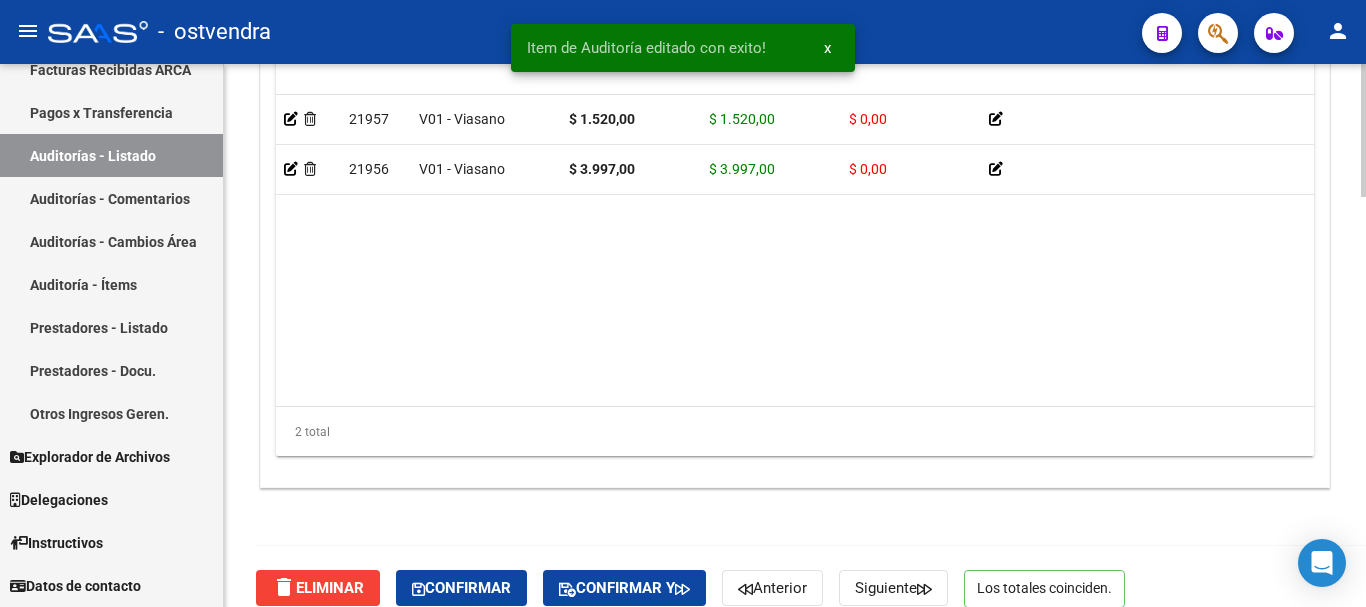 scroll, scrollTop: 1670, scrollLeft: 0, axis: vertical 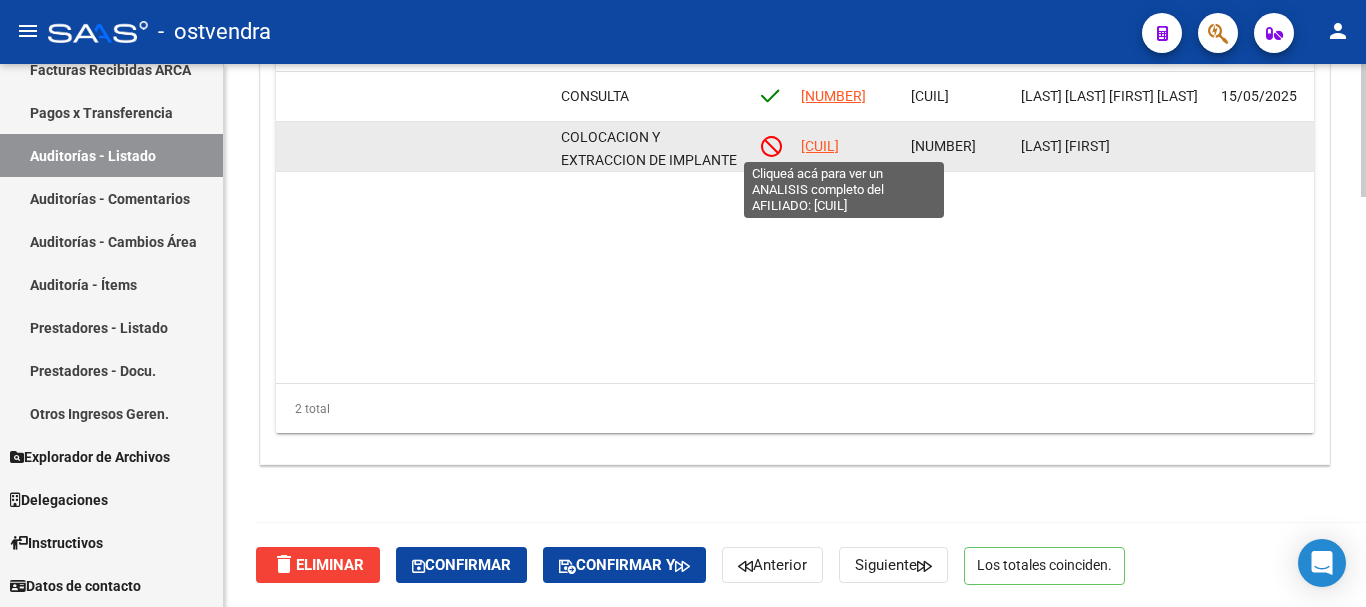 click on "[CUIL]" 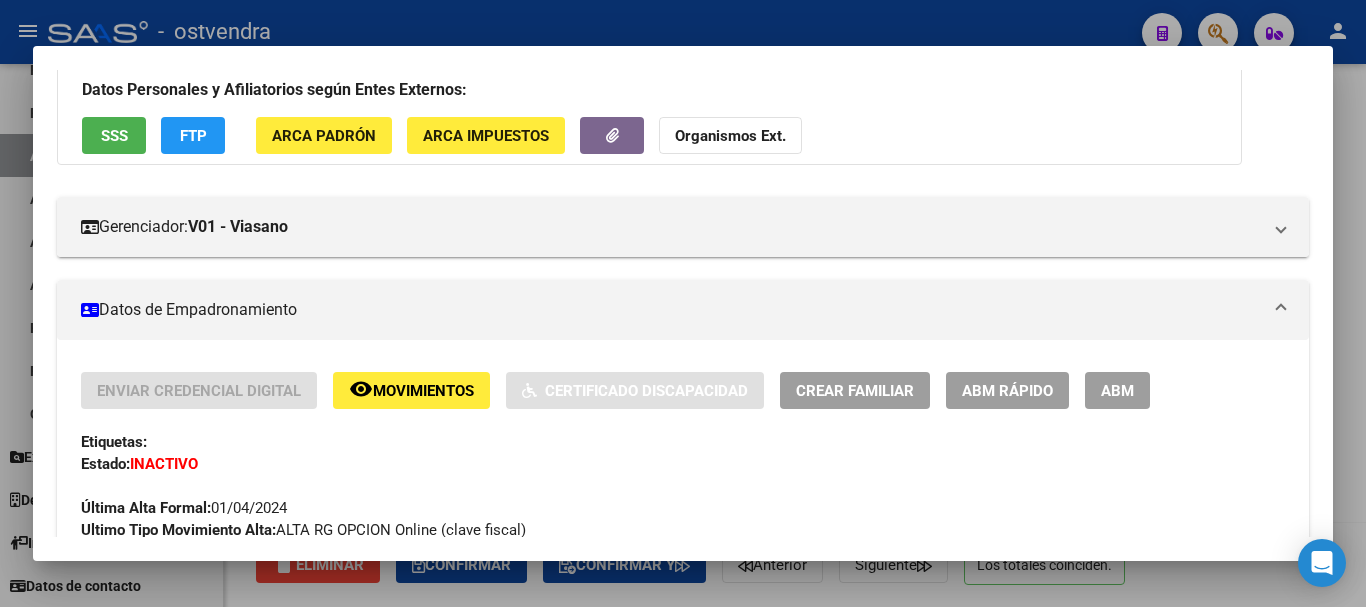 scroll, scrollTop: 400, scrollLeft: 0, axis: vertical 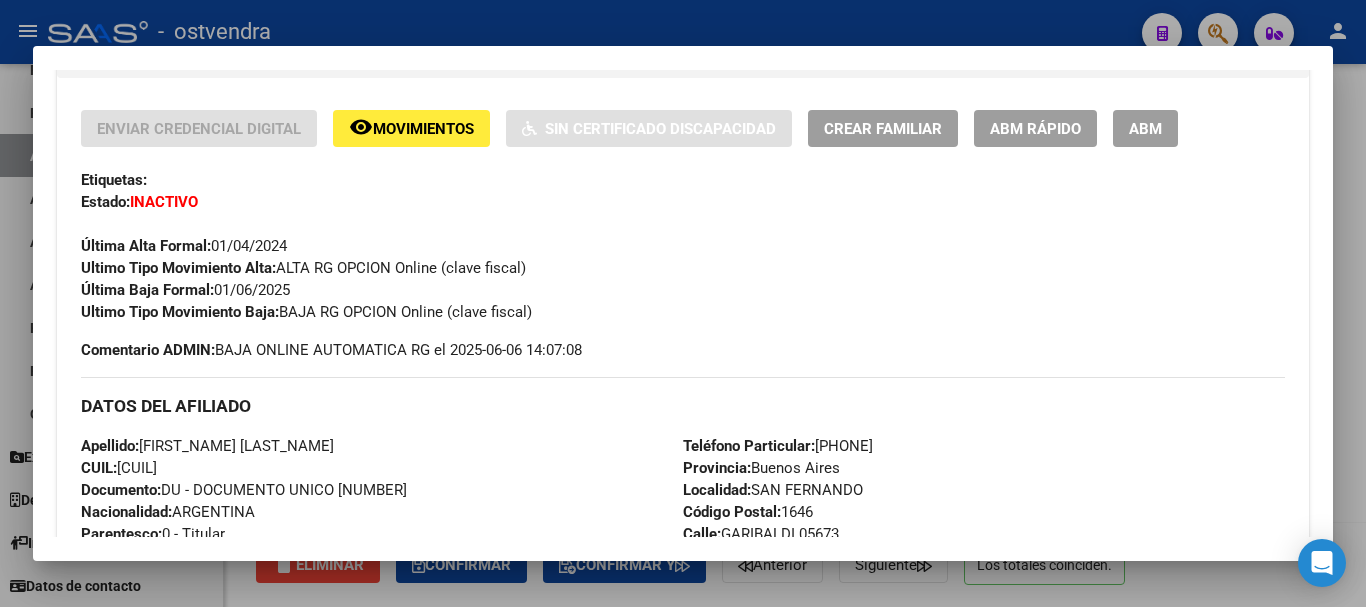 click at bounding box center (683, 303) 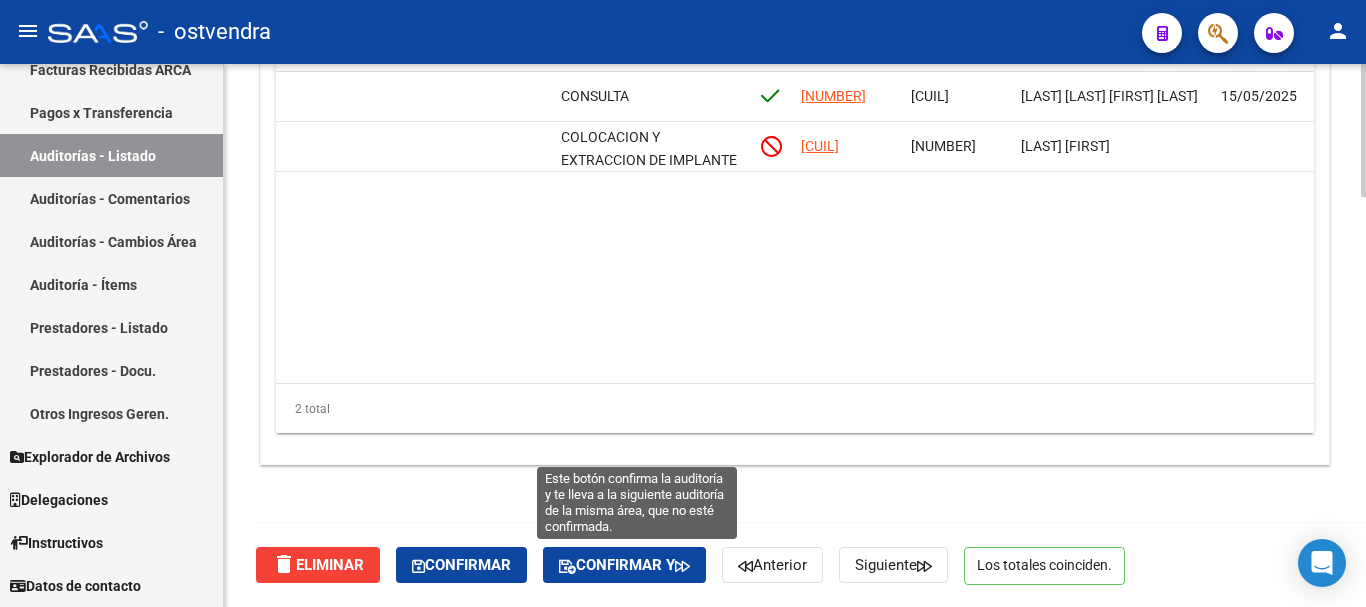 click on "Confirmar y" 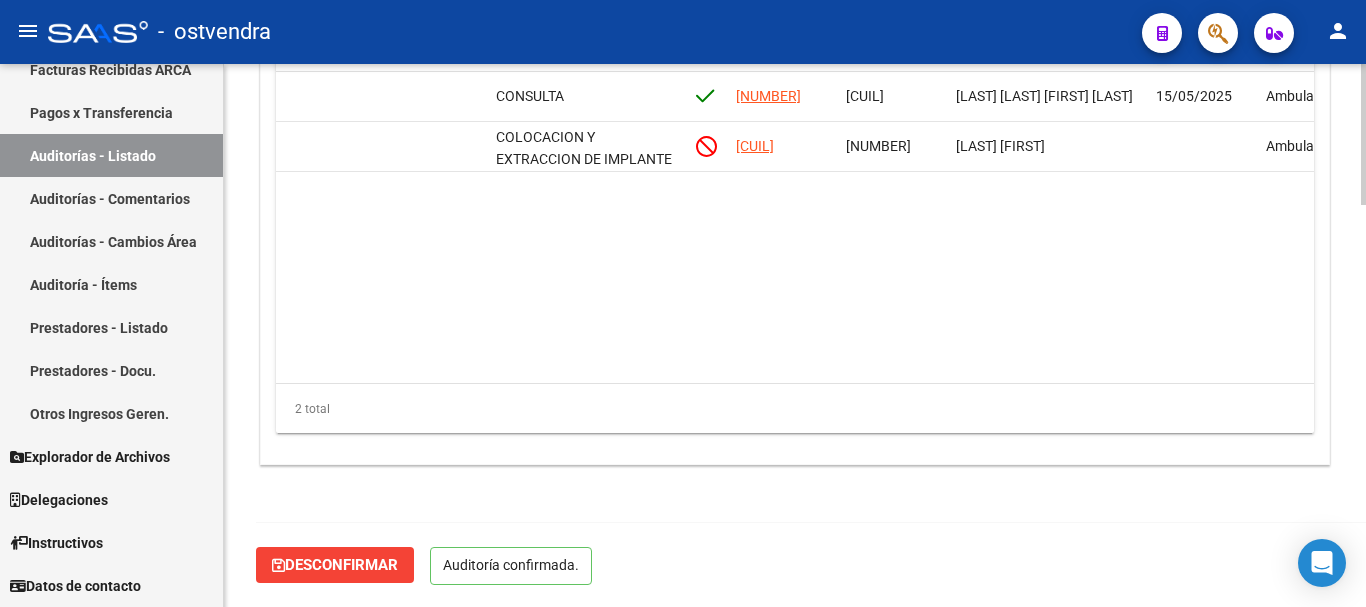 scroll, scrollTop: 1552, scrollLeft: 0, axis: vertical 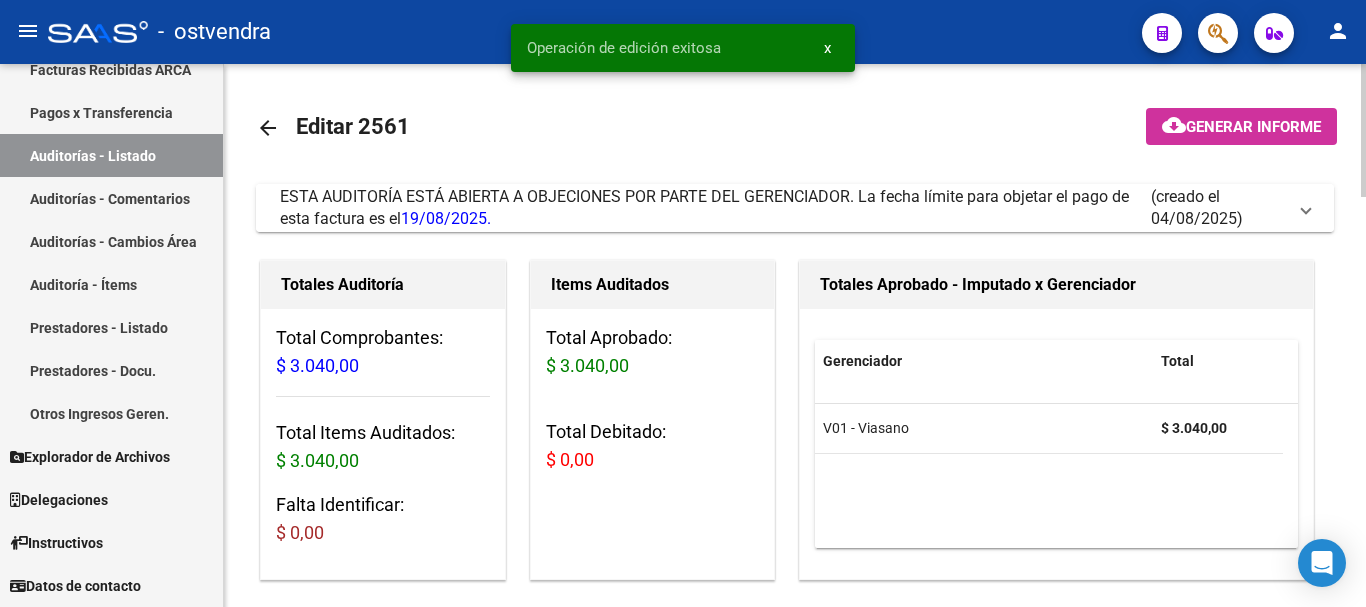 click on "ESTA AUDITORÍA ESTÁ ABIERTA A OBJECIONES POR PARTE DEL GERENCIADOR. La fecha límite para objetar el pago de esta factura es el  [DATE]." at bounding box center (704, 207) 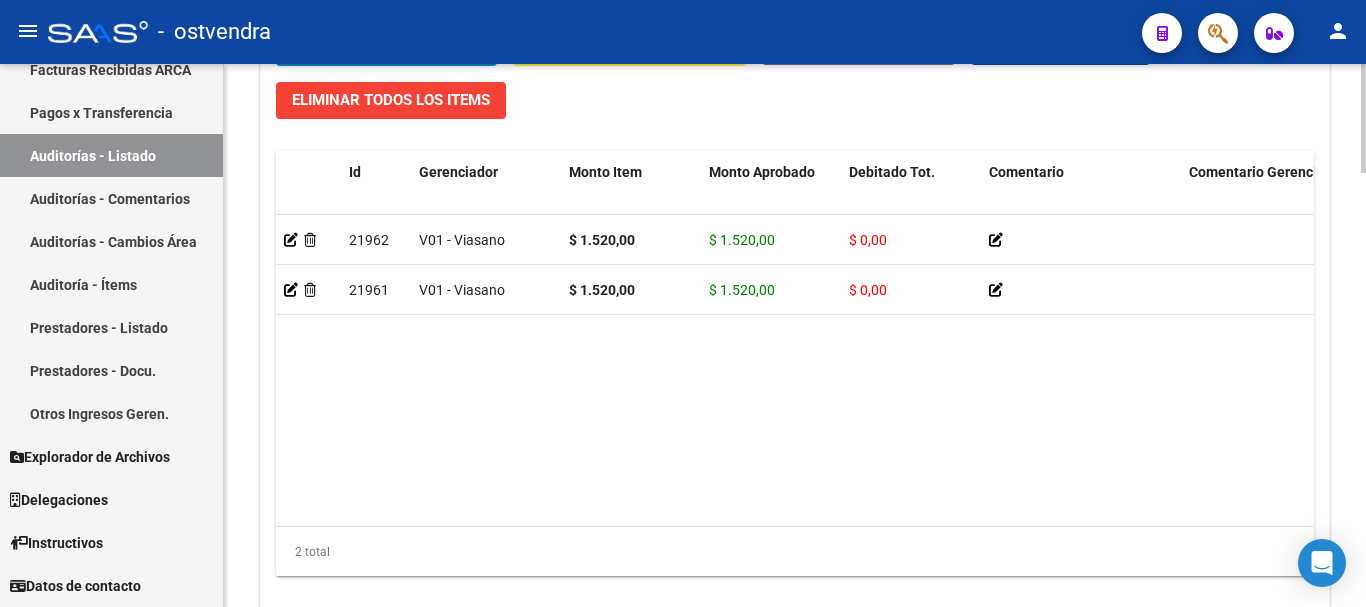 scroll, scrollTop: 2160, scrollLeft: 0, axis: vertical 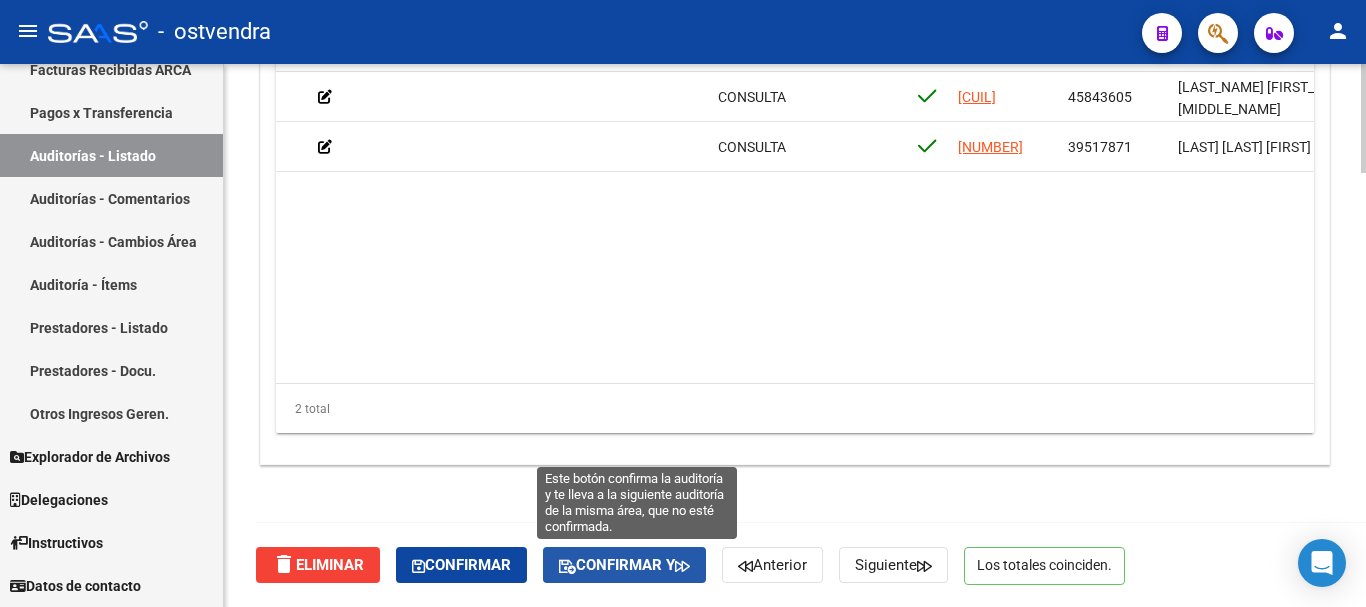 click on "Confirmar y" 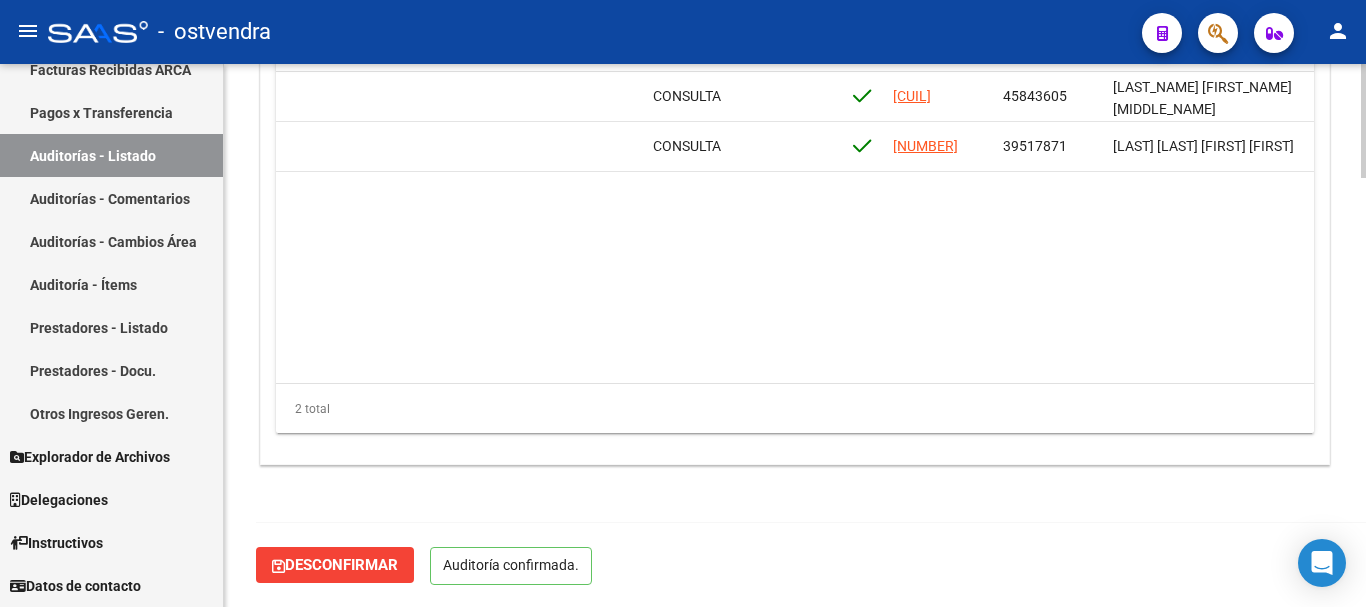 scroll, scrollTop: 2042, scrollLeft: 0, axis: vertical 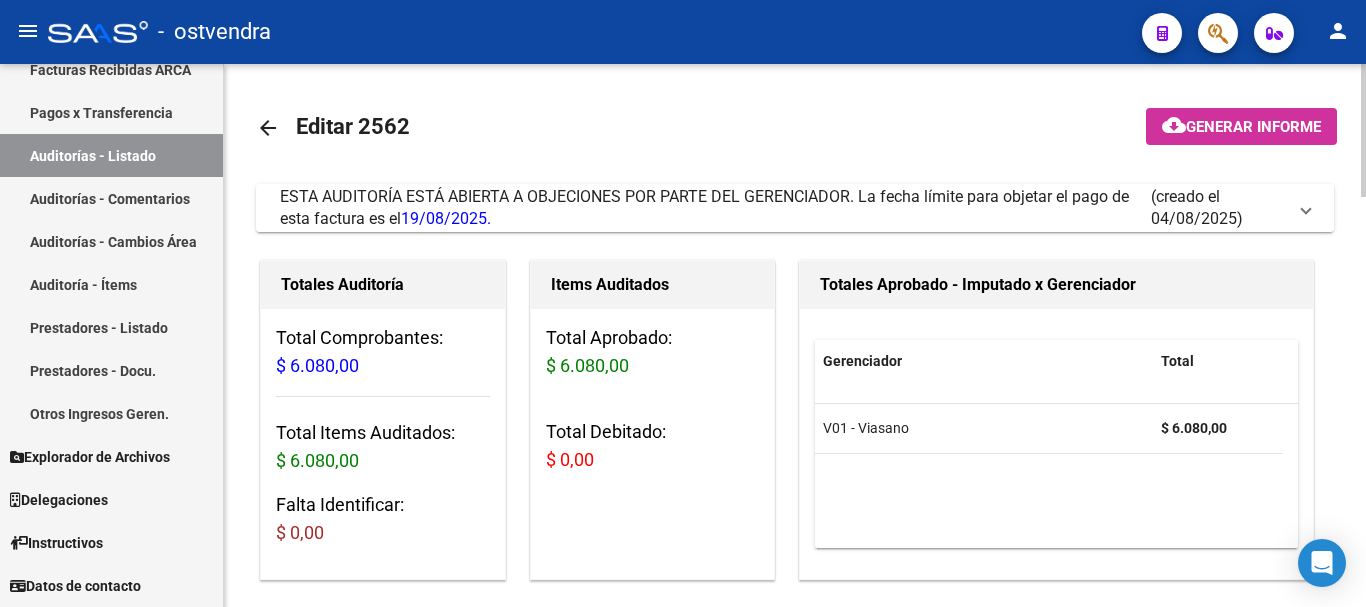 click on "ESTA AUDITORÍA ESTÁ ABIERTA A OBJECIONES POR PARTE DEL GERENCIADOR. La fecha límite para objetar el pago de esta factura es el  [DATE]." at bounding box center [715, 208] 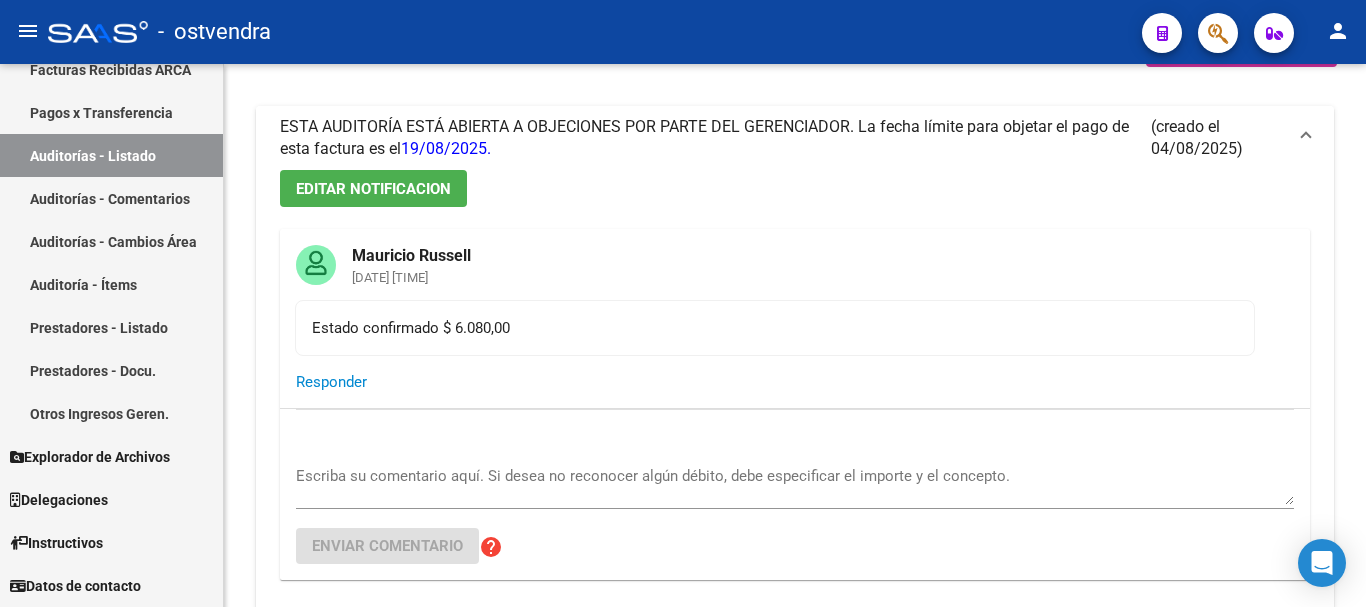 scroll, scrollTop: 300, scrollLeft: 0, axis: vertical 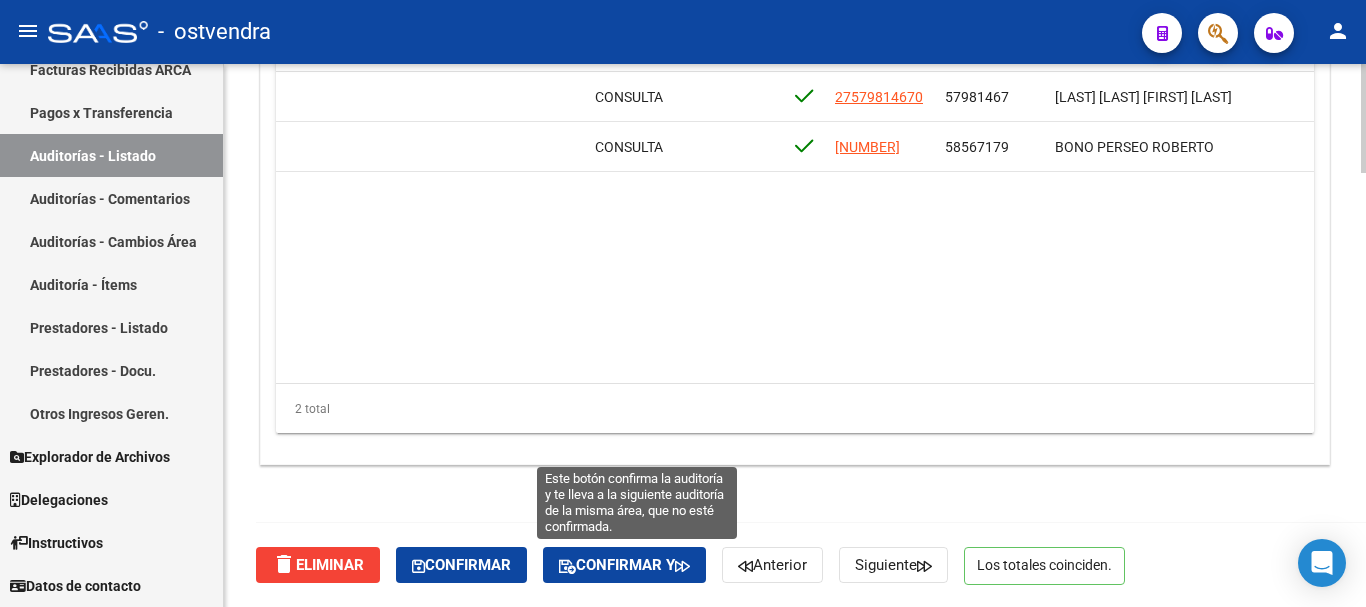click on "Confirmar y" 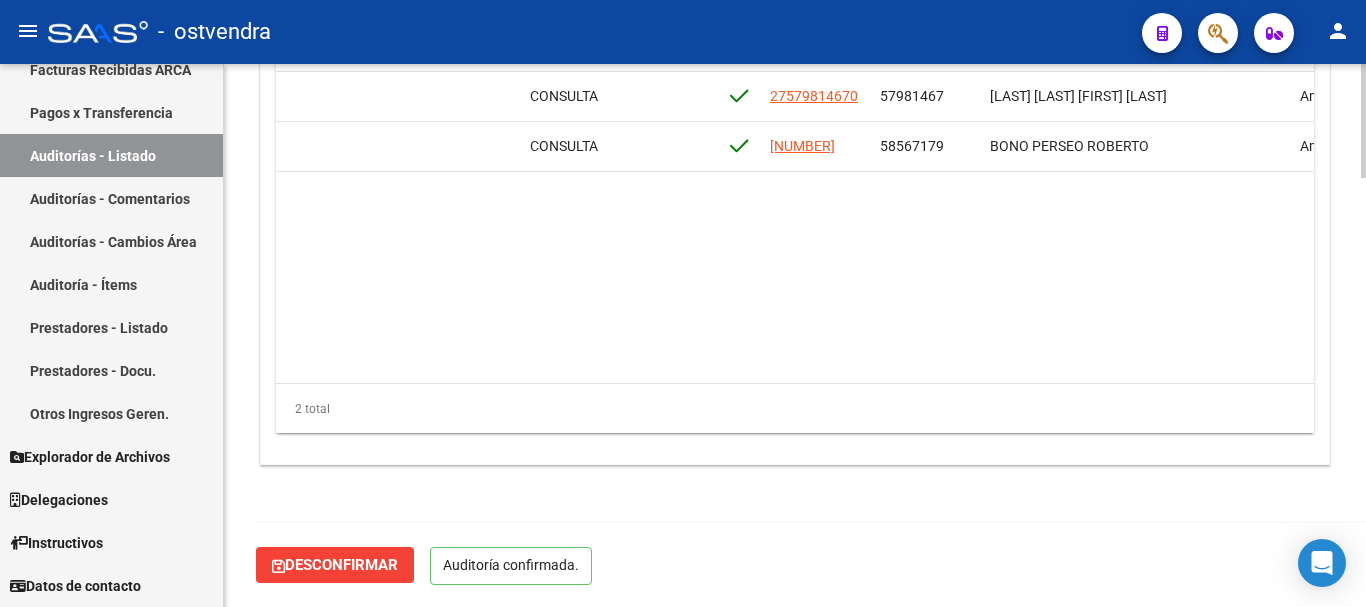 scroll, scrollTop: 2042, scrollLeft: 0, axis: vertical 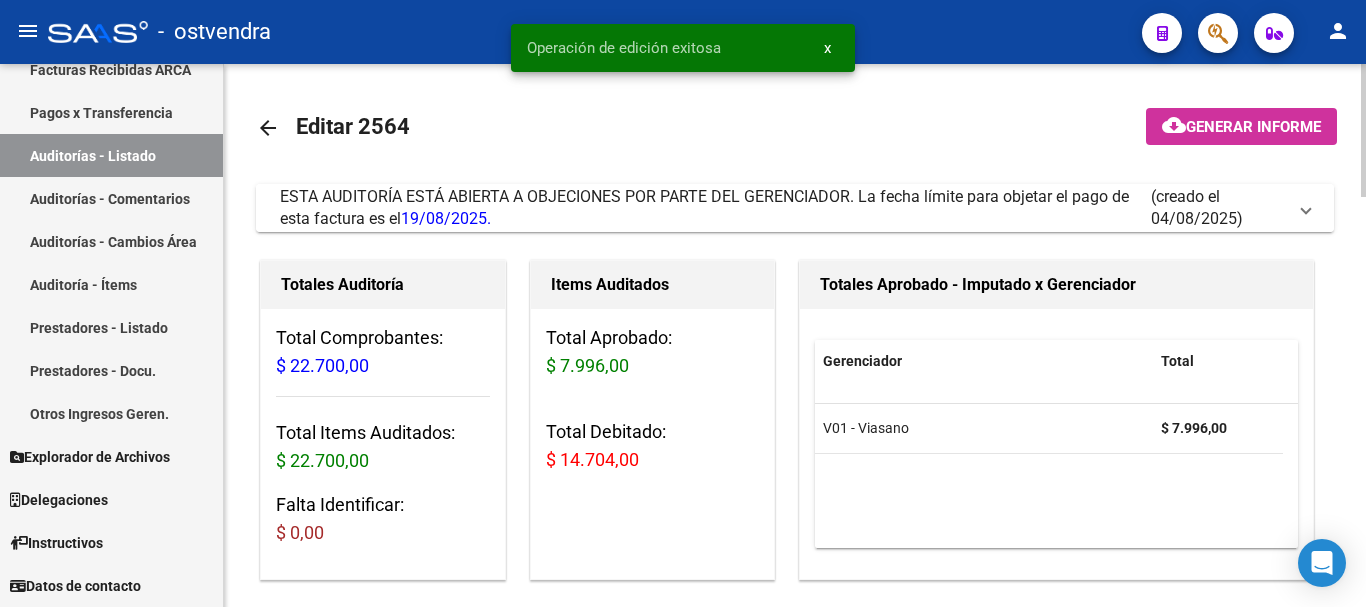 click on "ESTA AUDITORÍA ESTÁ ABIERTA A OBJECIONES POR PARTE DEL GERENCIADOR. La fecha límite para objetar el pago de esta factura es el  [DATE]." at bounding box center [704, 207] 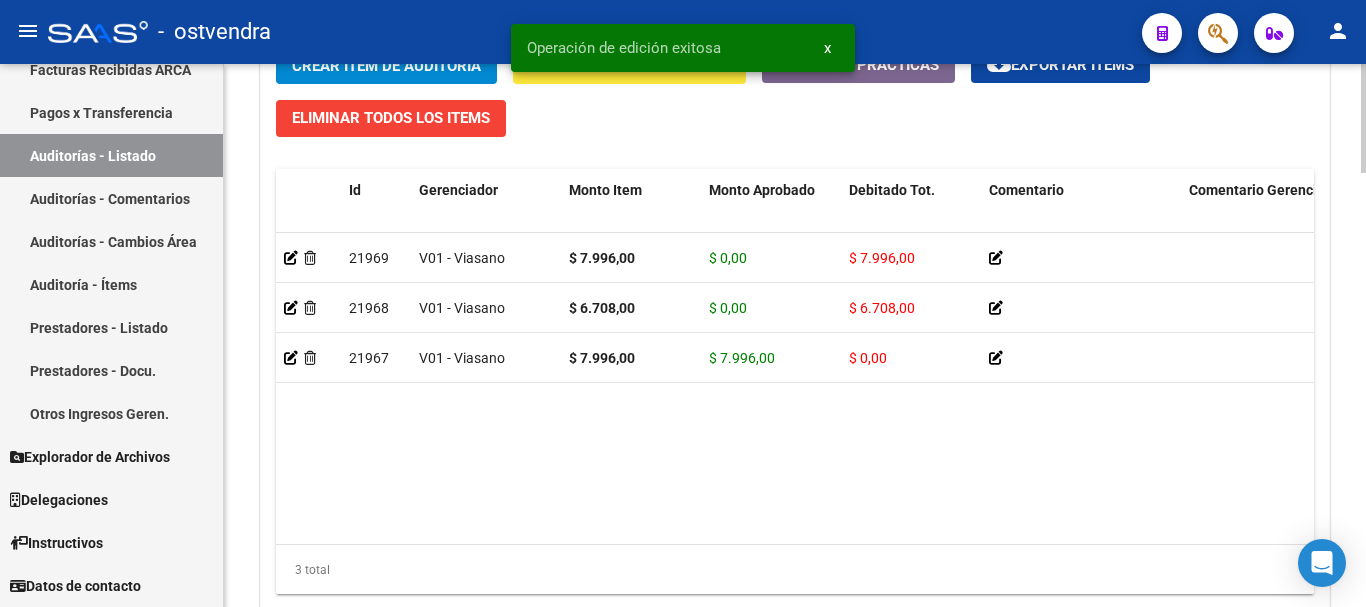 scroll, scrollTop: 2000, scrollLeft: 0, axis: vertical 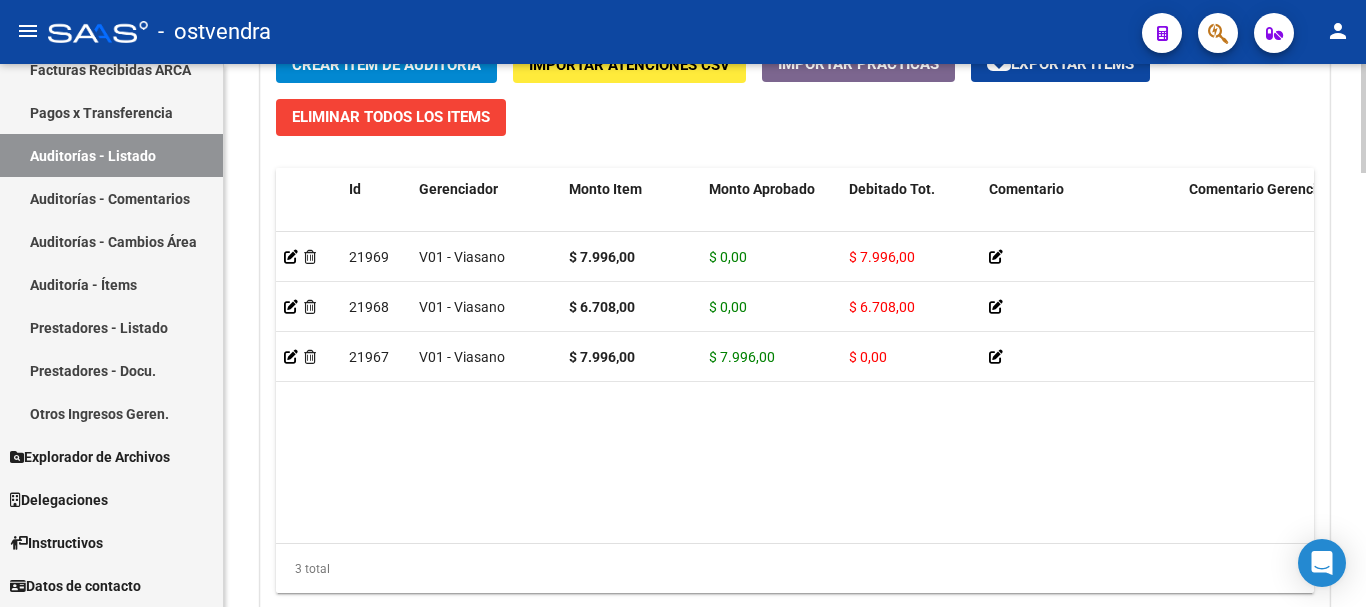 drag, startPoint x: 607, startPoint y: 527, endPoint x: 750, endPoint y: 523, distance: 143.05594 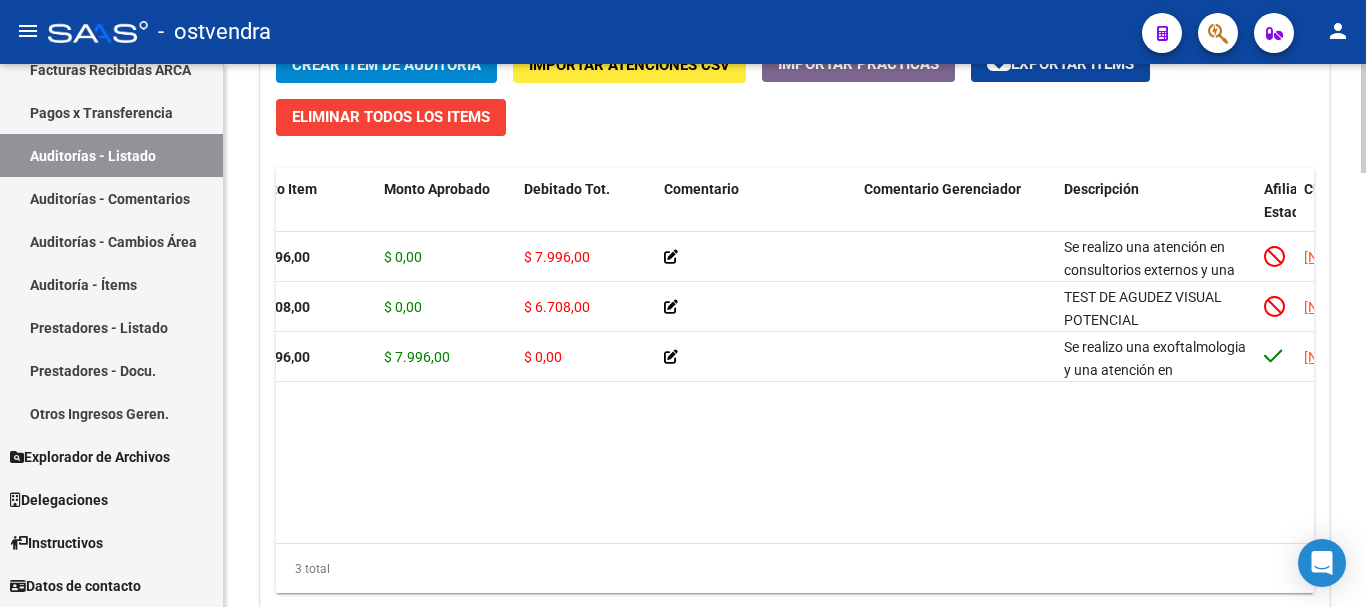 scroll, scrollTop: 0, scrollLeft: 85, axis: horizontal 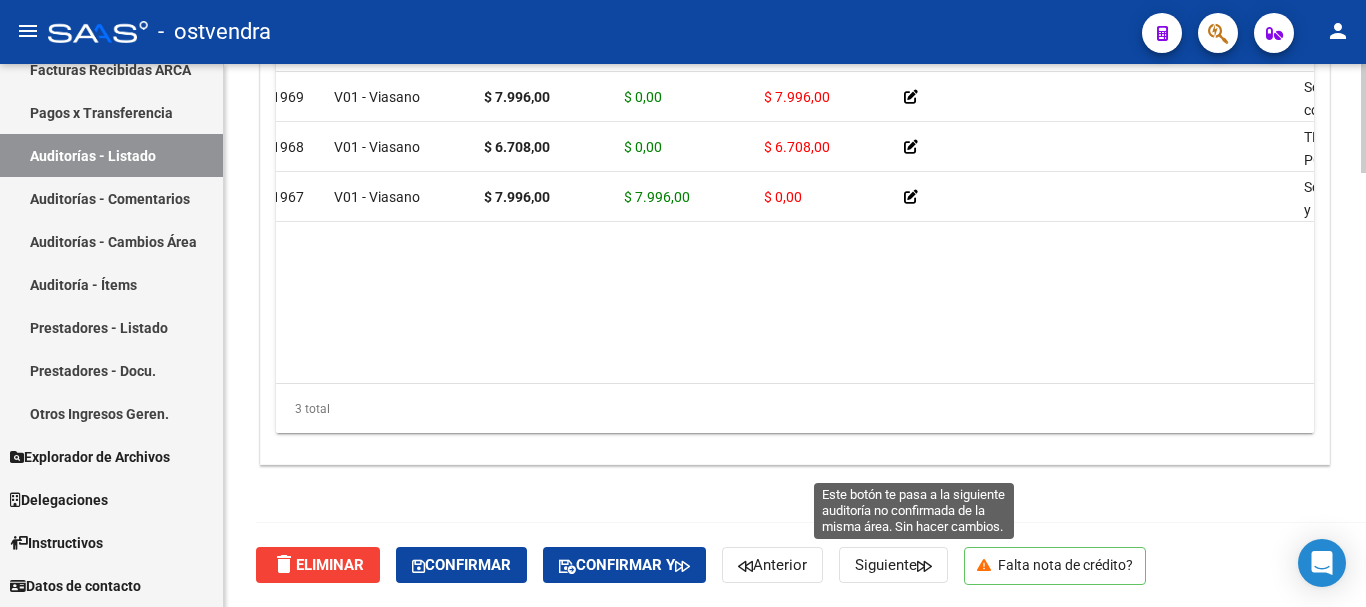 click on "Siguiente" 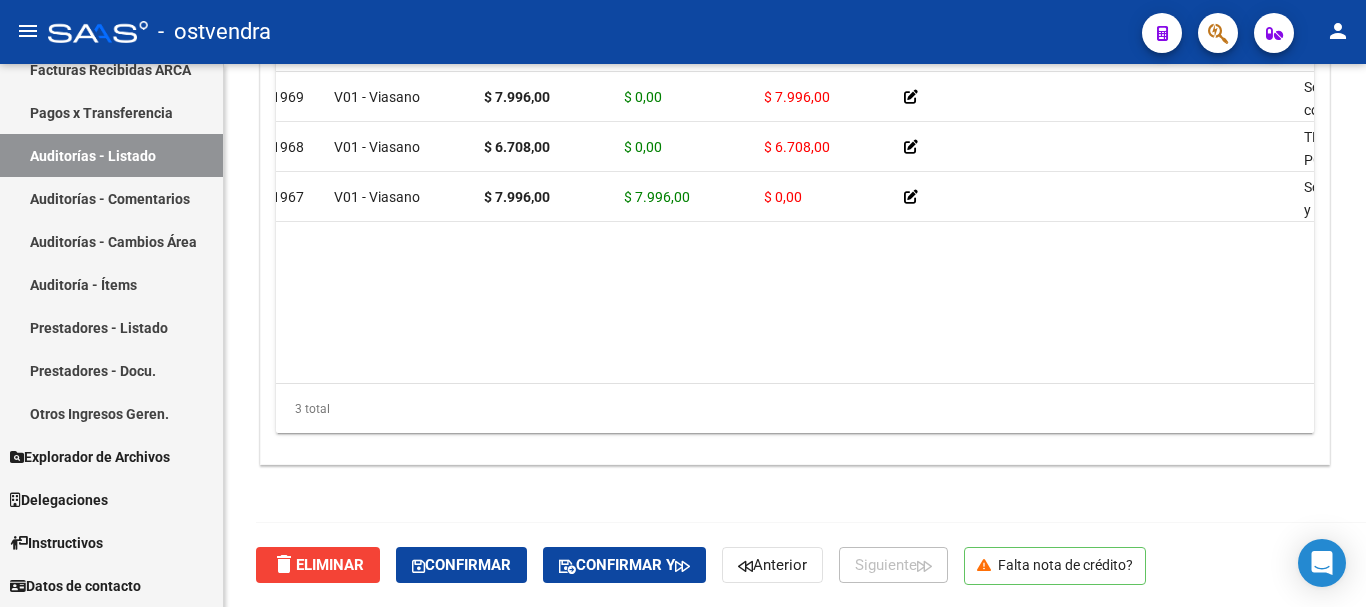 scroll, scrollTop: 0, scrollLeft: 0, axis: both 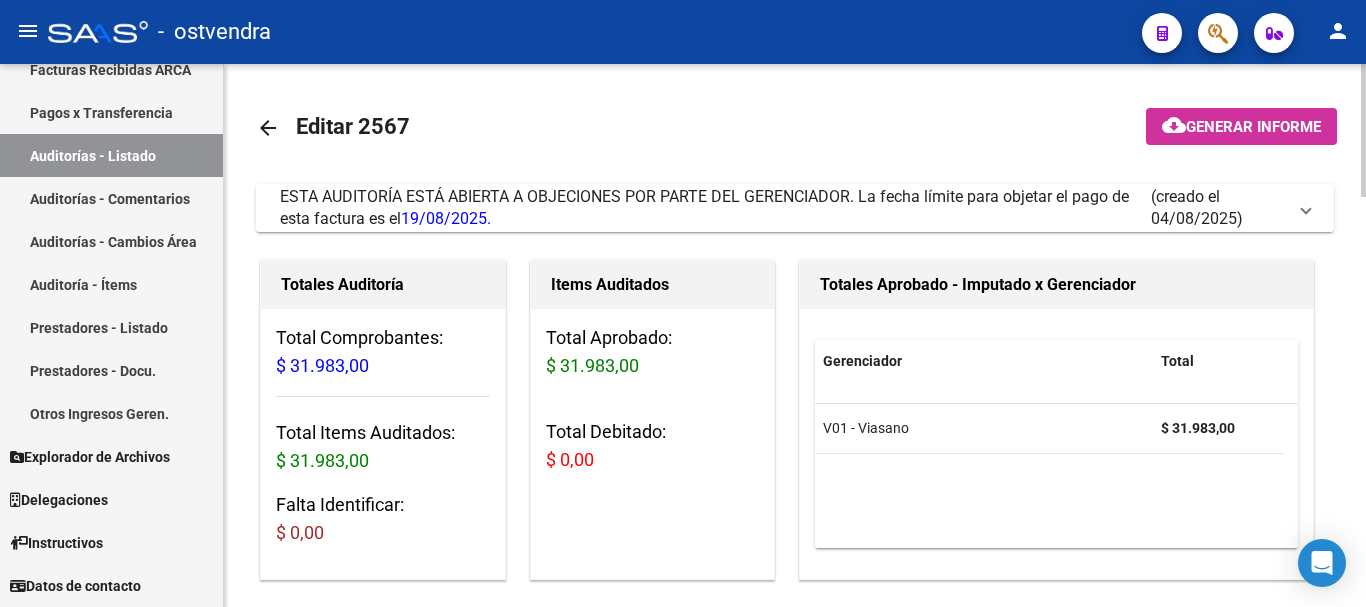 click on "ESTA AUDITORÍA ESTÁ ABIERTA A OBJECIONES POR PARTE DEL GERENCIADOR. La fecha límite para objetar el pago de esta factura es el  [DATE]." at bounding box center [715, 208] 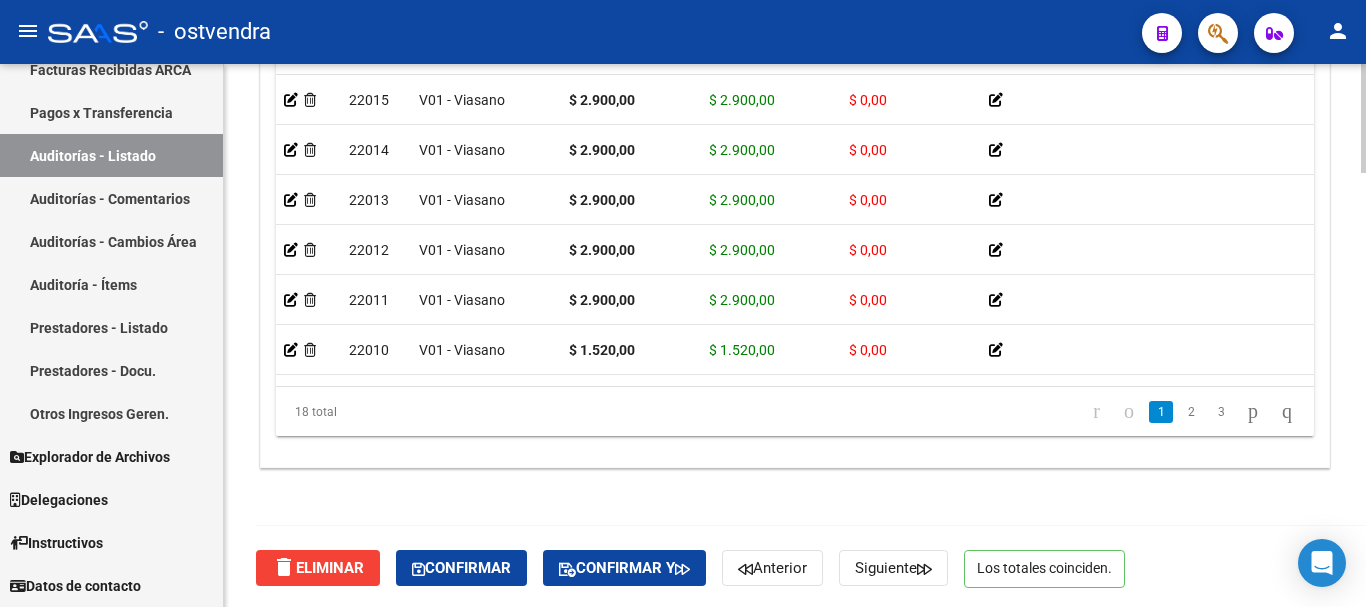 scroll, scrollTop: 2160, scrollLeft: 0, axis: vertical 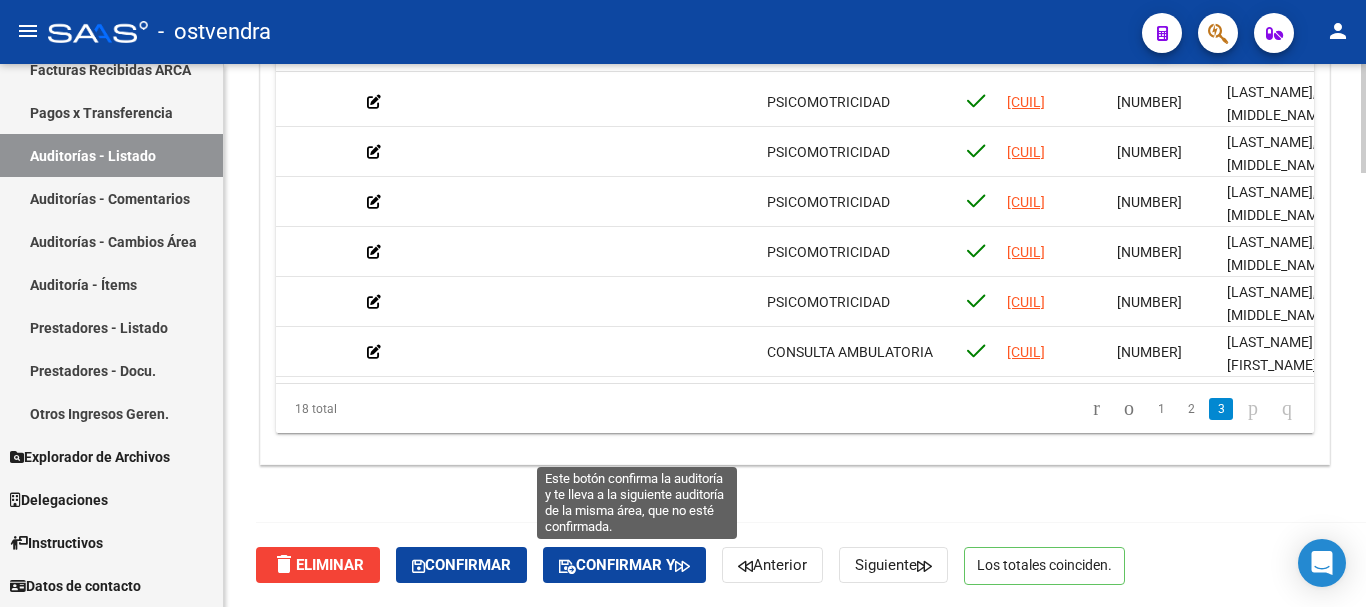 click on "Confirmar y" 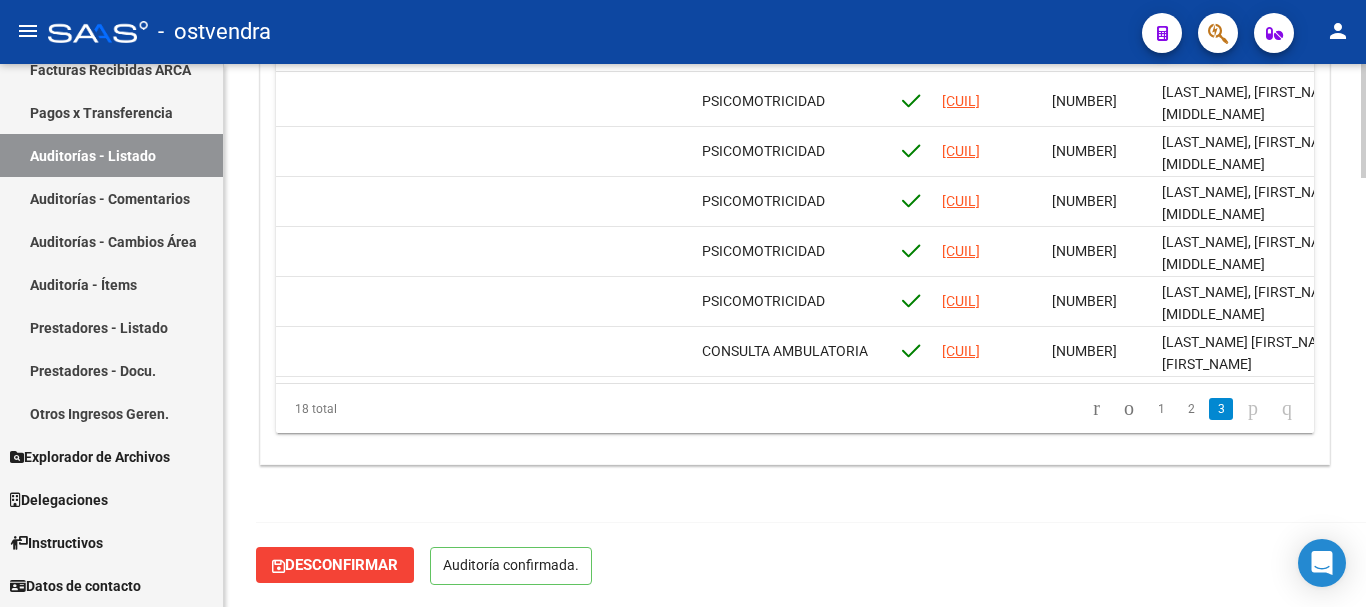 scroll, scrollTop: 2042, scrollLeft: 0, axis: vertical 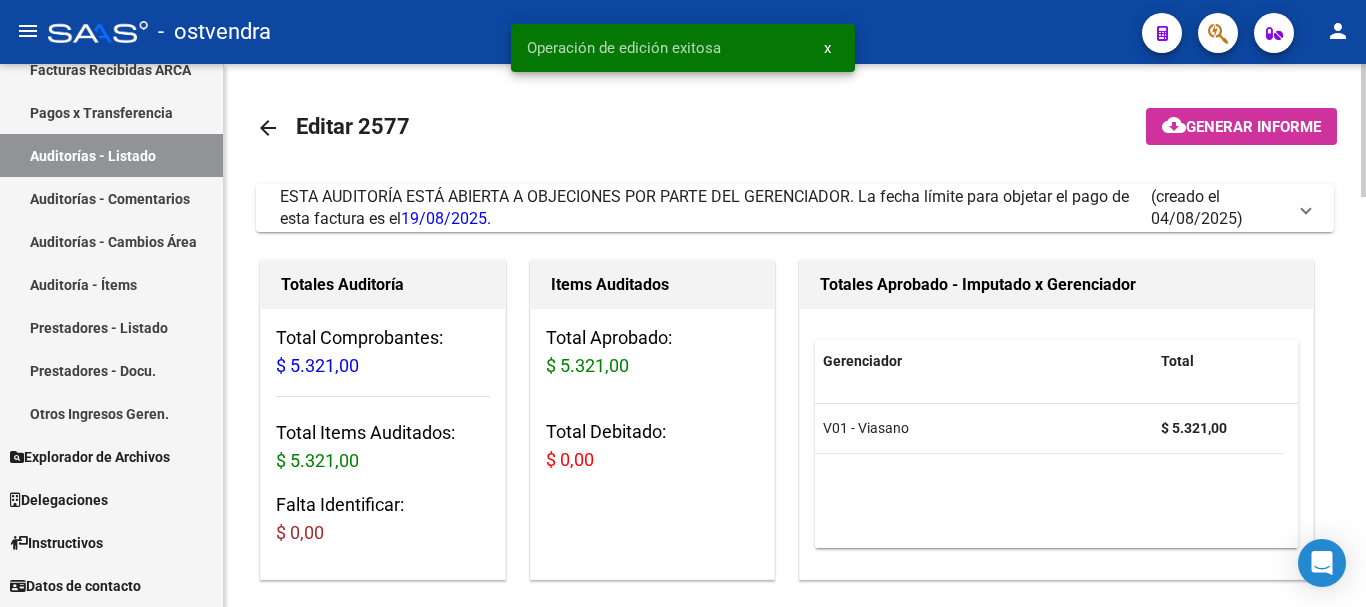 click on "ESTA AUDITORÍA ESTÁ ABIERTA A OBJECIONES POR PARTE DEL GERENCIADOR. La fecha límite para objetar el pago de esta factura es el  [DATE]." at bounding box center (715, 208) 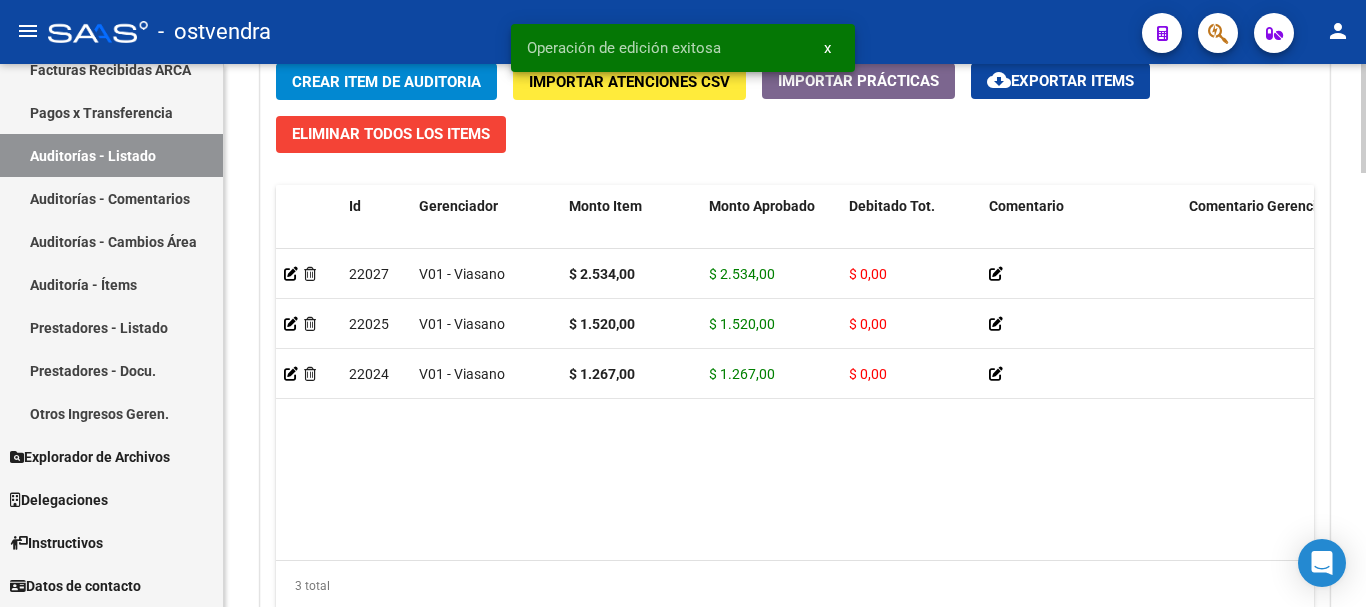 scroll, scrollTop: 2100, scrollLeft: 0, axis: vertical 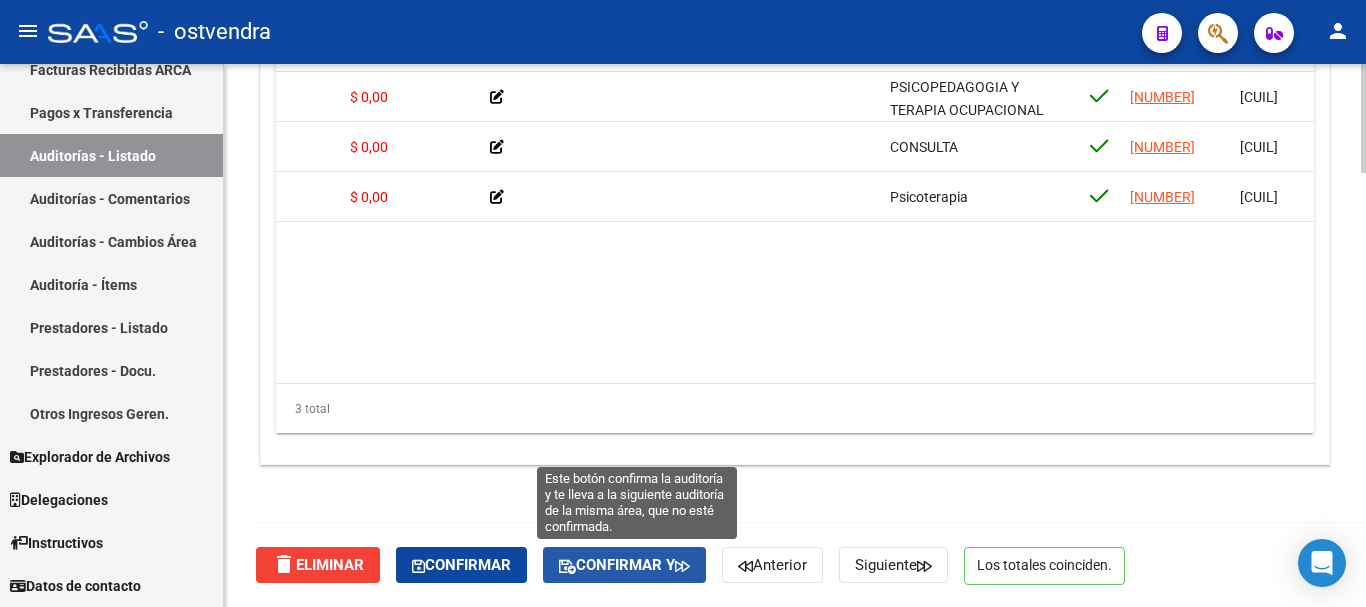 click on "Confirmar y" 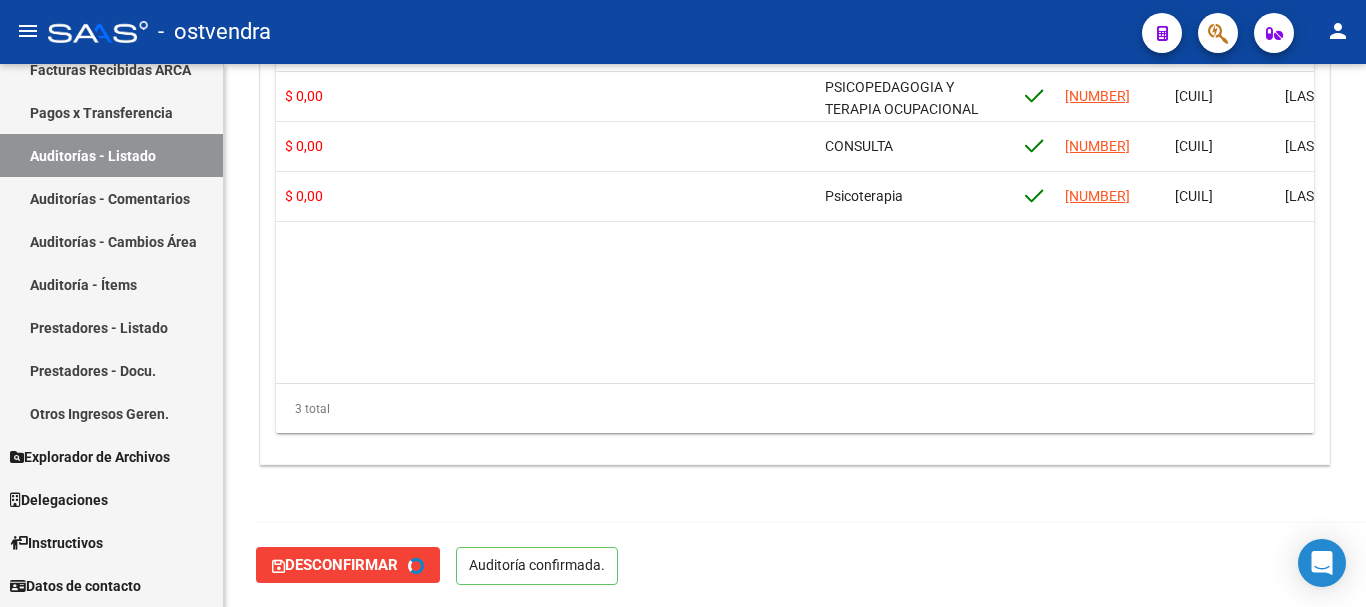 scroll, scrollTop: 0, scrollLeft: 0, axis: both 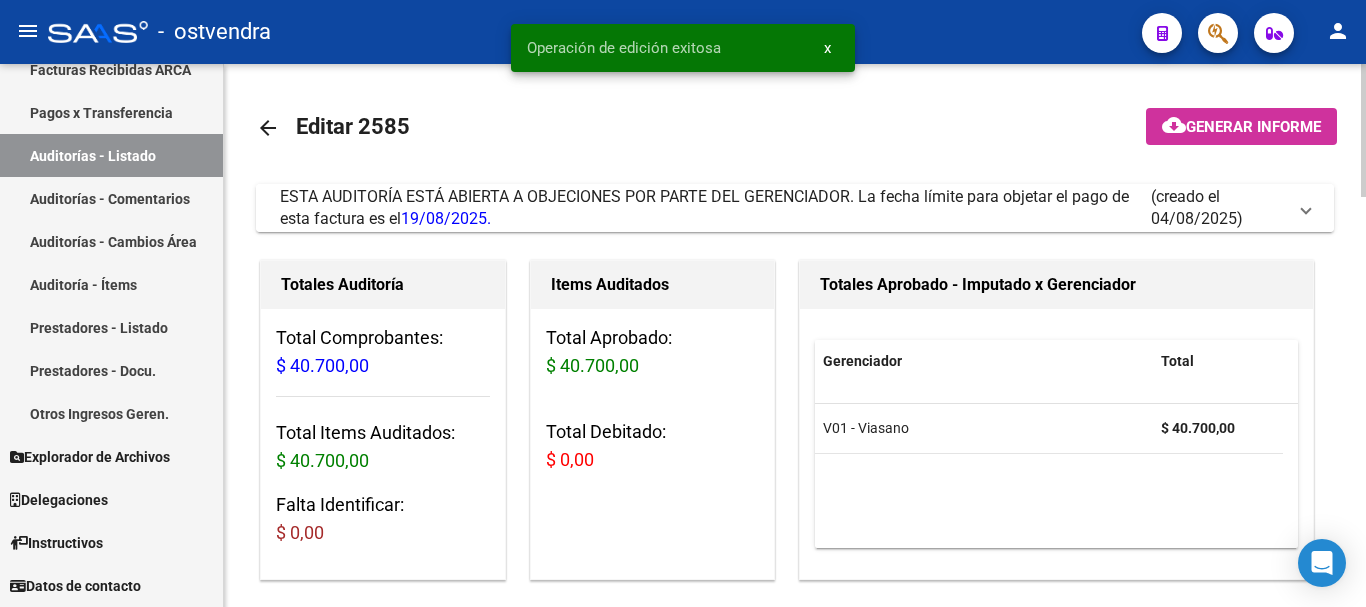 click on "ESTA AUDITORÍA ESTÁ ABIERTA A OBJECIONES POR PARTE DEL GERENCIADOR. La fecha límite para objetar el pago de esta factura es el  [DATE]." at bounding box center (715, 208) 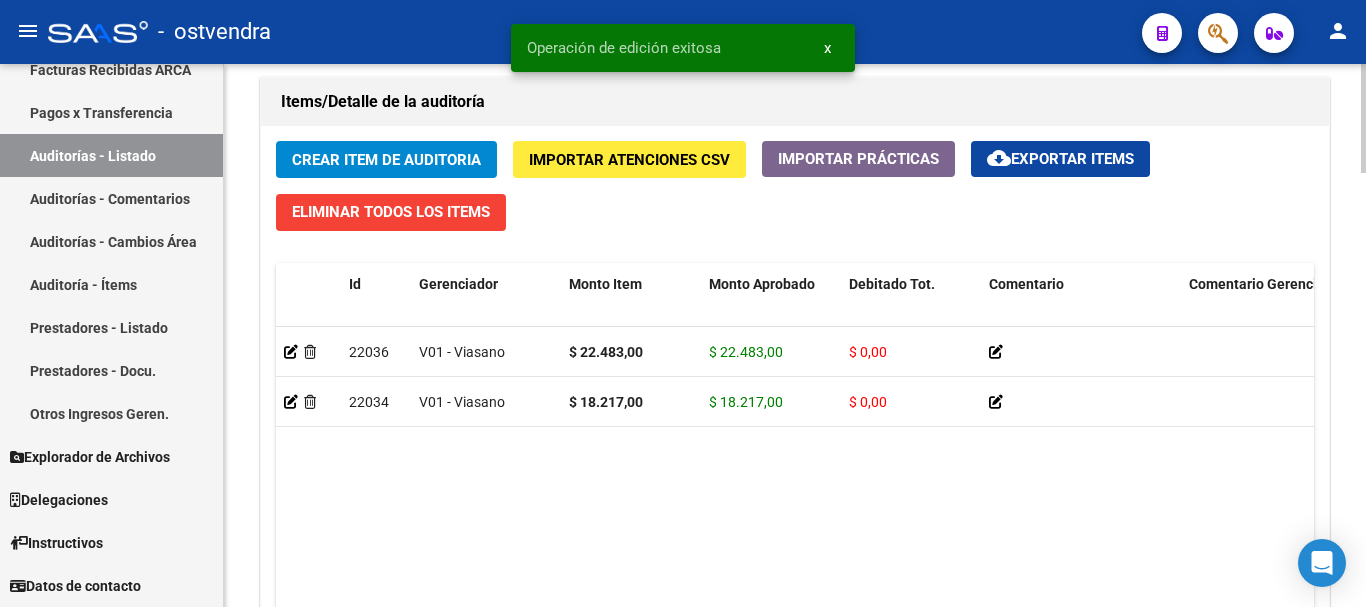 scroll, scrollTop: 2000, scrollLeft: 0, axis: vertical 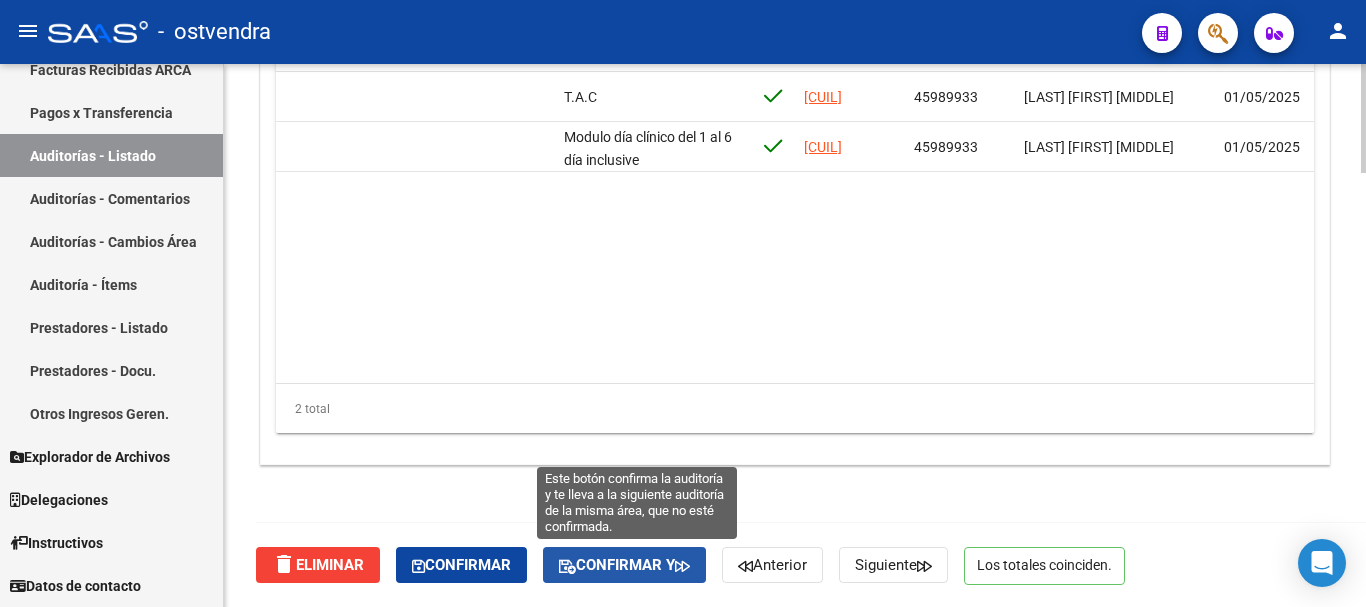 click on "Confirmar y" 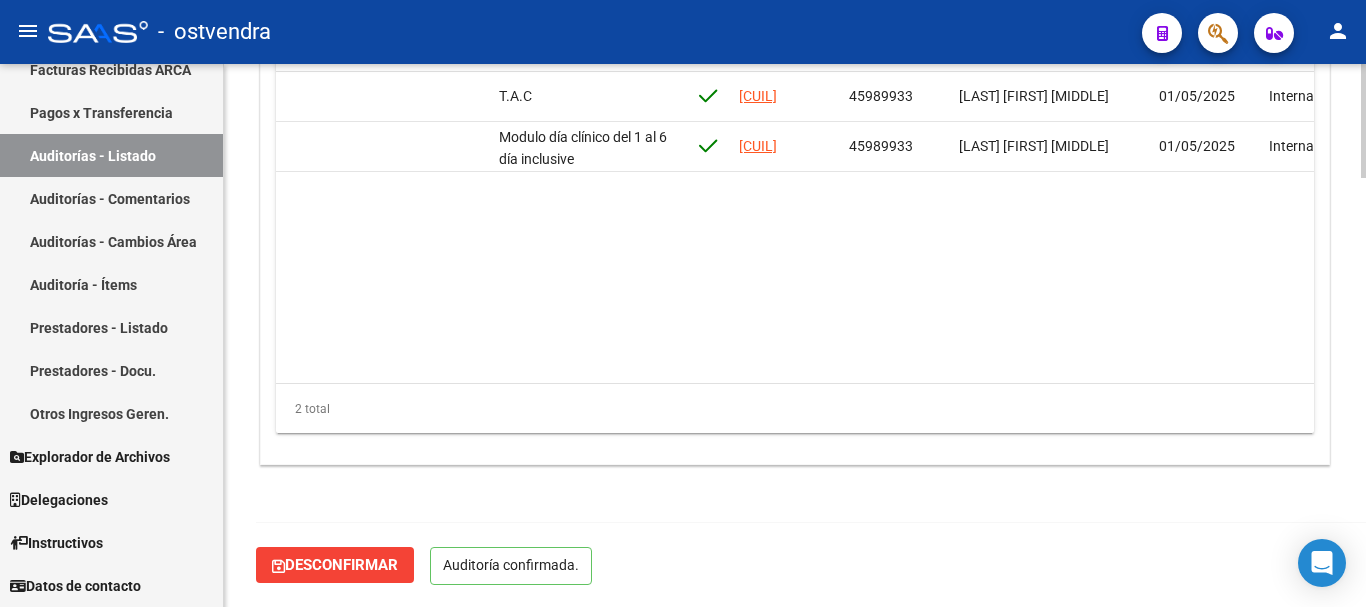 scroll, scrollTop: 2042, scrollLeft: 0, axis: vertical 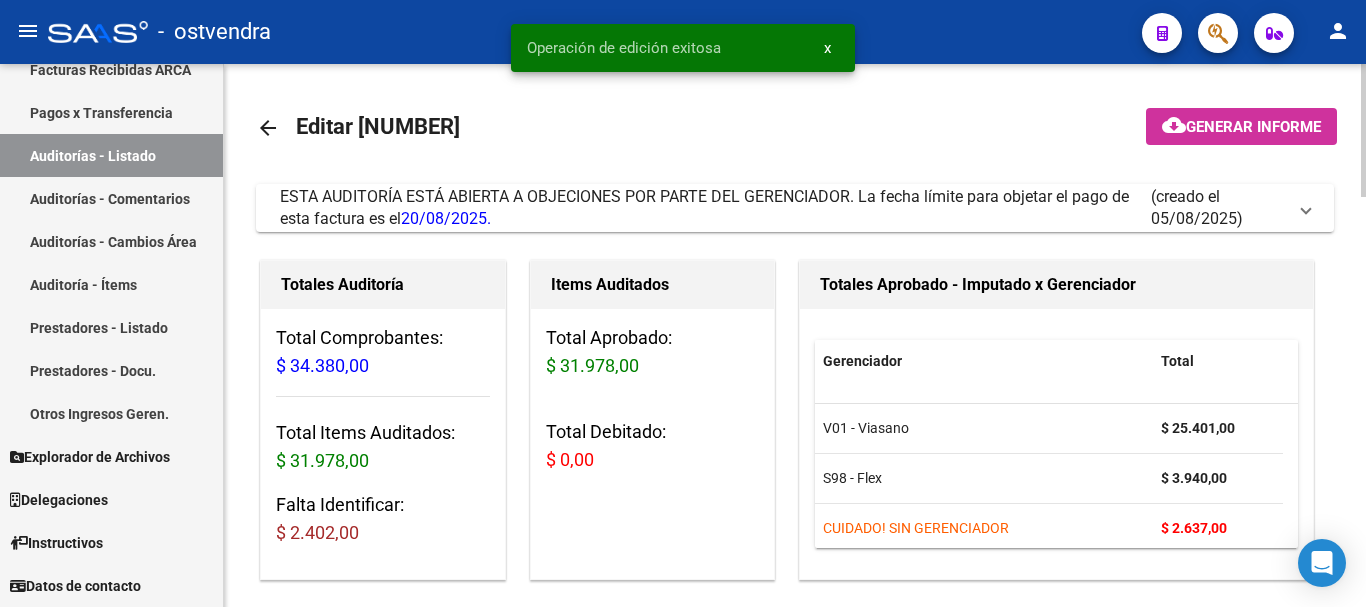 click on "arrow_back Editar 2588    cloud_download  Generar informe  ESTA AUDITORÍA ESTÁ ABIERTA A OBJECIONES POR PARTE DEL GERENCIADOR. La fecha límite para objetar el pago de esta factura es el  [DATE].   (creado el [DATE]) EDITAR NOTIFICACION Mauricio Russell [DATE] [TIME] Estado confirmado $ 25.401,00  Responder  Escriba su comentario aquí. Si desea no reconocer algún débito, debe especificar el importe y el concepto. Enviar comentario help  Totales Auditoría Total Comprobantes:  $ 34.380,00 Total Items Auditados:  $ 31.978,00 Falta Identificar:   $ 2.402,00 Items Auditados Total Aprobado: $ 31.978,00 Total Debitado: $ 0,00 Totales Aprobado - Imputado x Gerenciador Gerenciador Total V01 - Viasano  $ 25.401,00 S98 - Flex  $ 3.940,00 CUIDADO! SIN GERENCIADOR  $ 2.637,00 Información del área Cambiar de área a esta auditoría  Area * Hospitales de Autogestión Seleccionar area Comentario    Ingresar comentario  save  Guardar Comentario  Comprobantes Asociados a la Auditoría ID CAE CPBT" 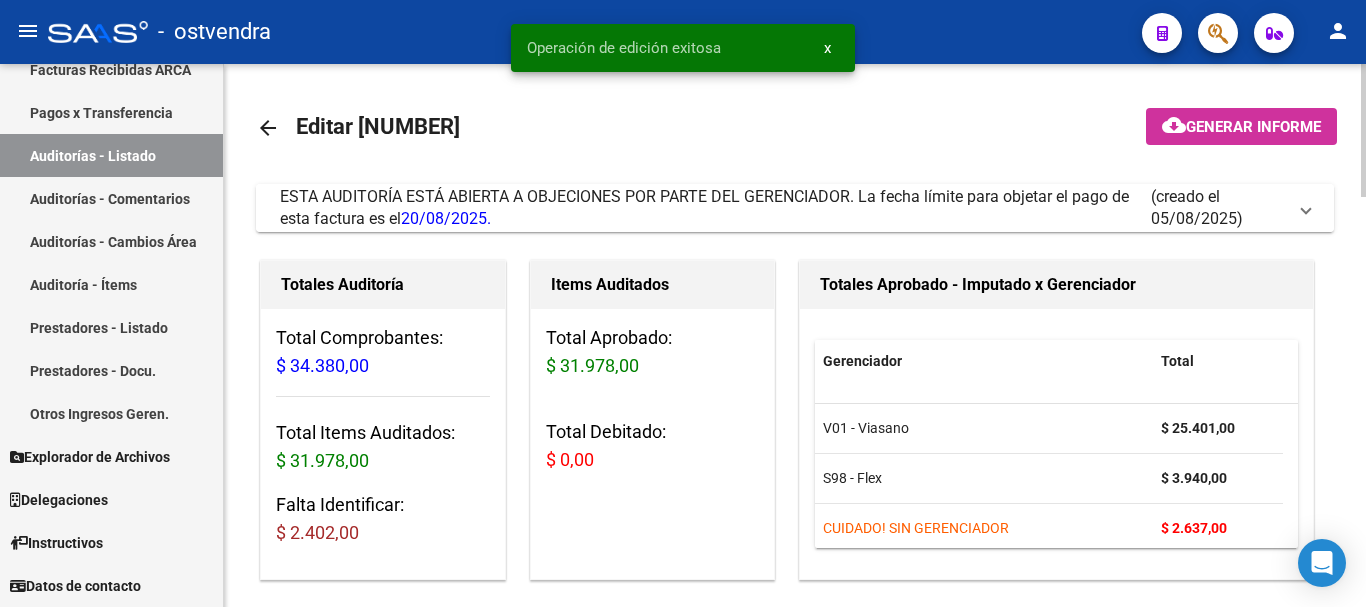 click on "ESTA AUDITORÍA ESTÁ ABIERTA A OBJECIONES POR PARTE DEL GERENCIADOR. La fecha límite para objetar el pago de esta factura es el  [DATE]." at bounding box center [715, 208] 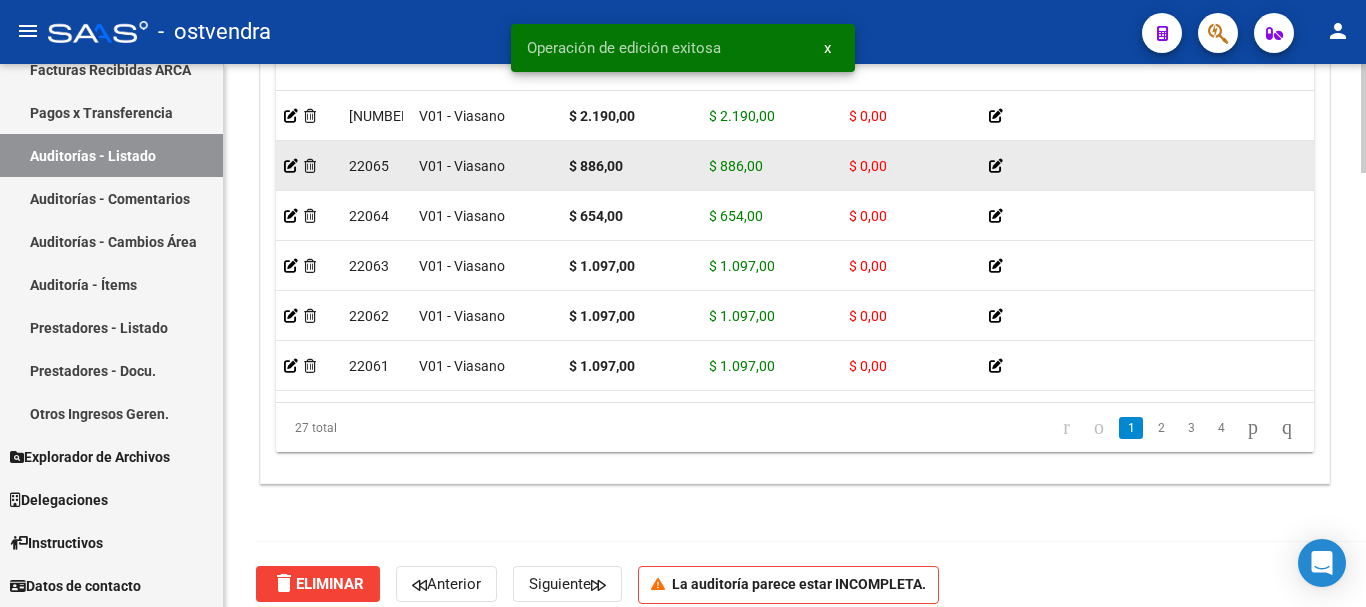 scroll, scrollTop: 2160, scrollLeft: 0, axis: vertical 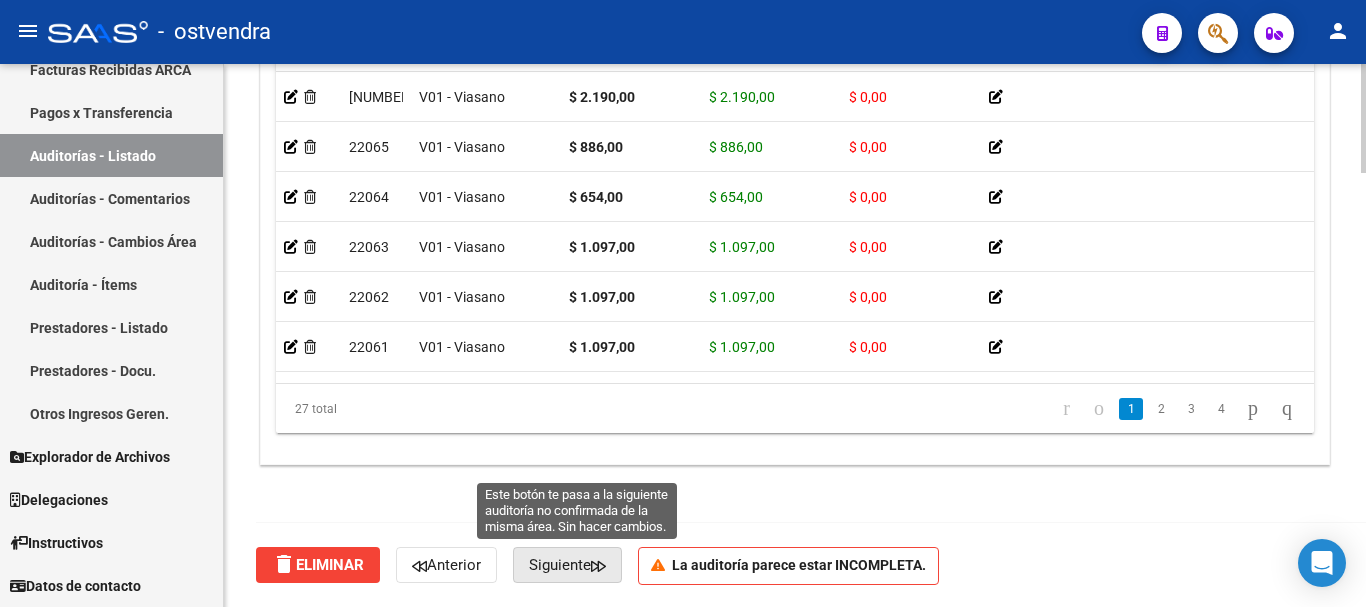 click on "Siguiente" 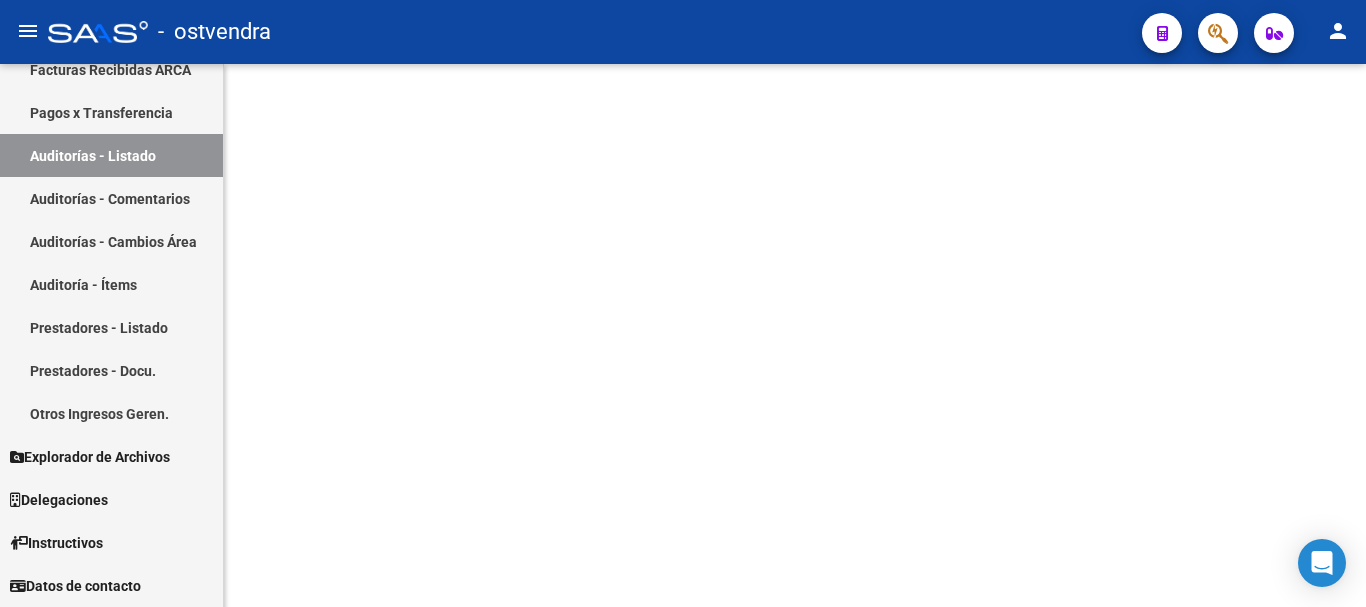 scroll, scrollTop: 0, scrollLeft: 0, axis: both 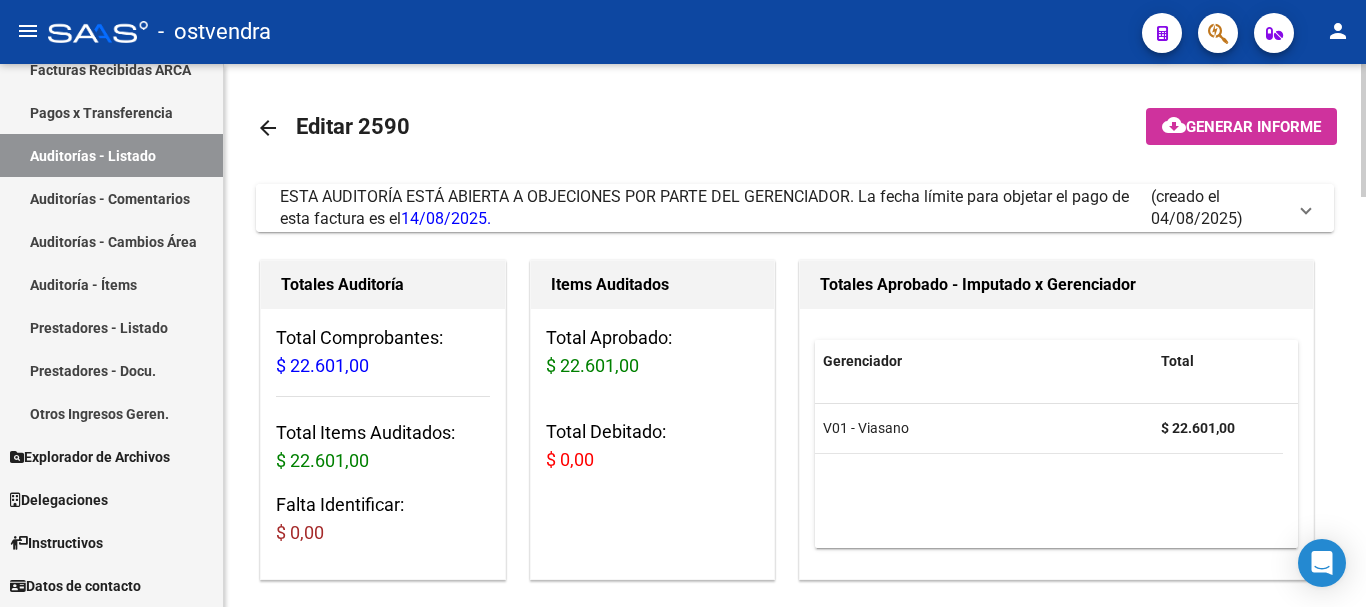 click on "ESTA AUDITORÍA ESTÁ ABIERTA A OBJECIONES POR PARTE DEL GERENCIADOR. La fecha límite para objetar el pago de esta factura es el  [DATE]." at bounding box center (715, 208) 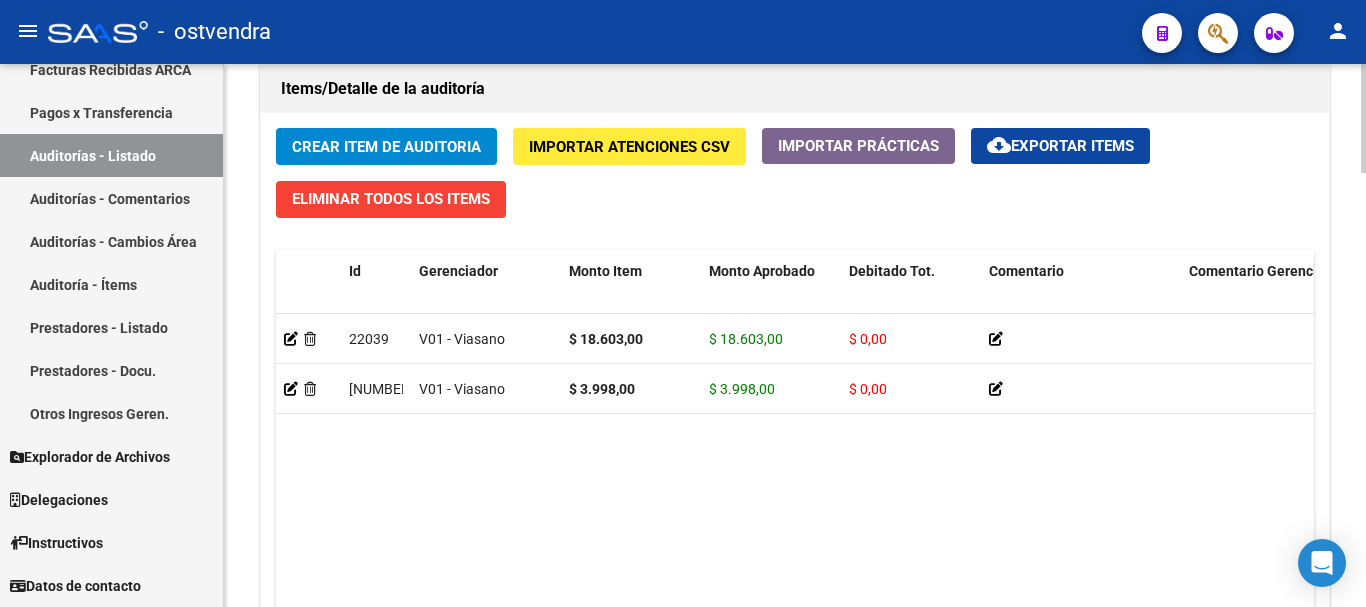 scroll, scrollTop: 2160, scrollLeft: 0, axis: vertical 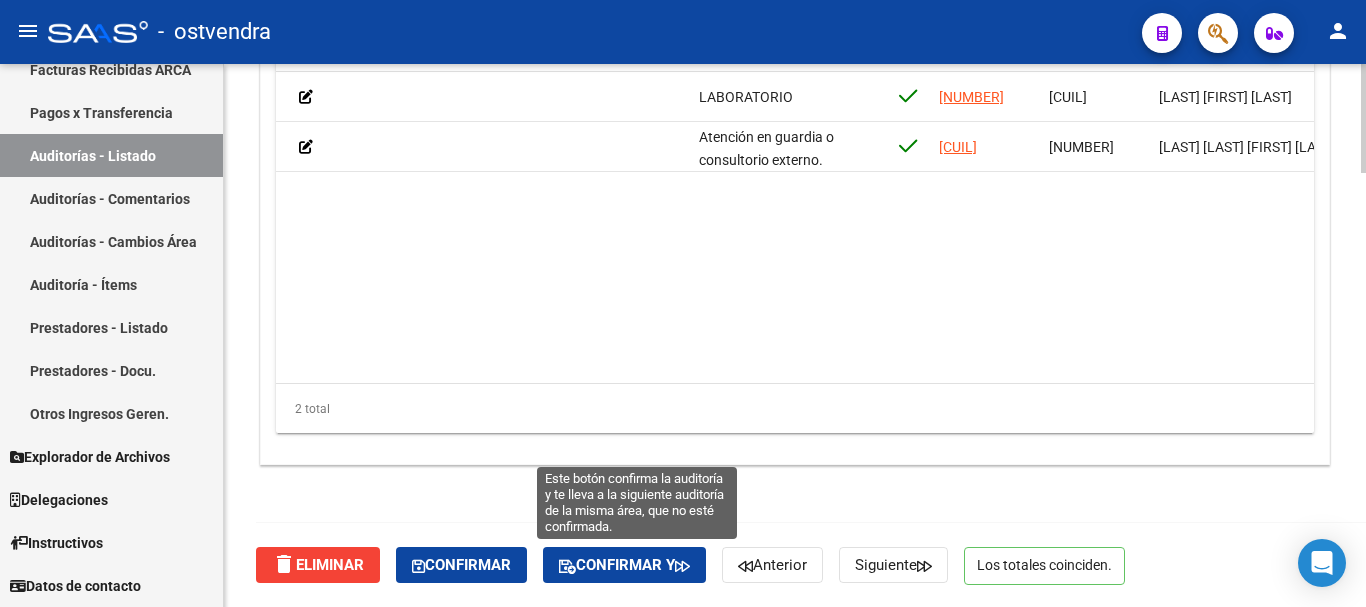 click on "Confirmar y" 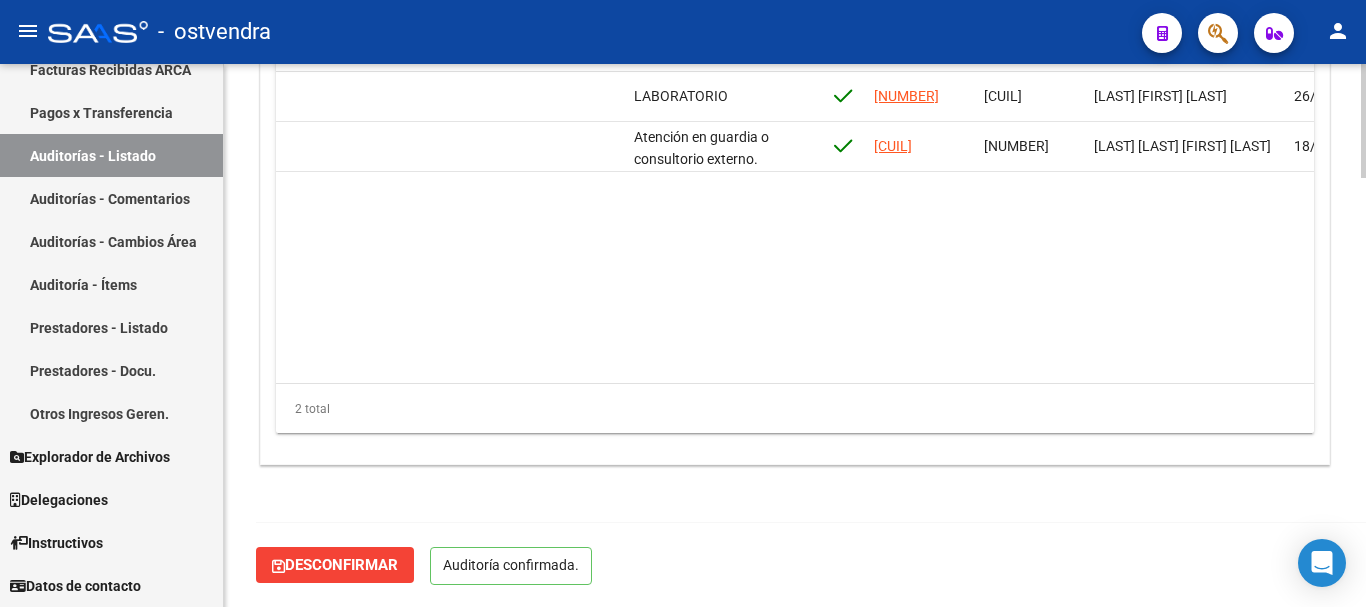 scroll, scrollTop: 2042, scrollLeft: 0, axis: vertical 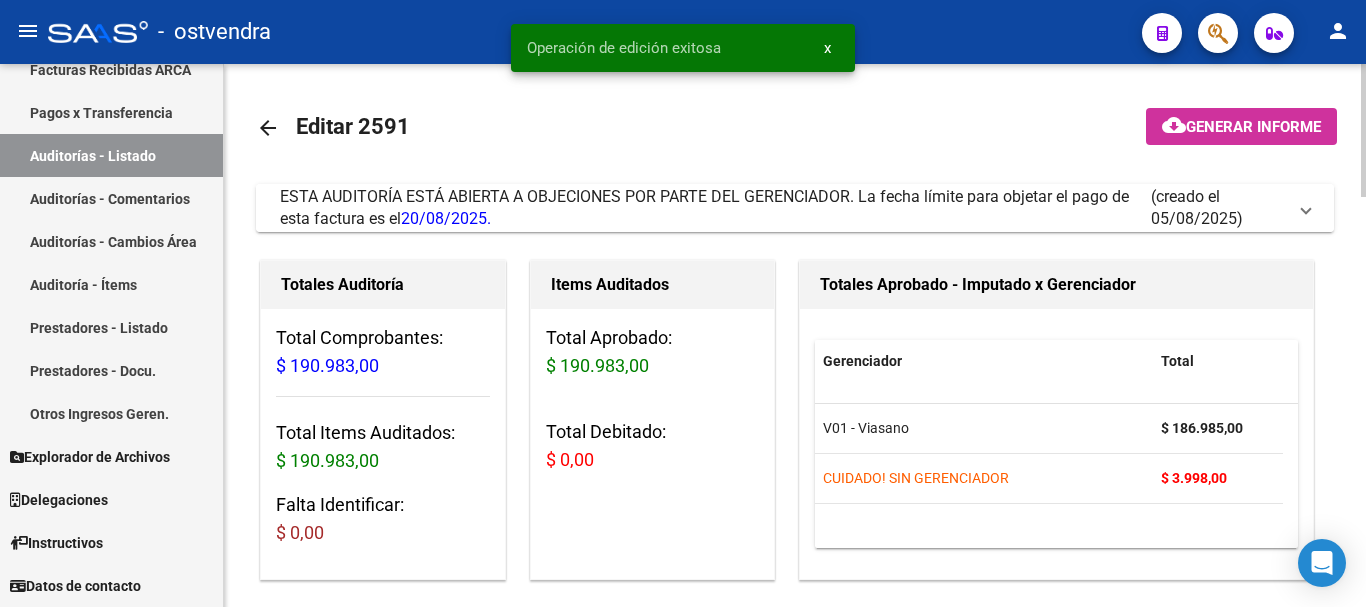 click on "ESTA AUDITORÍA ESTÁ ABIERTA A OBJECIONES POR PARTE DEL GERENCIADOR. La fecha límite para objetar el pago de esta factura es el  [DATE]." at bounding box center (715, 208) 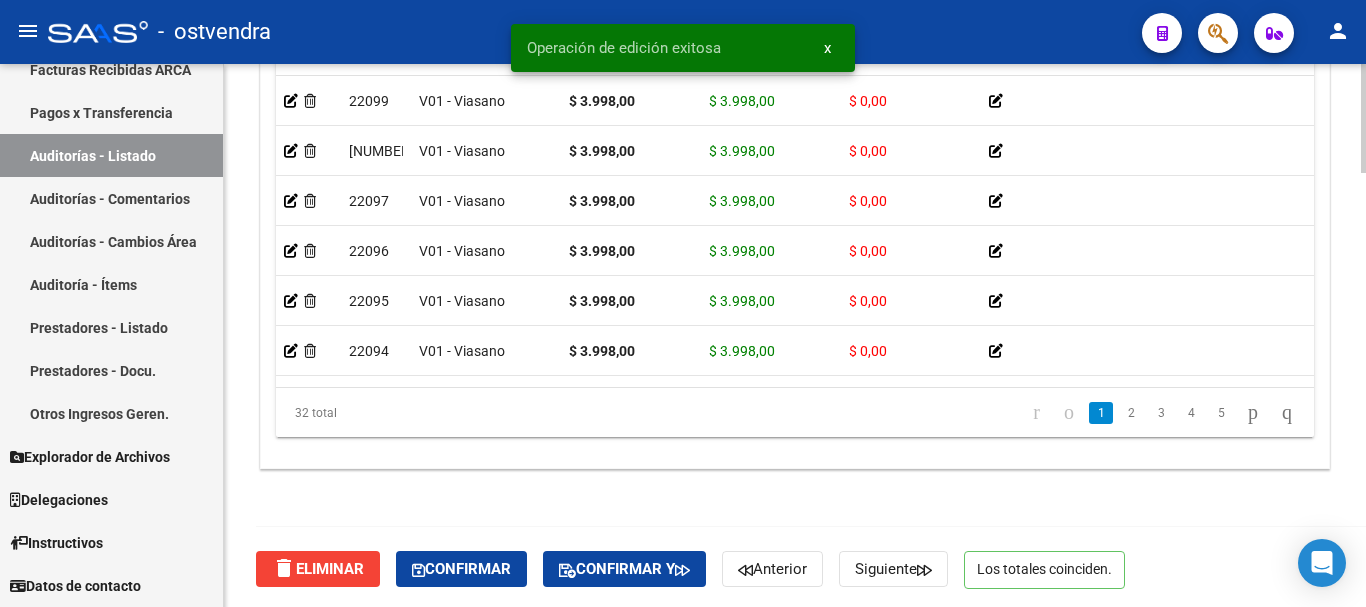 scroll, scrollTop: 2160, scrollLeft: 0, axis: vertical 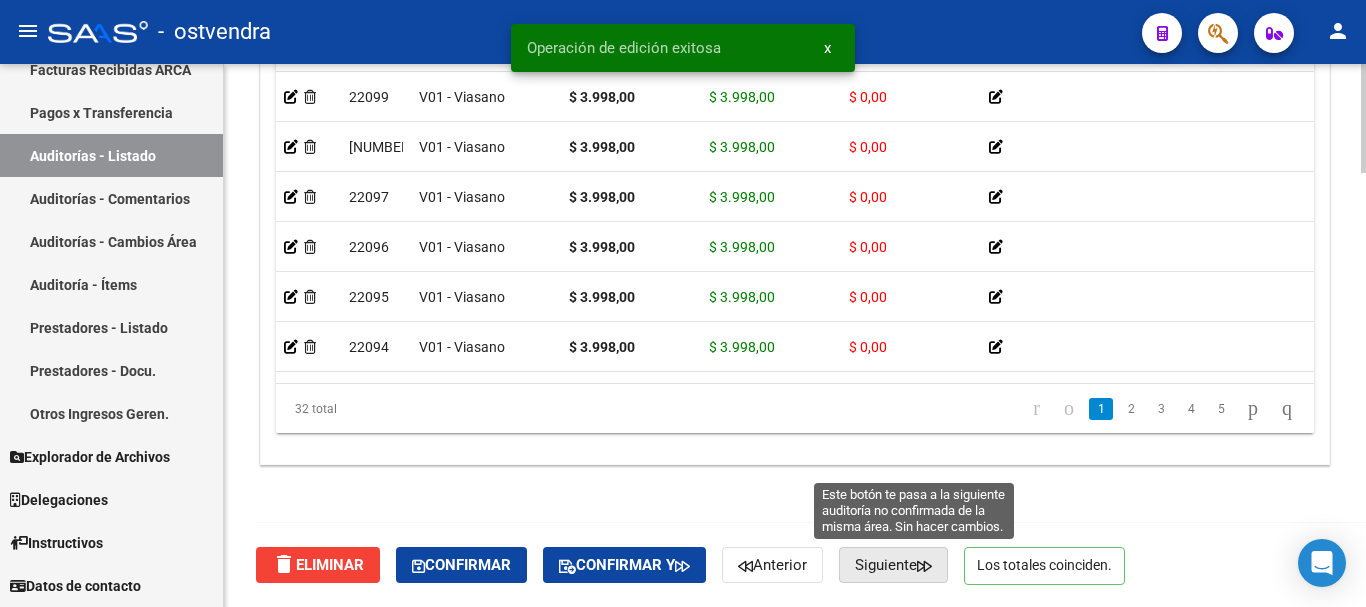 click on "Siguiente" 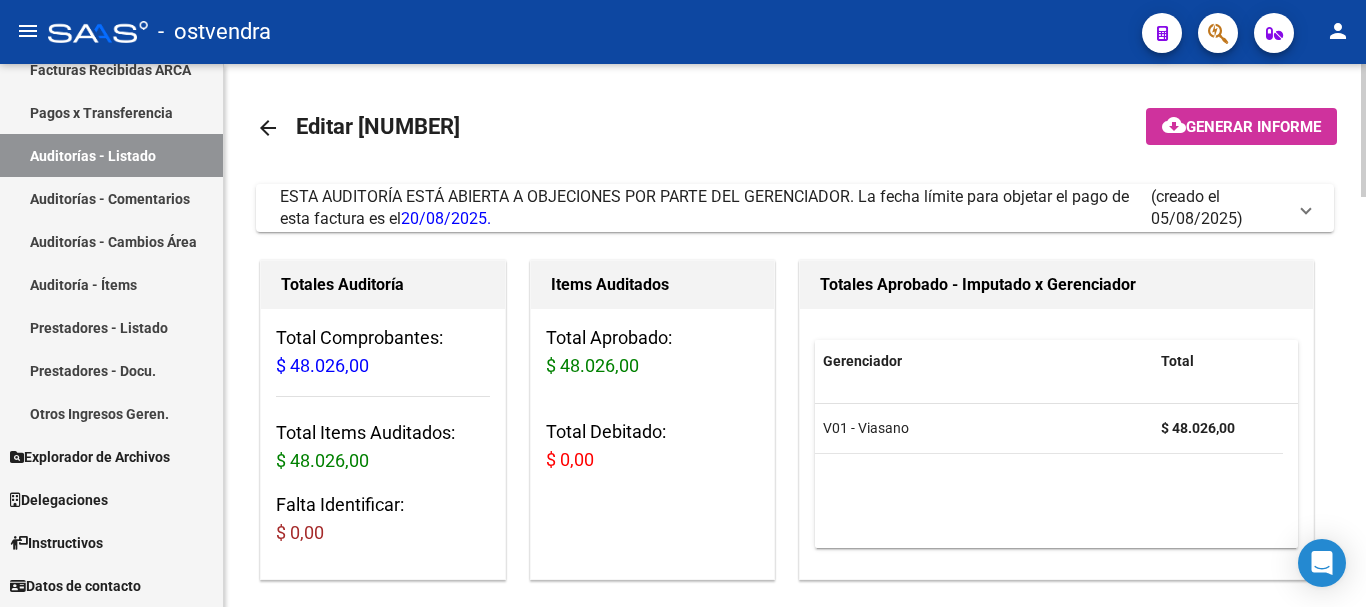 scroll, scrollTop: 100, scrollLeft: 0, axis: vertical 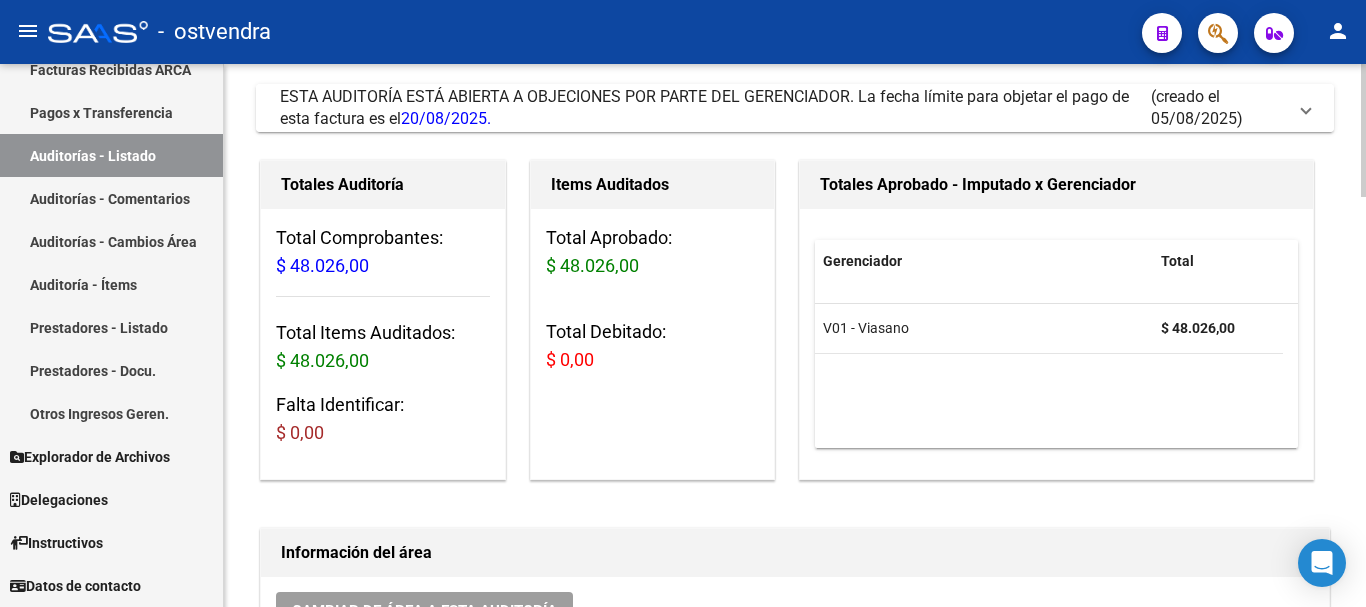 click on "ESTA AUDITORÍA ESTÁ ABIERTA A OBJECIONES POR PARTE DEL GERENCIADOR. La fecha límite para objetar el pago de esta factura es el  [DATE]." at bounding box center [715, 108] 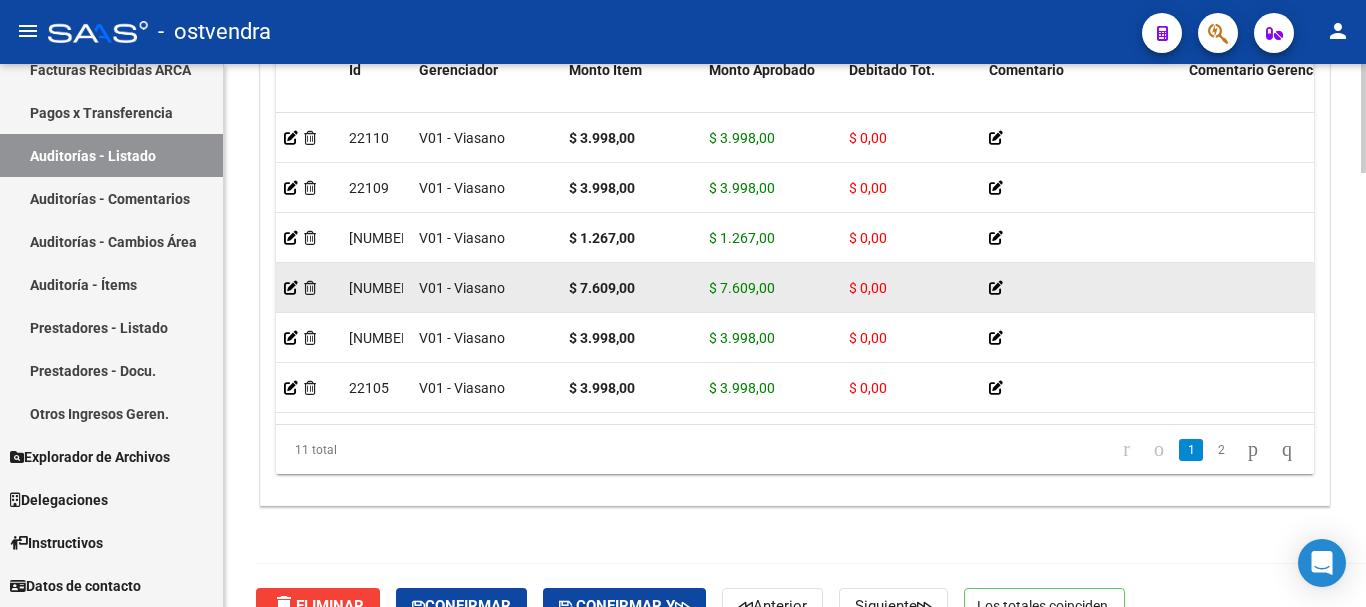 scroll, scrollTop: 2160, scrollLeft: 0, axis: vertical 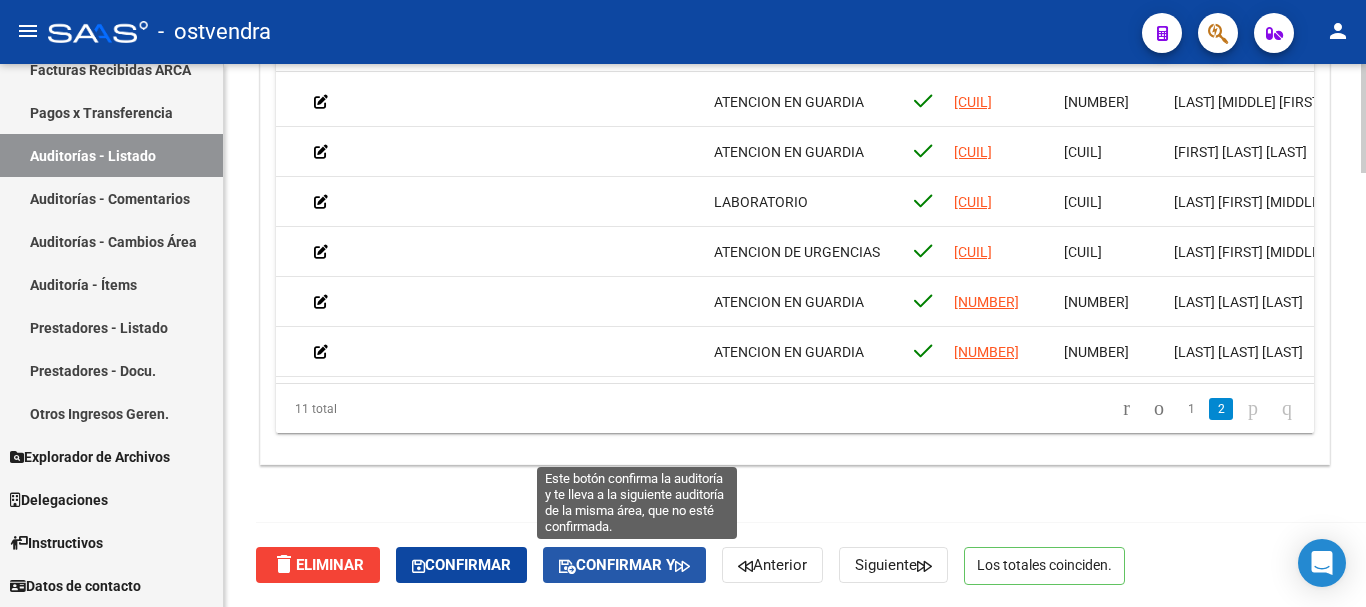 click on "Confirmar y" 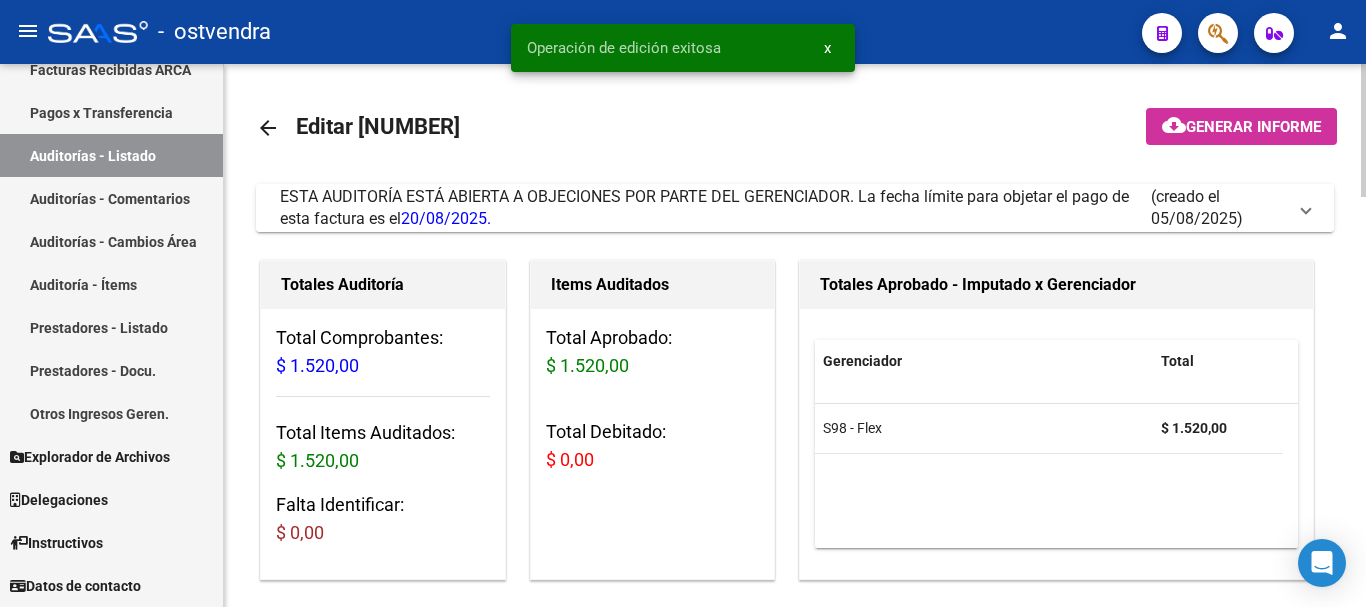 click on "ESTA AUDITORÍA ESTÁ ABIERTA A OBJECIONES POR PARTE DEL GERENCIADOR. La fecha límite para objetar el pago de esta factura es el  [DATE]." at bounding box center (715, 208) 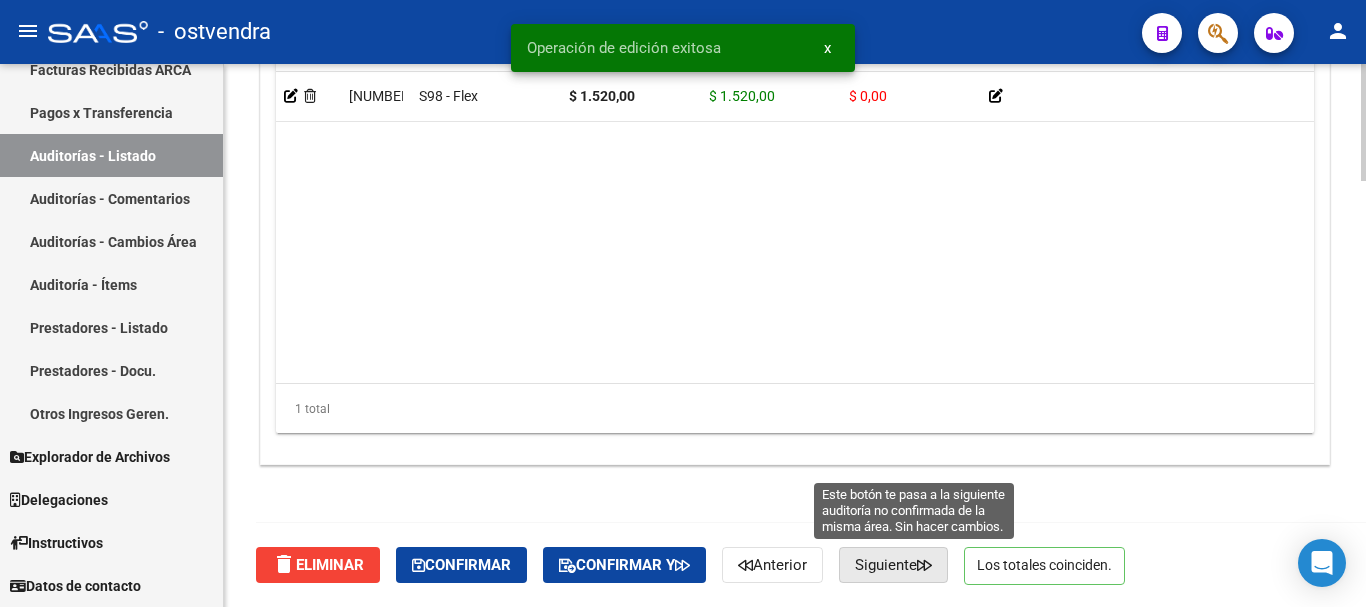click on "Siguiente" 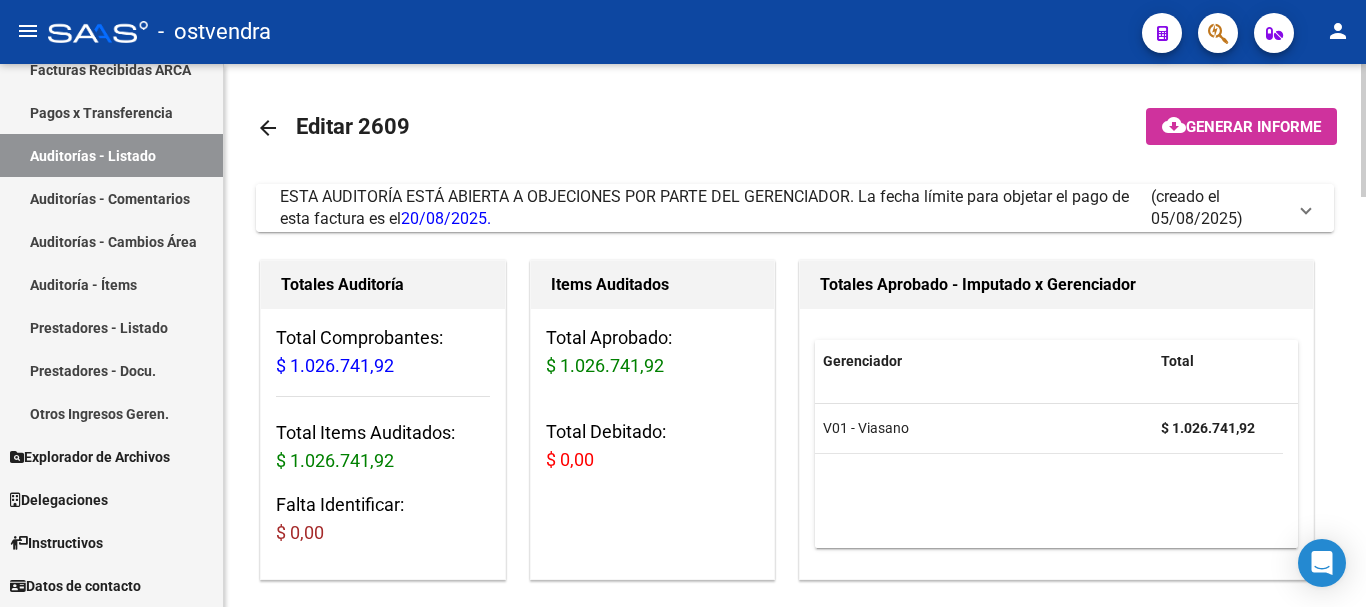click on "ESTA AUDITORÍA ESTÁ ABIERTA A OBJECIONES POR PARTE DEL GERENCIADOR. La fecha límite para objetar el pago de esta factura es el  [DATE]." at bounding box center (704, 207) 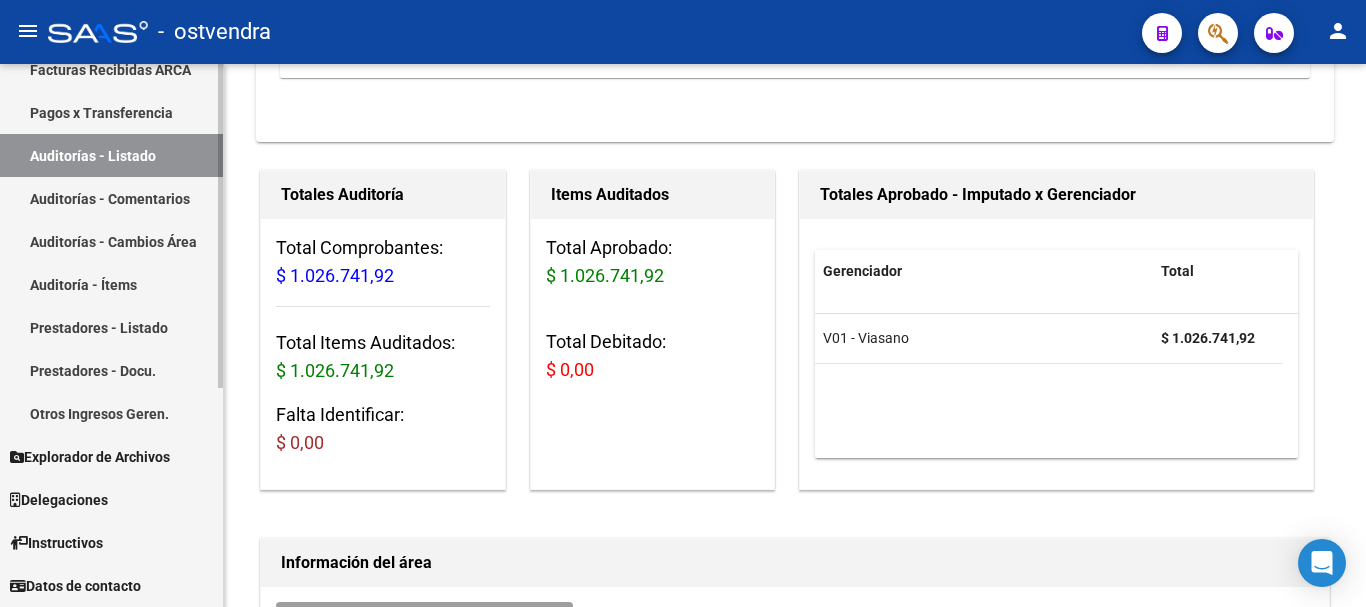click on "Auditorías - Comentarios" at bounding box center (111, 198) 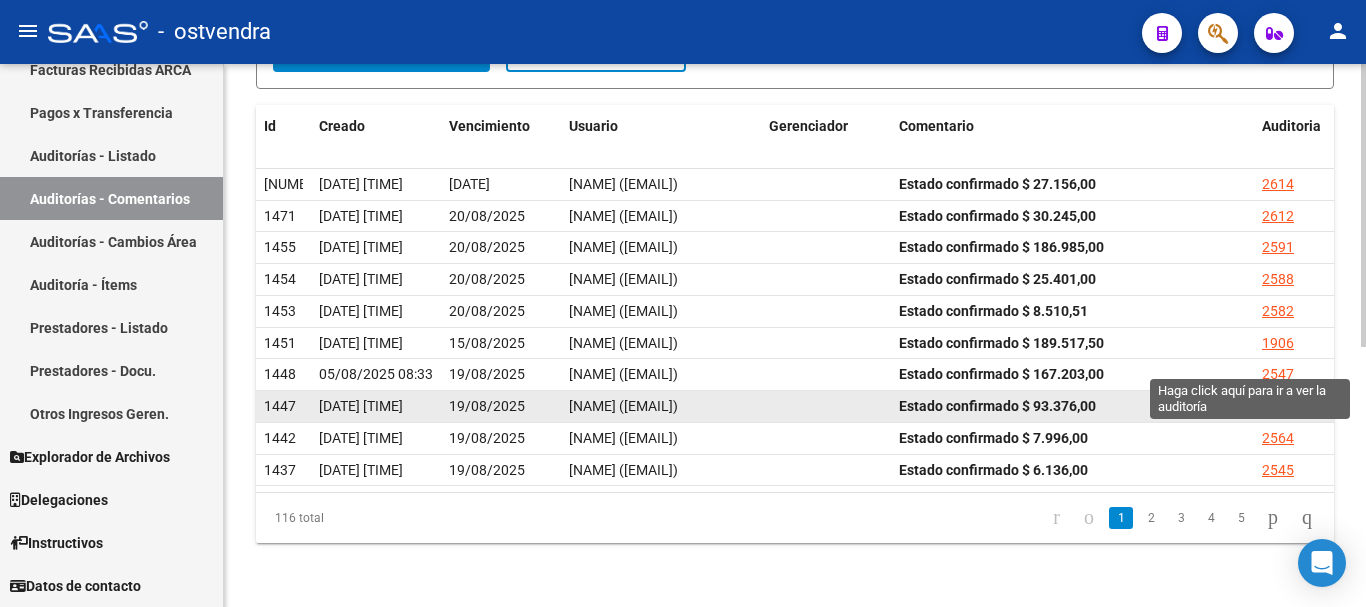 click on "2551" 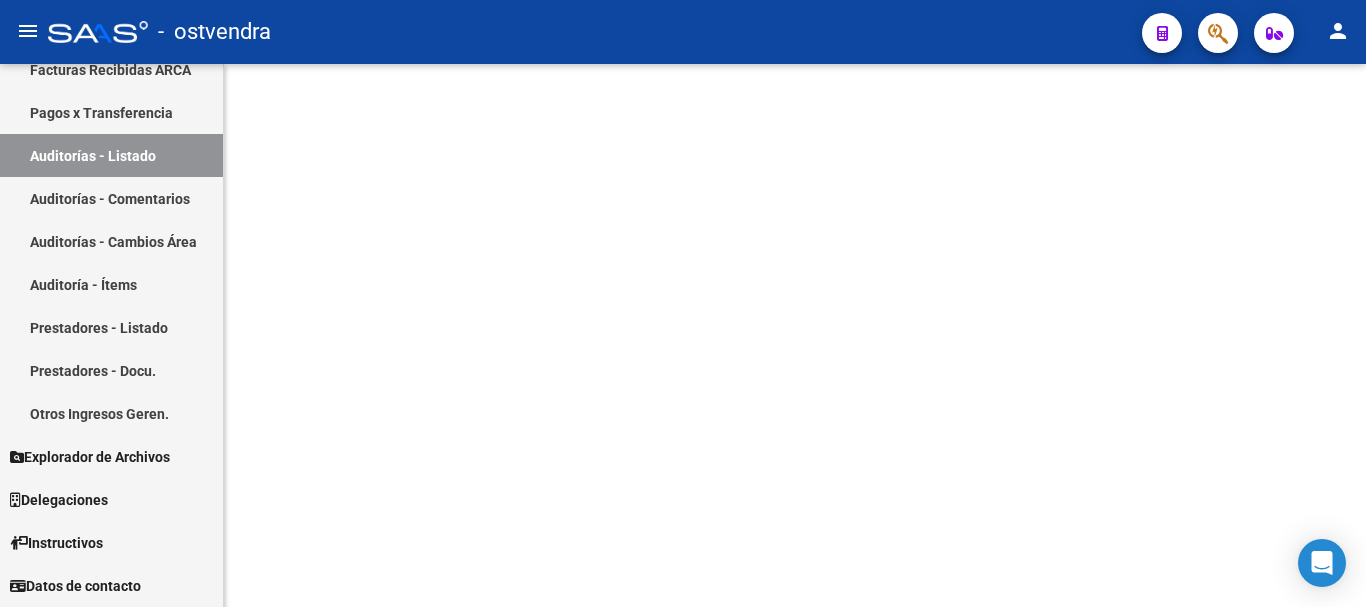 scroll, scrollTop: 0, scrollLeft: 0, axis: both 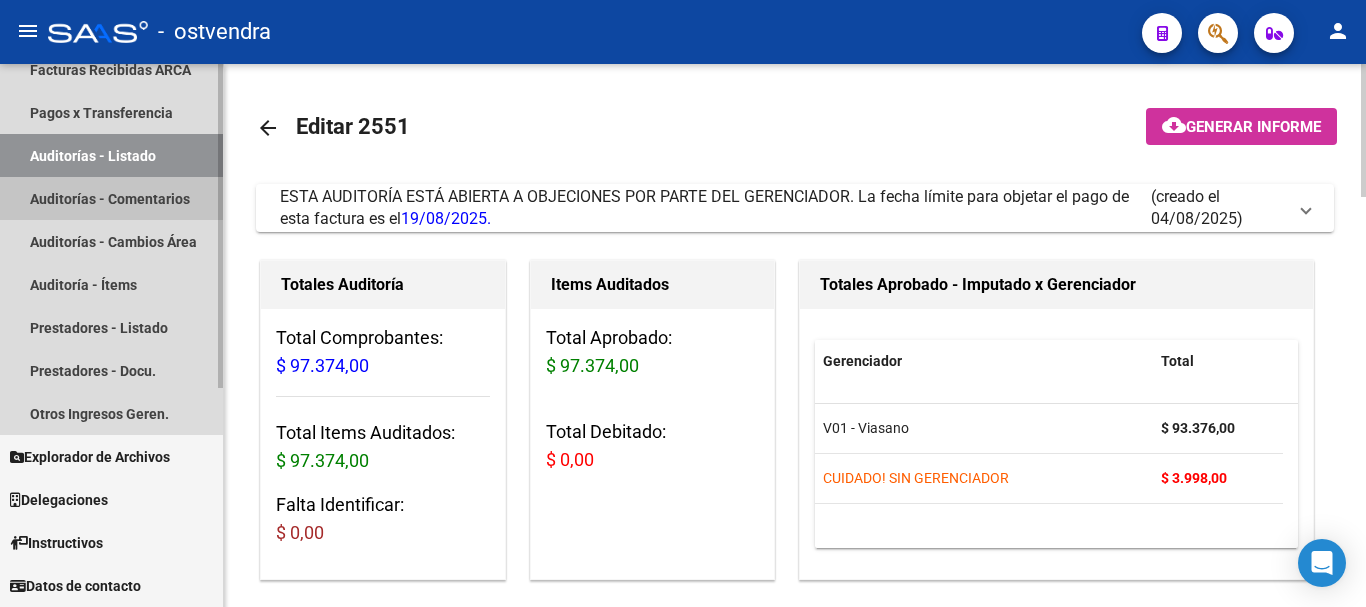 click on "Auditorías - Comentarios" at bounding box center (111, 198) 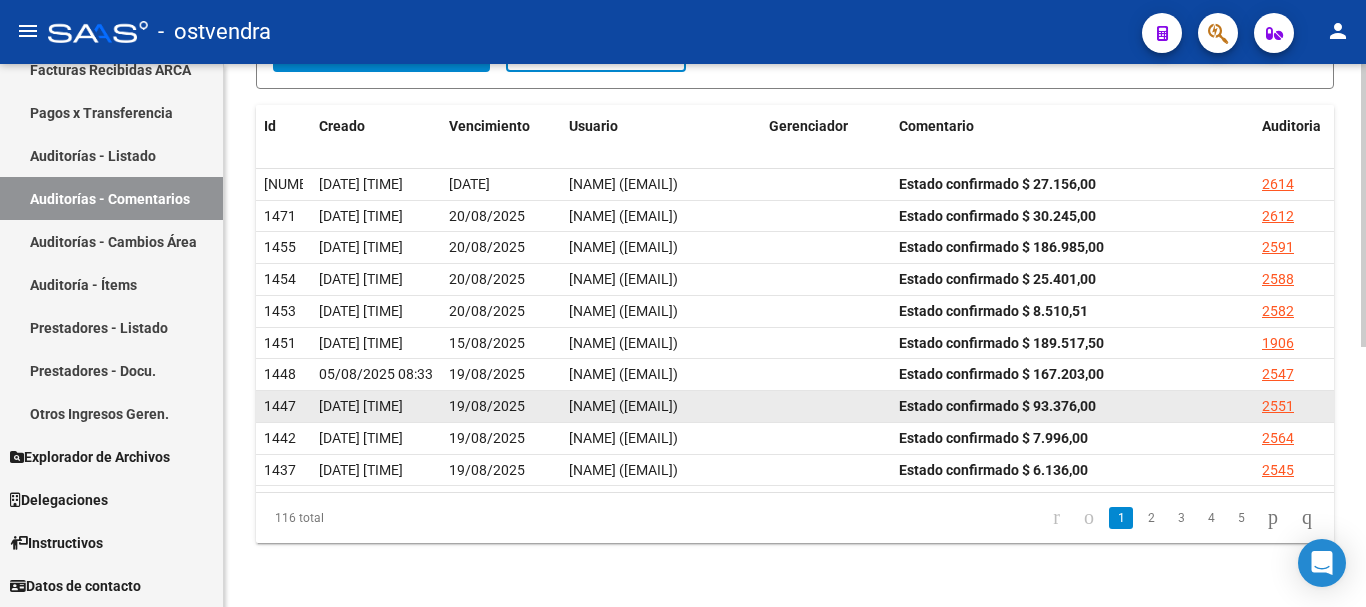 scroll, scrollTop: 499, scrollLeft: 0, axis: vertical 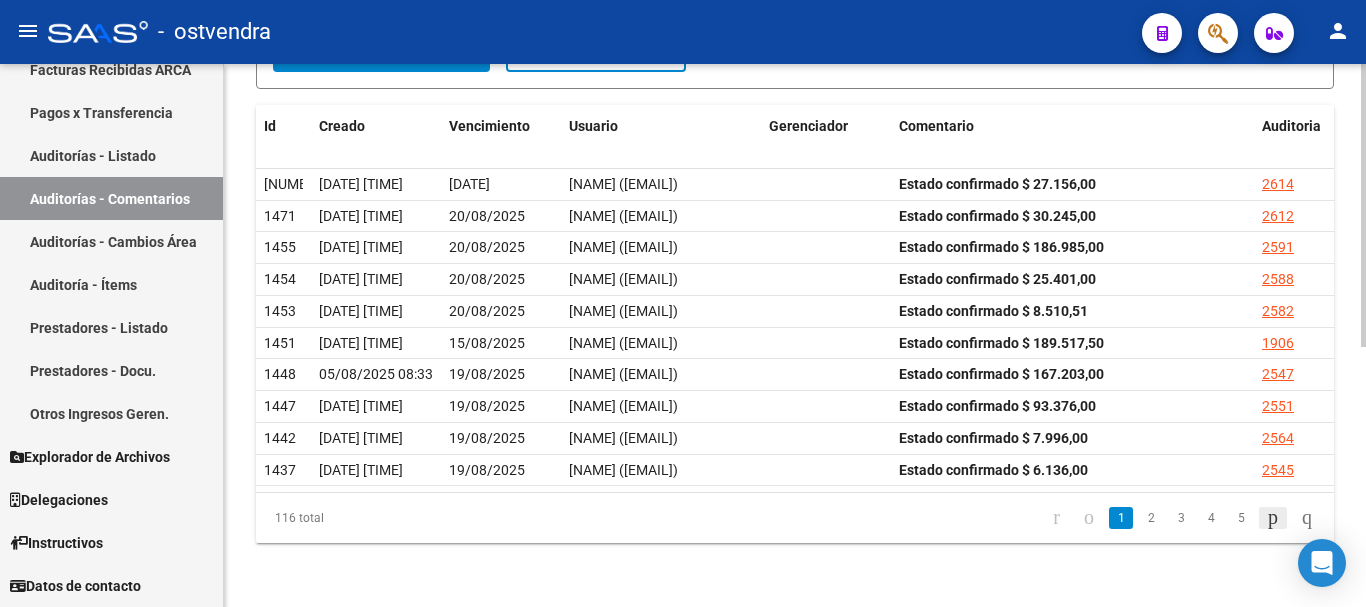 click 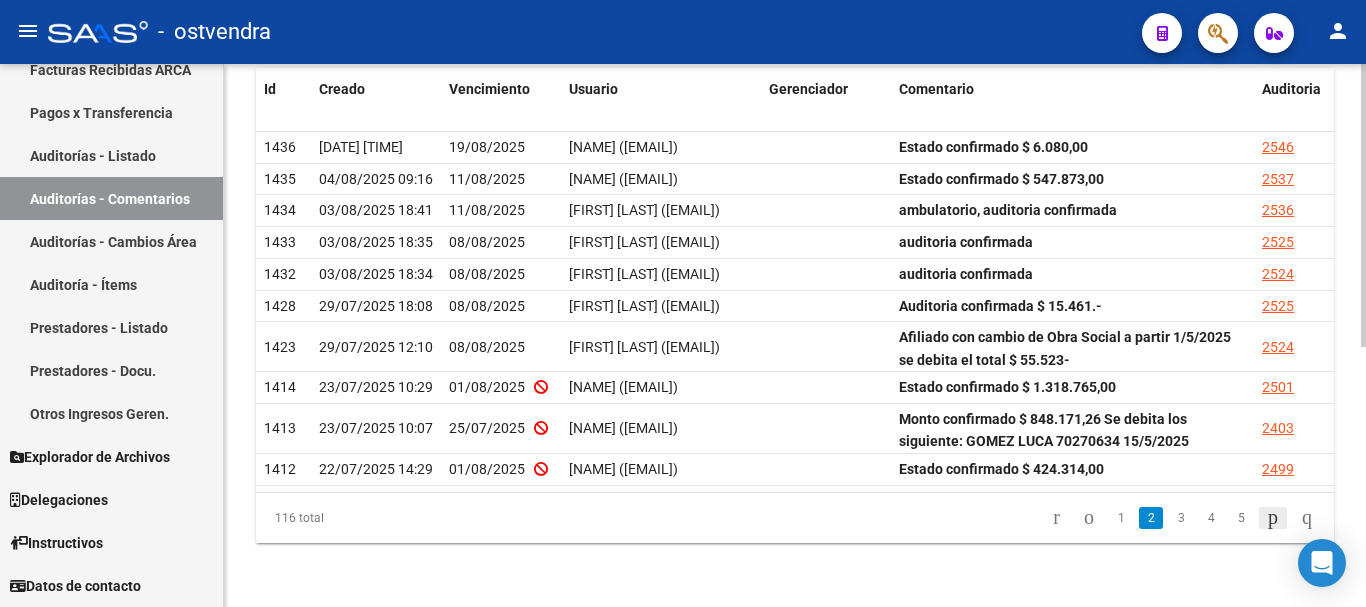 click 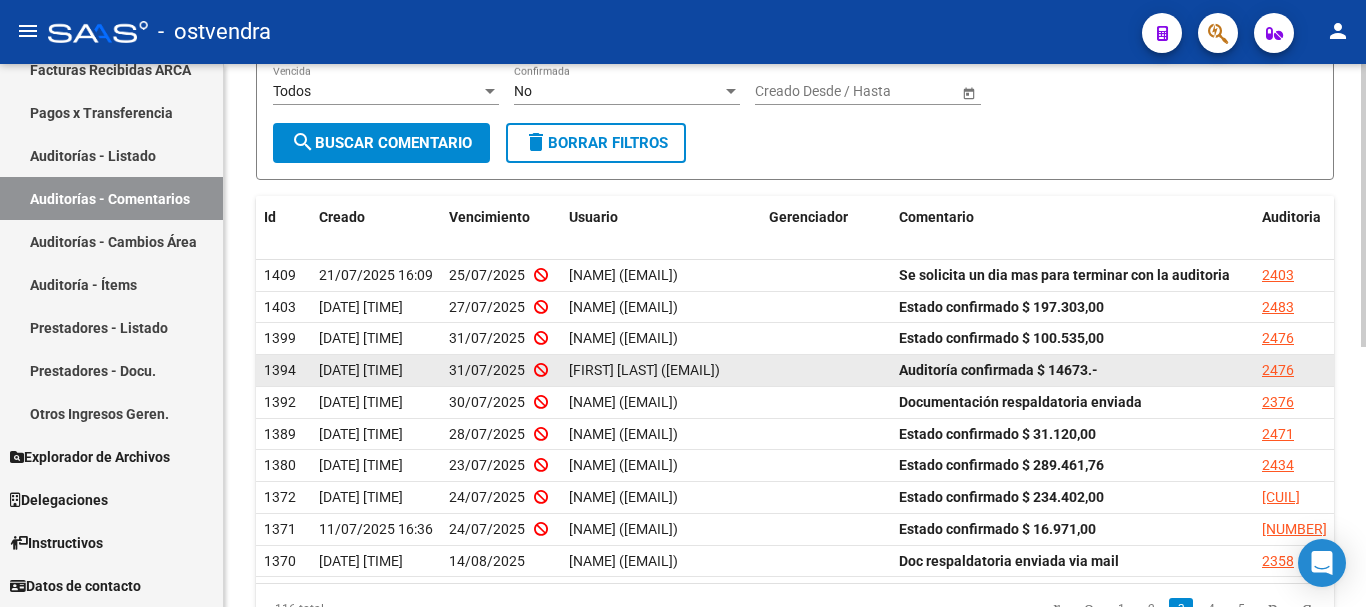 scroll, scrollTop: 199, scrollLeft: 0, axis: vertical 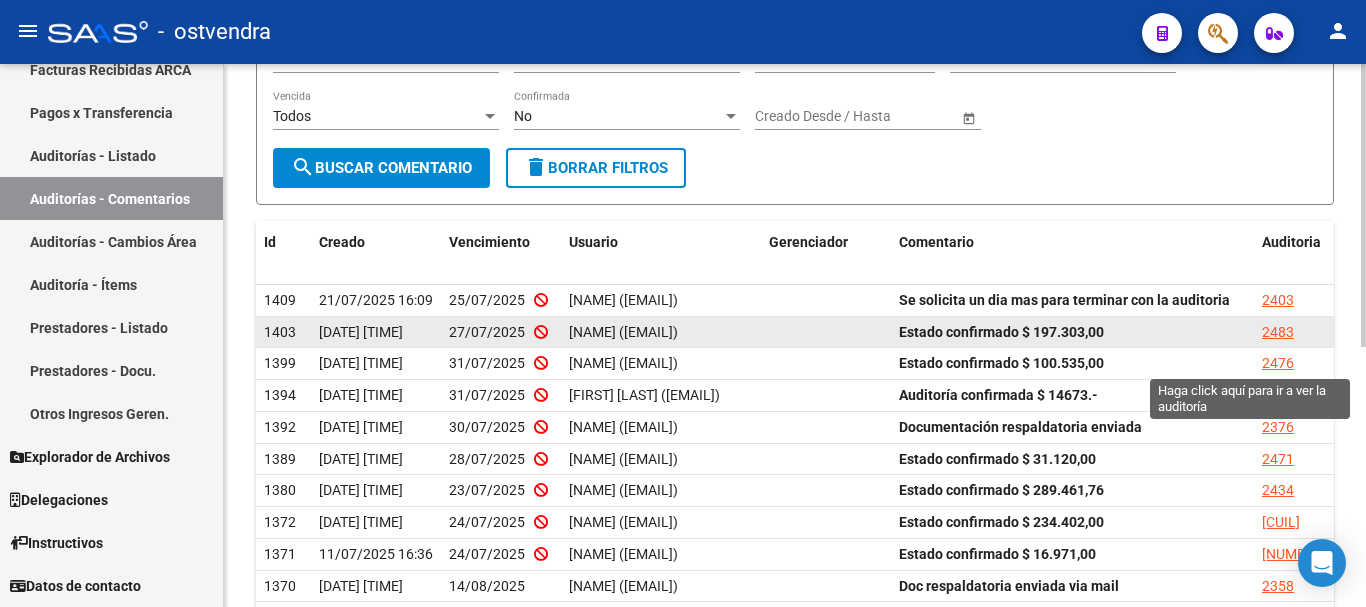 click on "2483" 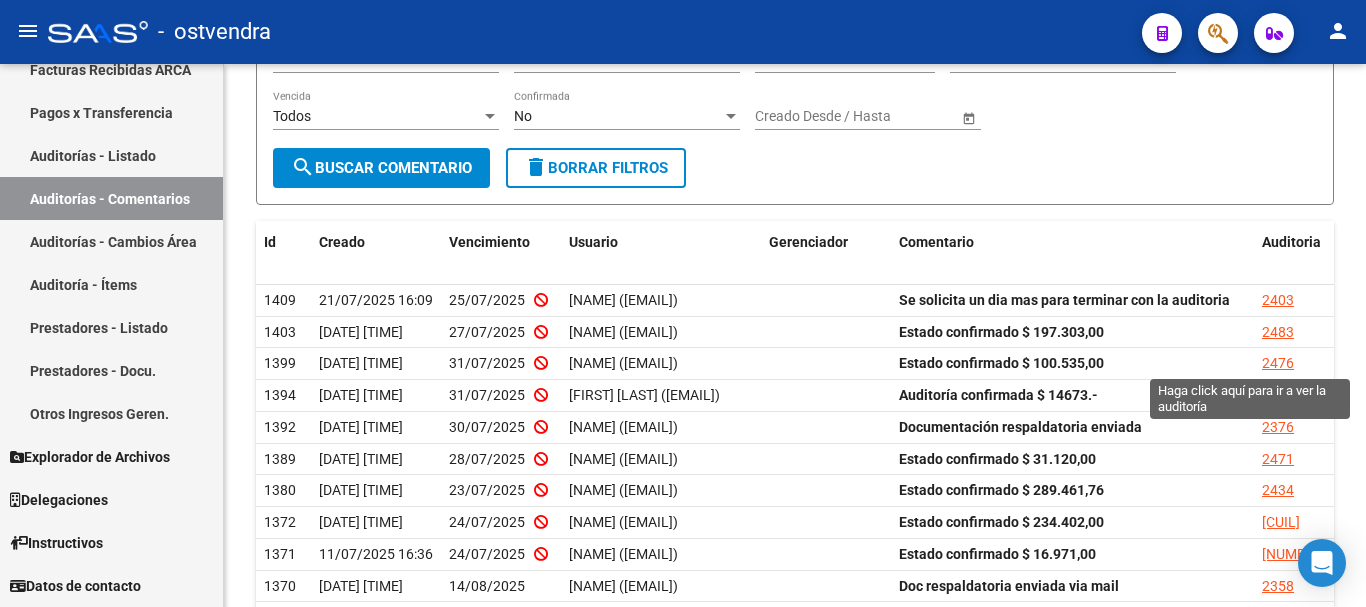 scroll, scrollTop: 0, scrollLeft: 0, axis: both 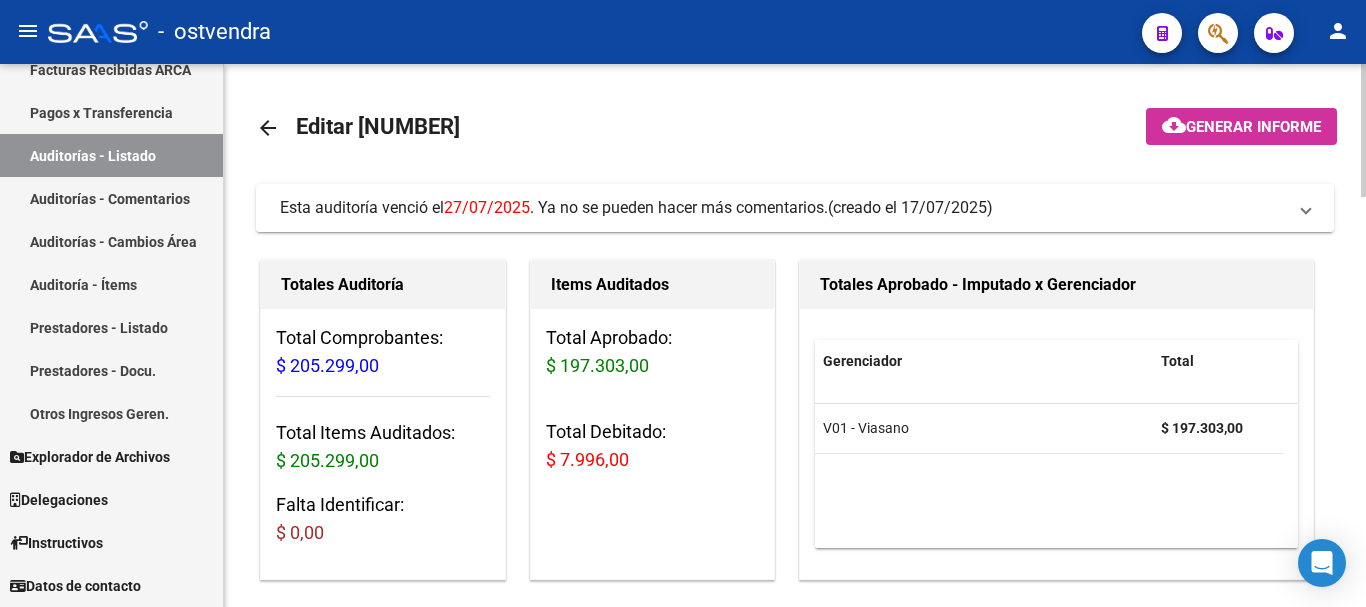 click on "Esta auditoría venció el  [DATE]  . Ya no se pueden hacer más comentarios." at bounding box center (554, 207) 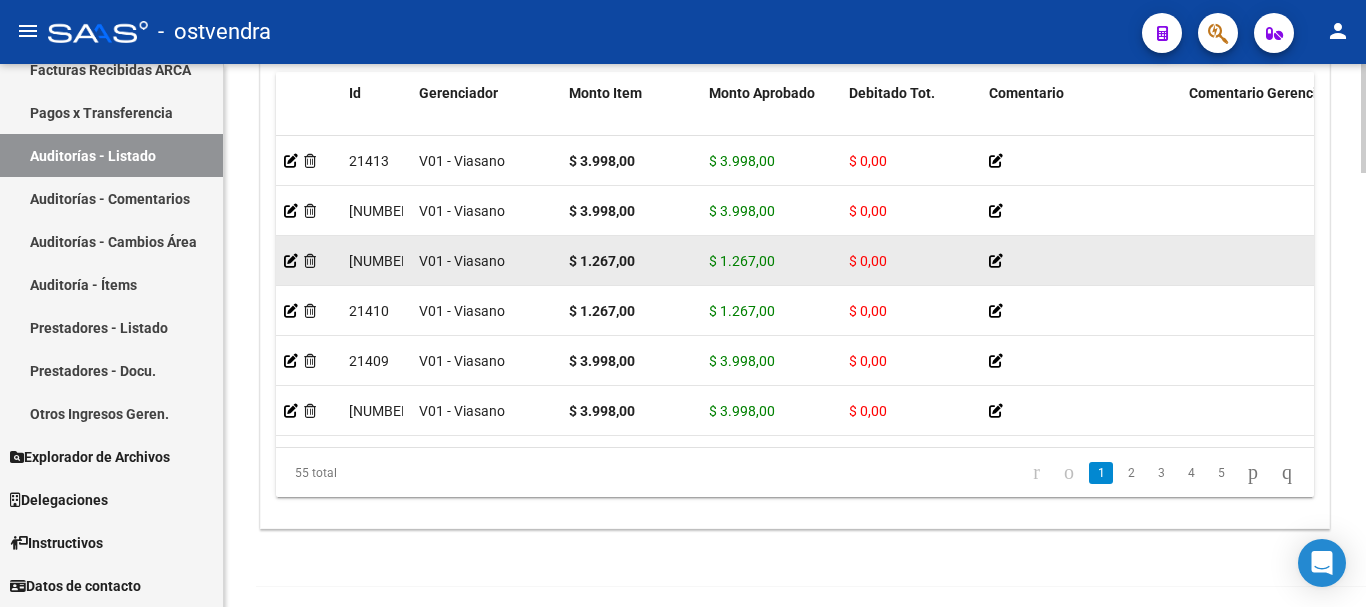 scroll, scrollTop: 2100, scrollLeft: 0, axis: vertical 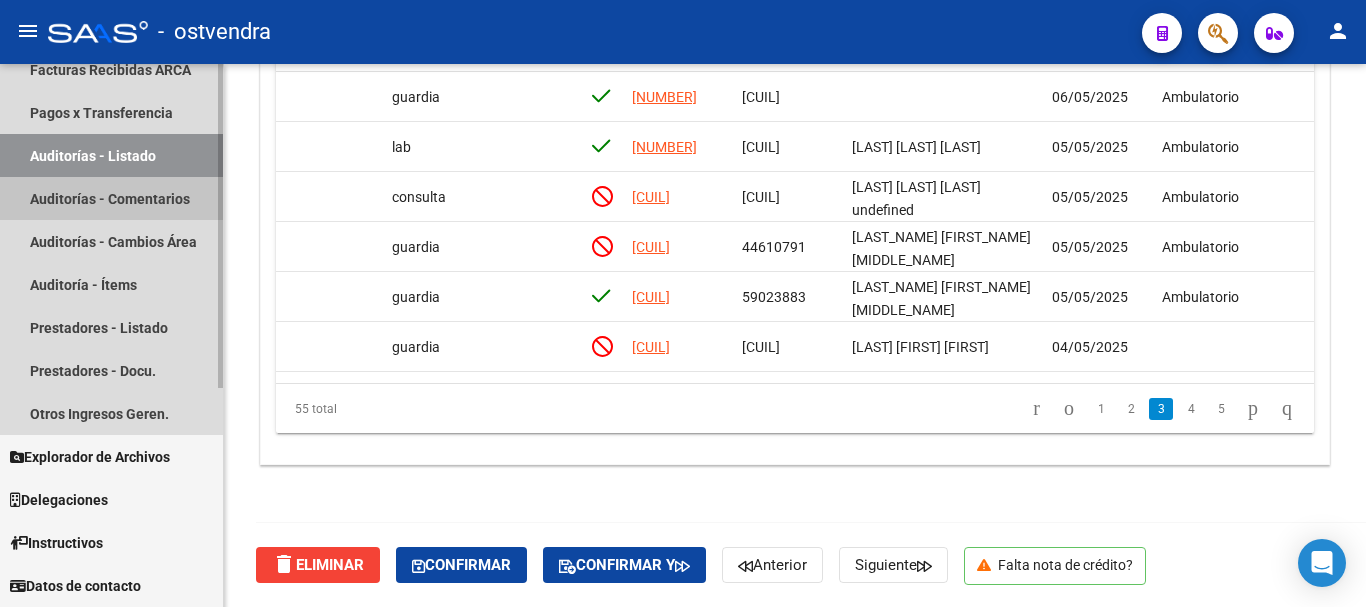 click on "Auditorías - Comentarios" at bounding box center (111, 198) 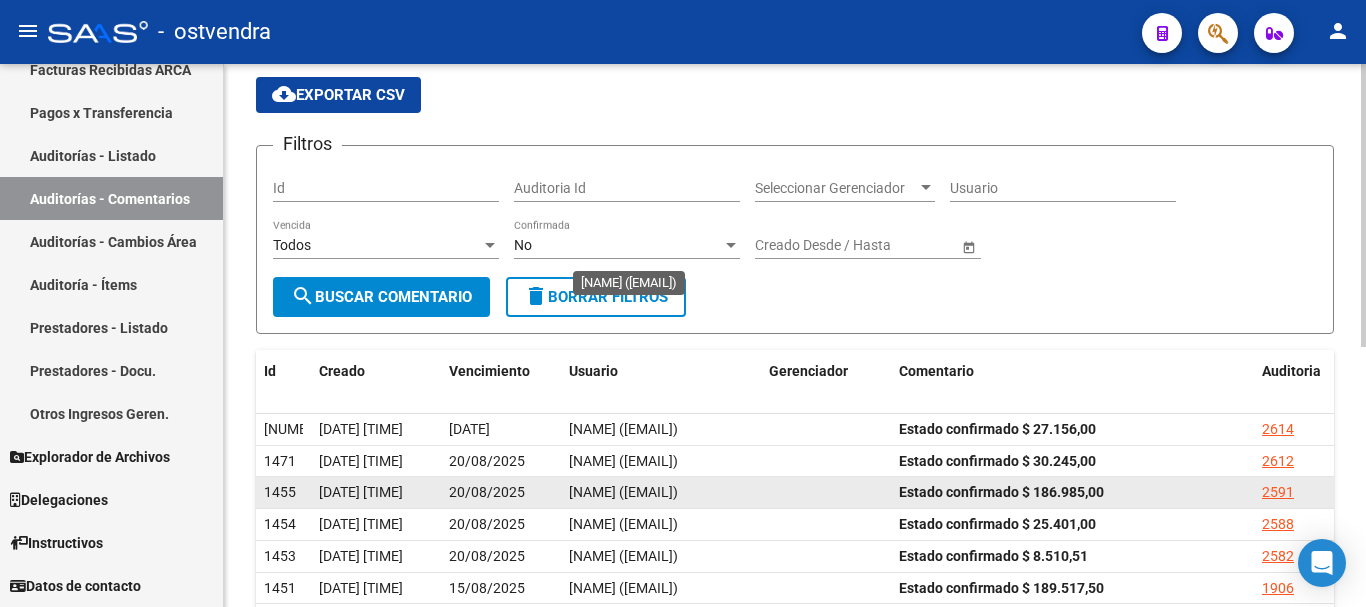 scroll, scrollTop: 400, scrollLeft: 0, axis: vertical 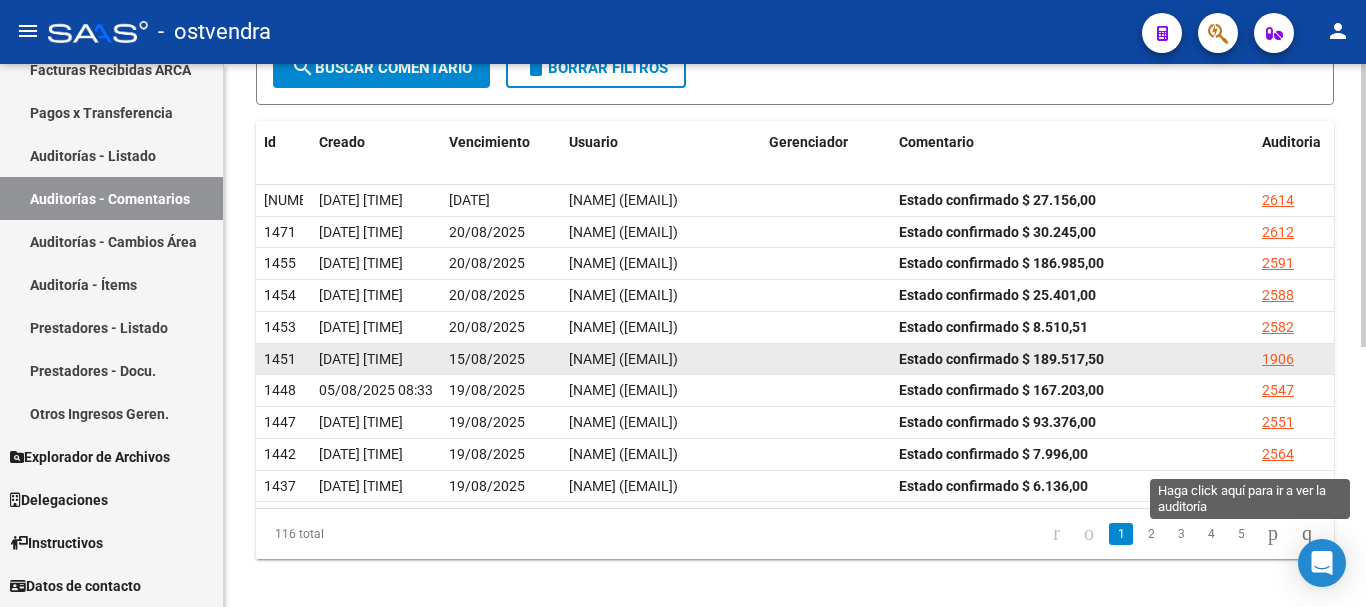 click on "1906" 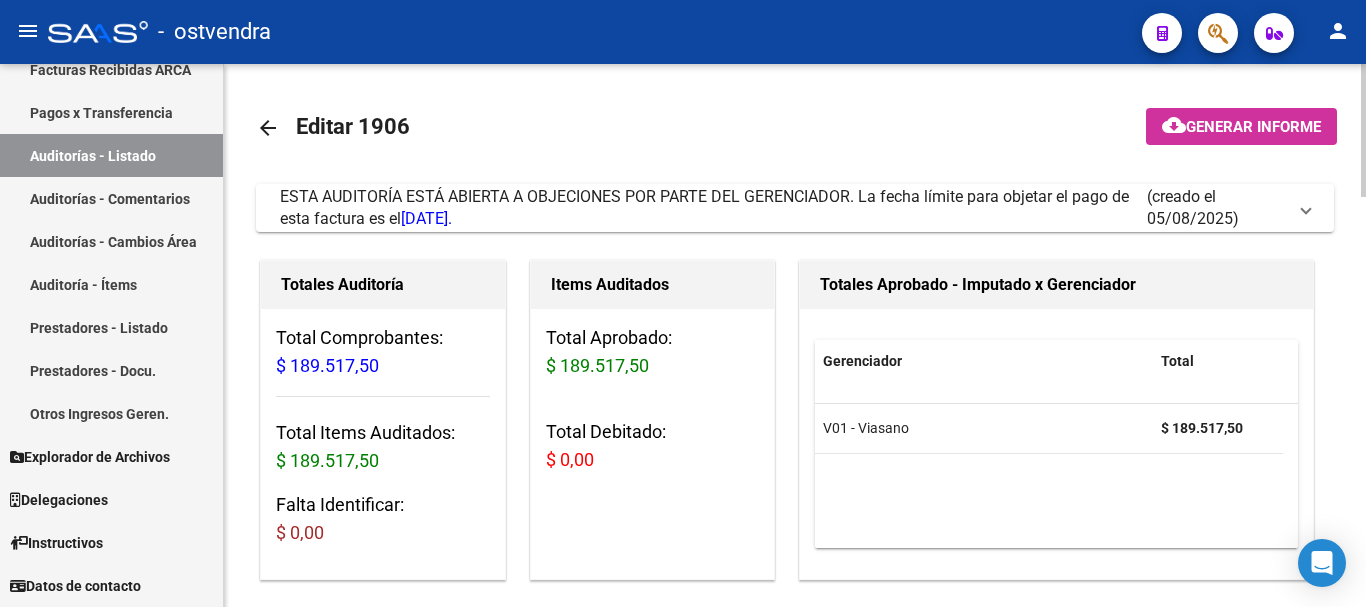 click on "arrow_back Editar 2614    cloud_download  Generar informe  ESTA AUDITORÍA ESTÁ ABIERTA A OBJECIONES POR PARTE DEL GERENCIADOR. La fecha límite para objetar el pago de esta factura es el  [DATE].   (creado el [DATE]) EDITAR NOTIFICACION [FIRST] [LAST] [DATE] [TIME] Estado confirmado $ 189.517,50  Responder  Escriba su comentario aquí. Si desea no reconocer algún débito, debe especificar el importe y el concepto. Enviar comentario help  Totales Auditoría Total Comprobantes:  $ 189.517,50 Total Items Auditados:  $ 189.517,50 Falta Identificar:   $ 0,00 Items Auditados Total Aprobado: $ 189.517,50 Total Debitado: $ 0,00 Totales Aprobado - Imputado x Gerenciador Gerenciador Total V01 - Viasano  $ 189.517,50 Información del área Cambiar de área a esta auditoría  Area * Hospitales de Autogestión Seleccionar area Comentario    Ingresar comentario  save  Guardar Comentario  Comprobantes Asociados a la Auditoría Agregar Comprobante cloud_download  Exportar Comprobantes  ID CAE CPBT Id" 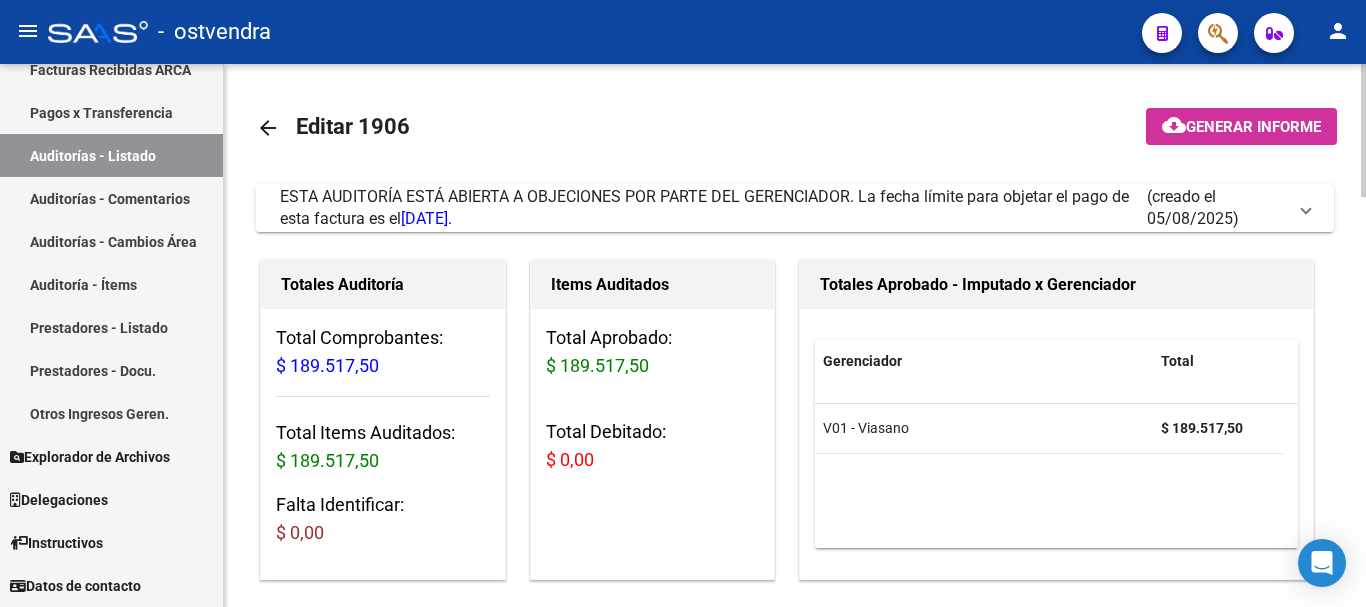 click on "ESTA AUDITORÍA ESTÁ ABIERTA A OBJECIONES POR PARTE DEL GERENCIADOR. La fecha límite para objetar el pago de esta factura es el  [DATE]." at bounding box center (704, 207) 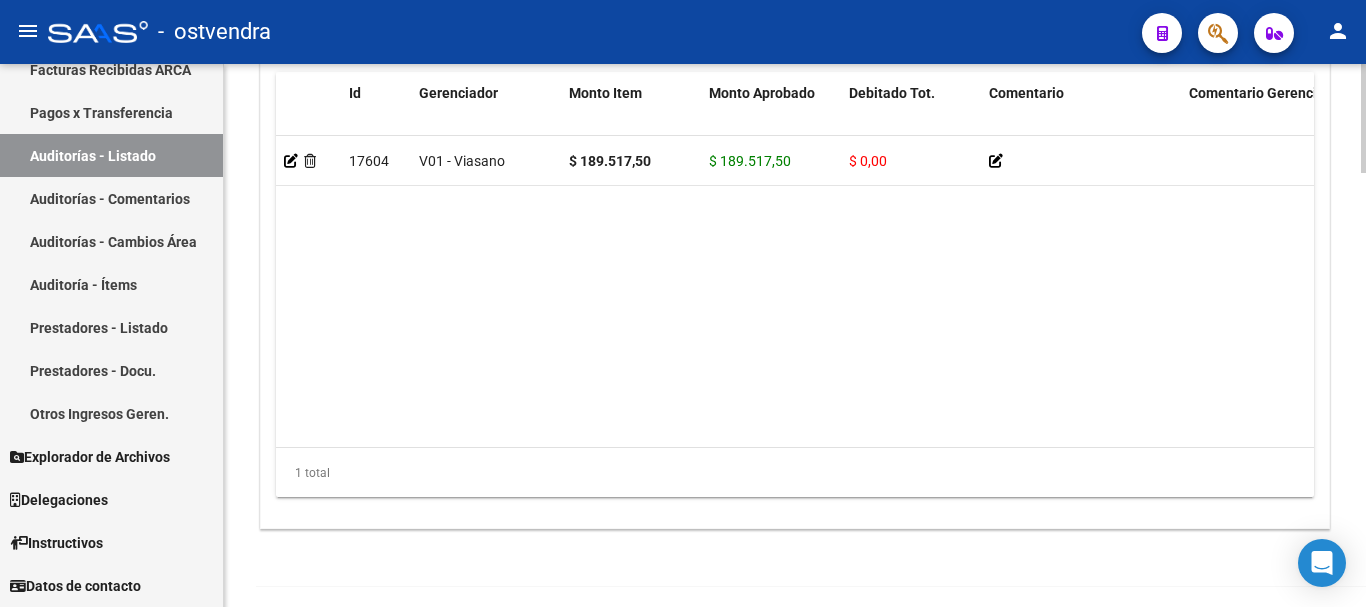 scroll, scrollTop: 2160, scrollLeft: 0, axis: vertical 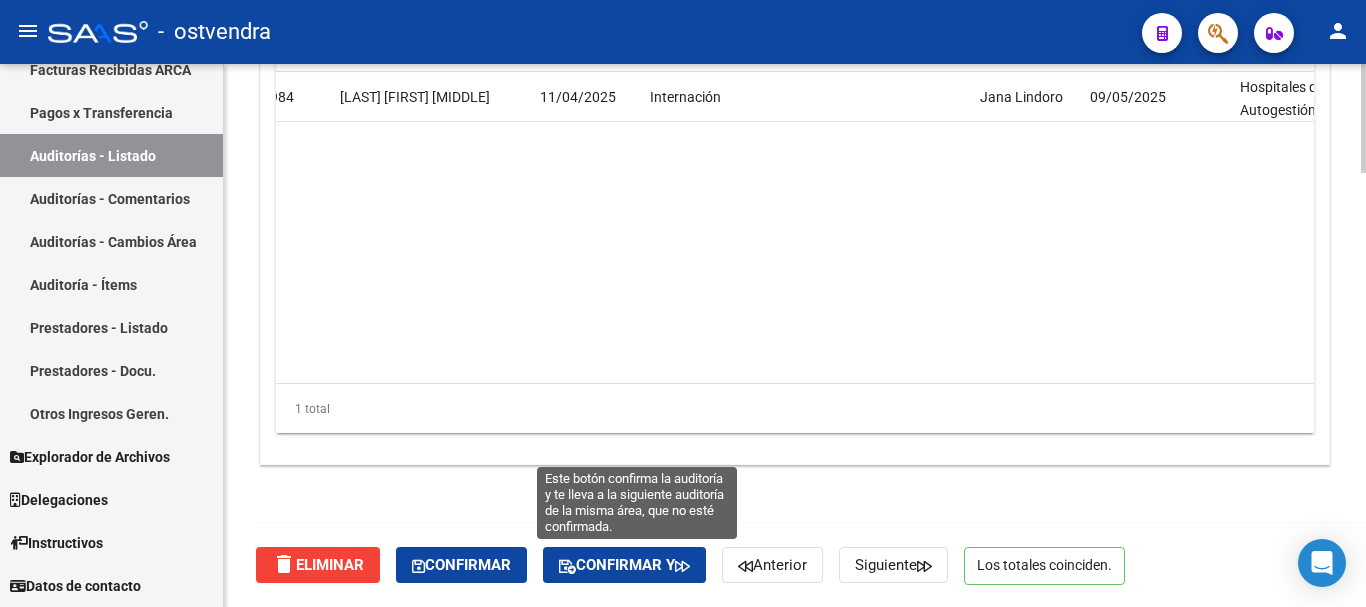 click on "Confirmar y" 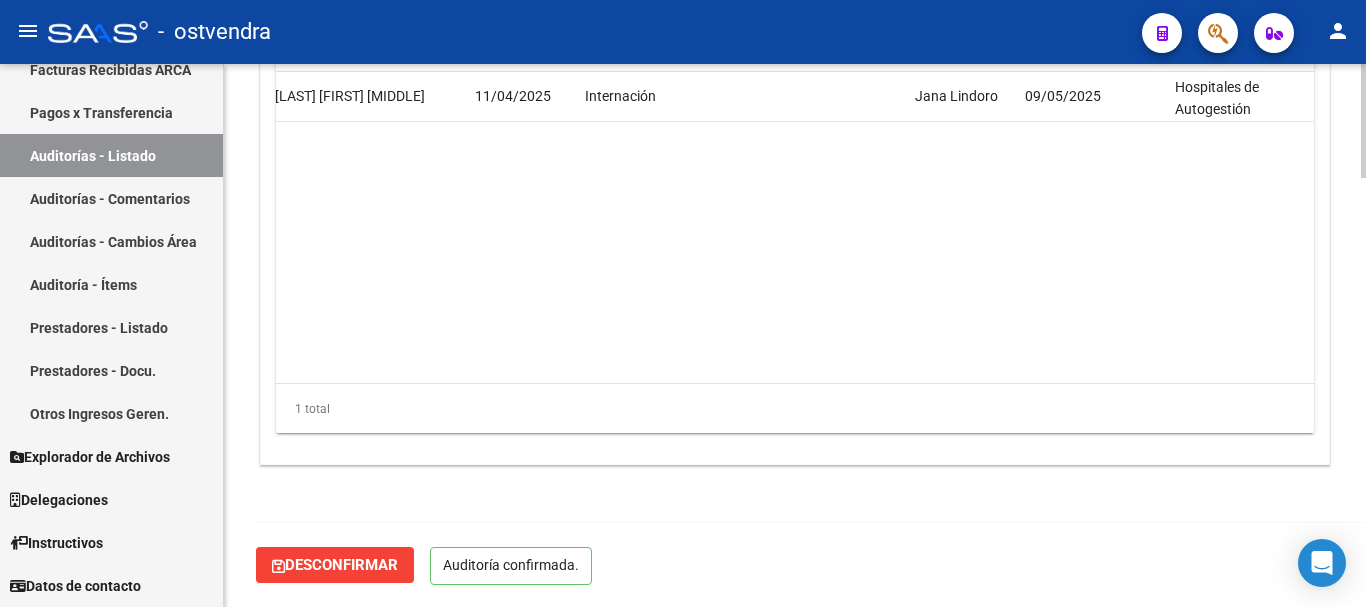 scroll, scrollTop: 2042, scrollLeft: 0, axis: vertical 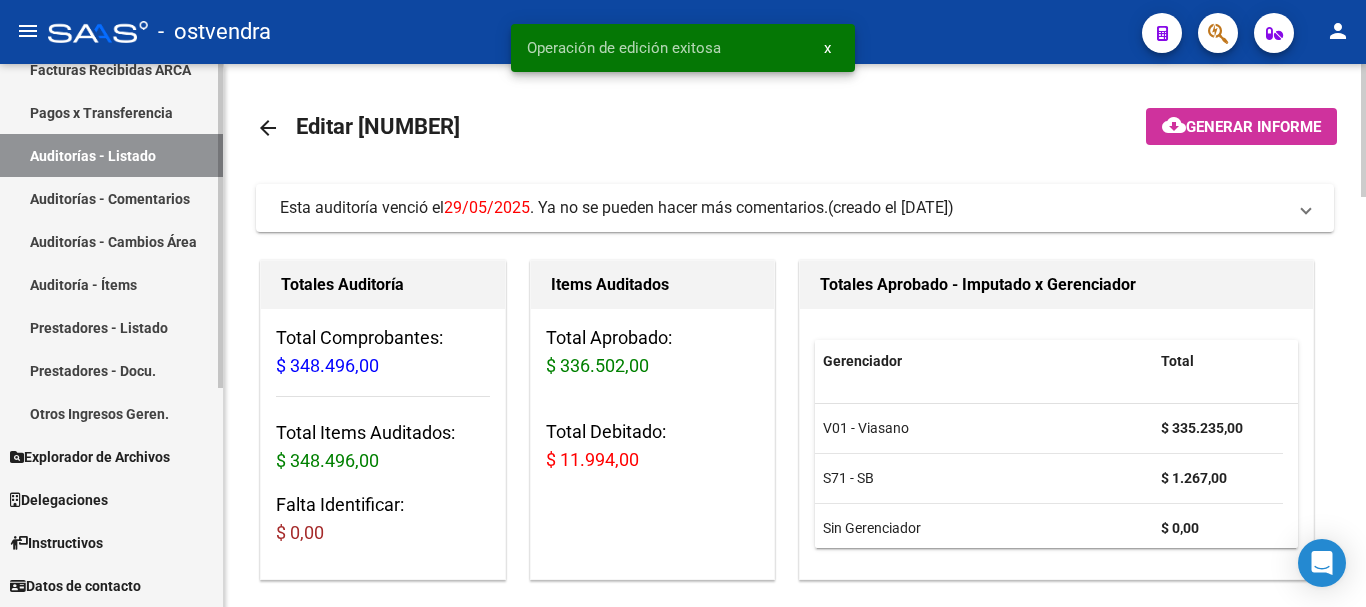 click on "Auditorías - Comentarios" at bounding box center [111, 198] 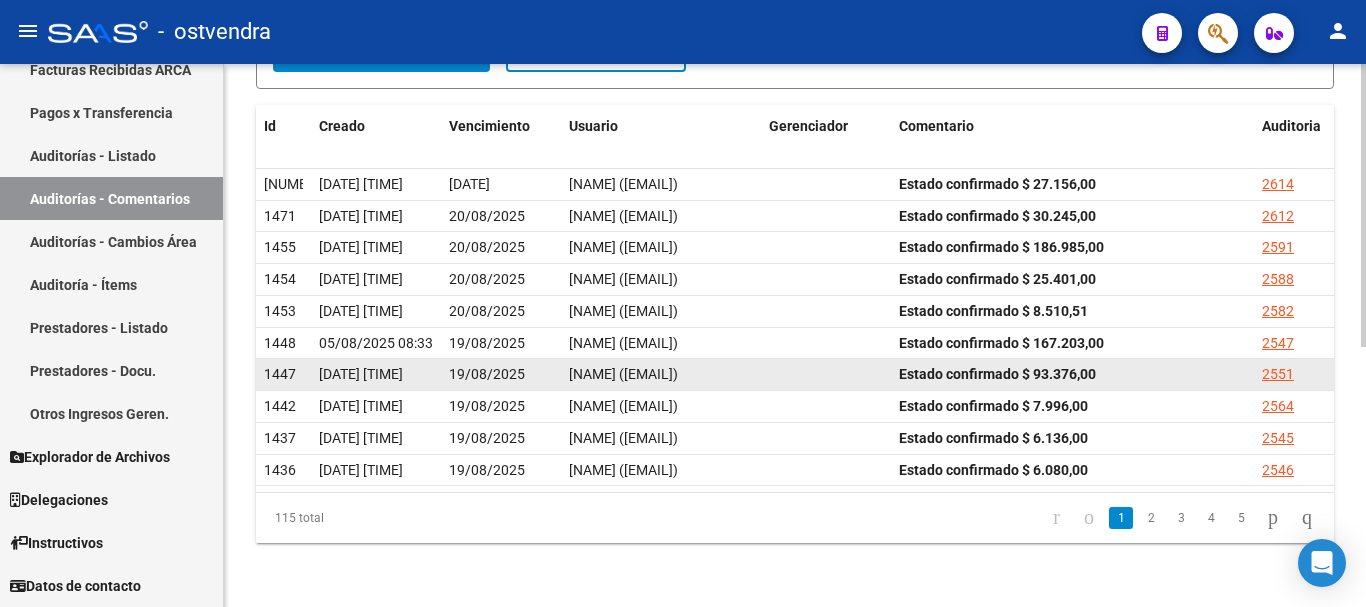 scroll, scrollTop: 400, scrollLeft: 0, axis: vertical 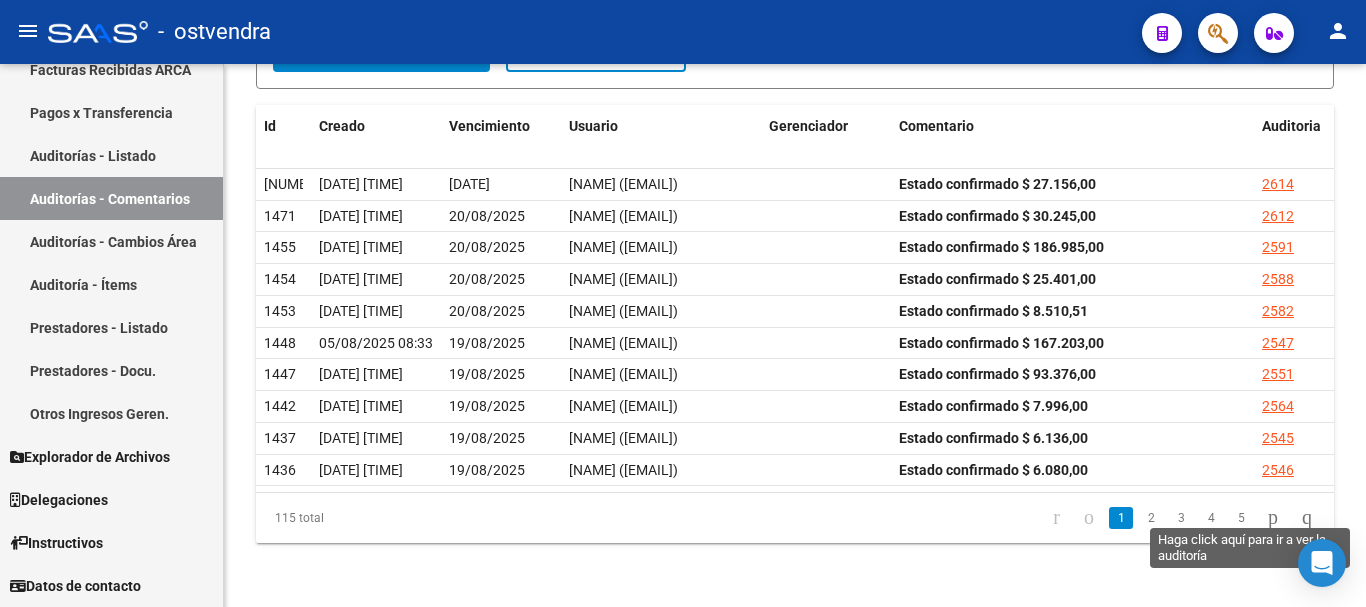 click on "2545" 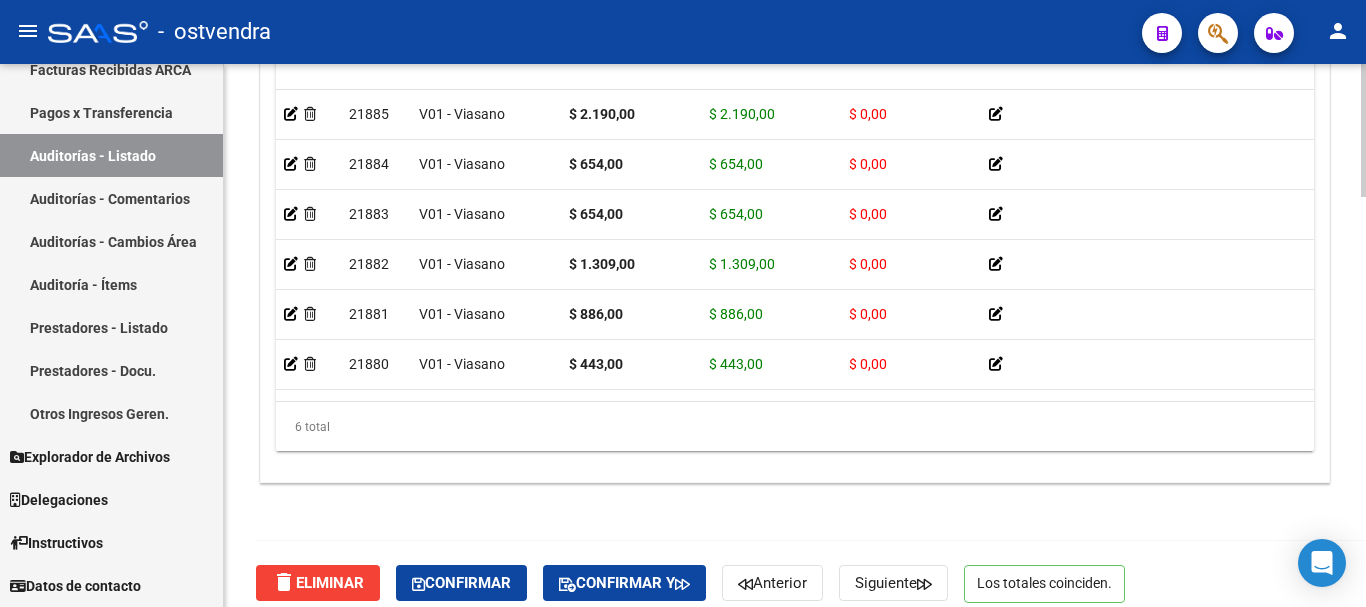 scroll, scrollTop: 1670, scrollLeft: 0, axis: vertical 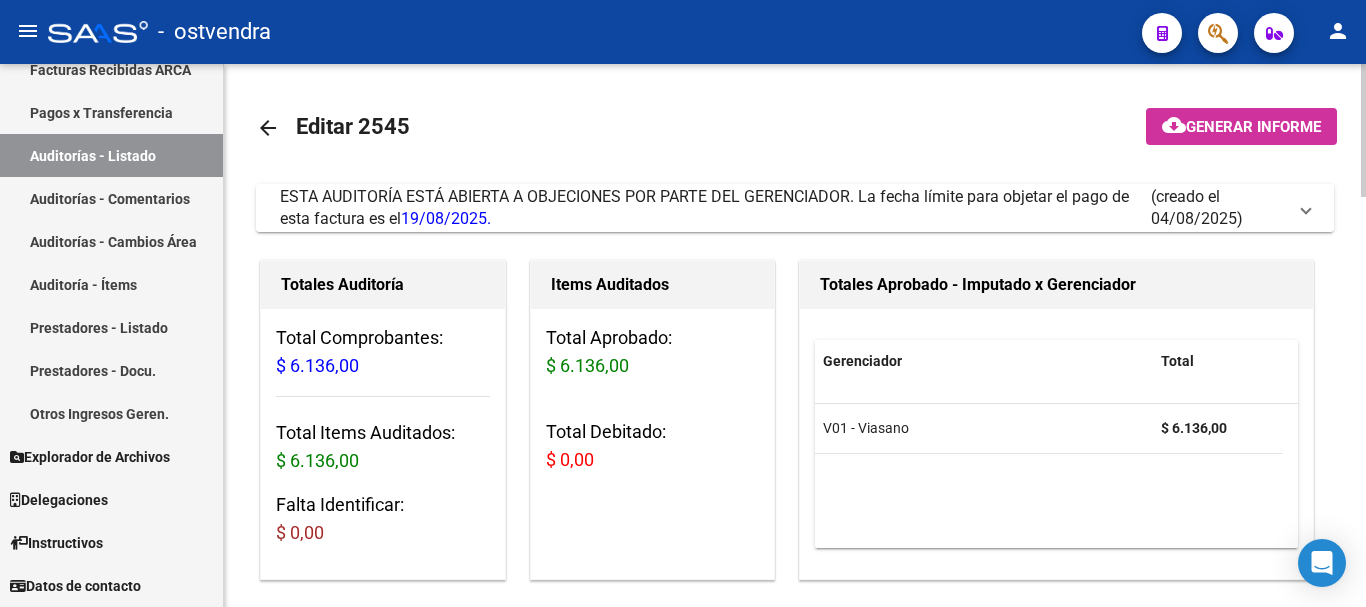 drag, startPoint x: 490, startPoint y: 230, endPoint x: 526, endPoint y: 203, distance: 45 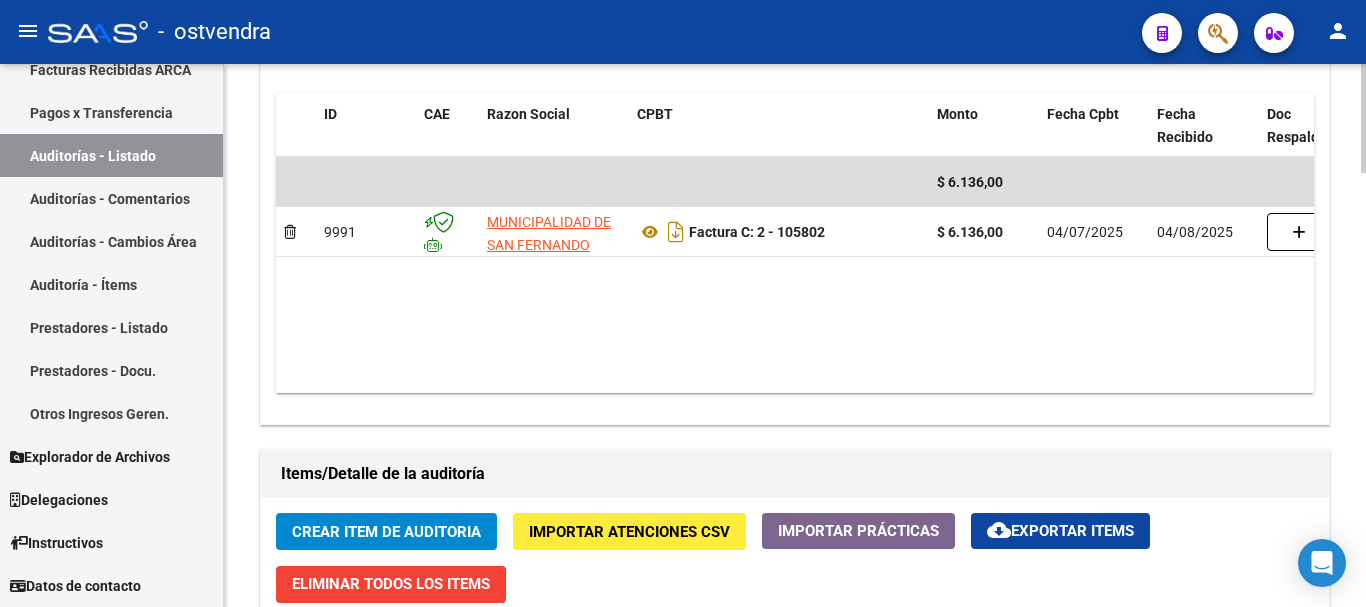 scroll, scrollTop: 1900, scrollLeft: 0, axis: vertical 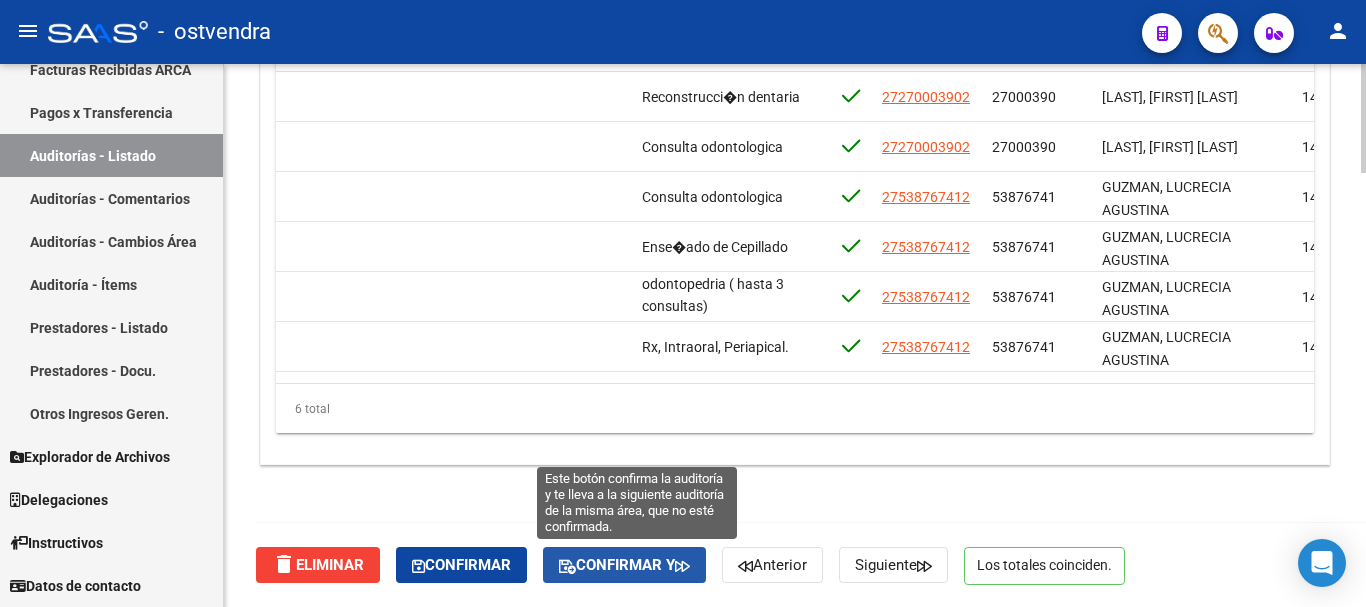 click on "Confirmar y" 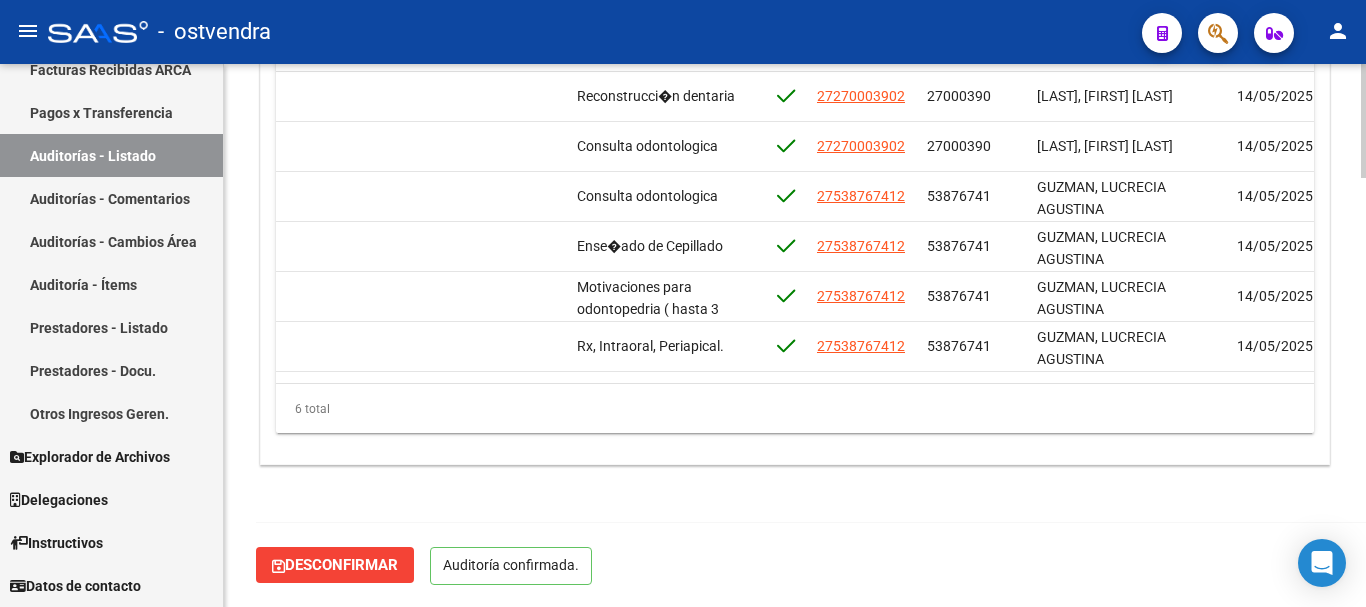 scroll, scrollTop: 2042, scrollLeft: 0, axis: vertical 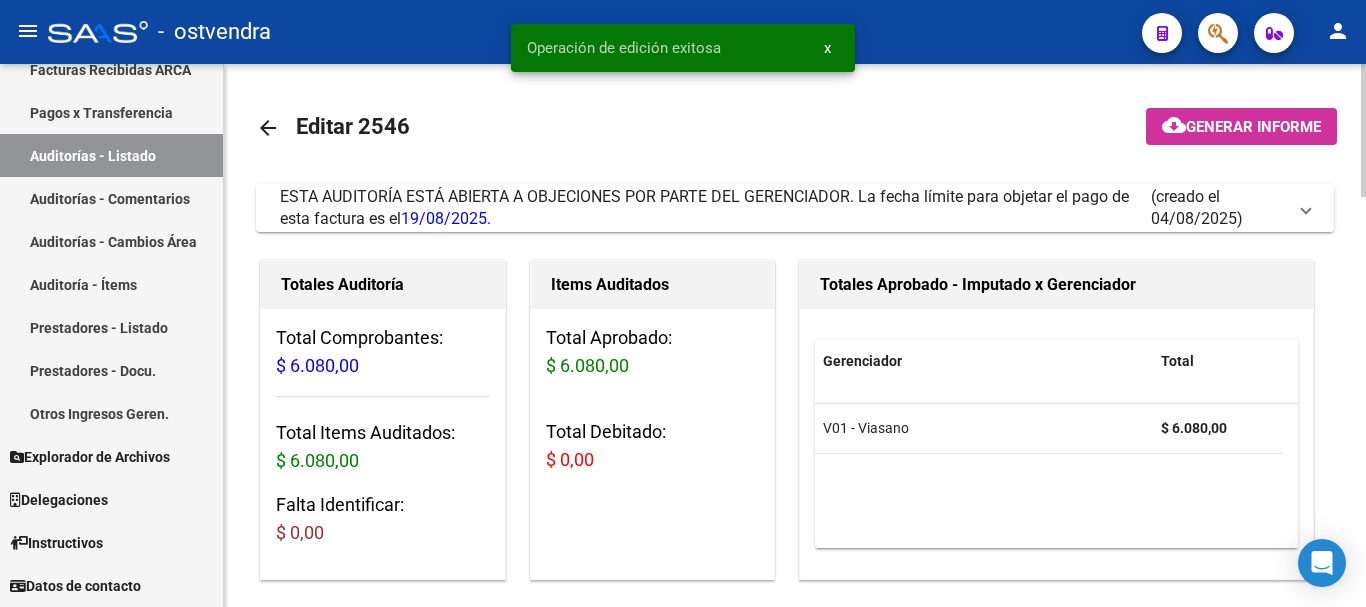 click on "ESTA AUDITORÍA ESTÁ ABIERTA A OBJECIONES POR PARTE DEL GERENCIADOR. La fecha límite para objetar el pago de esta factura es el  [DATE]." at bounding box center [715, 208] 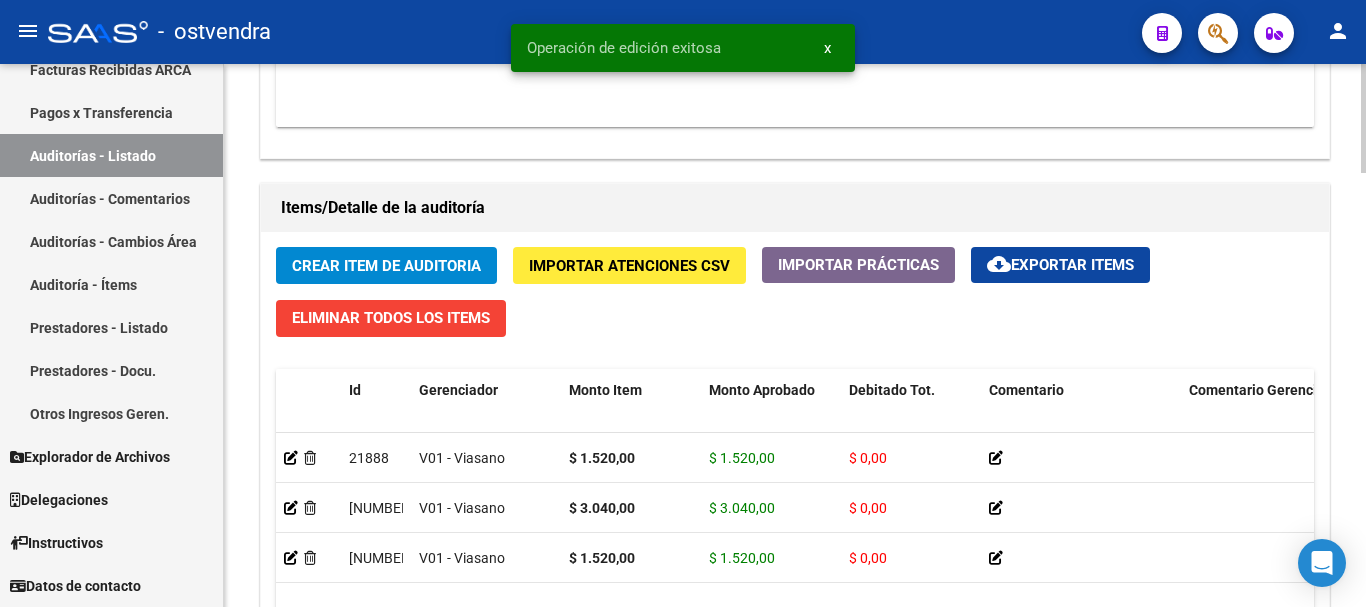 scroll, scrollTop: 2000, scrollLeft: 0, axis: vertical 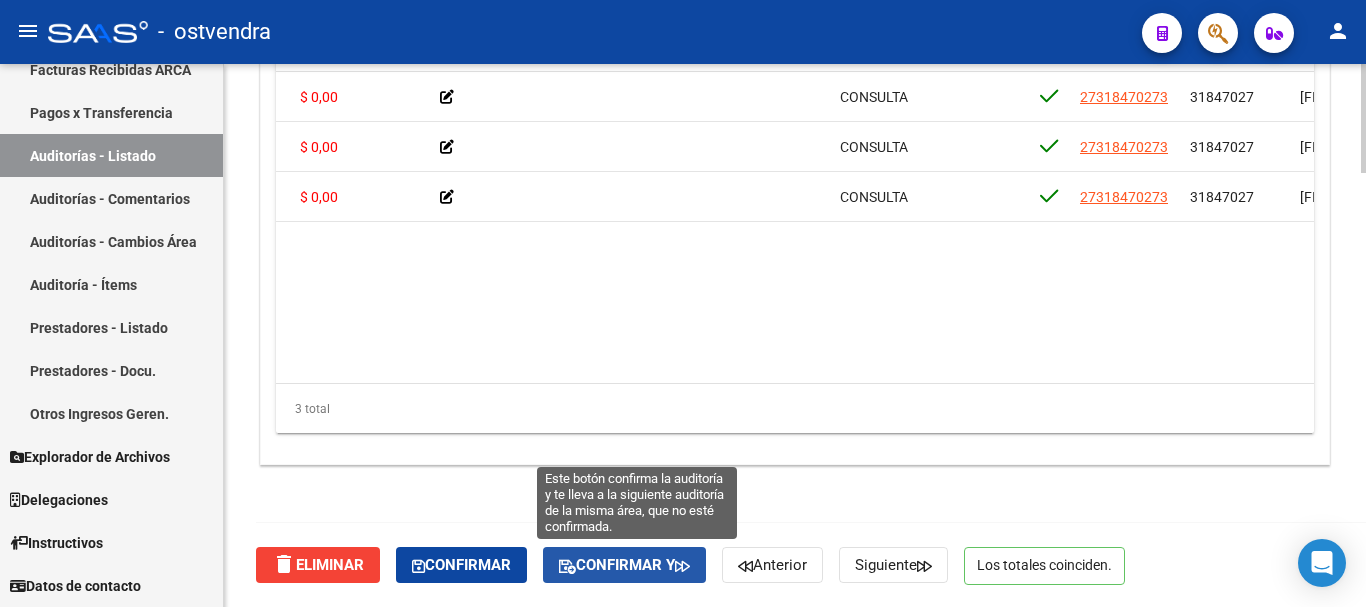 click 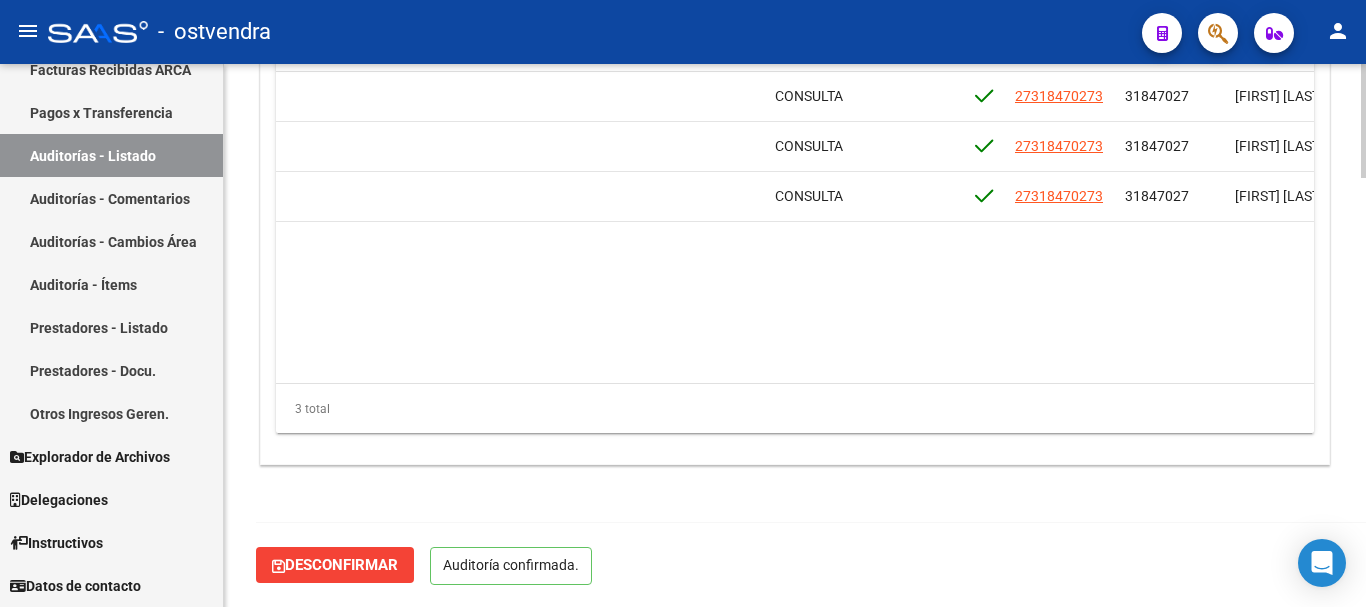 scroll, scrollTop: 2042, scrollLeft: 0, axis: vertical 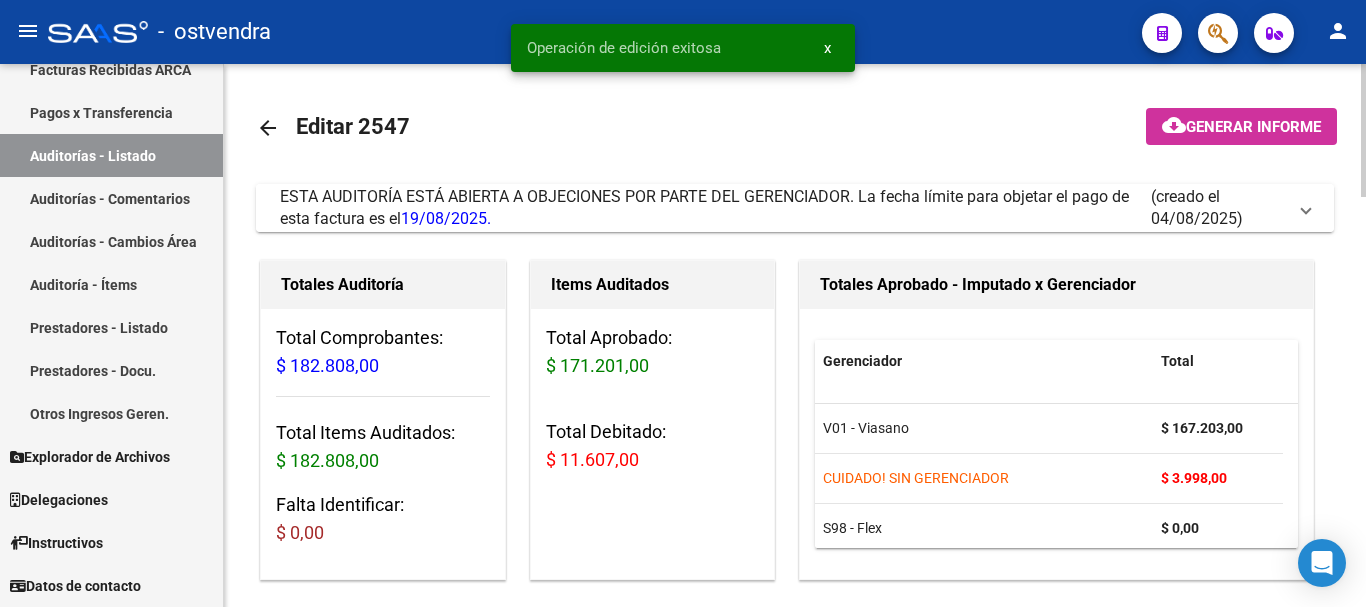click on "ESTA AUDITORÍA ESTÁ ABIERTA A OBJECIONES POR PARTE DEL GERENCIADOR. La fecha límite para objetar el pago de esta factura es el  [DATE]." at bounding box center [715, 208] 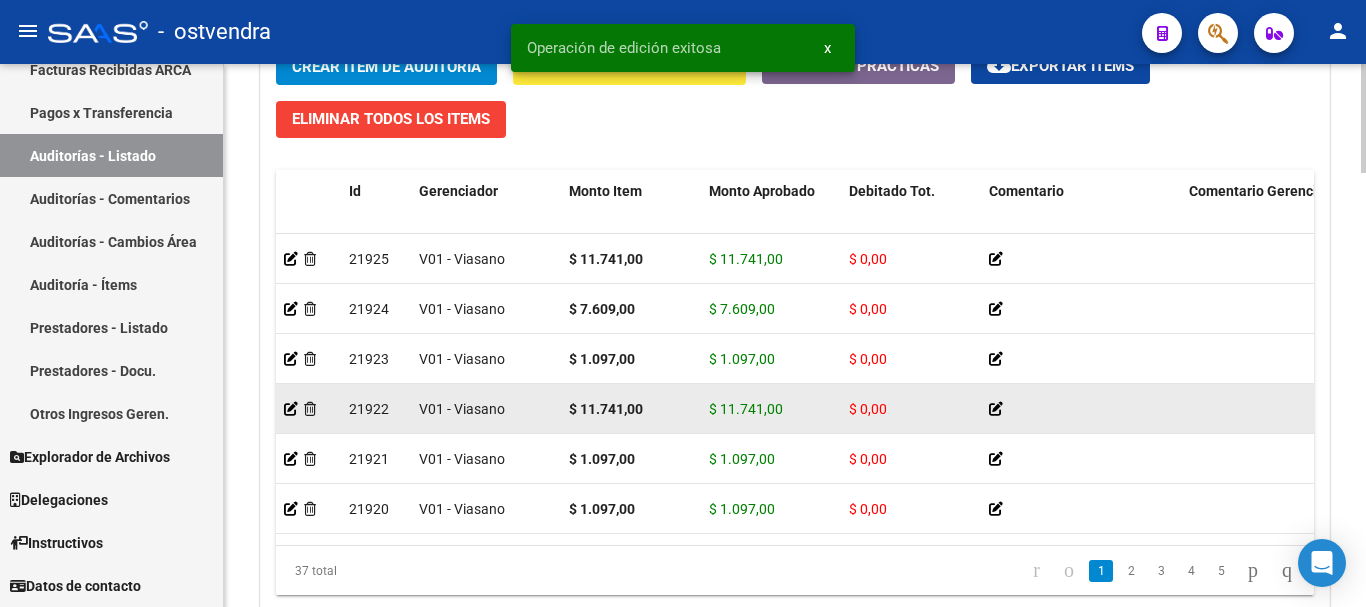 scroll, scrollTop: 2000, scrollLeft: 0, axis: vertical 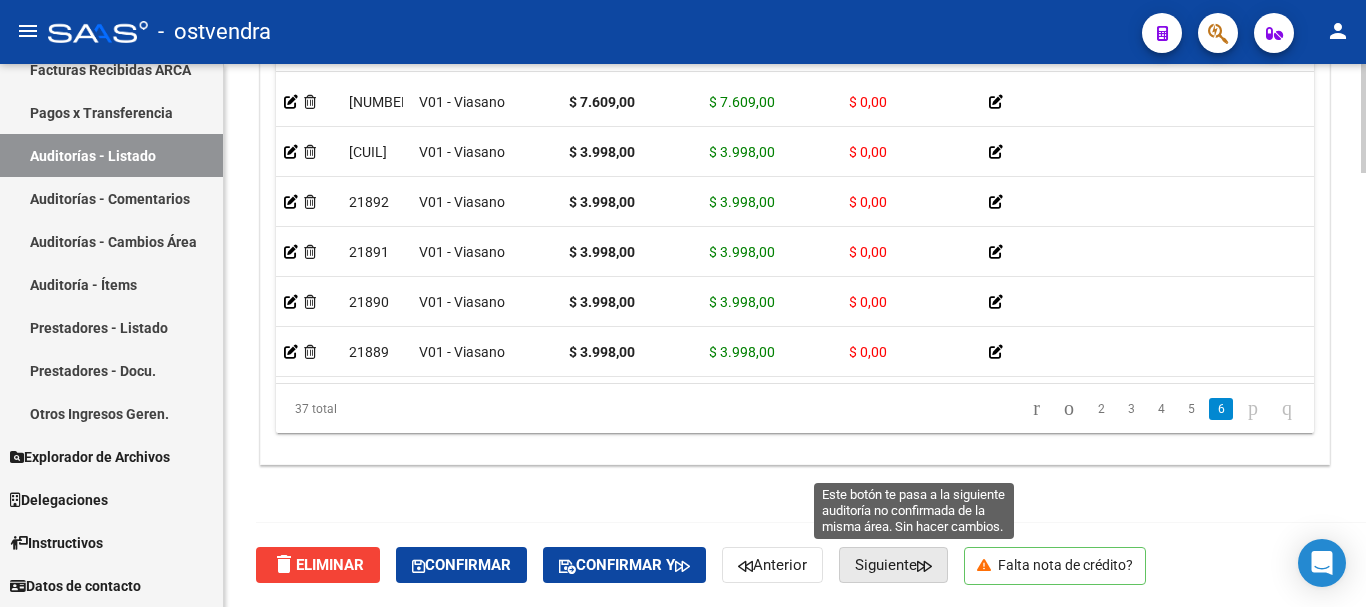 click on "Siguiente" 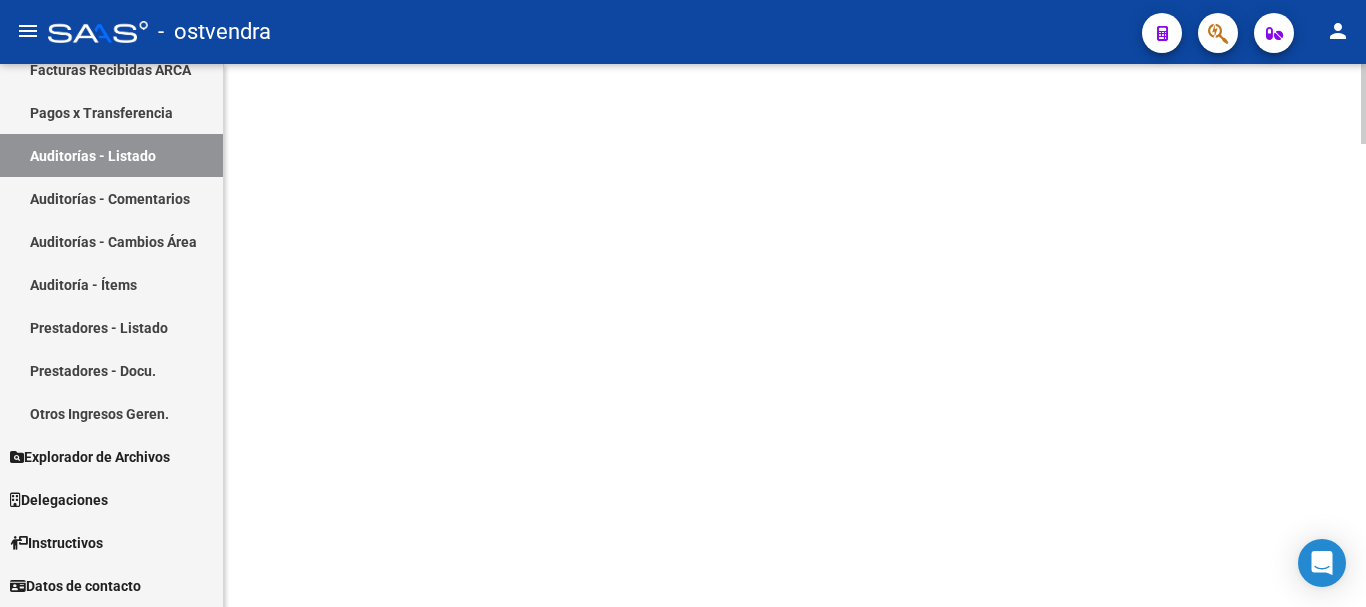 scroll, scrollTop: 0, scrollLeft: 0, axis: both 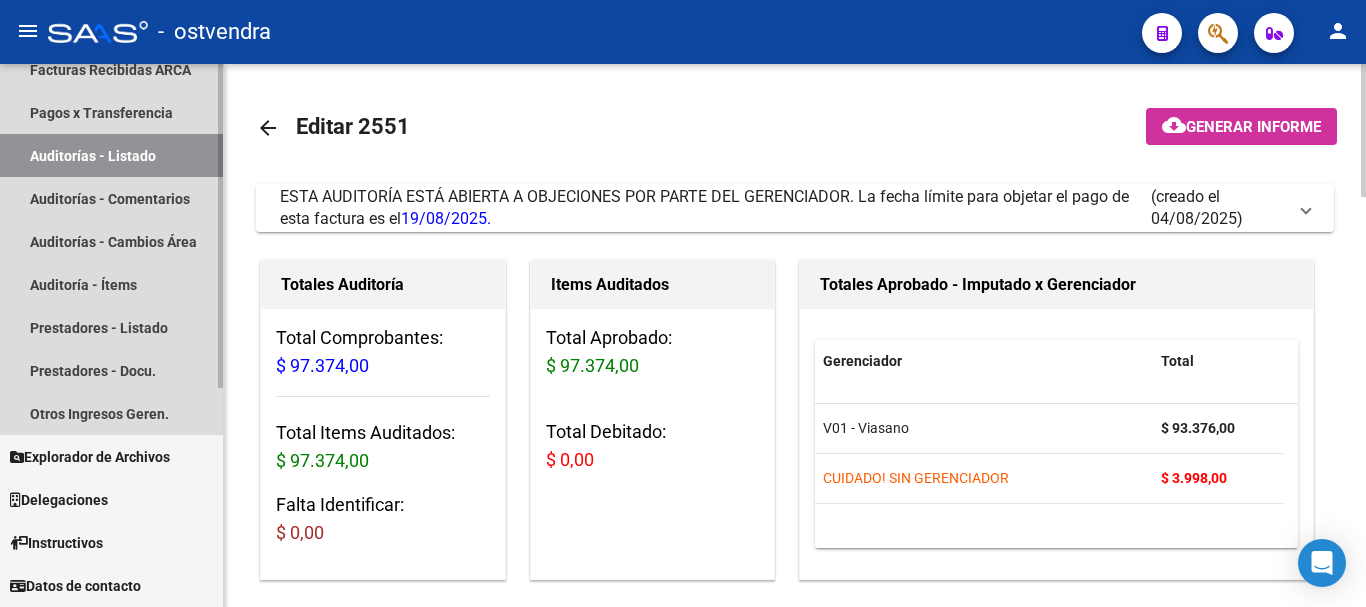 click on "Auditorías - Listado" at bounding box center [111, 155] 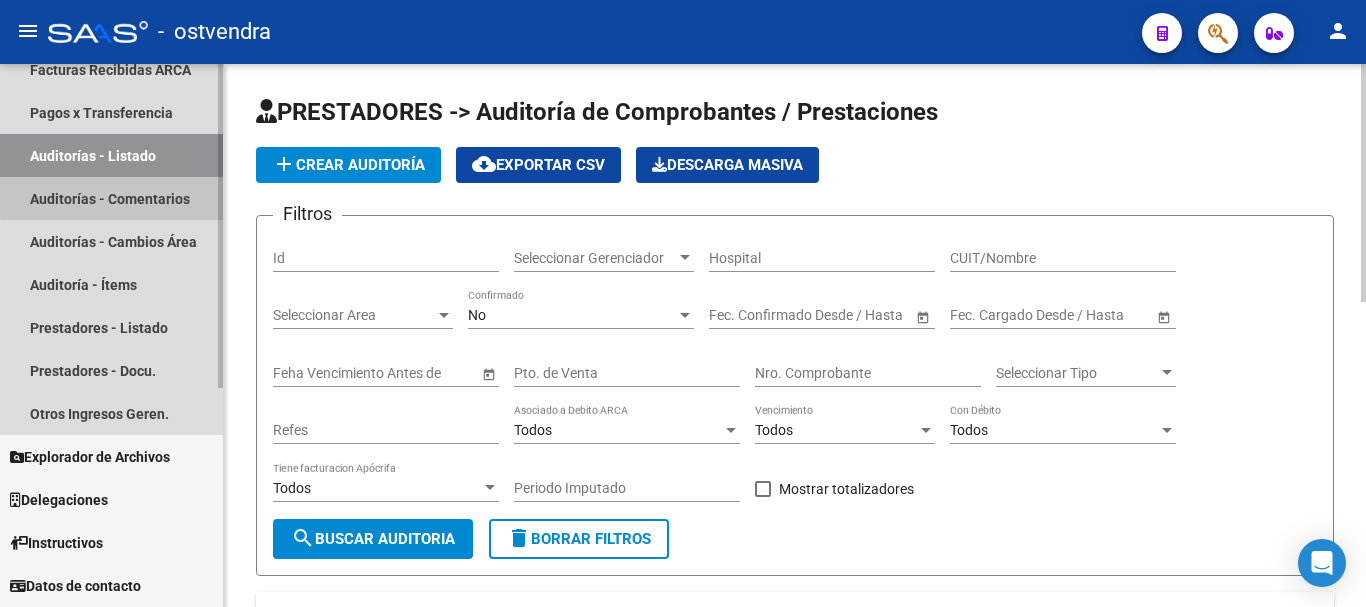 click on "Auditorías - Comentarios" at bounding box center [111, 198] 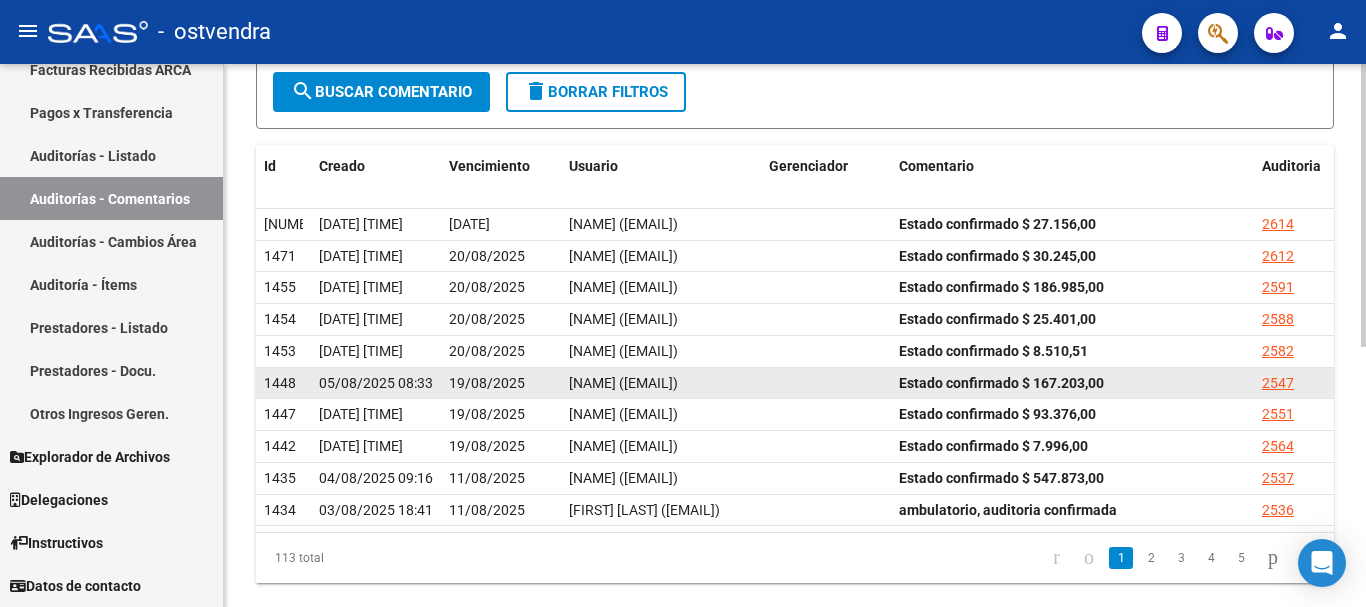 scroll, scrollTop: 499, scrollLeft: 0, axis: vertical 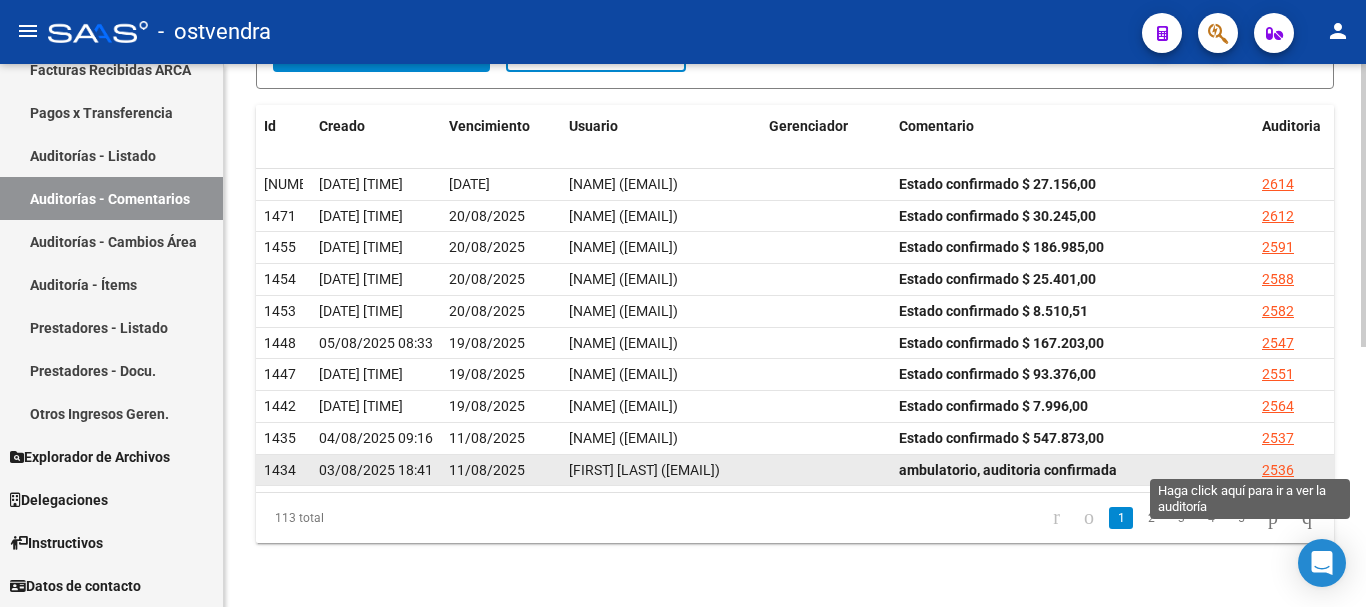 click on "2536" 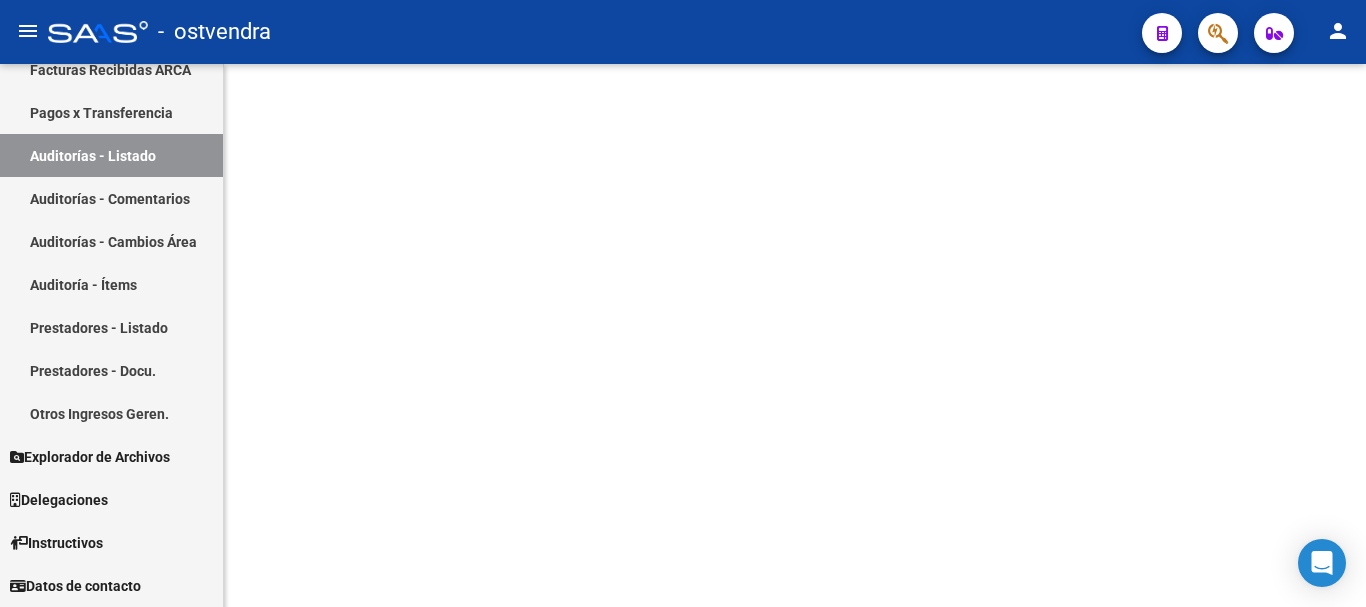 scroll, scrollTop: 0, scrollLeft: 0, axis: both 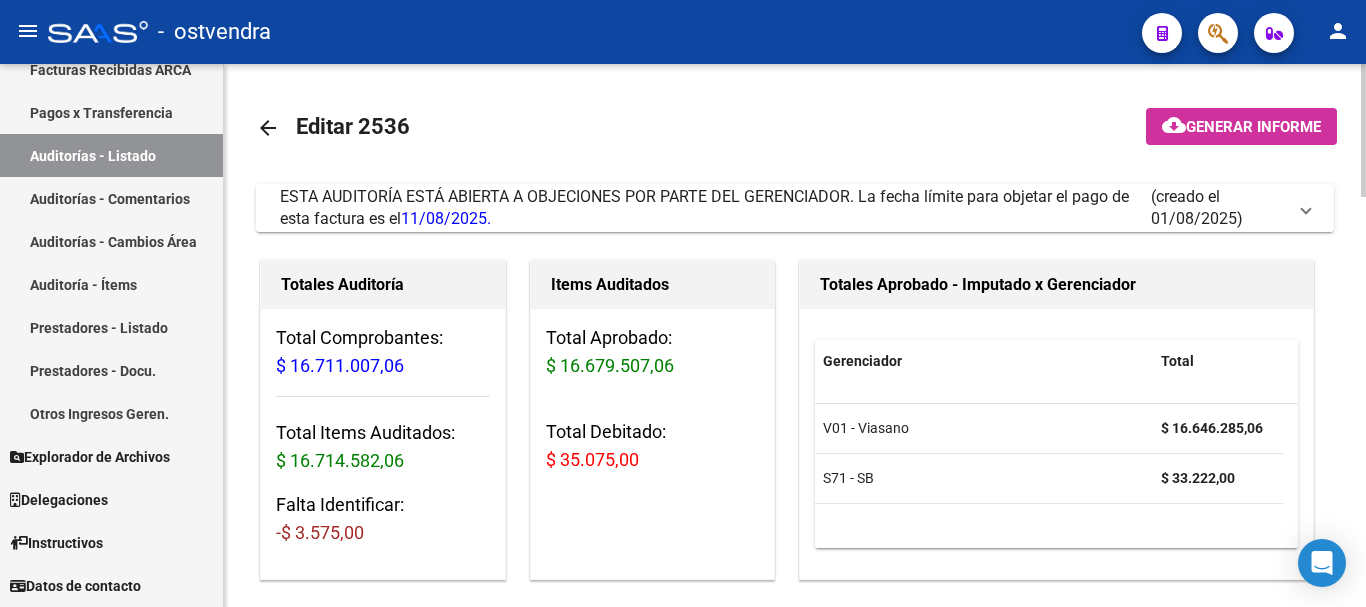 click on "ESTA AUDITORÍA ESTÁ ABIERTA A OBJECIONES POR PARTE DEL GERENCIADOR. La fecha límite para objetar el pago de esta factura es el  [DATE]." at bounding box center (715, 208) 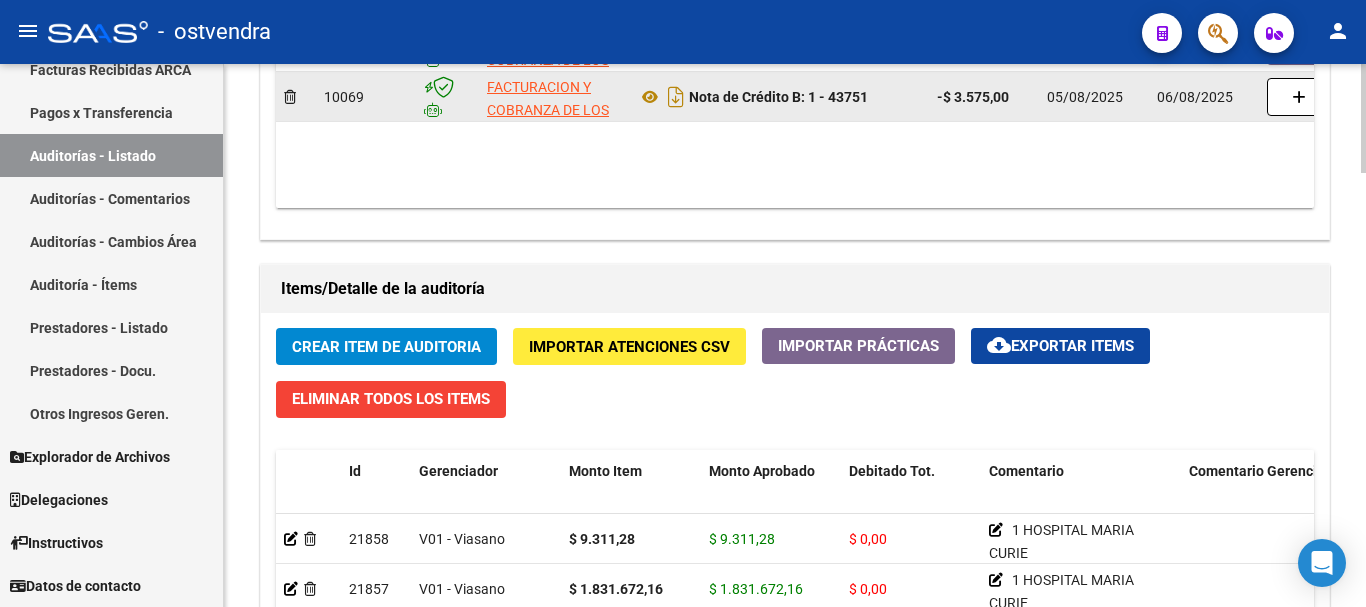scroll, scrollTop: 2000, scrollLeft: 0, axis: vertical 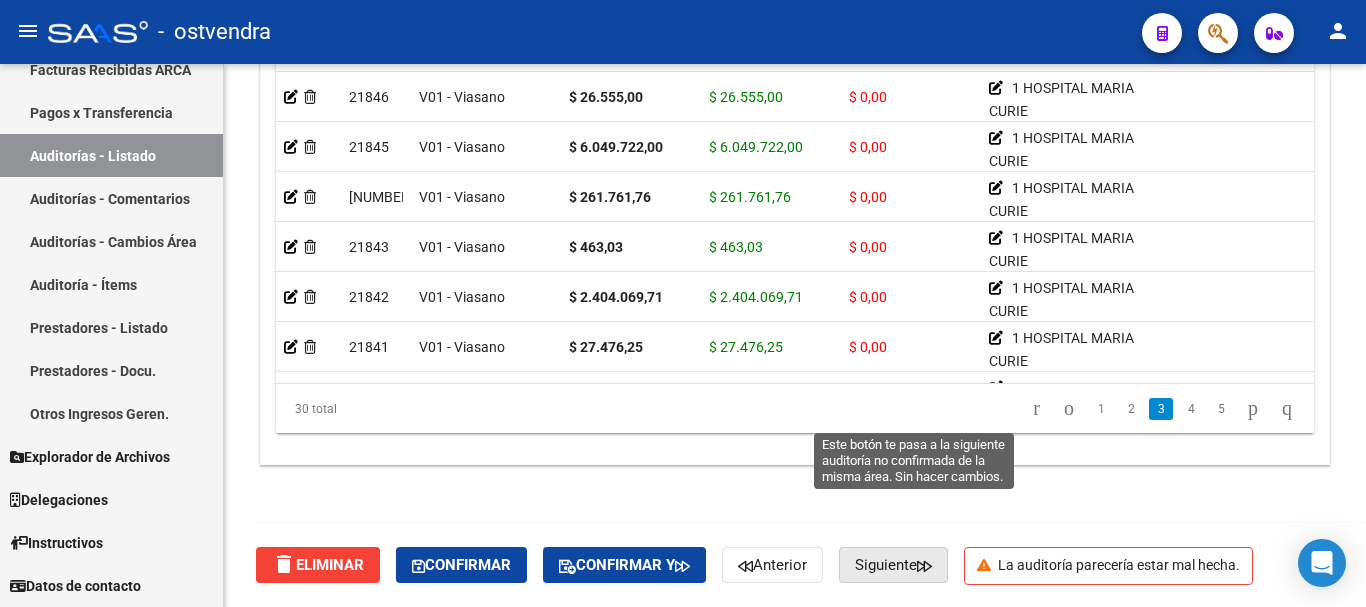 click on "Siguiente" 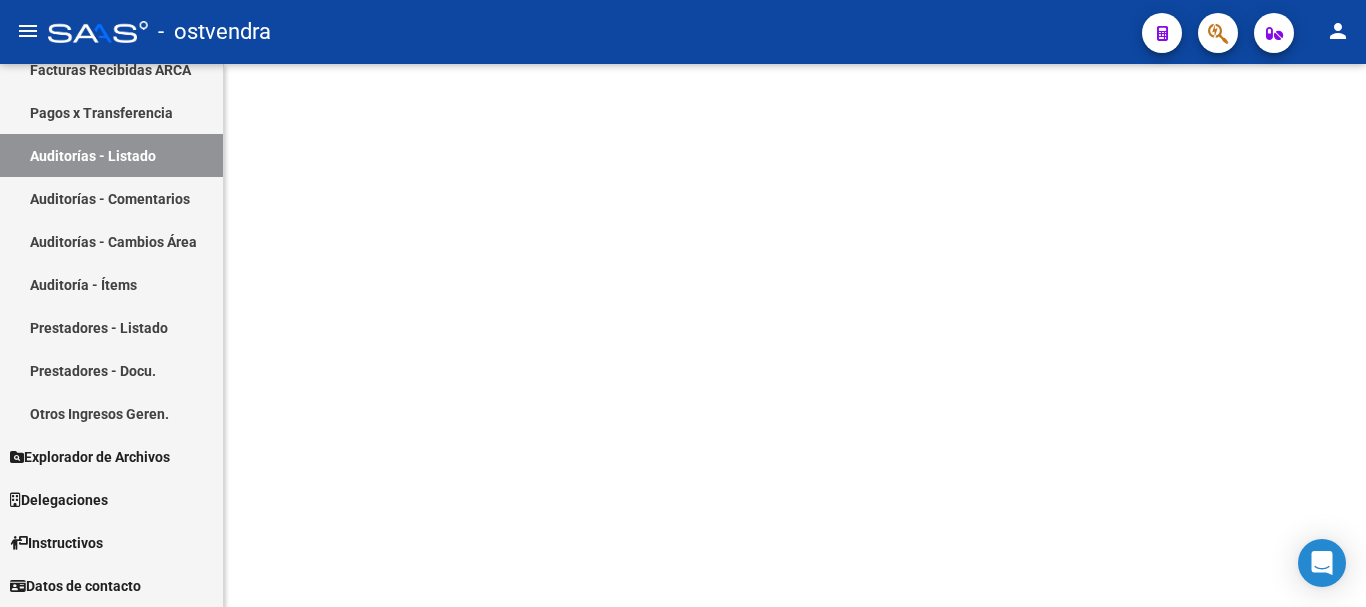scroll, scrollTop: 0, scrollLeft: 0, axis: both 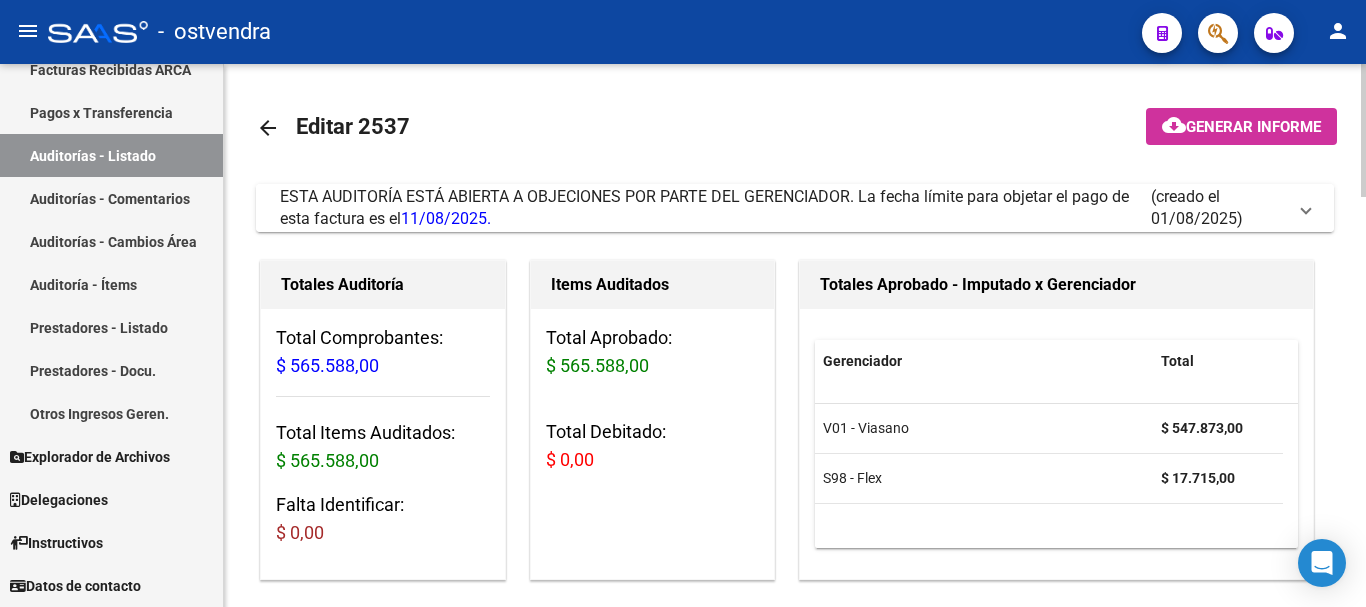 click on "ESTA AUDITORÍA ESTÁ ABIERTA A OBJECIONES POR PARTE DEL GERENCIADOR. La fecha límite para objetar el pago de esta factura es el  [DATE].   (creado el [DATE])" at bounding box center (795, 208) 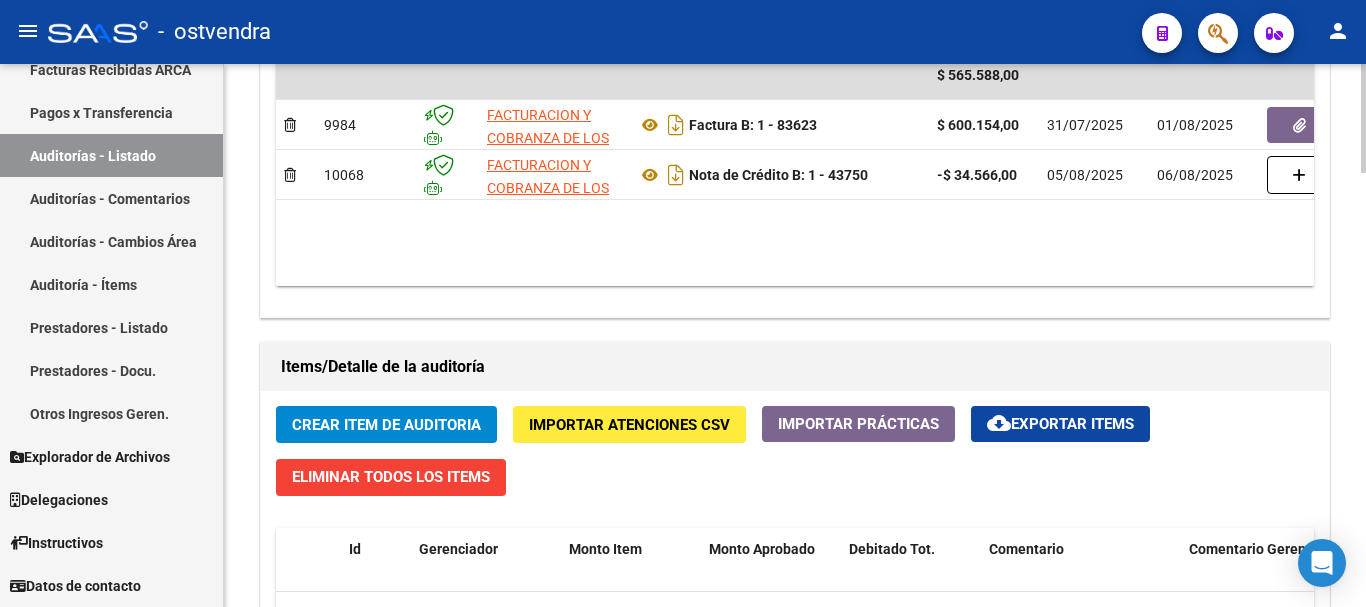 scroll, scrollTop: 1900, scrollLeft: 0, axis: vertical 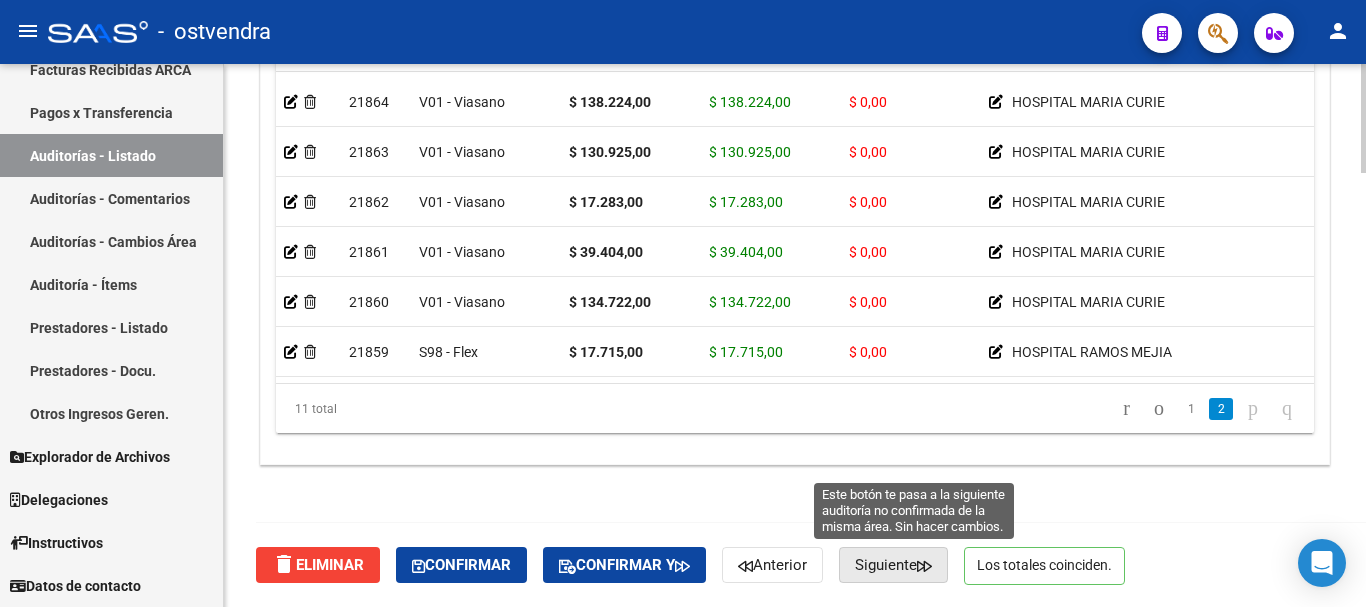 click on "Siguiente" 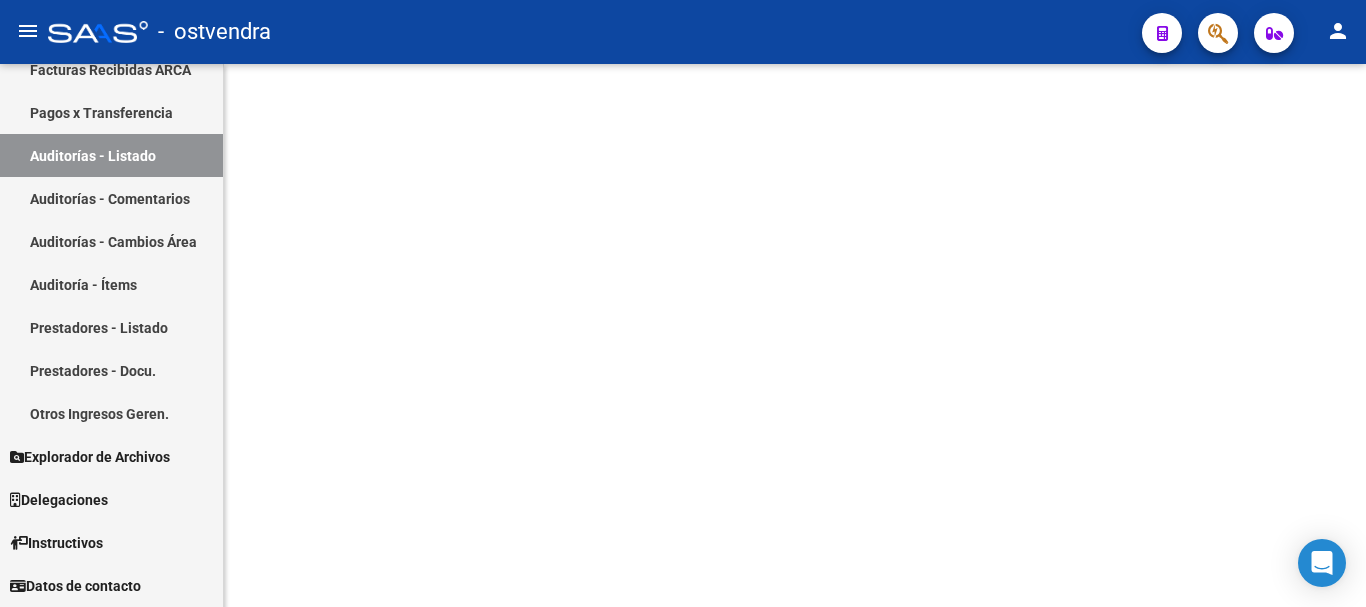 scroll, scrollTop: 0, scrollLeft: 0, axis: both 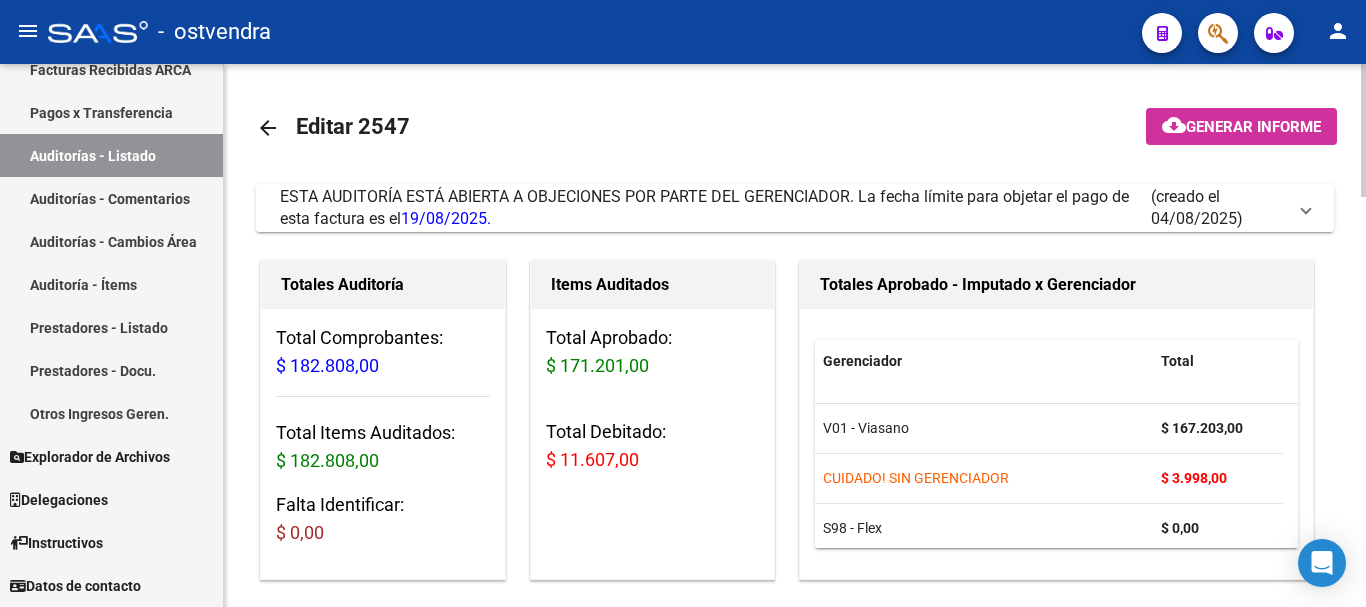 click on "ESTA AUDITORÍA ESTÁ ABIERTA A OBJECIONES POR PARTE DEL GERENCIADOR. La fecha límite para objetar el pago de esta factura es el  [DATE]." at bounding box center (715, 208) 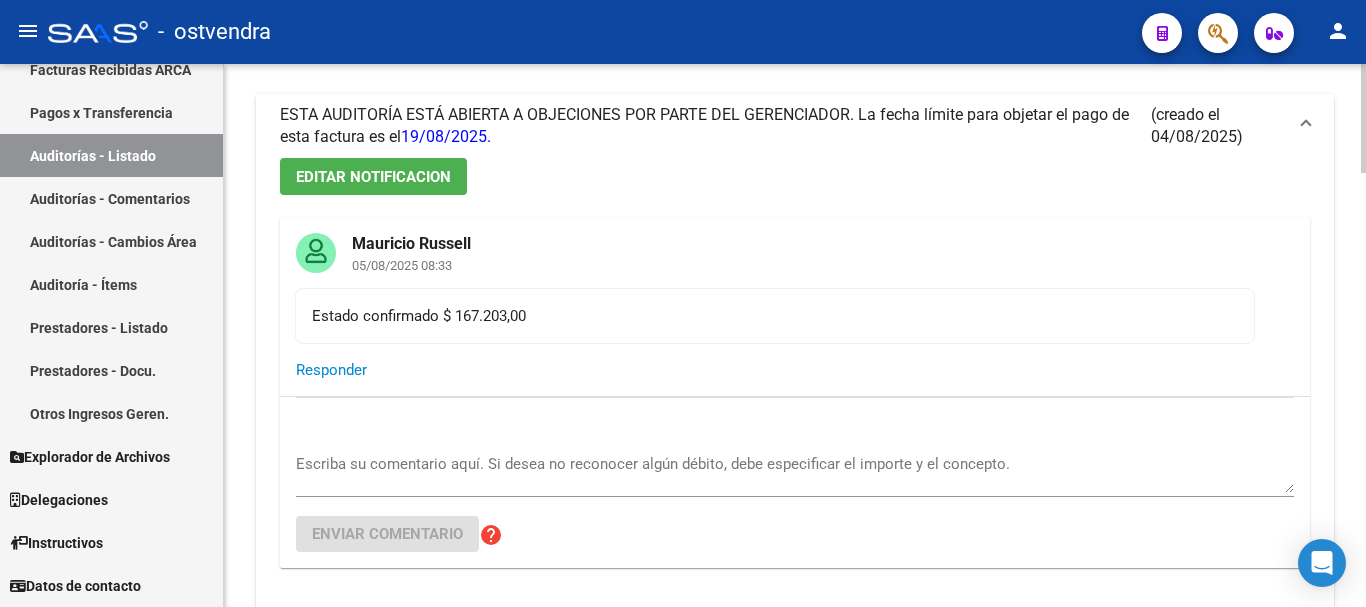 scroll, scrollTop: 500, scrollLeft: 0, axis: vertical 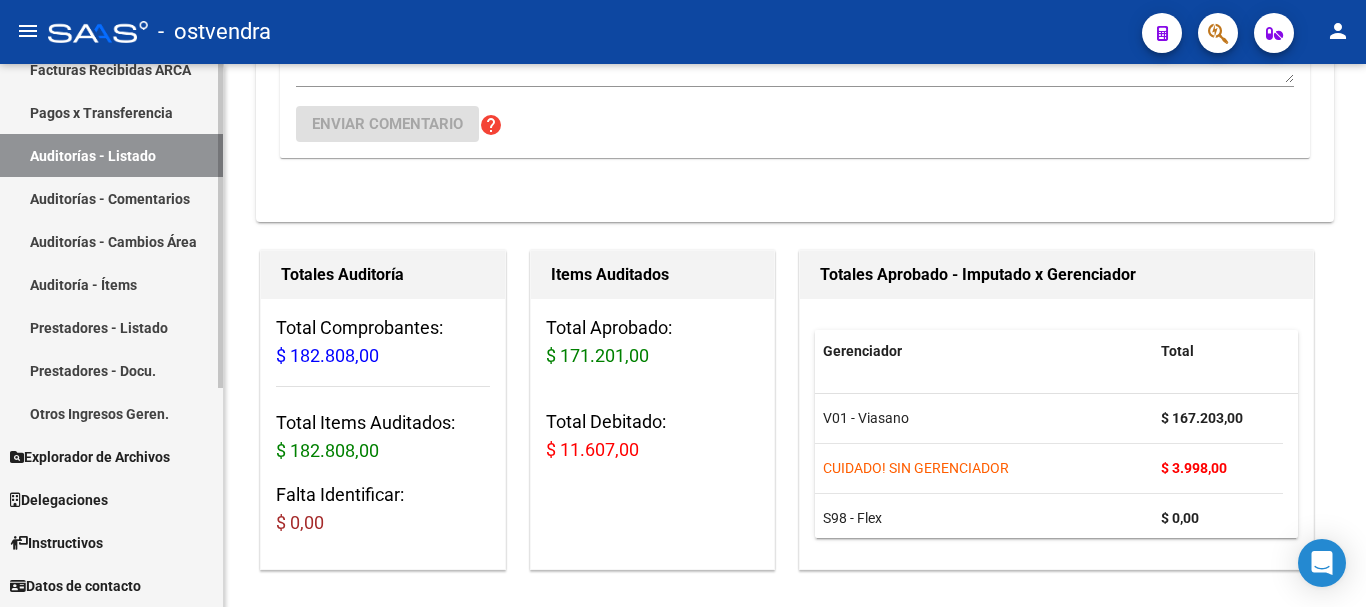 click on "Auditorías - Comentarios" at bounding box center (111, 198) 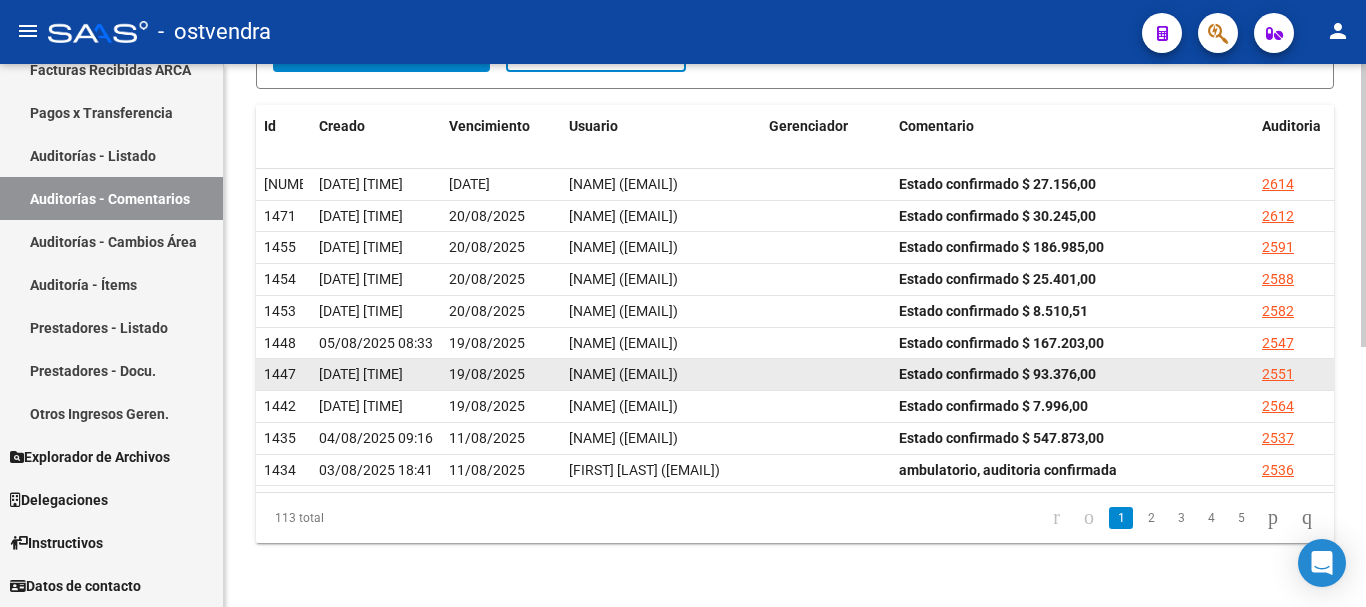scroll, scrollTop: 299, scrollLeft: 0, axis: vertical 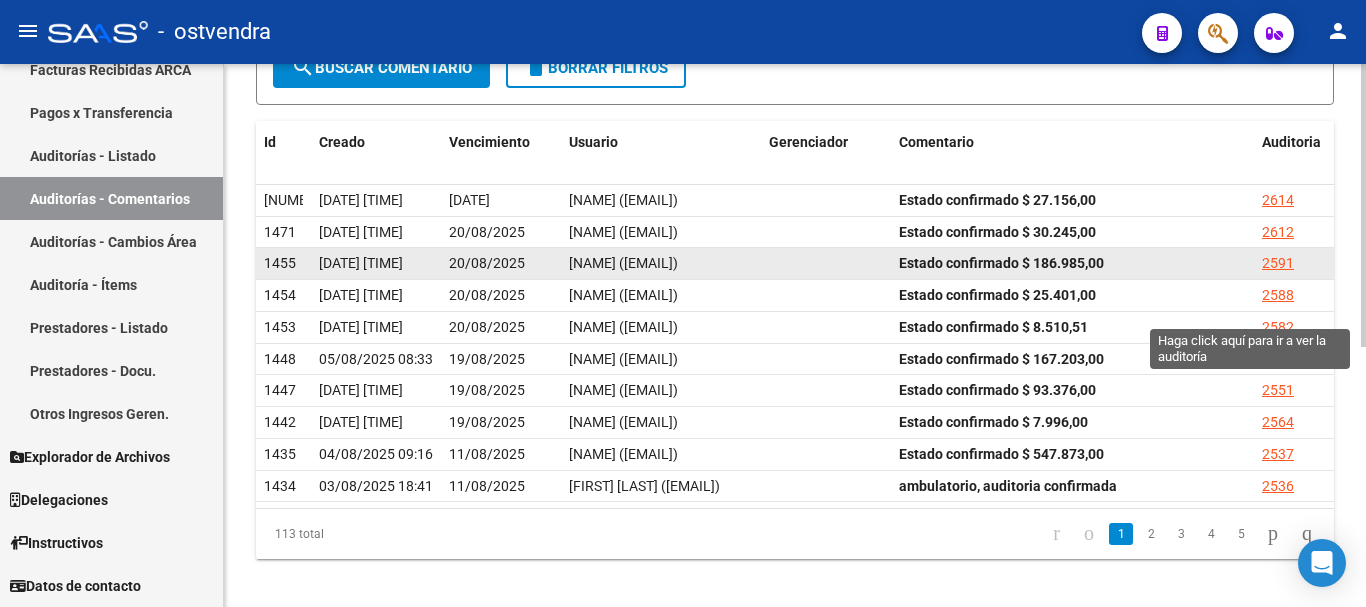 click on "2591" 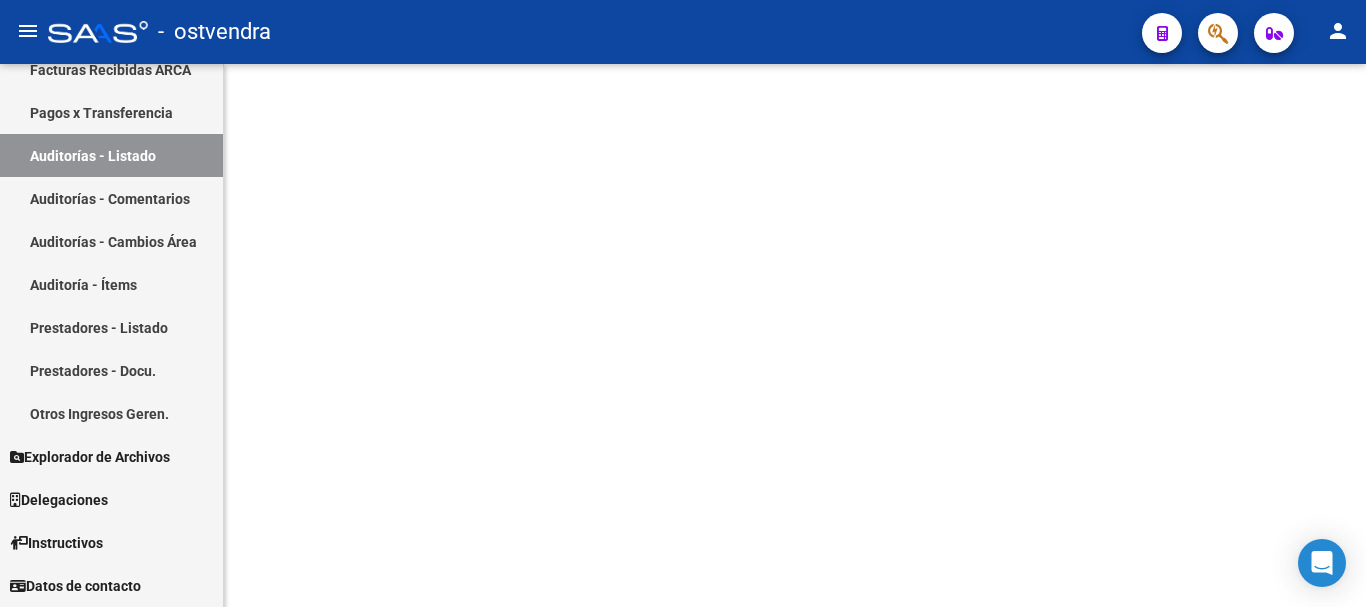 scroll, scrollTop: 0, scrollLeft: 0, axis: both 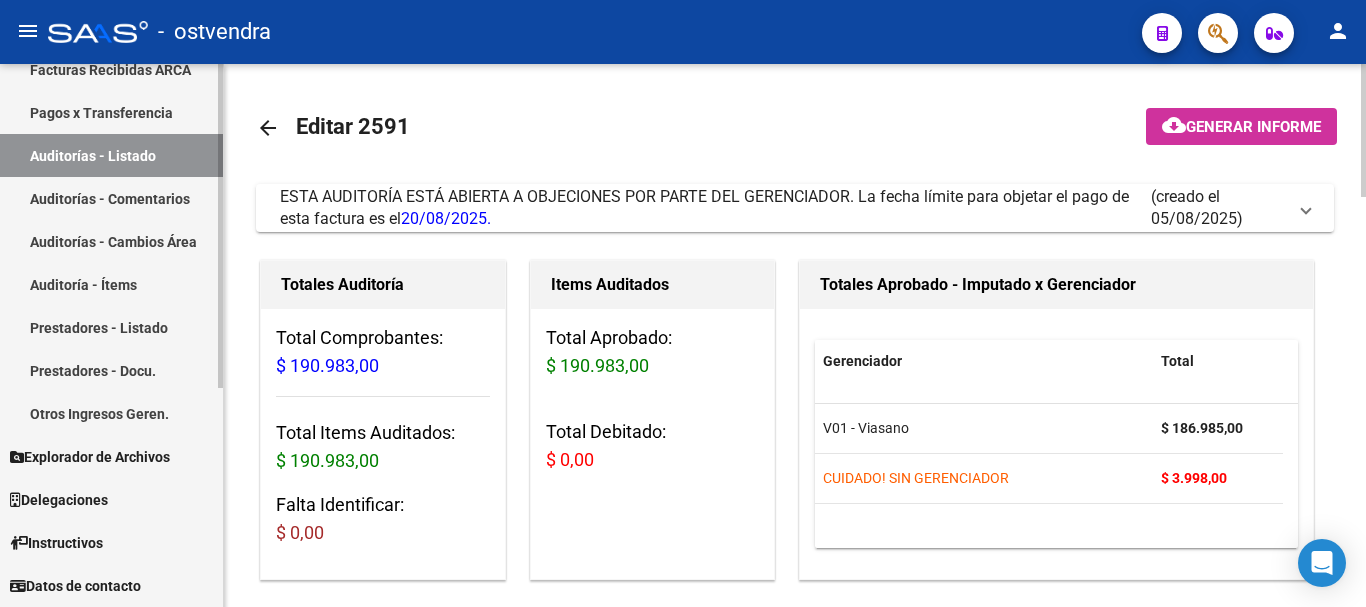 click on "Auditorías - Comentarios" at bounding box center (111, 198) 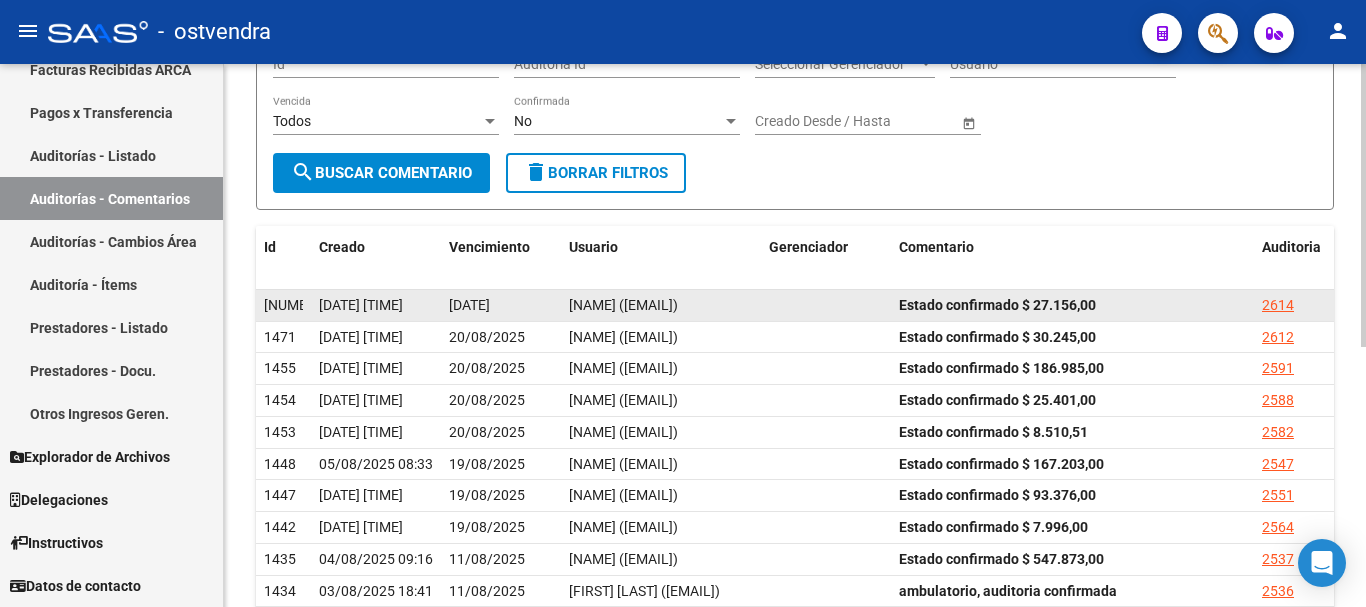 scroll, scrollTop: 499, scrollLeft: 0, axis: vertical 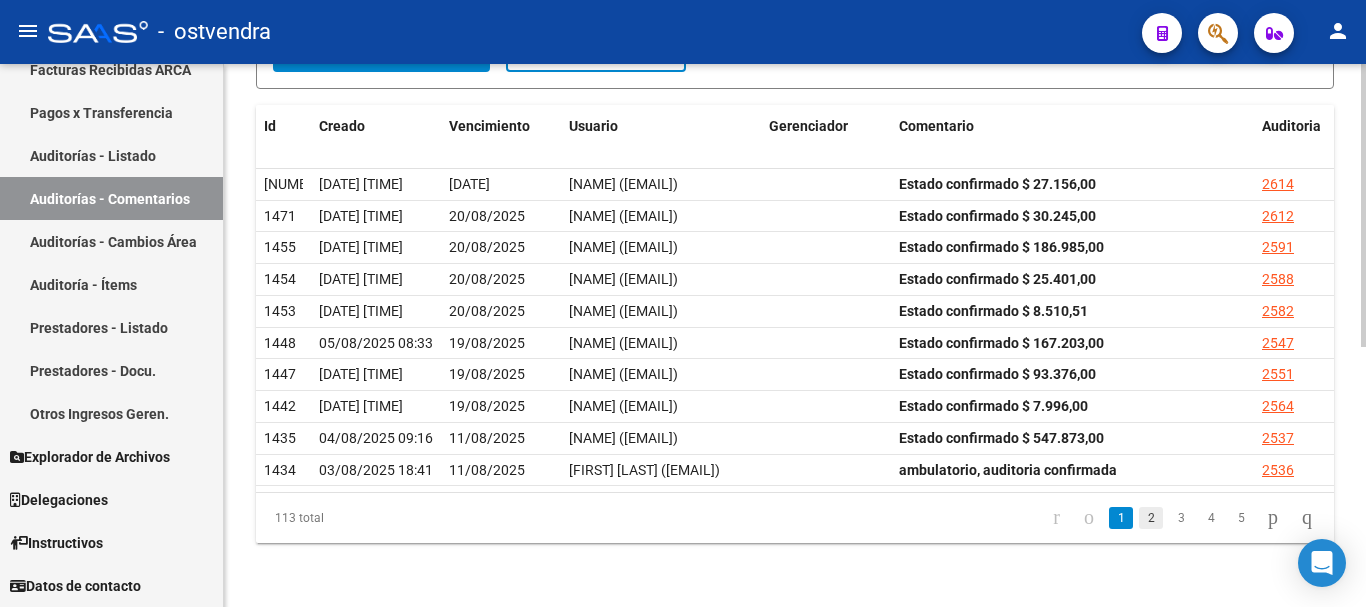click on "2" 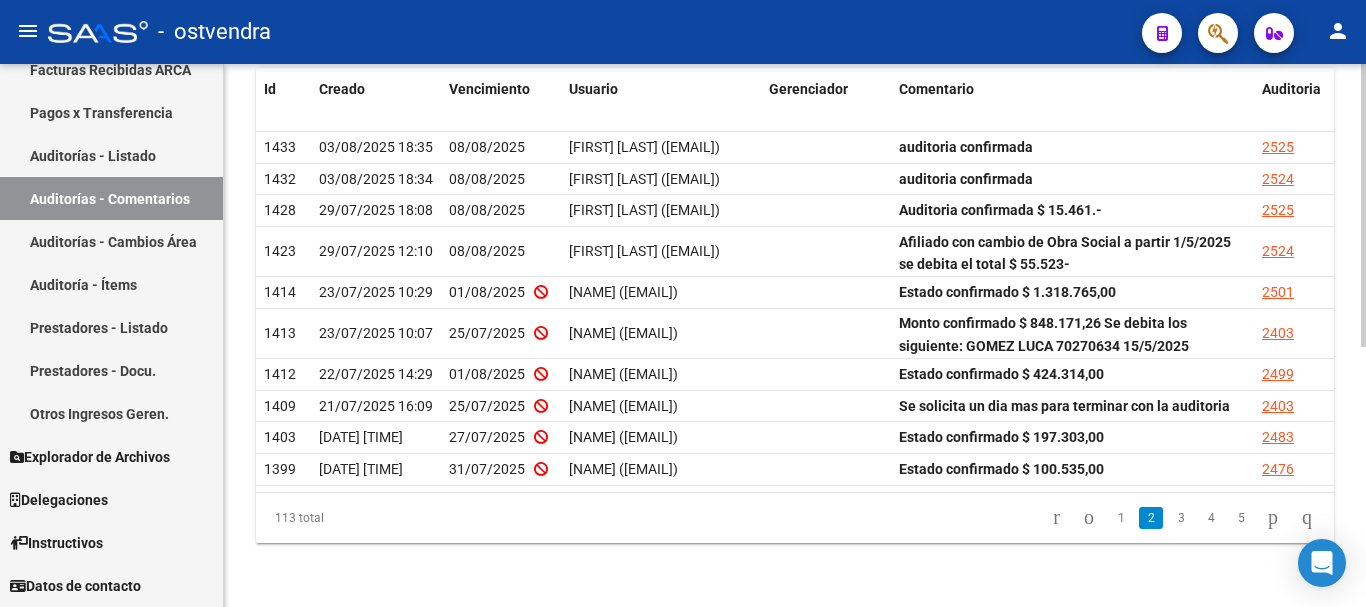 scroll, scrollTop: 499, scrollLeft: 0, axis: vertical 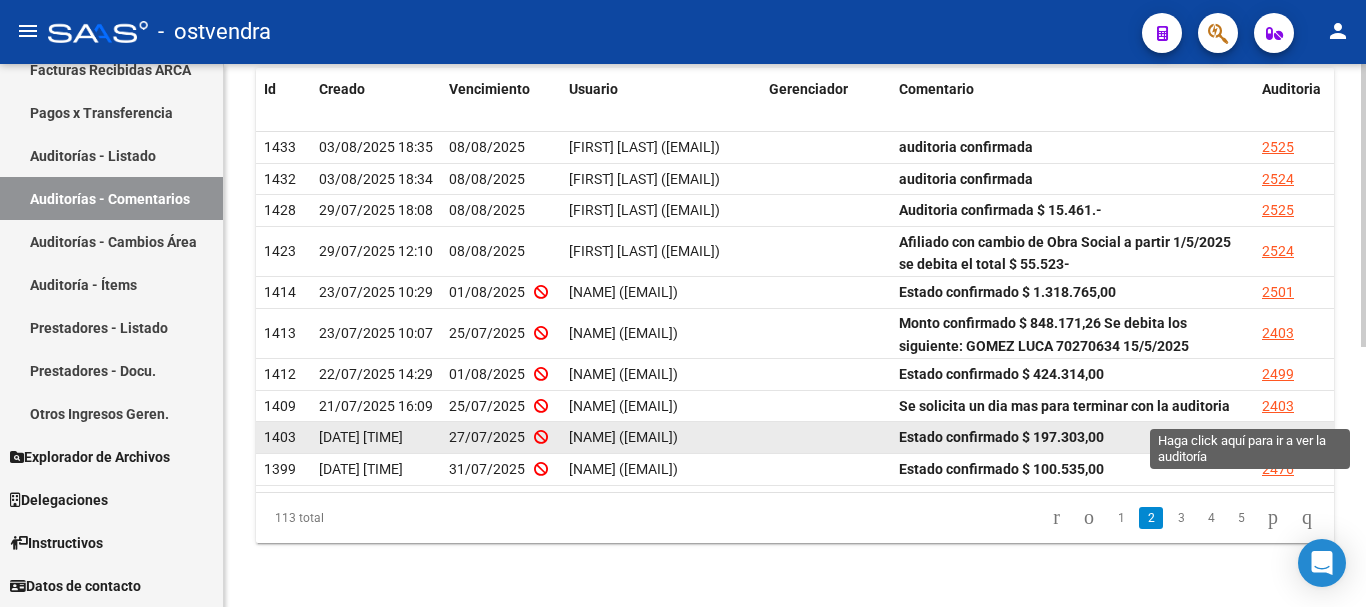 click on "2483" 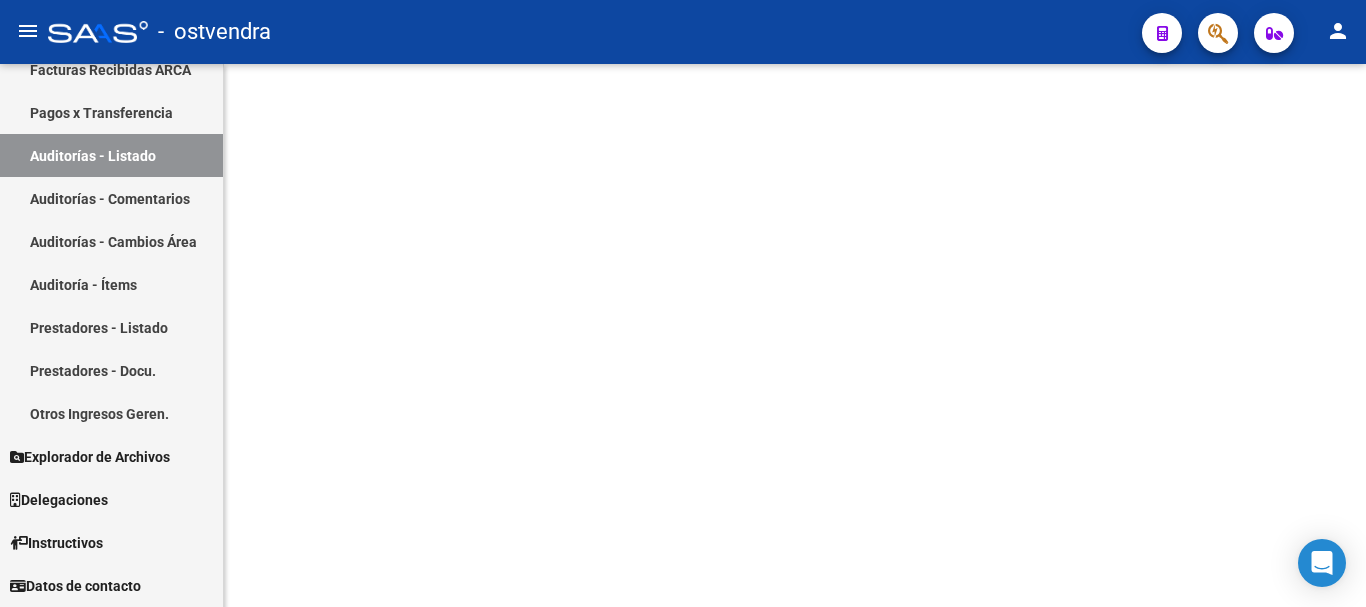 scroll, scrollTop: 0, scrollLeft: 0, axis: both 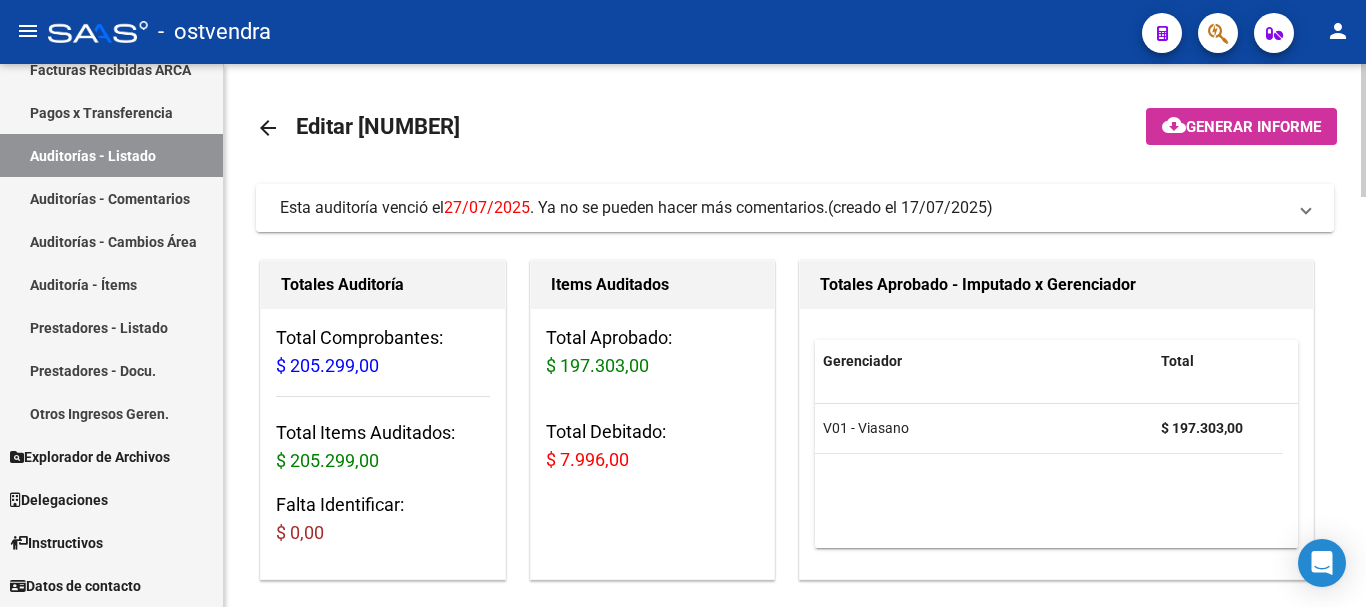 click on "Esta auditoría venció el  [DATE]  . Ya no se pueden hacer más comentarios." at bounding box center (554, 207) 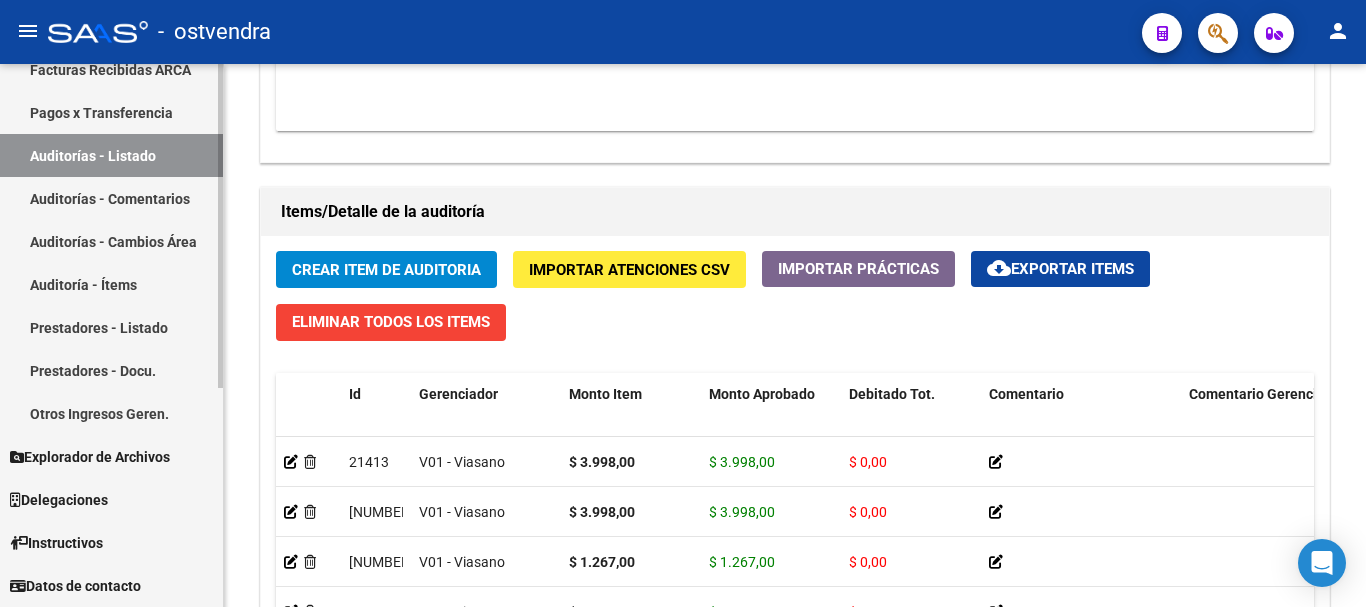 scroll, scrollTop: 1700, scrollLeft: 0, axis: vertical 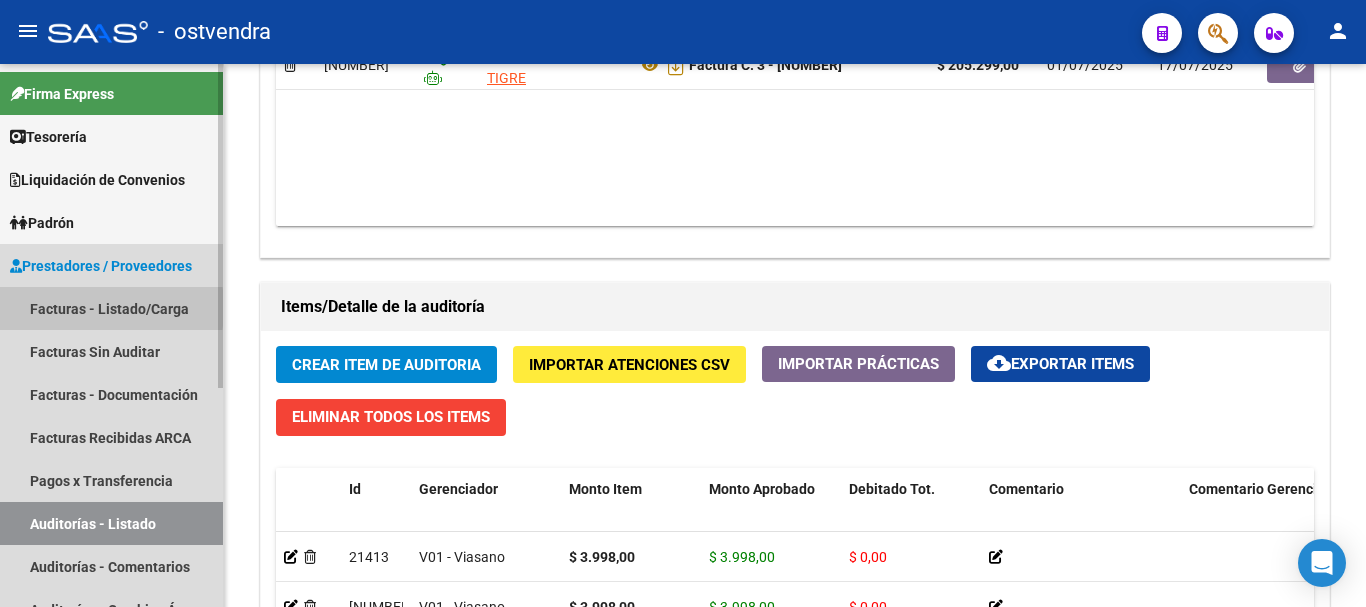 click on "Facturas - Listado/Carga" at bounding box center [111, 308] 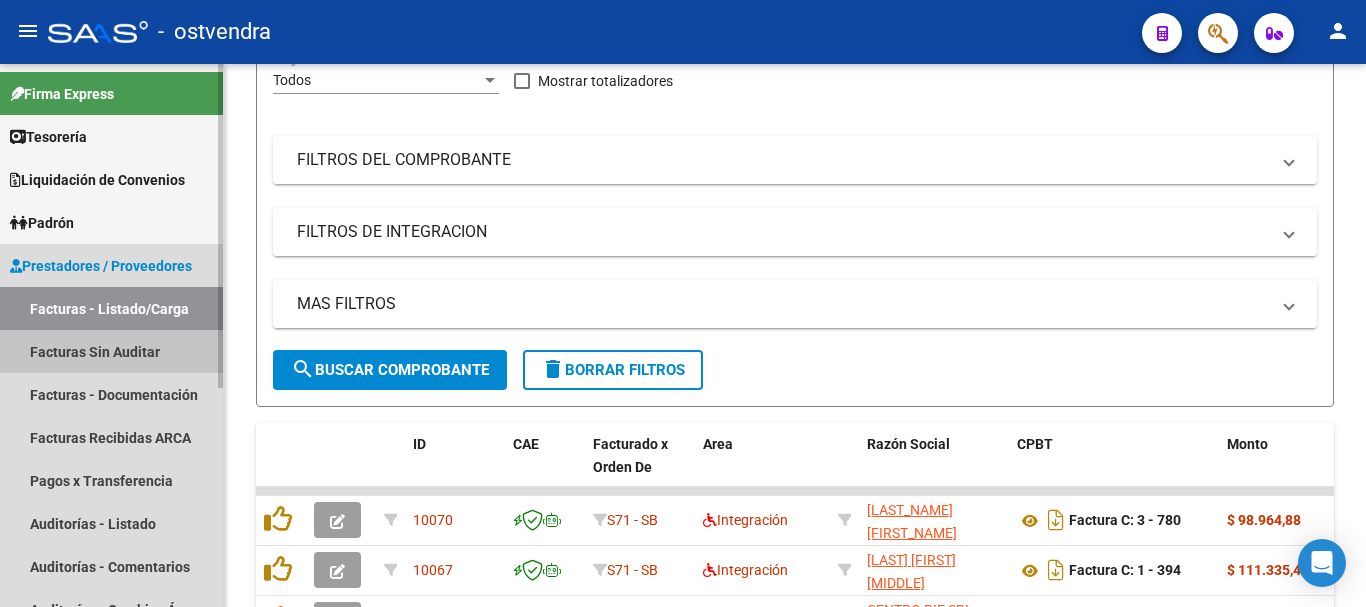 click on "Facturas Sin Auditar" at bounding box center [111, 351] 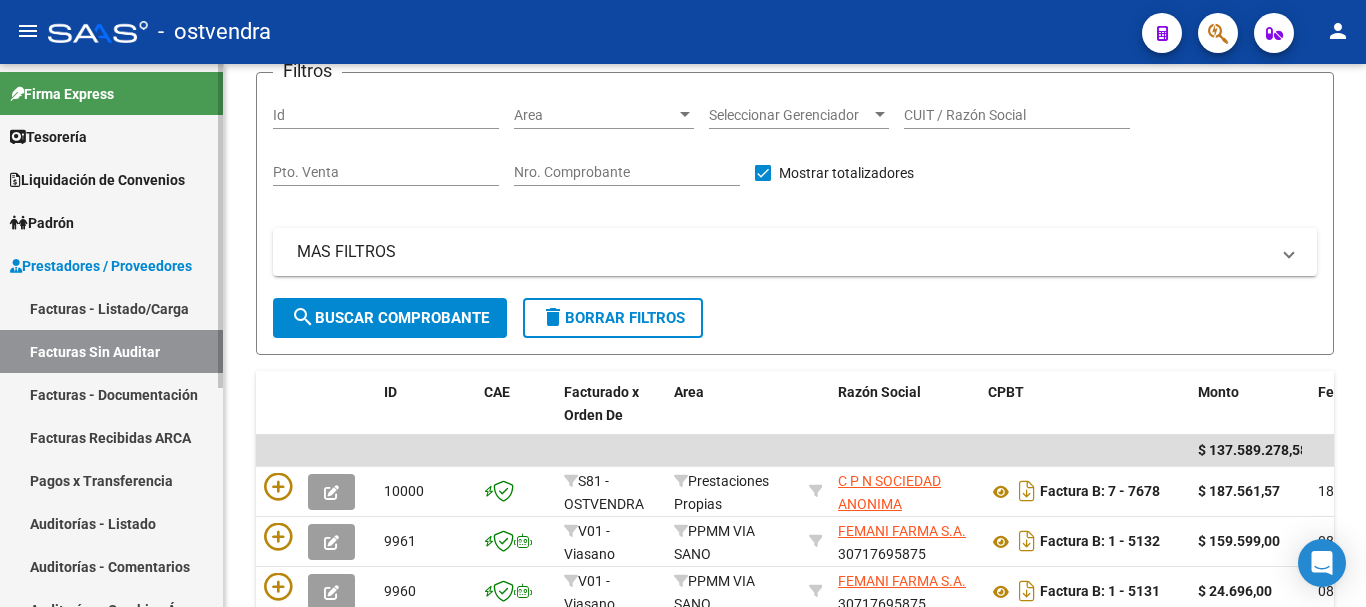 scroll, scrollTop: 140, scrollLeft: 0, axis: vertical 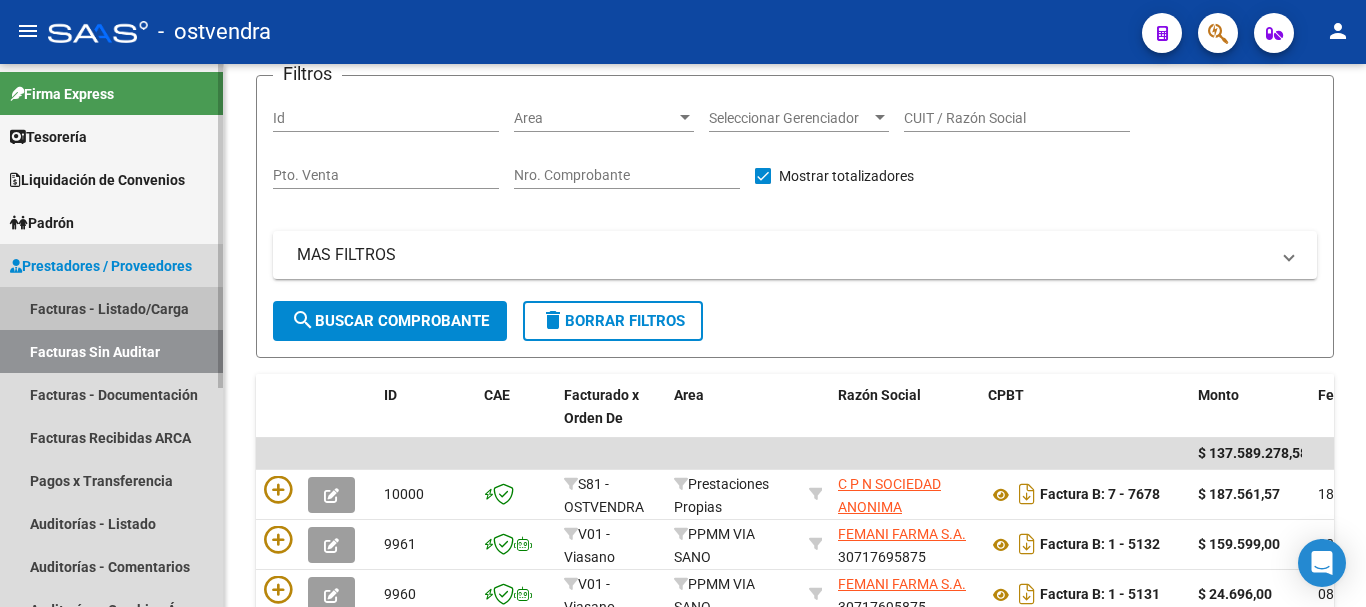 click on "Facturas - Listado/Carga" at bounding box center (111, 308) 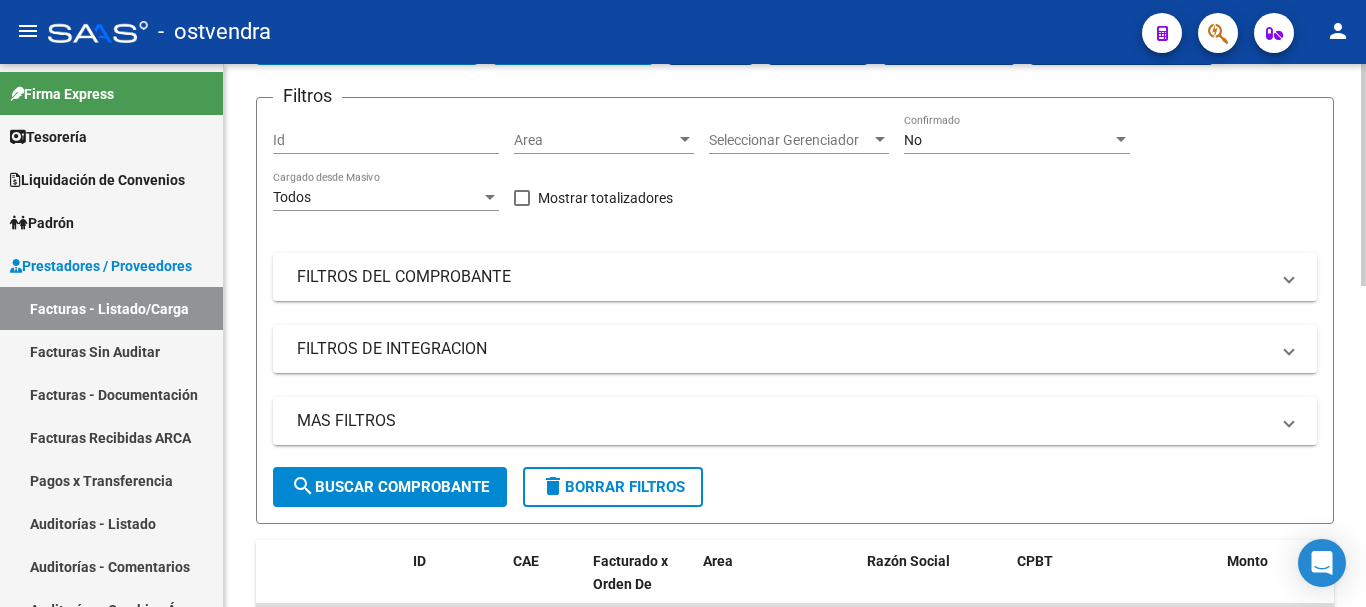 click on "Area" at bounding box center (595, 140) 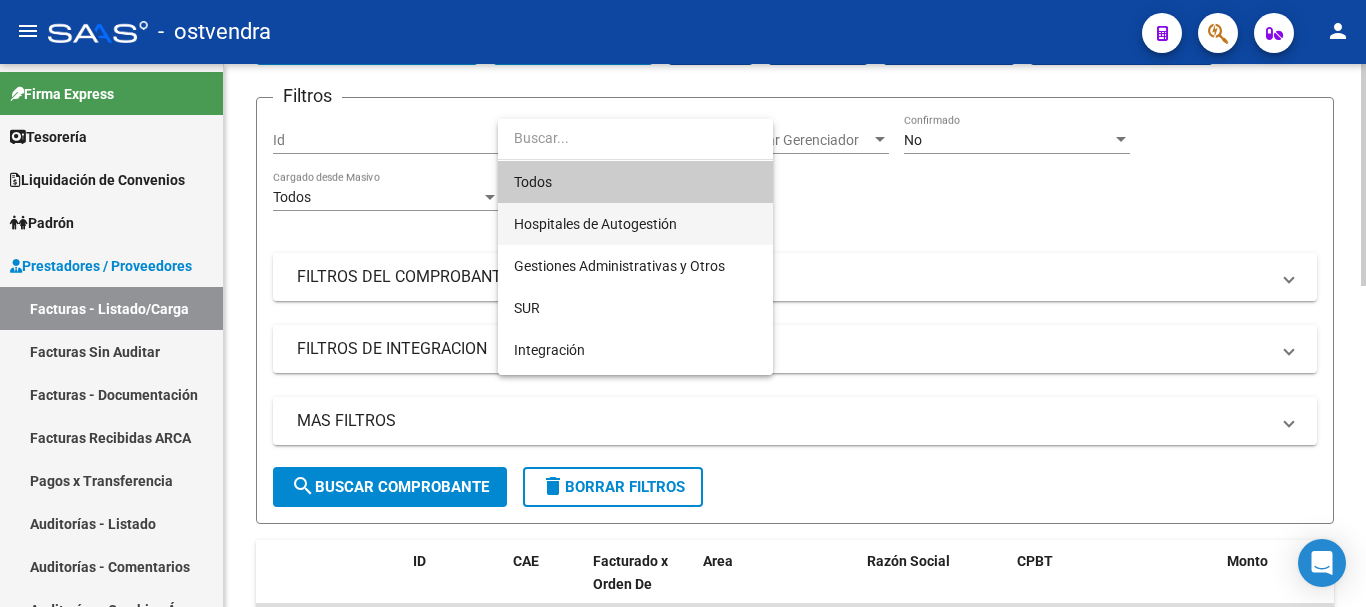 drag, startPoint x: 549, startPoint y: 208, endPoint x: 538, endPoint y: 211, distance: 11.401754 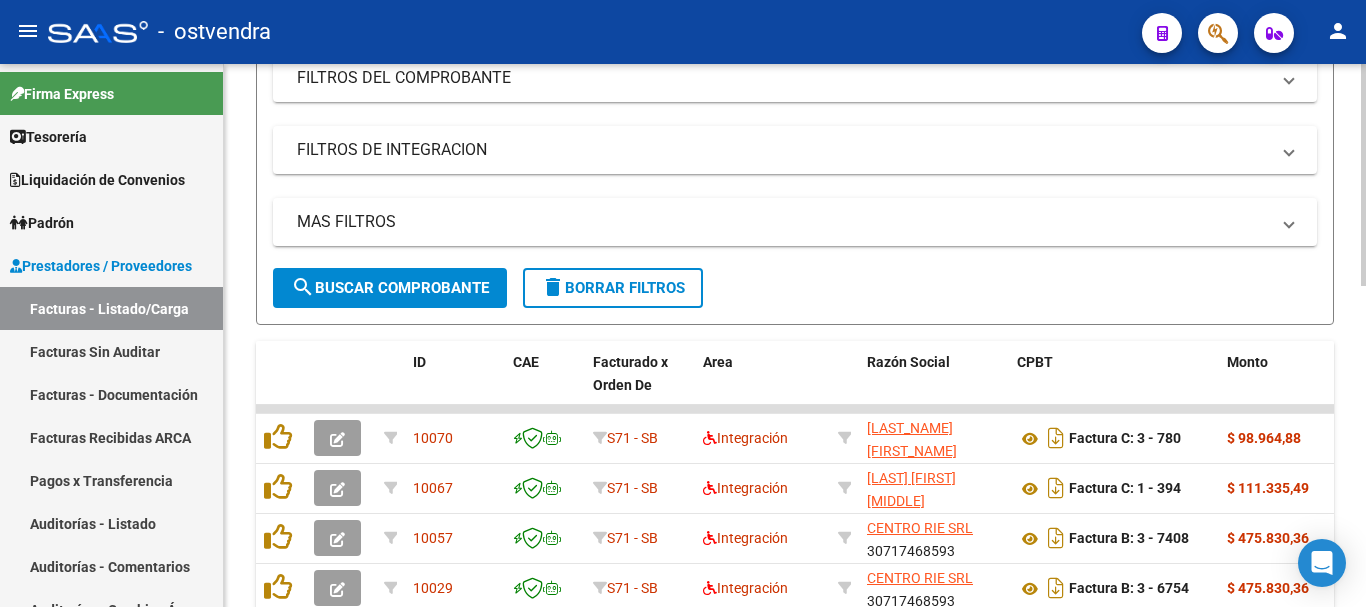 scroll, scrollTop: 340, scrollLeft: 0, axis: vertical 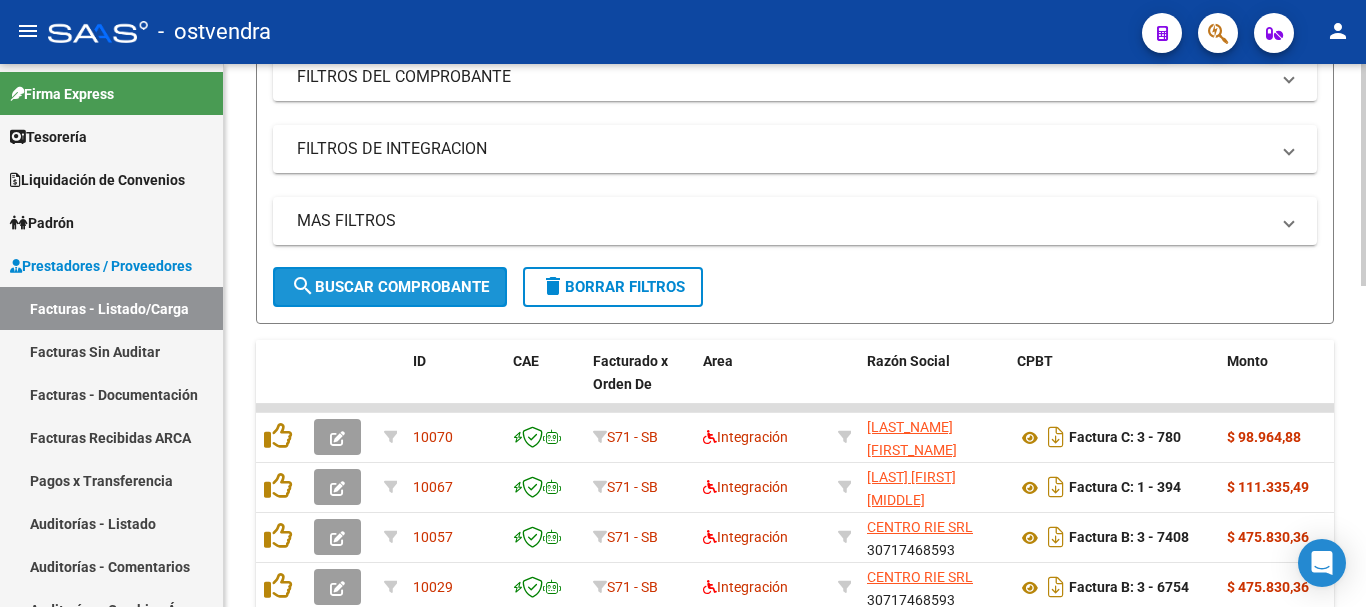 click on "search  Buscar Comprobante" 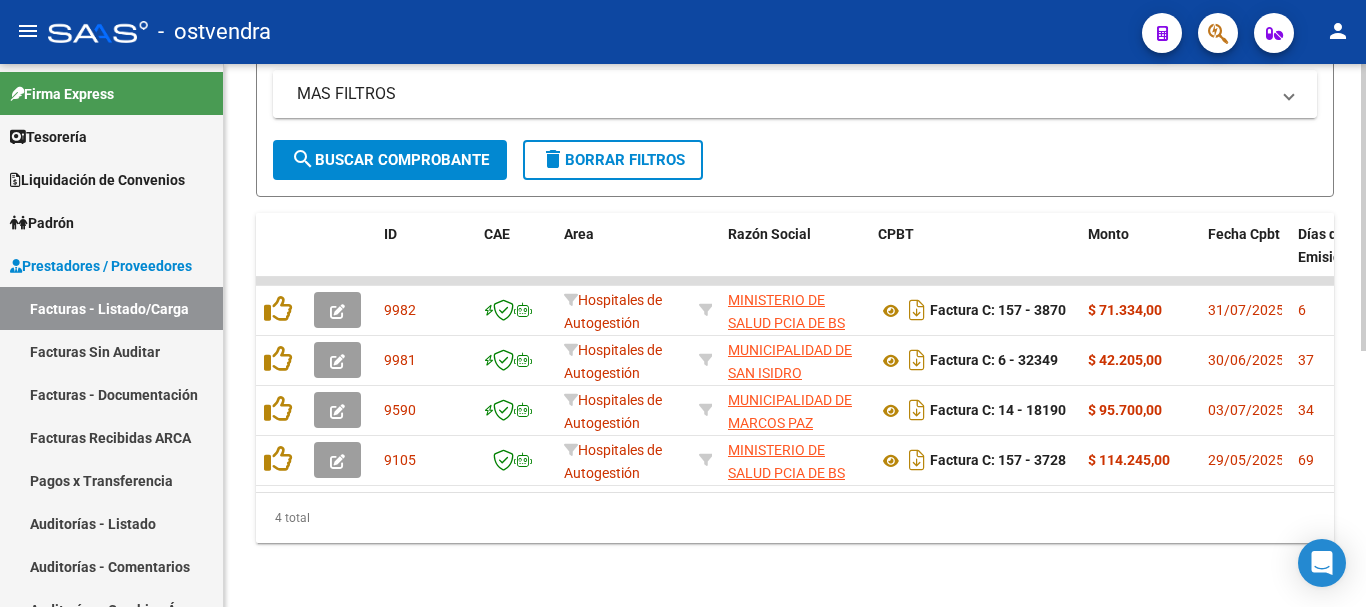 scroll, scrollTop: 483, scrollLeft: 0, axis: vertical 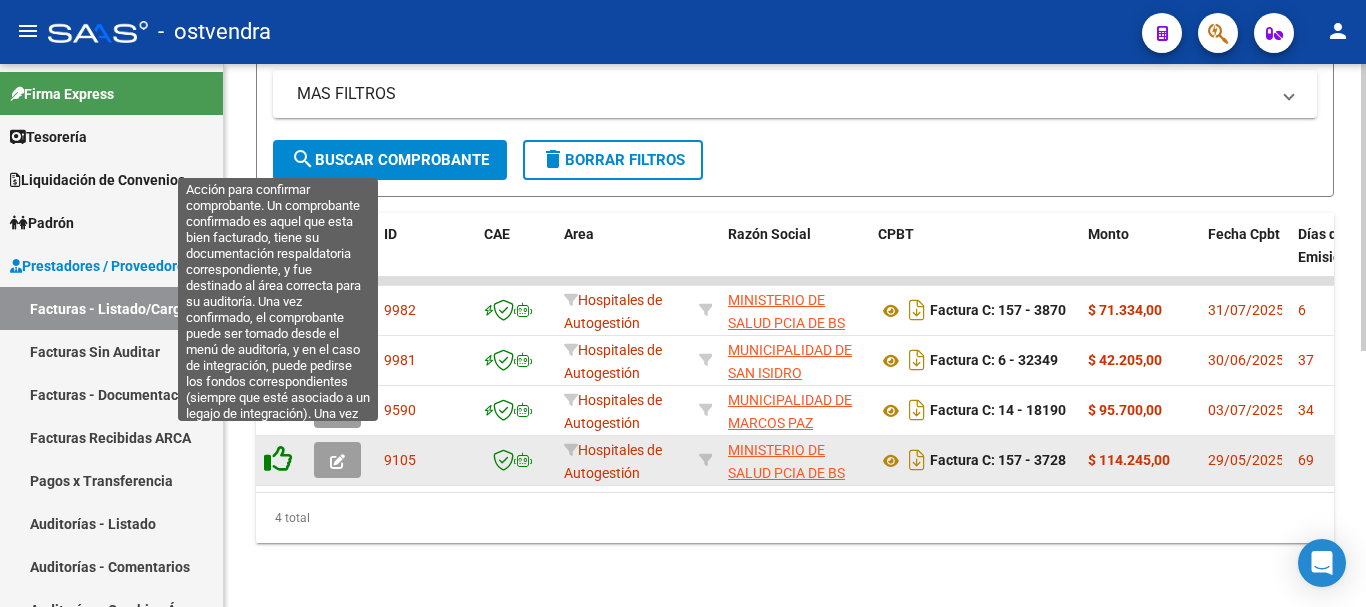 click 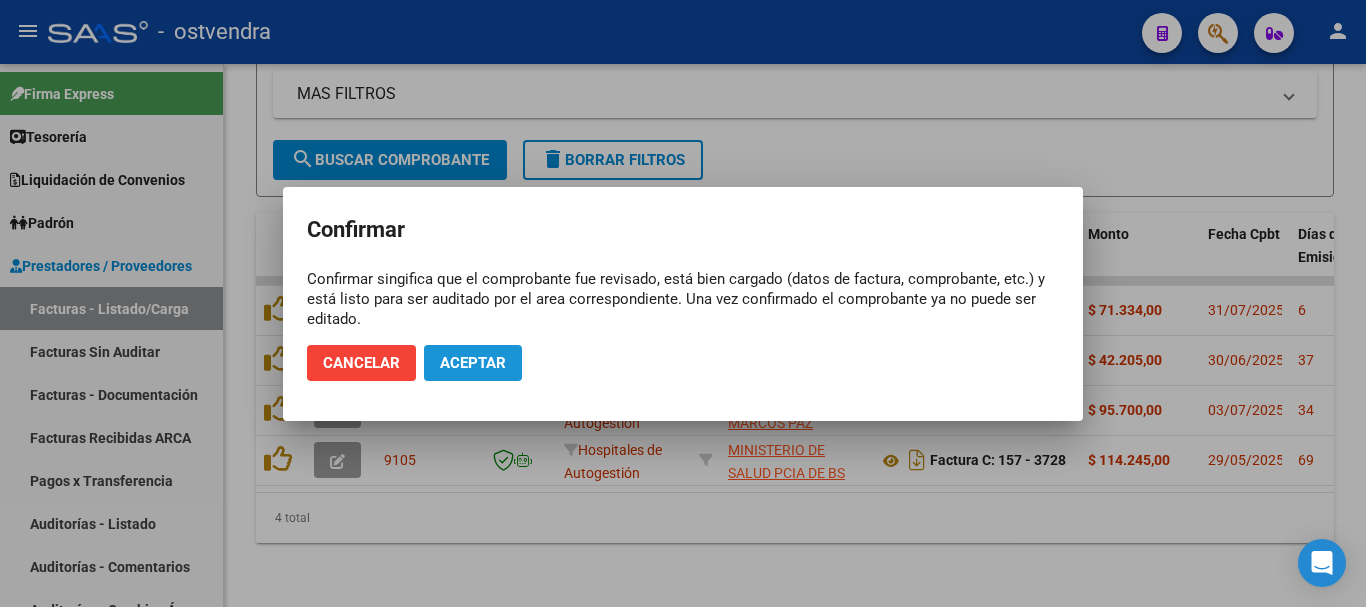 click on "Aceptar" 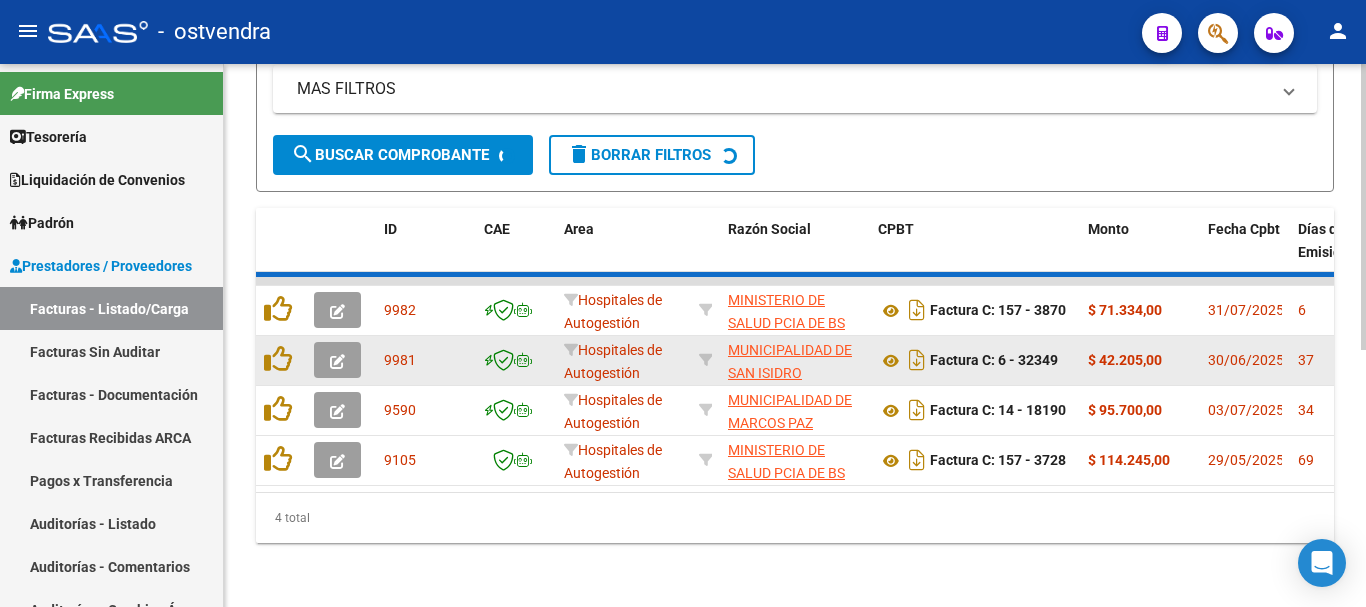 scroll, scrollTop: 433, scrollLeft: 0, axis: vertical 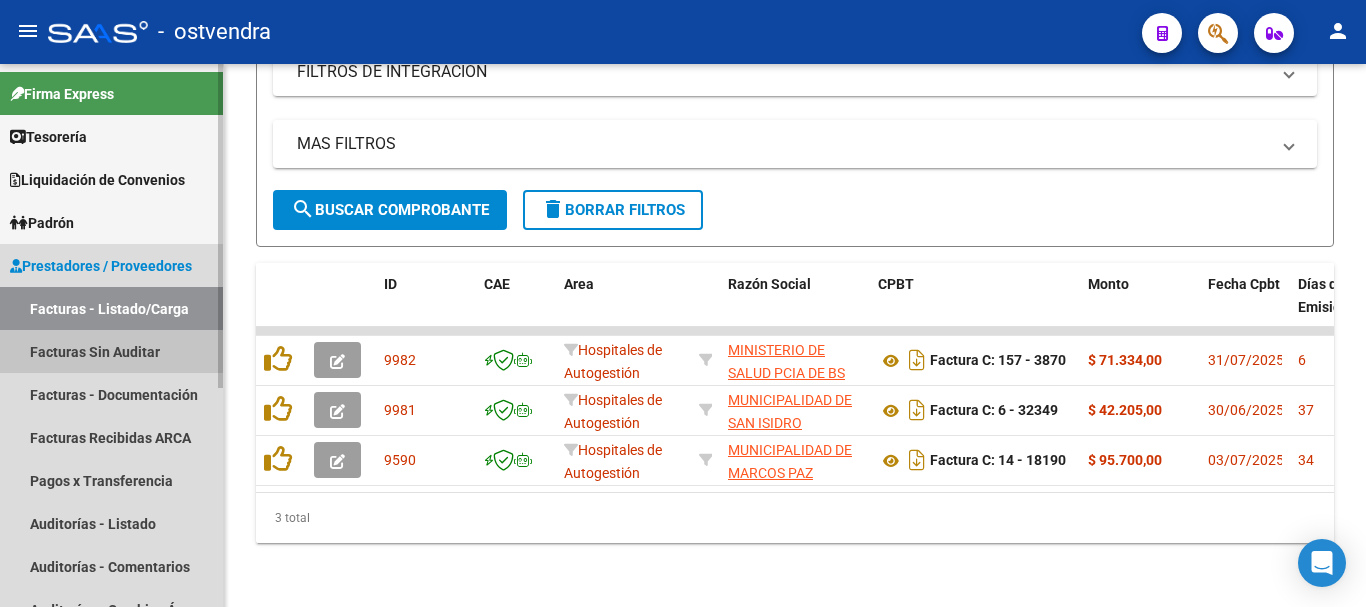 click on "Facturas Sin Auditar" at bounding box center (111, 351) 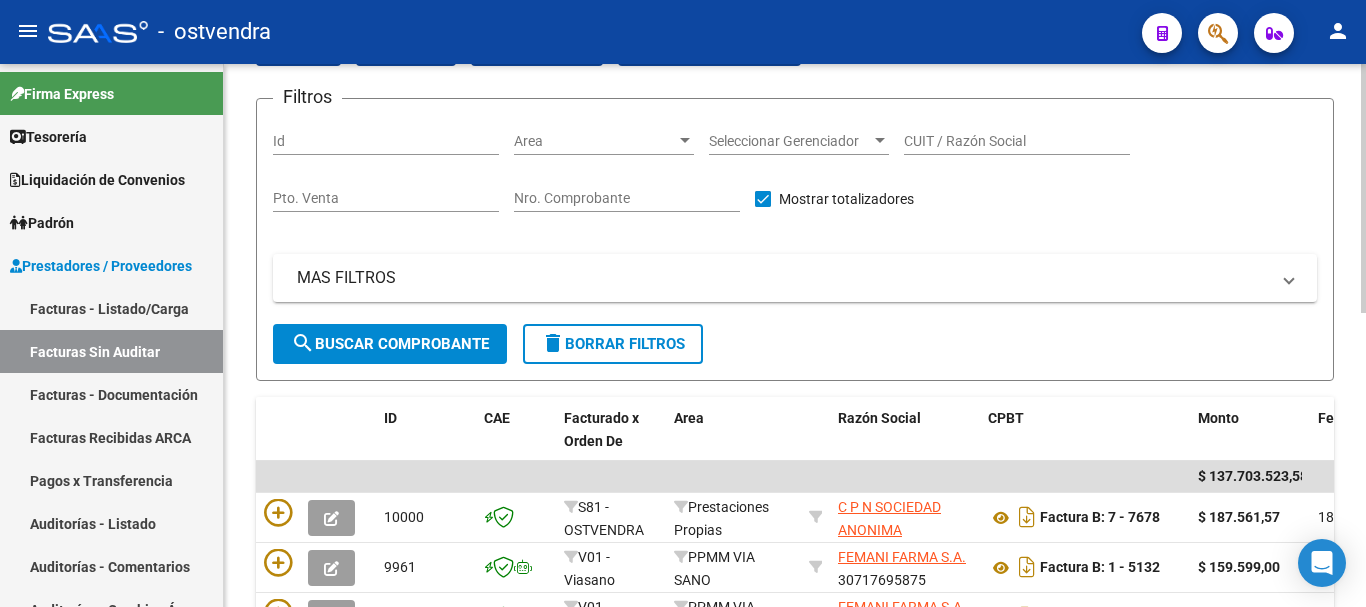 scroll, scrollTop: 0, scrollLeft: 0, axis: both 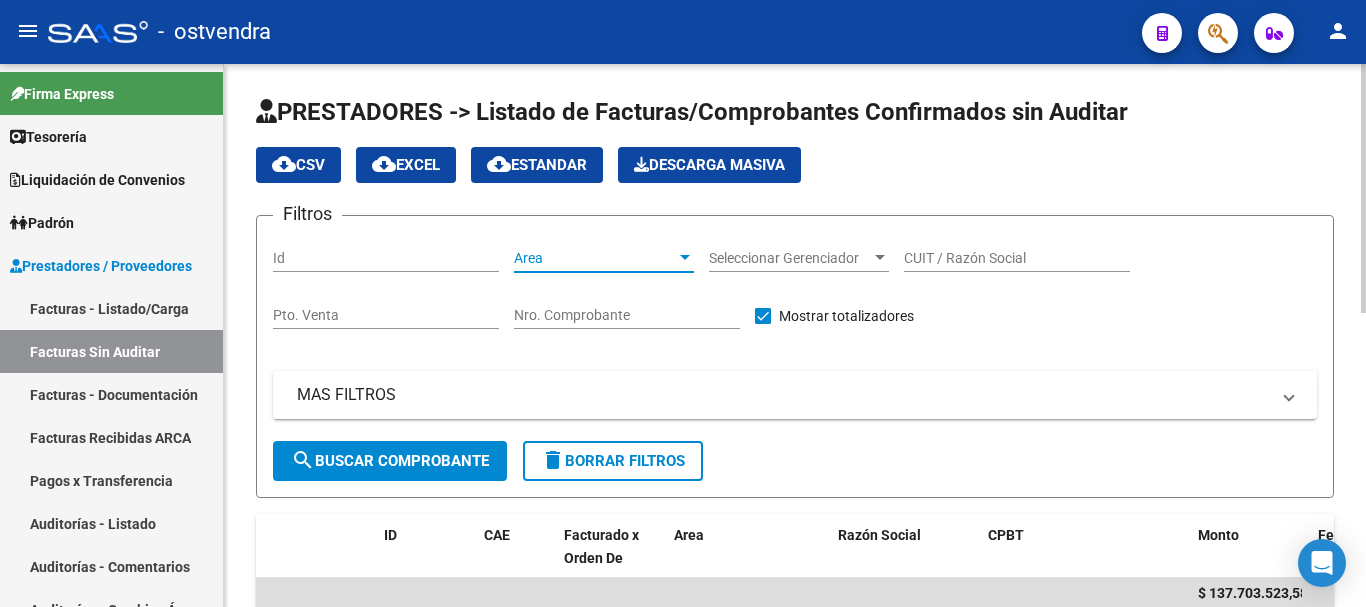 click on "Area" at bounding box center [595, 258] 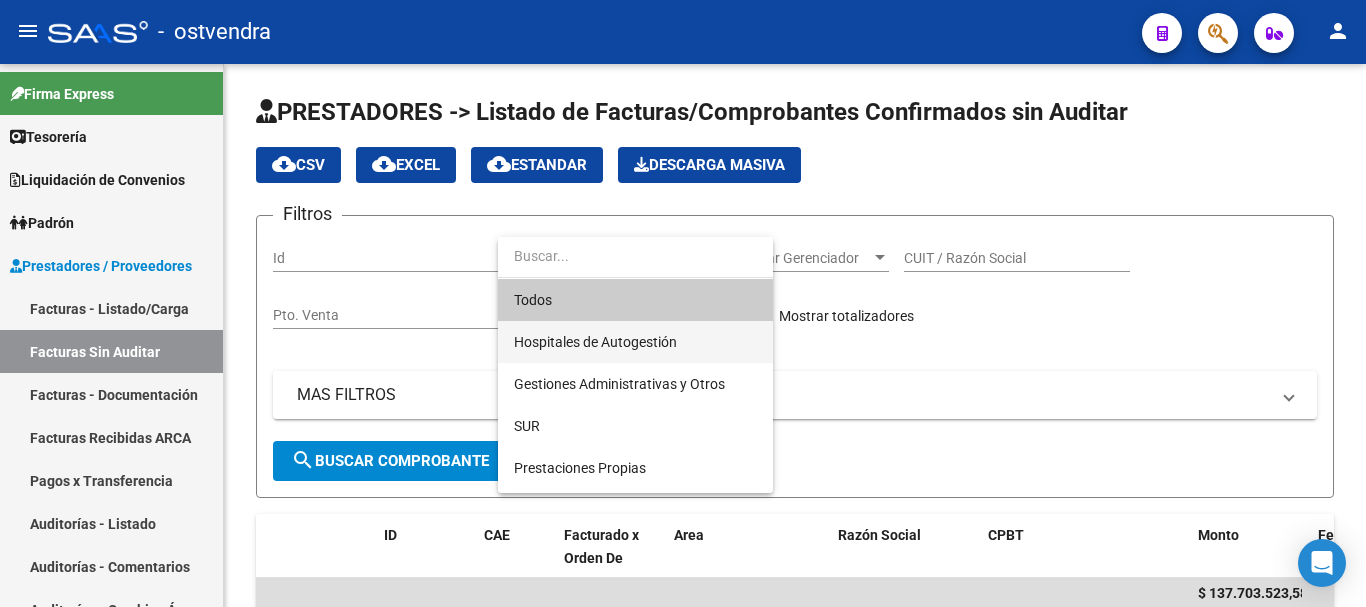 click on "Hospitales de Autogestión" at bounding box center [635, 342] 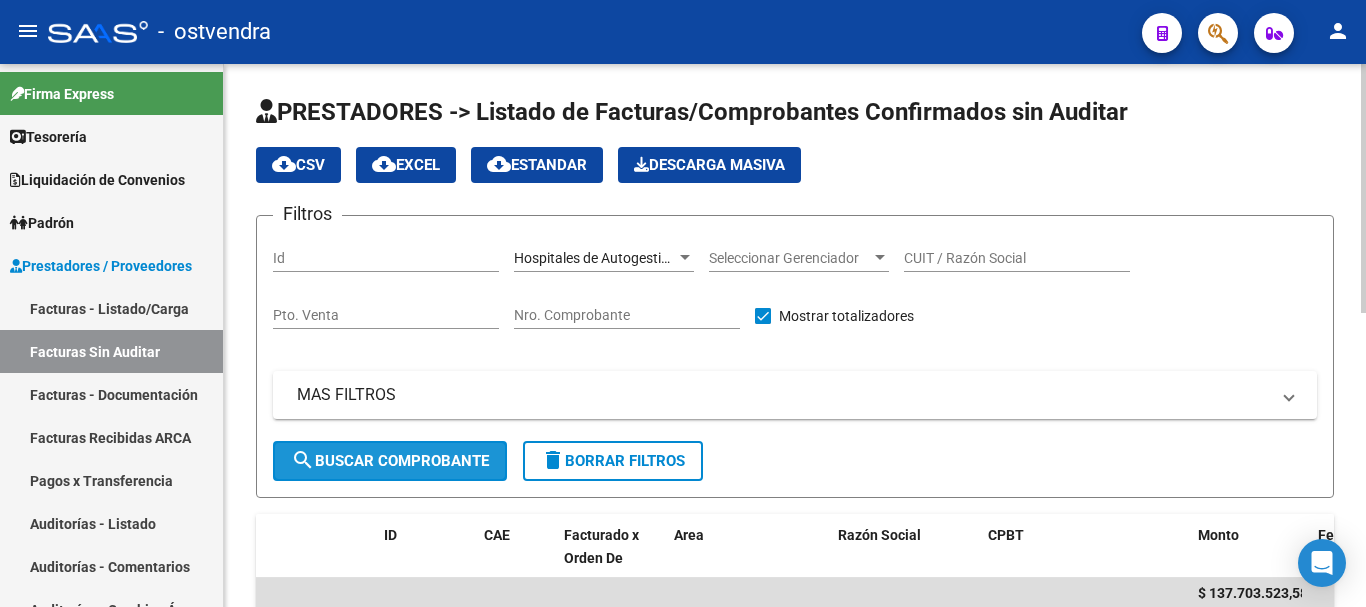 click on "search  Buscar Comprobante" 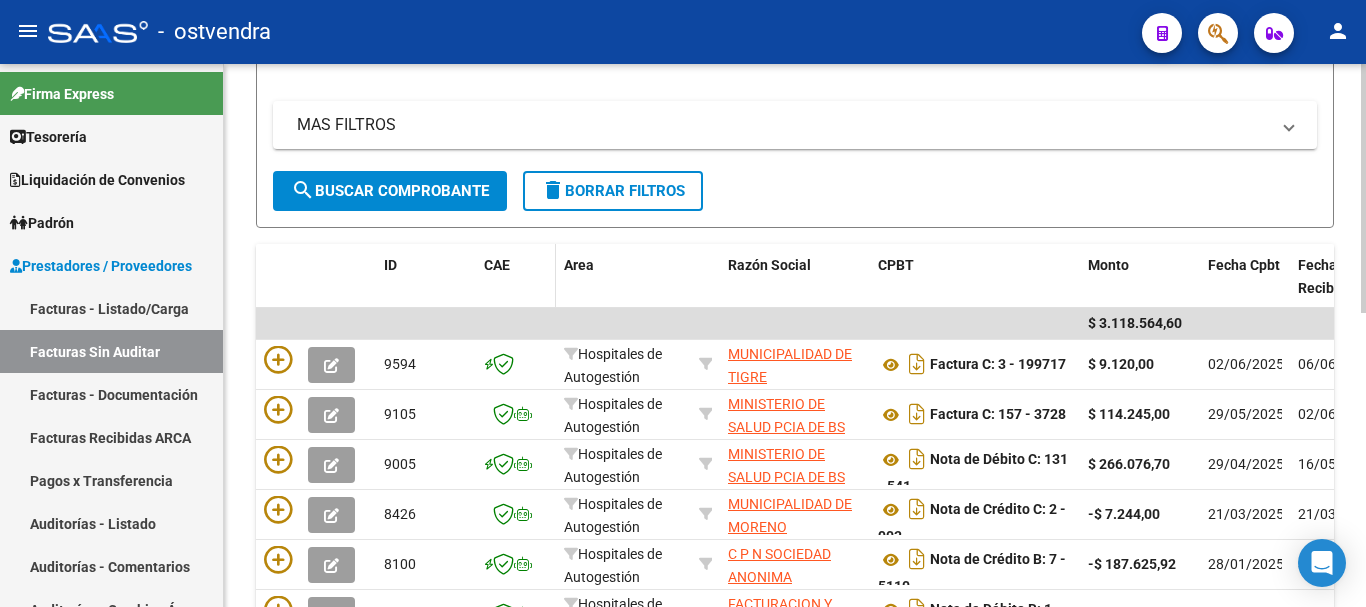 scroll, scrollTop: 300, scrollLeft: 0, axis: vertical 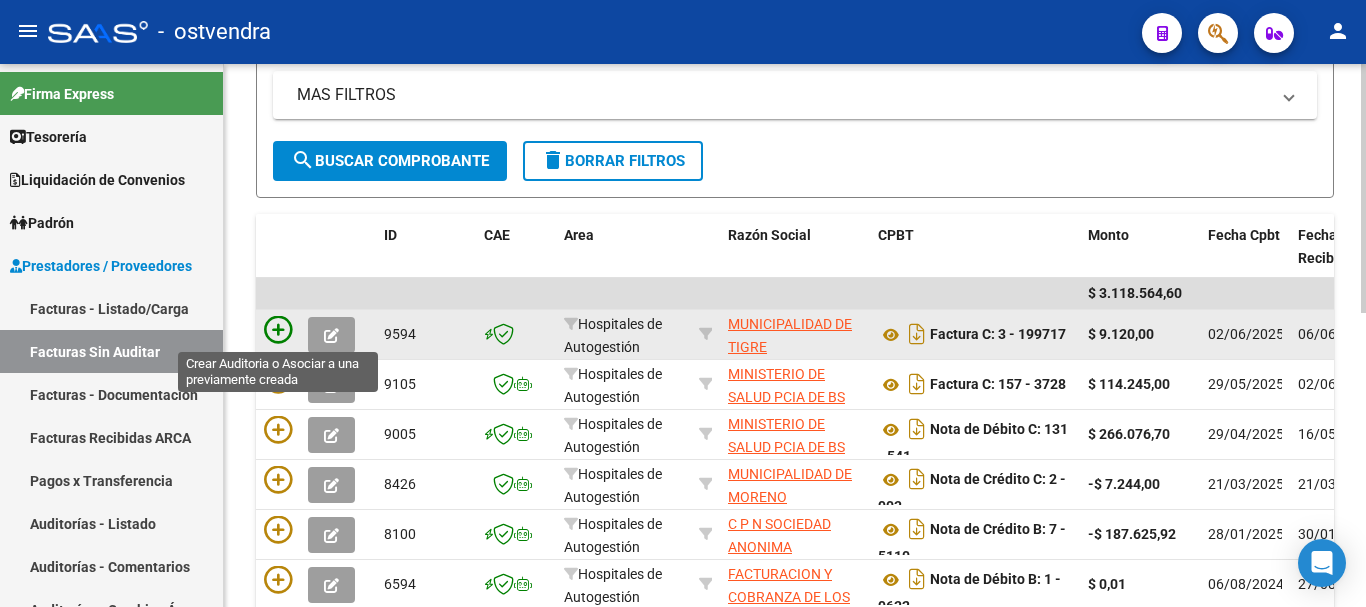 click 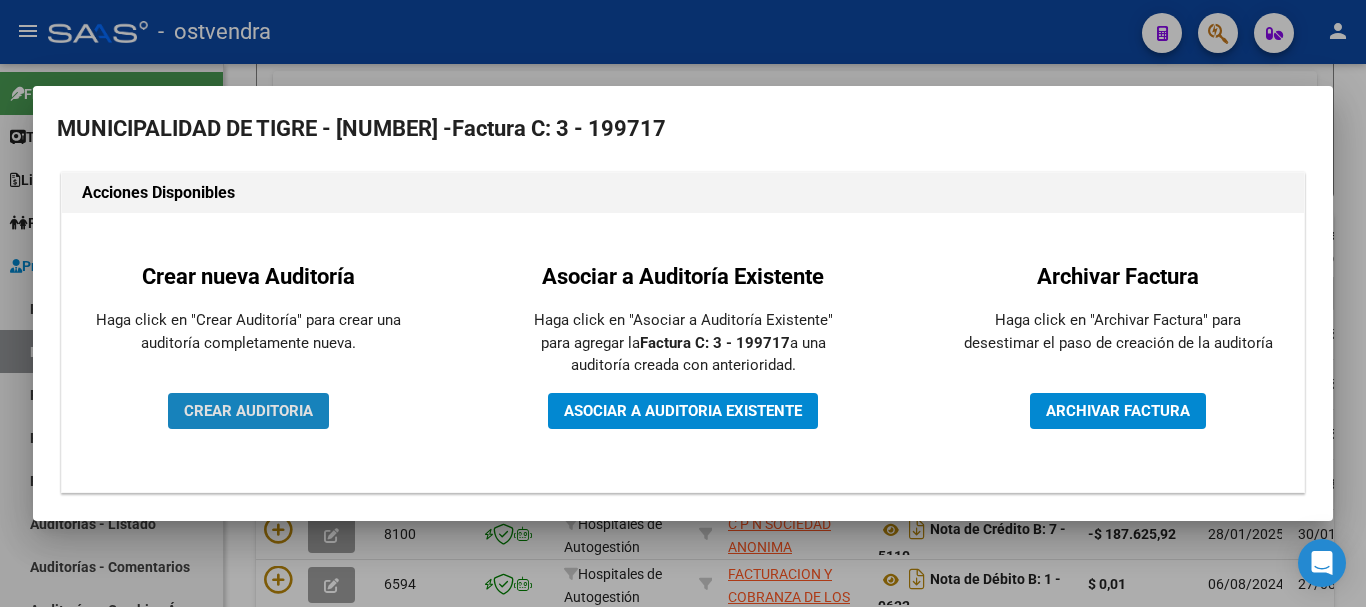 click on "CREAR AUDITORIA" at bounding box center (248, 411) 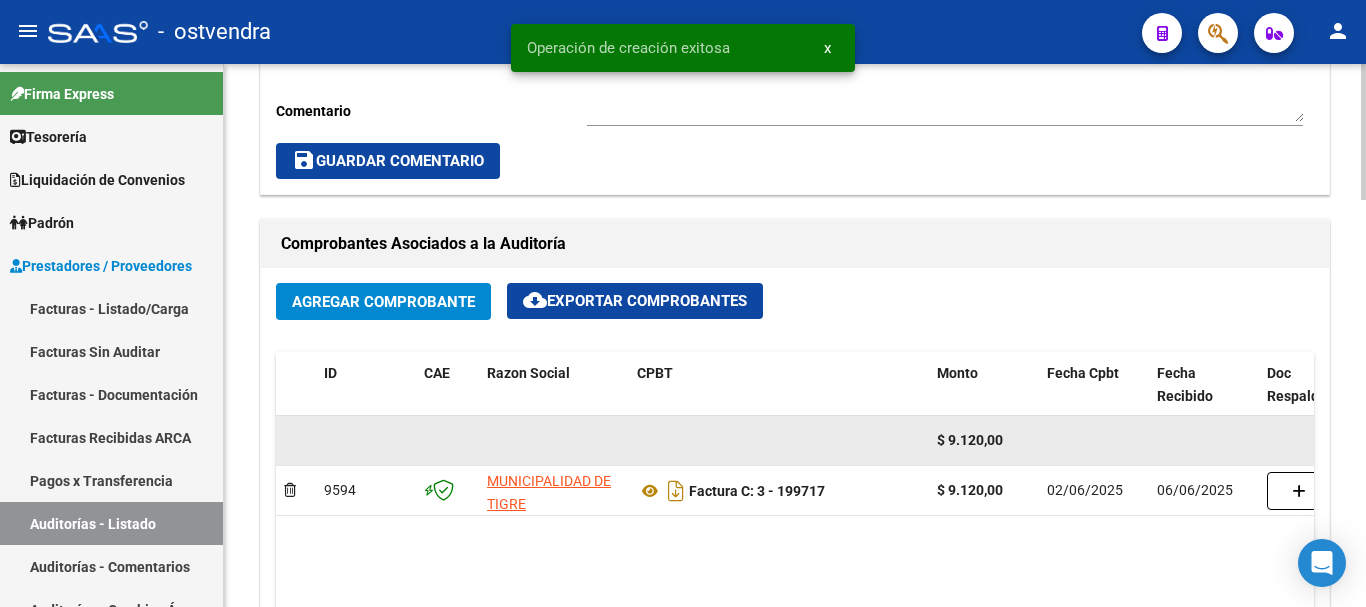 scroll, scrollTop: 1000, scrollLeft: 0, axis: vertical 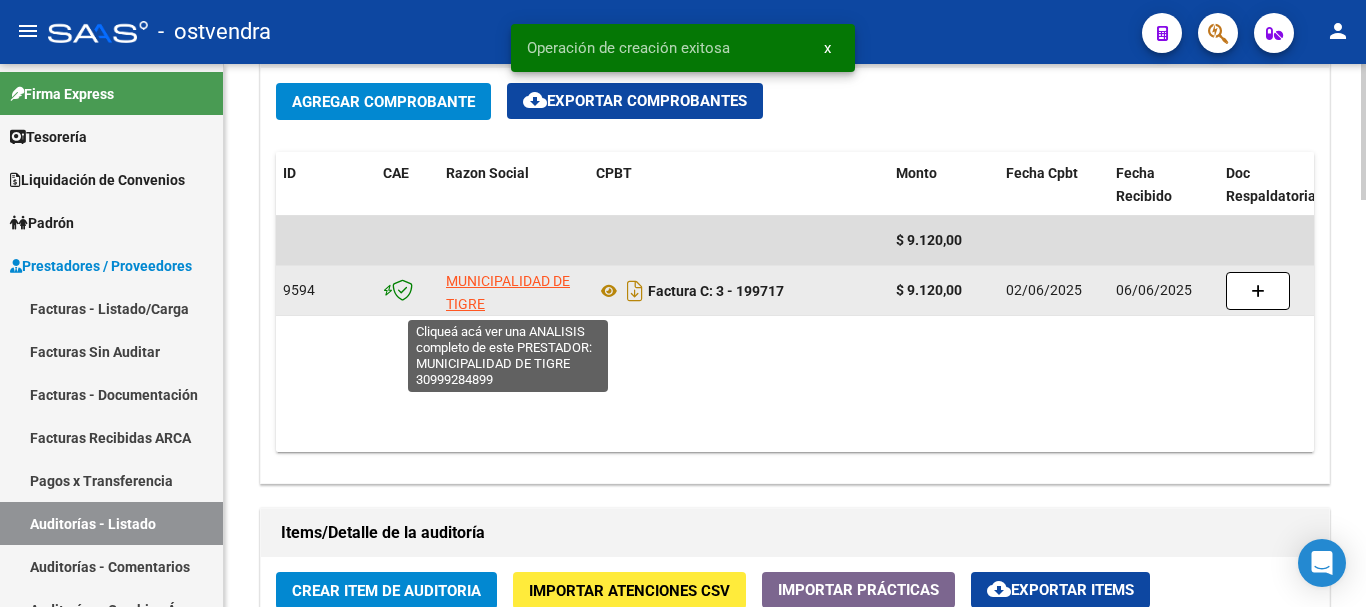 click on "MUNICIPALIDAD DE TIGRE" 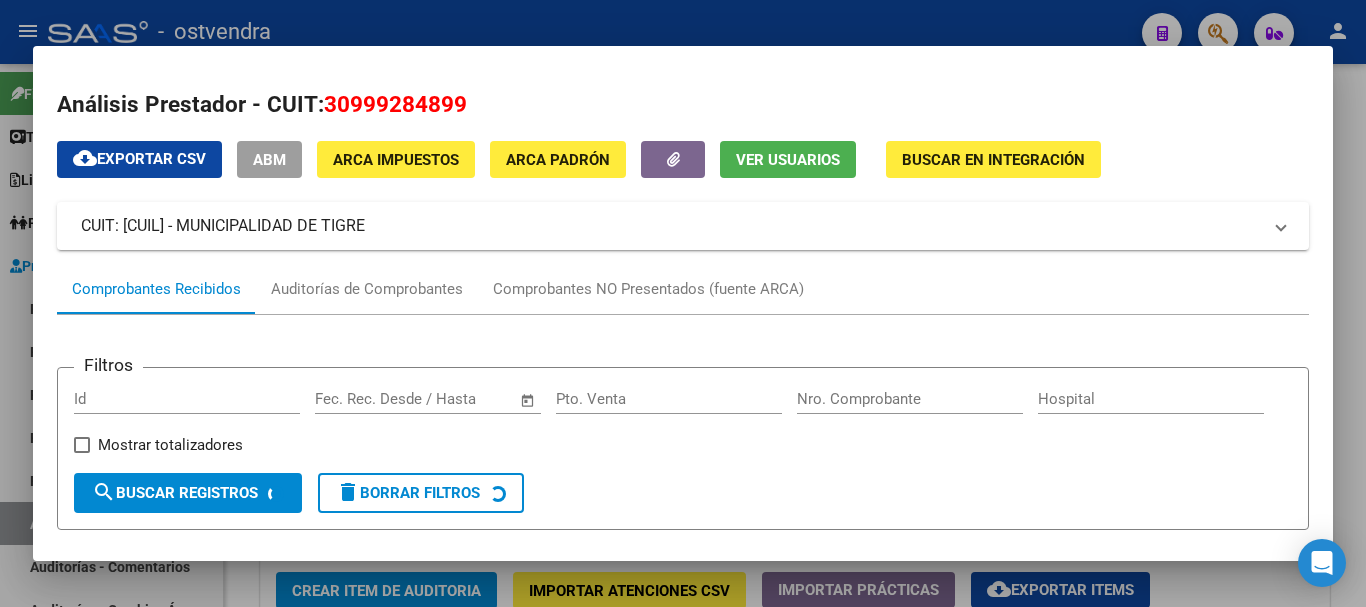 drag, startPoint x: 568, startPoint y: 6, endPoint x: 595, endPoint y: 70, distance: 69.46222 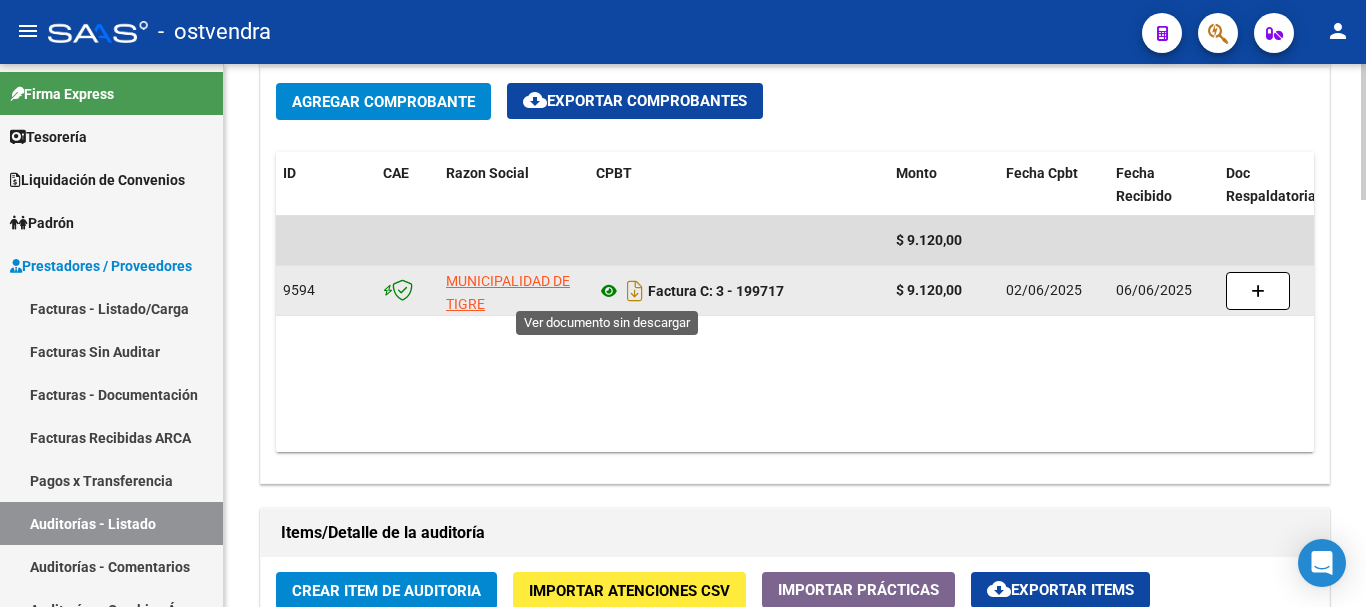 click 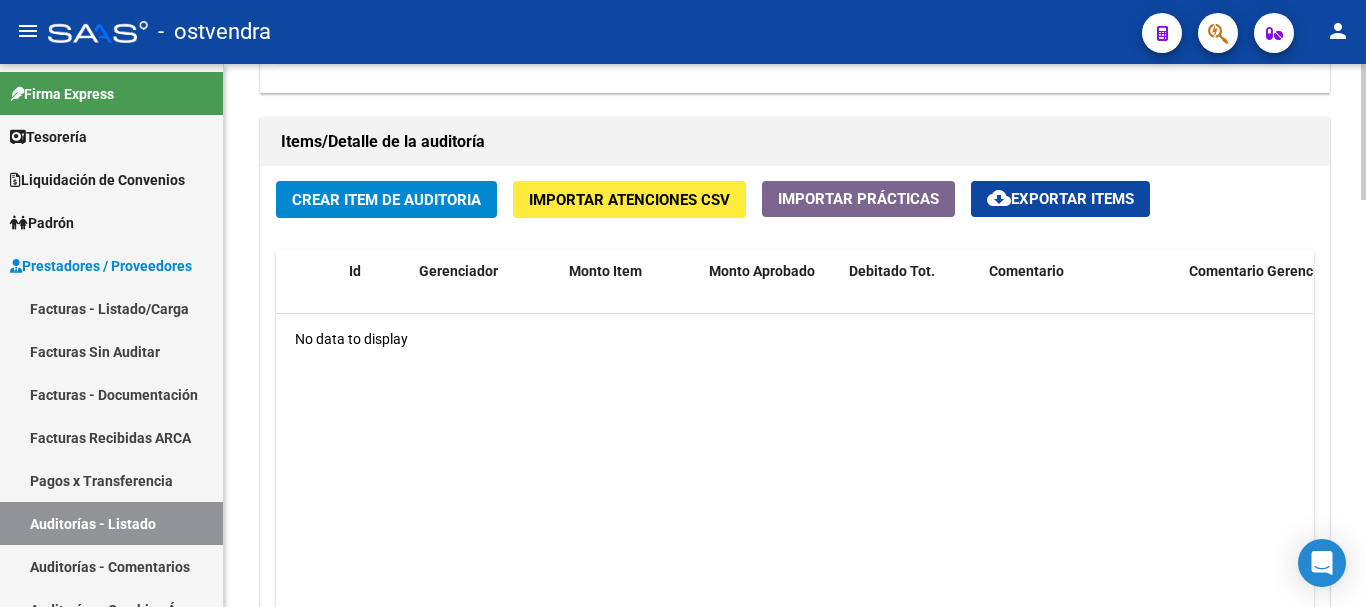 scroll, scrollTop: 1400, scrollLeft: 0, axis: vertical 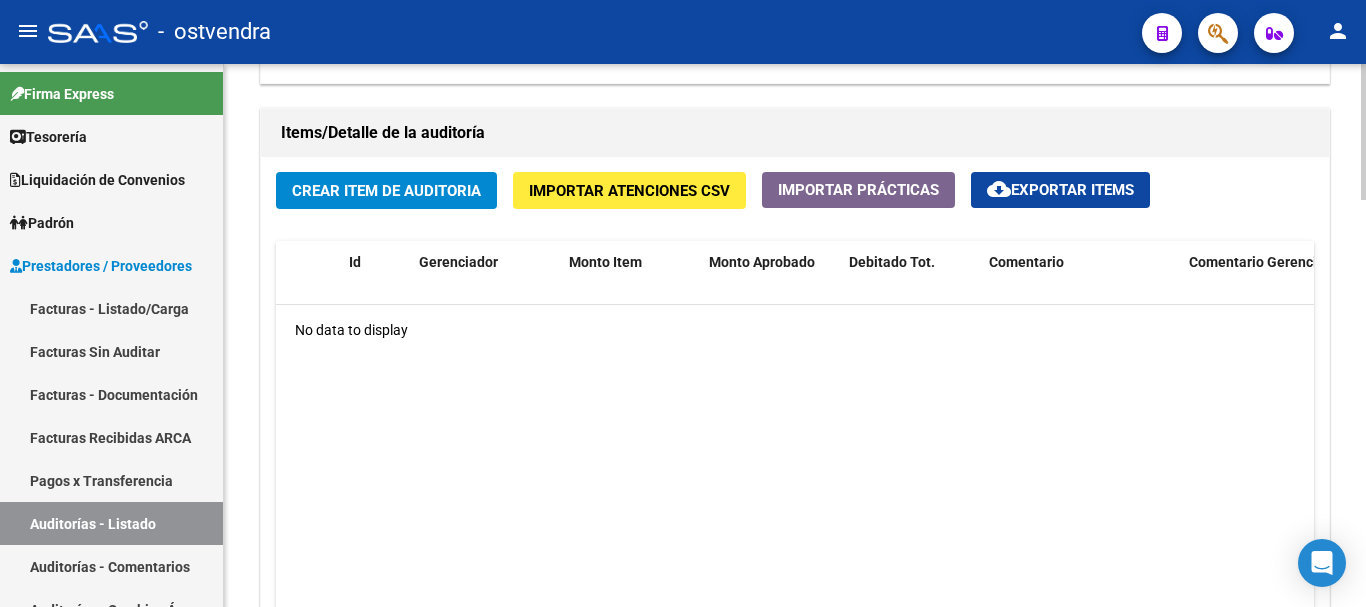 click on "Crear Item de Auditoria" 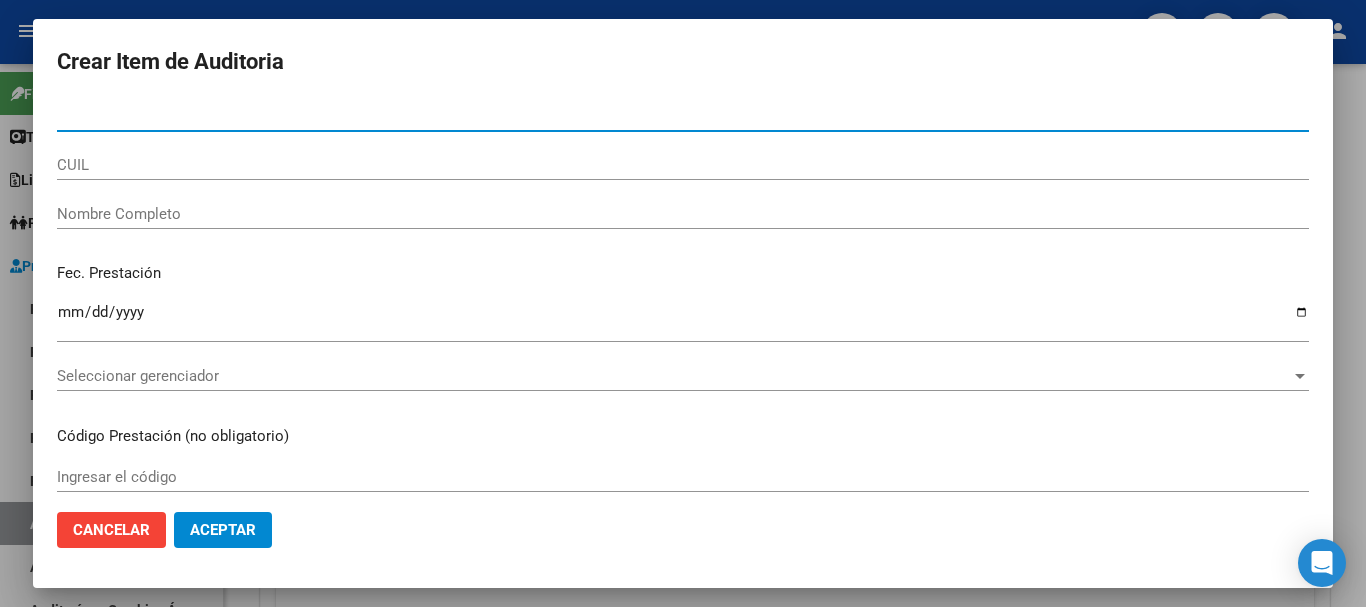paste on "[NUMBER]" 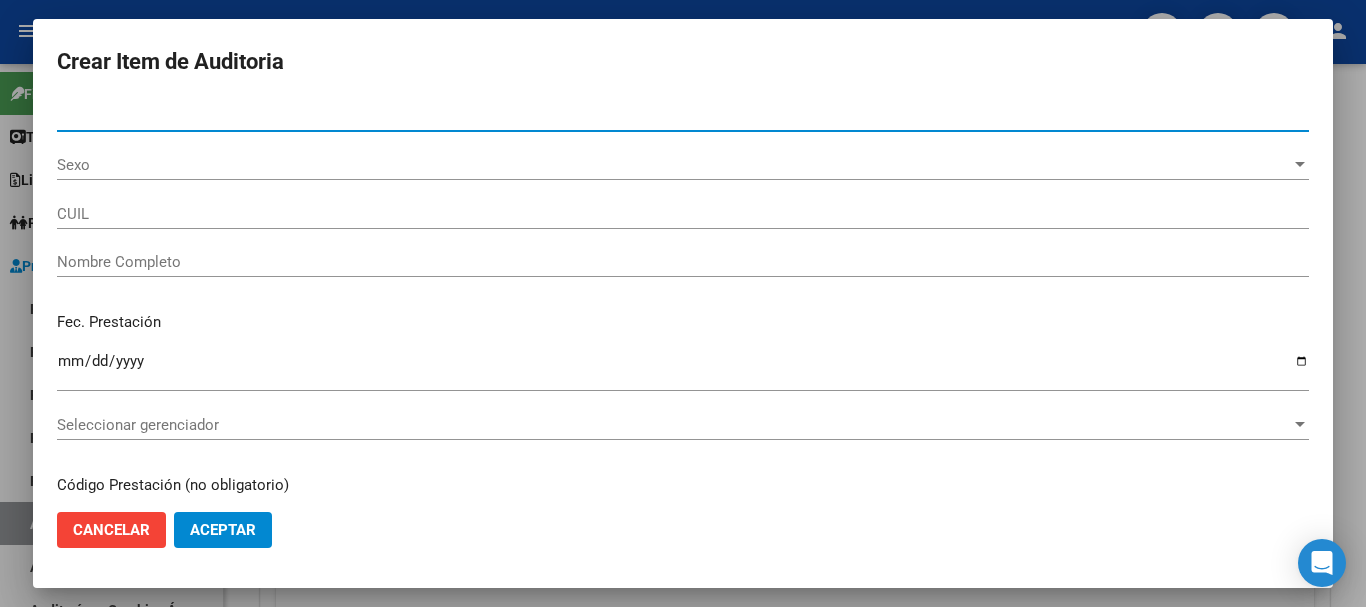 type on "[NUMBER]" 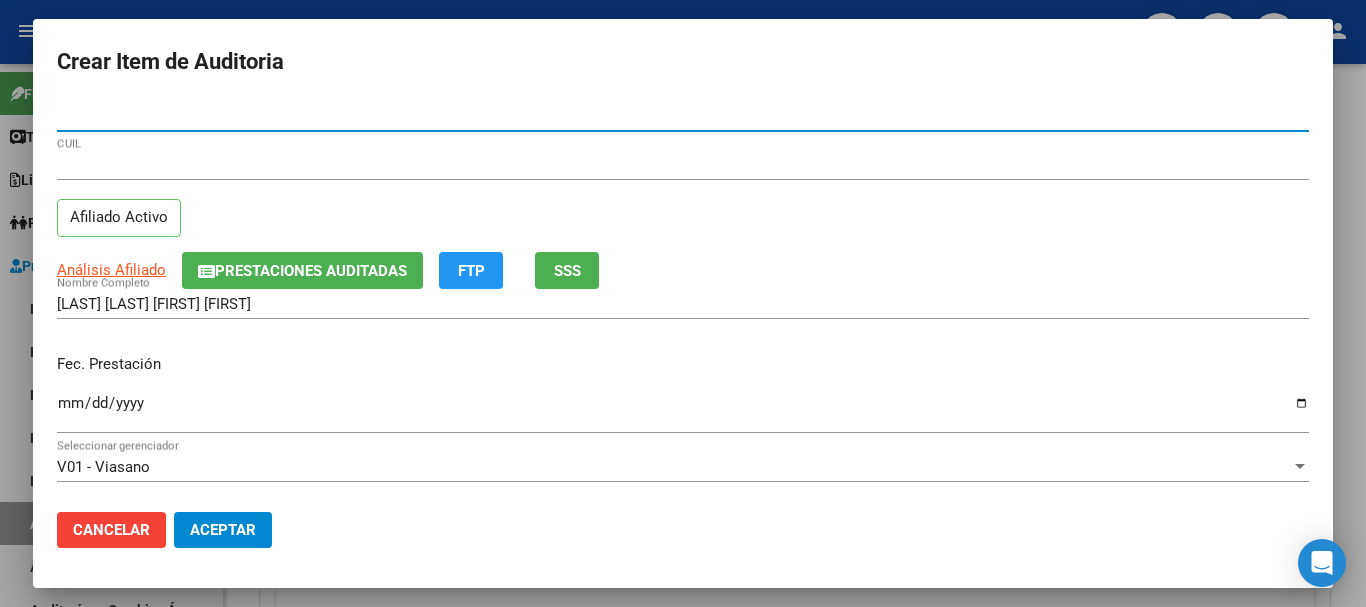 type on "[NUMBER]" 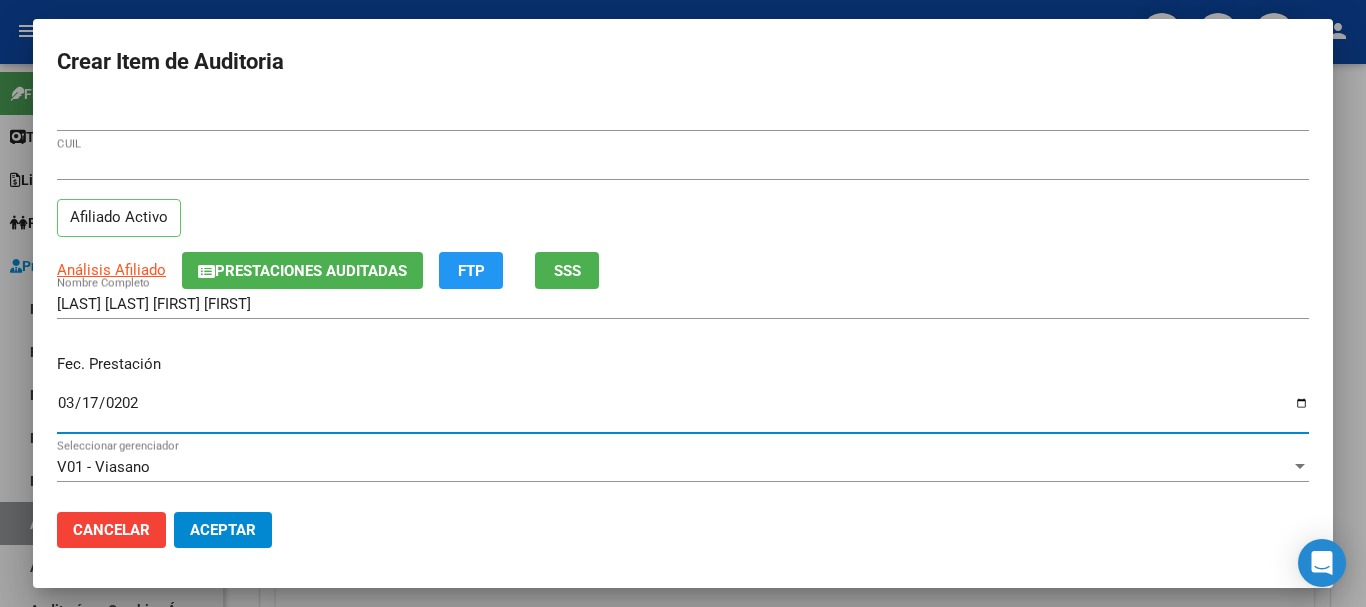 type on "2025-03-17" 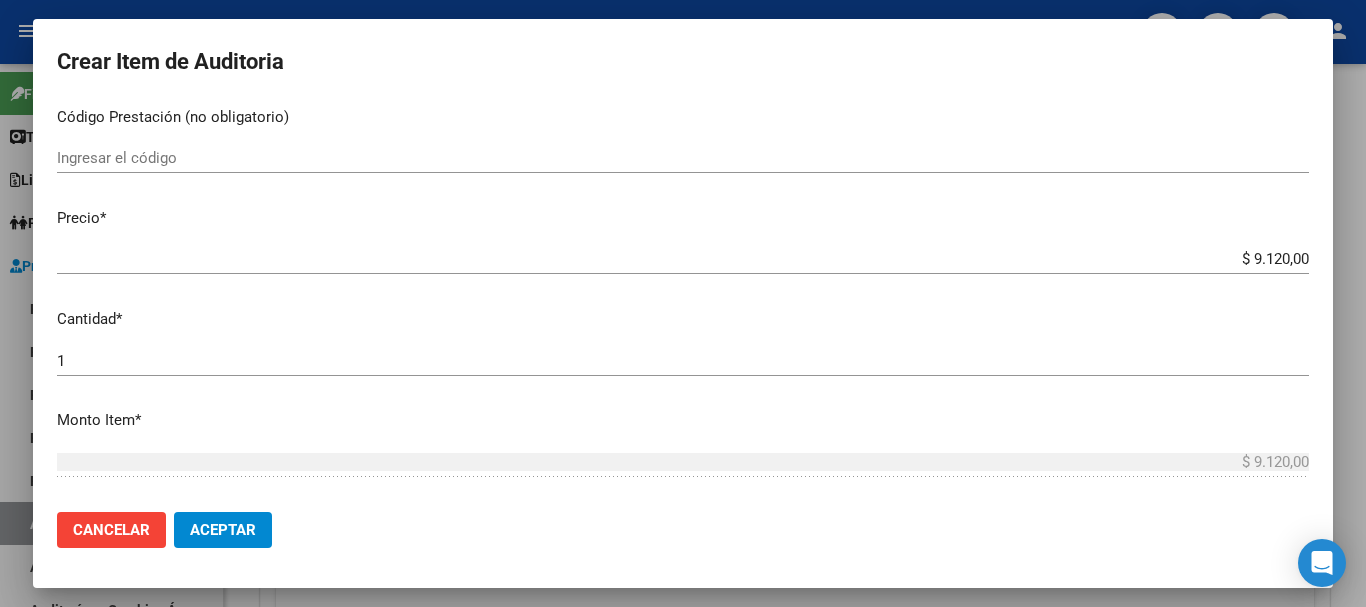 scroll, scrollTop: 500, scrollLeft: 0, axis: vertical 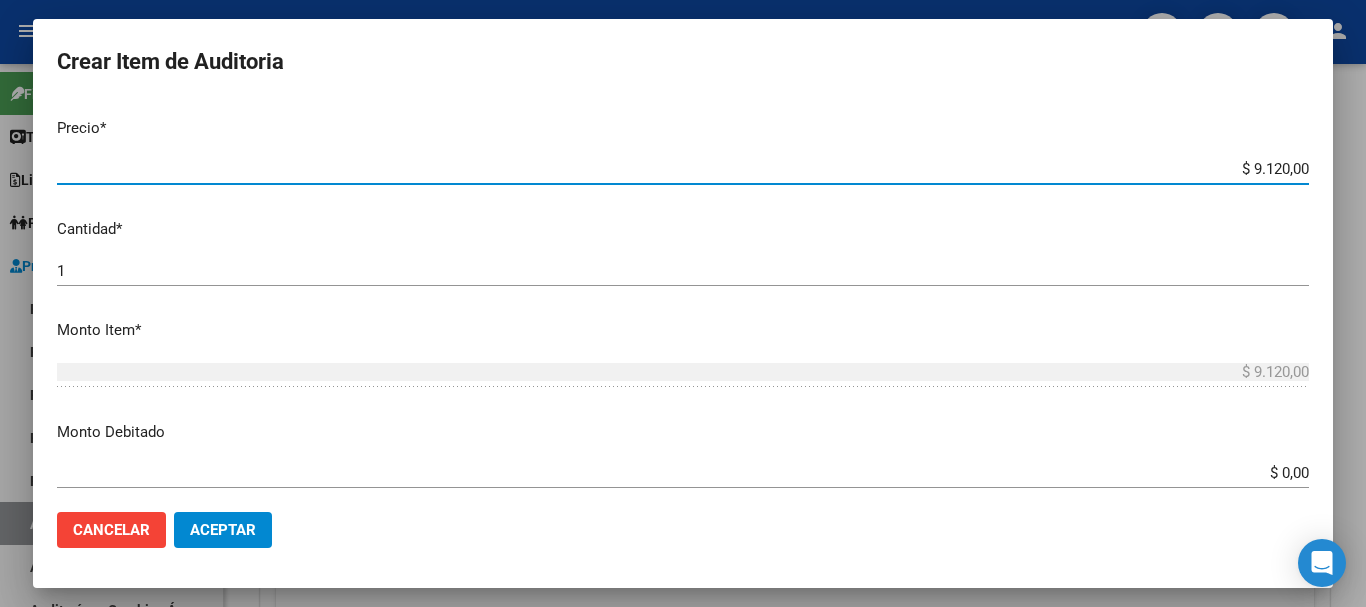 click on "$ 9.120,00" at bounding box center [683, 169] 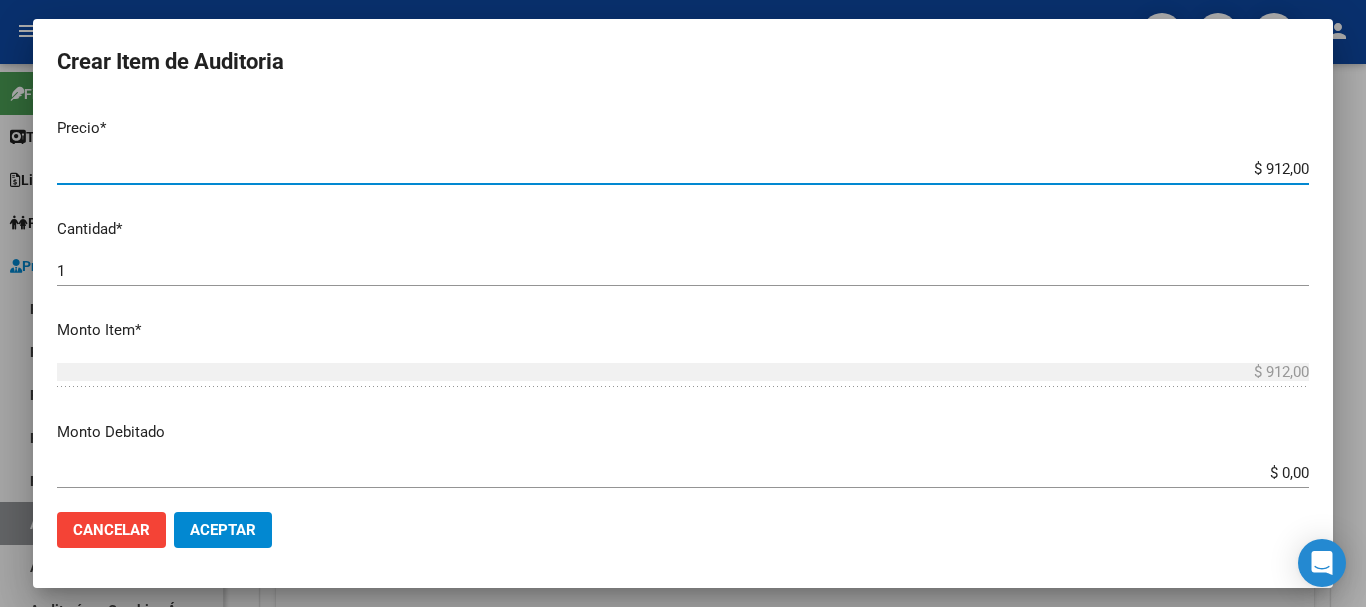 type on "$ 91,00" 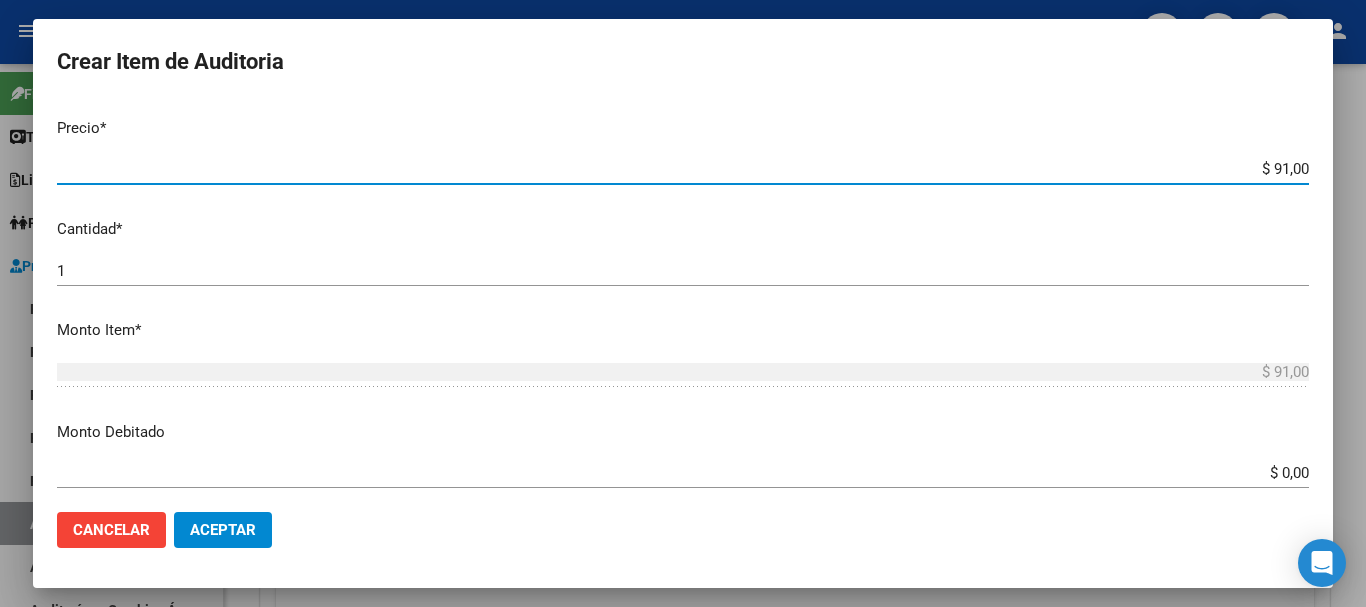 type on "$ 9,00" 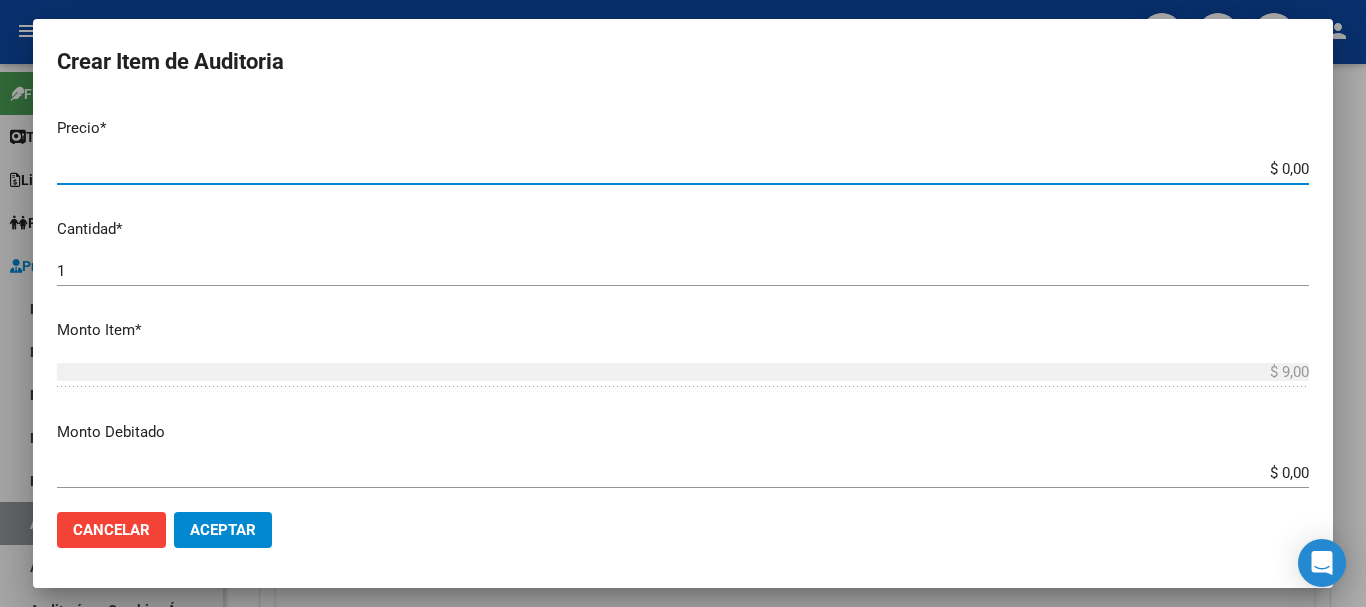 type on "$ 1,00" 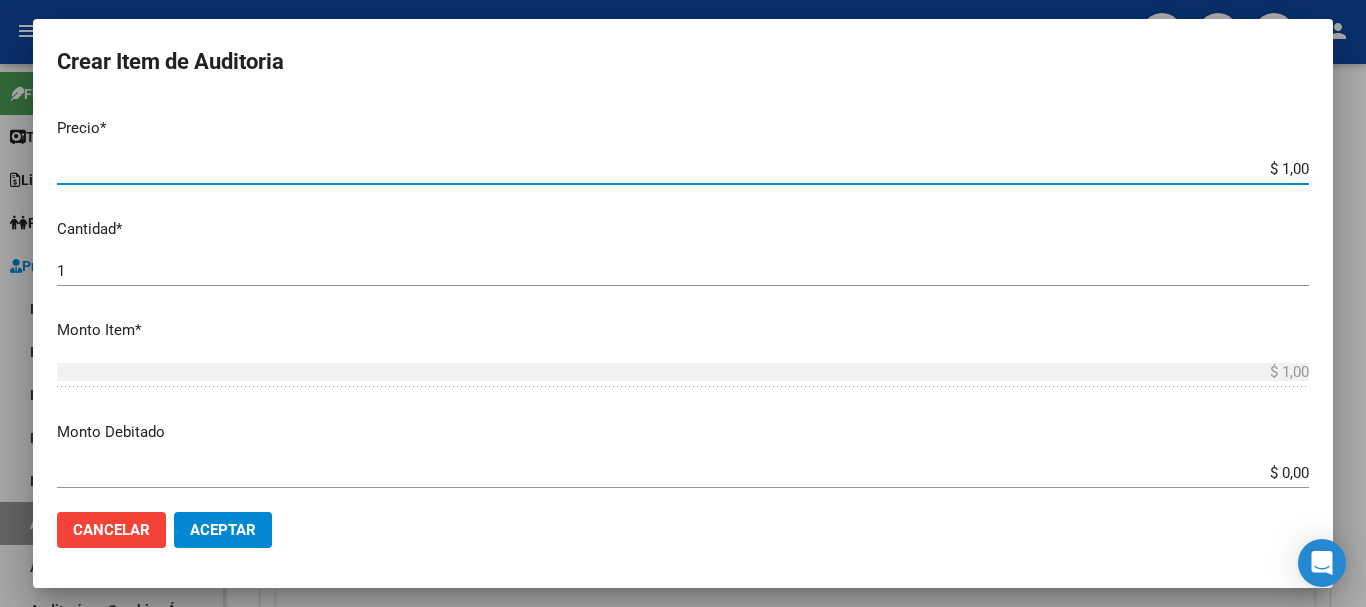 type on "$ 15,00" 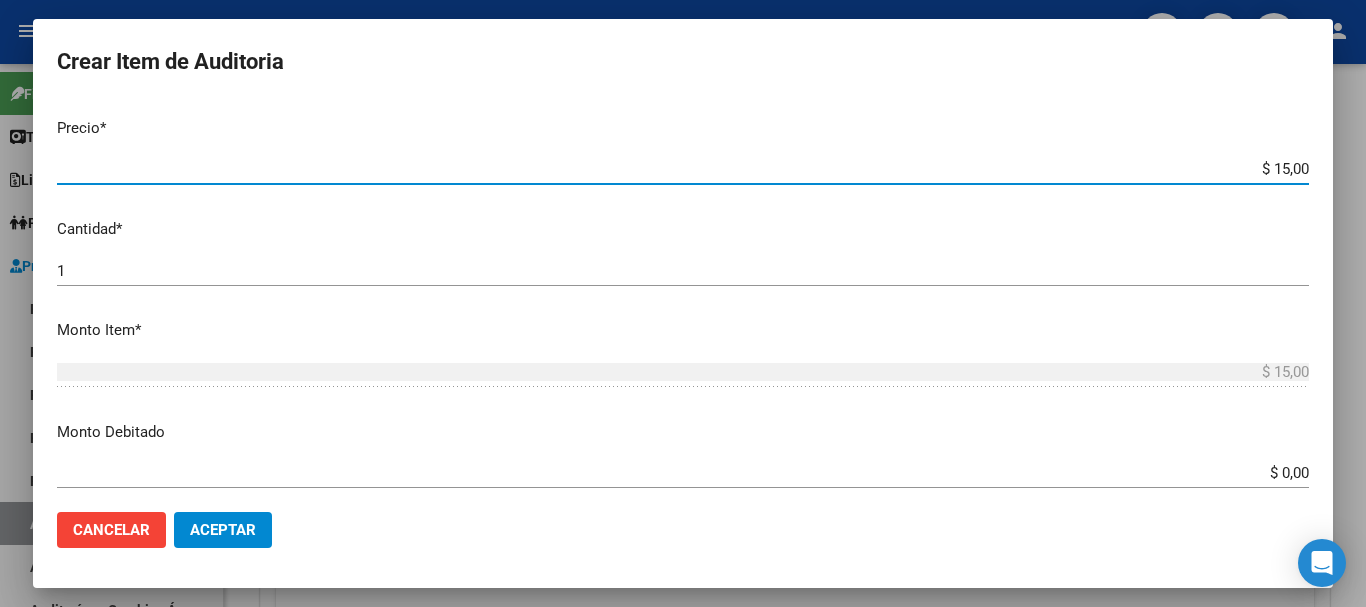 type on "$ 152,00" 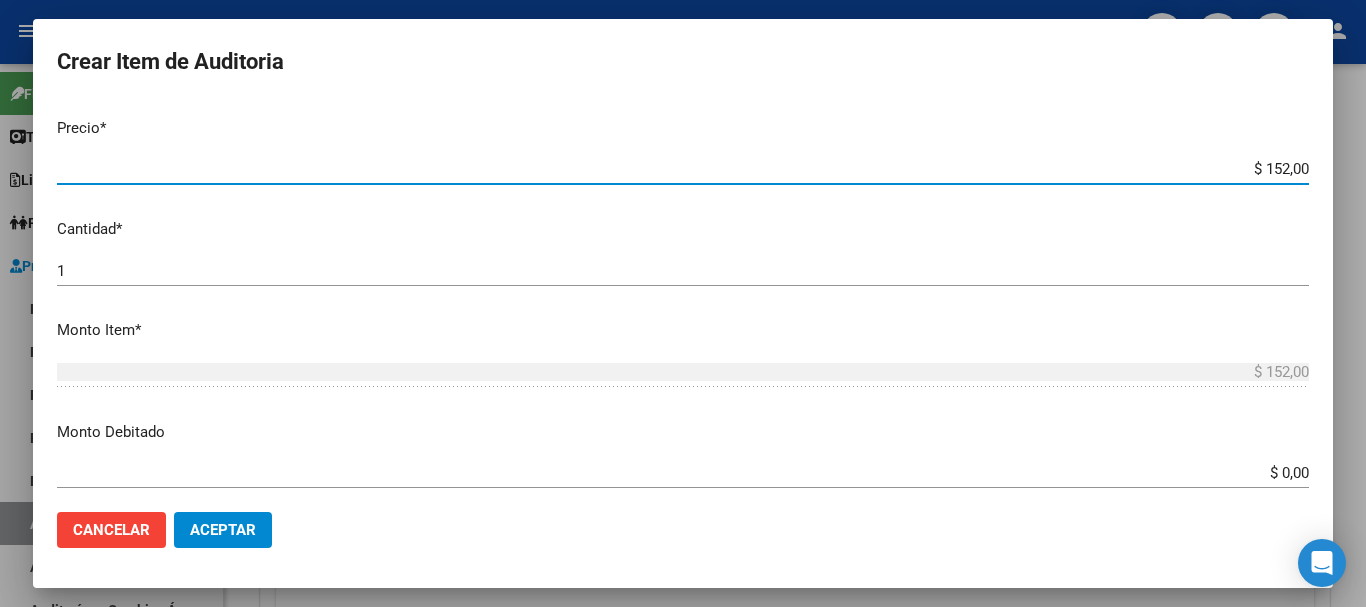 type on "$ 1.520,00" 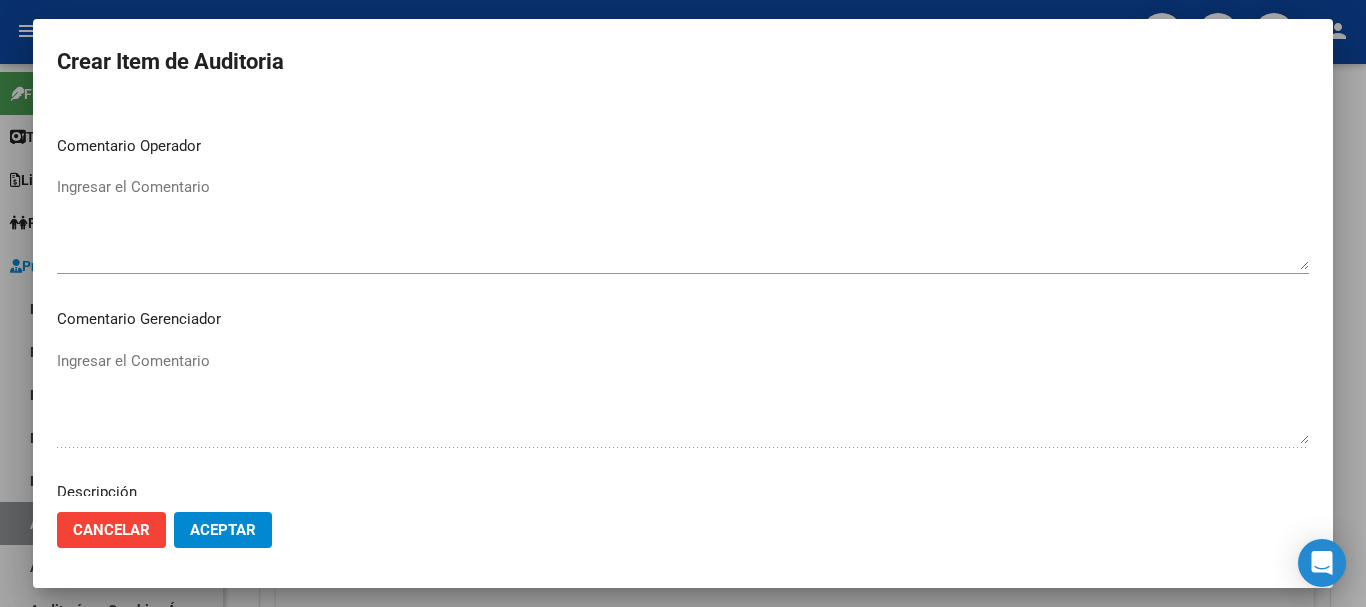 scroll, scrollTop: 900, scrollLeft: 0, axis: vertical 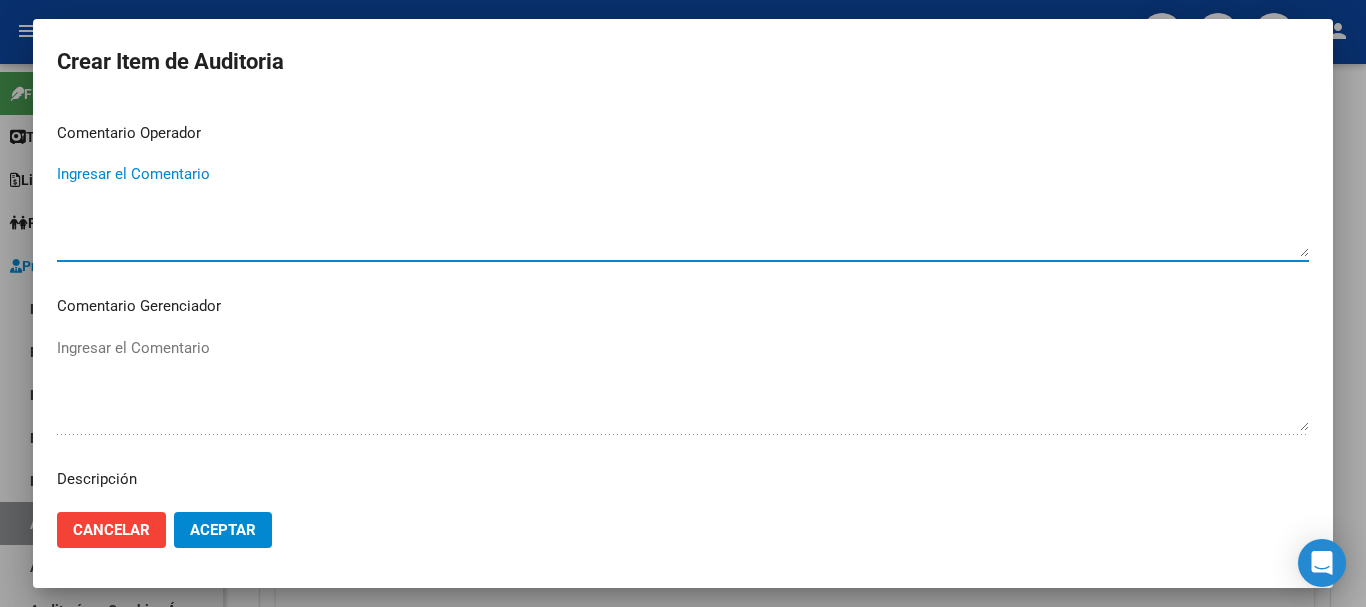click on "Ingresar el Comentario" at bounding box center (683, 210) 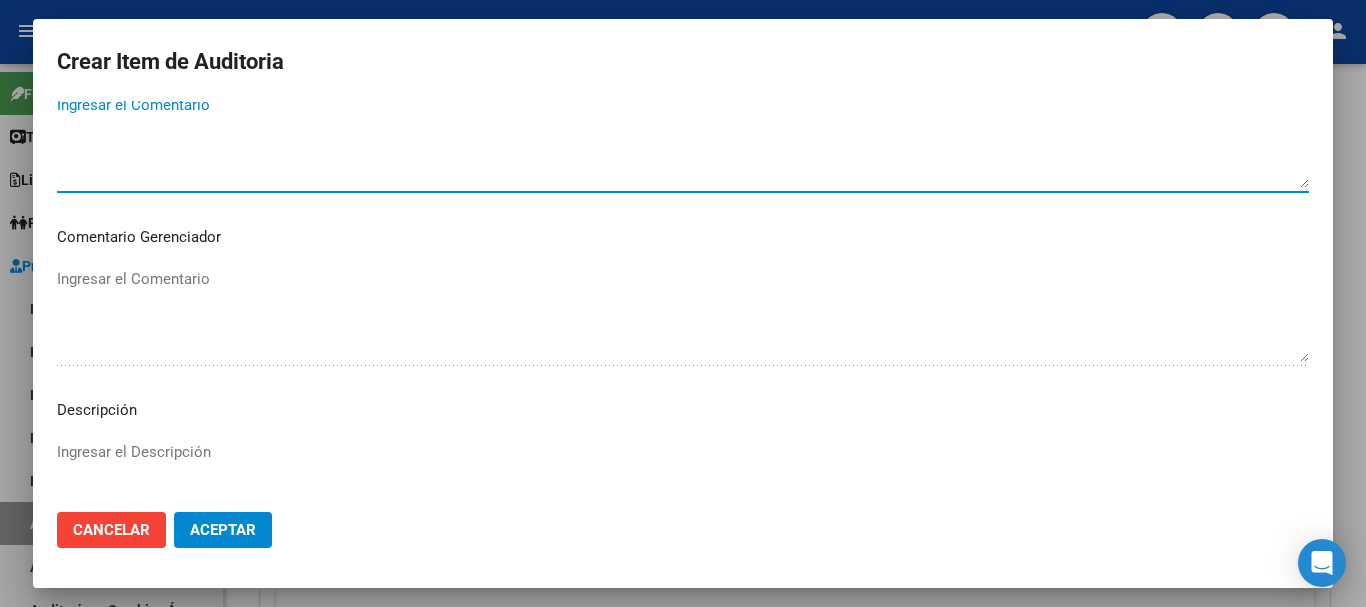 scroll, scrollTop: 1000, scrollLeft: 0, axis: vertical 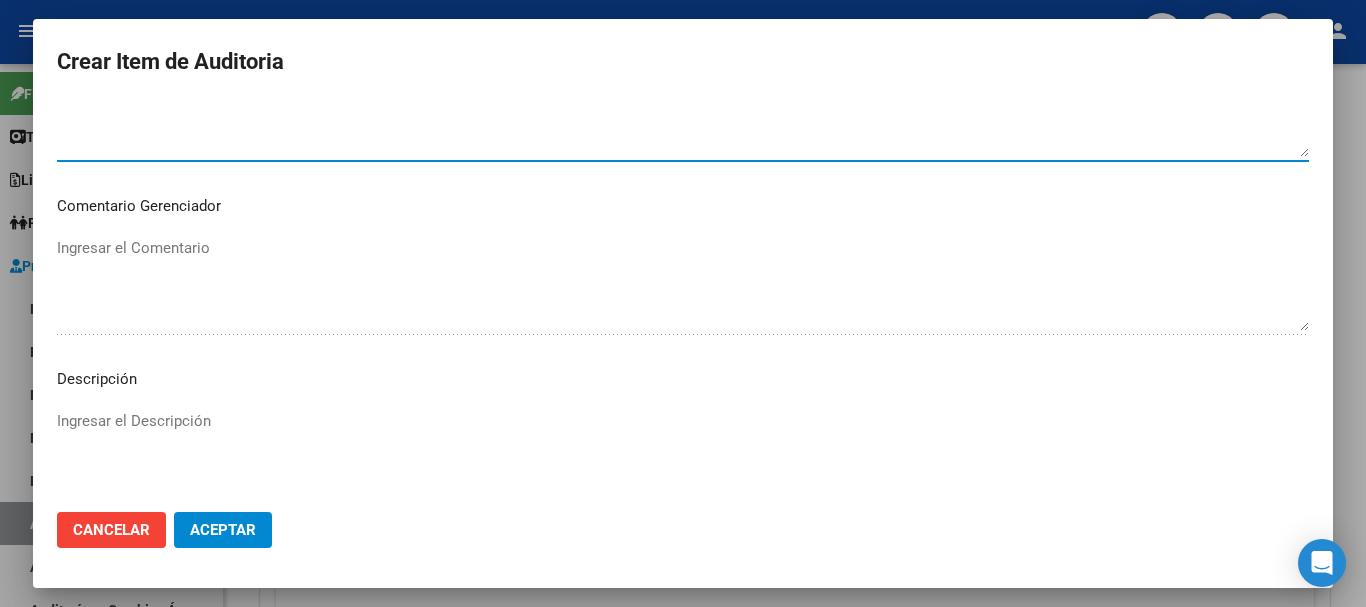 click on "Ingresar el Descripción" at bounding box center (683, 457) 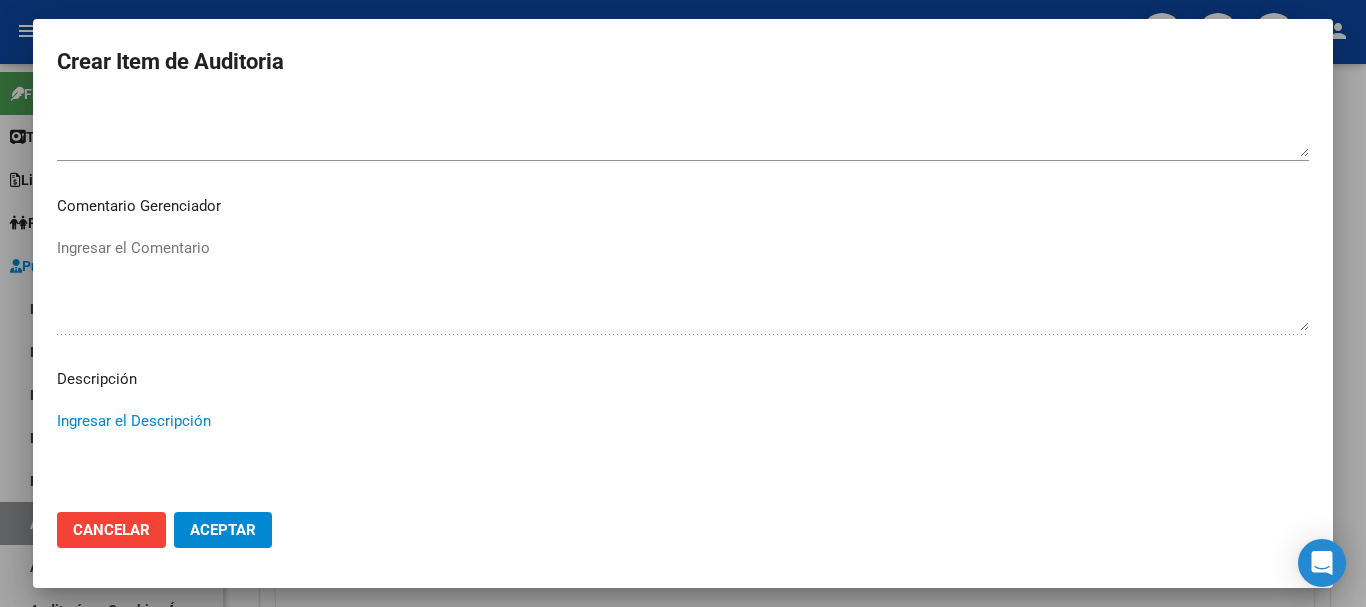 paste on "CONSULTA AMBULATORIA EN CAPS" 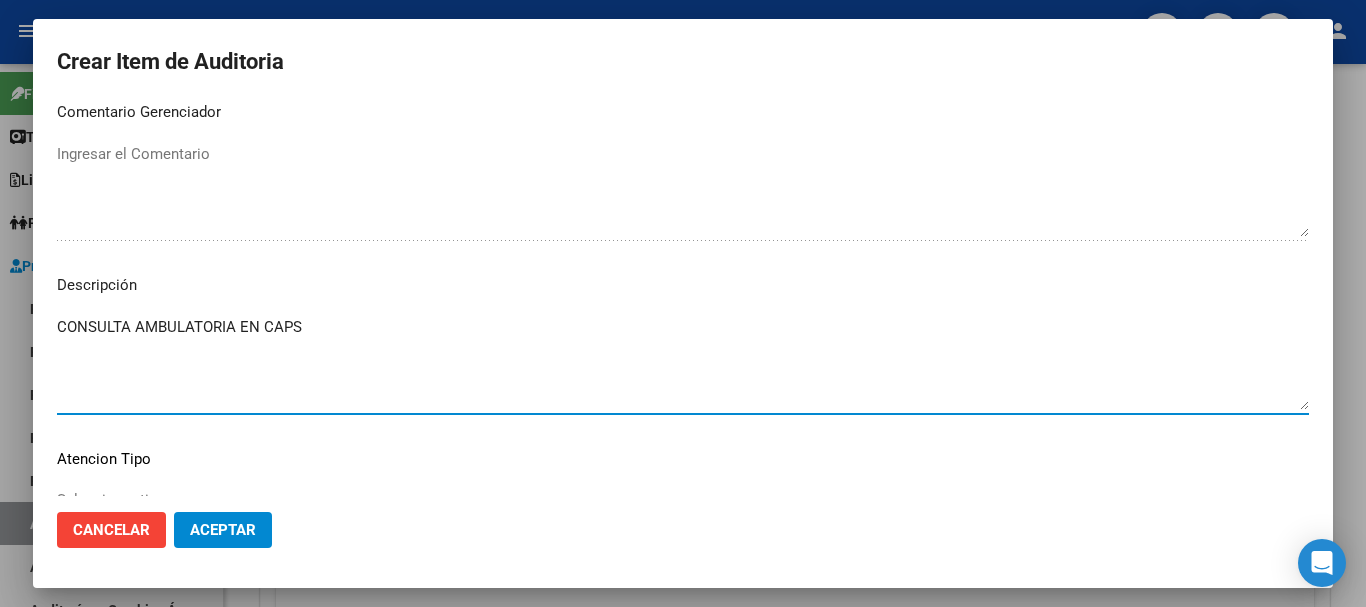 scroll, scrollTop: 1200, scrollLeft: 0, axis: vertical 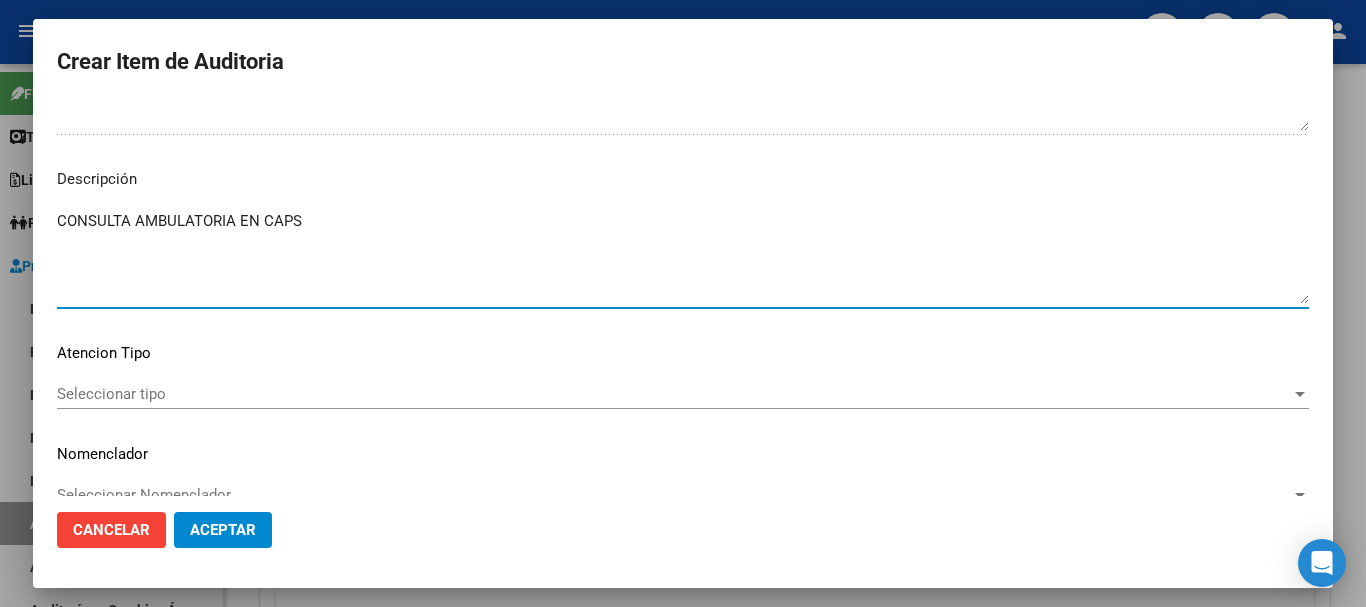 type on "CONSULTA AMBULATORIA EN CAPS" 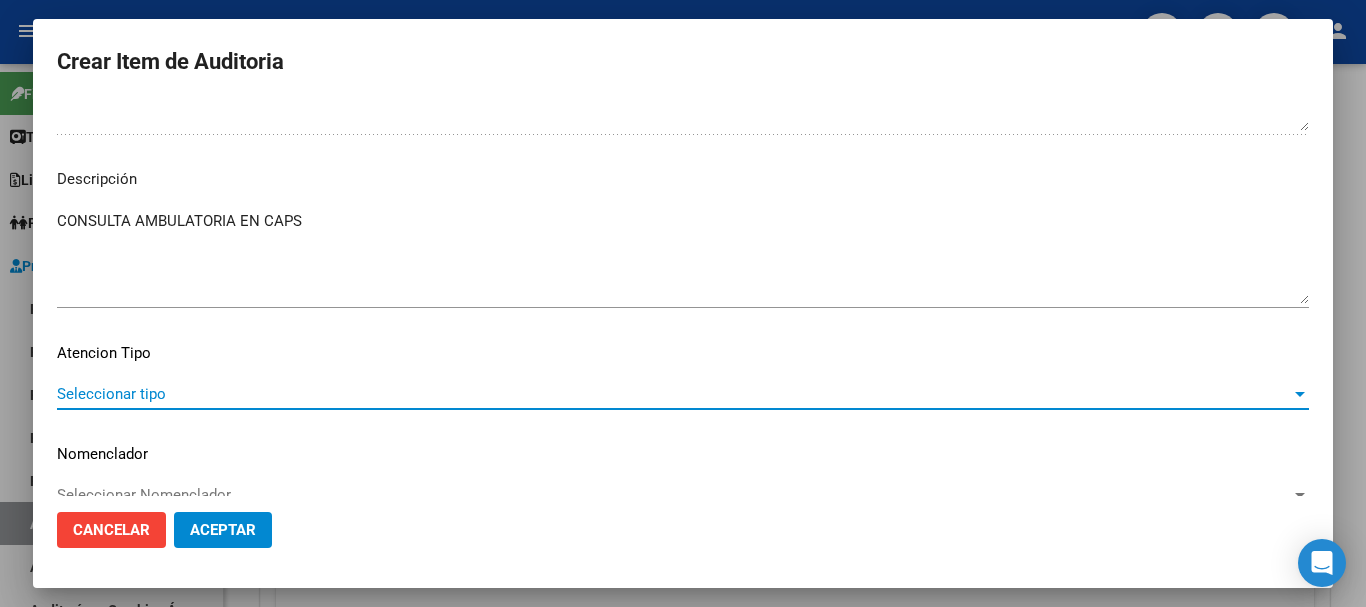 click on "Seleccionar tipo" at bounding box center (674, 394) 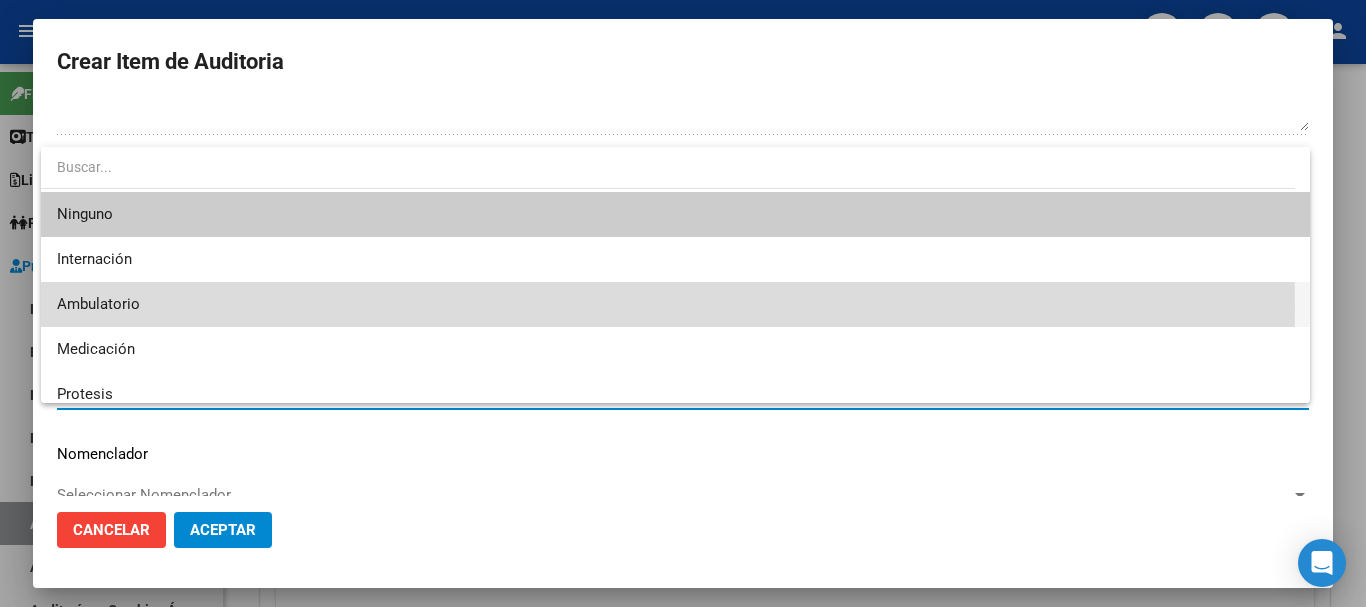 click on "Ambulatorio" at bounding box center [675, 304] 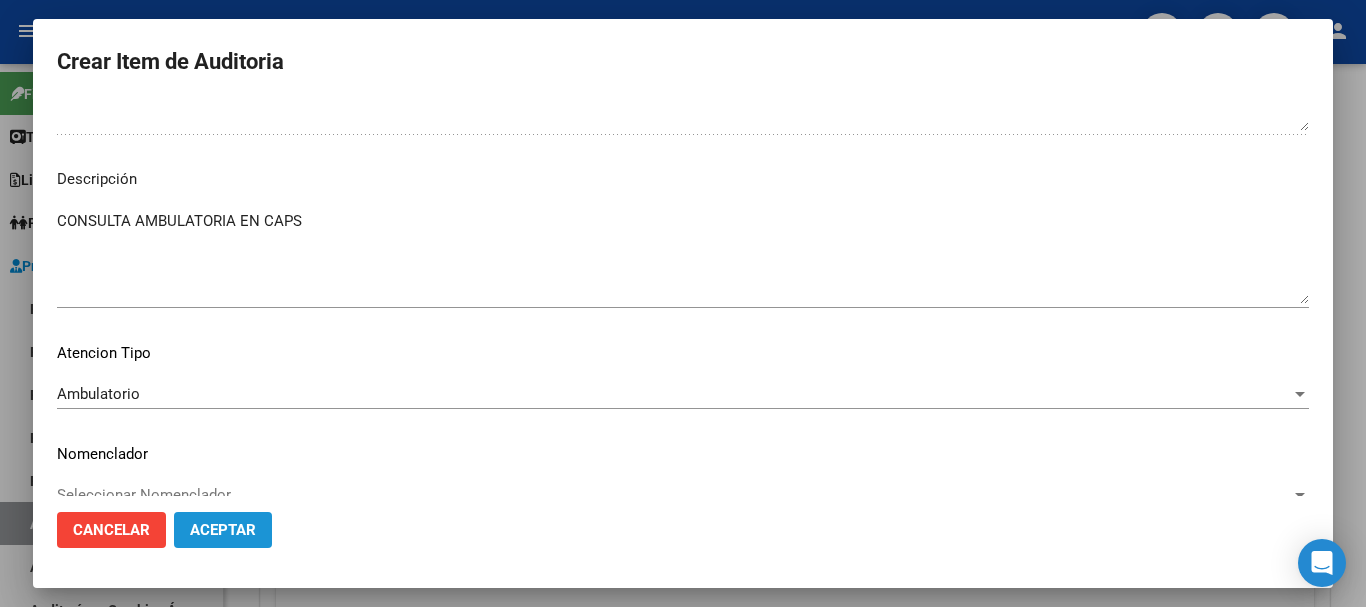 click on "Aceptar" 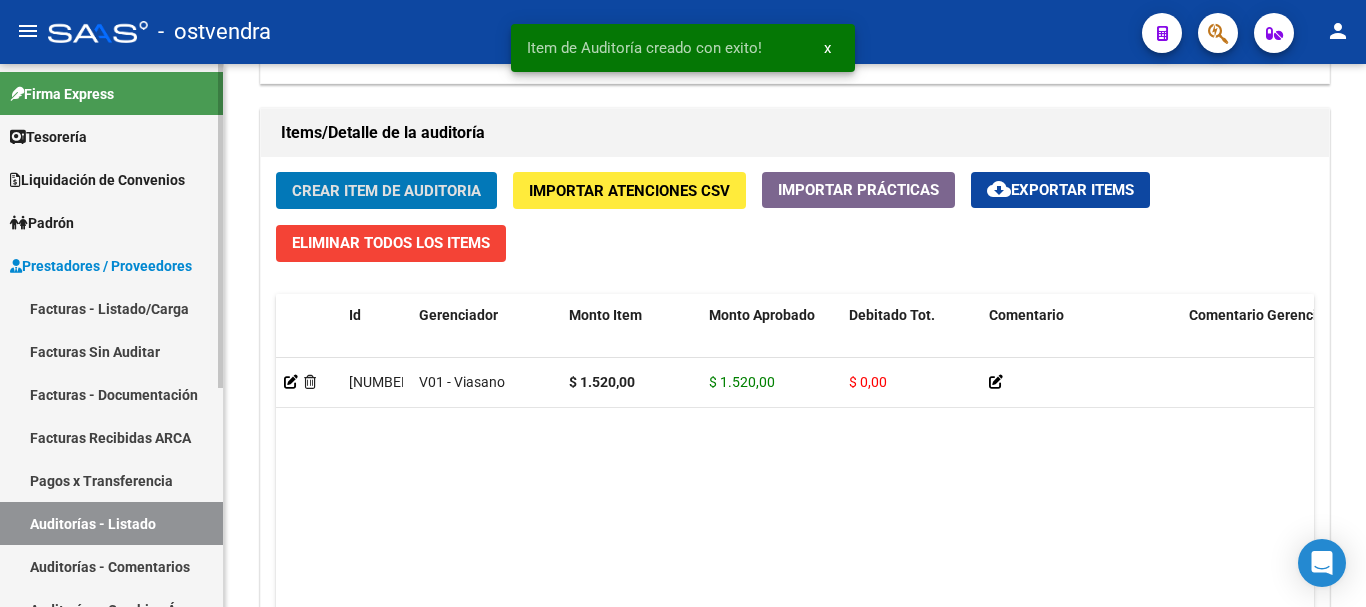 scroll, scrollTop: 1401, scrollLeft: 0, axis: vertical 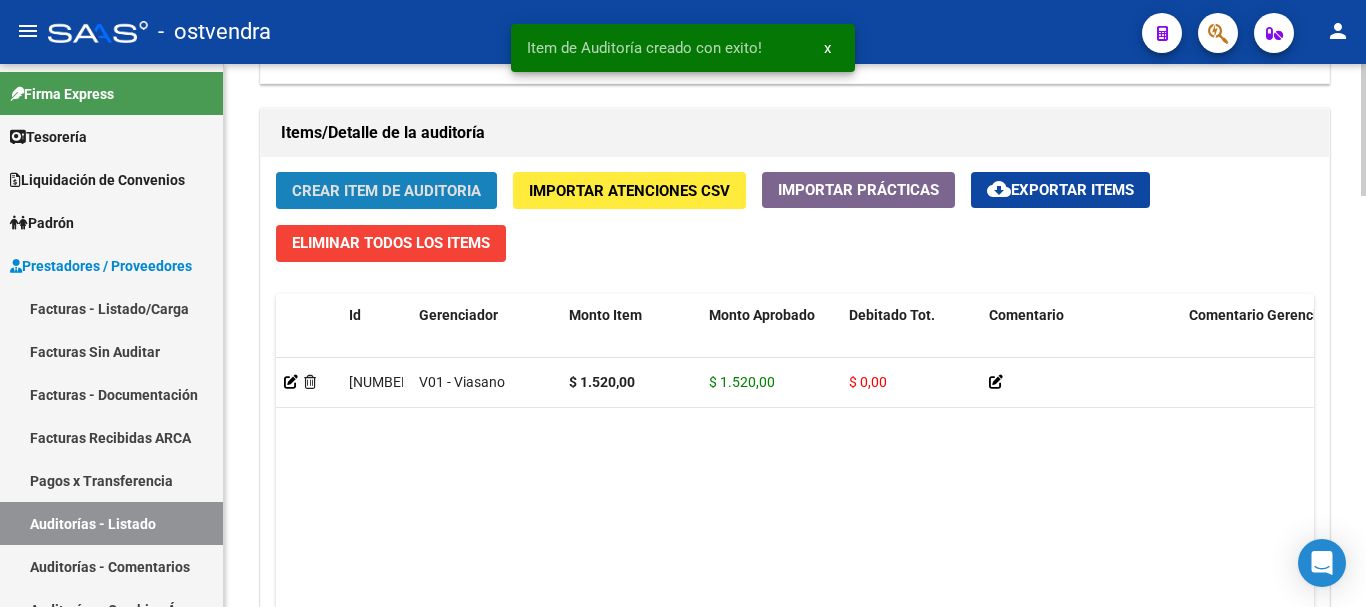 click on "Crear Item de Auditoria" 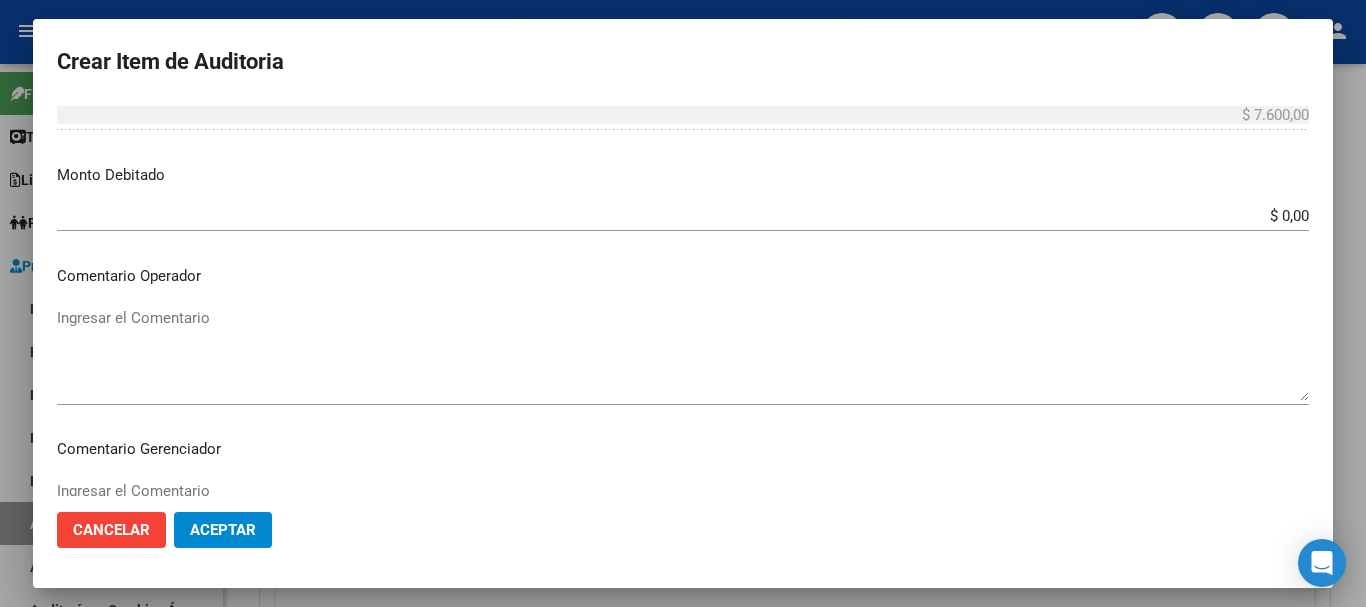scroll, scrollTop: 700, scrollLeft: 0, axis: vertical 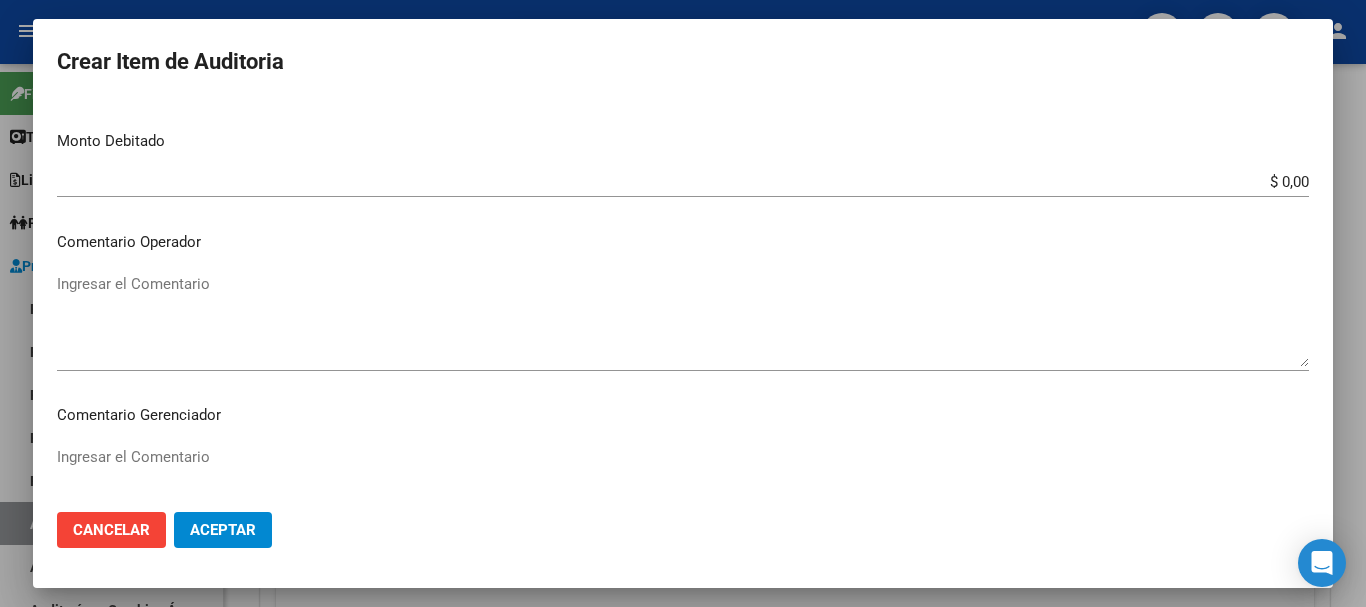 click on "Ingresar el Comentario" at bounding box center (683, 320) 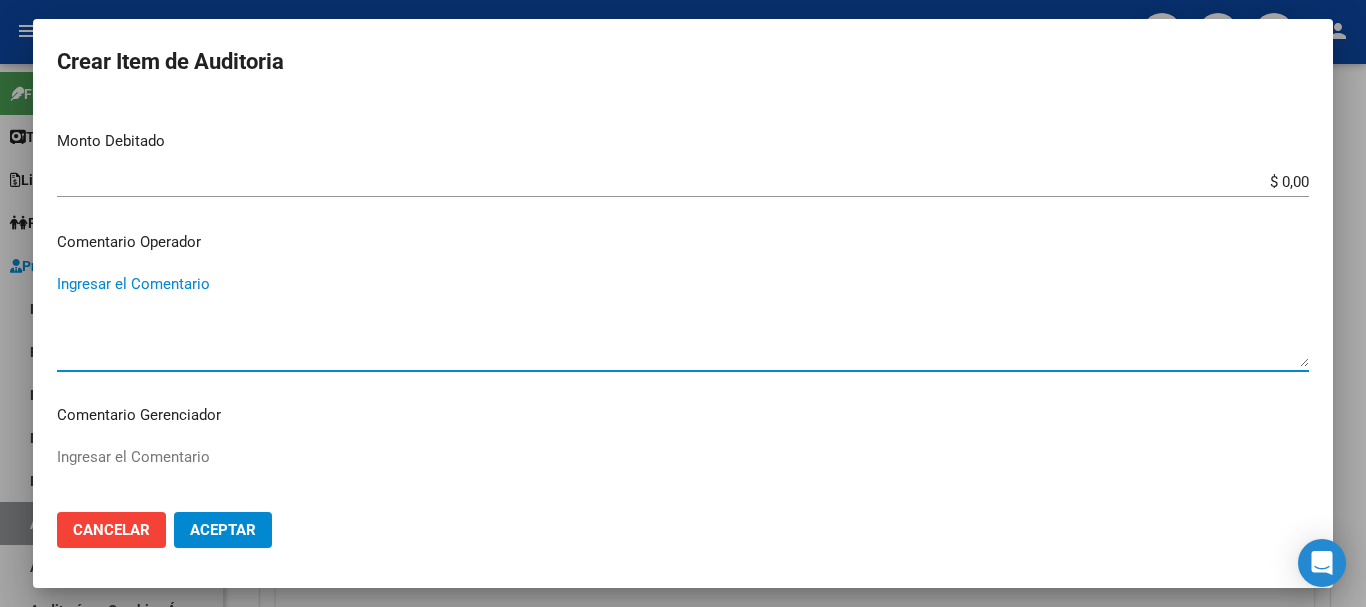 paste on "CONSULTA AMBULATORIA EN CAPS" 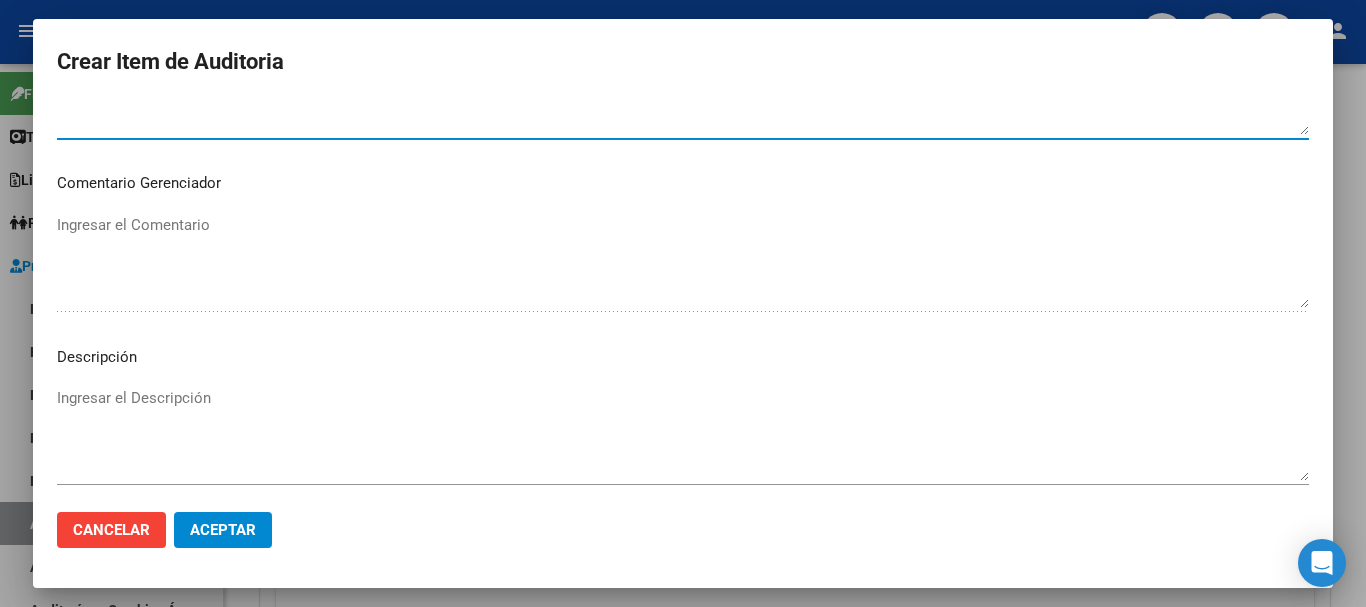 scroll, scrollTop: 1000, scrollLeft: 0, axis: vertical 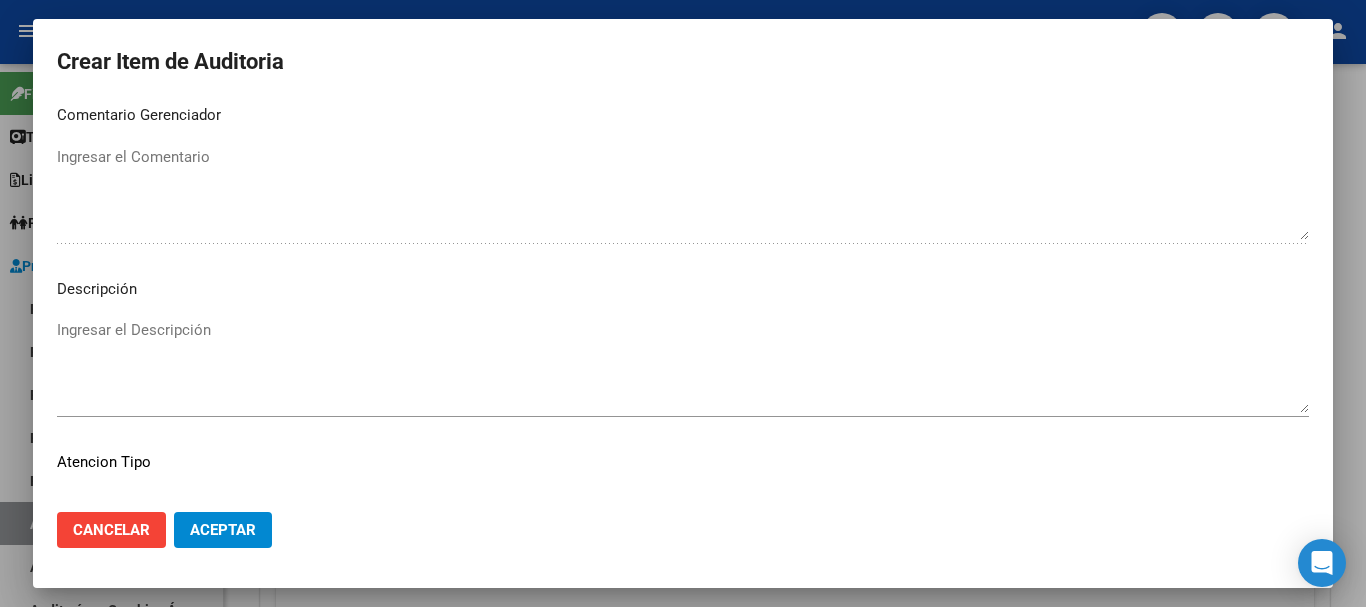 type on "CONSULTA AMBULATORIA EN CAPS" 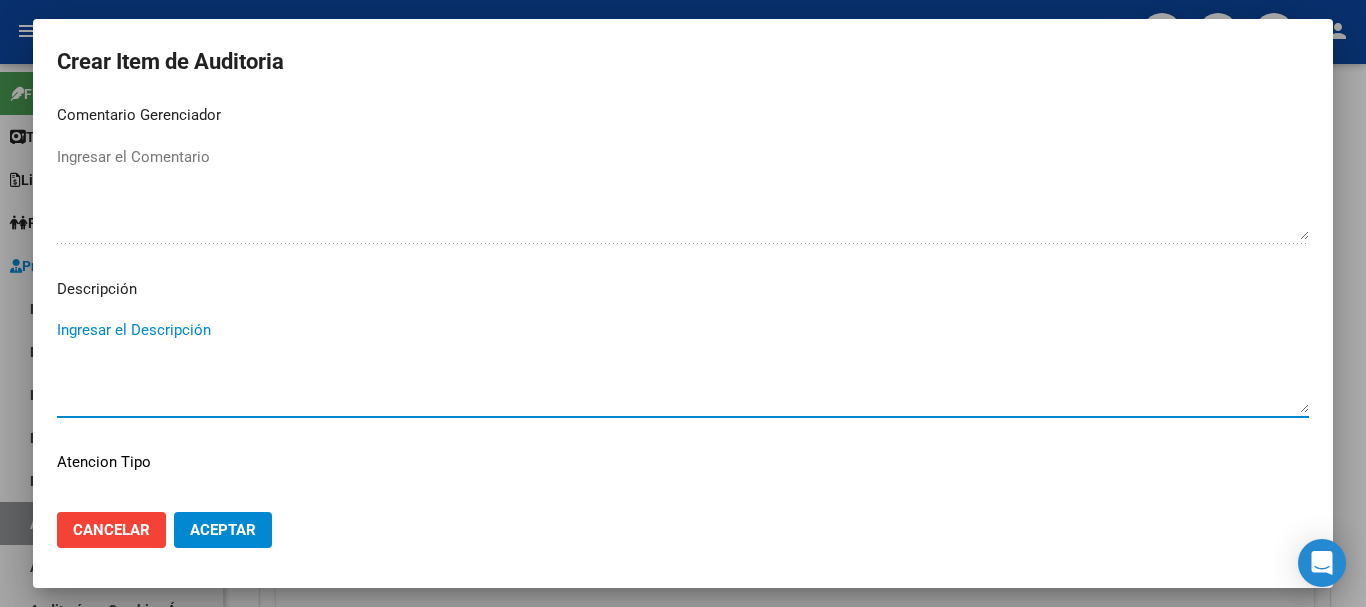 click on "Ingresar el Descripción" at bounding box center (683, 366) 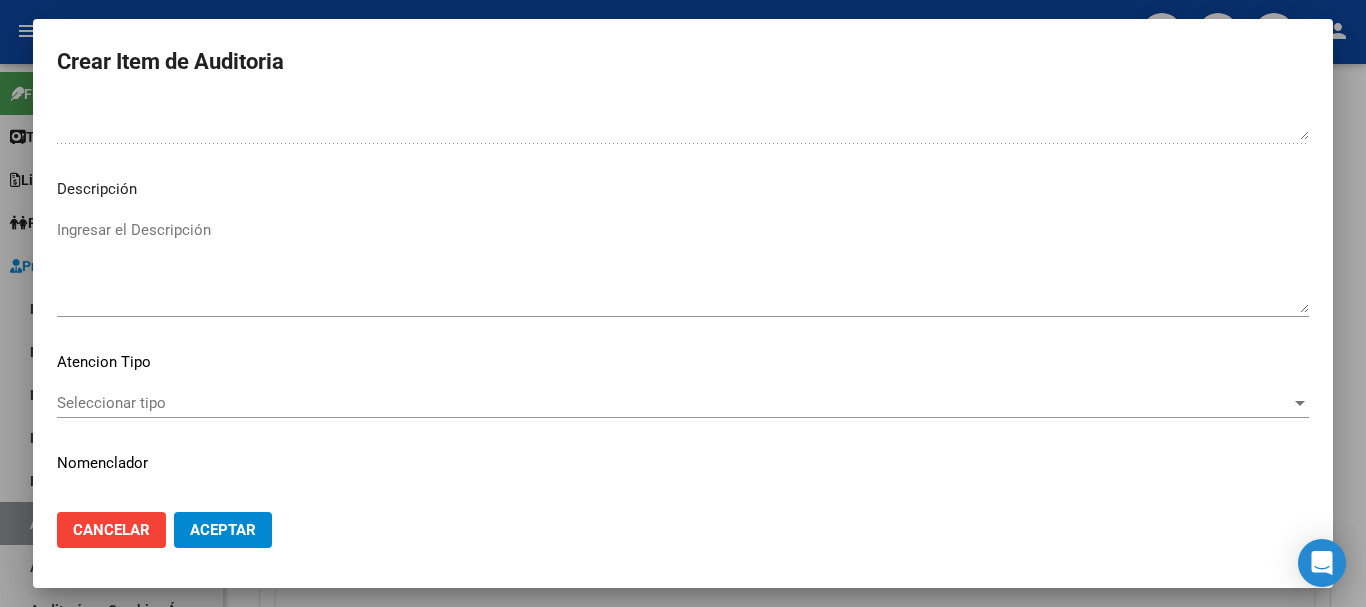 drag, startPoint x: 107, startPoint y: 383, endPoint x: 108, endPoint y: 395, distance: 12.0415945 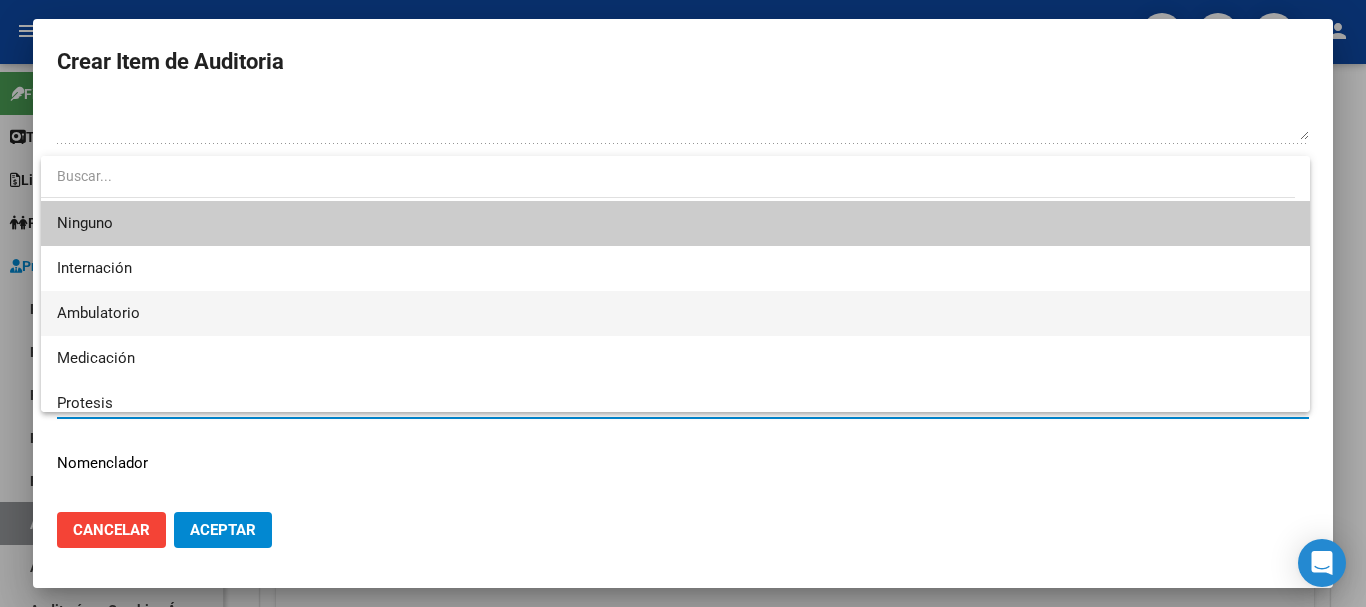 click on "Ambulatorio" at bounding box center [675, 313] 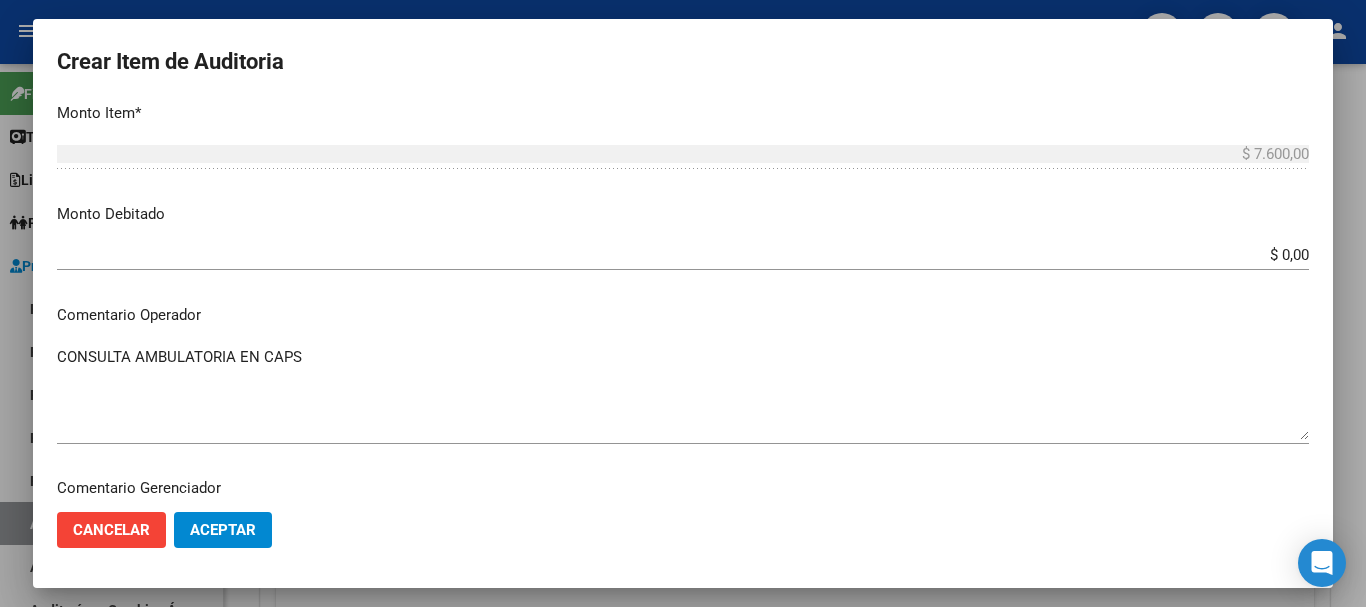 scroll, scrollTop: 600, scrollLeft: 0, axis: vertical 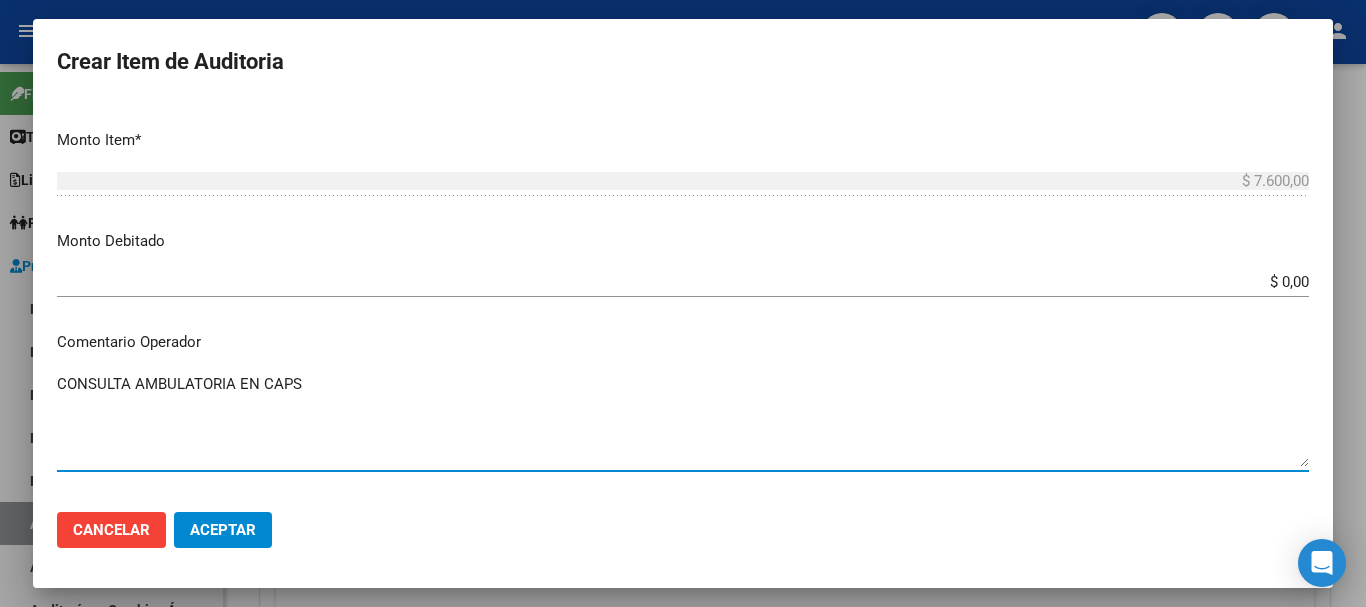 drag, startPoint x: 311, startPoint y: 386, endPoint x: 0, endPoint y: 410, distance: 311.92468 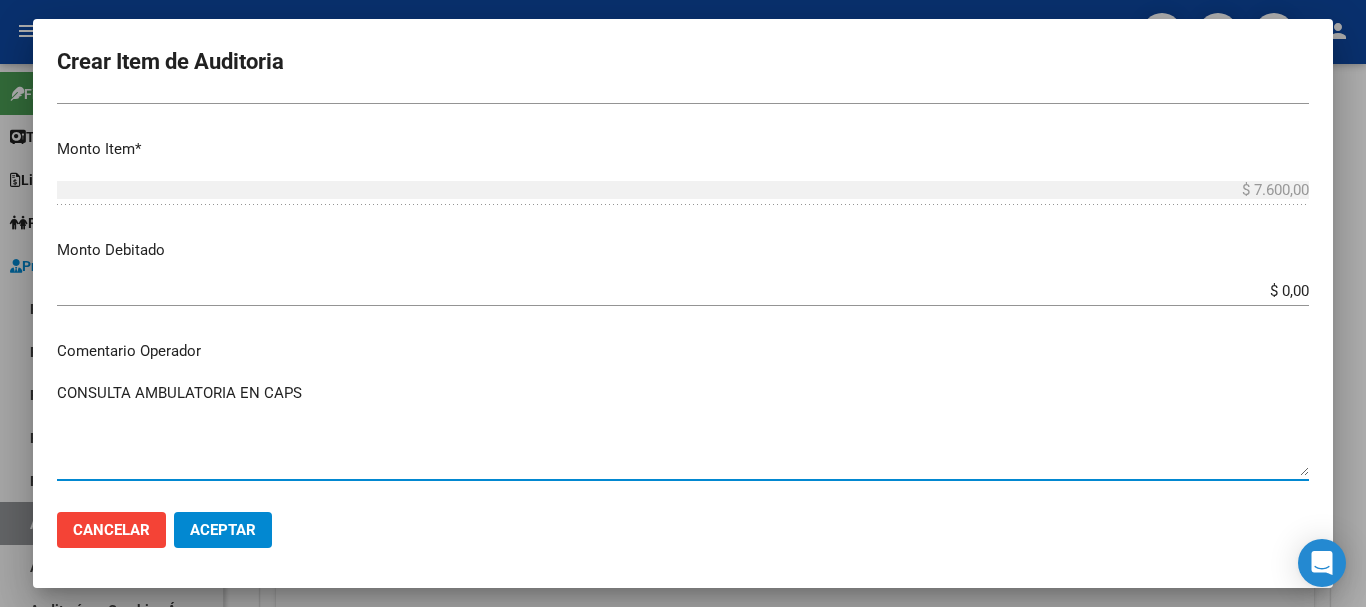 scroll, scrollTop: 400, scrollLeft: 0, axis: vertical 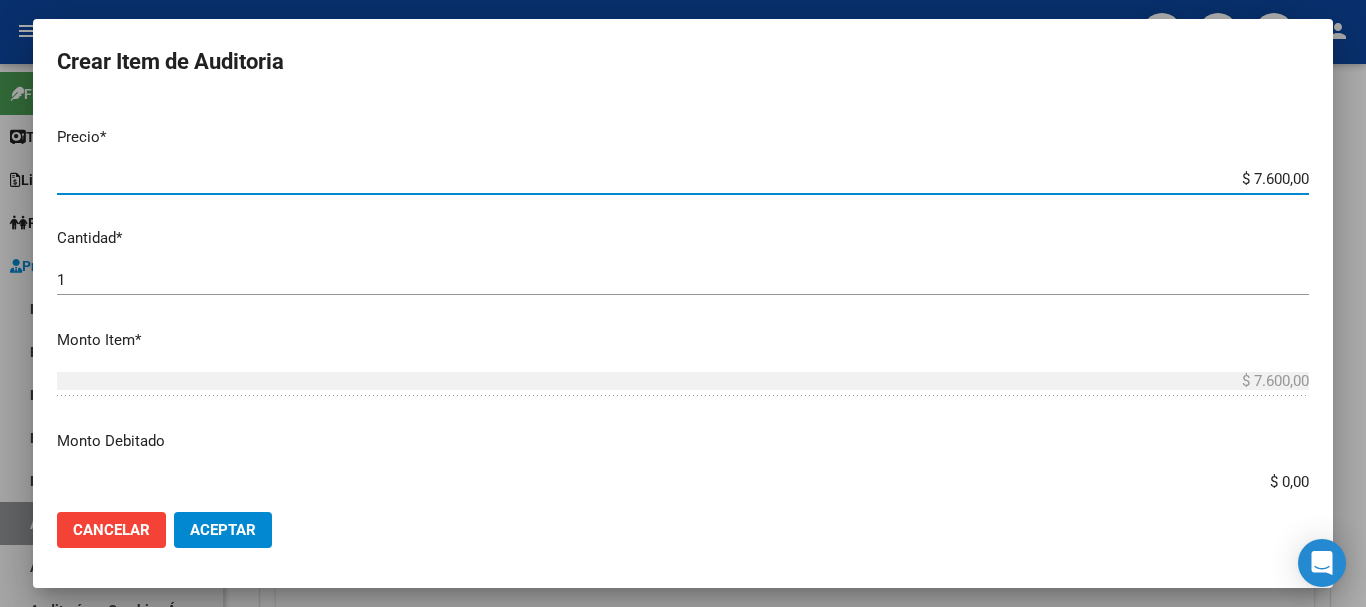 click on "$ 7.600,00" at bounding box center (683, 179) 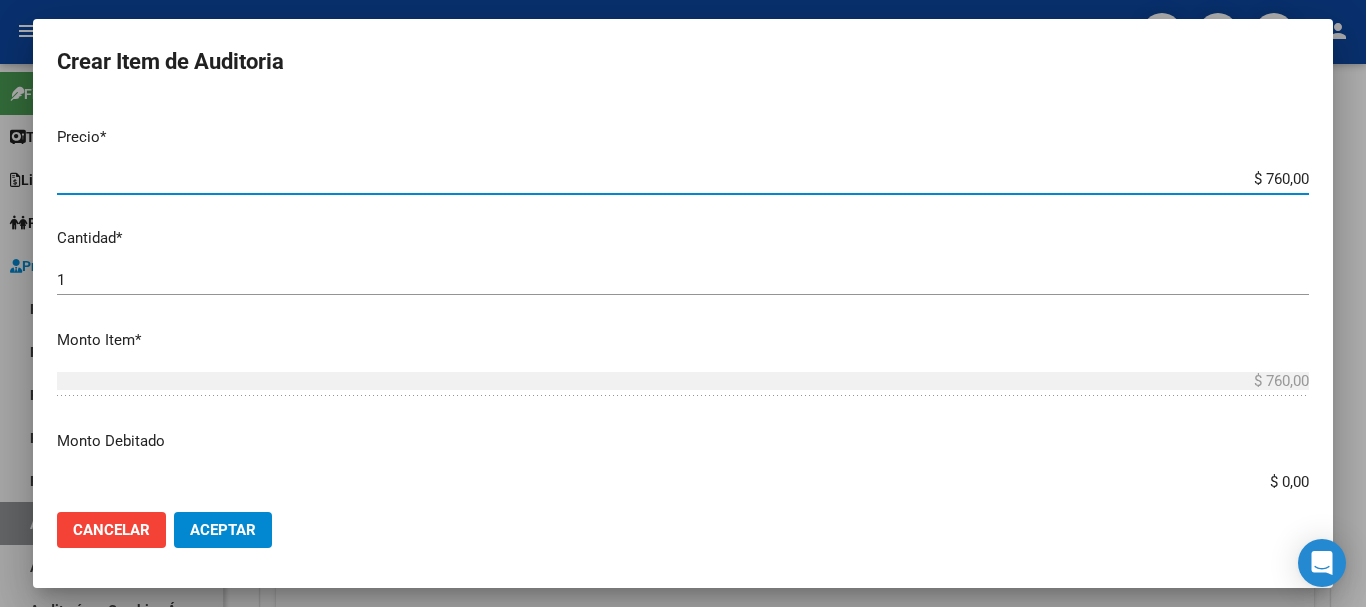 type on "$ 76,00" 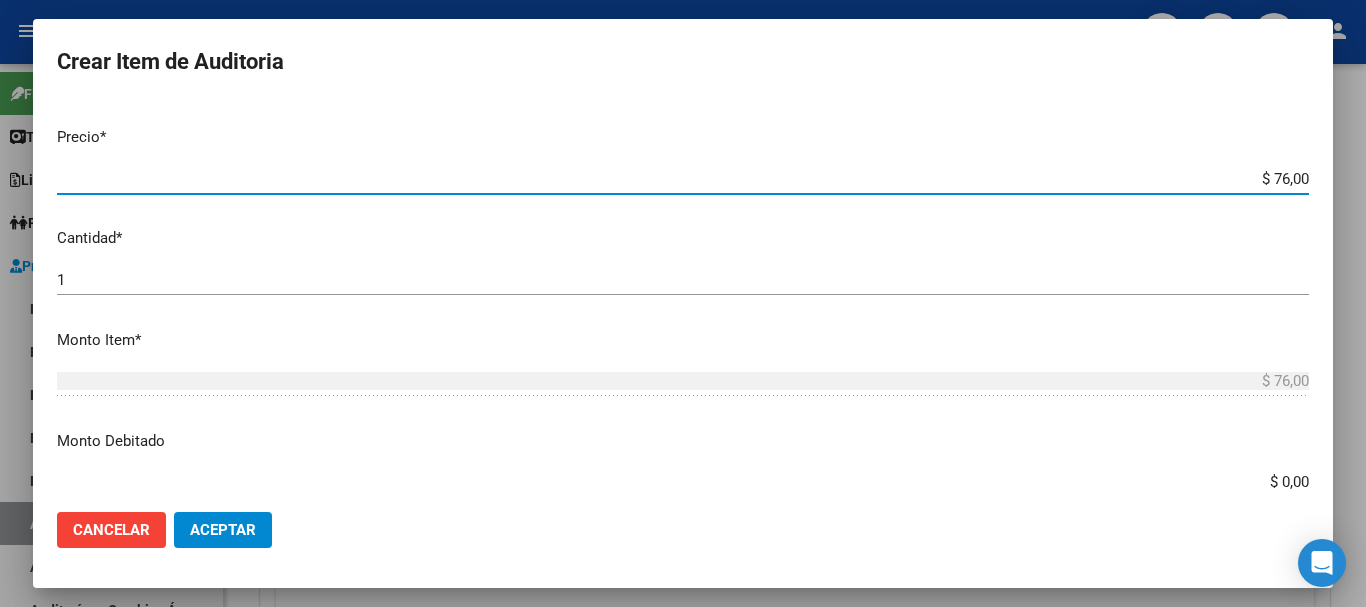 type on "$ 7,00" 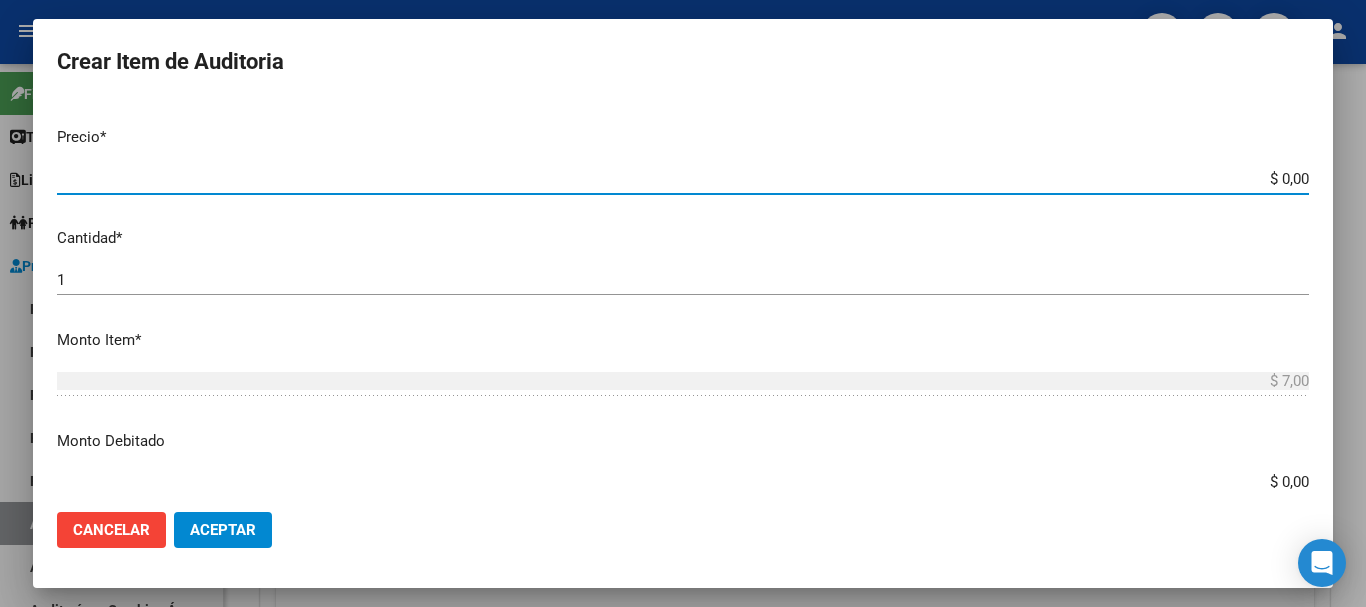 type on "$ 1,00" 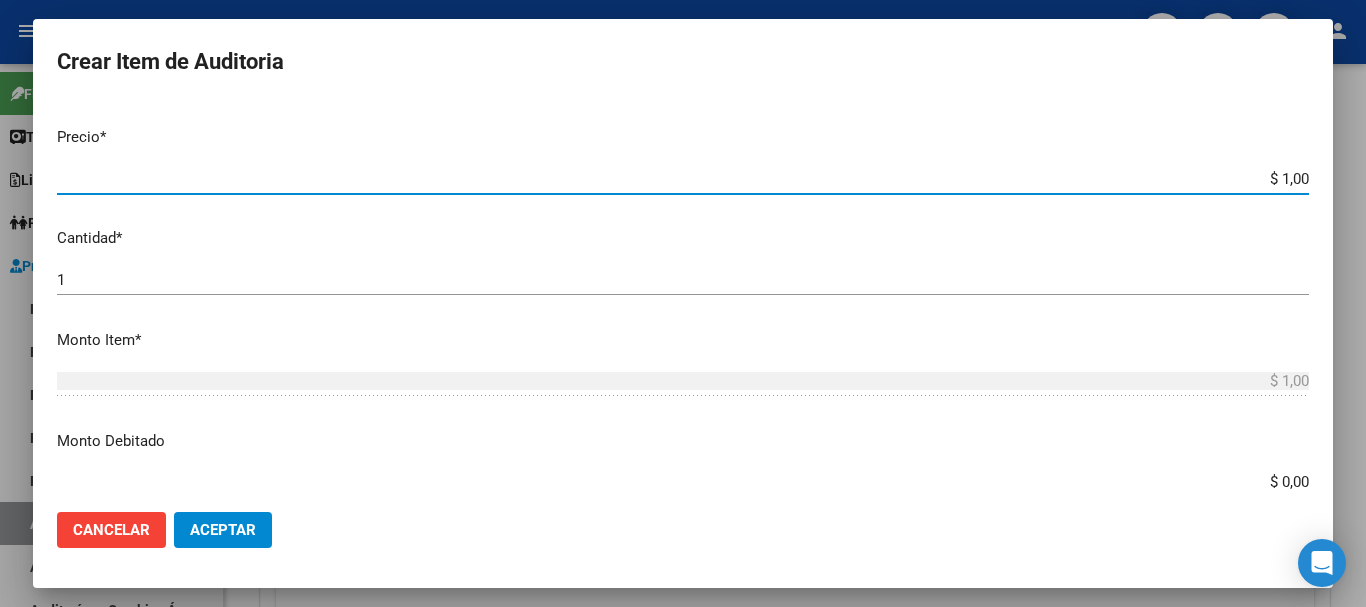 type on "$ 15,00" 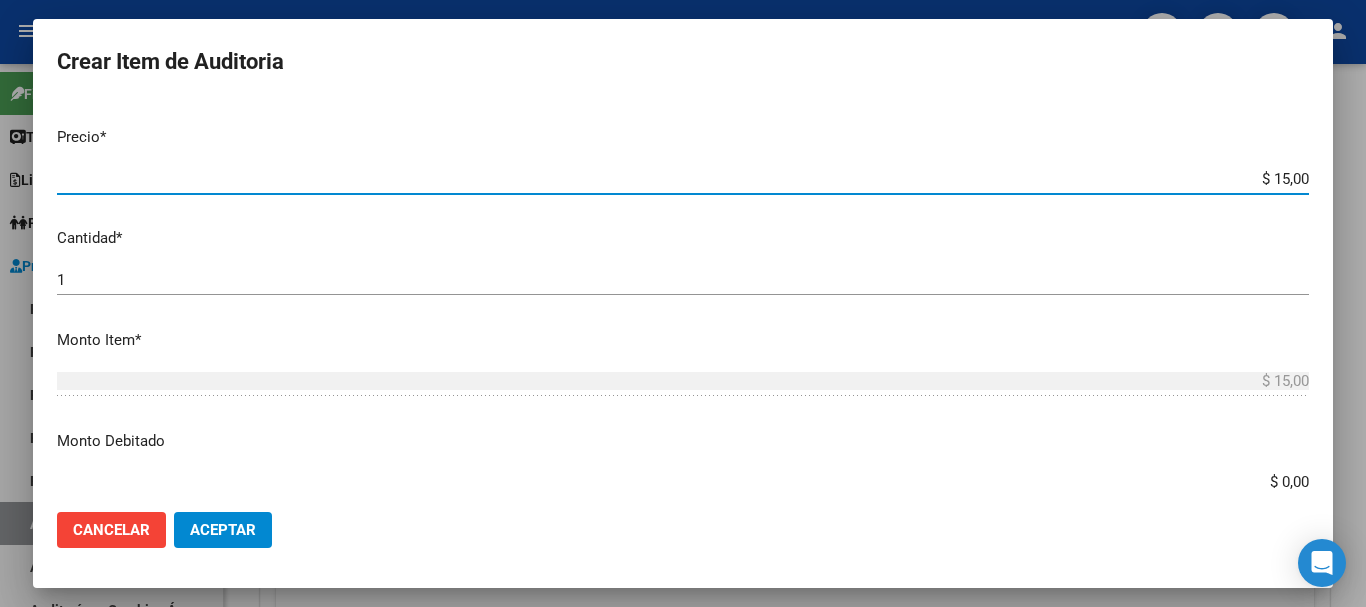 type on "$ 152,00" 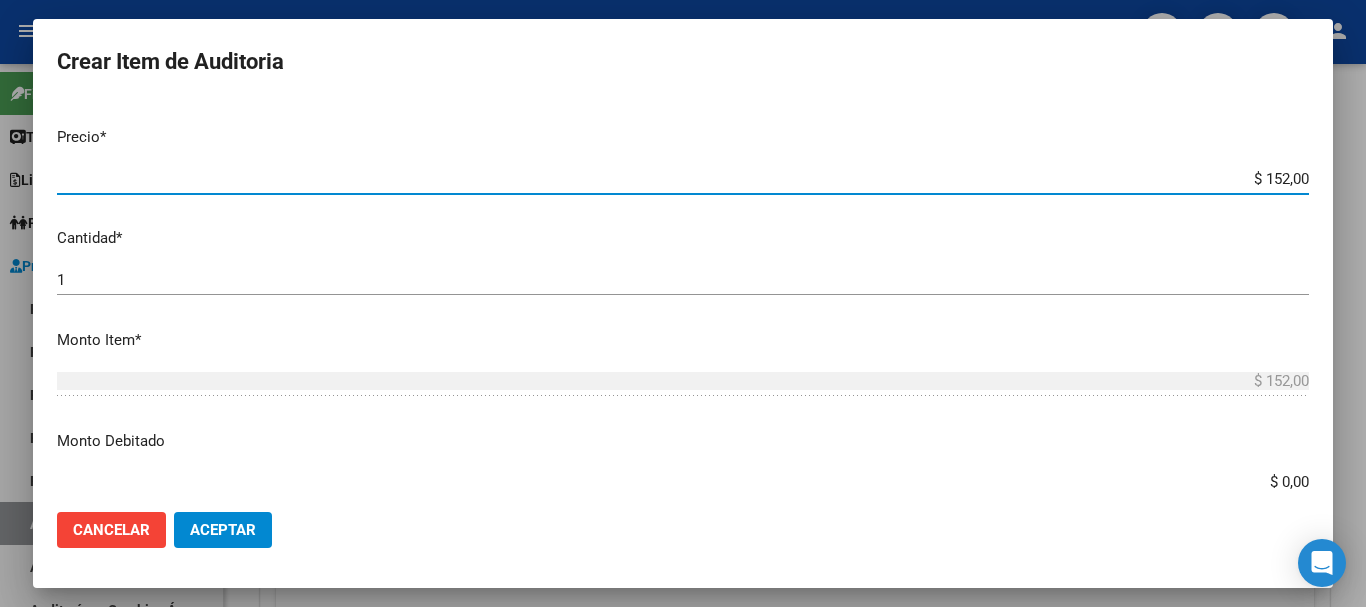 type on "$ 1.520,00" 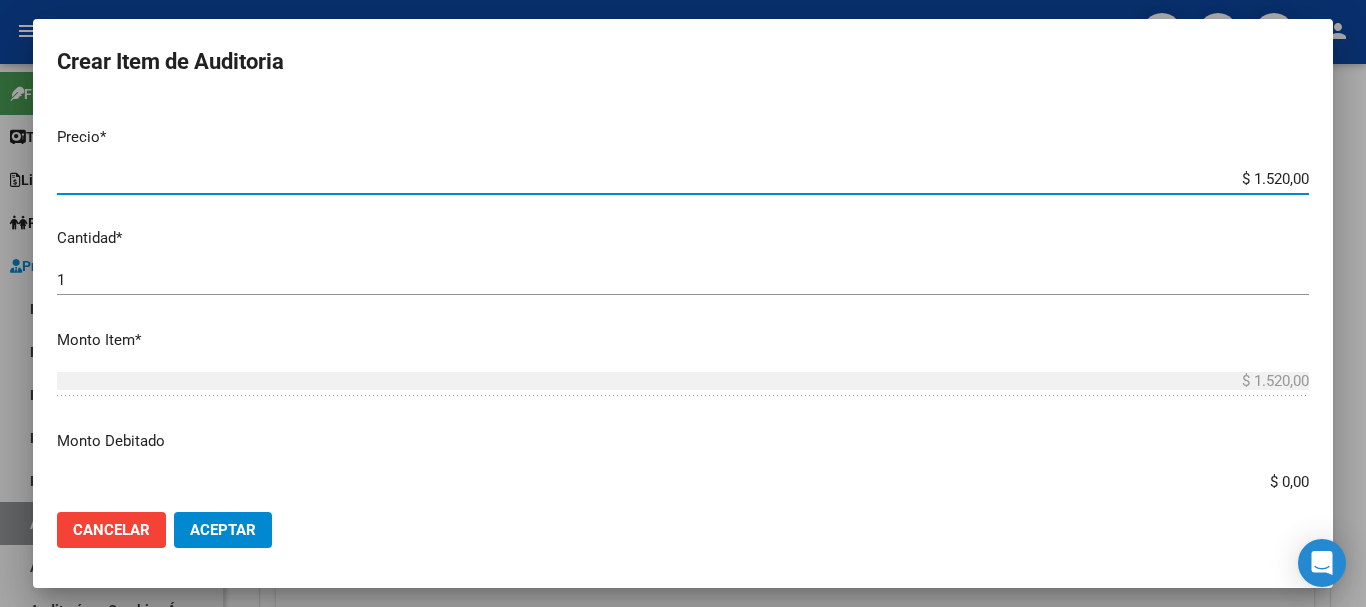 type on "$ 15.200,00" 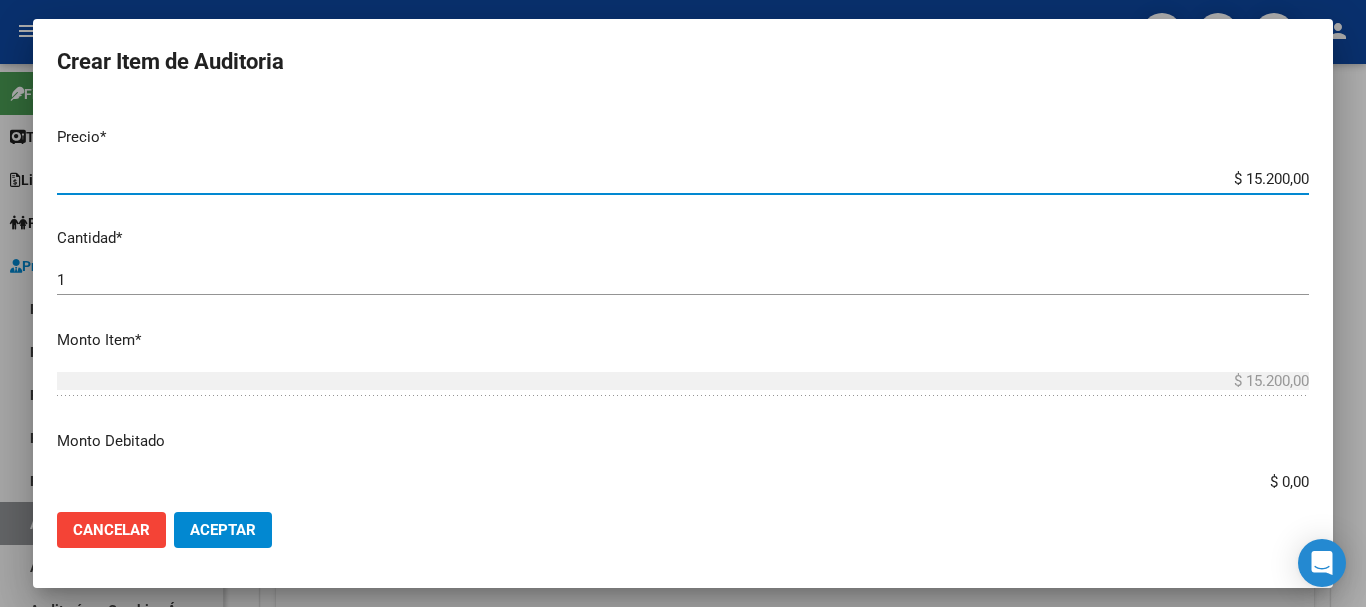 type on "$ 1.520,00" 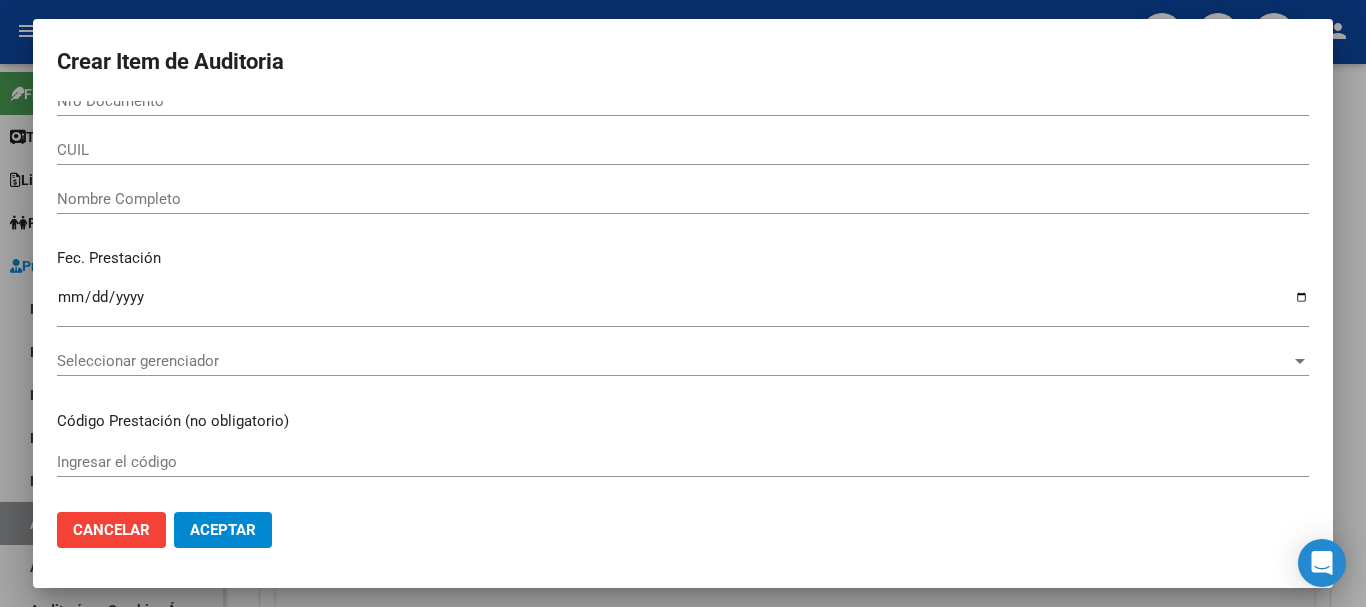 scroll, scrollTop: 0, scrollLeft: 0, axis: both 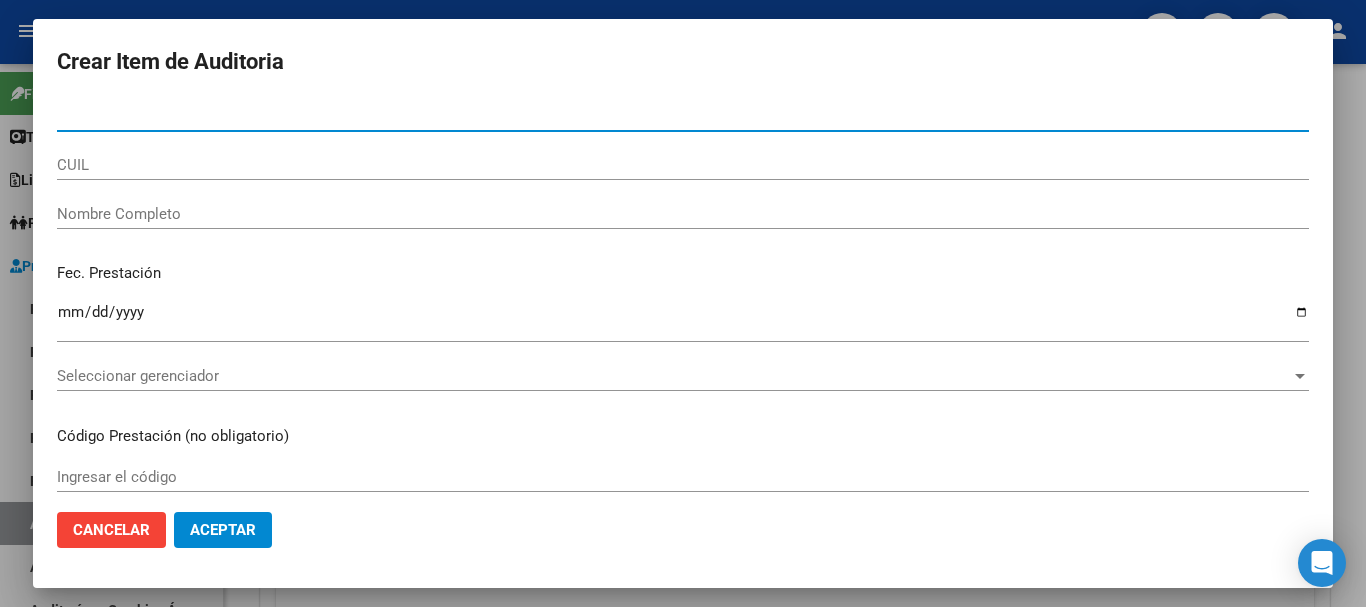 click on "Nro Documento" at bounding box center (683, 116) 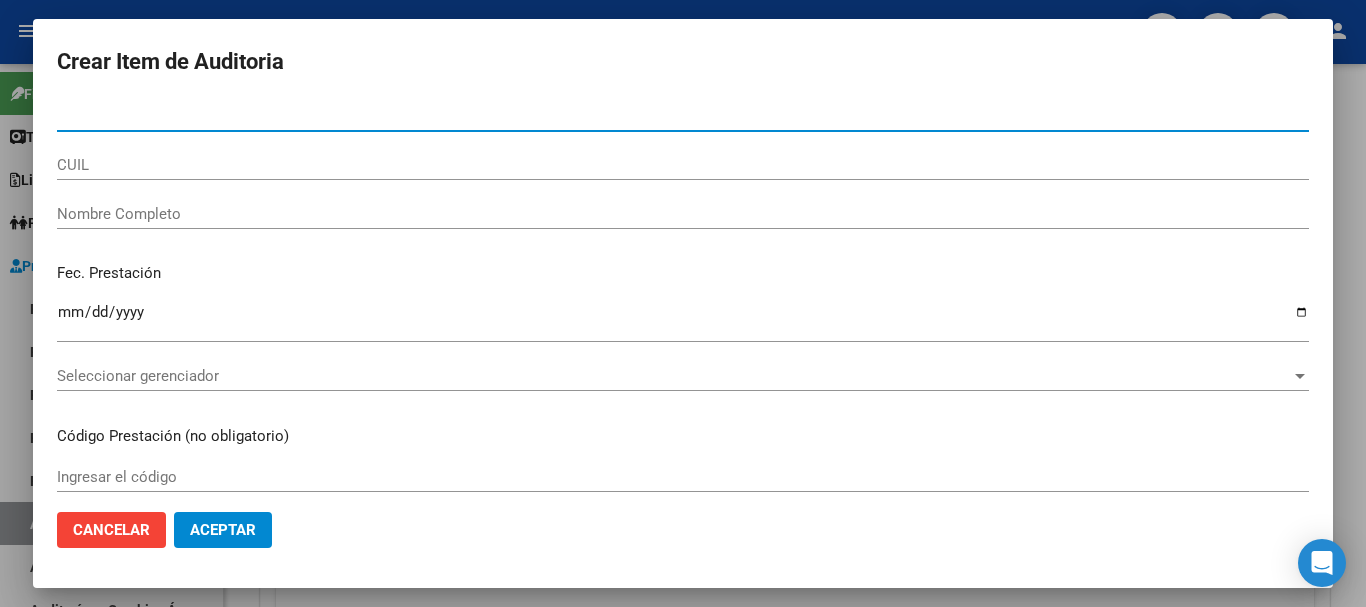 click on "[CUIL]" at bounding box center (683, 116) 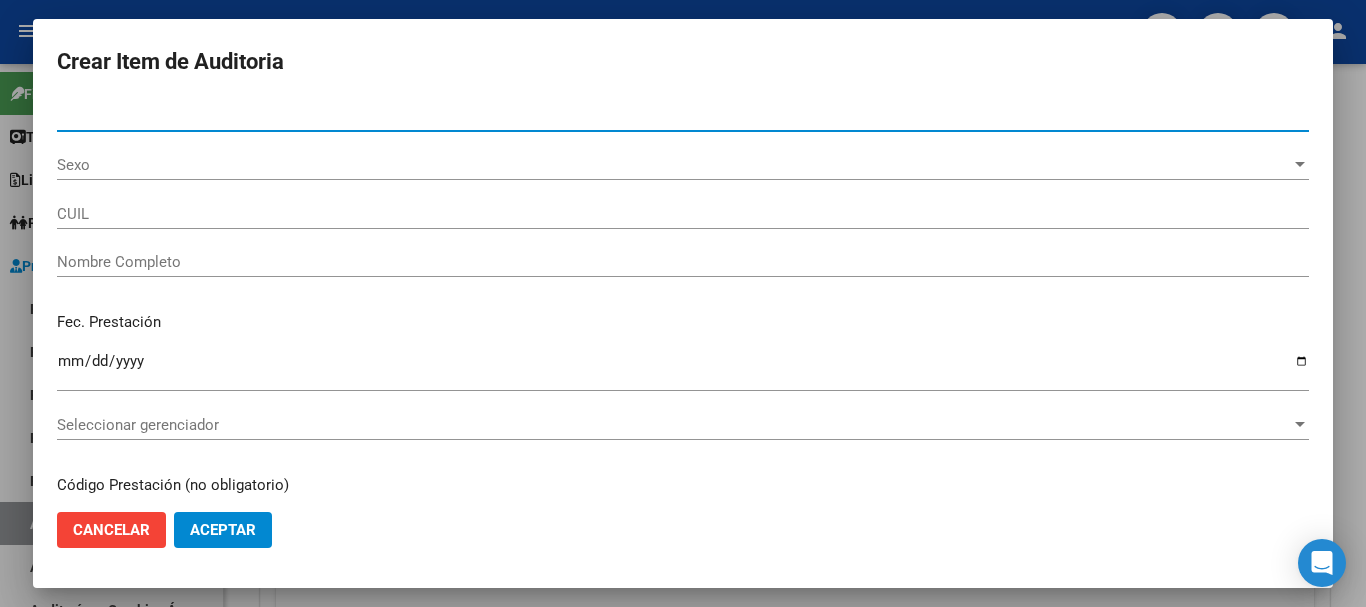 type on "[CUIL]" 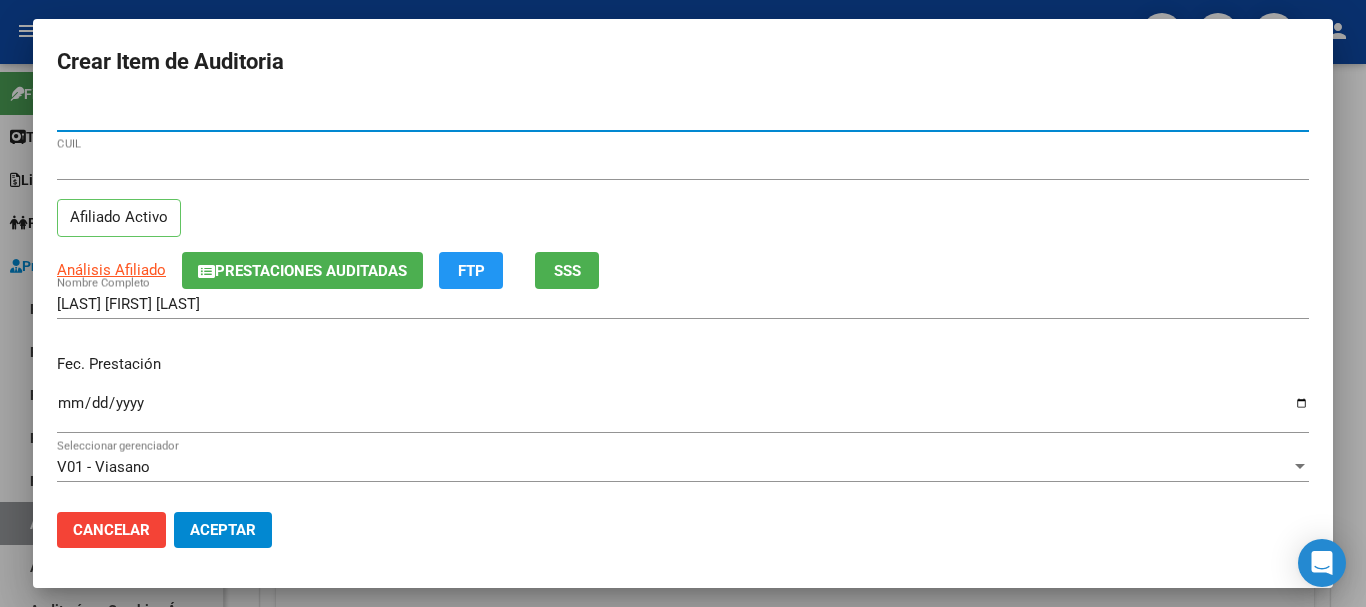 type on "[NUMBER]" 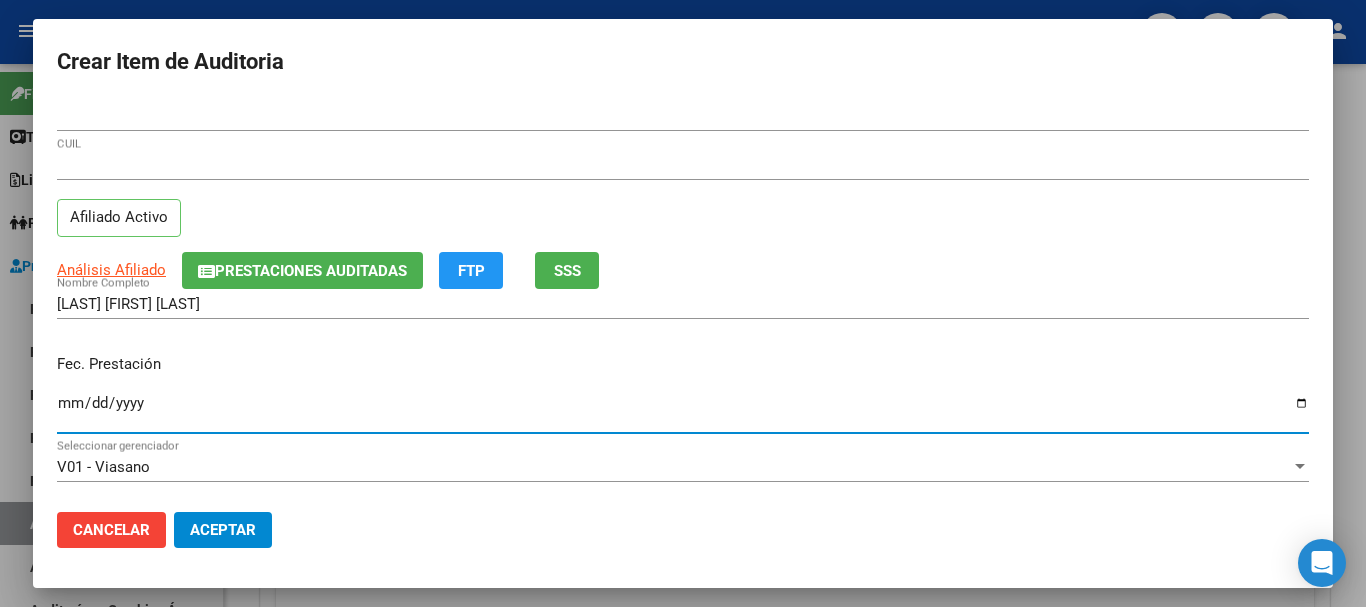 click on "Ingresar la fecha" at bounding box center (683, 411) 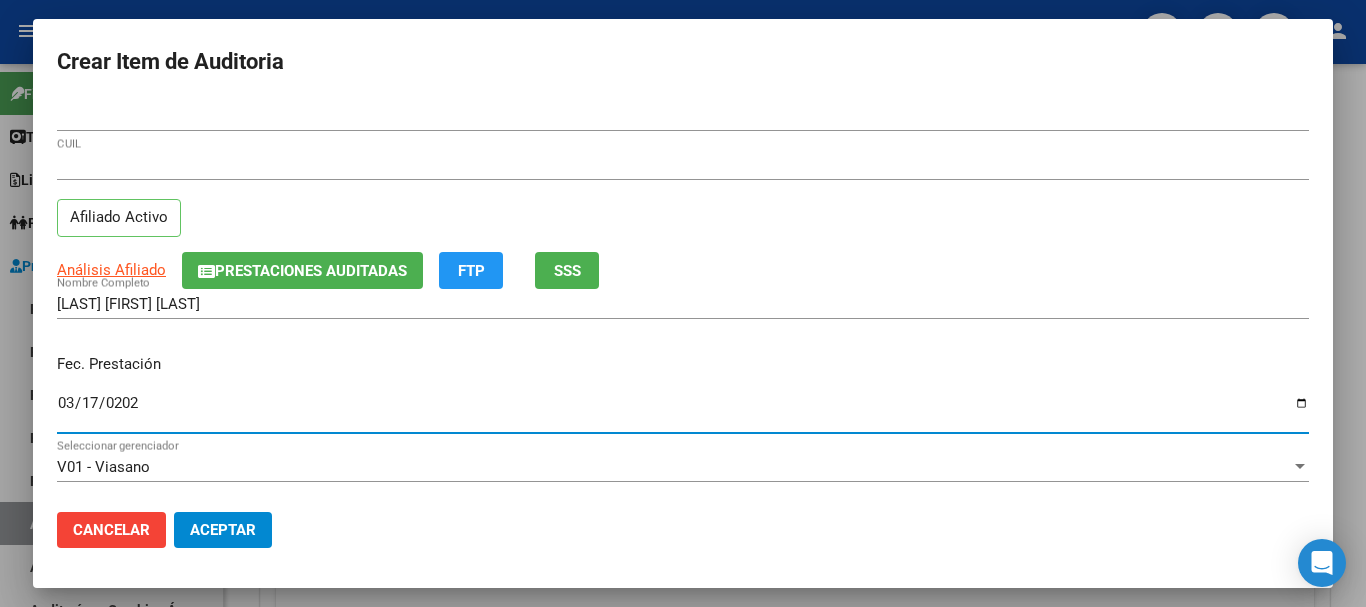 type on "2025-03-17" 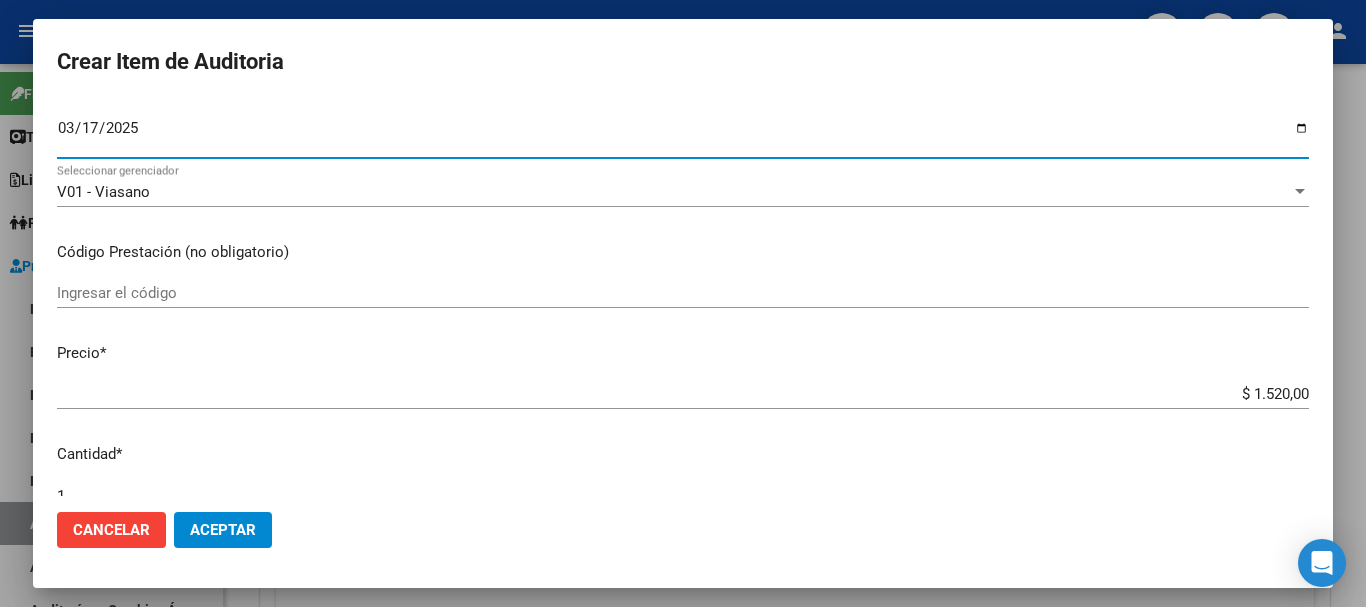 scroll, scrollTop: 300, scrollLeft: 0, axis: vertical 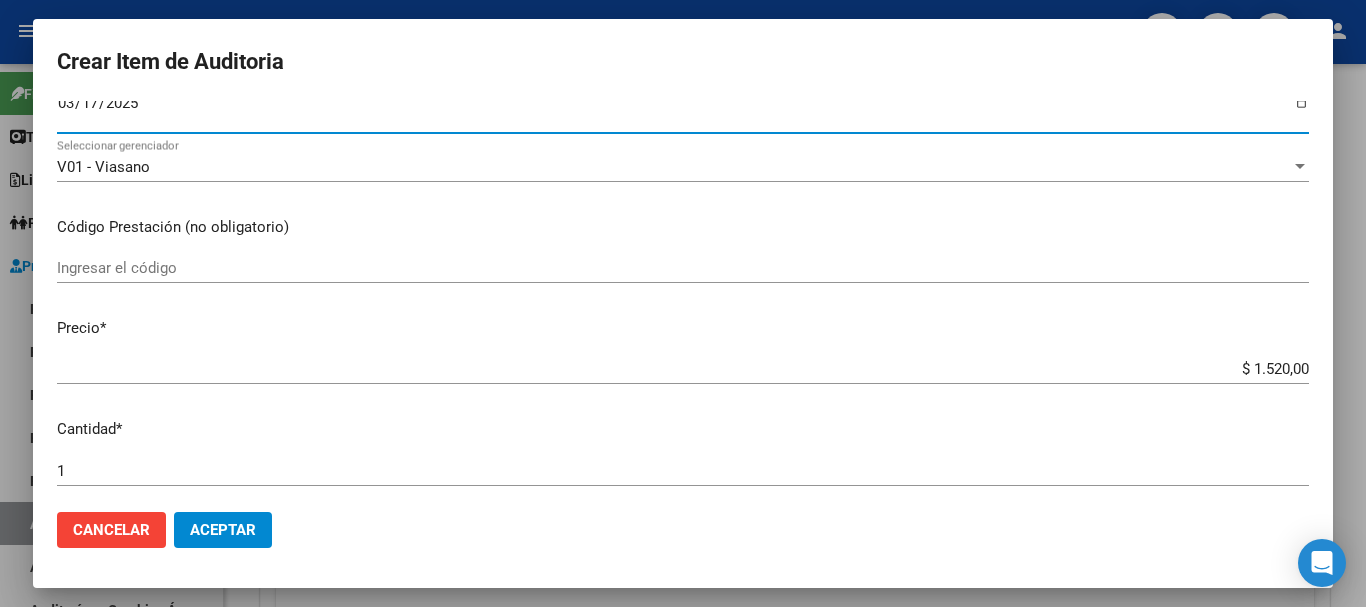 drag, startPoint x: 193, startPoint y: 554, endPoint x: 204, endPoint y: 543, distance: 15.556349 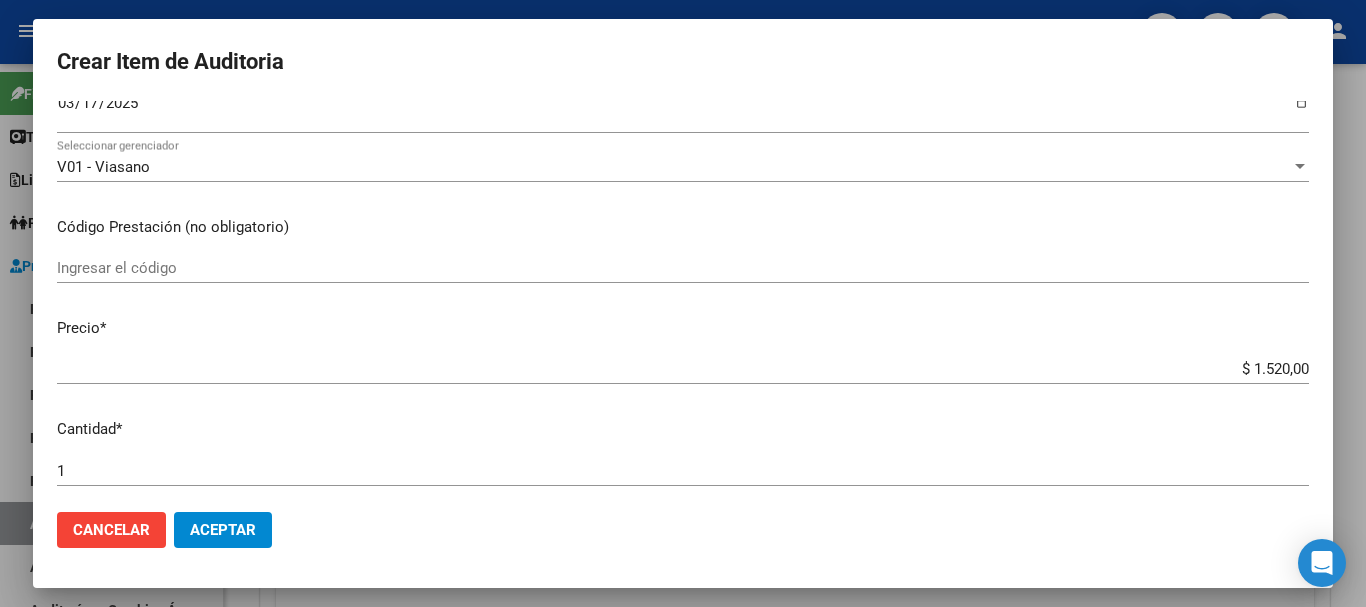 click on "Aceptar" 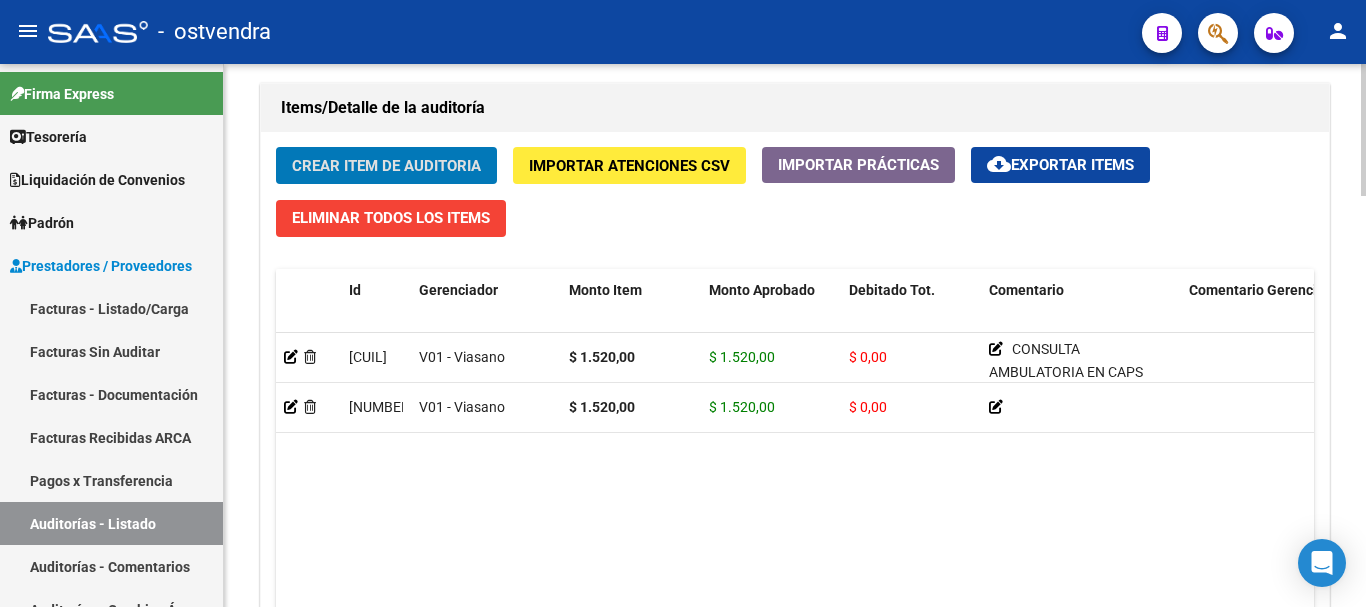 scroll, scrollTop: 1387, scrollLeft: 0, axis: vertical 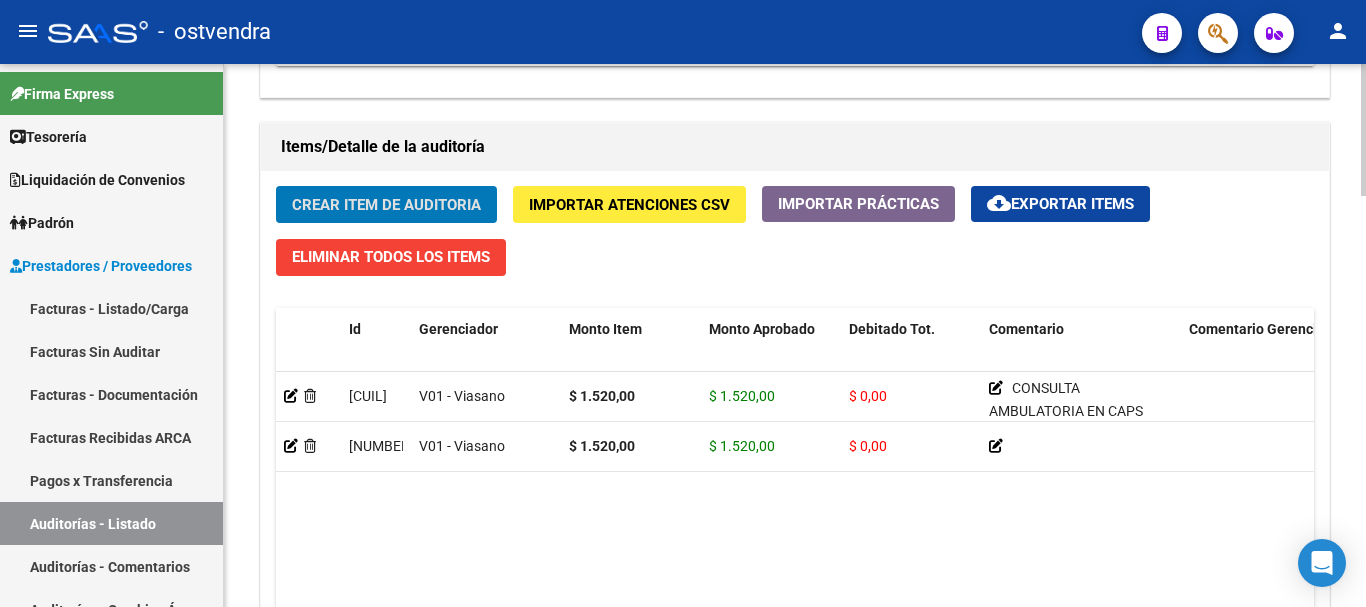 click on "Crear Item de Auditoria" 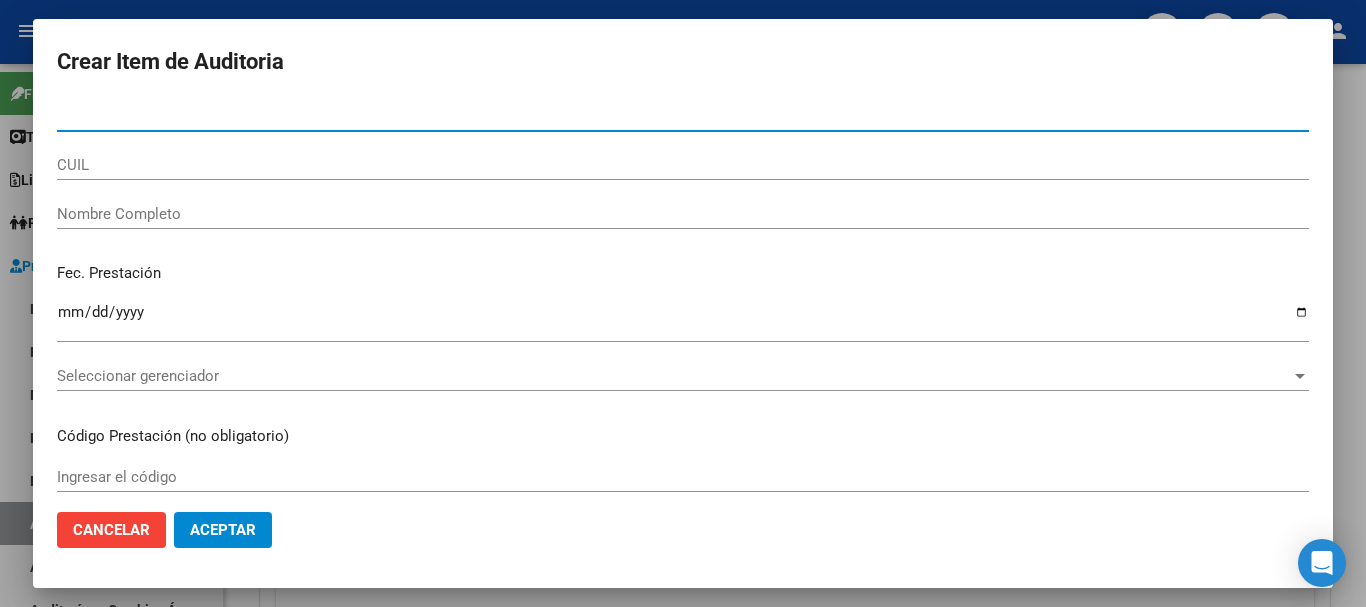 paste on "[CUIL]" 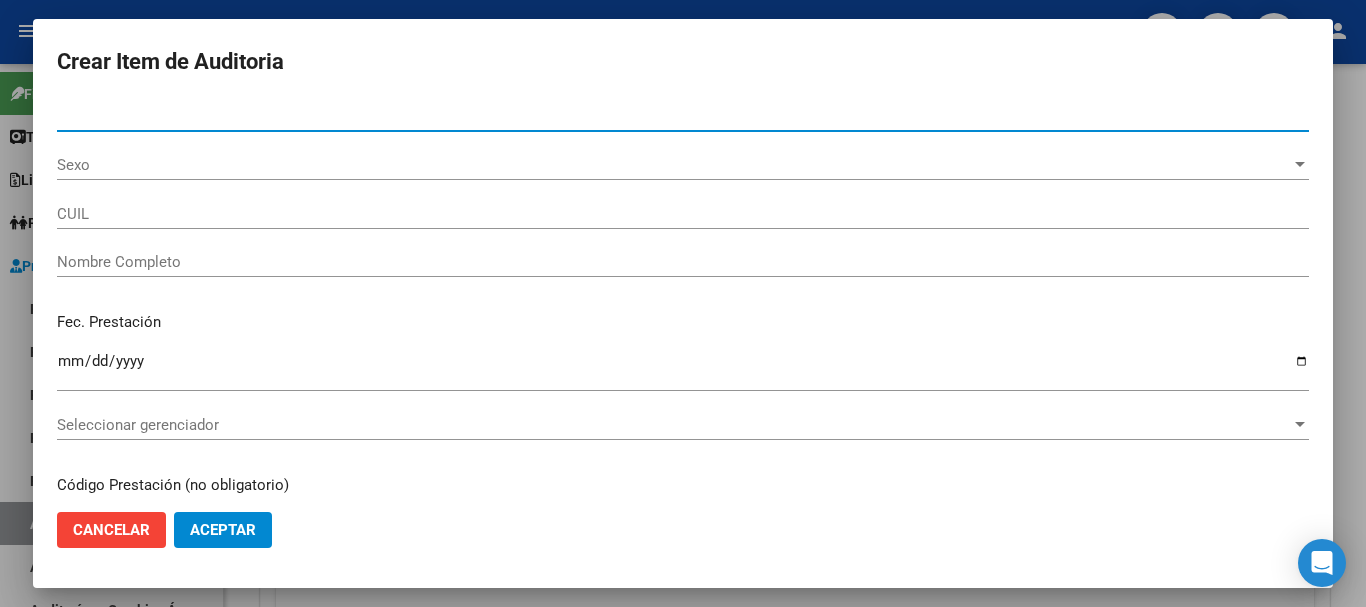 type on "[CUIL]" 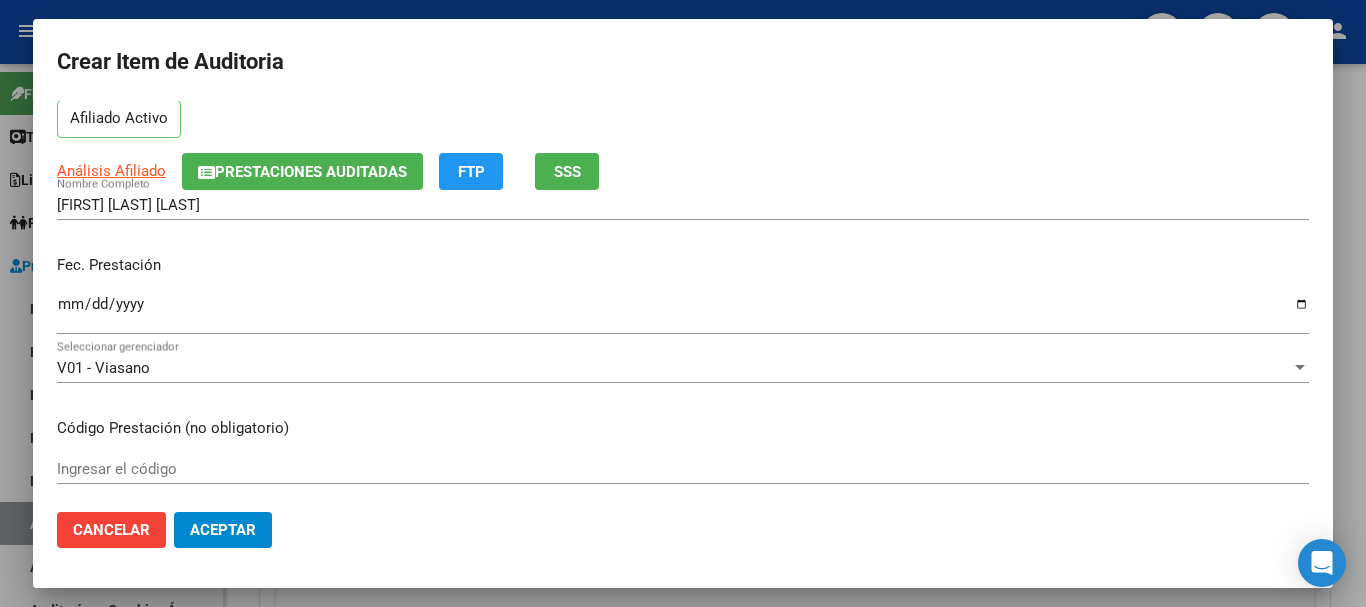 scroll, scrollTop: 200, scrollLeft: 0, axis: vertical 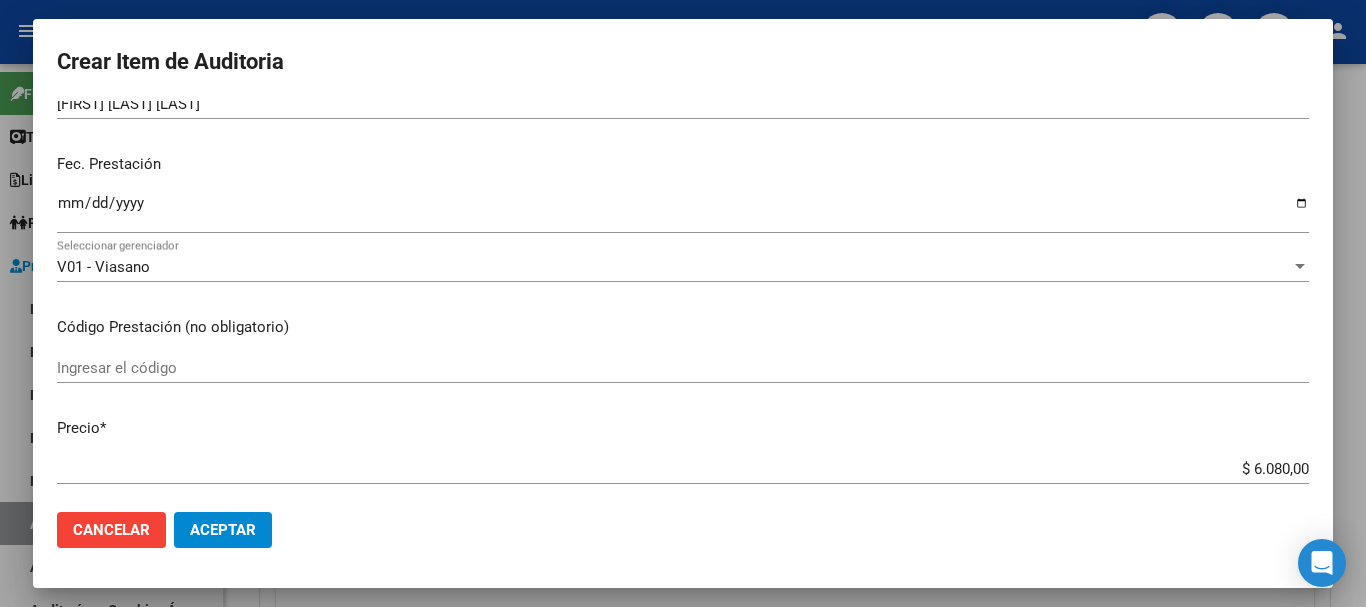 type on "[CUIL]" 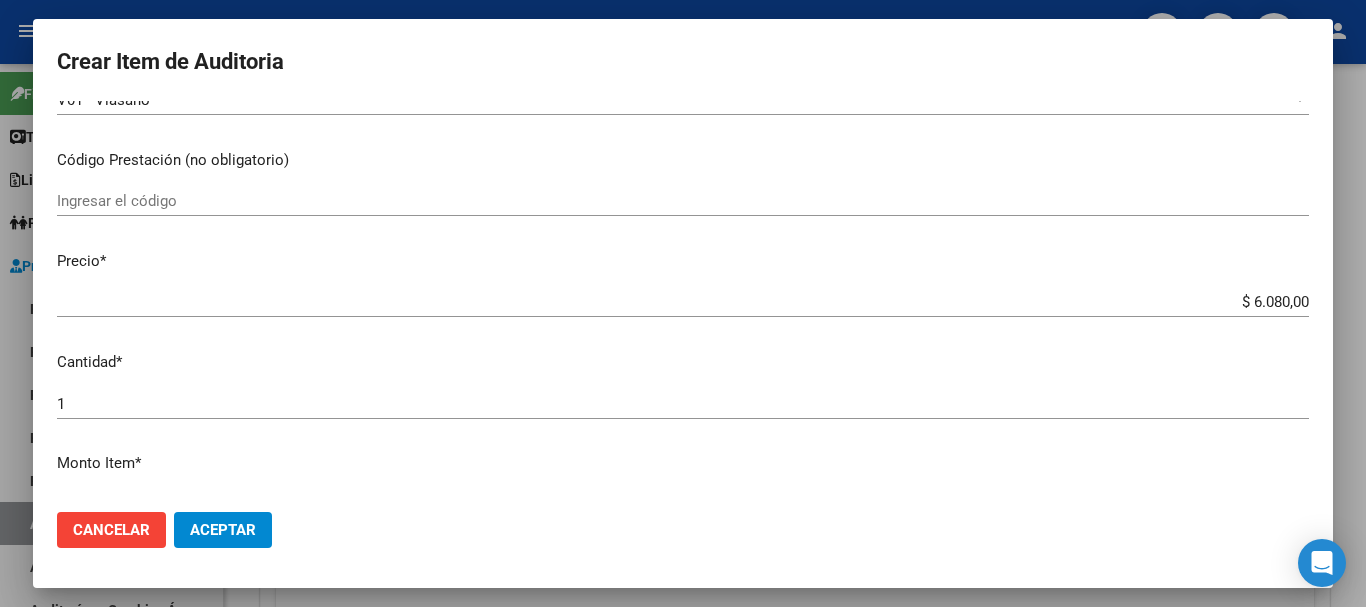 scroll, scrollTop: 400, scrollLeft: 0, axis: vertical 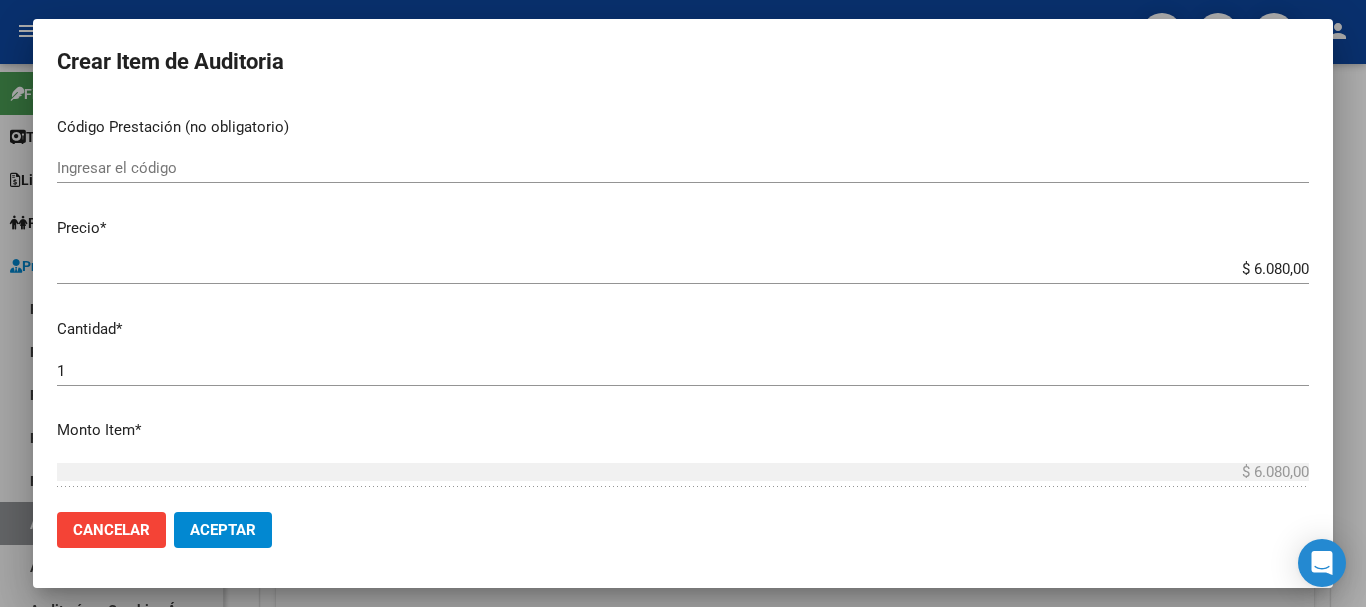 click on "$ 6.080,00" at bounding box center [683, 269] 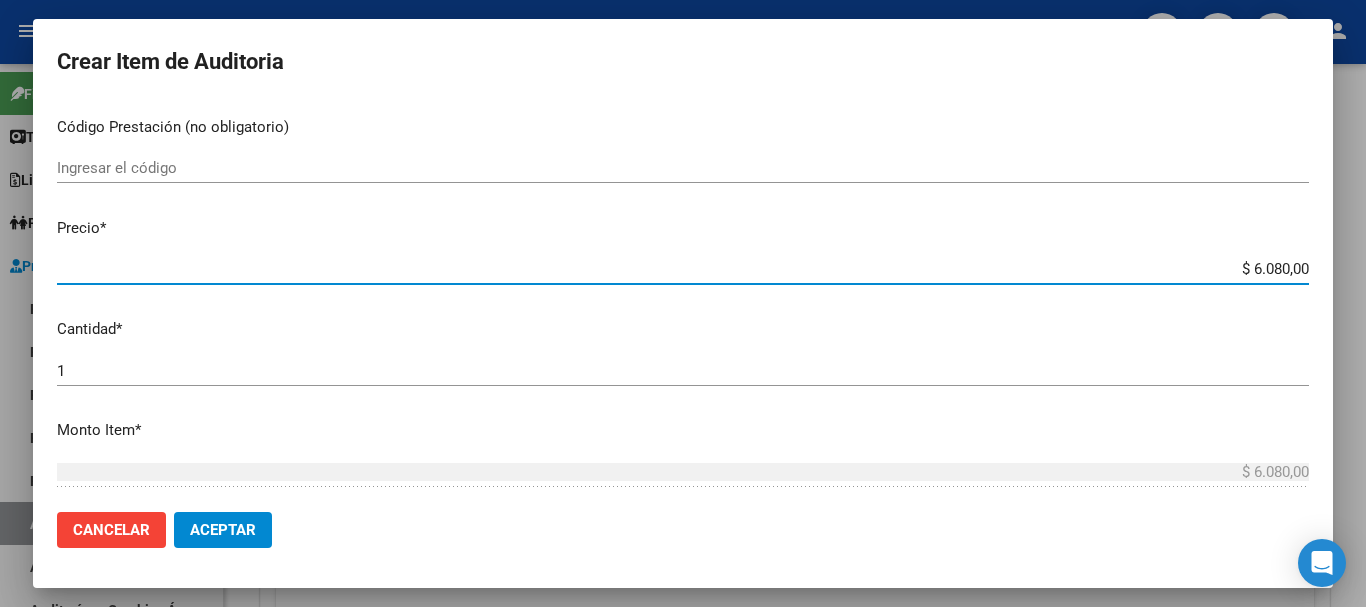 type on "$ 608,00" 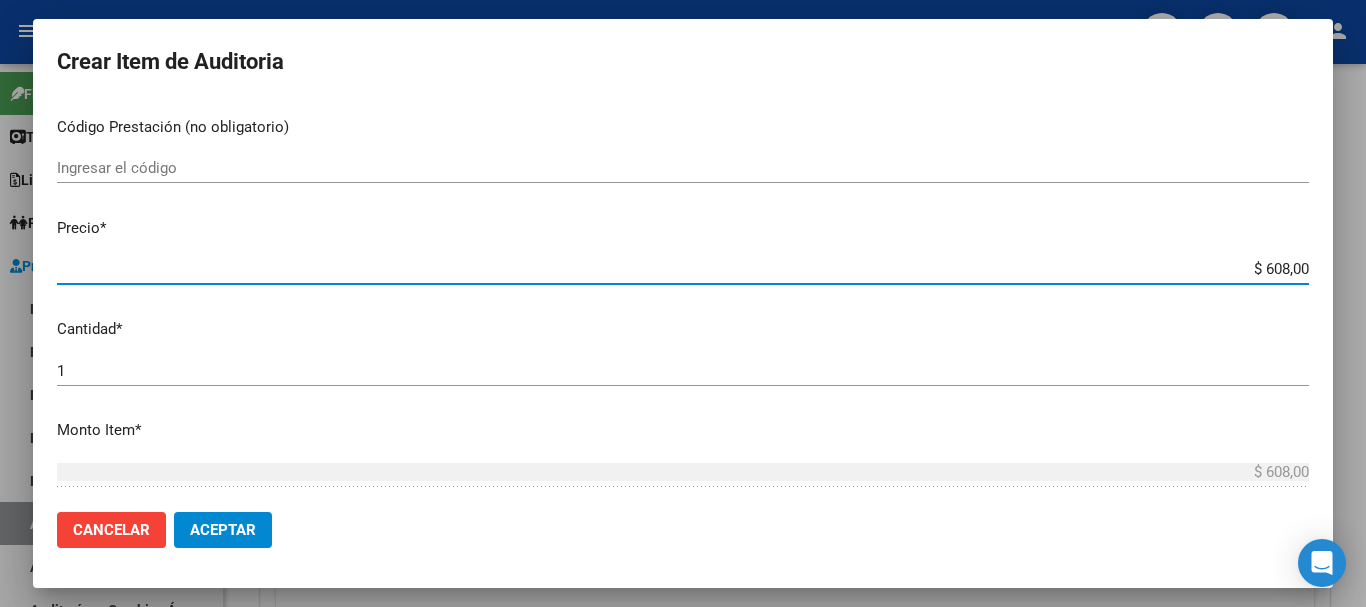 type on "$ 60,00" 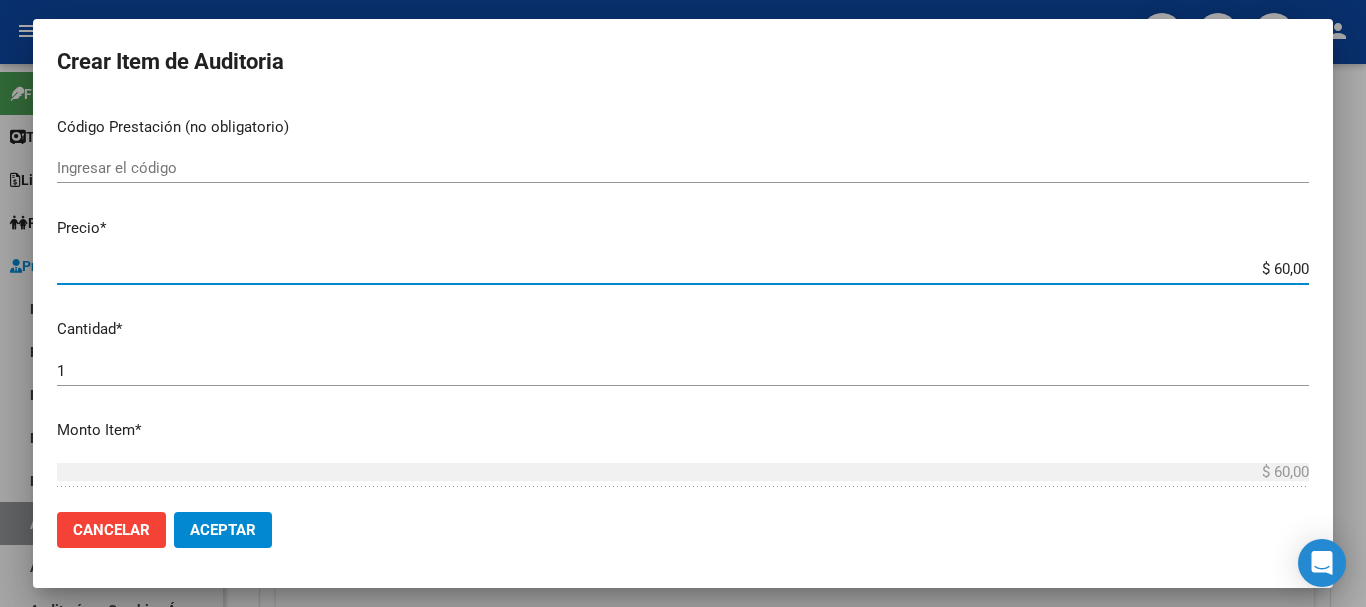 type on "$ 6,00" 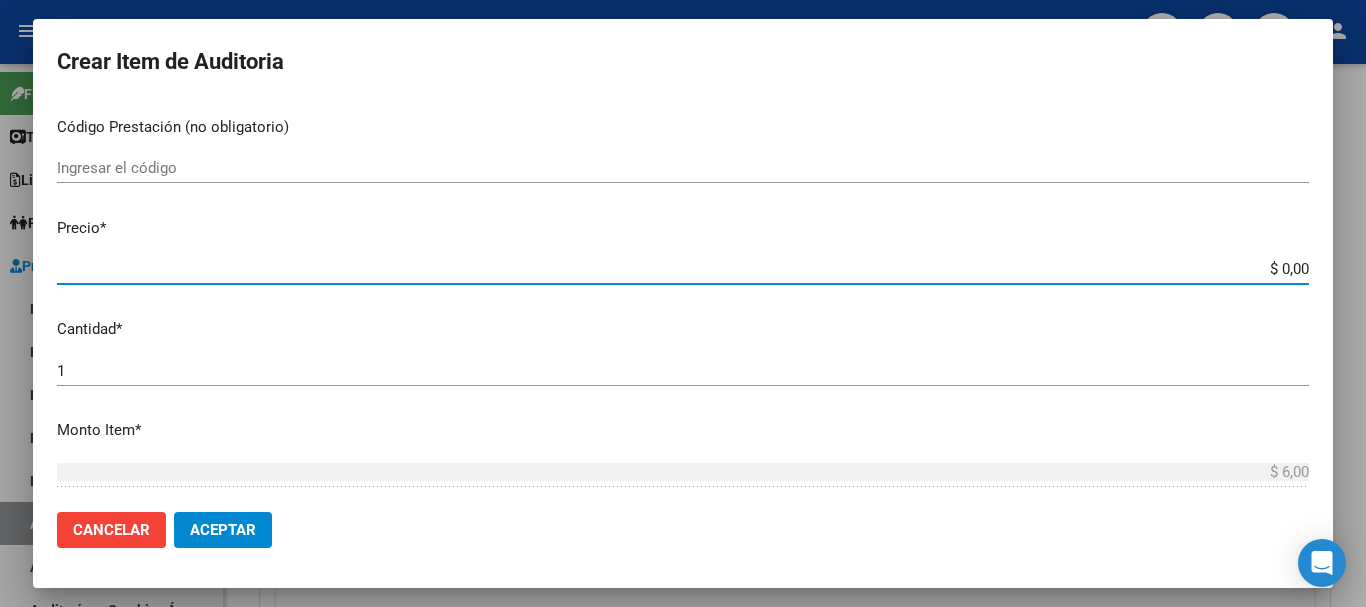 type on "$ 1,00" 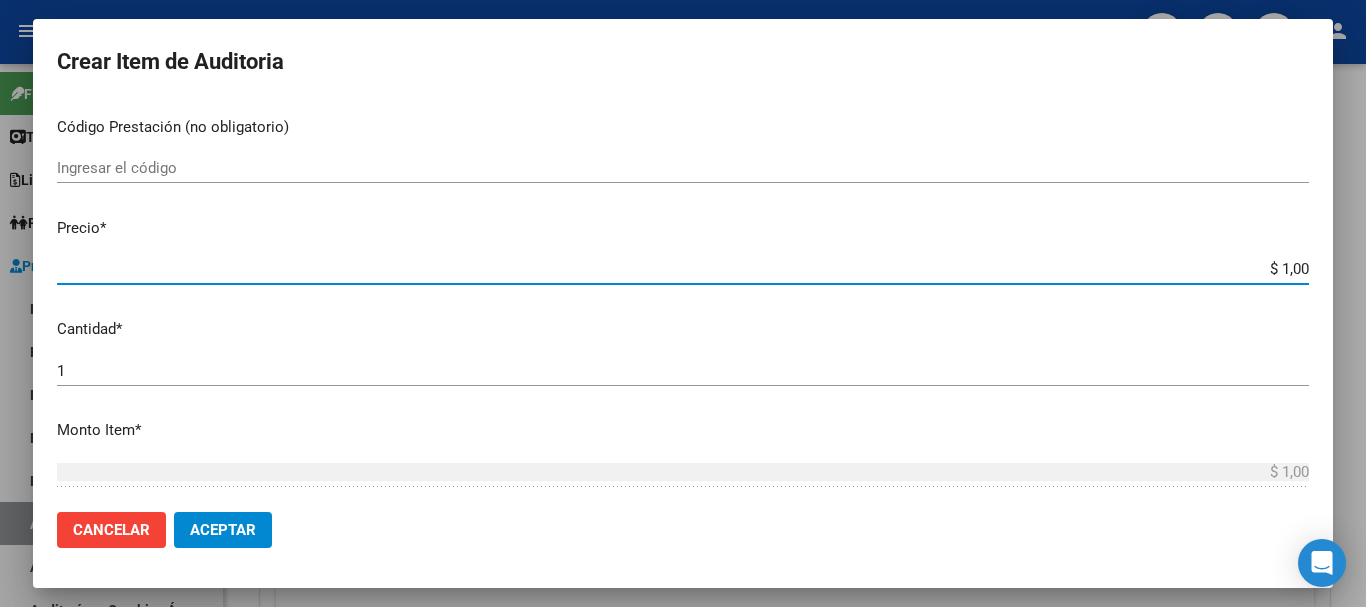 type on "$ 15,00" 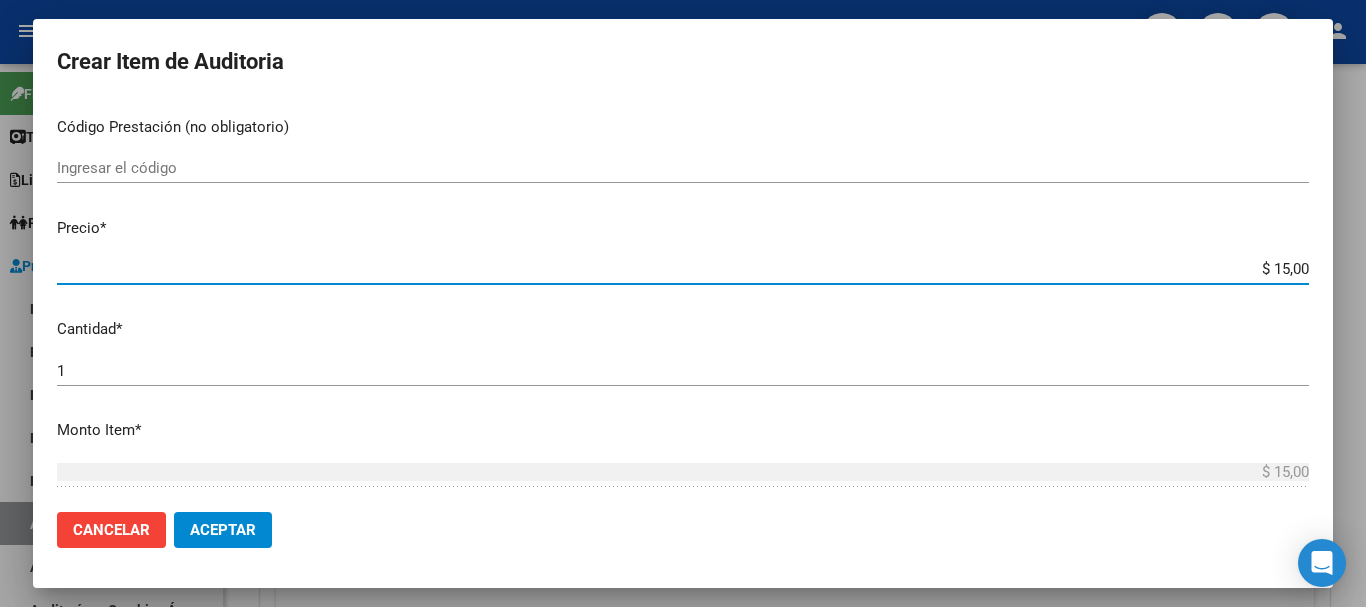 type on "$ 152,00" 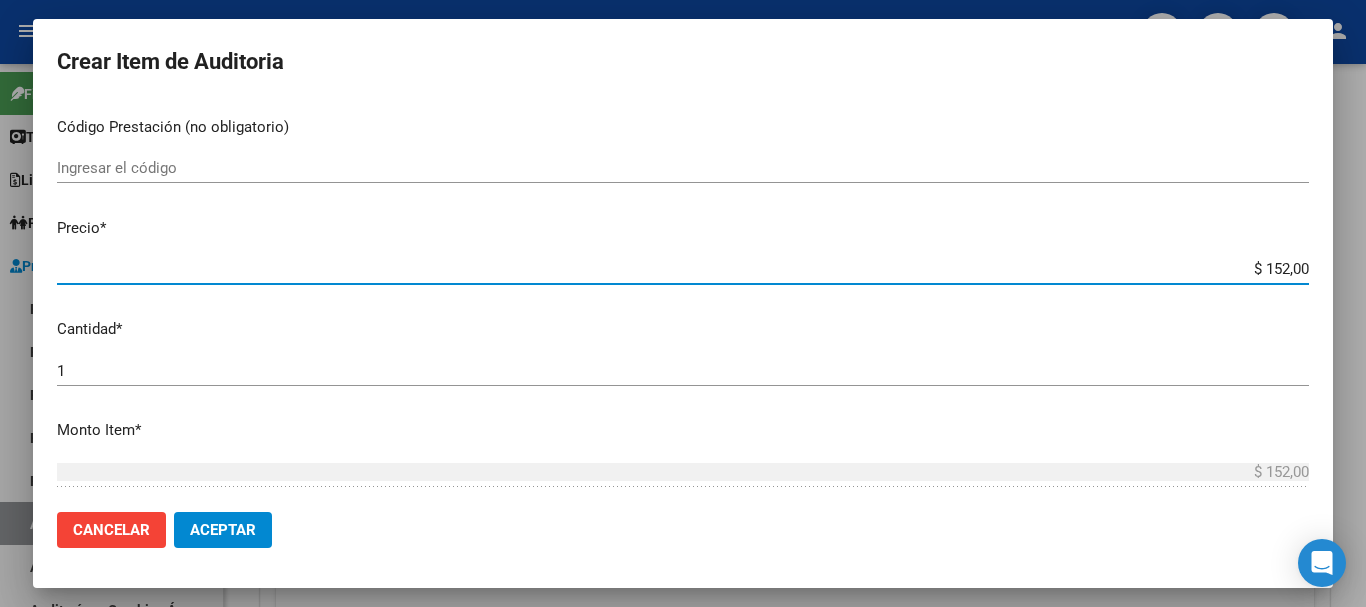 type on "$ 1.520,00" 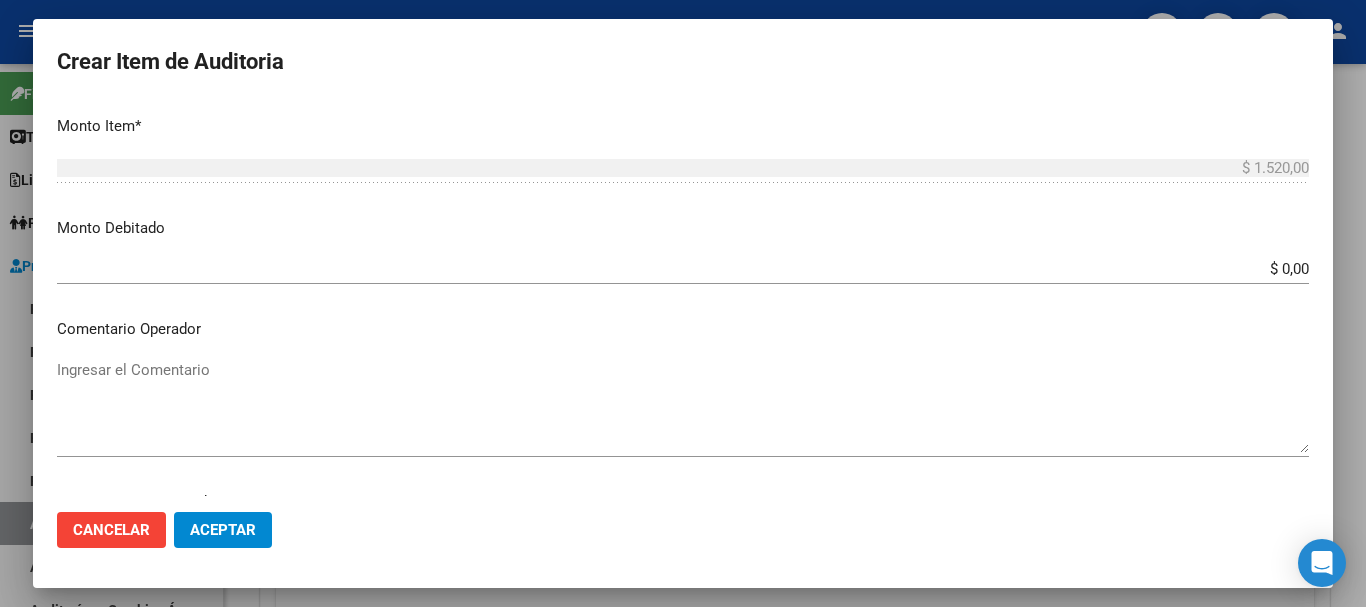 scroll, scrollTop: 500, scrollLeft: 0, axis: vertical 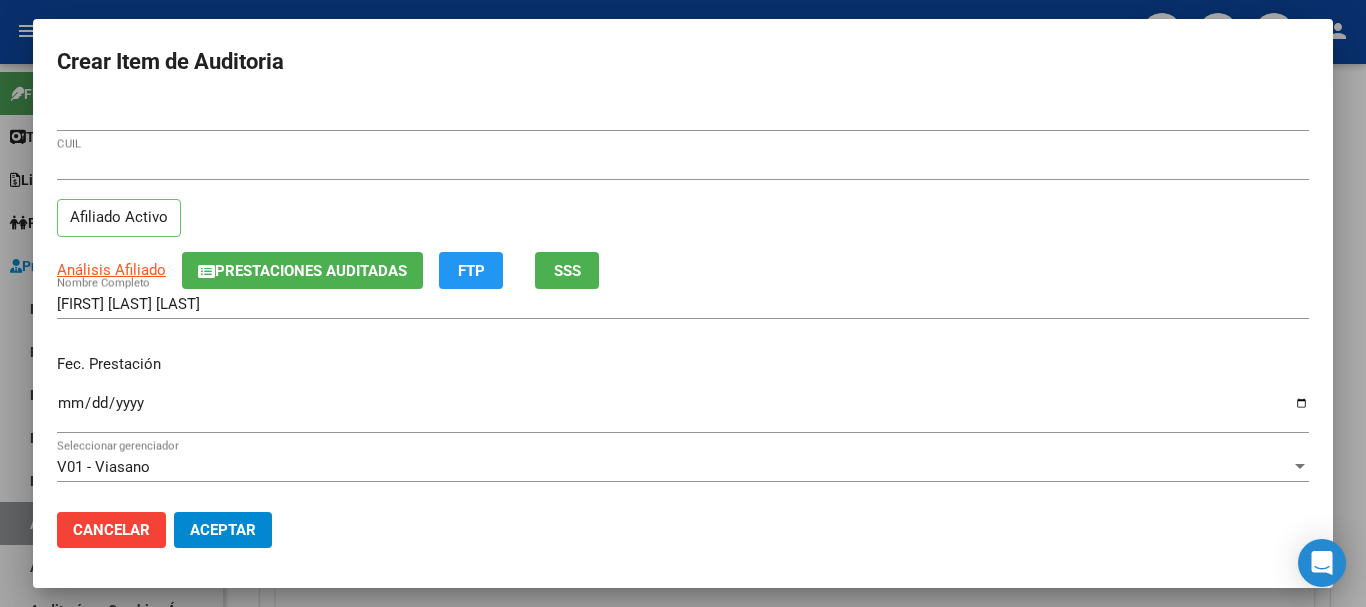 click on "Ingresar la fecha" at bounding box center (683, 411) 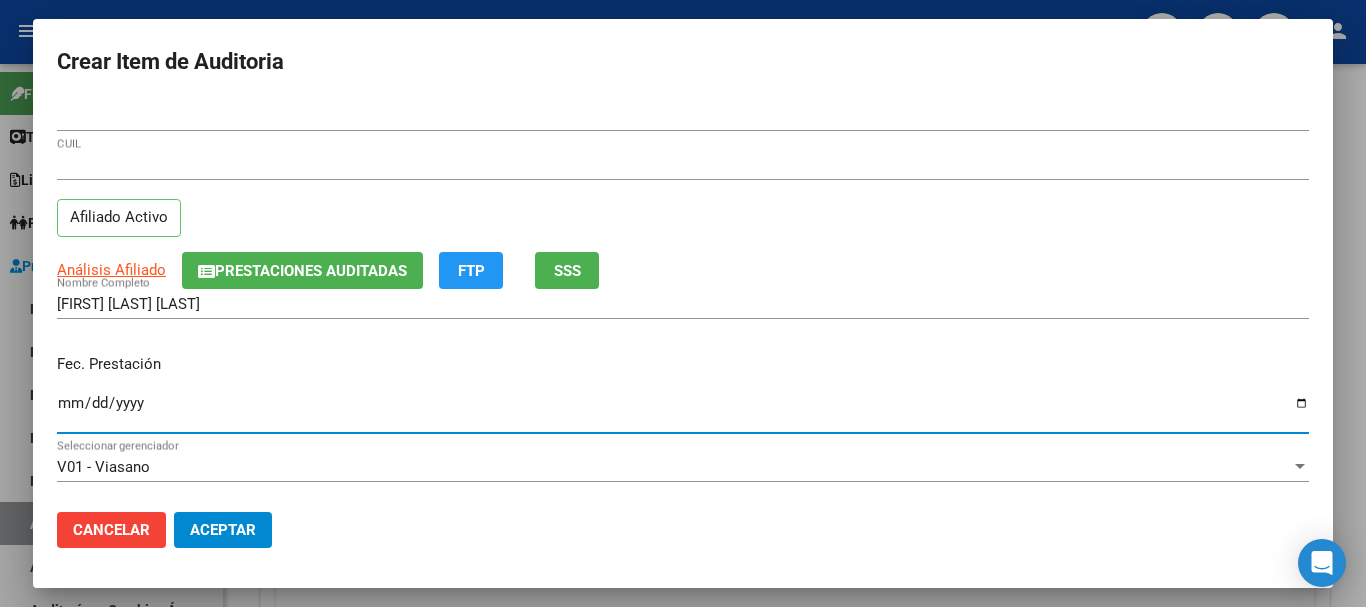 type on "2025-03-26" 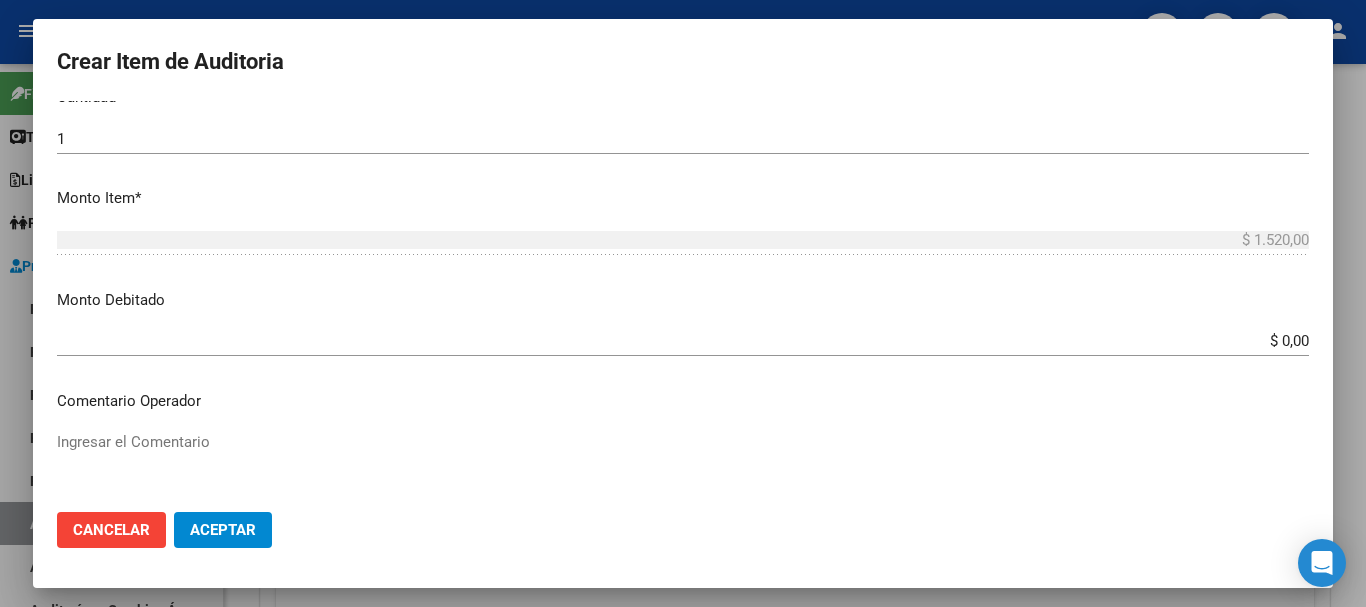 scroll, scrollTop: 700, scrollLeft: 0, axis: vertical 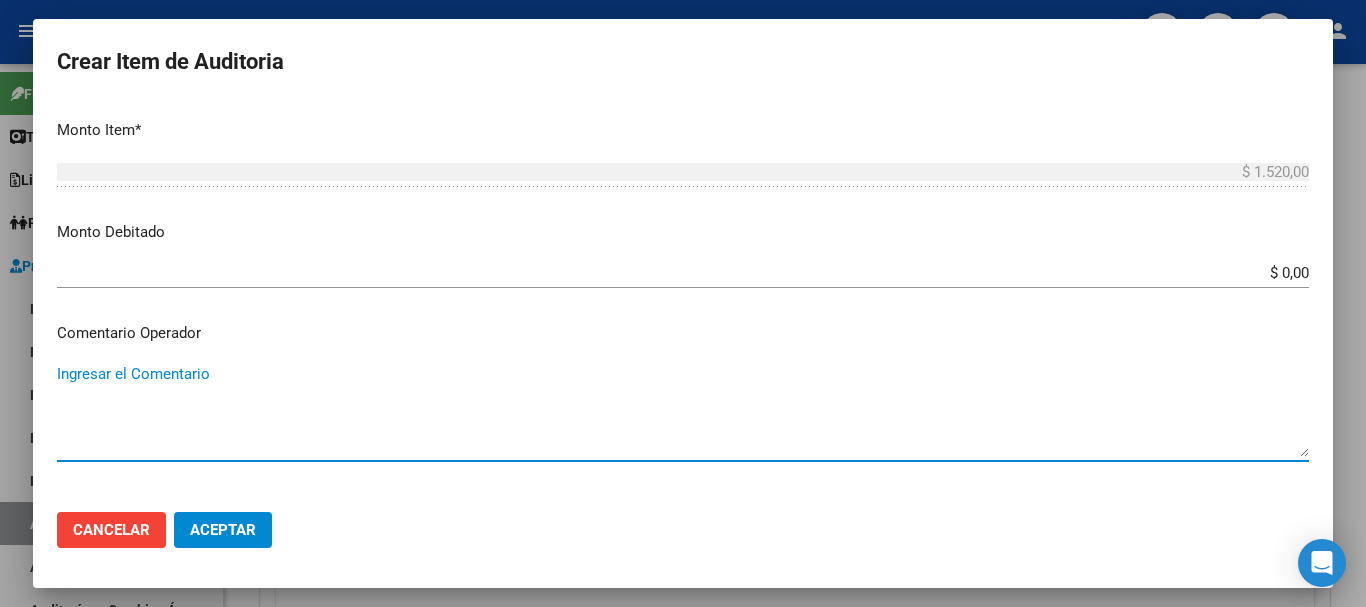 click on "Ingresar el Comentario" at bounding box center [683, 410] 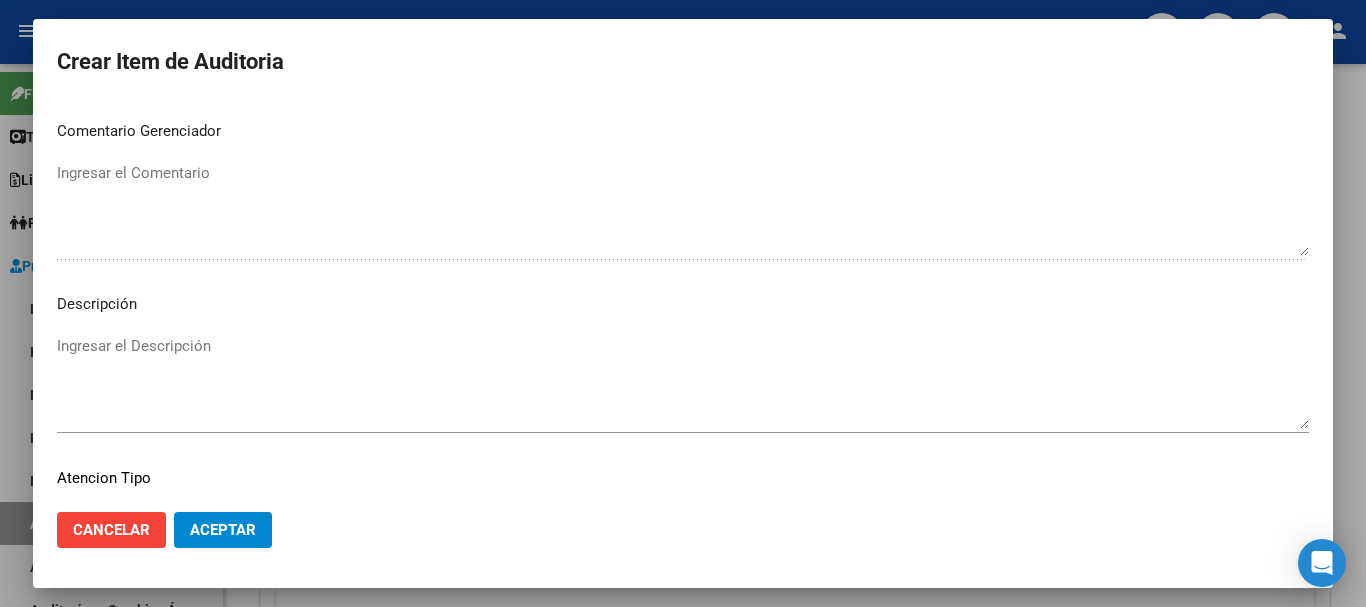scroll, scrollTop: 1100, scrollLeft: 0, axis: vertical 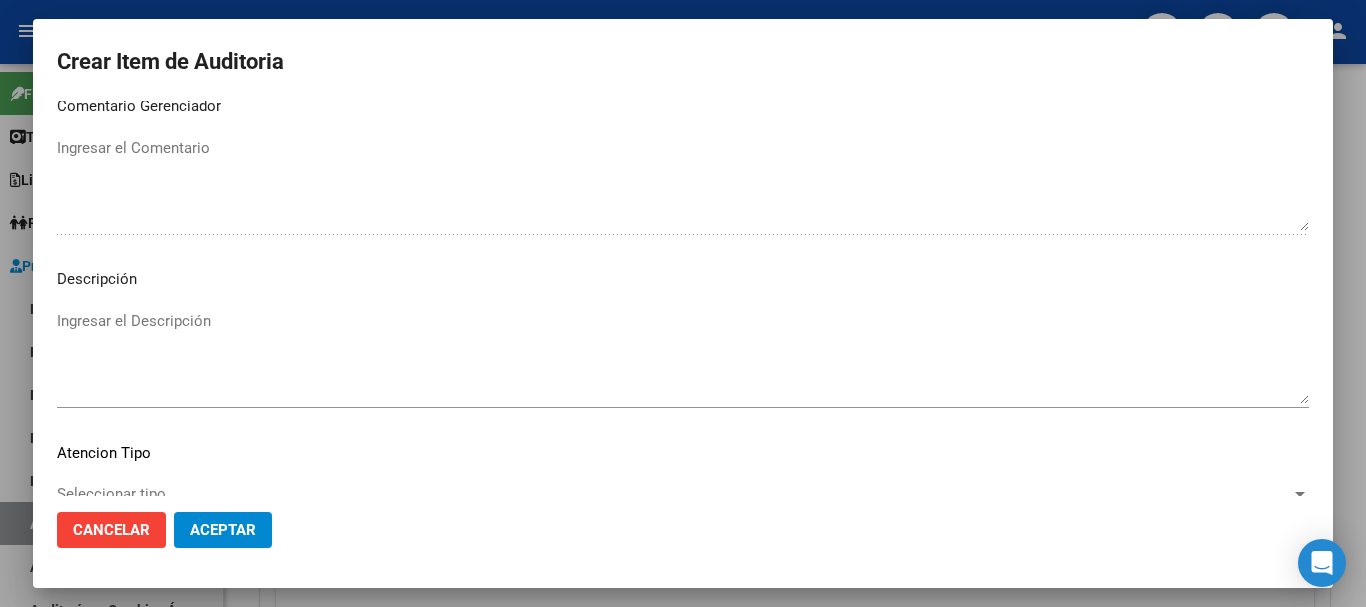 click on "[NUMBER] Nro Documento [NUMBER] CUIL Afiliado Activo Análisis Afiliado Prestaciones Auditadas FTP SSS [LAST] [FIRST] [MIDDLE] Nombre Completo Fec. Prestación [DATE] Ingresar la fecha V01 - Viasano Seleccionar gerenciador Código Prestación (no obligatorio) Ingresar el código Precio * $ 1.520,00 Ingresar el precio Cantidad * 1 Ingresar la cantidad Monto Item * $ 1.520,00 Ingresar el monto Monto Debitado $ 0,00 Ingresar el monto Comentario Operador Ingresar el Comentario Comentario Gerenciador Ingresar el Comentario Descripción Ingresar el Descripción Atencion Tipo Seleccionar tipo Seleccionar tipo Nomenclador Seleccionar Nomenclador Seleccionar Nomenclador" at bounding box center (683, 298) 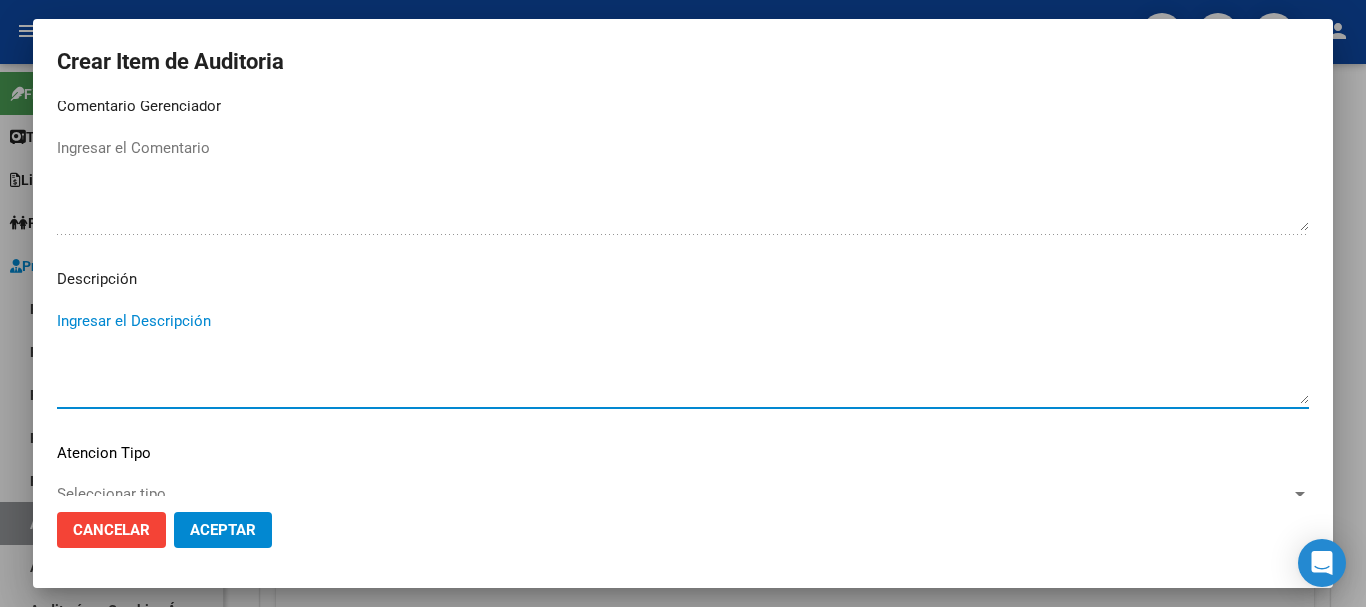 paste on "CONSULTA AMBULATORIA EN CAPS" 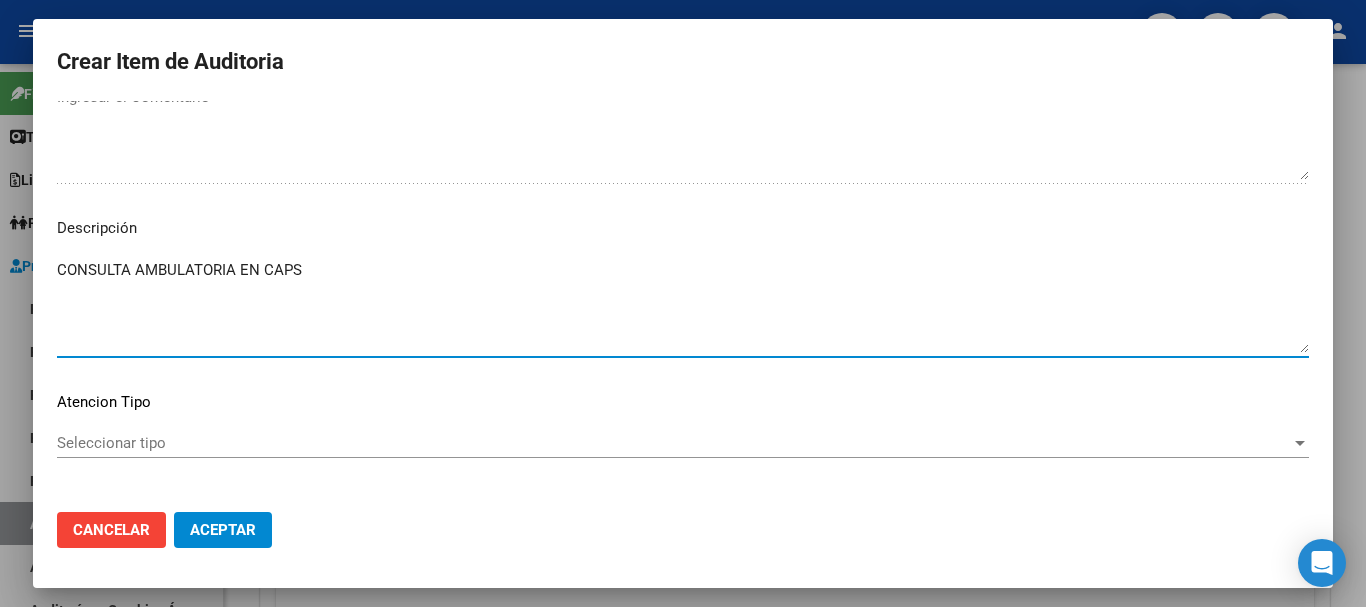 scroll, scrollTop: 1233, scrollLeft: 0, axis: vertical 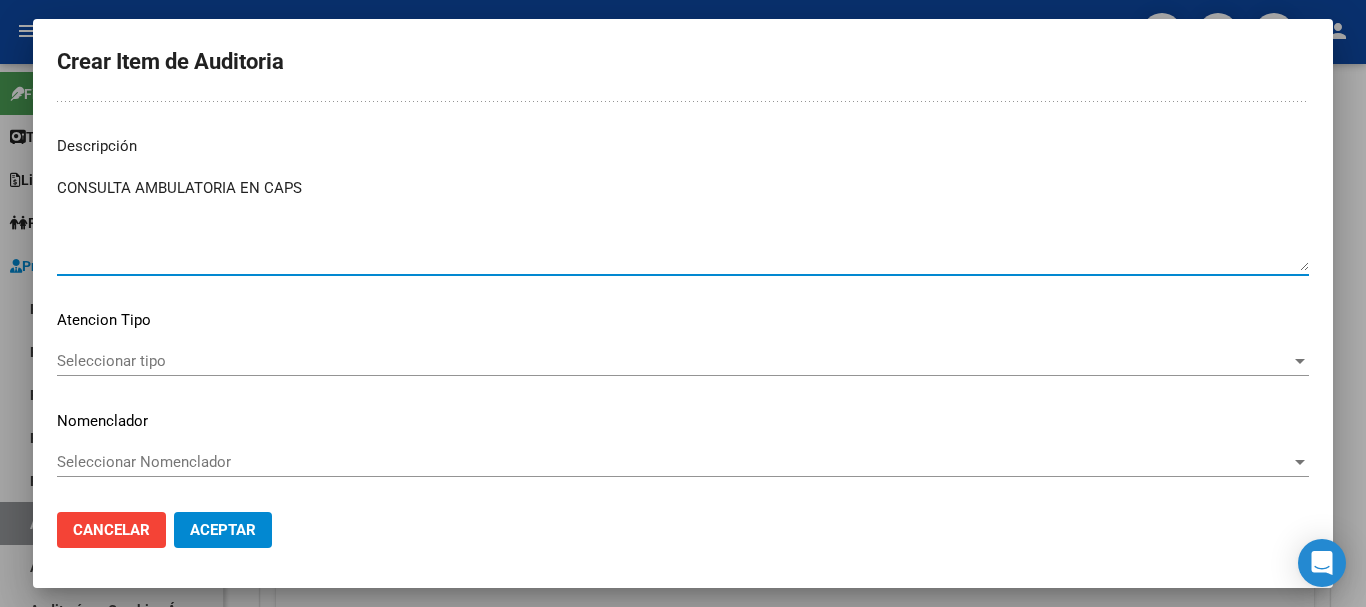 type on "CONSULTA AMBULATORIA EN CAPS" 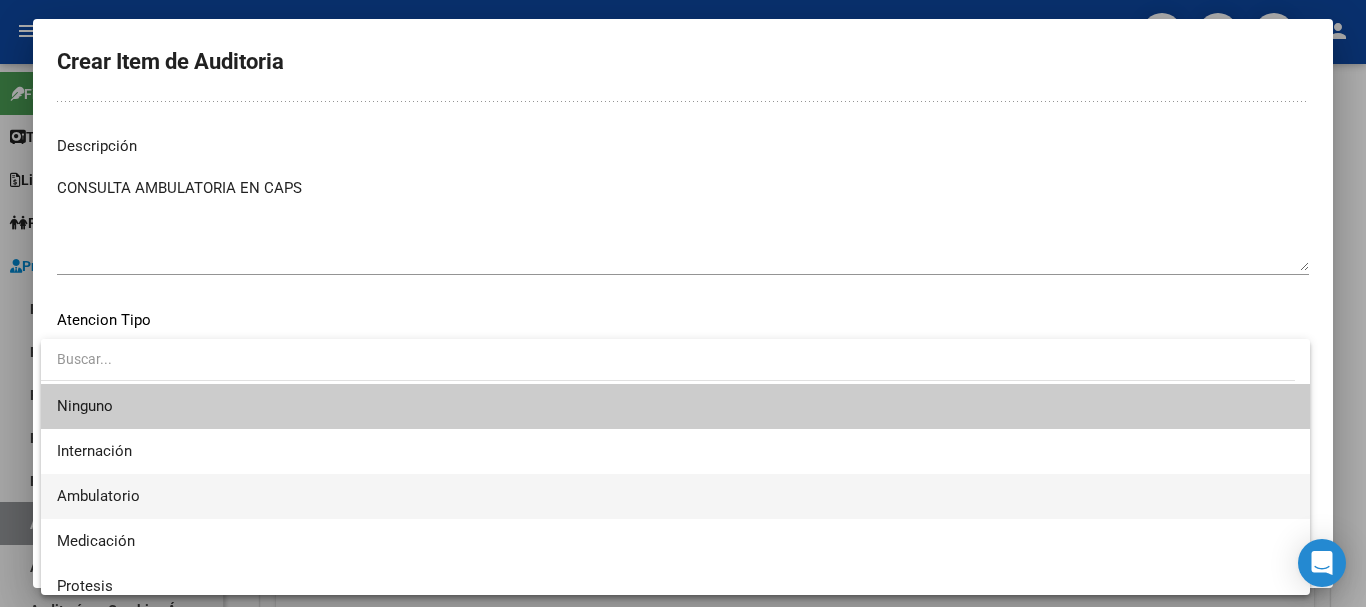 click on "Ambulatorio" at bounding box center [675, 496] 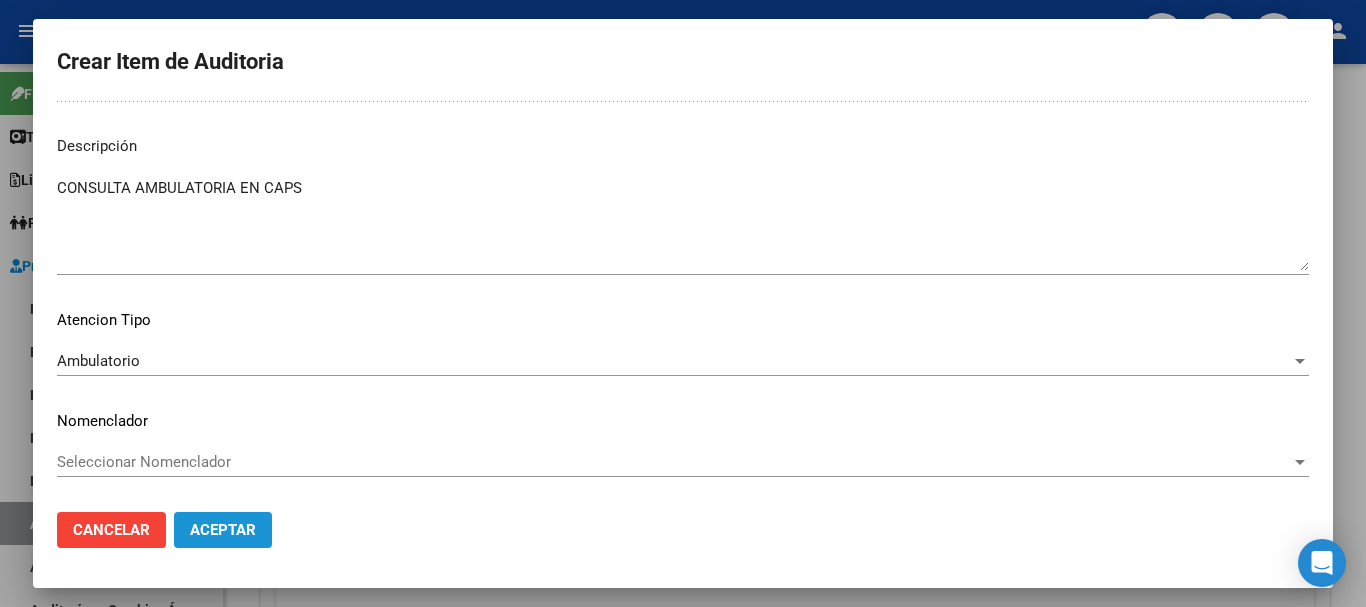 click on "Aceptar" 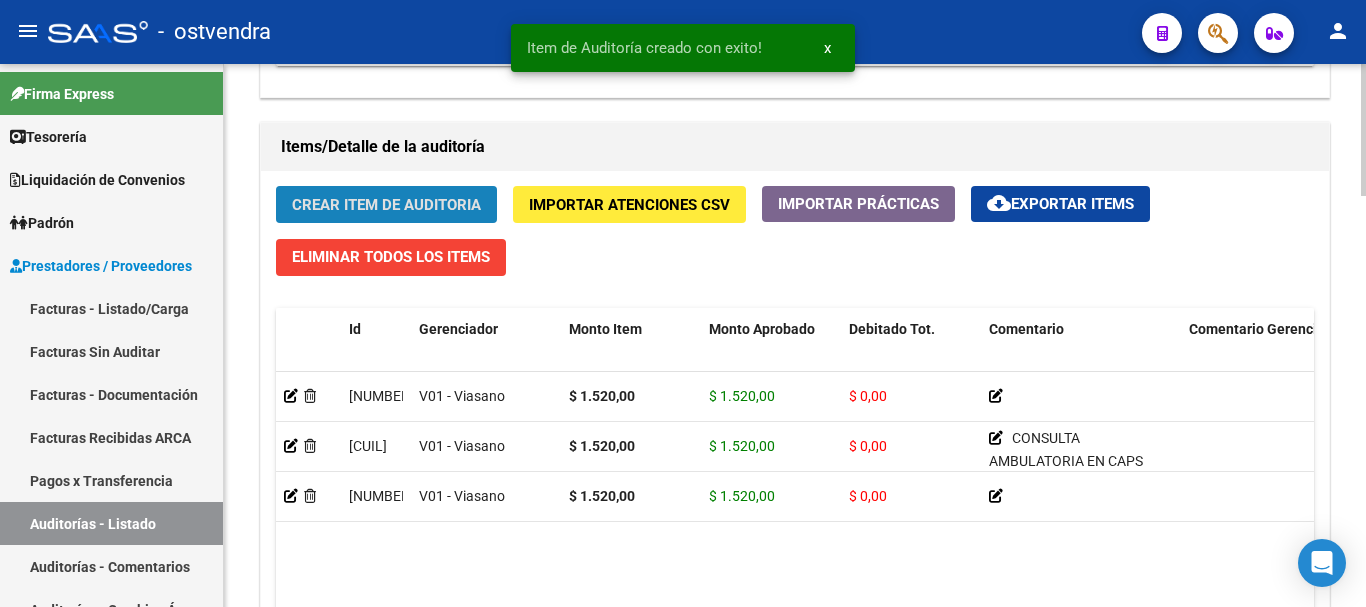 click on "Crear Item de Auditoria" 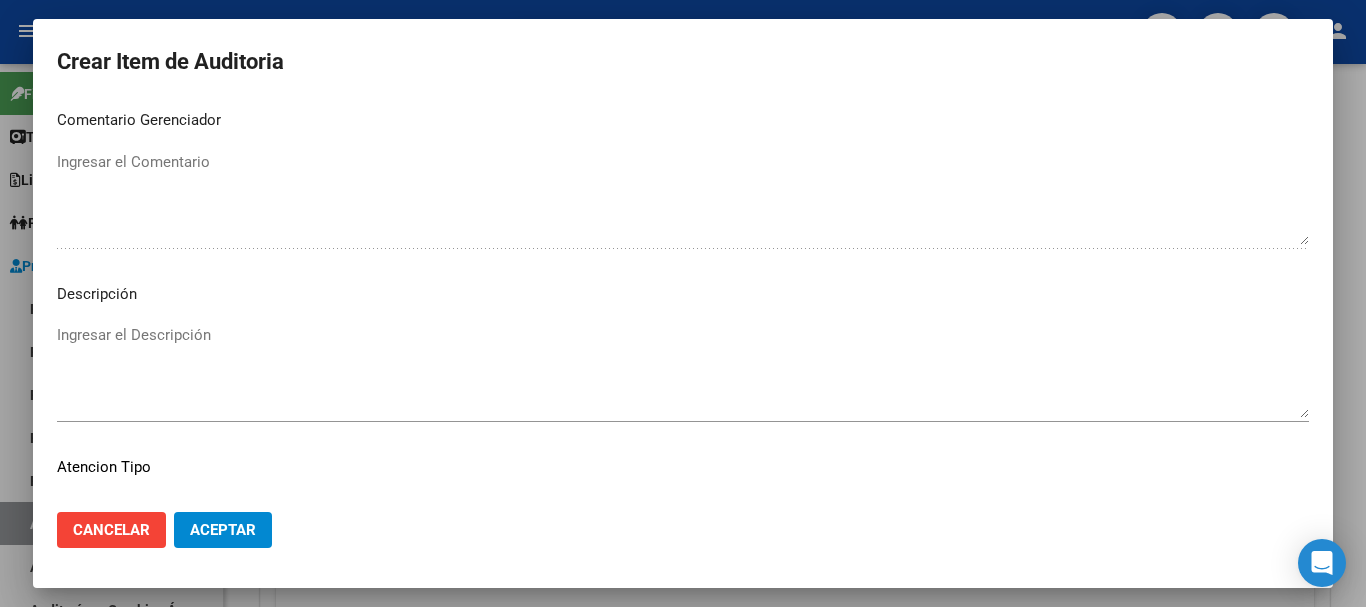 scroll, scrollTop: 1000, scrollLeft: 0, axis: vertical 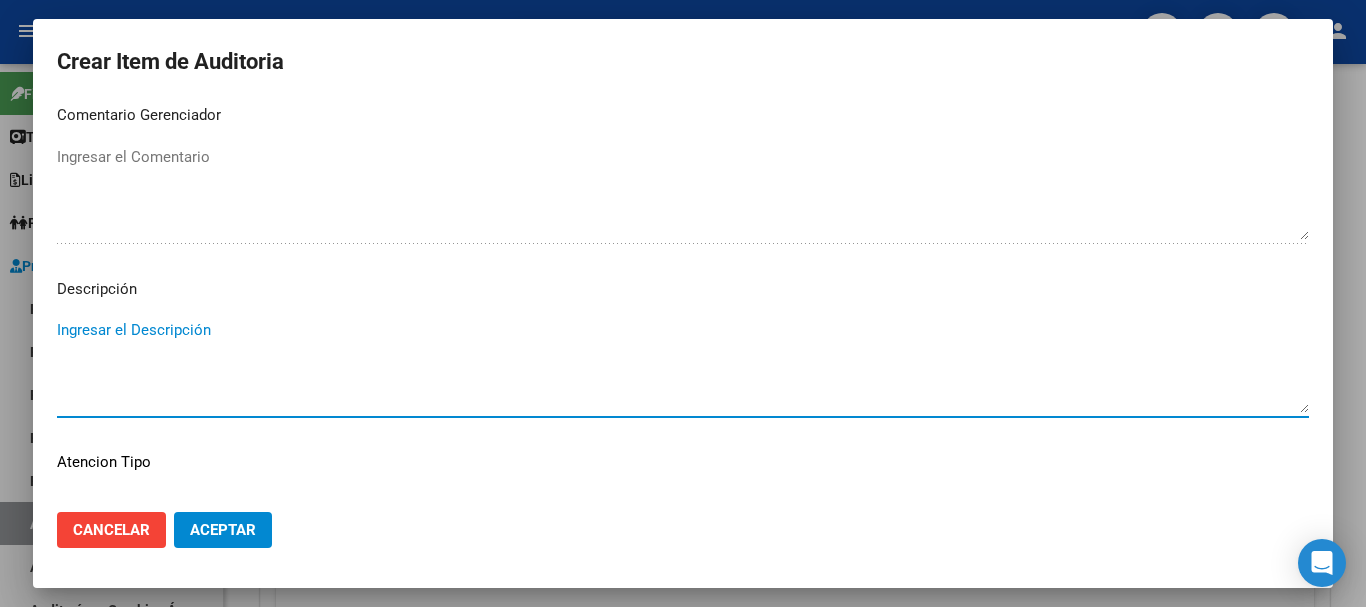 click on "Ingresar el Descripción" at bounding box center [683, 366] 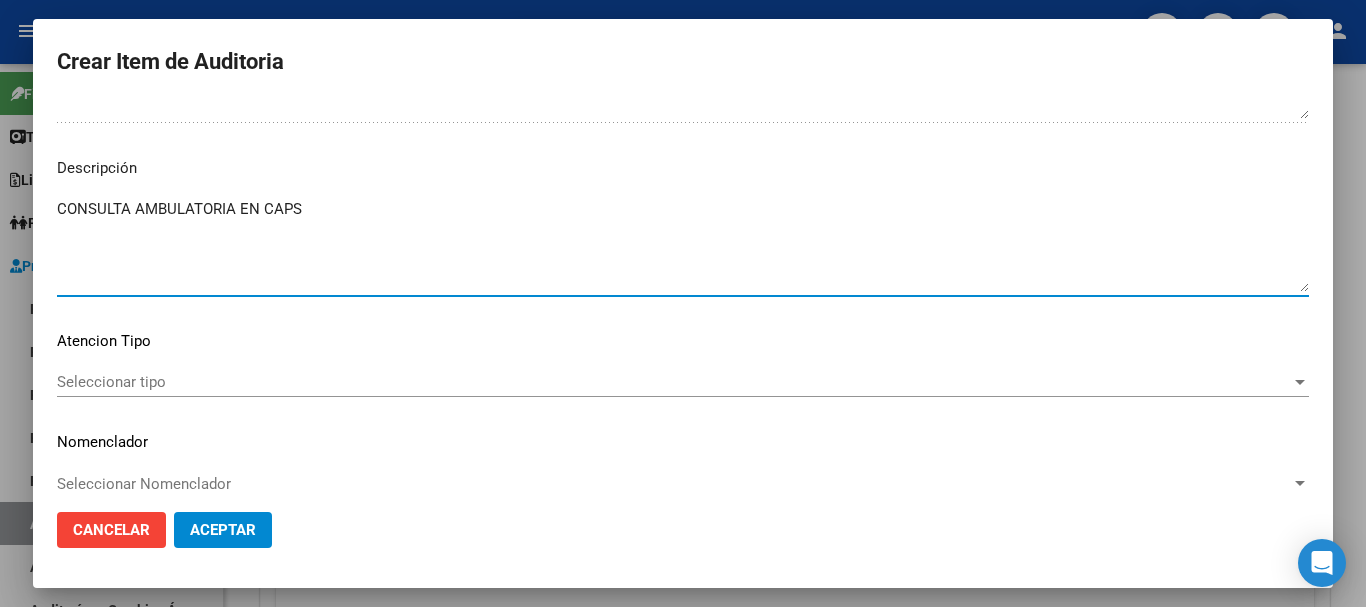 scroll, scrollTop: 1142, scrollLeft: 0, axis: vertical 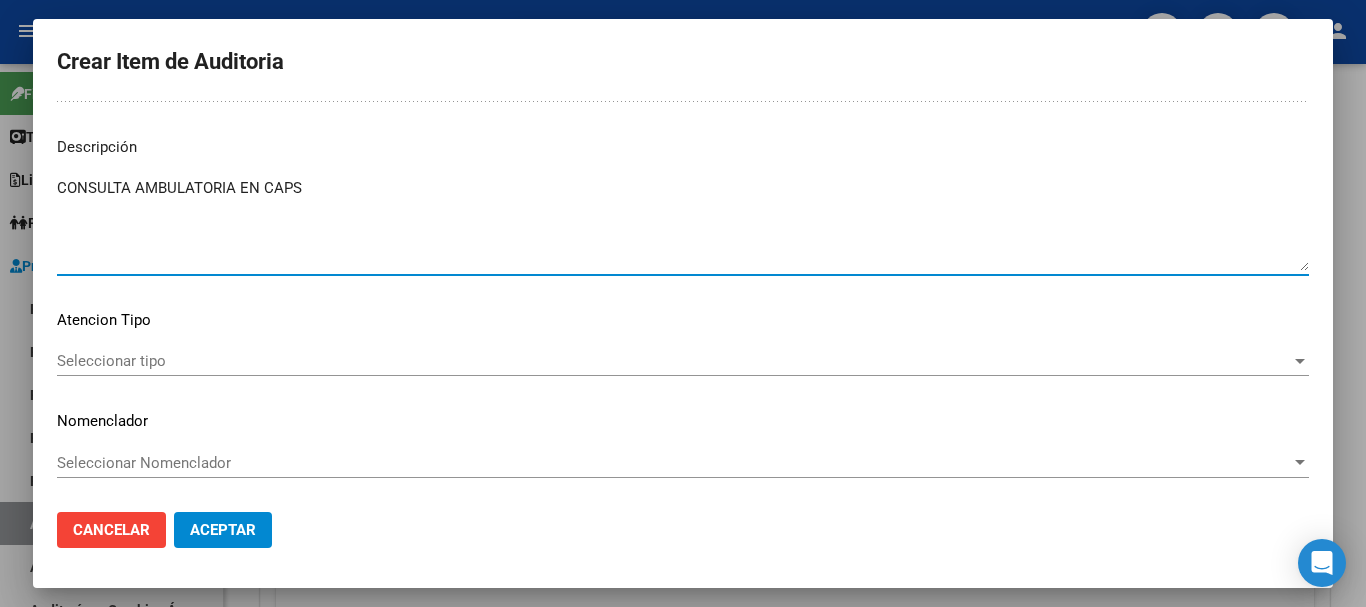 type on "CONSULTA AMBULATORIA EN CAPS" 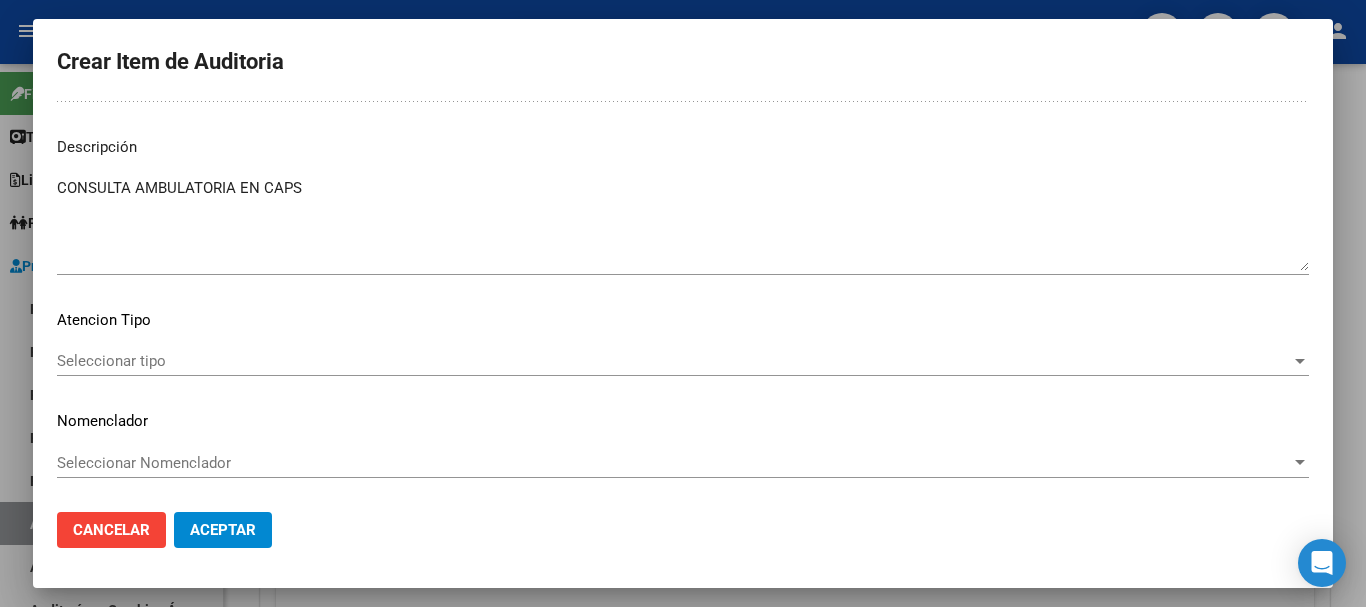 drag, startPoint x: 171, startPoint y: 386, endPoint x: 175, endPoint y: 366, distance: 20.396078 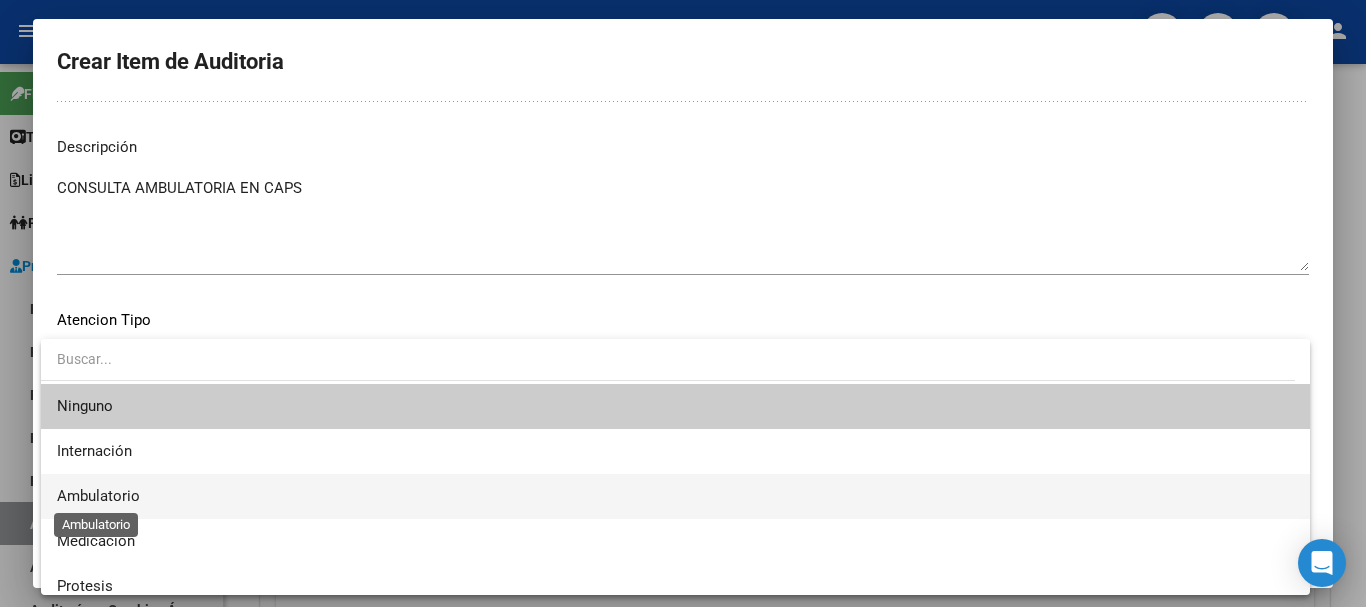 click on "Ambulatorio" at bounding box center [98, 496] 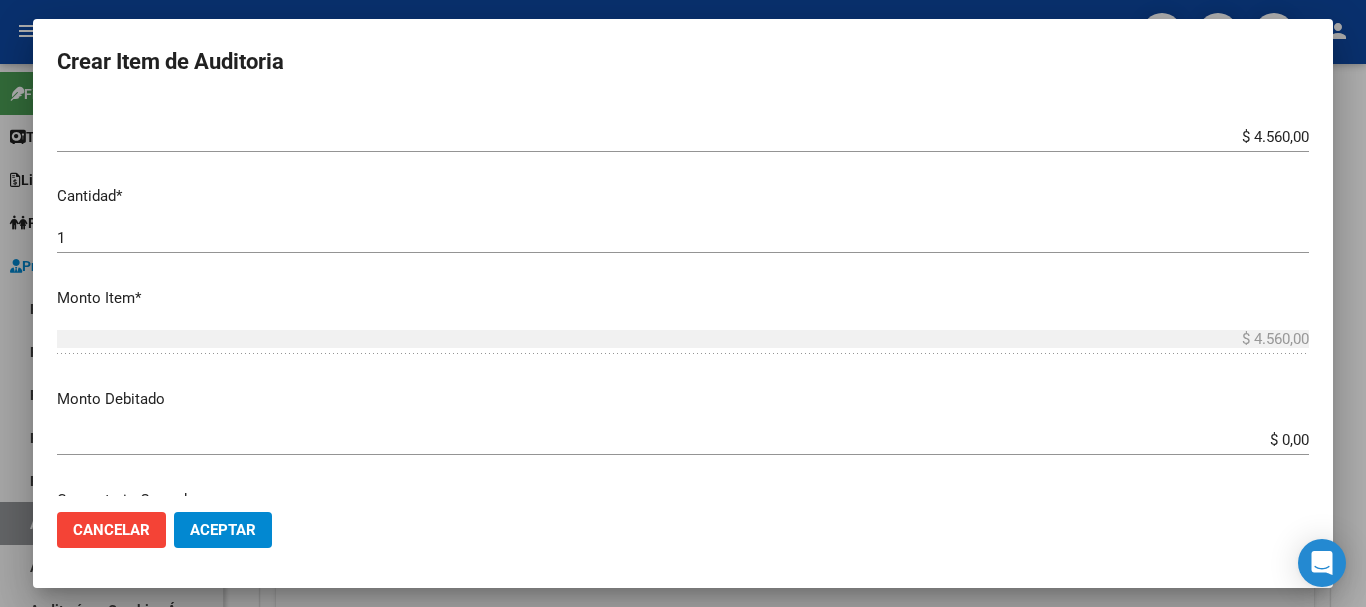 scroll, scrollTop: 342, scrollLeft: 0, axis: vertical 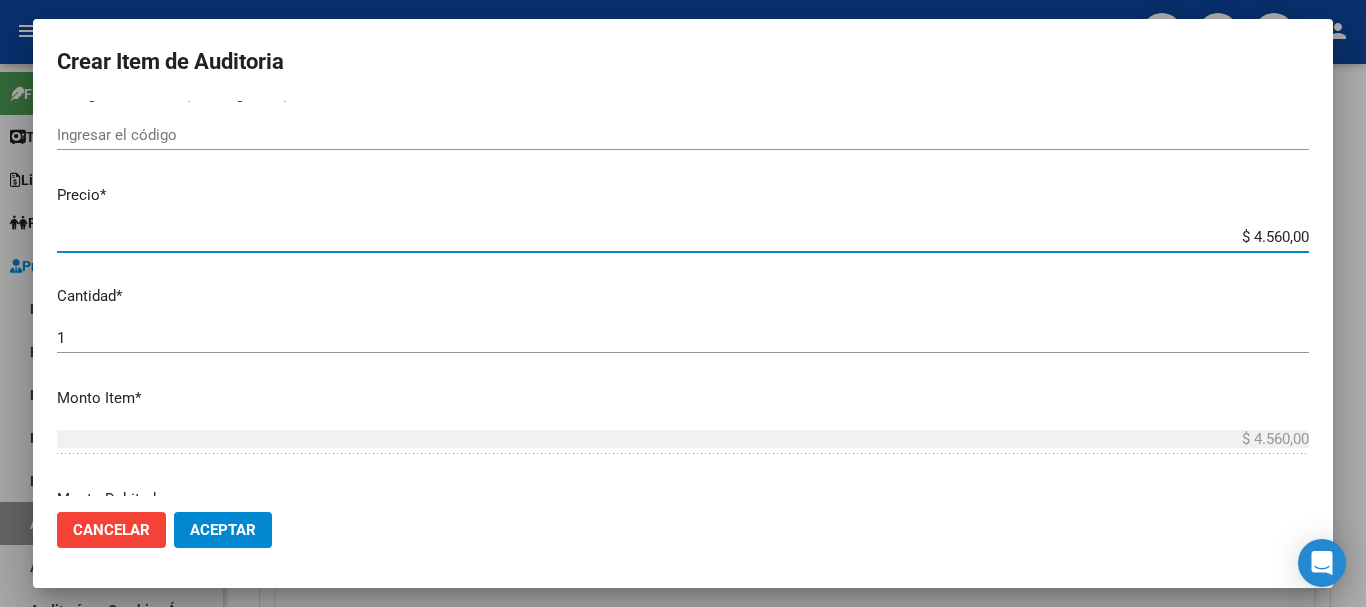 click on "$ 4.560,00" at bounding box center [683, 237] 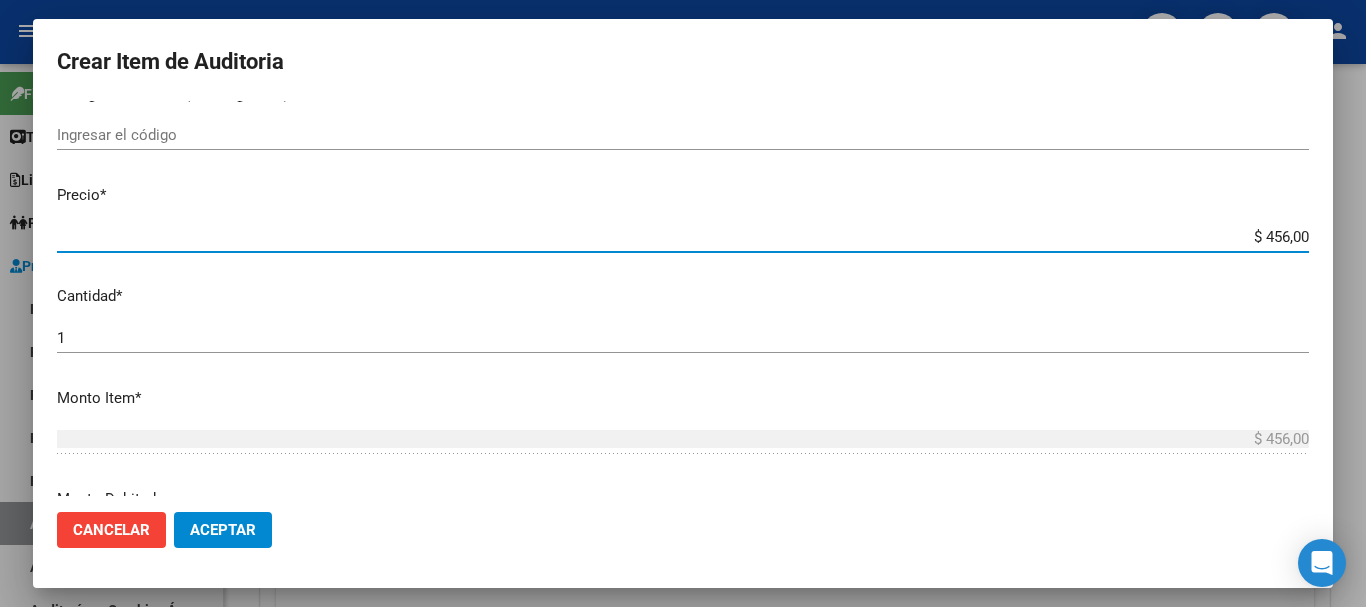 type on "$ 45,00" 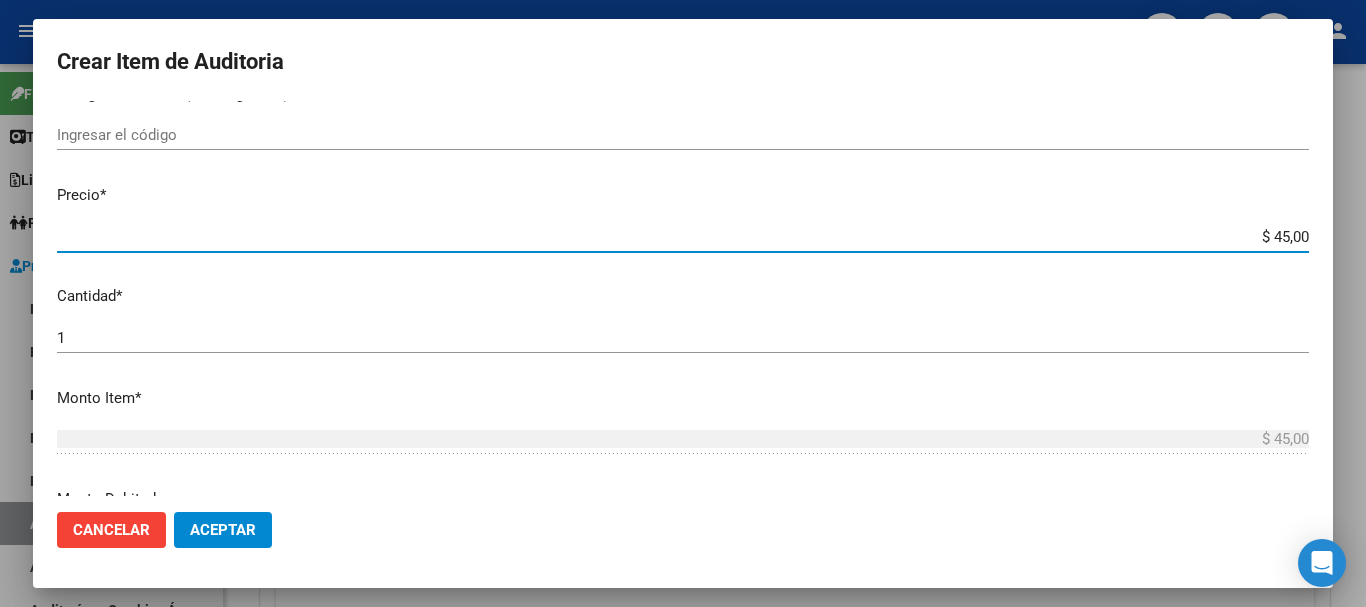 type on "$ 4,00" 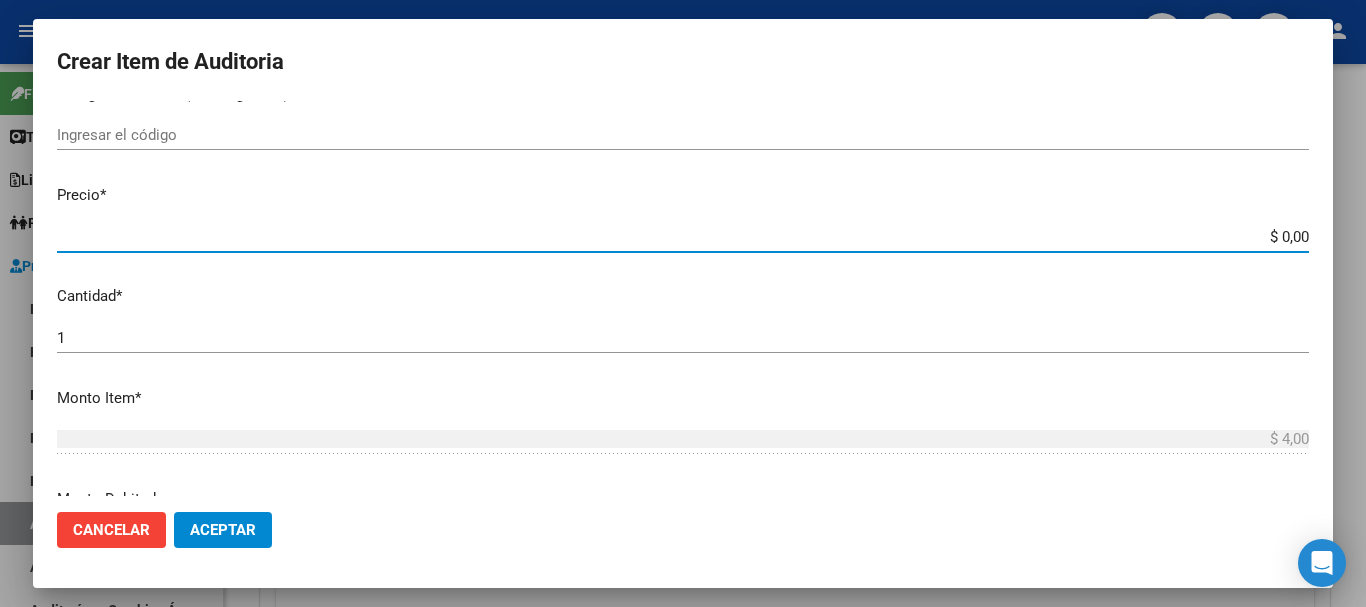 type on "$ 1,00" 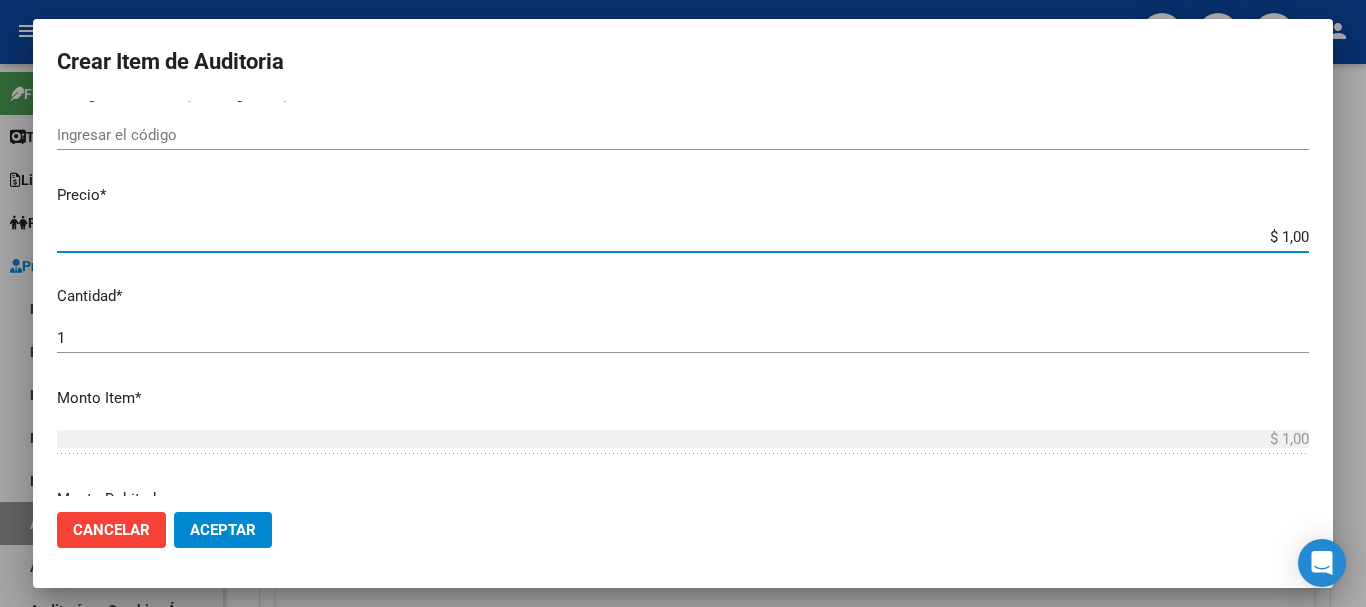 type on "$ 15,00" 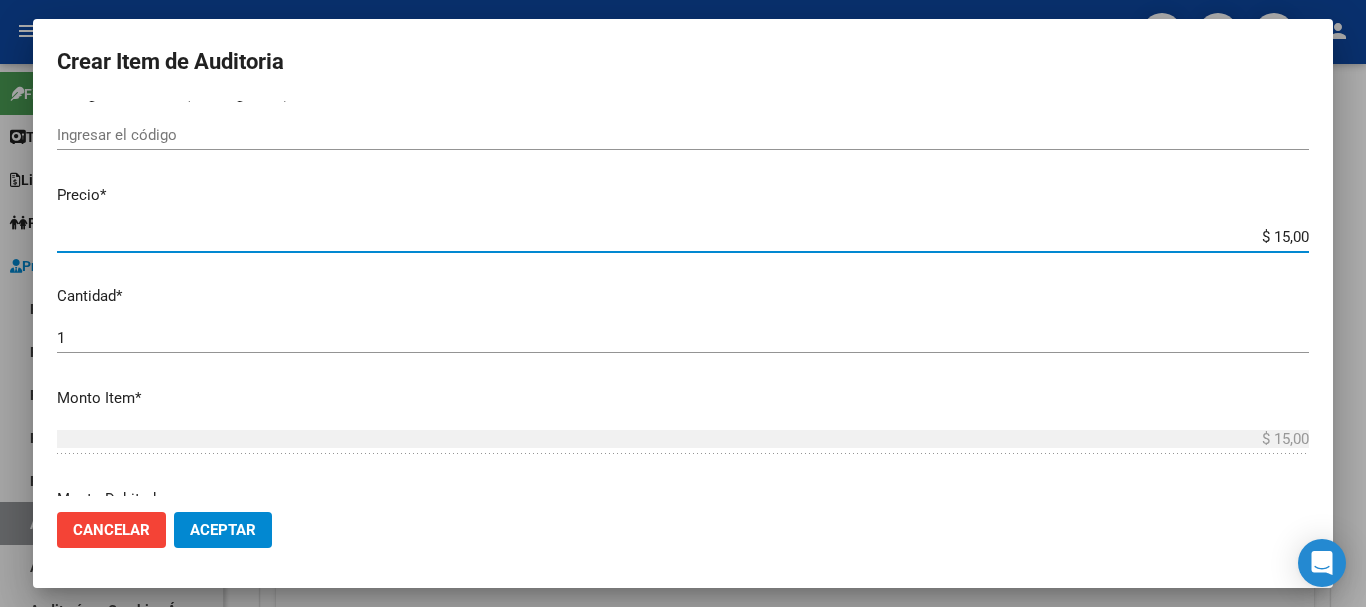 type on "$ 152,00" 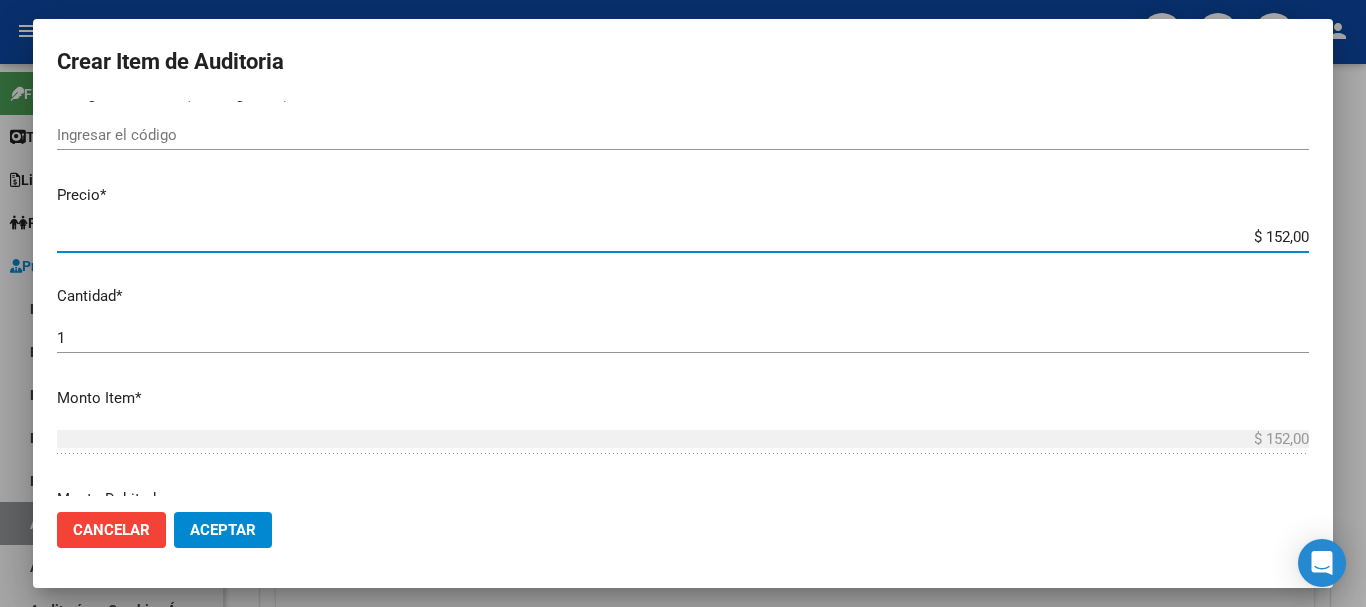type on "$ 1.520,00" 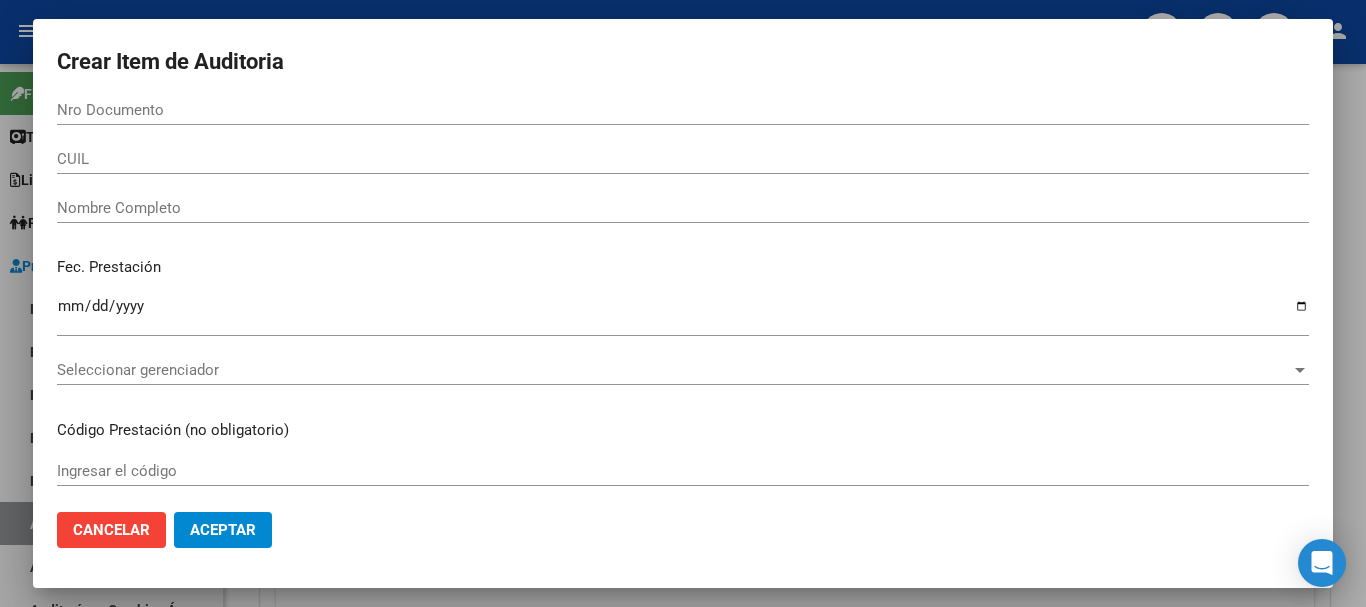 scroll, scrollTop: 0, scrollLeft: 0, axis: both 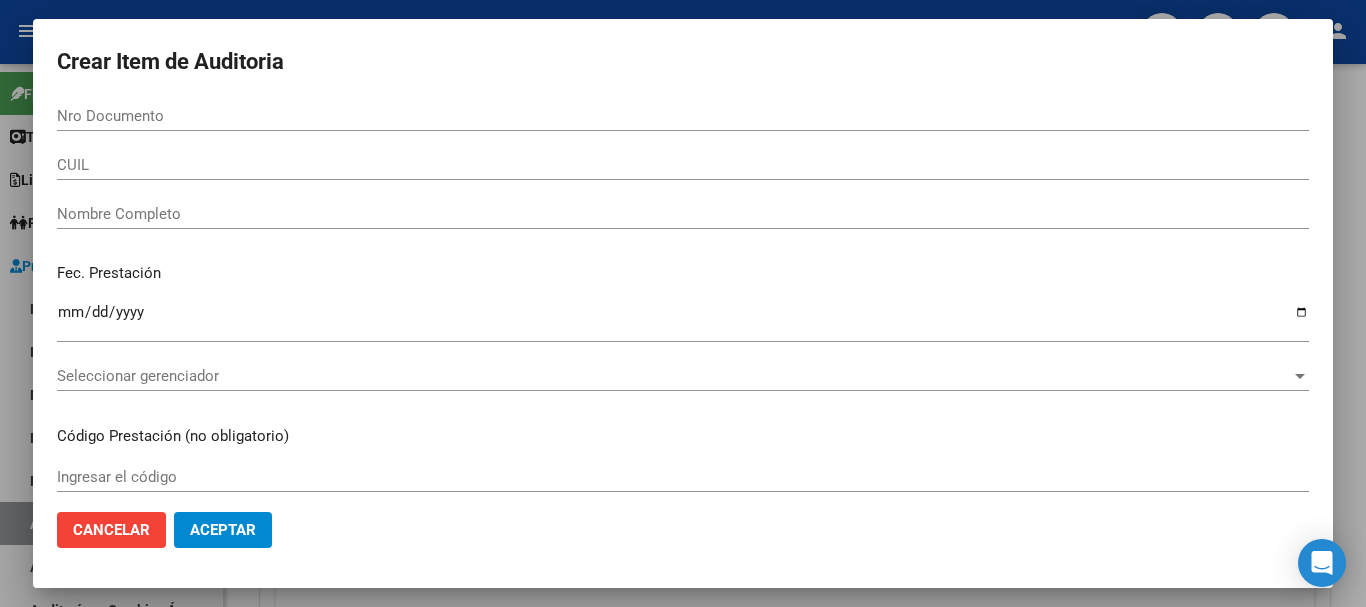 click on "Nro Documento" at bounding box center (683, 116) 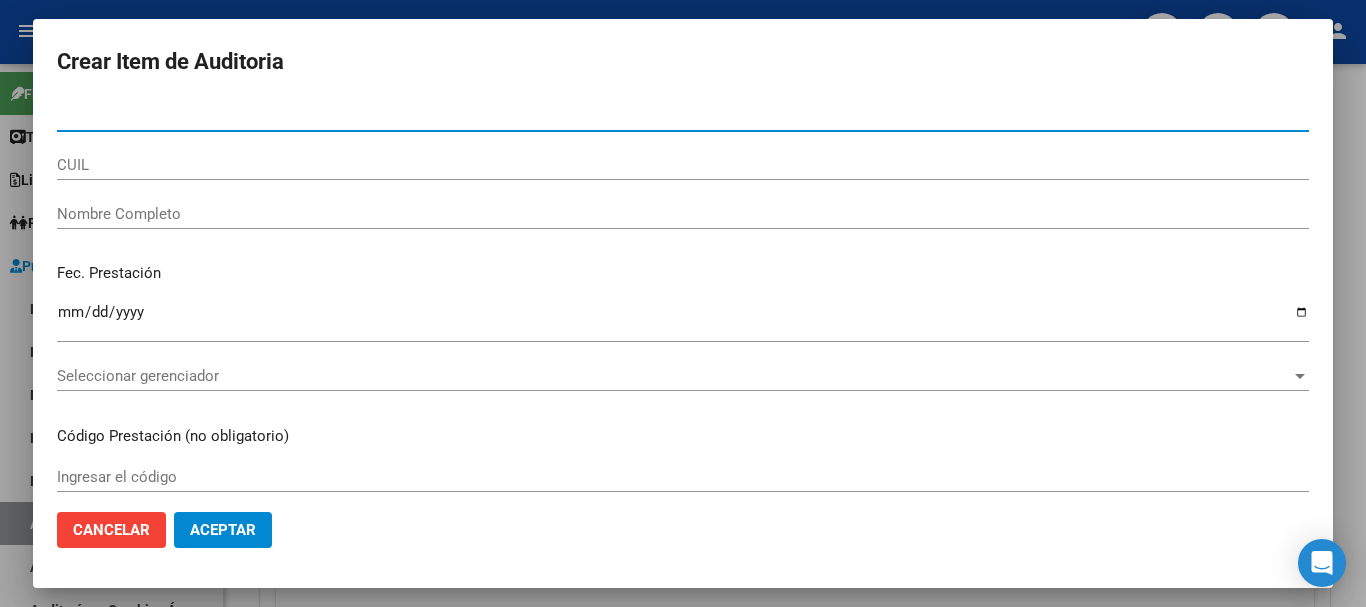 paste on "[CUIL]" 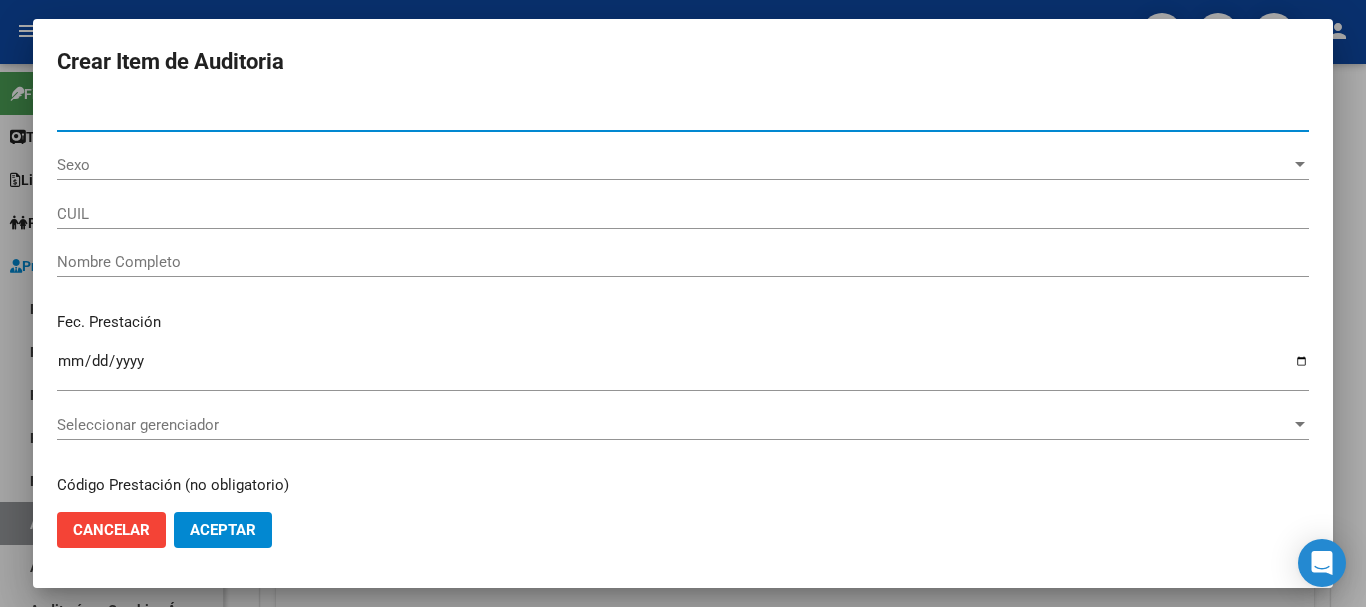 type on "[NUMBER]" 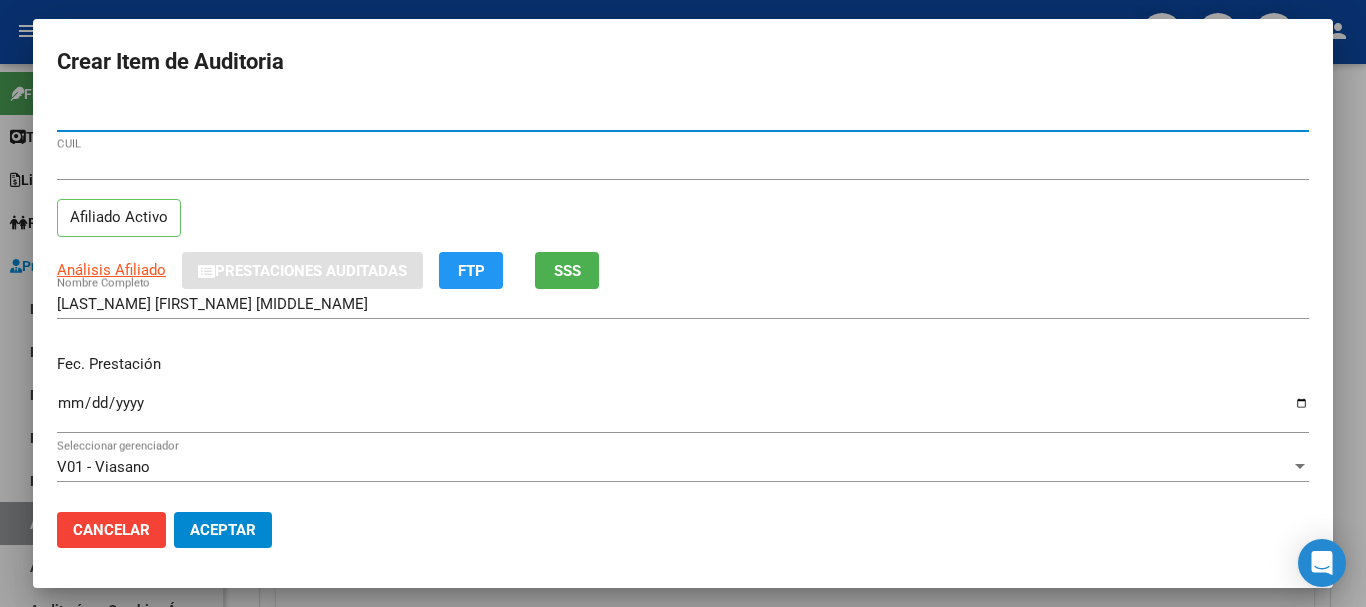 type on "[CUIL]" 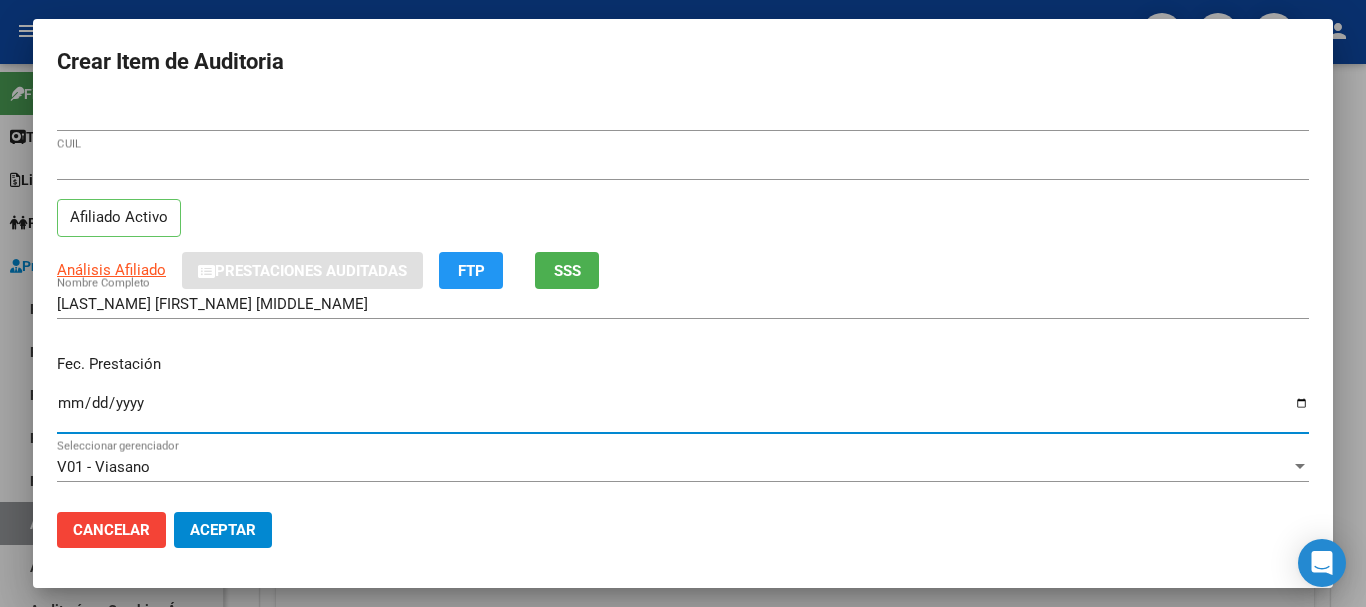 type on "2025-03-26" 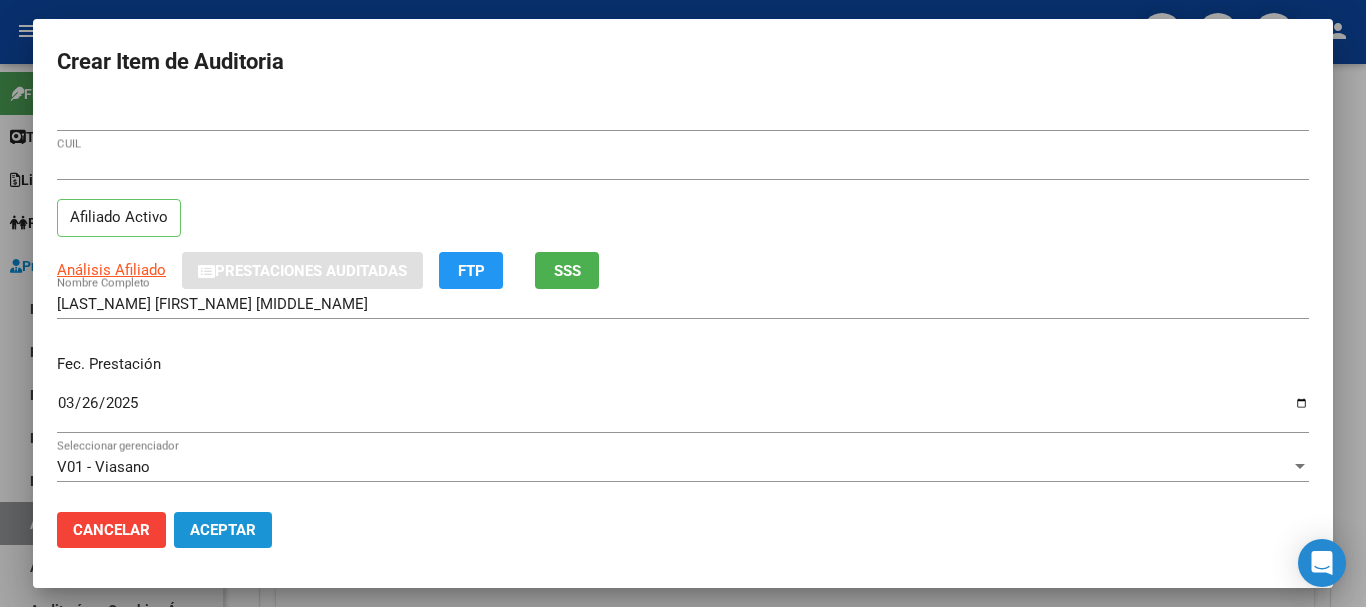 click on "Aceptar" 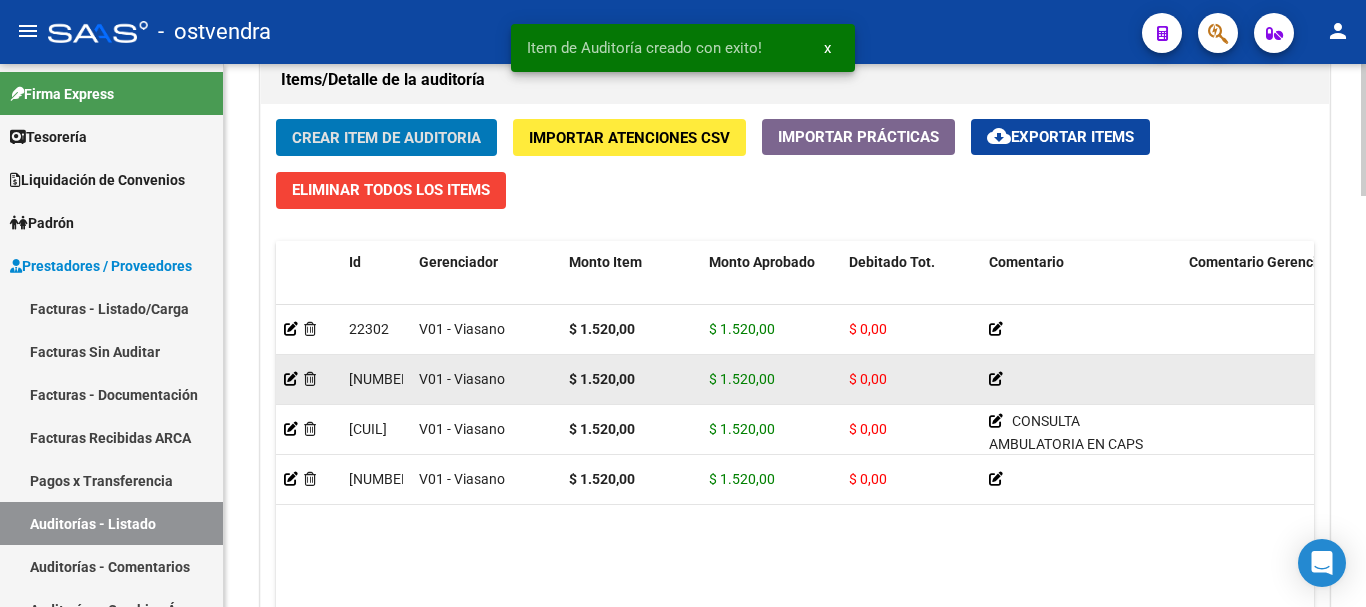 scroll, scrollTop: 1487, scrollLeft: 0, axis: vertical 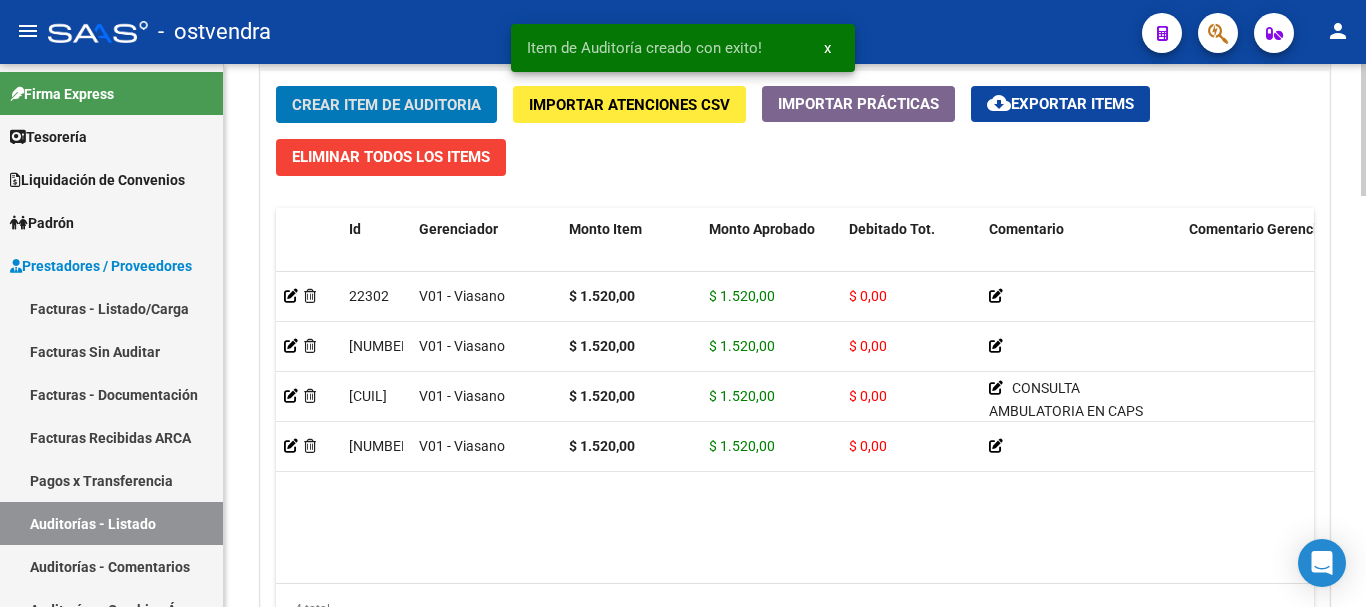 click on "Crear Item de Auditoria" 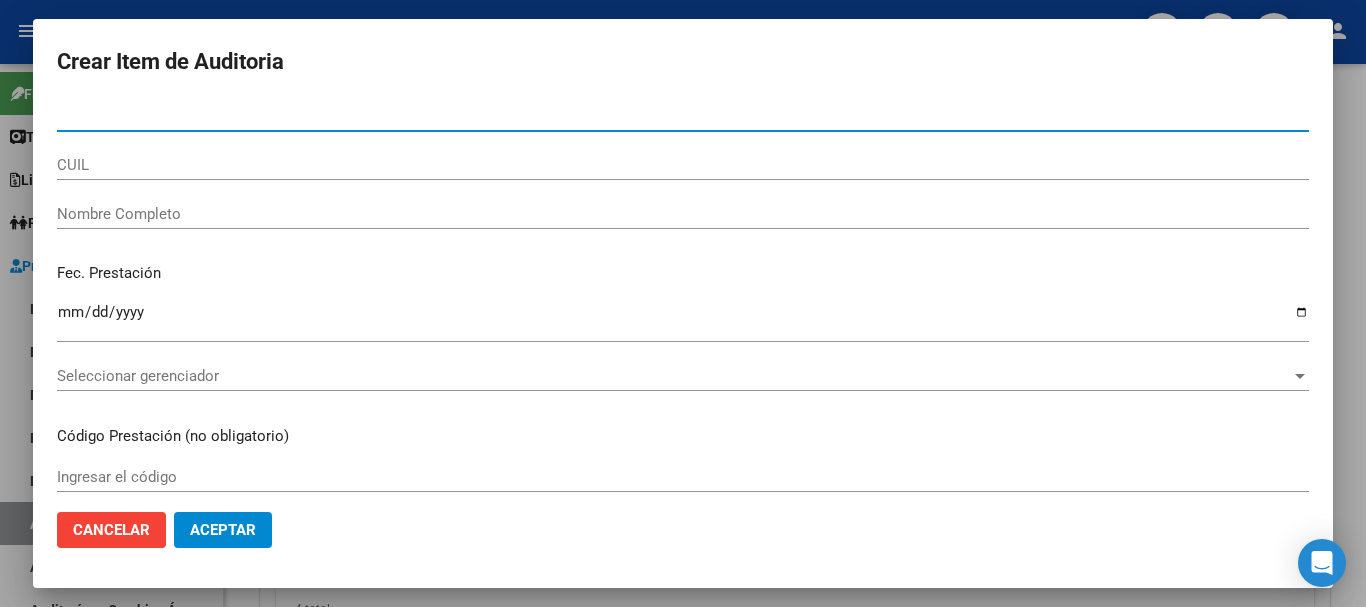 paste on "[CUIL]" 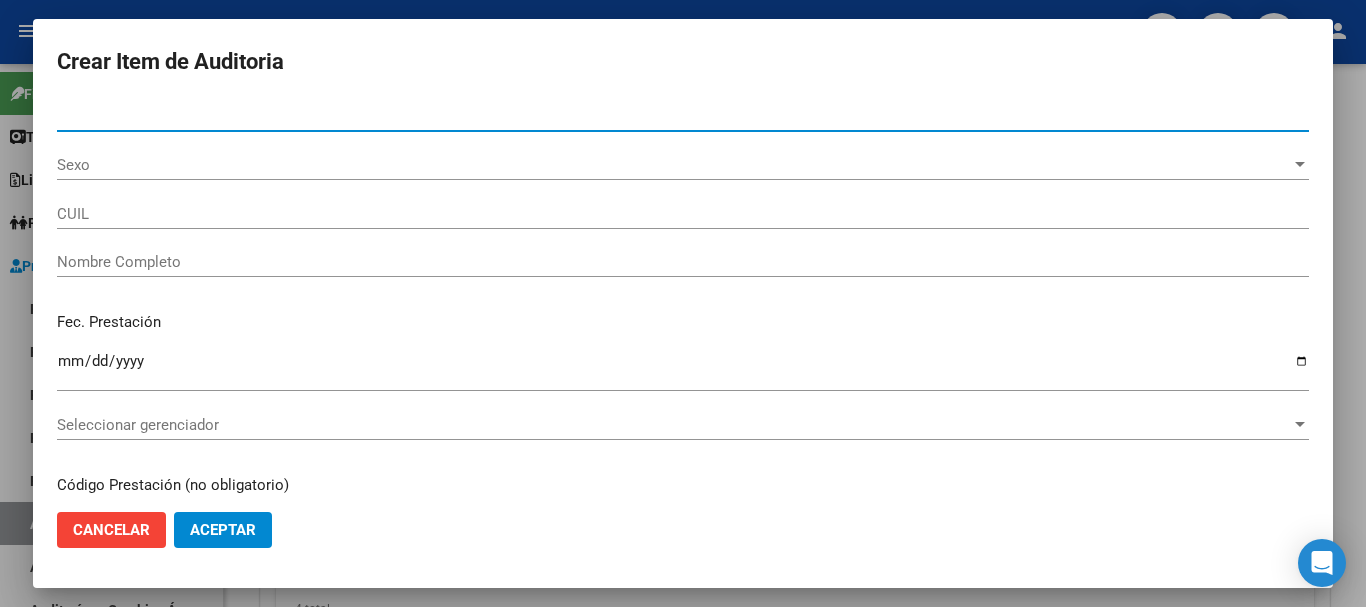 type on "[CUIL]" 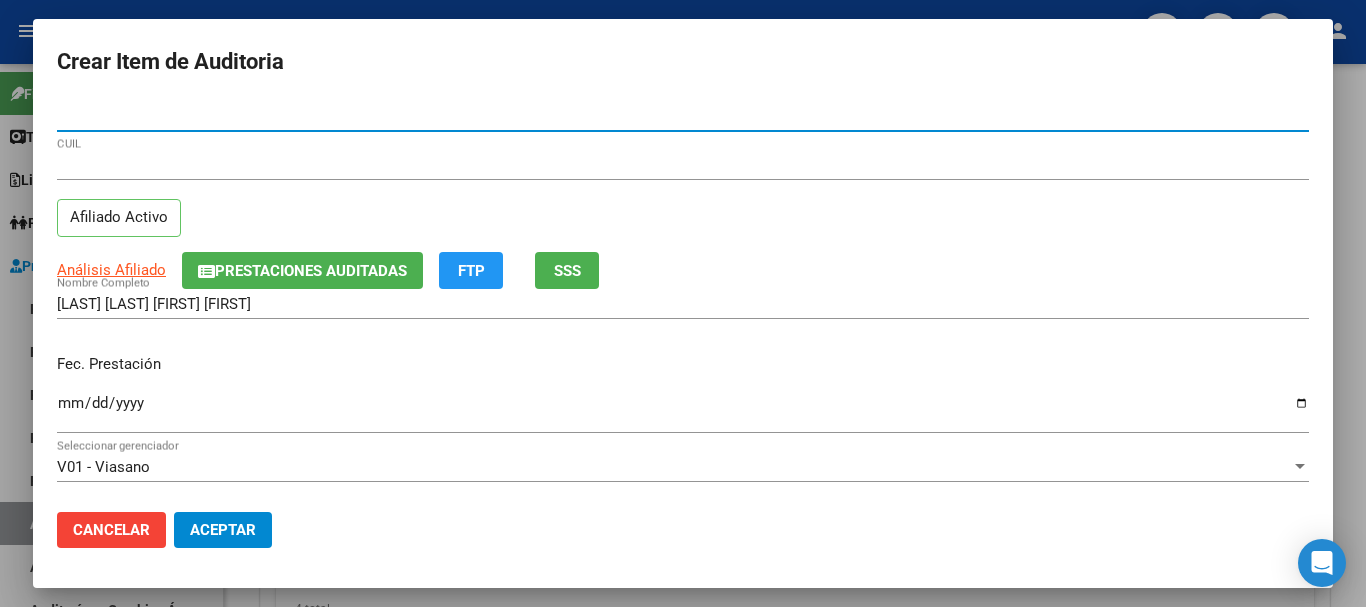 type on "[CUIL]" 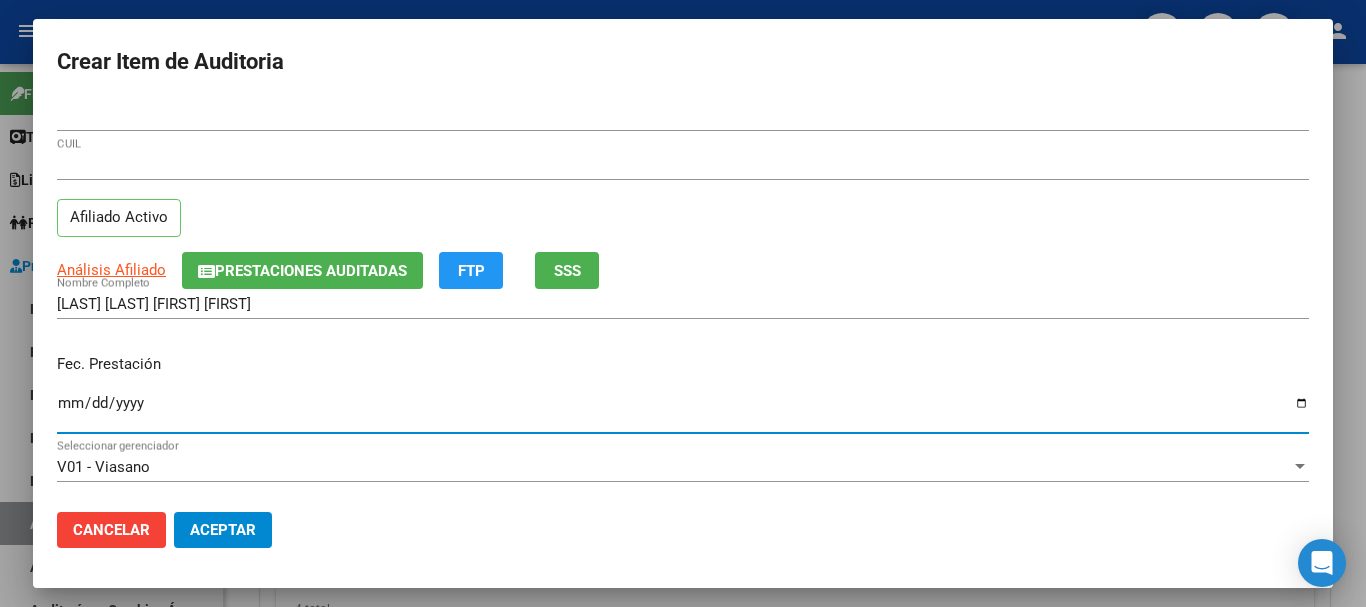 type on "2025-03-28" 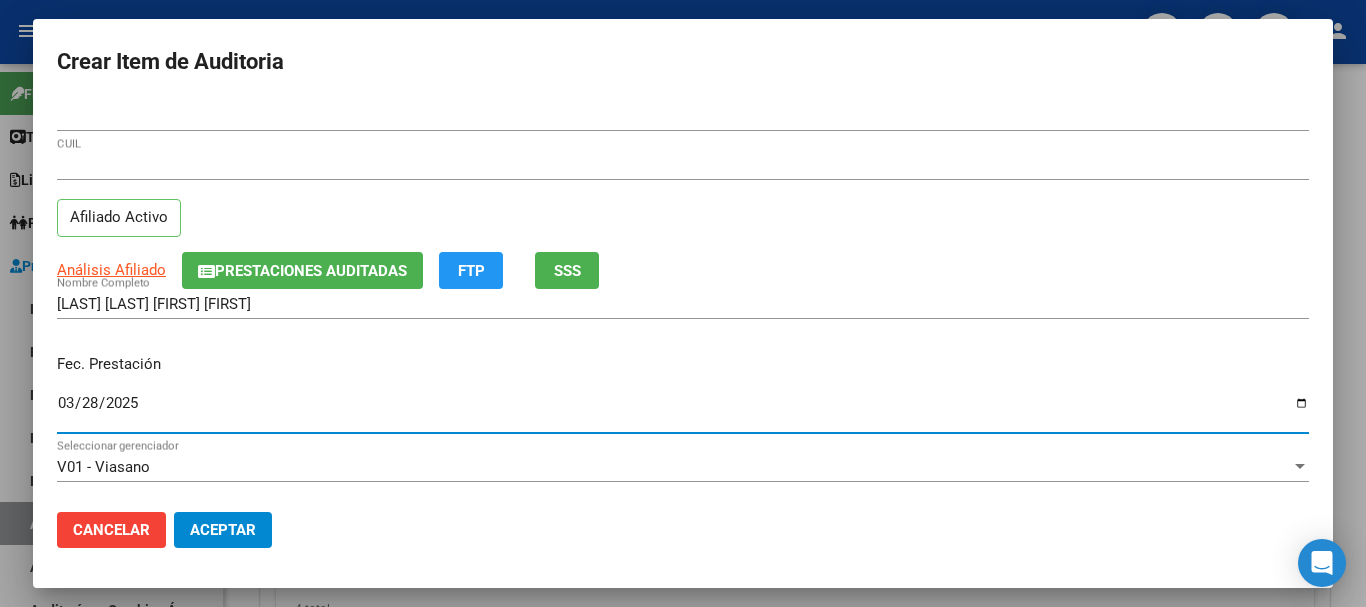 scroll, scrollTop: 300, scrollLeft: 0, axis: vertical 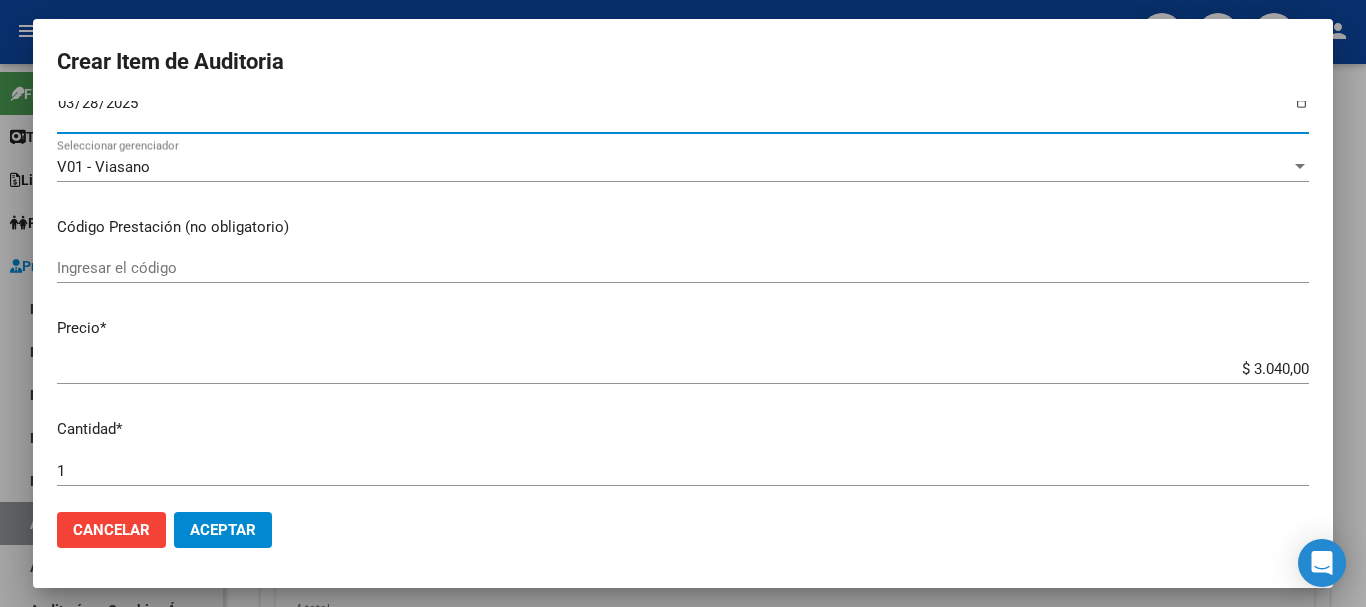click on "$ 3.040,00" at bounding box center (683, 369) 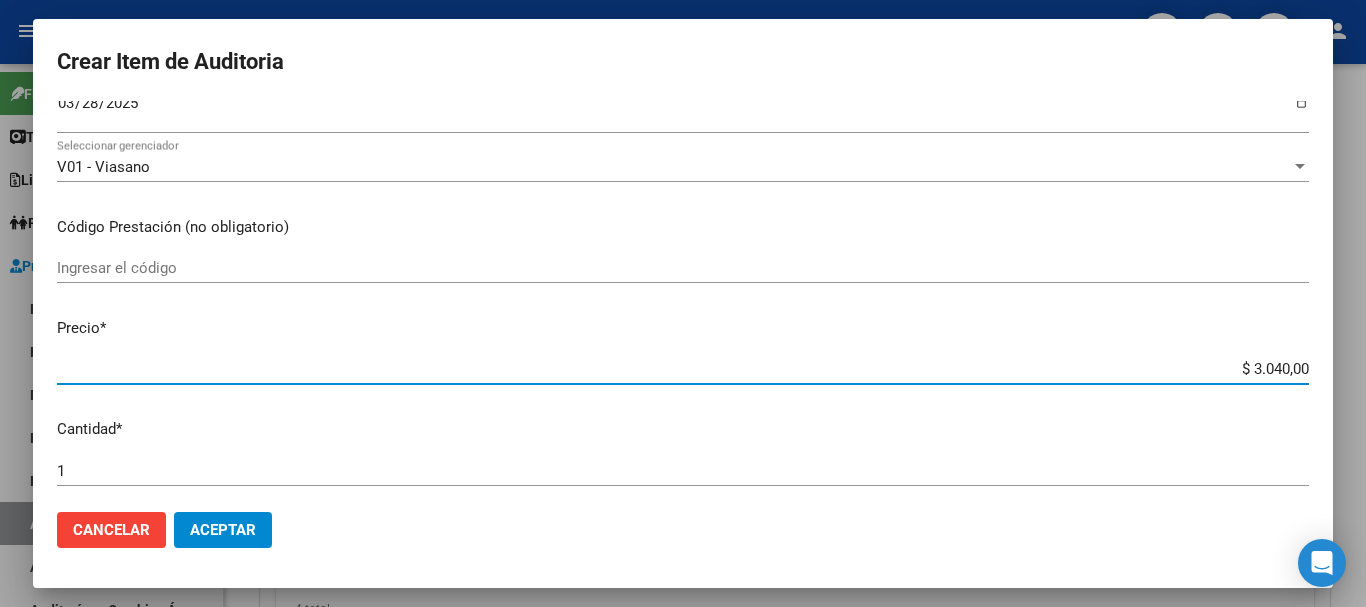 type on "$ 304,00" 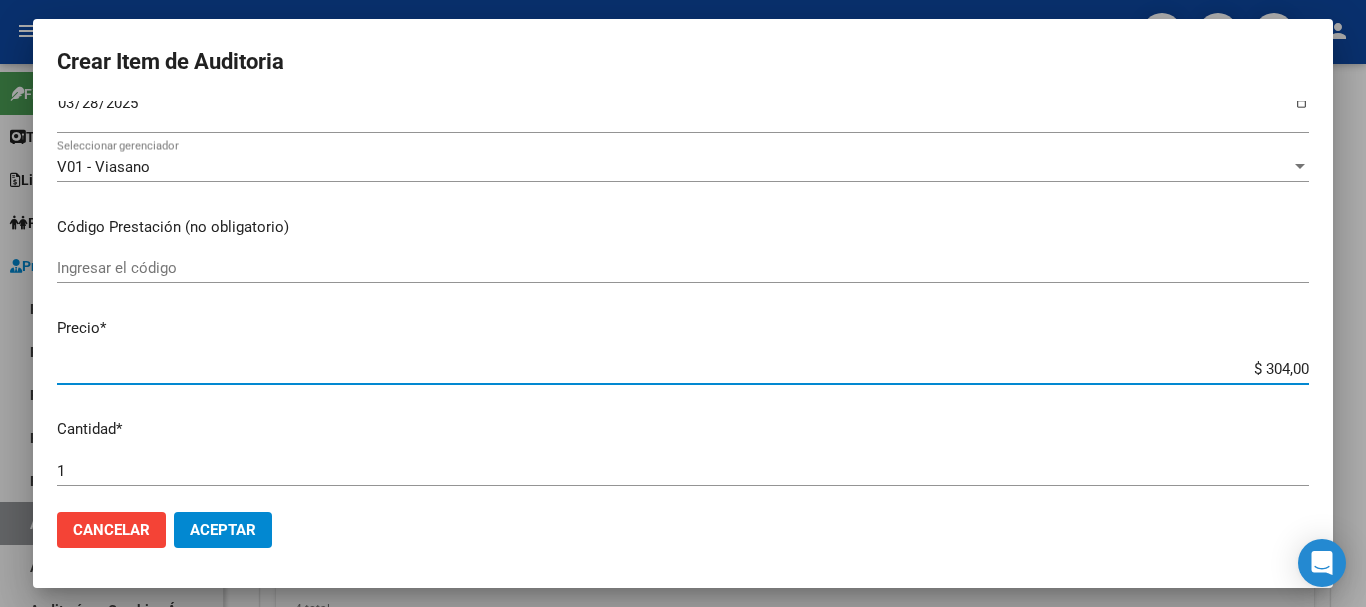 type on "$ 30,00" 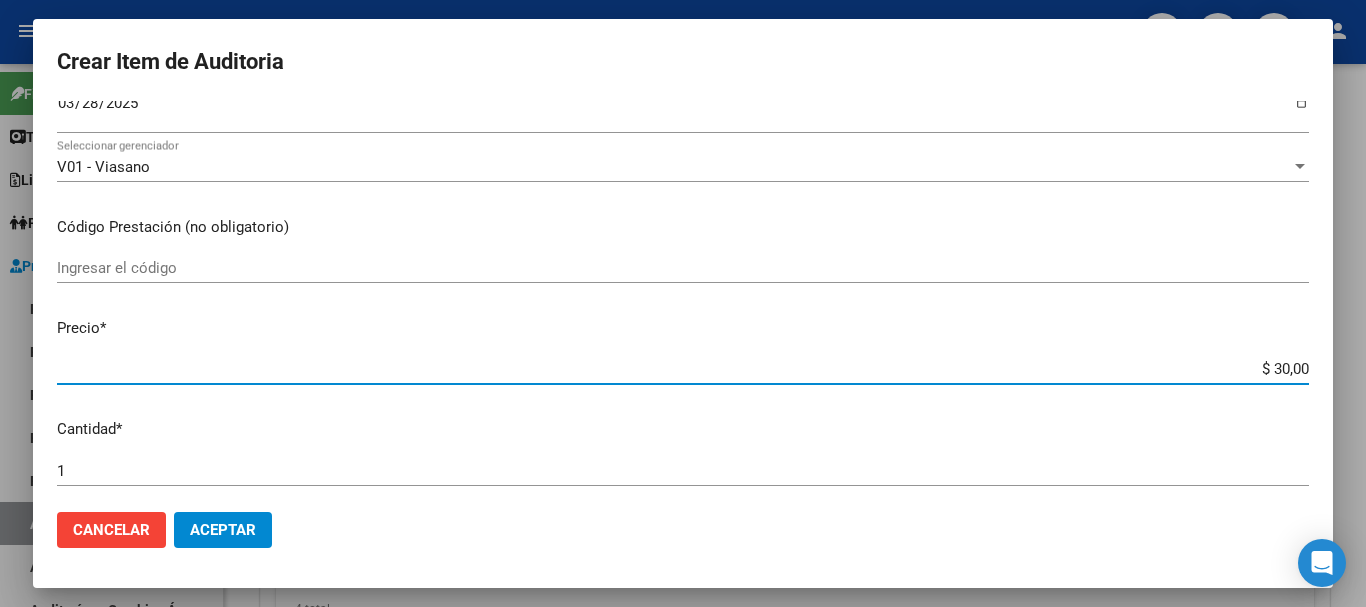 type on "$ 3,00" 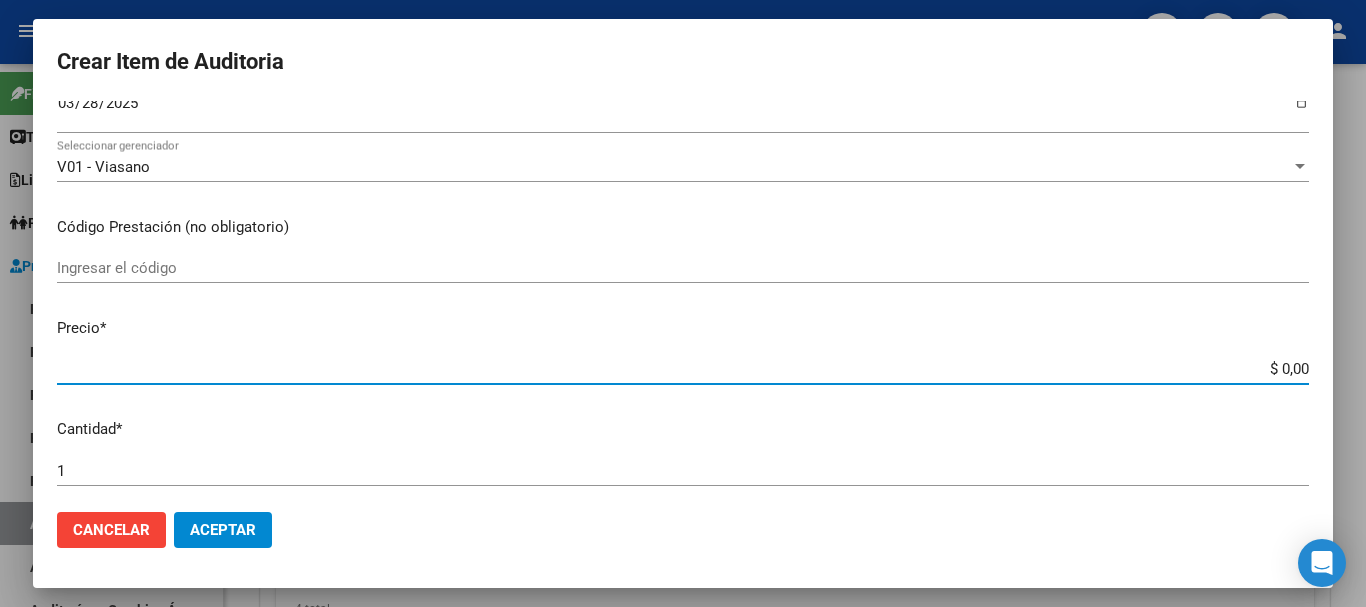 type on "$ 1,00" 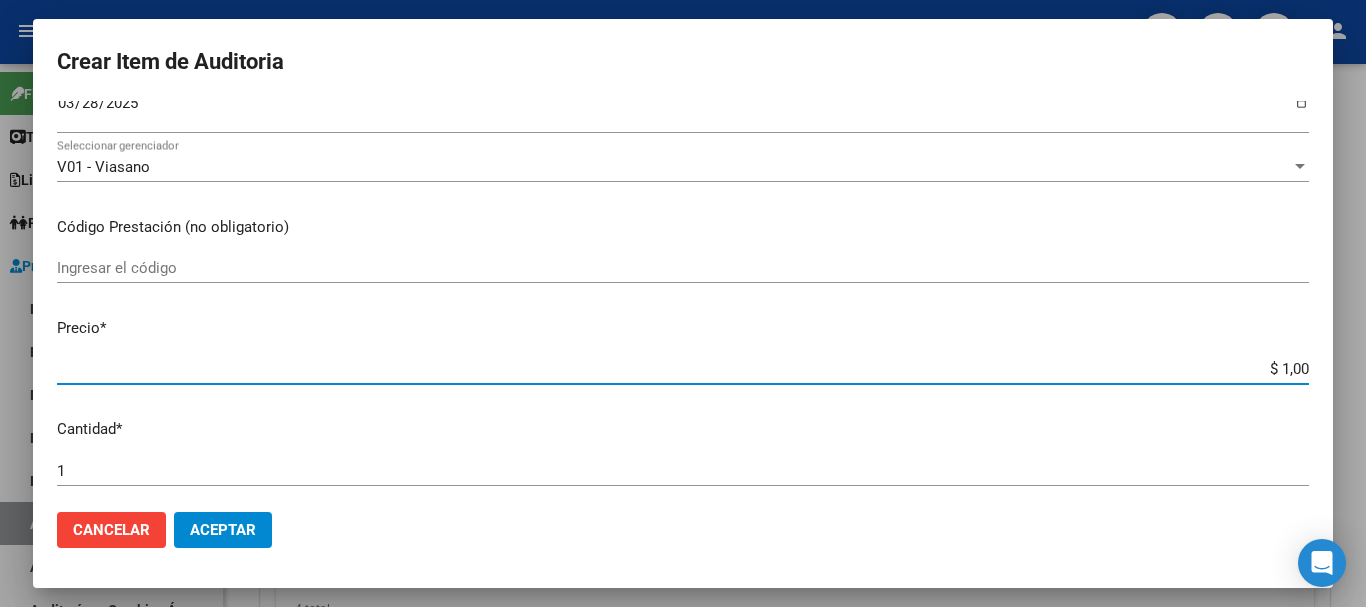type on "$ 15,00" 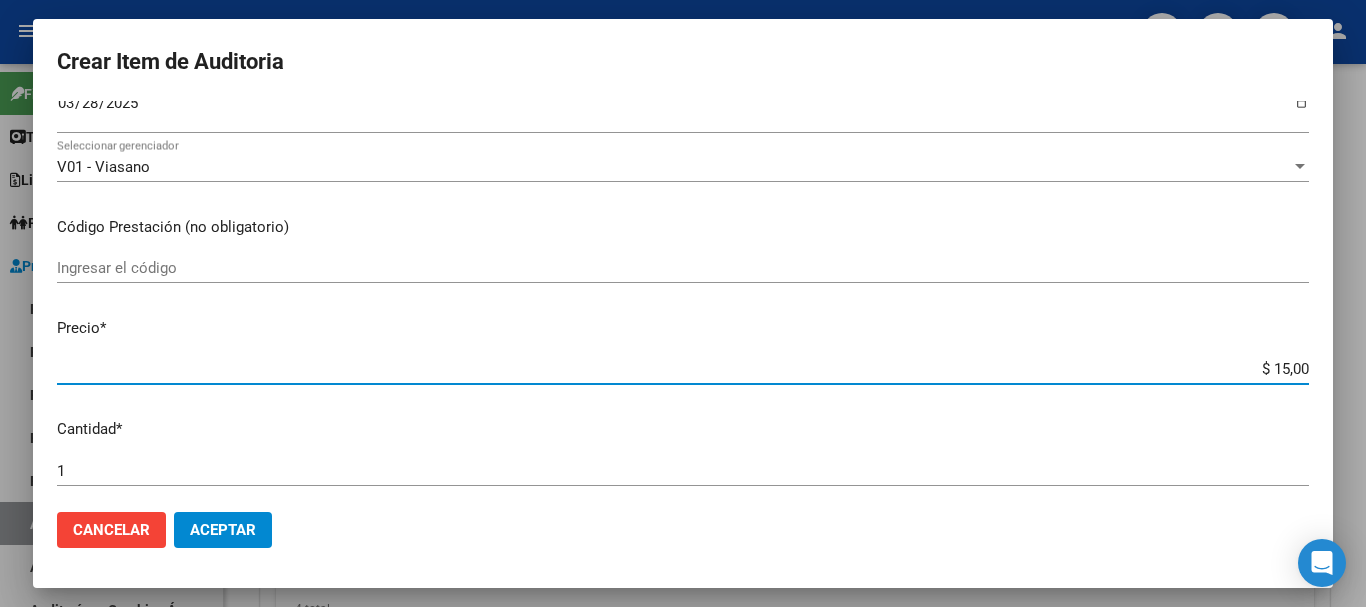 type on "$ 152,00" 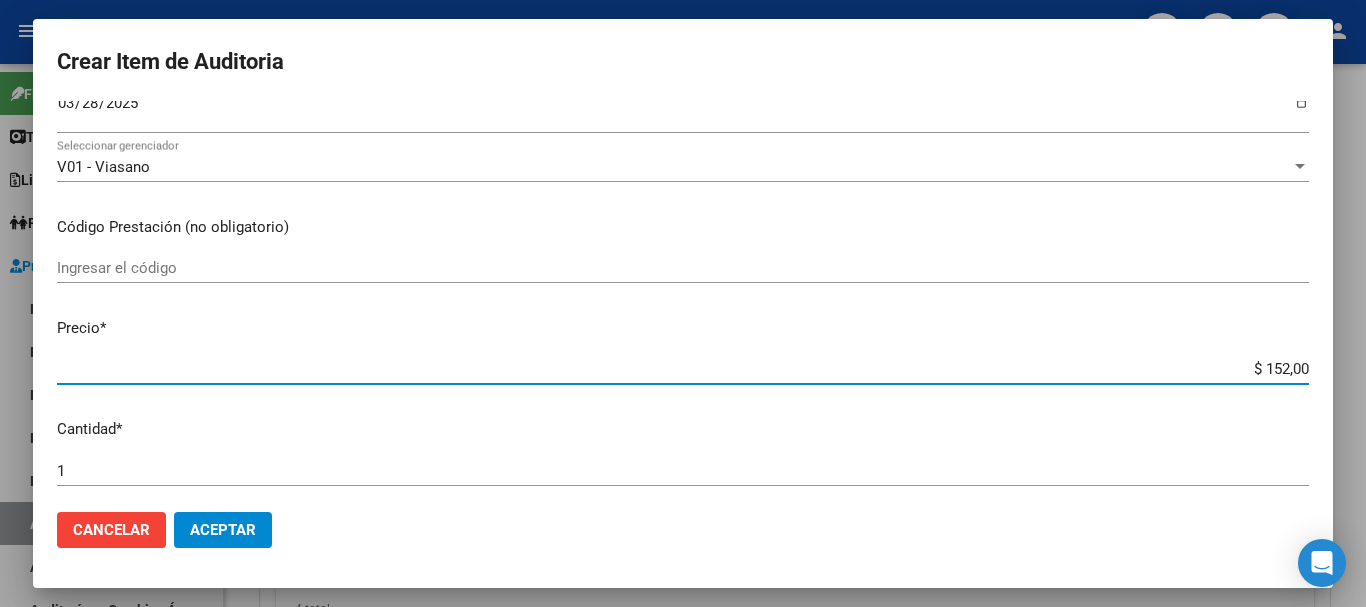 type on "$ 1.520,00" 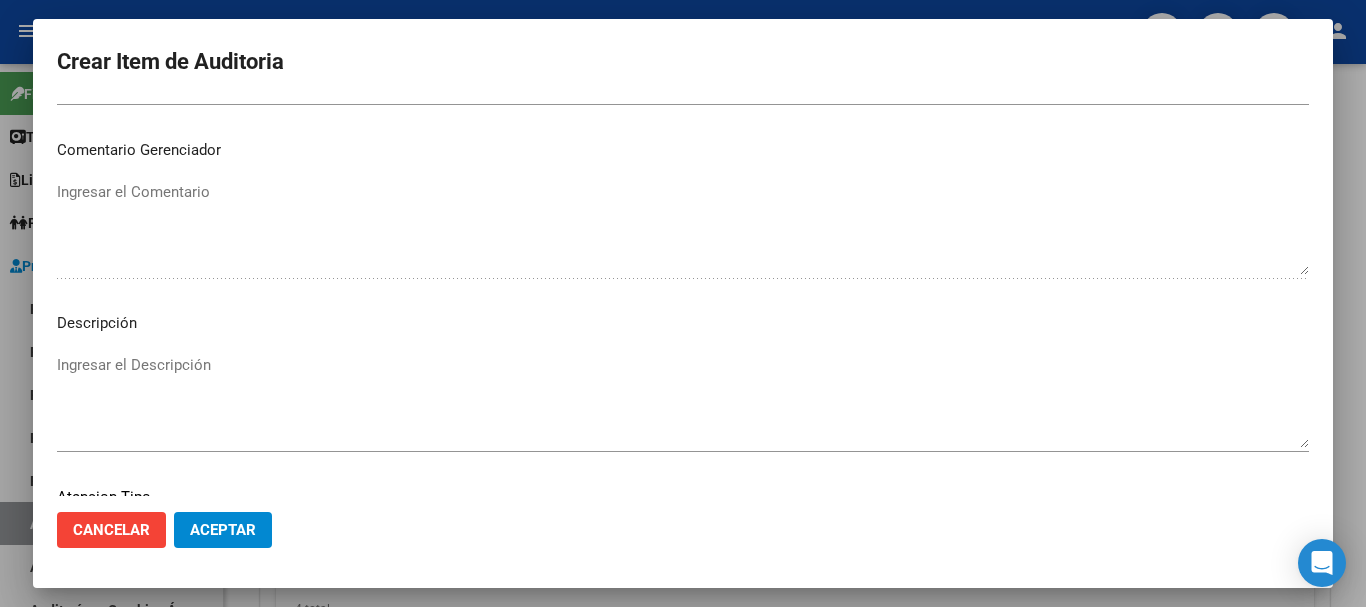 scroll, scrollTop: 1100, scrollLeft: 0, axis: vertical 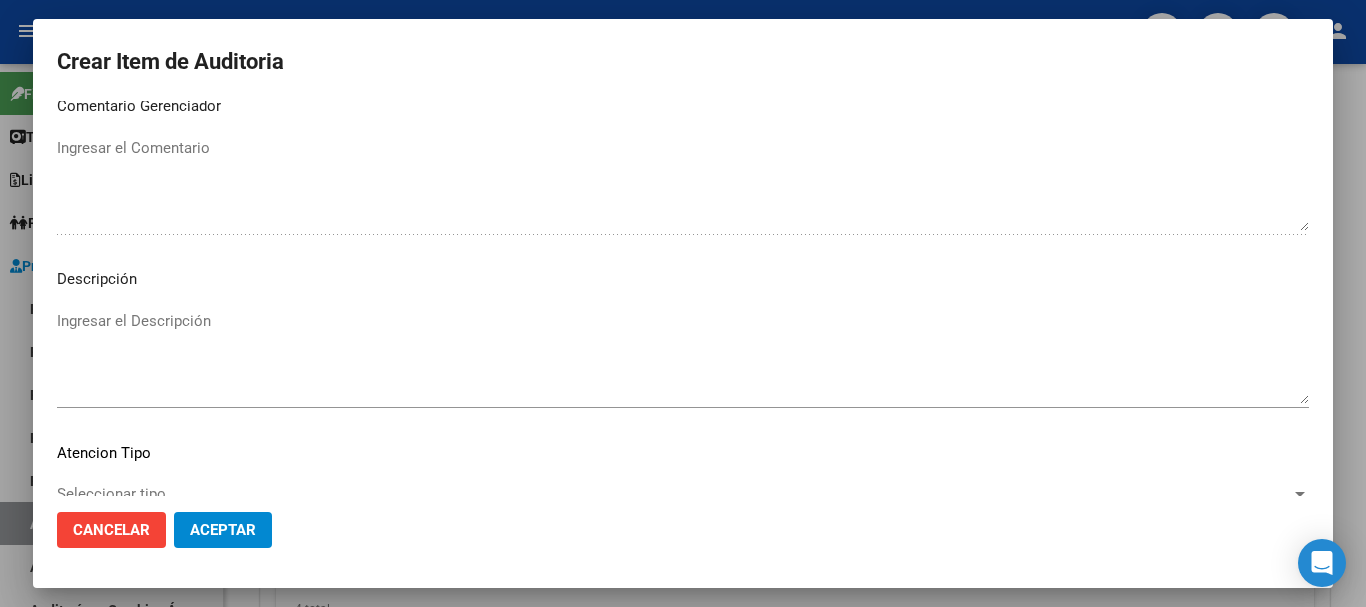 click on "Ingresar el Descripción" at bounding box center (683, 357) 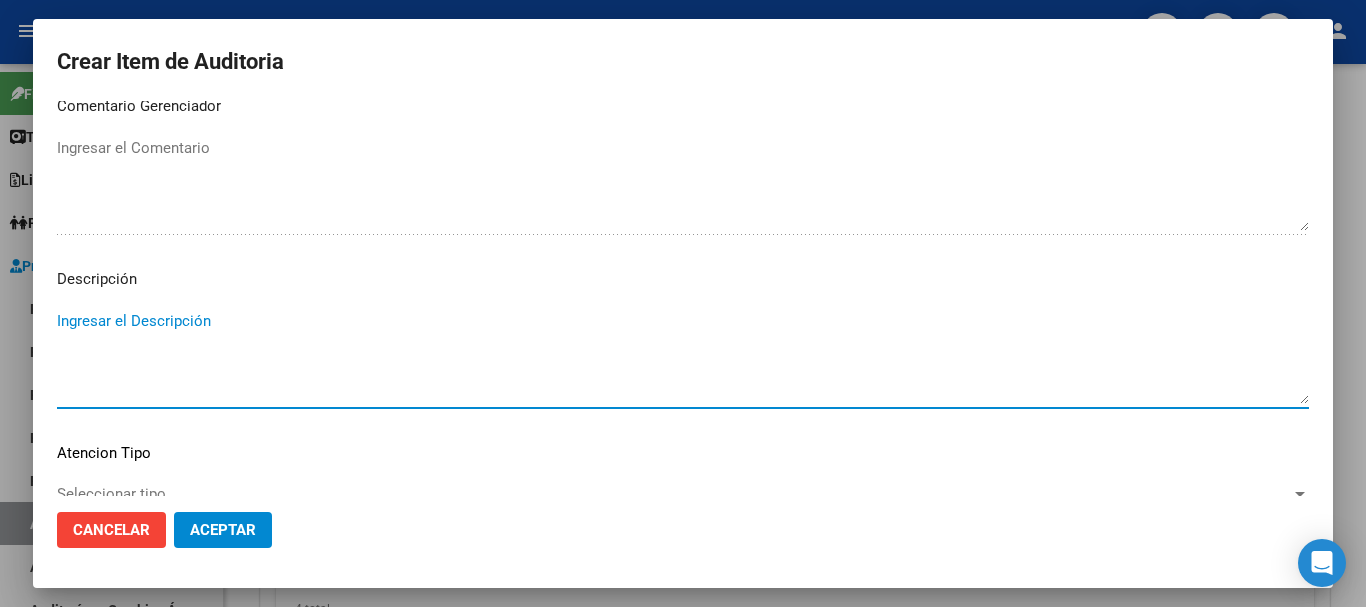 paste on "[CUIL]" 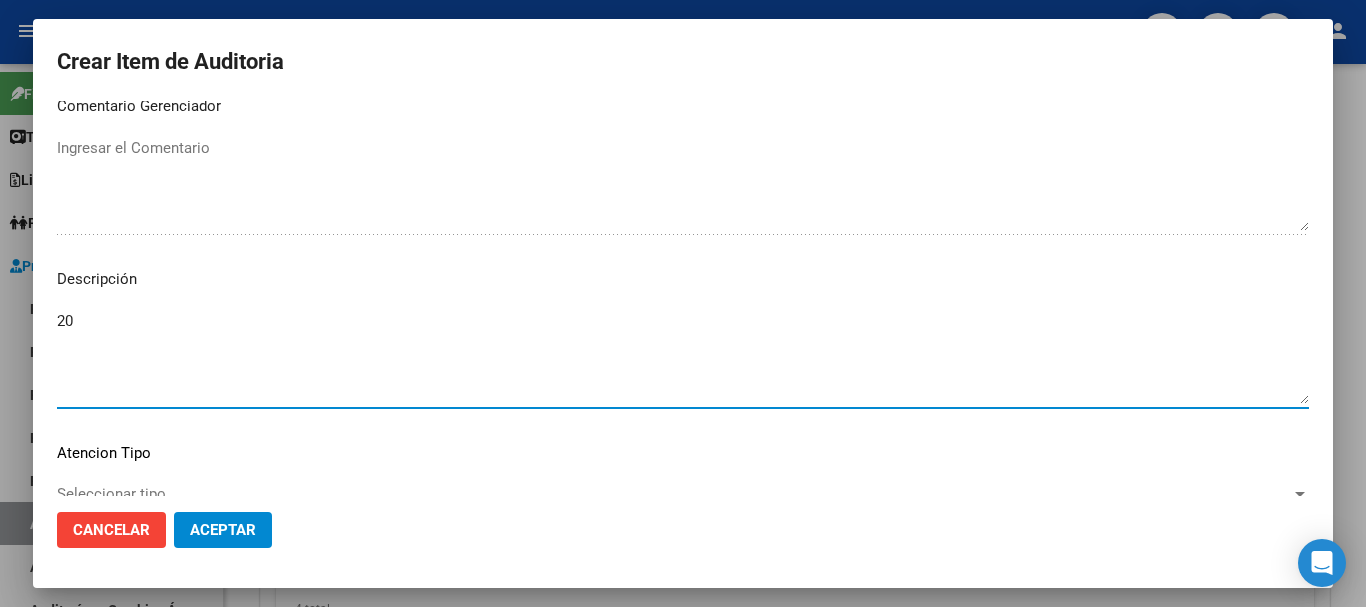 type on "2" 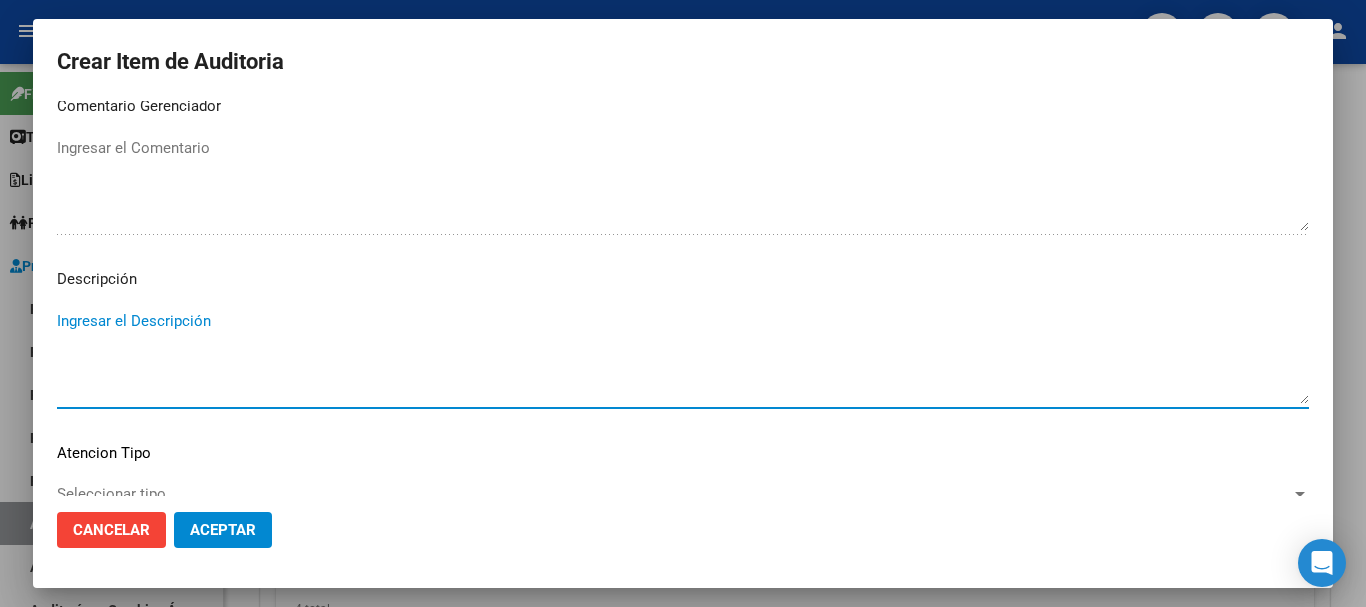 click on "Seleccionar tipo" at bounding box center (674, 494) 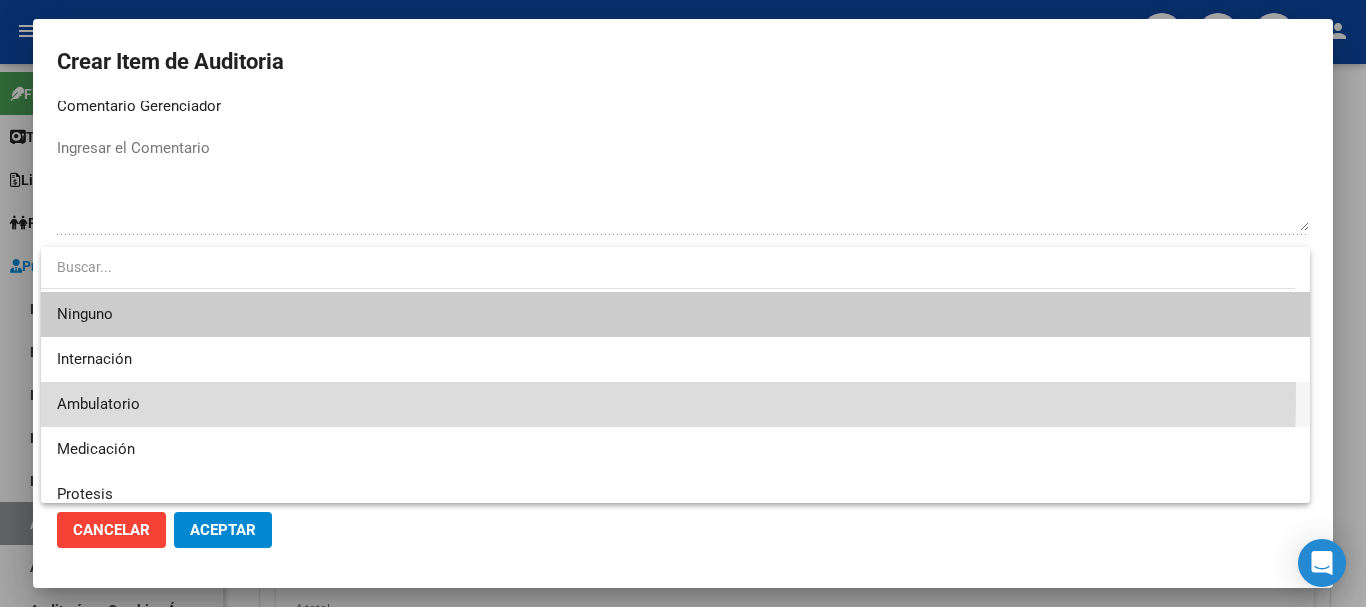 click on "Ambulatorio" at bounding box center [675, 404] 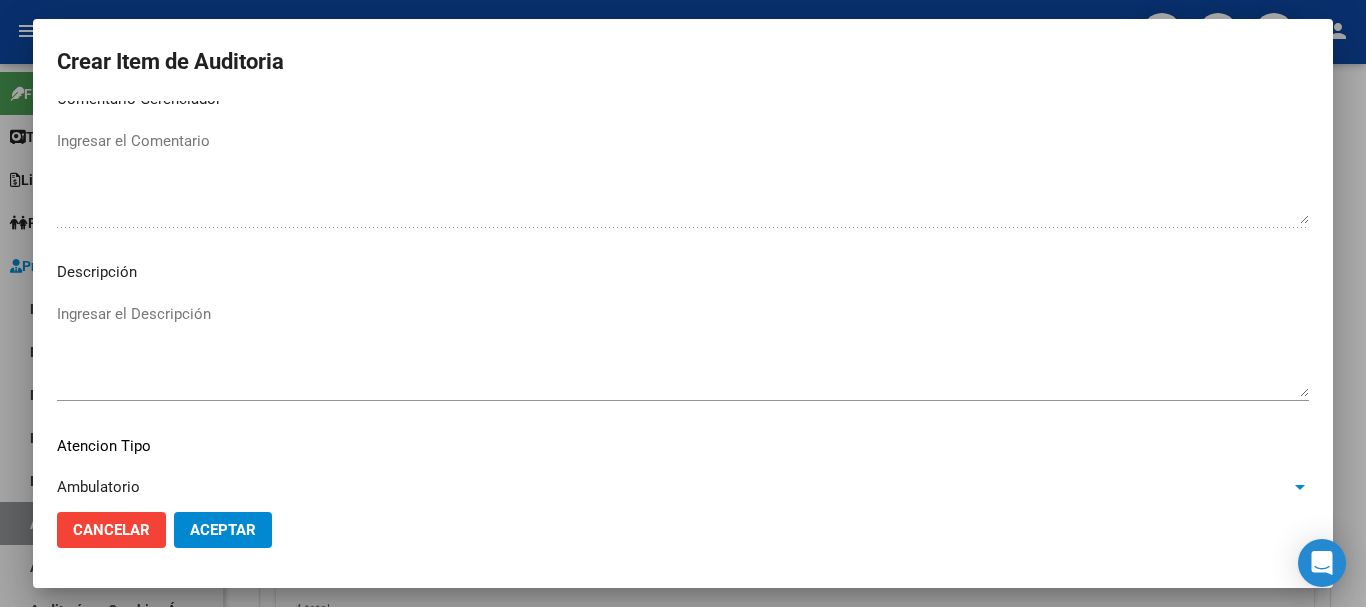 click on "Ingresar el Descripción" at bounding box center [683, 350] 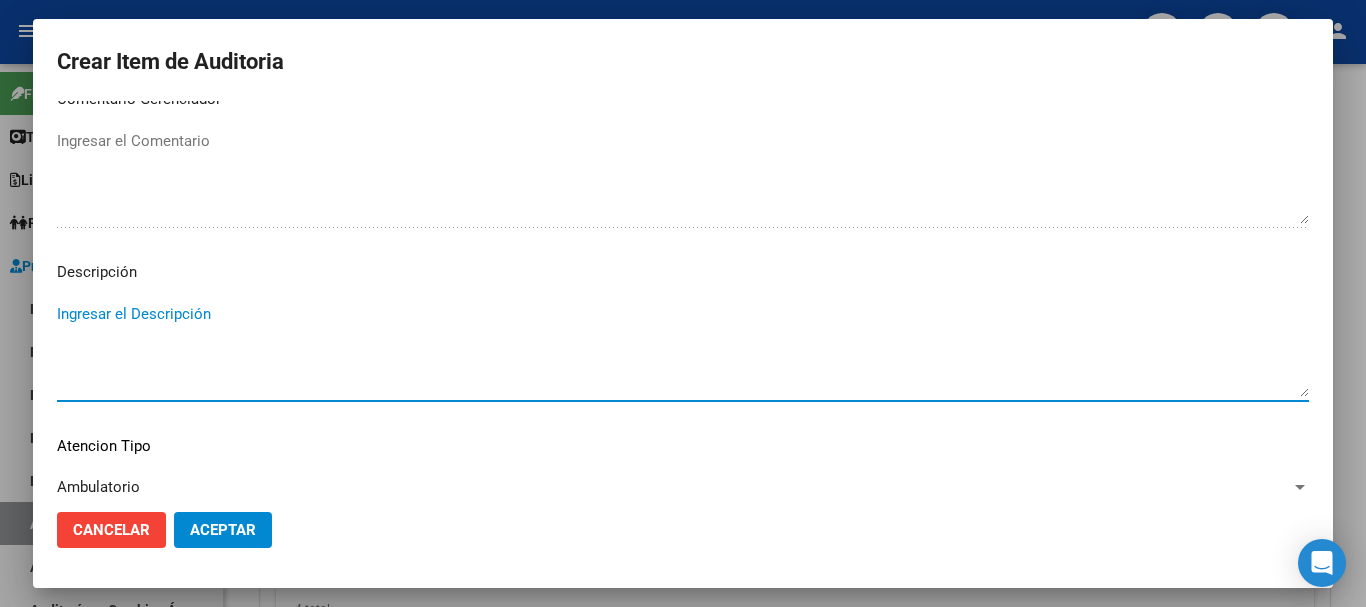 paste on "CONSULTA AMBULATORIA EN CAPS" 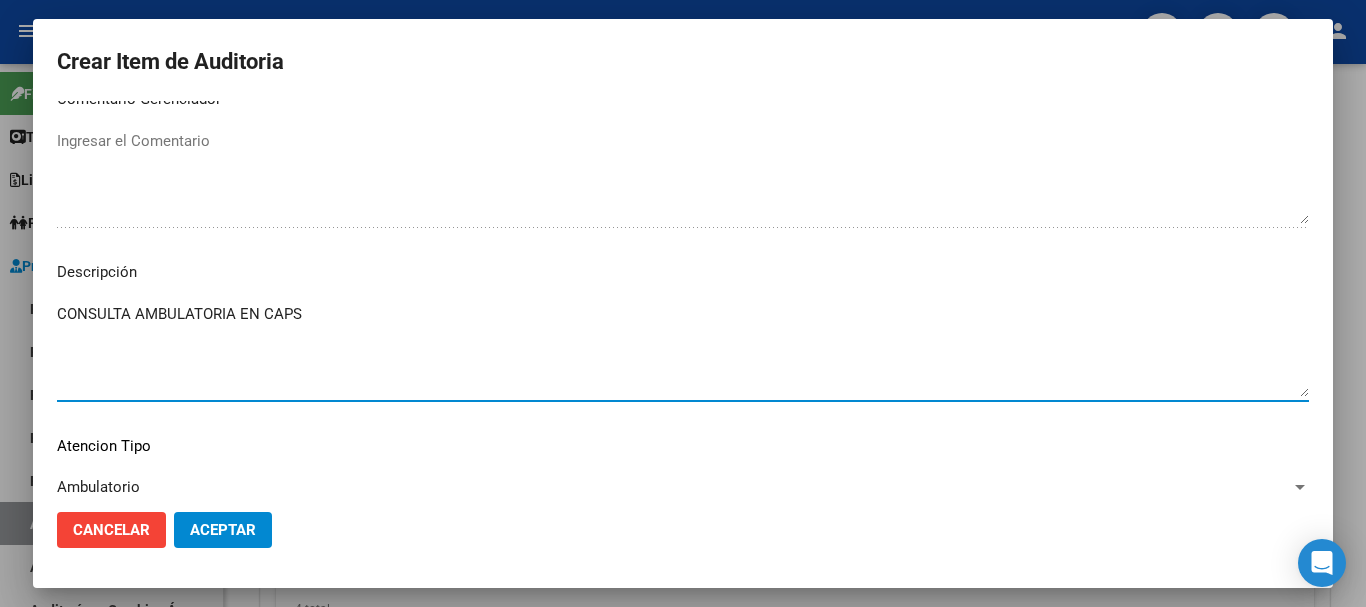 type on "CONSULTA AMBULATORIA EN CAPS" 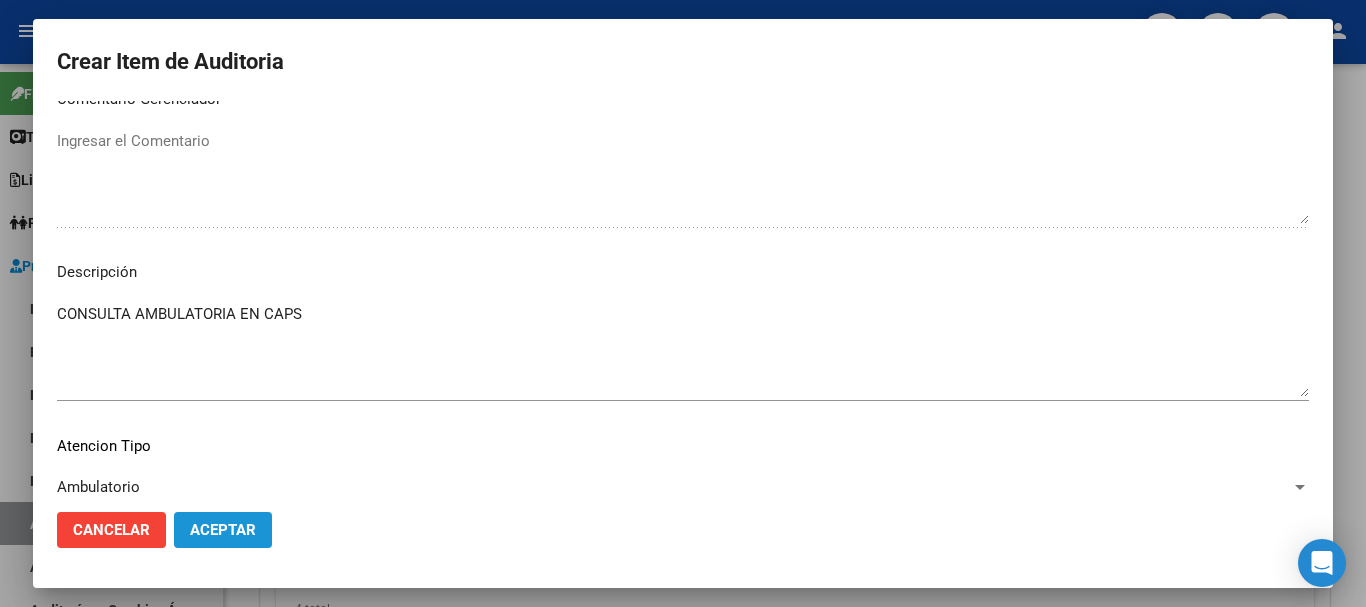 click on "Aceptar" 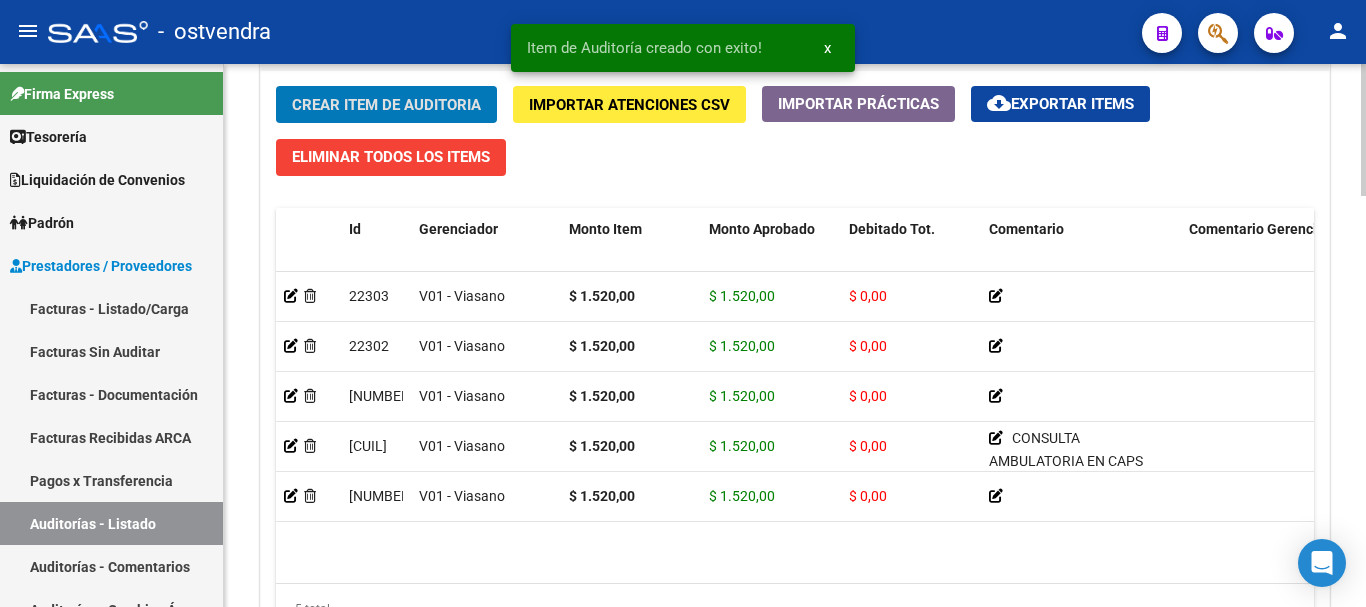 click on "Crear Item de Auditoria" 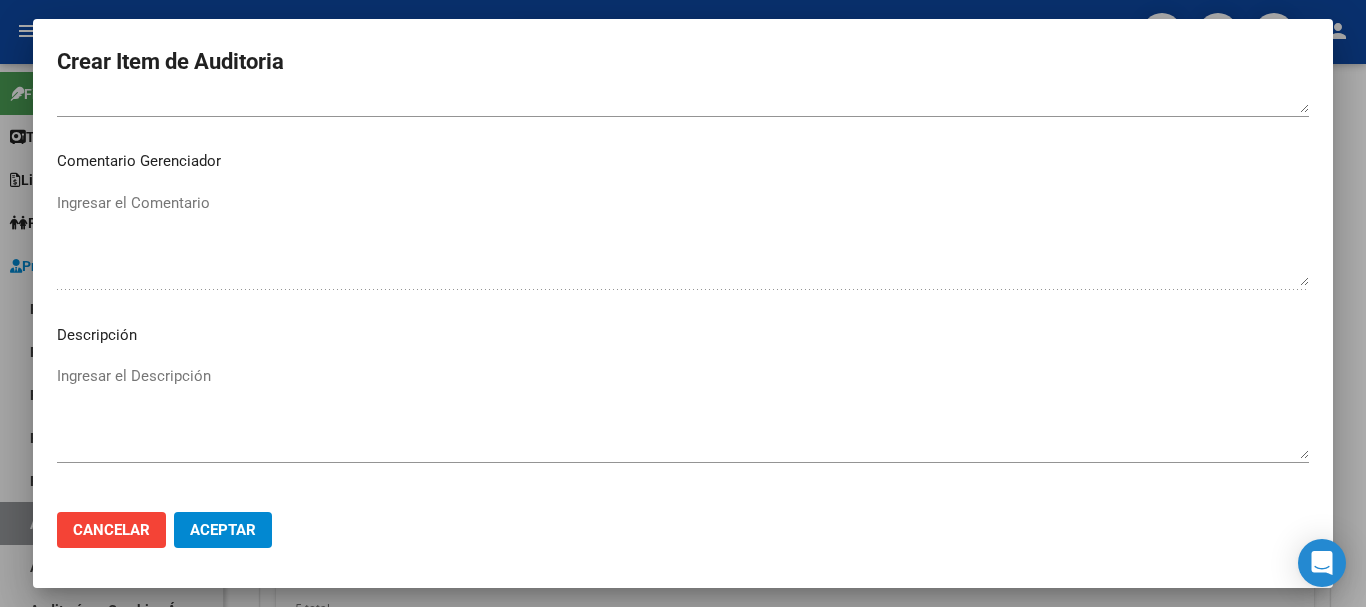 scroll, scrollTop: 1000, scrollLeft: 0, axis: vertical 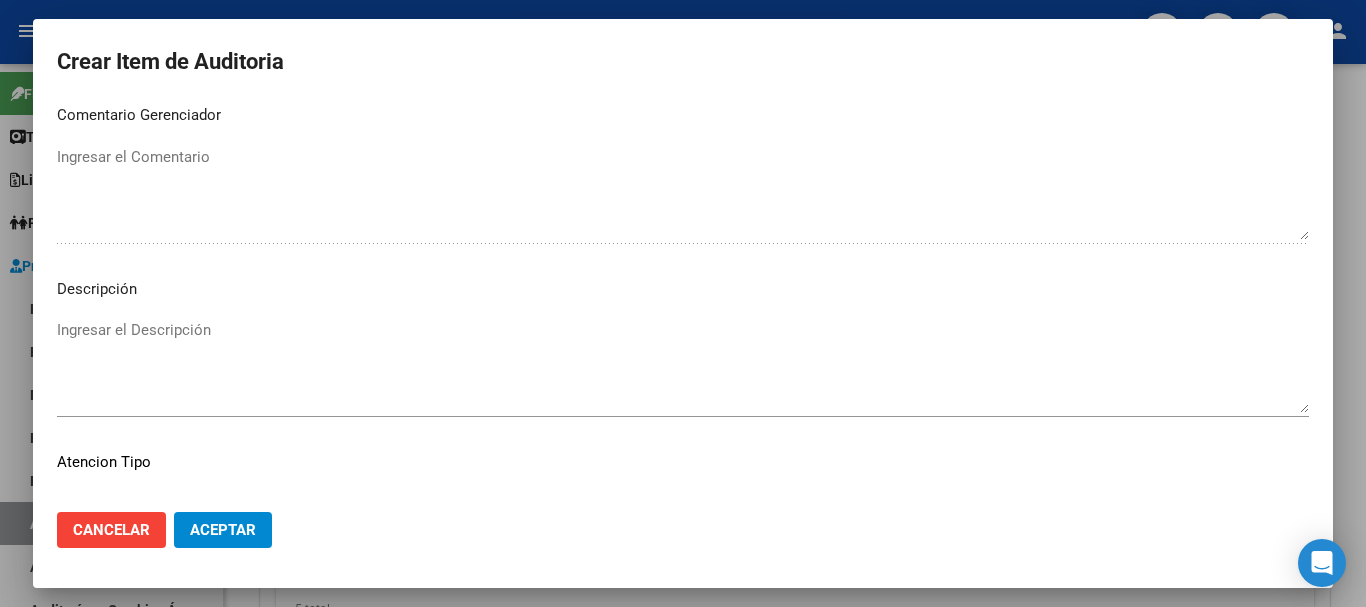 click on "Ingresar el Descripción" at bounding box center [683, 366] 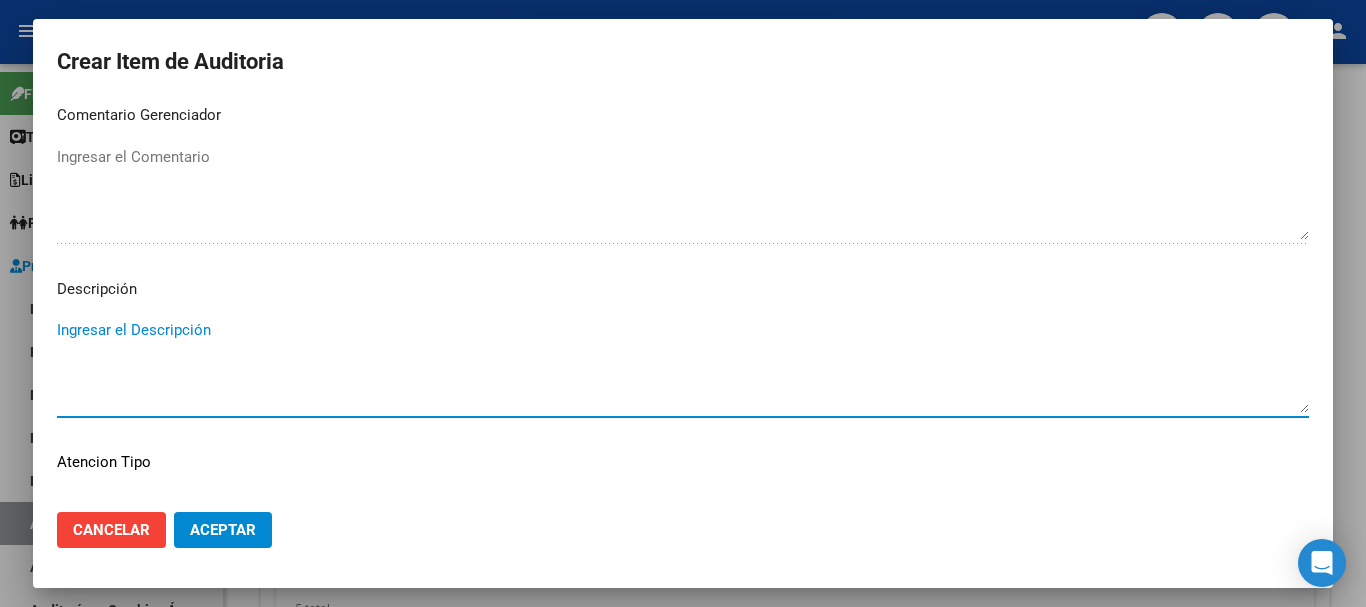 paste on "CONSULTA AMBULATORIA EN CAPS" 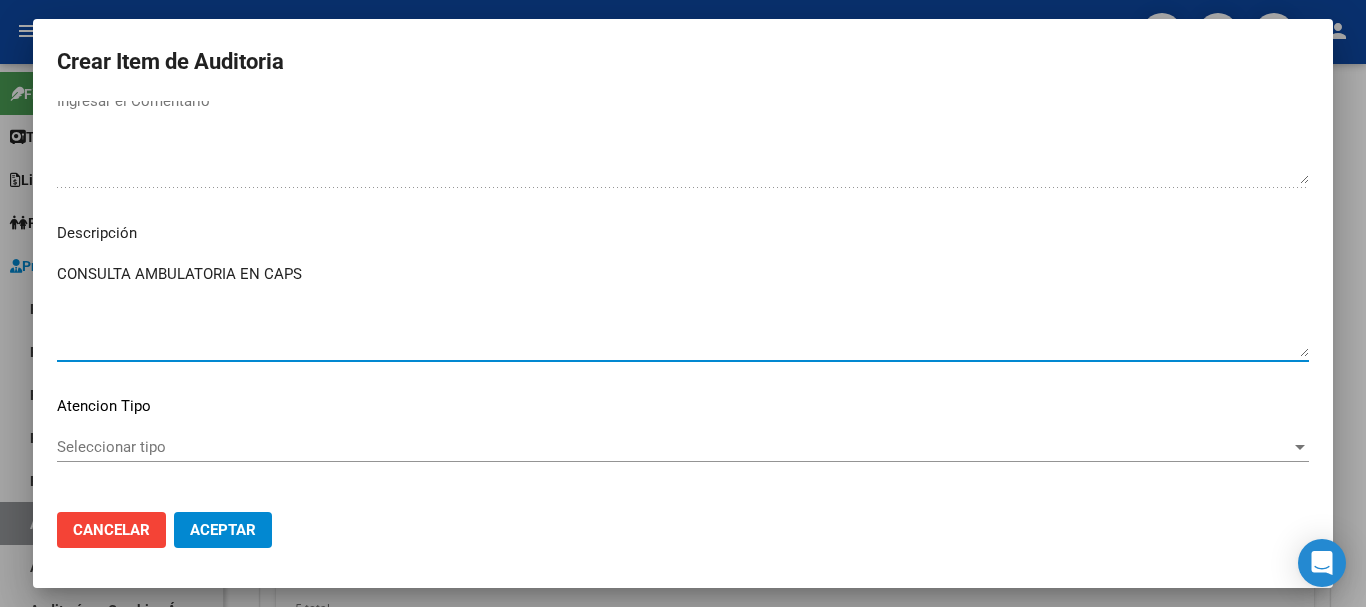 scroll, scrollTop: 1100, scrollLeft: 0, axis: vertical 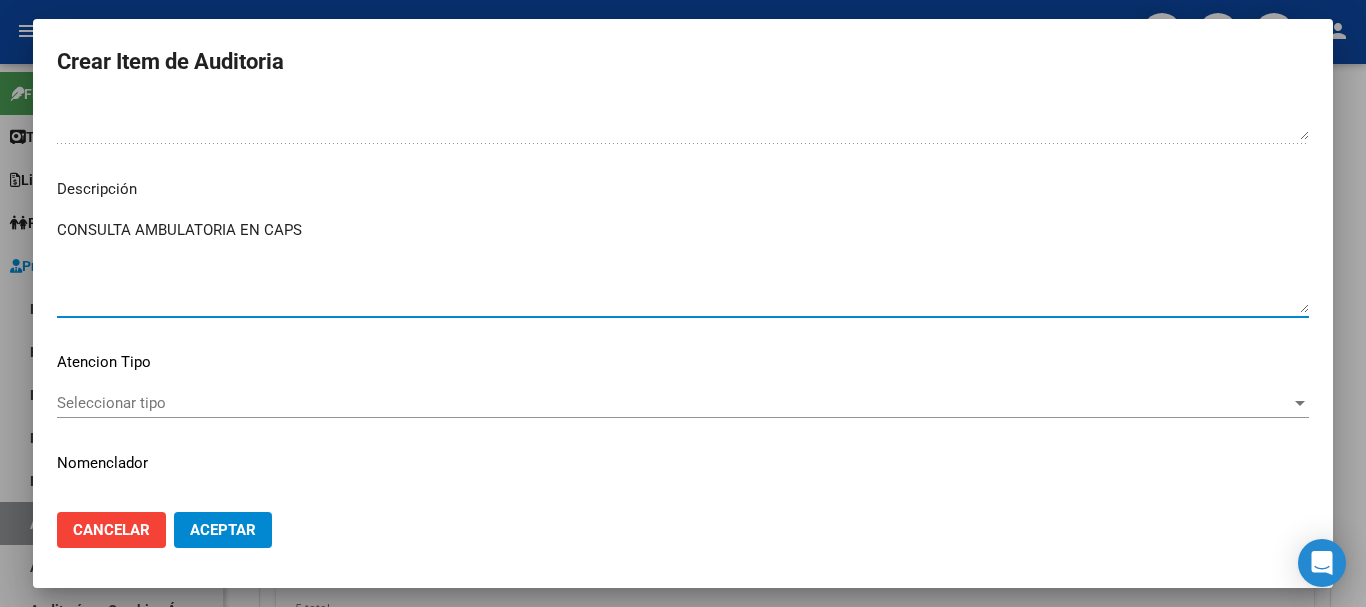 type on "CONSULTA AMBULATORIA EN CAPS" 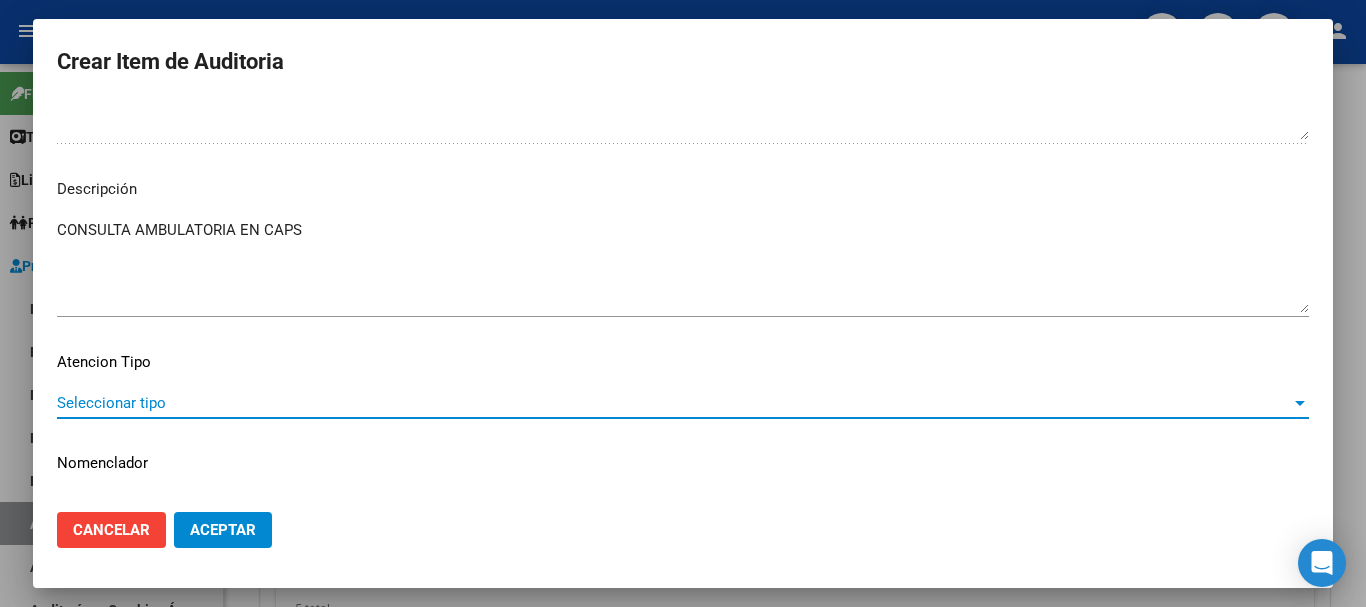 click on "Seleccionar tipo" at bounding box center (674, 403) 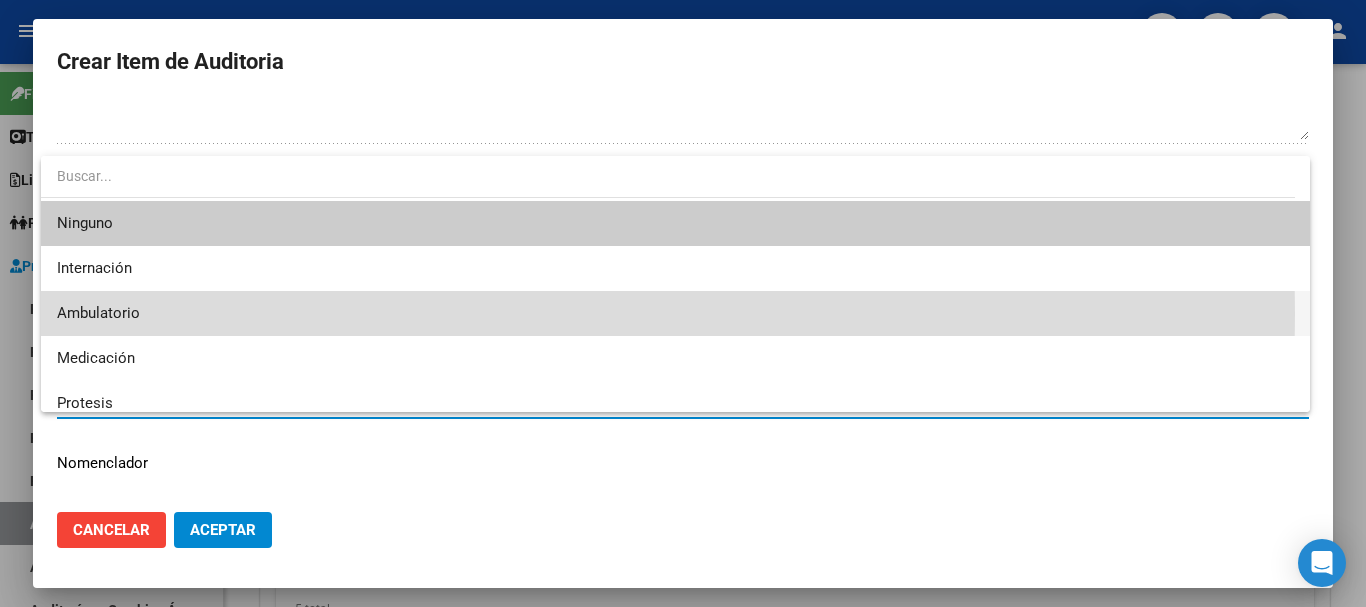 click on "Ambulatorio" at bounding box center (675, 313) 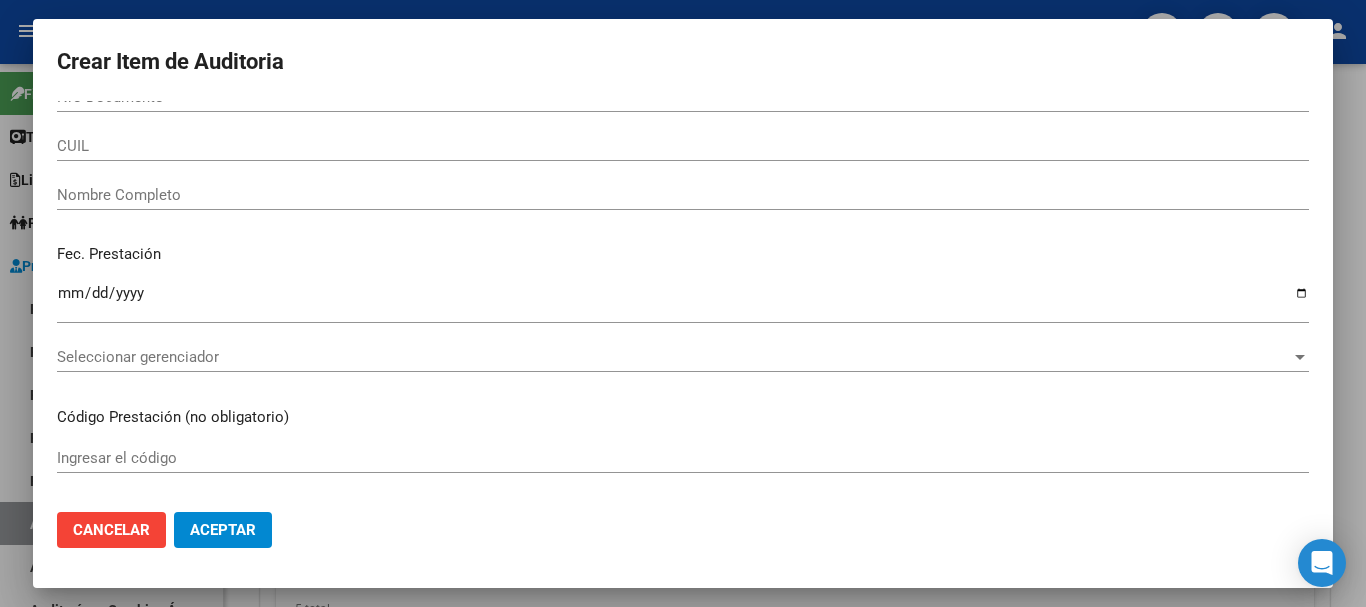 scroll, scrollTop: 0, scrollLeft: 0, axis: both 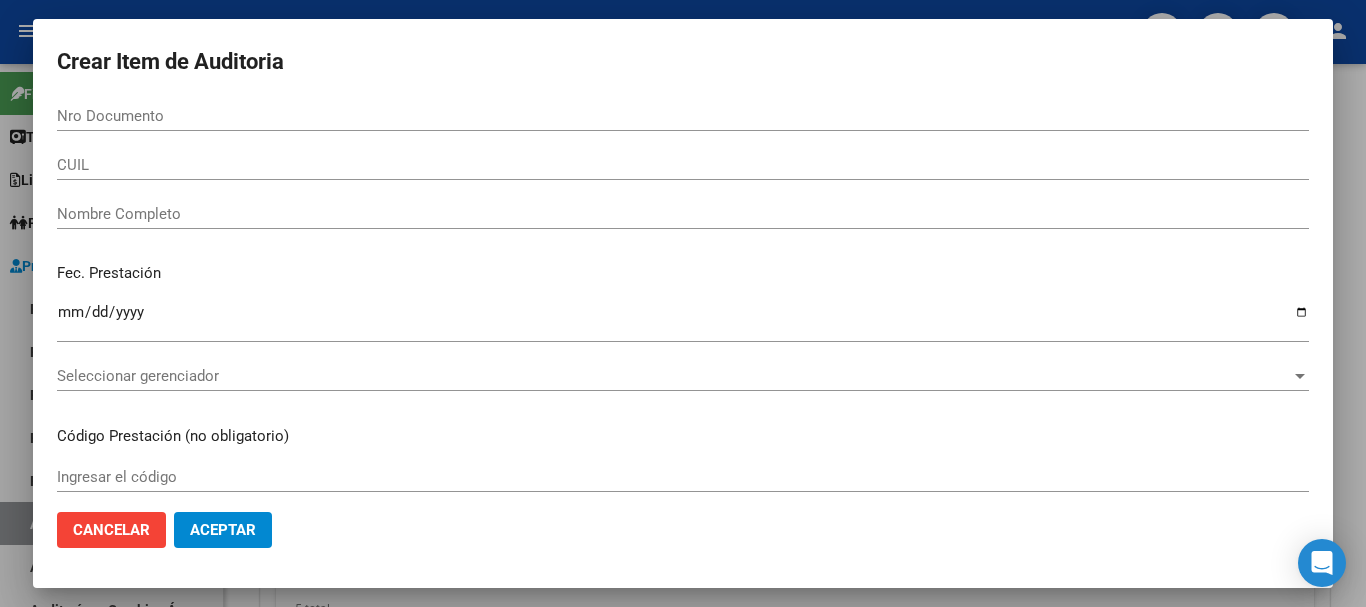 click on "Nro Documento" at bounding box center [683, 116] 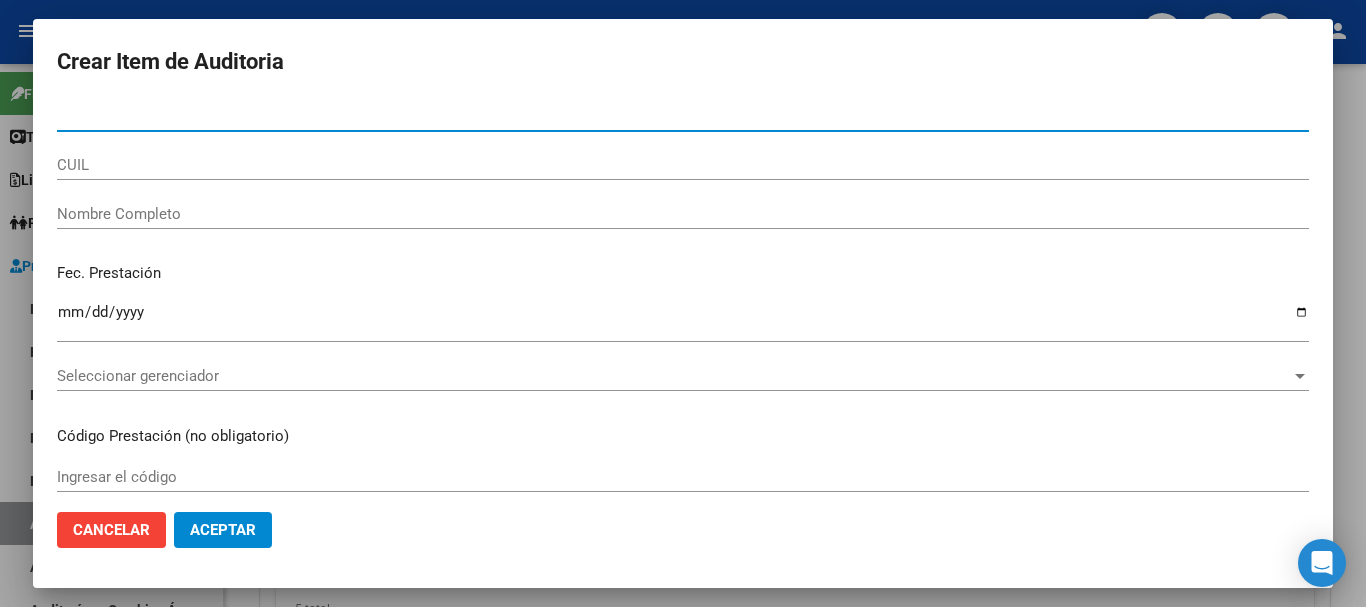 paste on "[CUIL]" 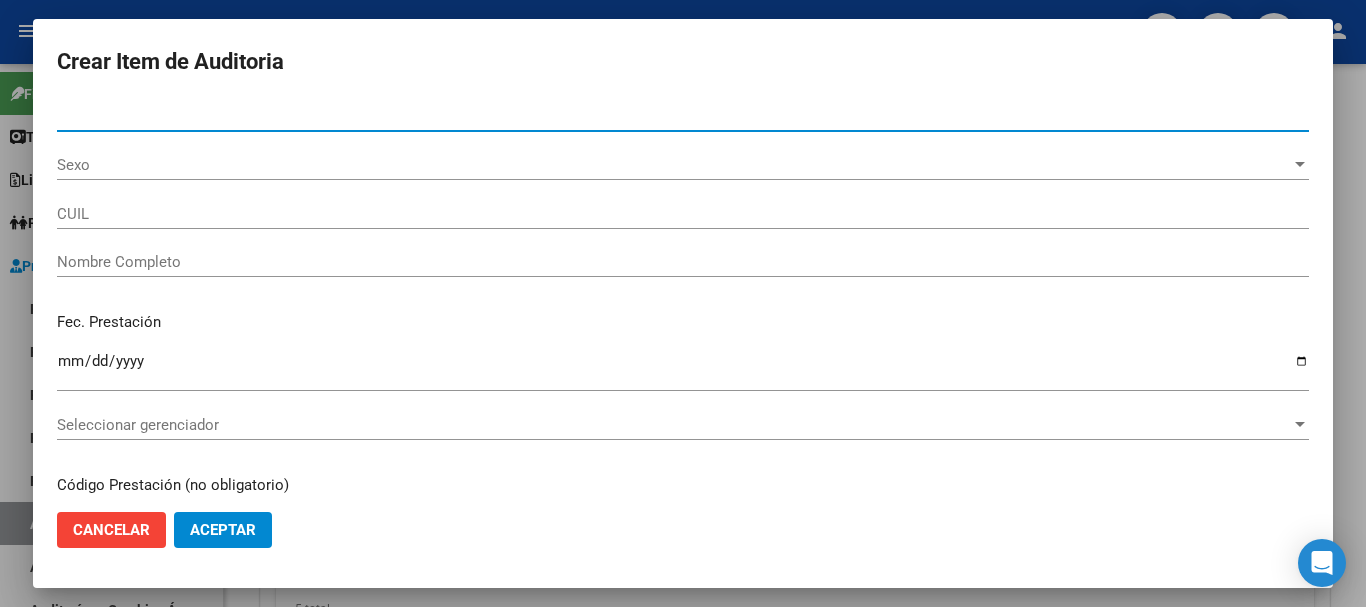 type on "[NUMBER]" 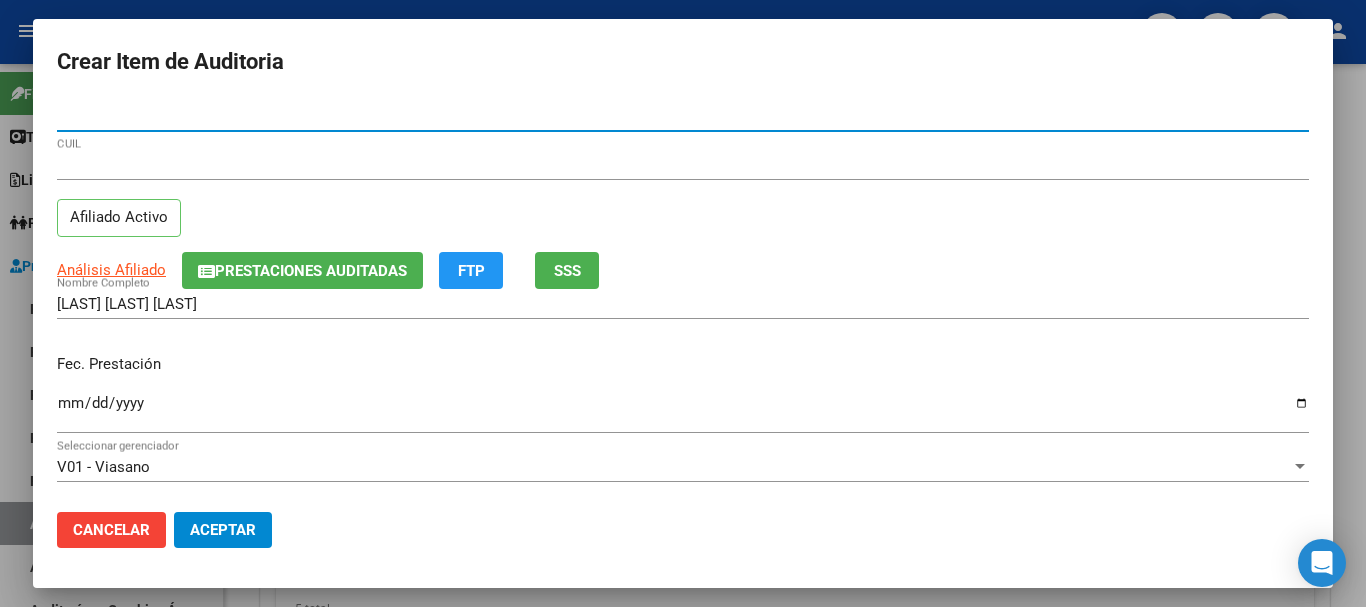 type on "[CUIL]" 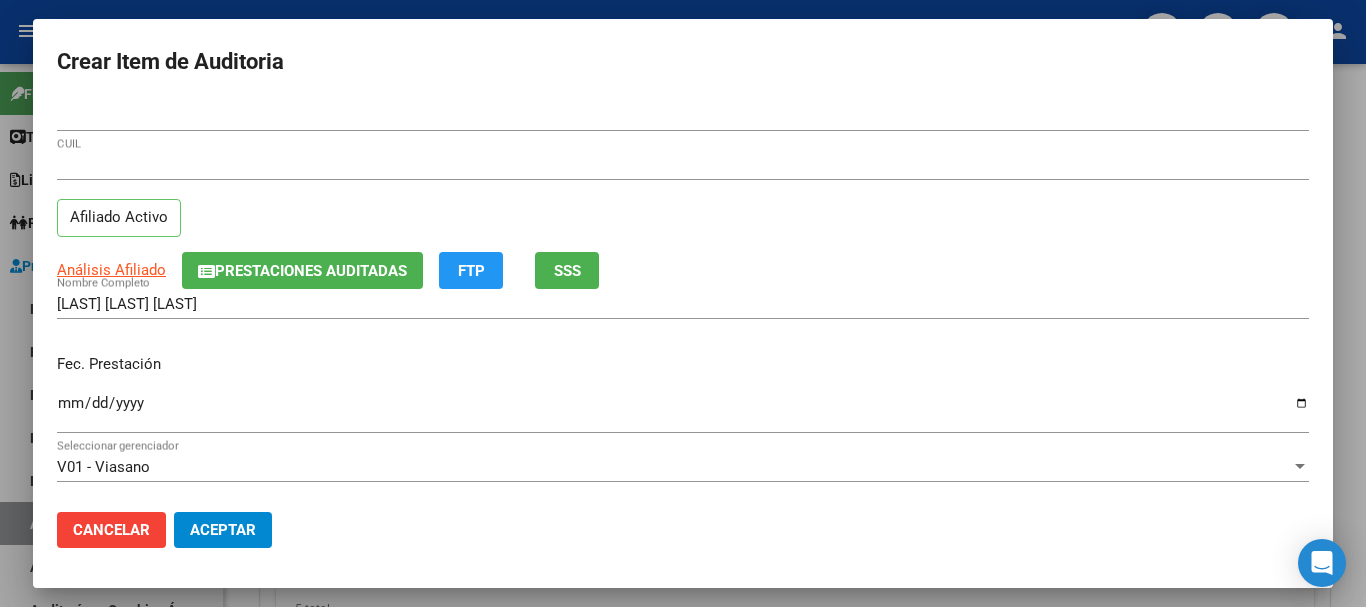 click on "Ingresar la fecha" at bounding box center [683, 412] 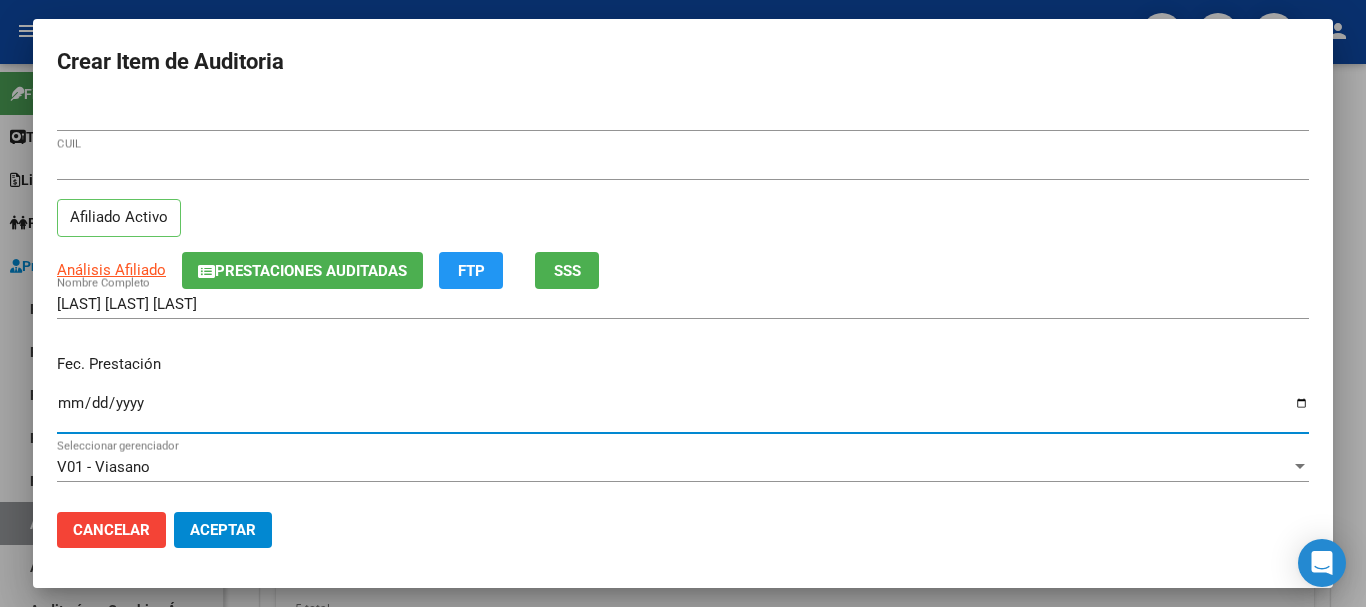 type on "[DATE]" 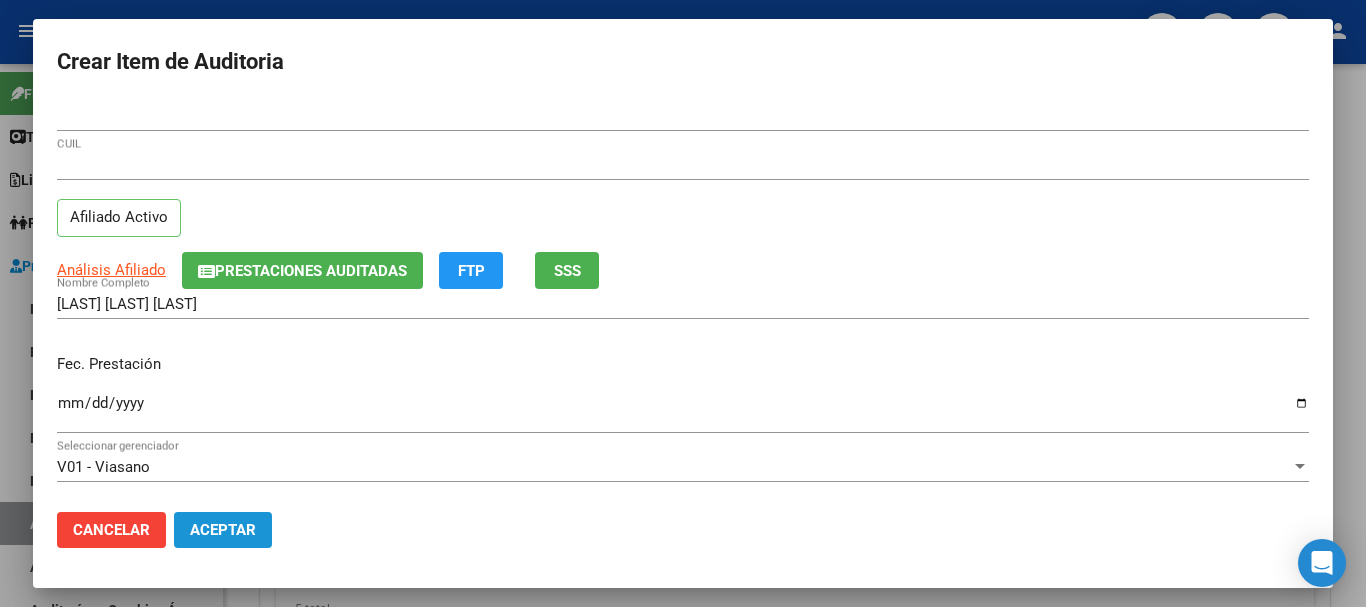 drag, startPoint x: 227, startPoint y: 531, endPoint x: 261, endPoint y: 506, distance: 42.201897 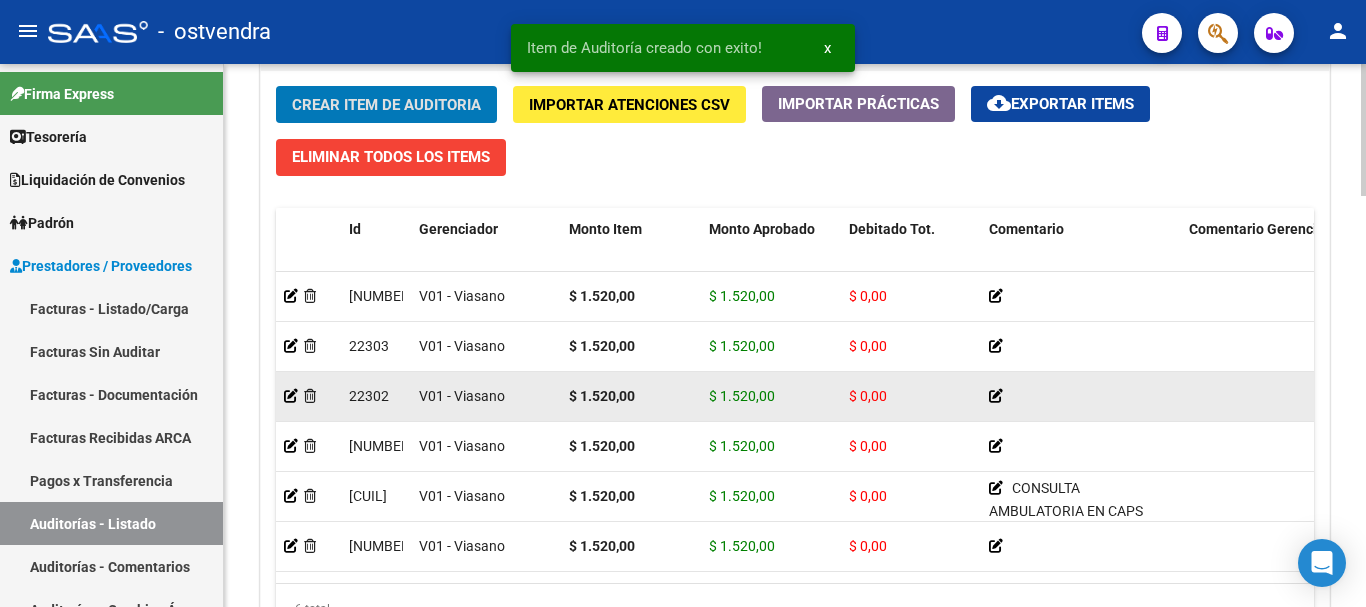 scroll, scrollTop: 11, scrollLeft: 0, axis: vertical 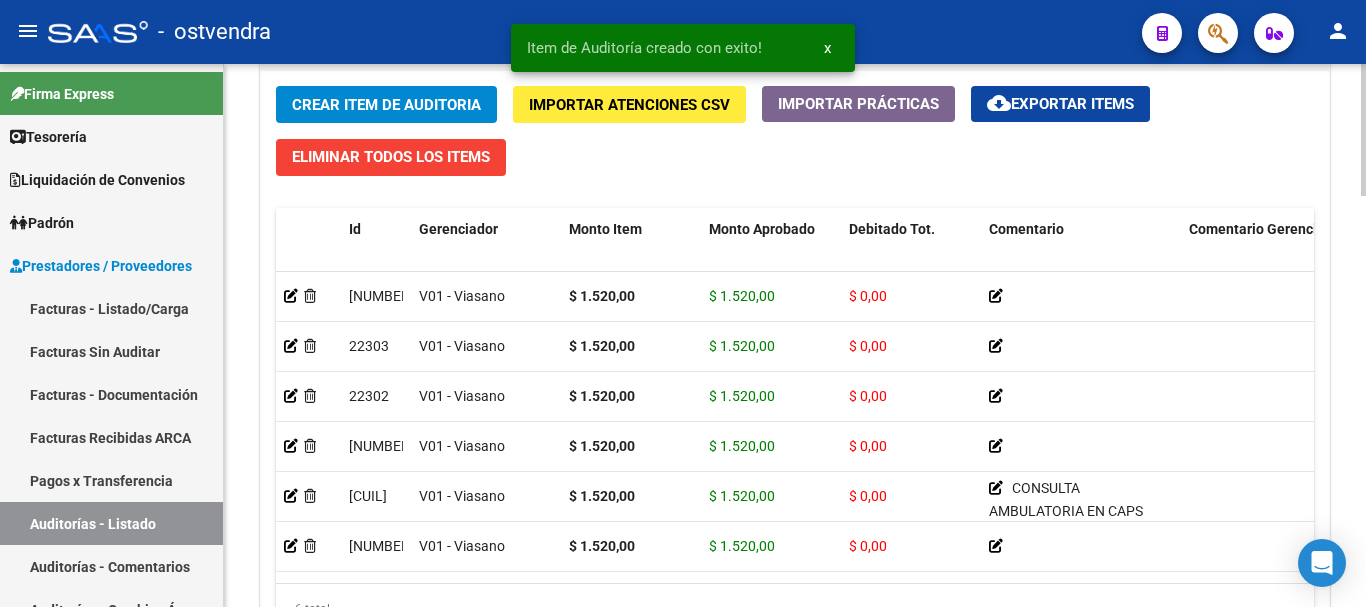 drag, startPoint x: 533, startPoint y: 584, endPoint x: 673, endPoint y: 576, distance: 140.22838 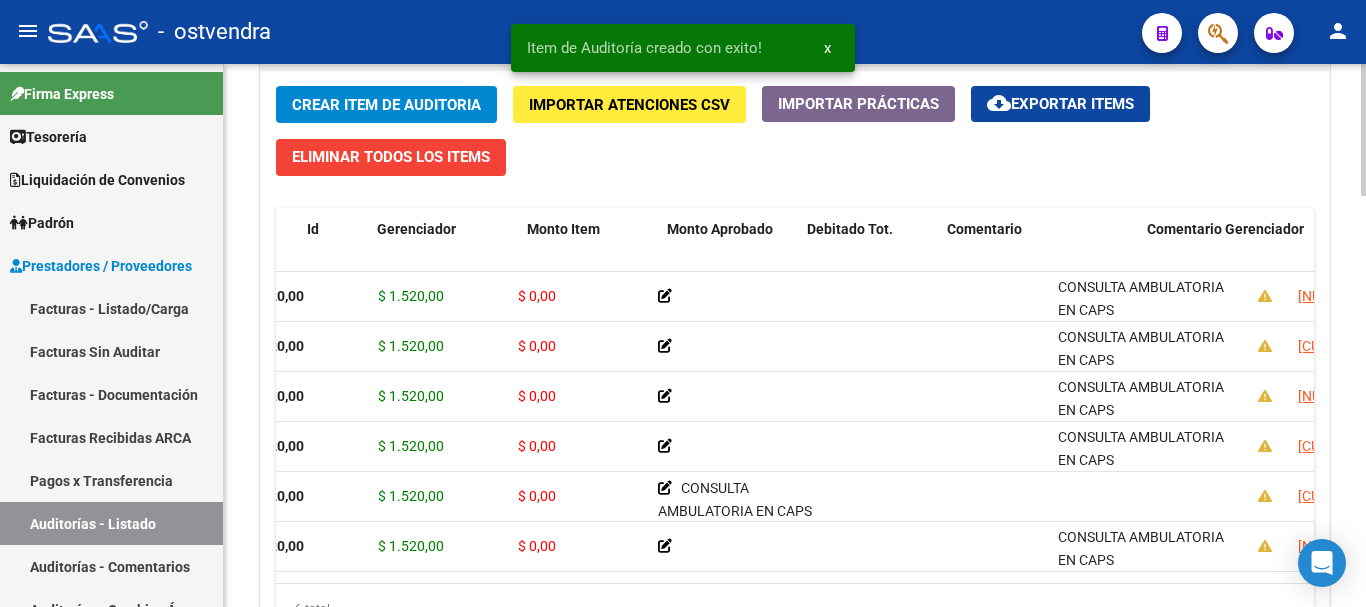 scroll, scrollTop: 11, scrollLeft: 591, axis: both 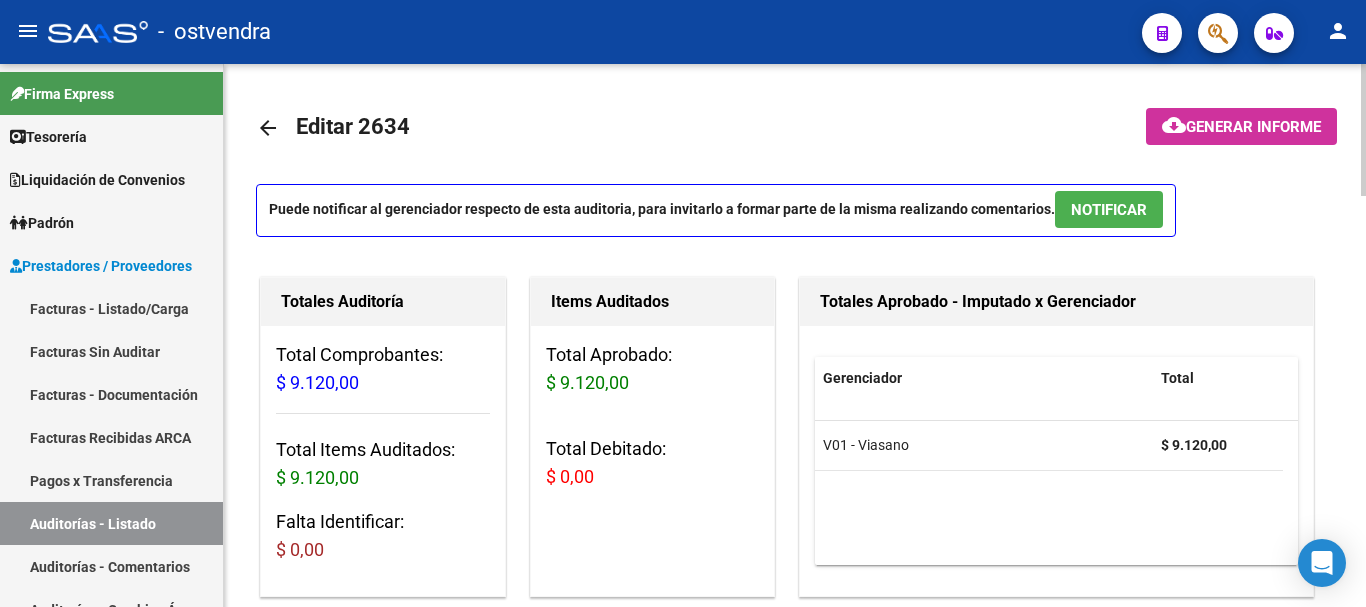 click on "NOTIFICAR" at bounding box center [1109, 210] 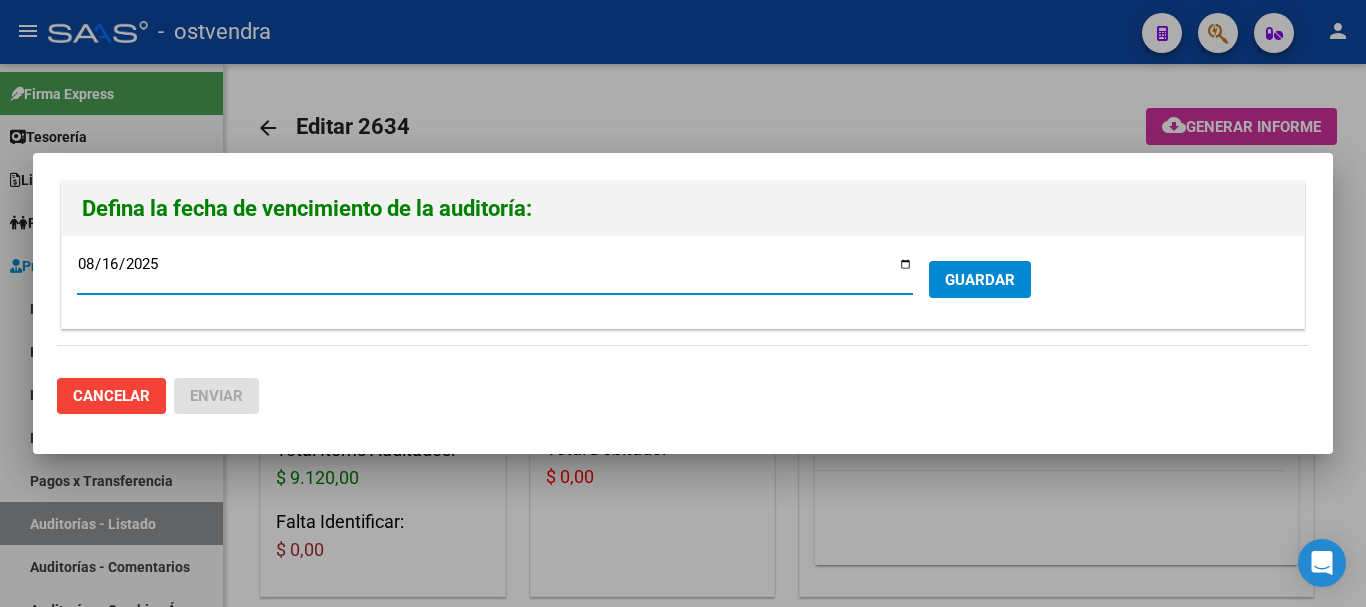 click on "GUARDAR" at bounding box center (980, 279) 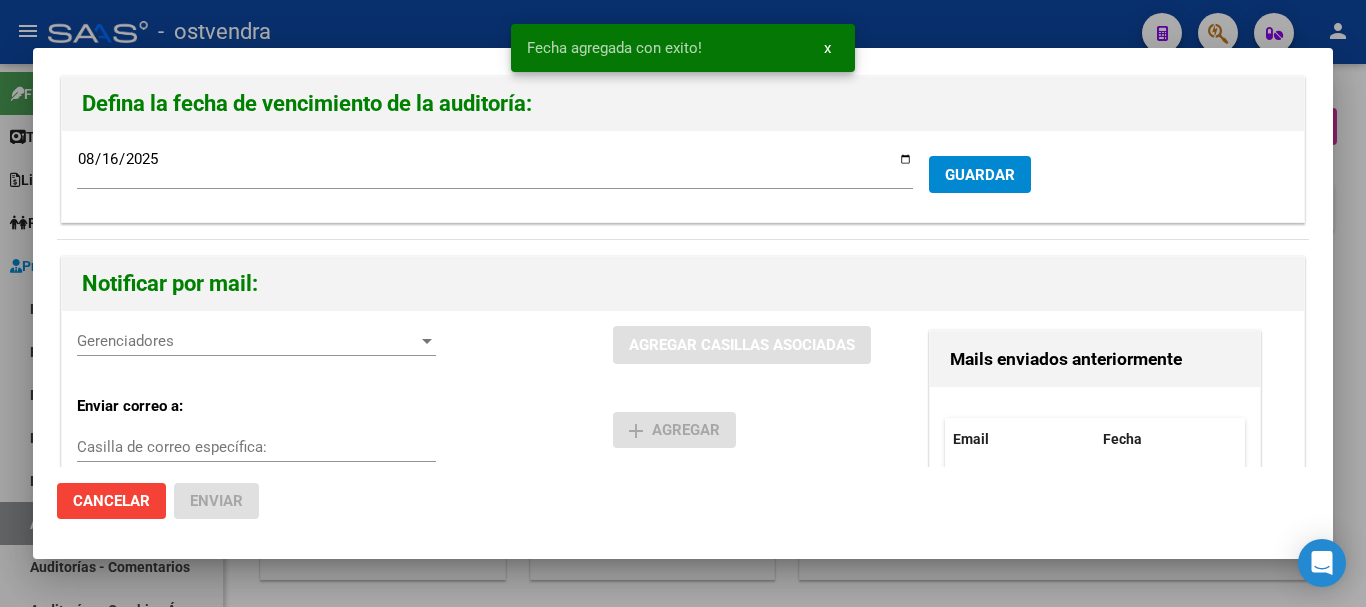 click on "Gerenciadores Gerenciadores AGREGAR CASILLAS ASOCIADAS Enviar correo a:    Casilla de correo específica:   add  Agregar  Mails Seleccionados Email Acciones No data to display  0 total   1  Mails enviados anteriormente Email Fecha No data to display  0 total   1" at bounding box center (683, 542) 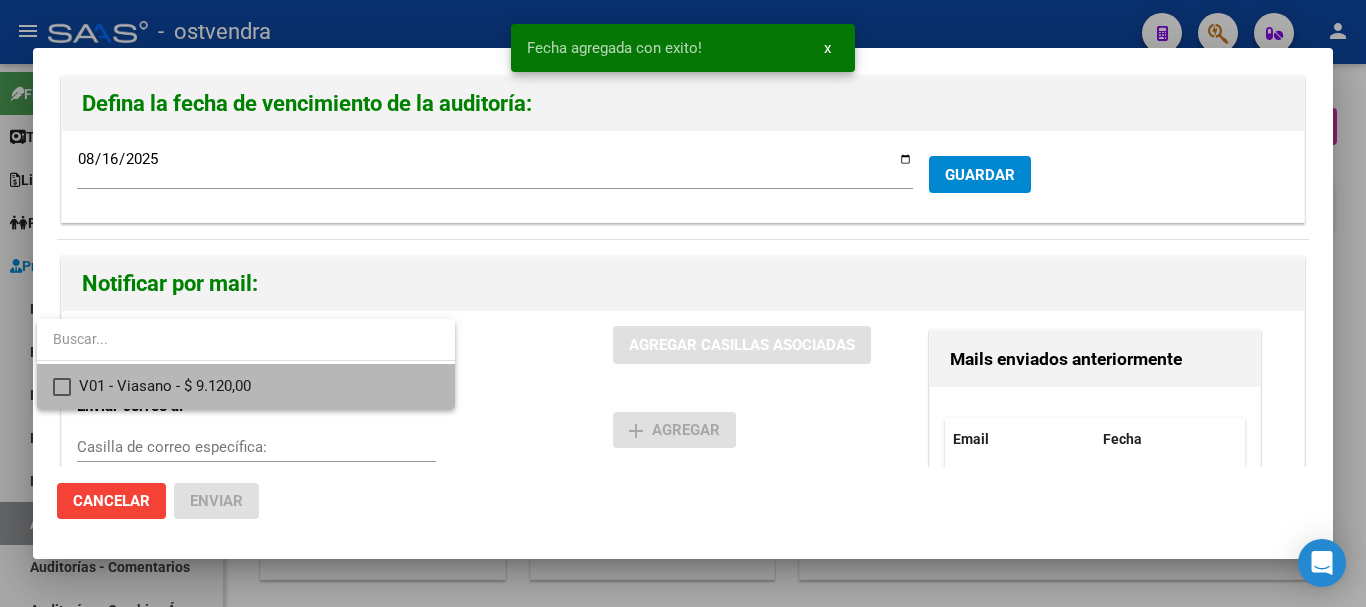 drag, startPoint x: 109, startPoint y: 383, endPoint x: 667, endPoint y: 419, distance: 559.1601 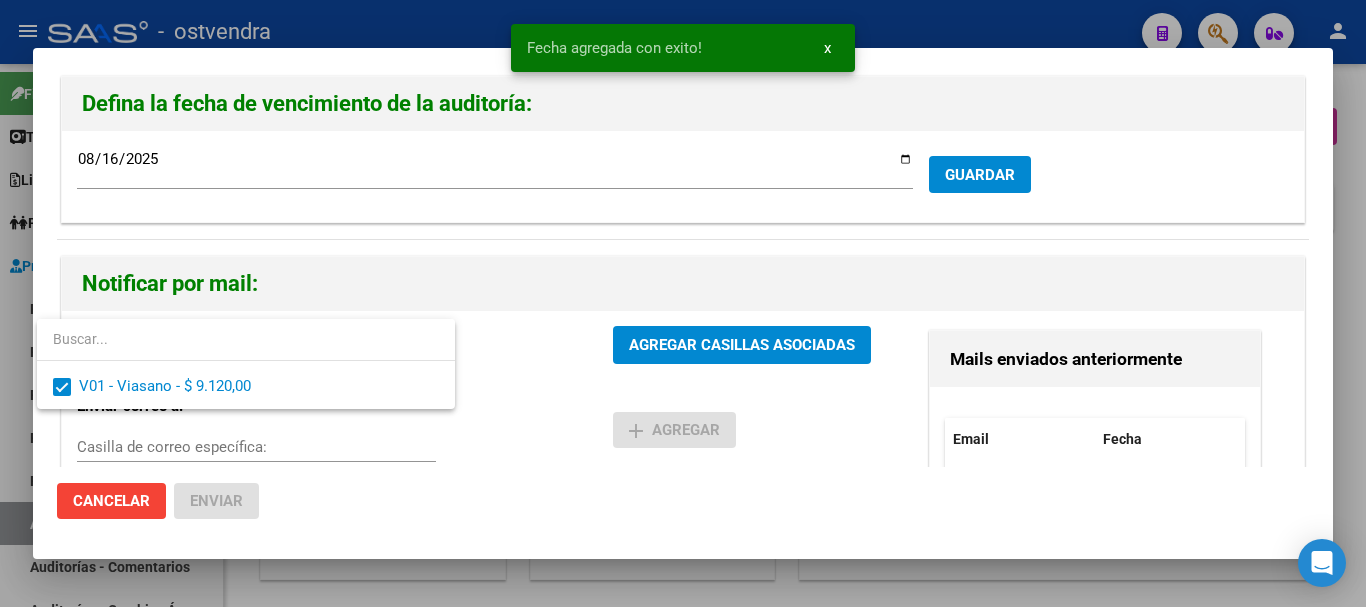 click at bounding box center (683, 303) 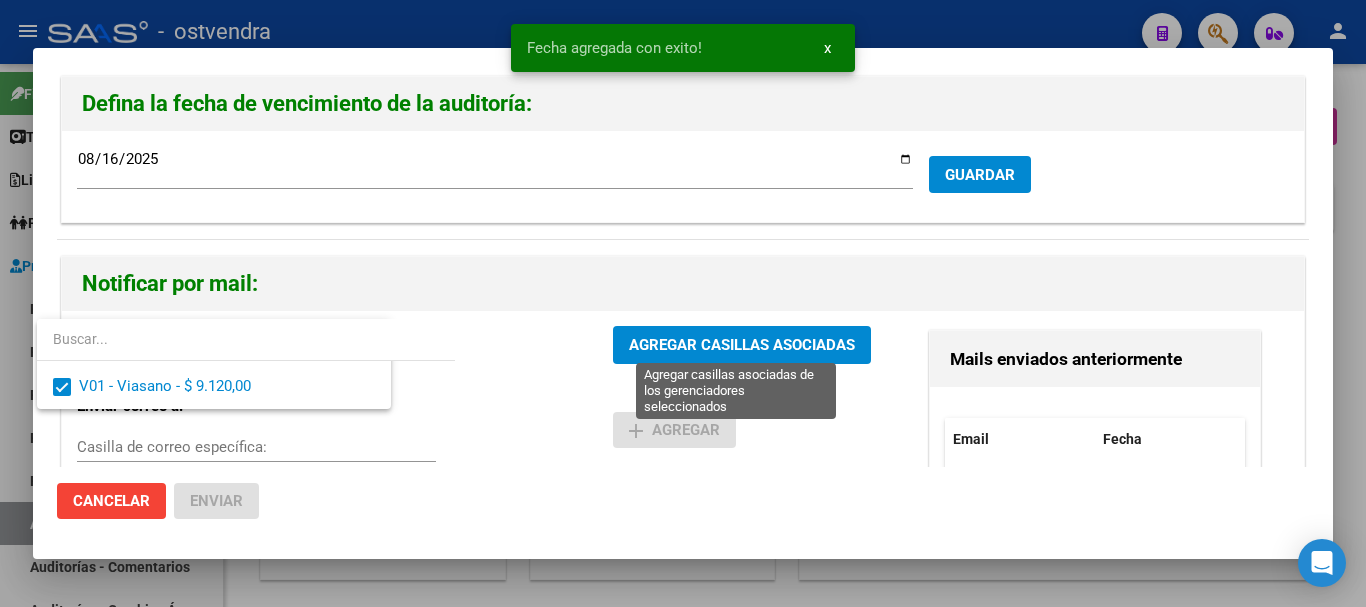 click on "AGREGAR CASILLAS ASOCIADAS" at bounding box center (742, 346) 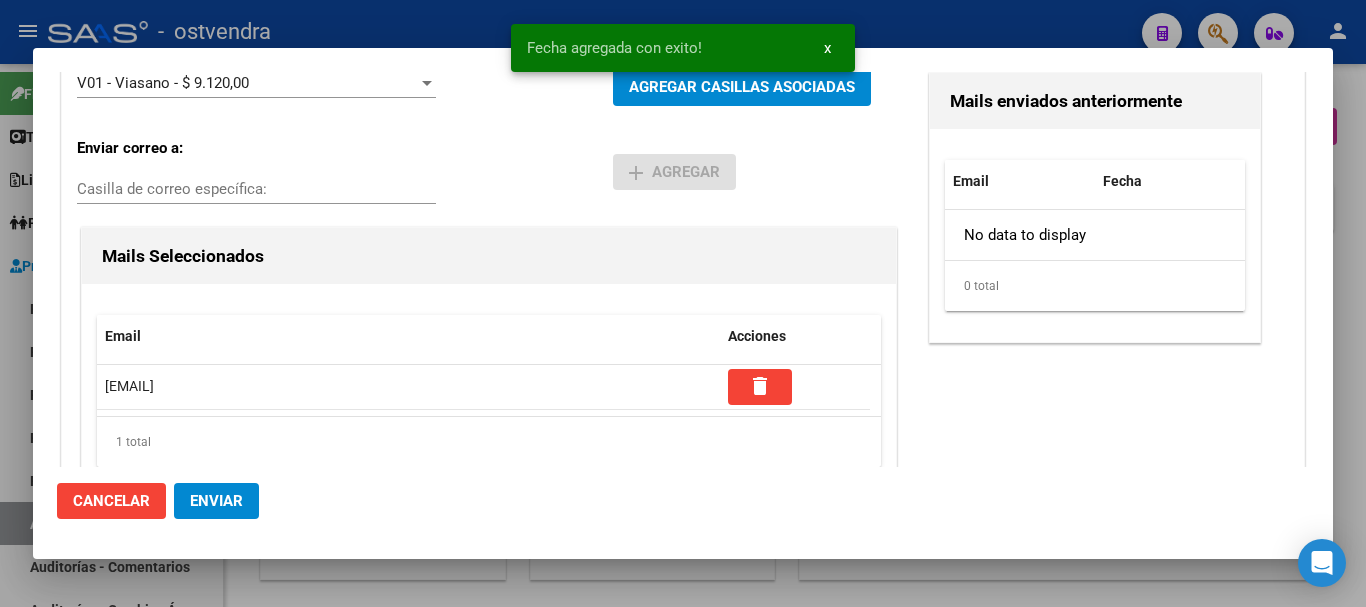 scroll, scrollTop: 314, scrollLeft: 0, axis: vertical 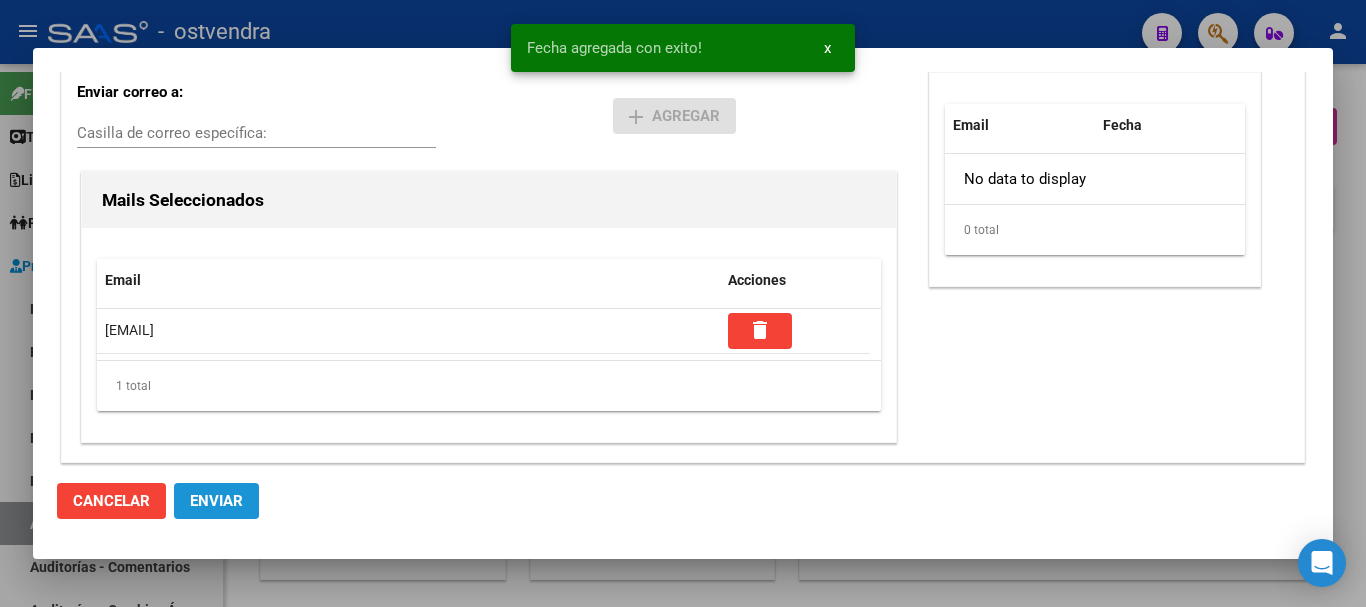 click on "Enviar" 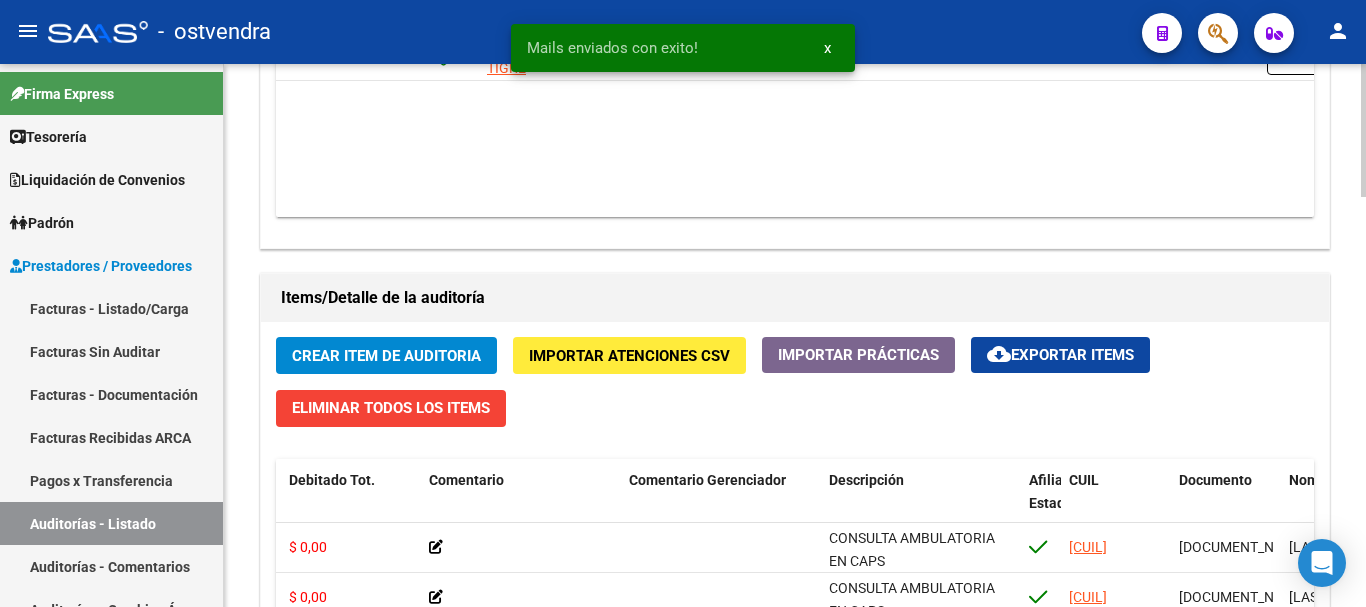 scroll, scrollTop: 1300, scrollLeft: 0, axis: vertical 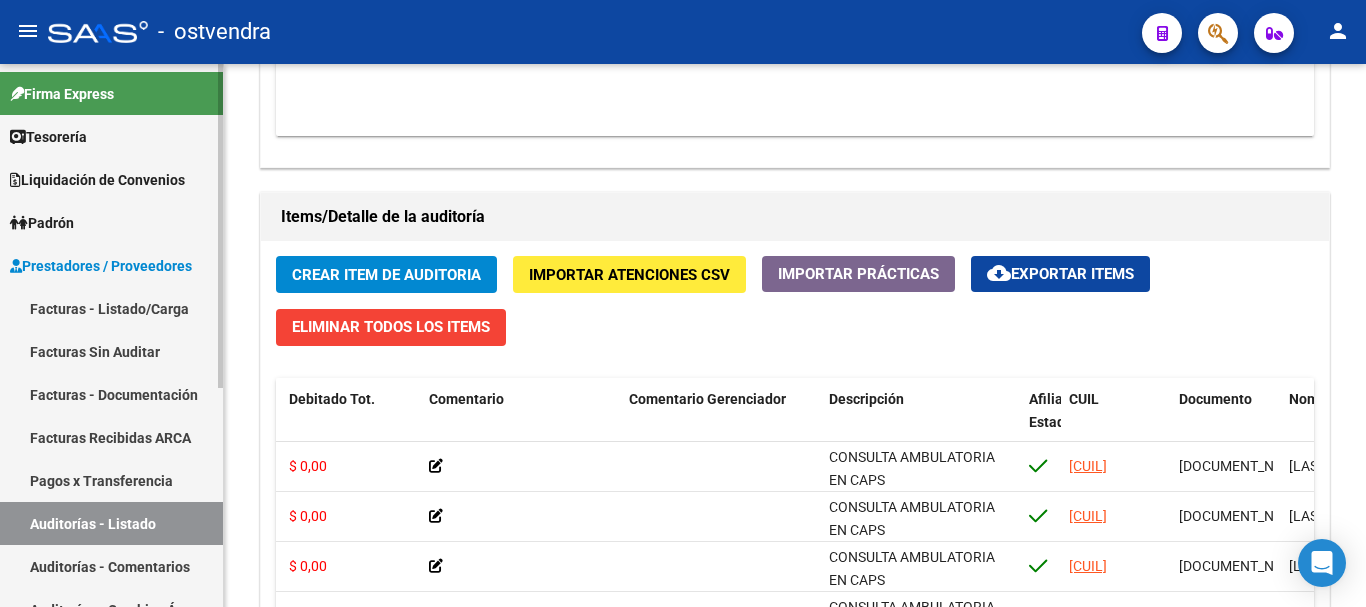 click on "Facturas - Listado/Carga" at bounding box center (111, 308) 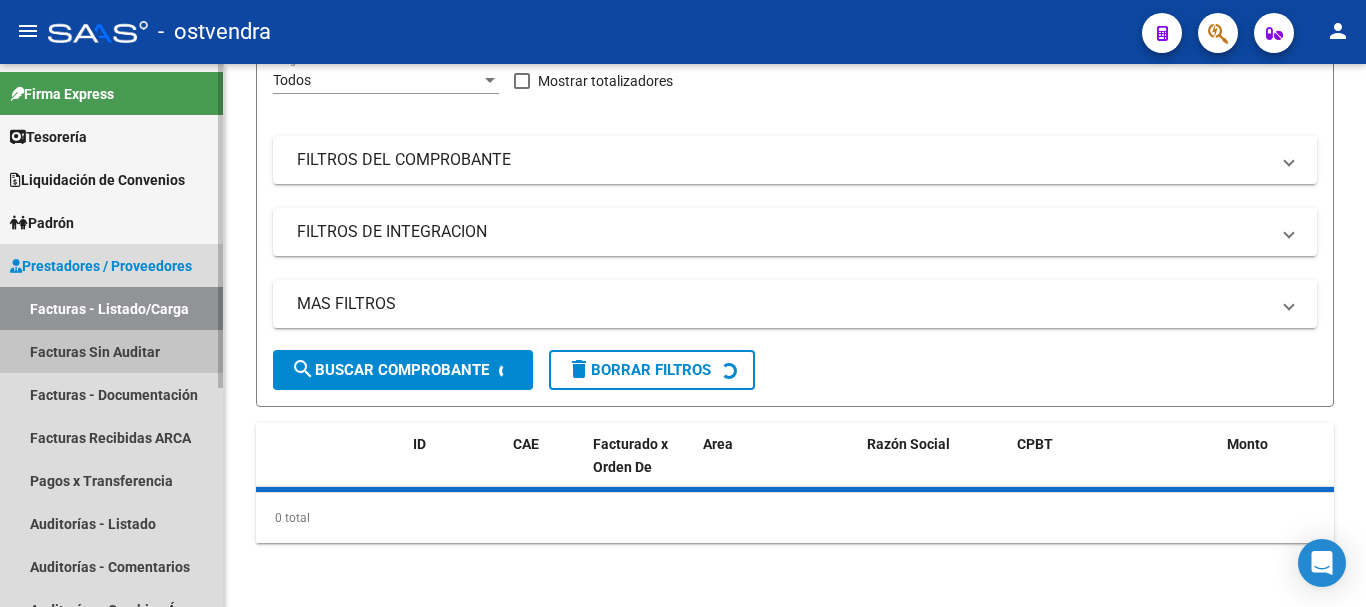 click on "Facturas Sin Auditar" at bounding box center [111, 351] 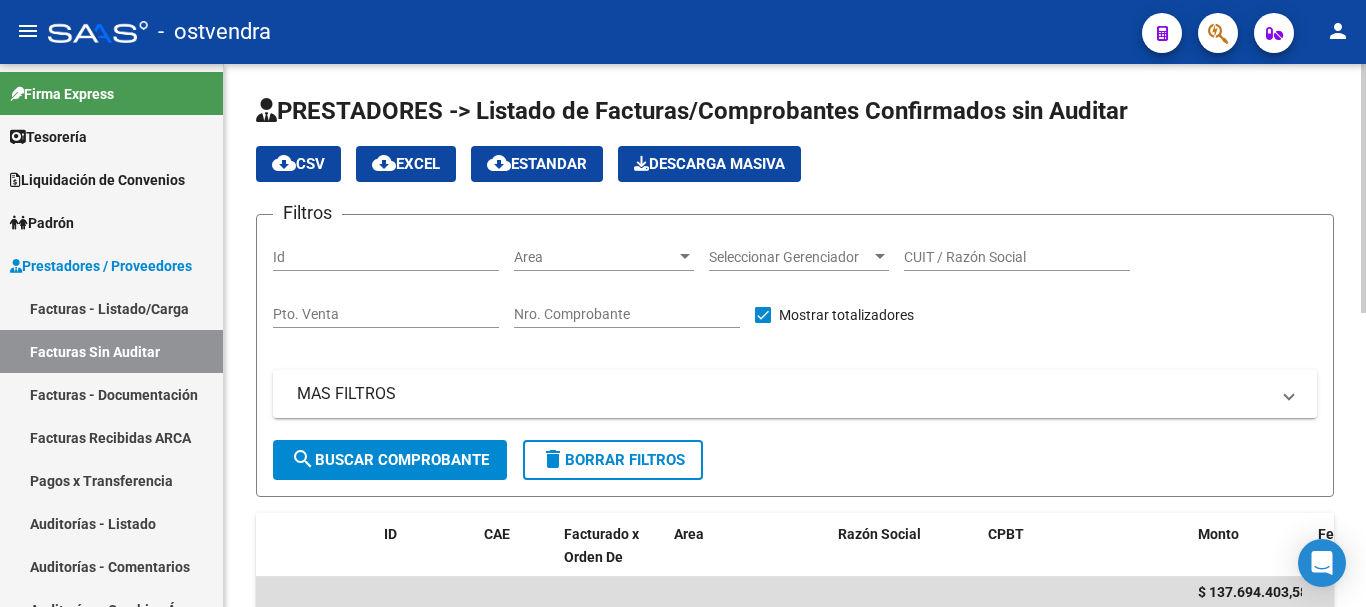 scroll, scrollTop: 0, scrollLeft: 0, axis: both 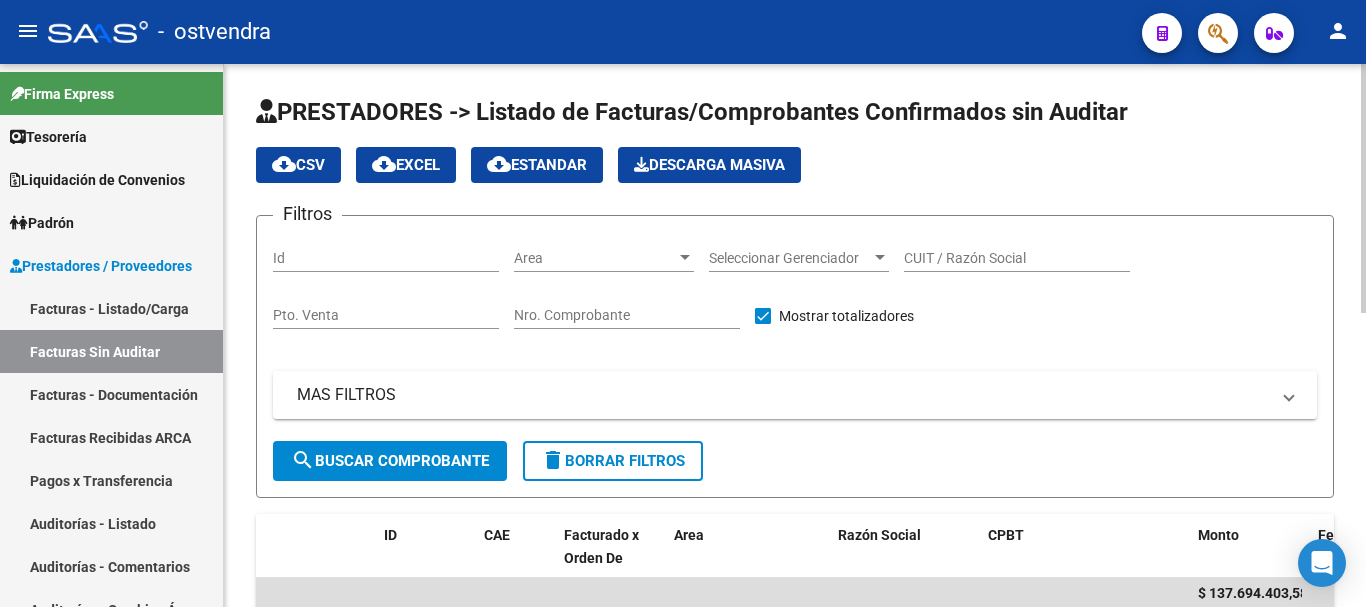 click on "Area Area" 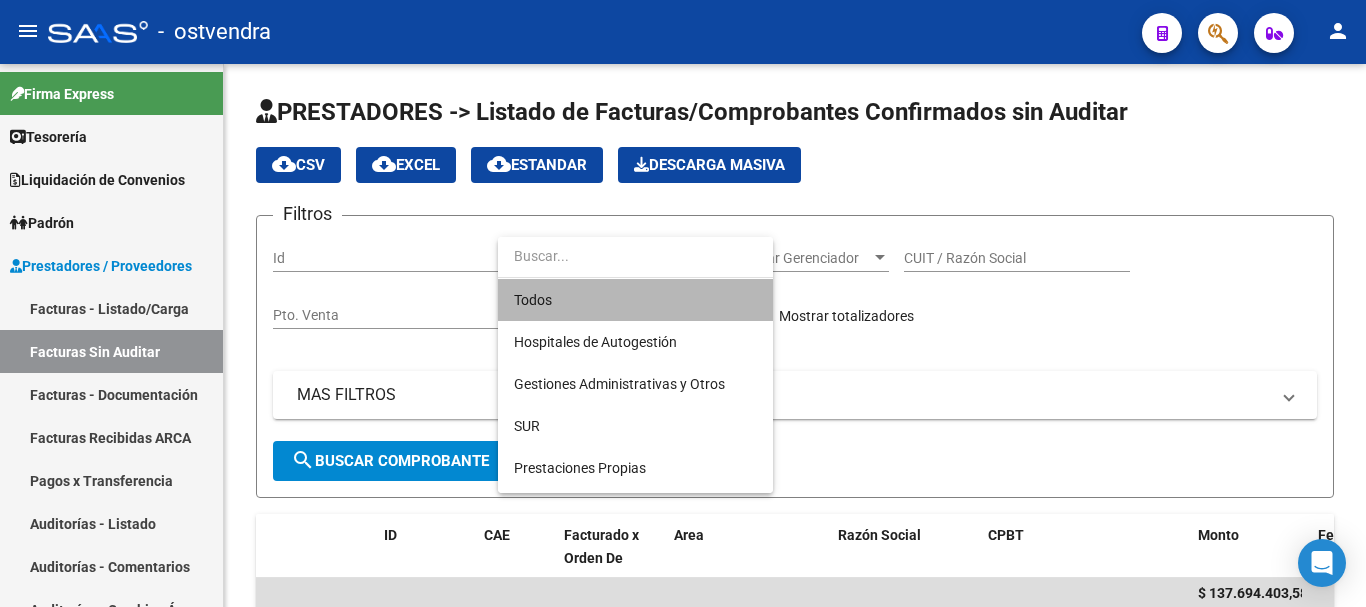 click on "Todos" at bounding box center (635, 300) 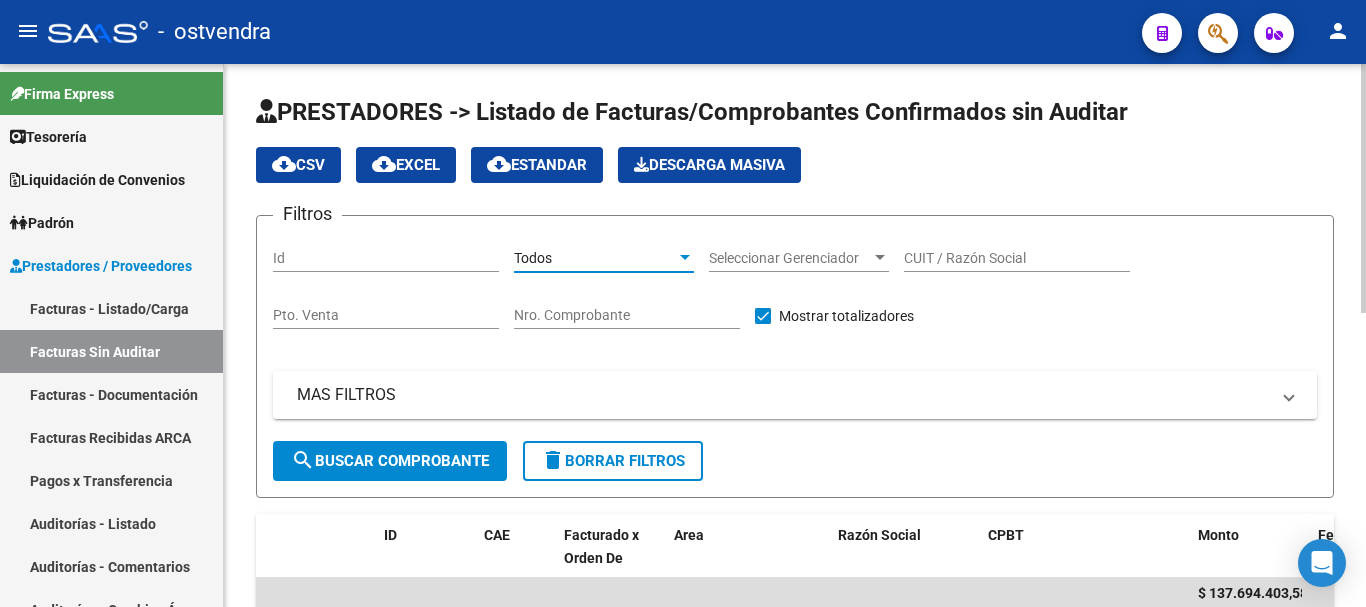 click on "Todos" at bounding box center (533, 258) 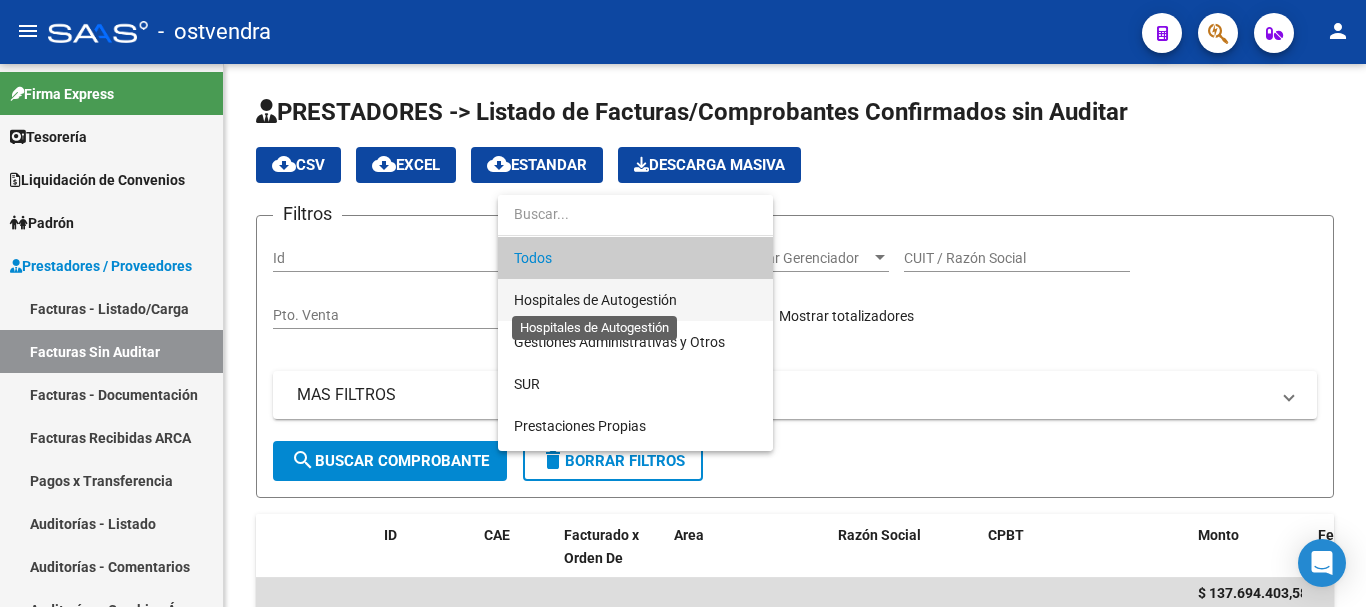 click on "Hospitales de Autogestión" at bounding box center [595, 300] 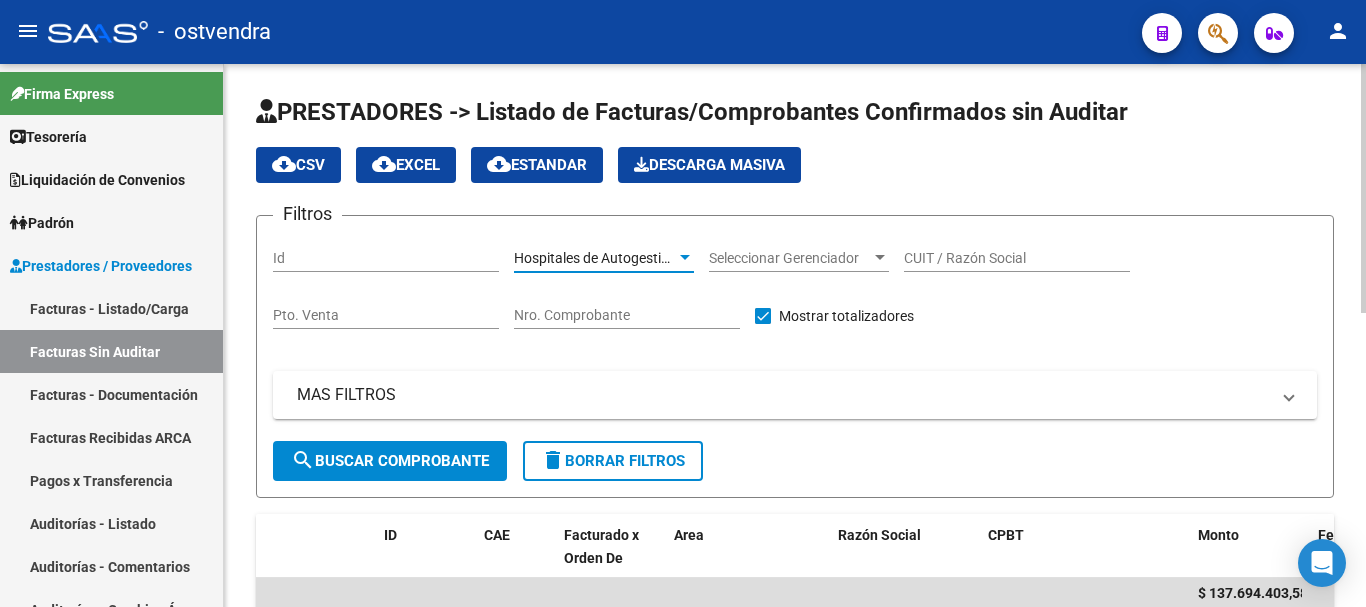 click on "search  Buscar Comprobante" 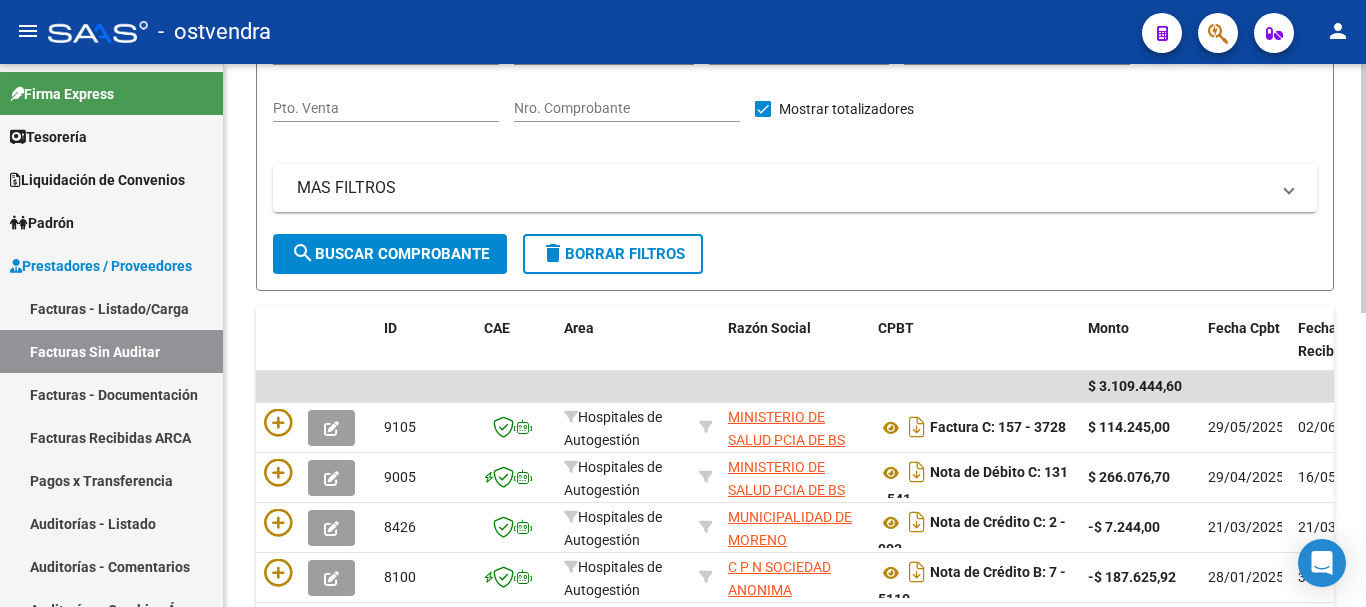 scroll, scrollTop: 300, scrollLeft: 0, axis: vertical 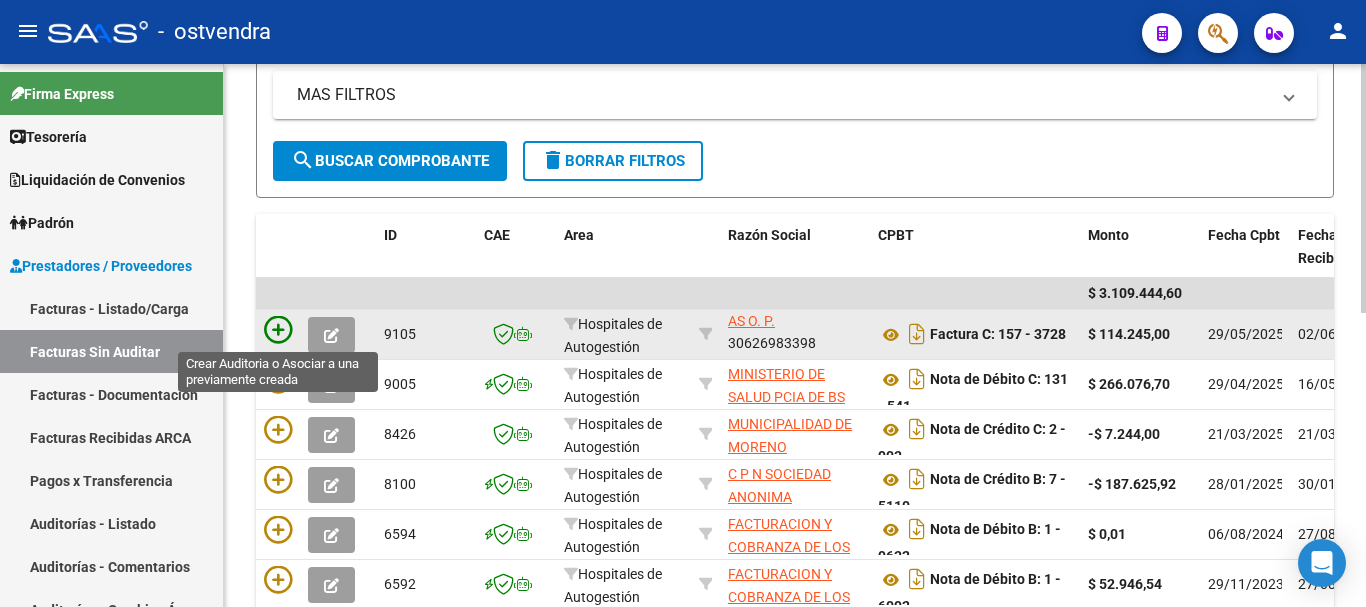 click 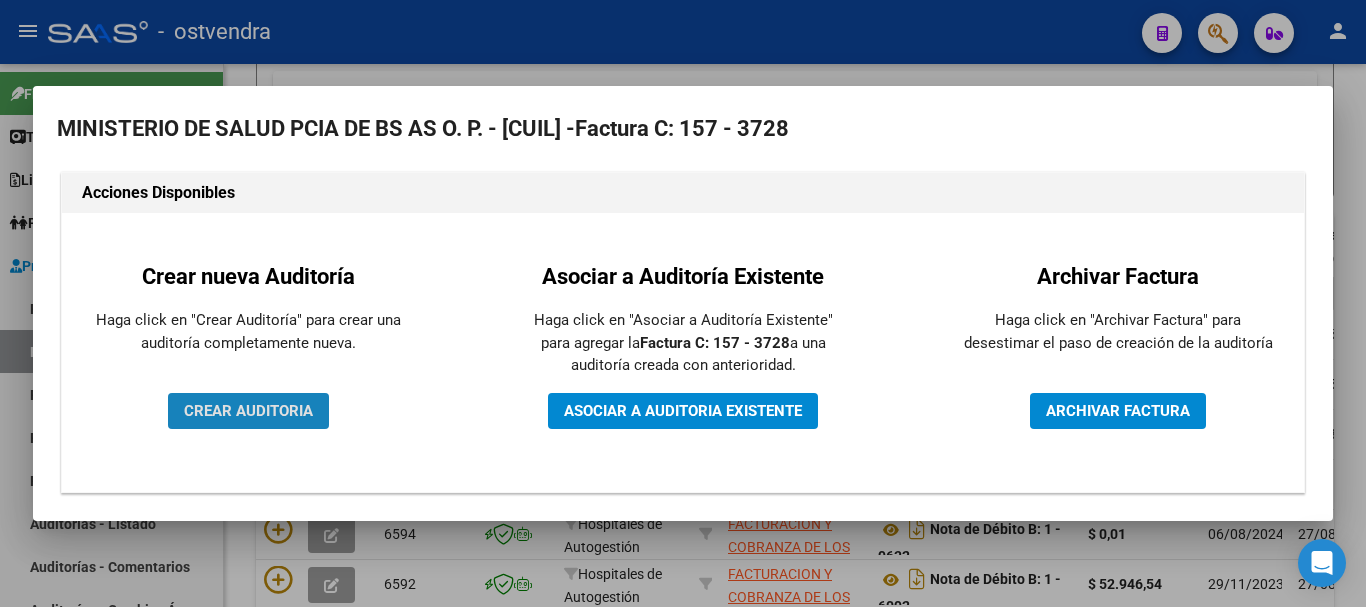 click on "CREAR AUDITORIA" at bounding box center (248, 411) 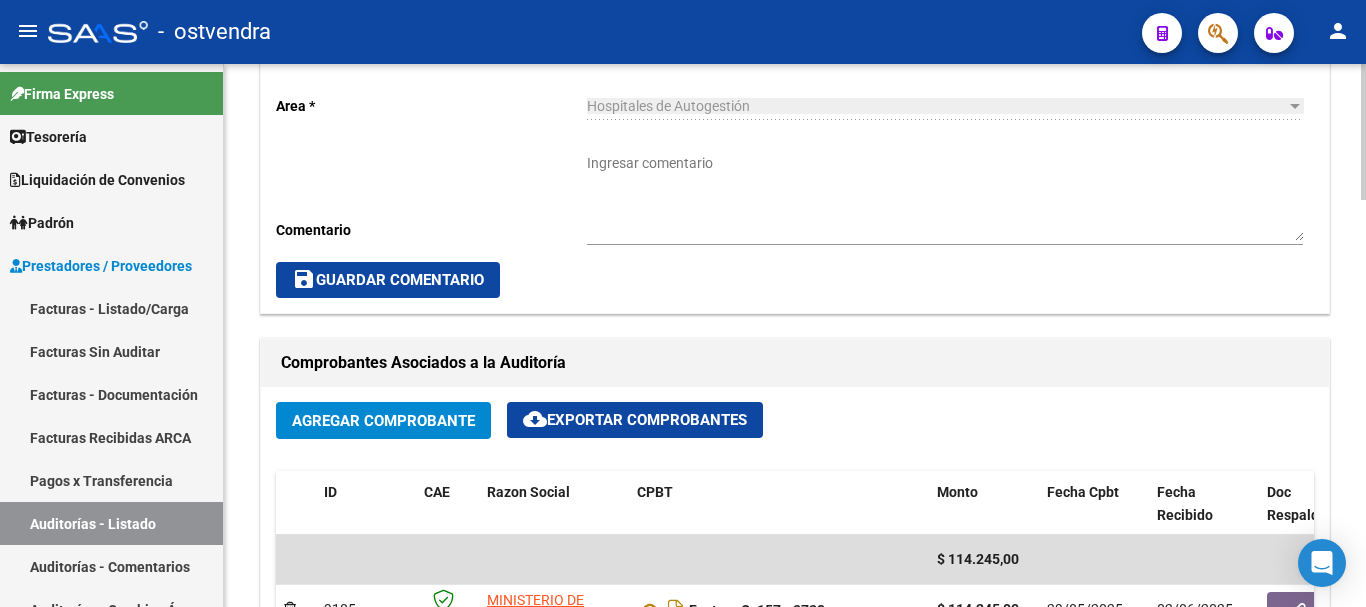 scroll, scrollTop: 900, scrollLeft: 0, axis: vertical 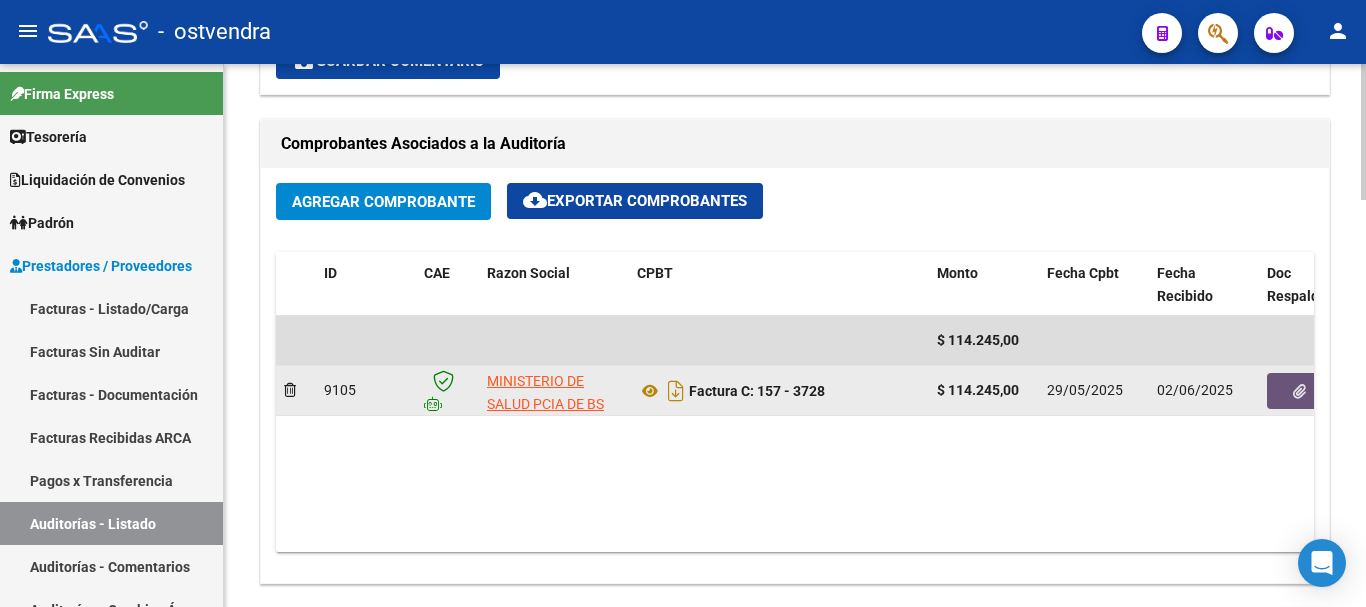 click 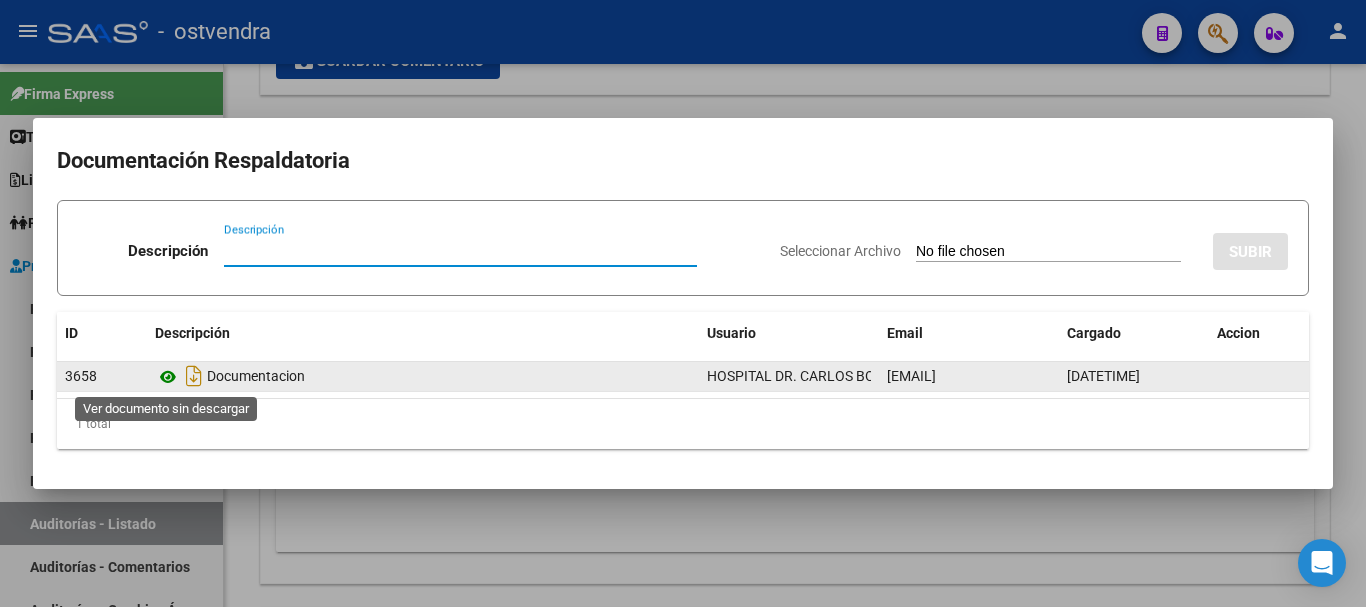 click 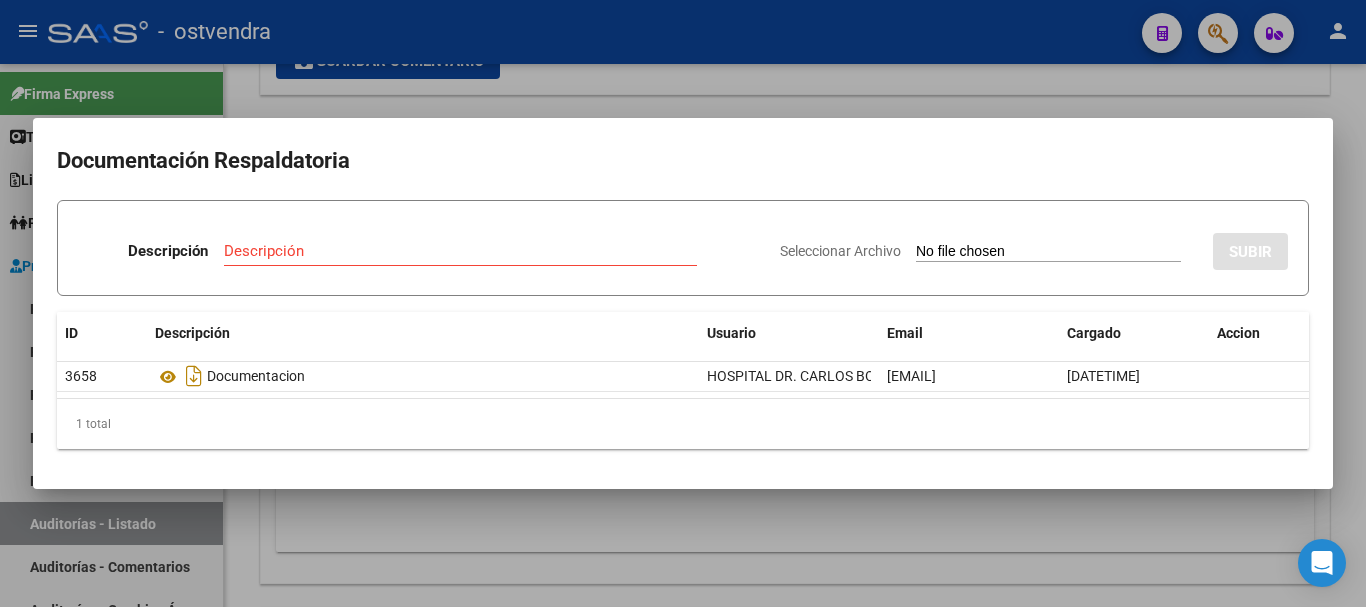 click at bounding box center (683, 303) 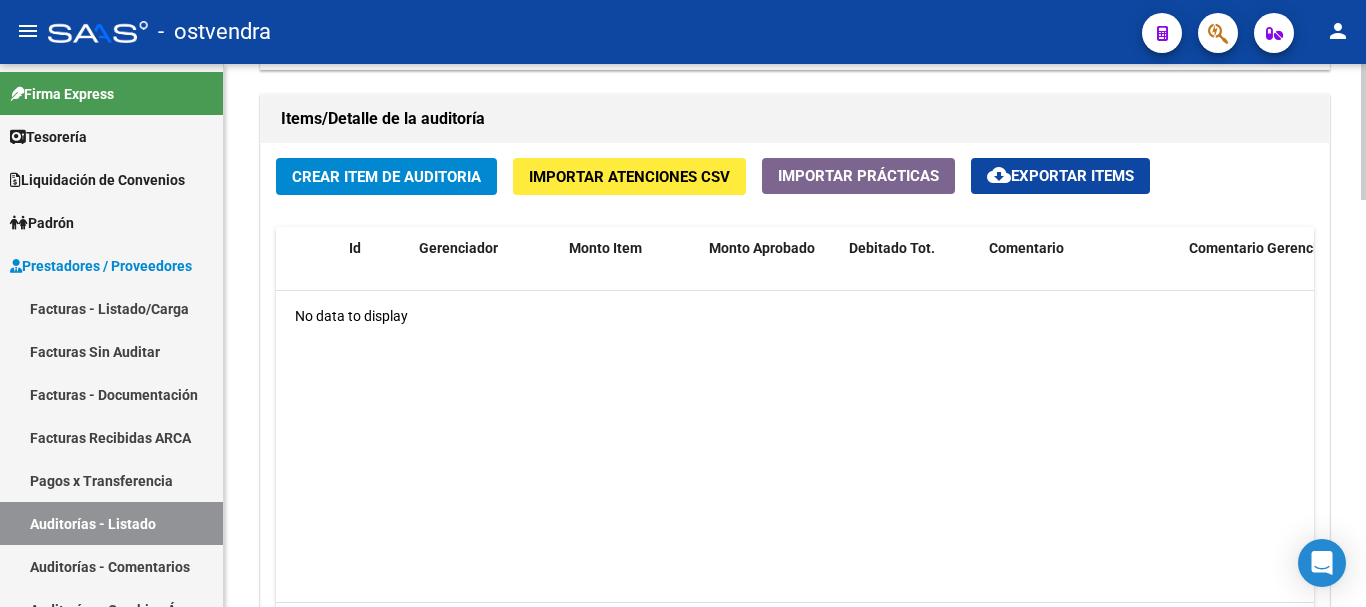 scroll, scrollTop: 1300, scrollLeft: 0, axis: vertical 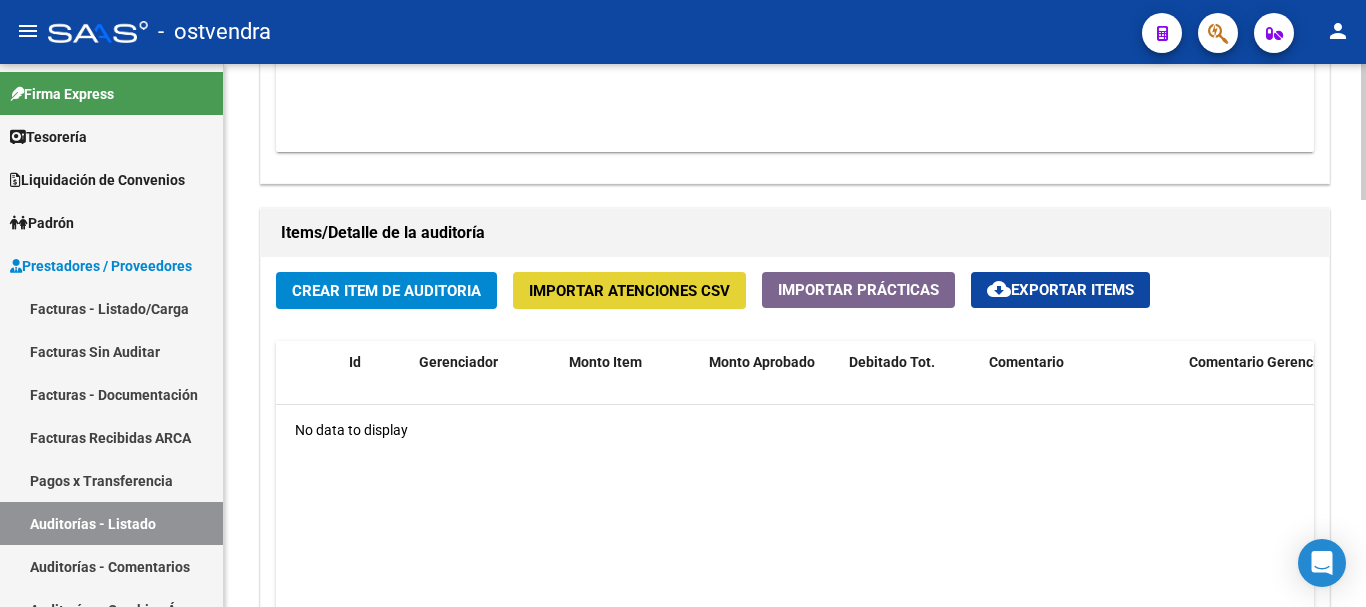 click on "Importar Atenciones CSV" 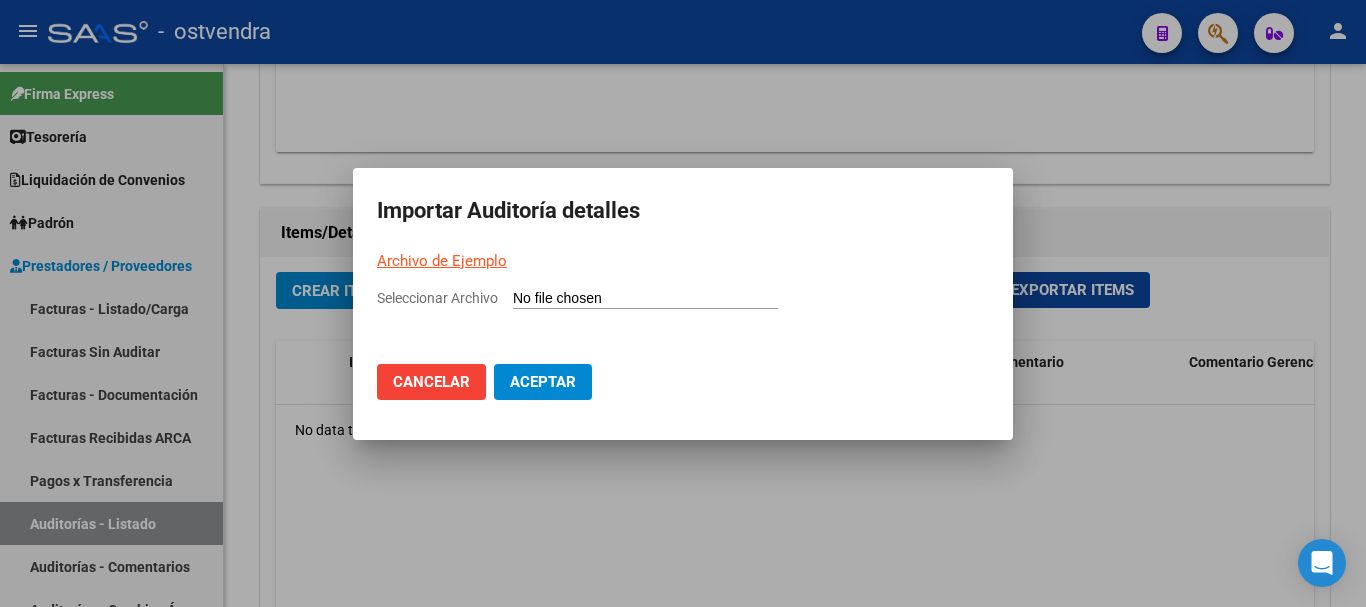 click on "Archivo de Ejemplo" at bounding box center [442, 261] 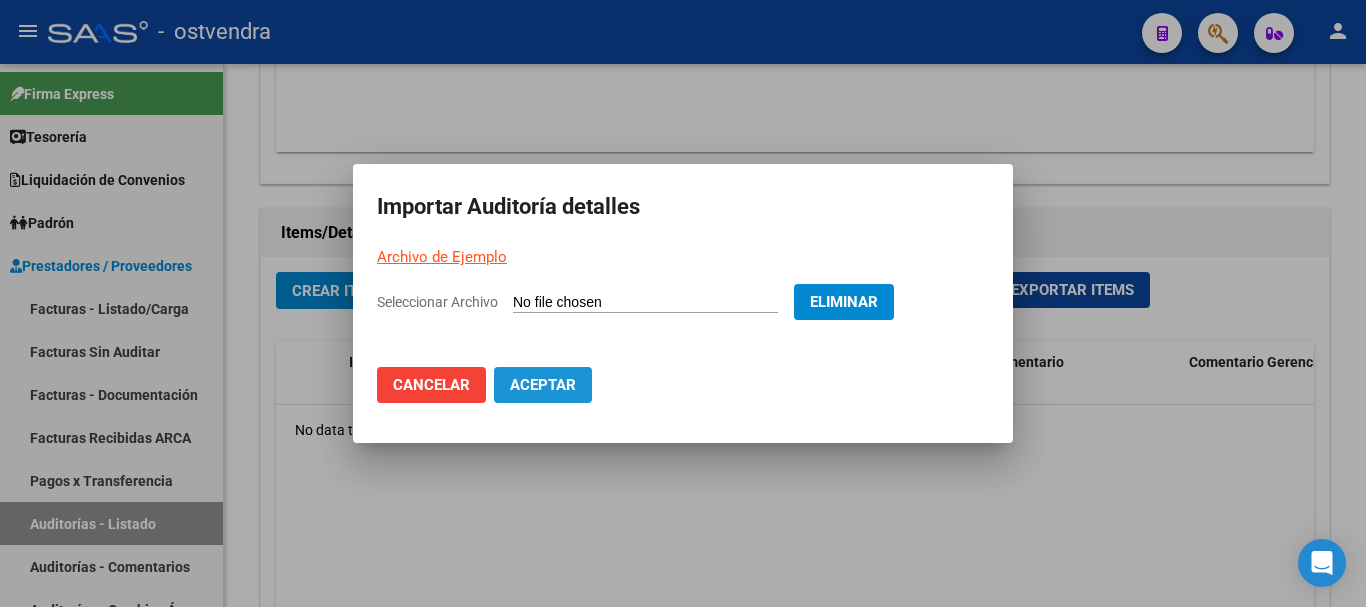 drag, startPoint x: 498, startPoint y: 375, endPoint x: 507, endPoint y: 369, distance: 10.816654 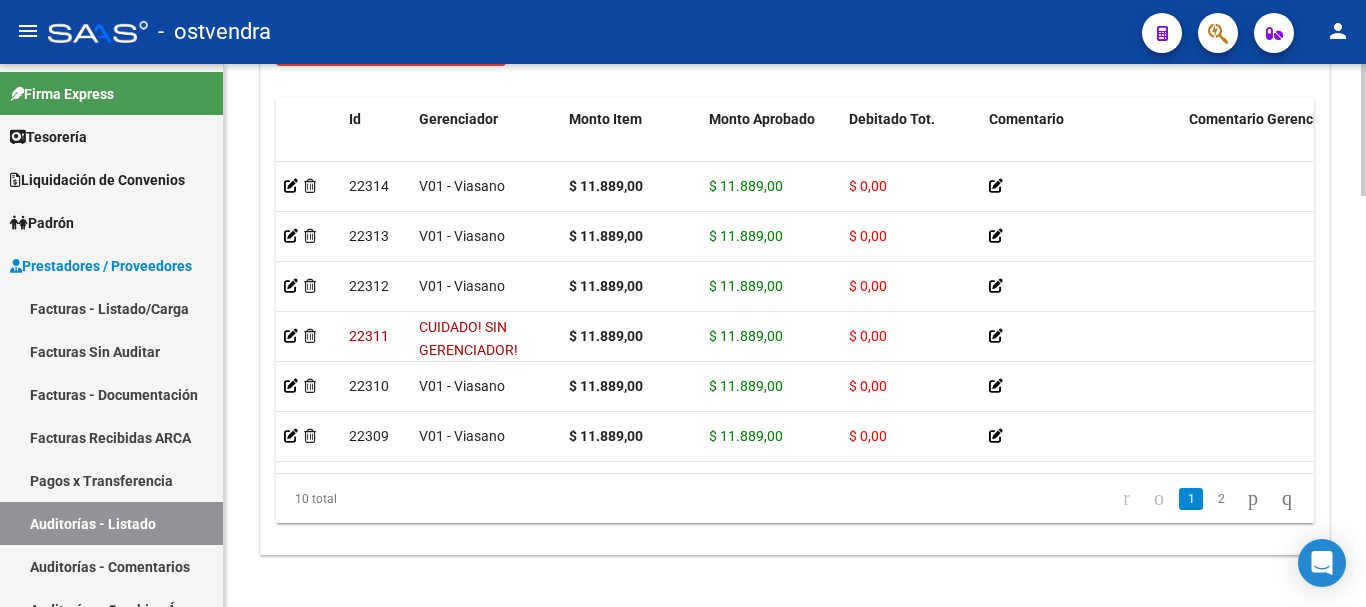 scroll, scrollTop: 1687, scrollLeft: 0, axis: vertical 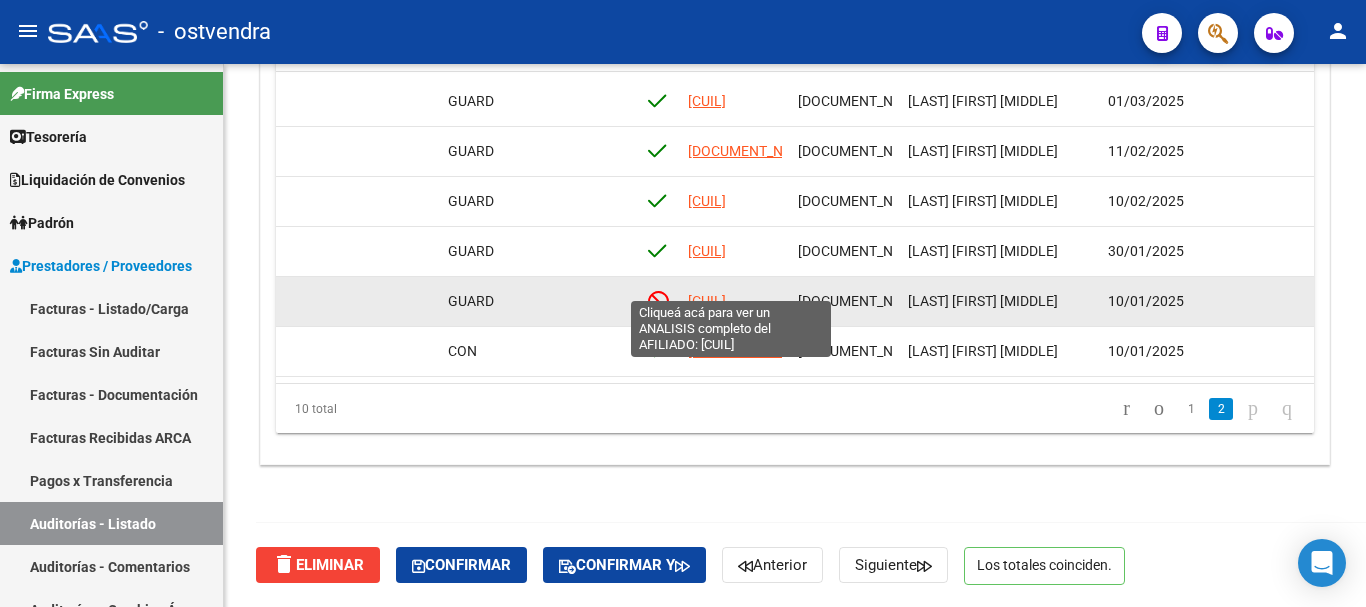 click on "27295430147" 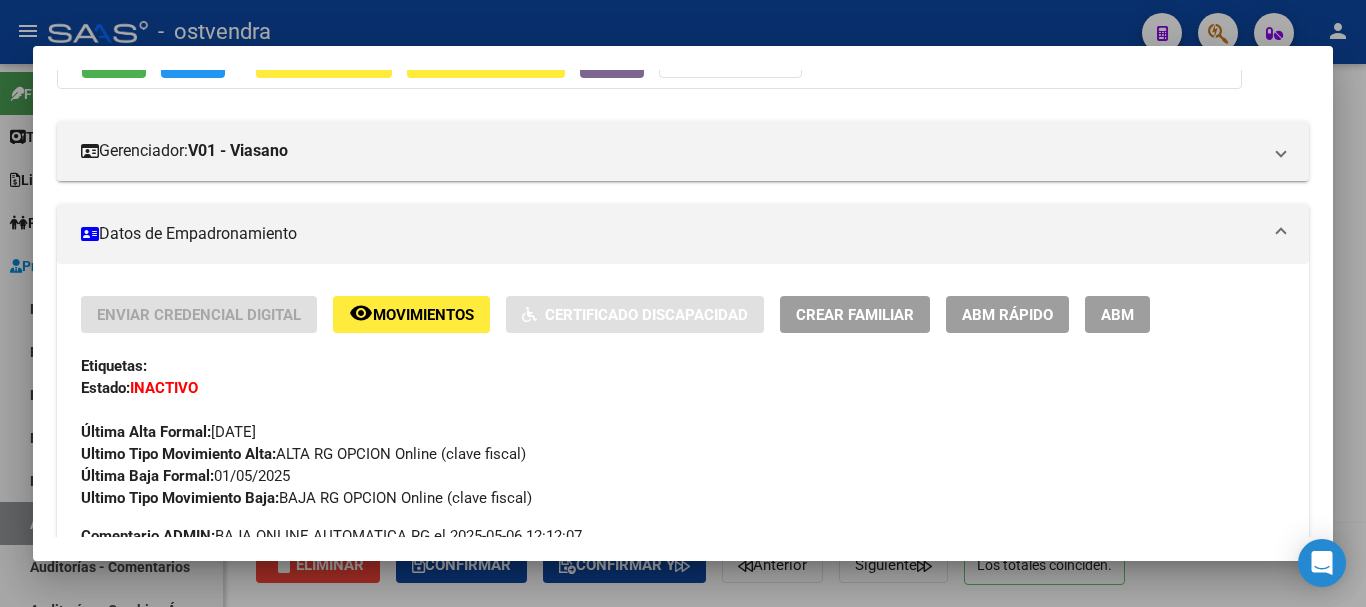 scroll, scrollTop: 300, scrollLeft: 0, axis: vertical 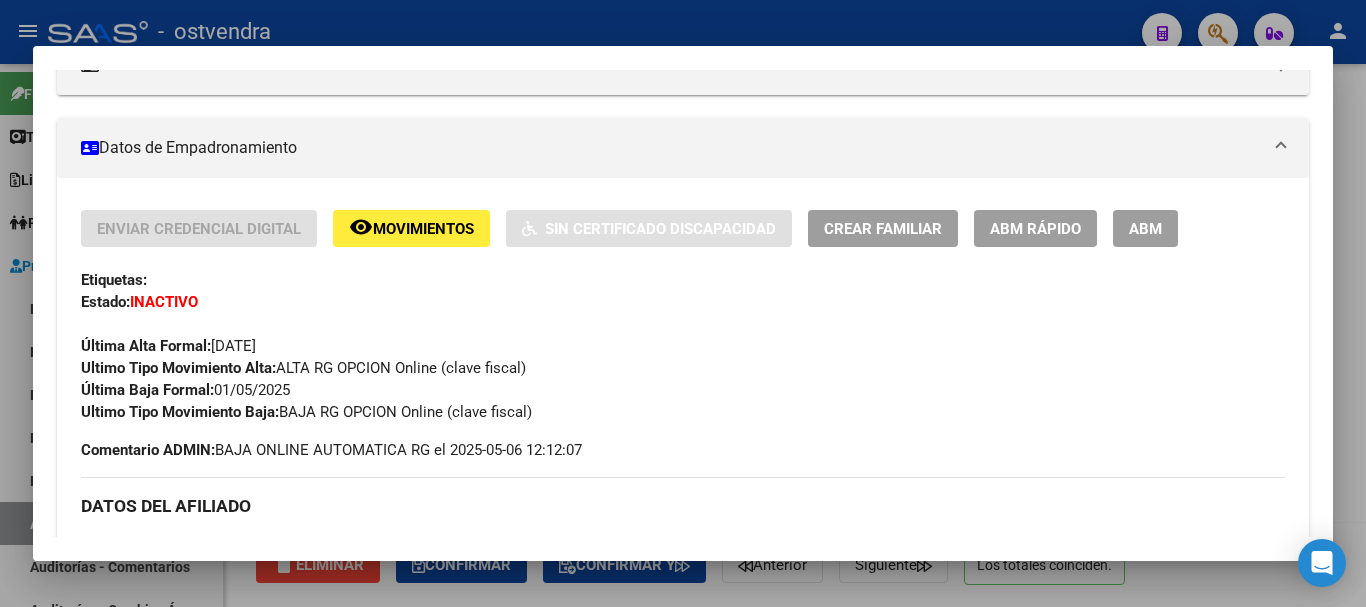 click at bounding box center [683, 303] 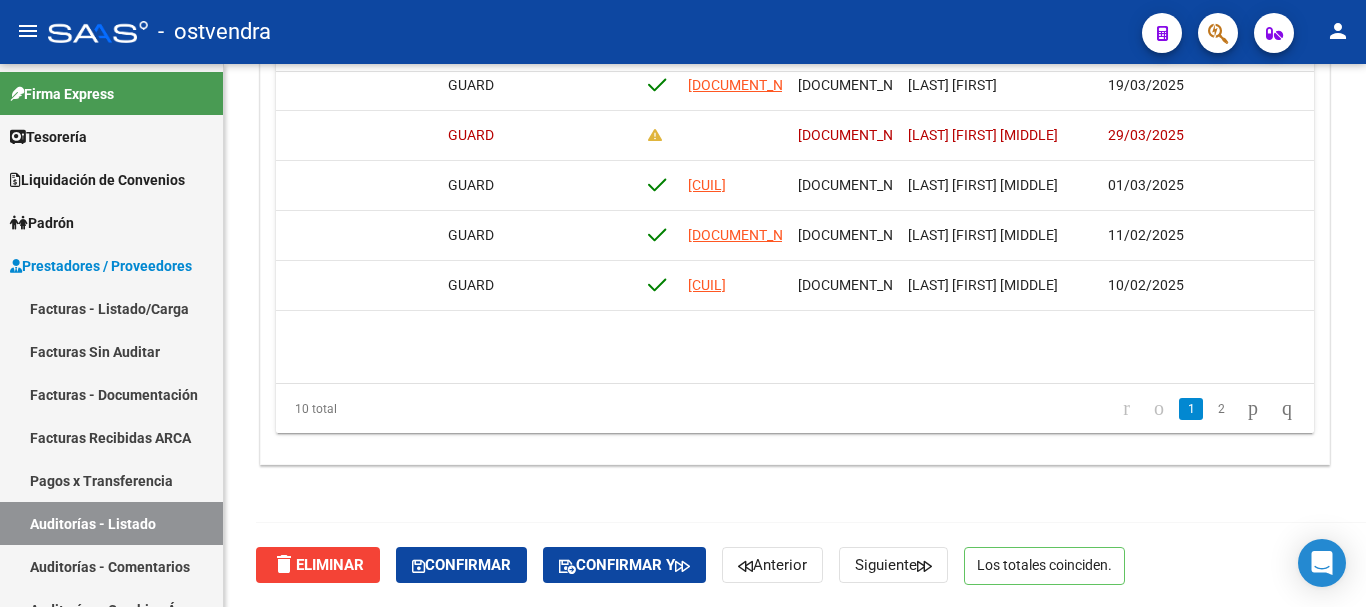 scroll, scrollTop: 11, scrollLeft: 941, axis: both 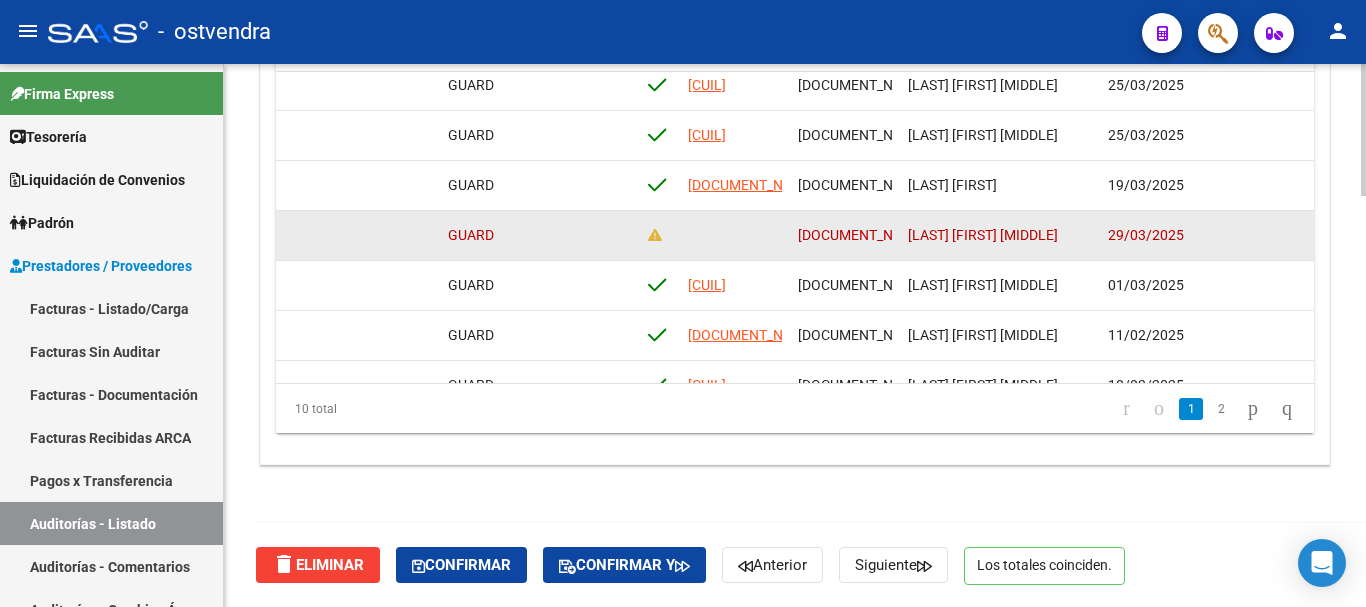 click on "2692940" 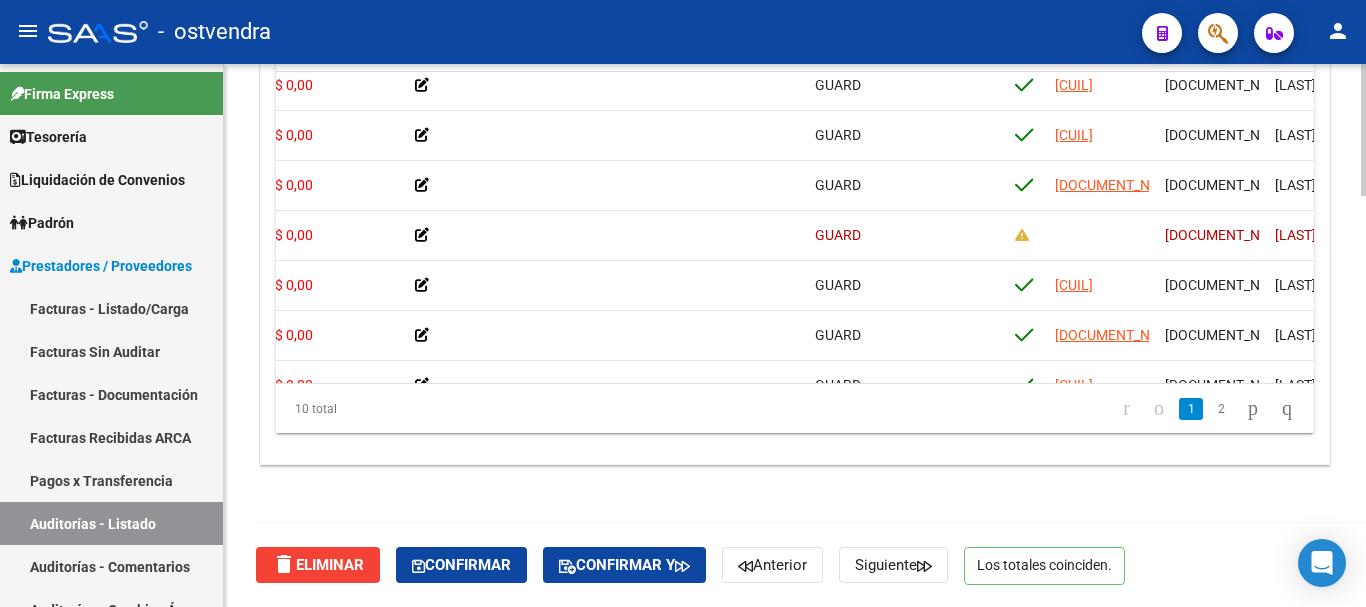 scroll, scrollTop: 11, scrollLeft: 0, axis: vertical 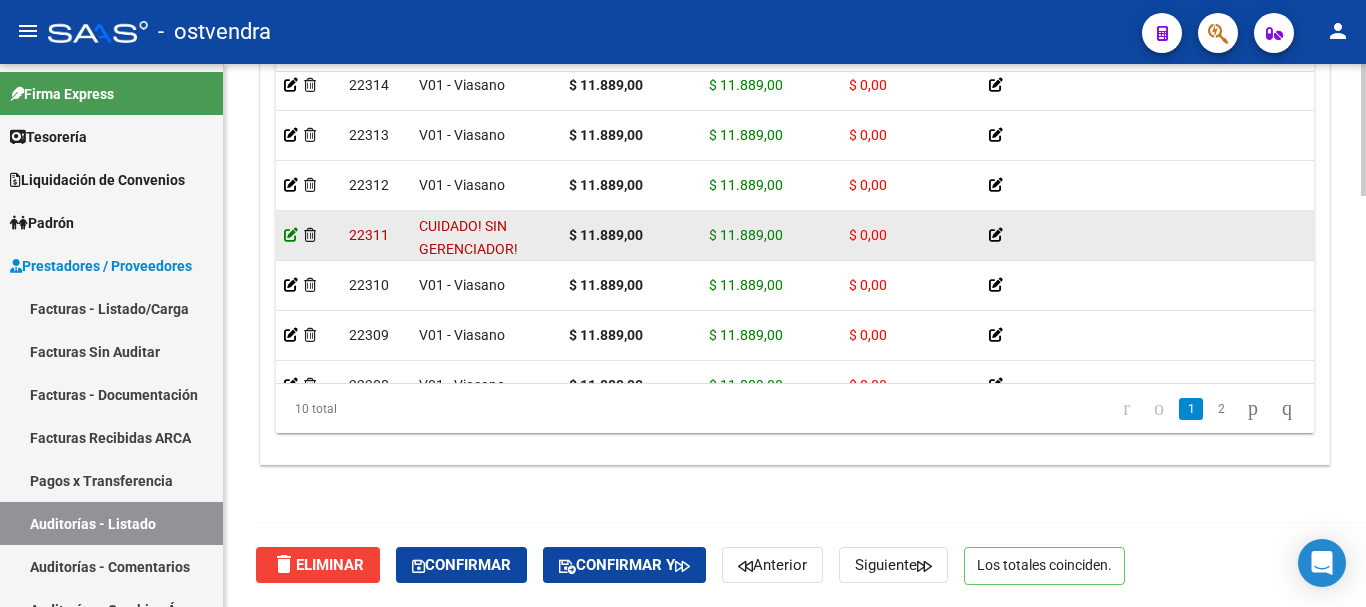 click 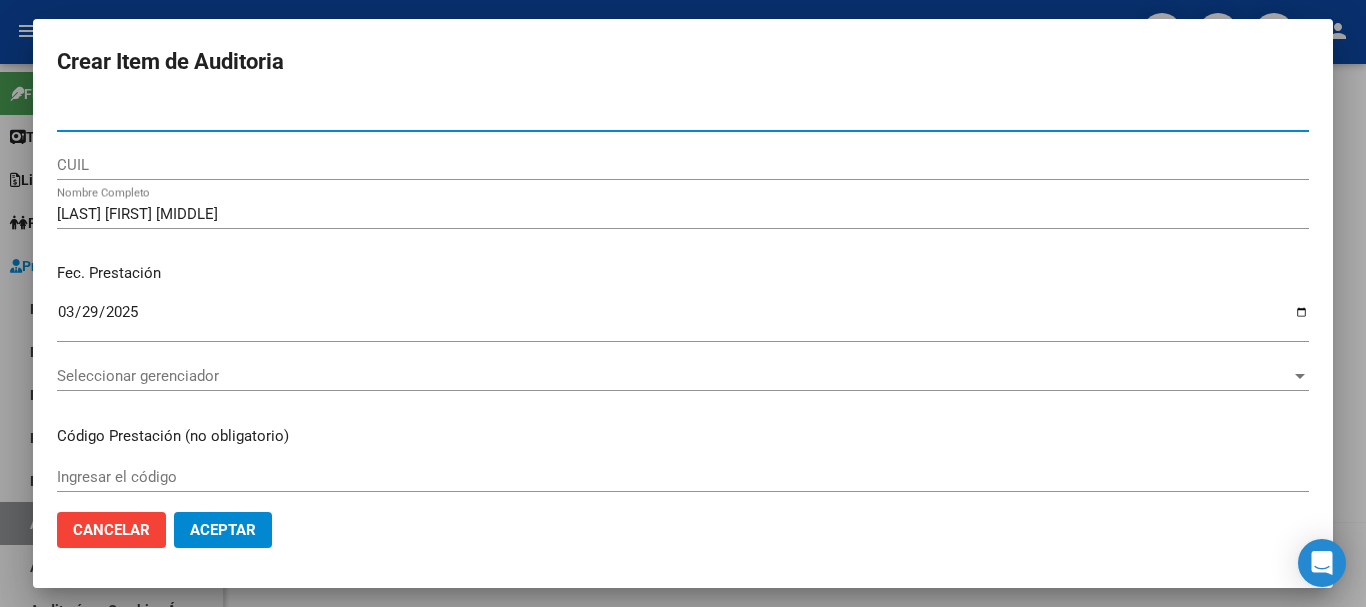 click on "2692940" at bounding box center (683, 116) 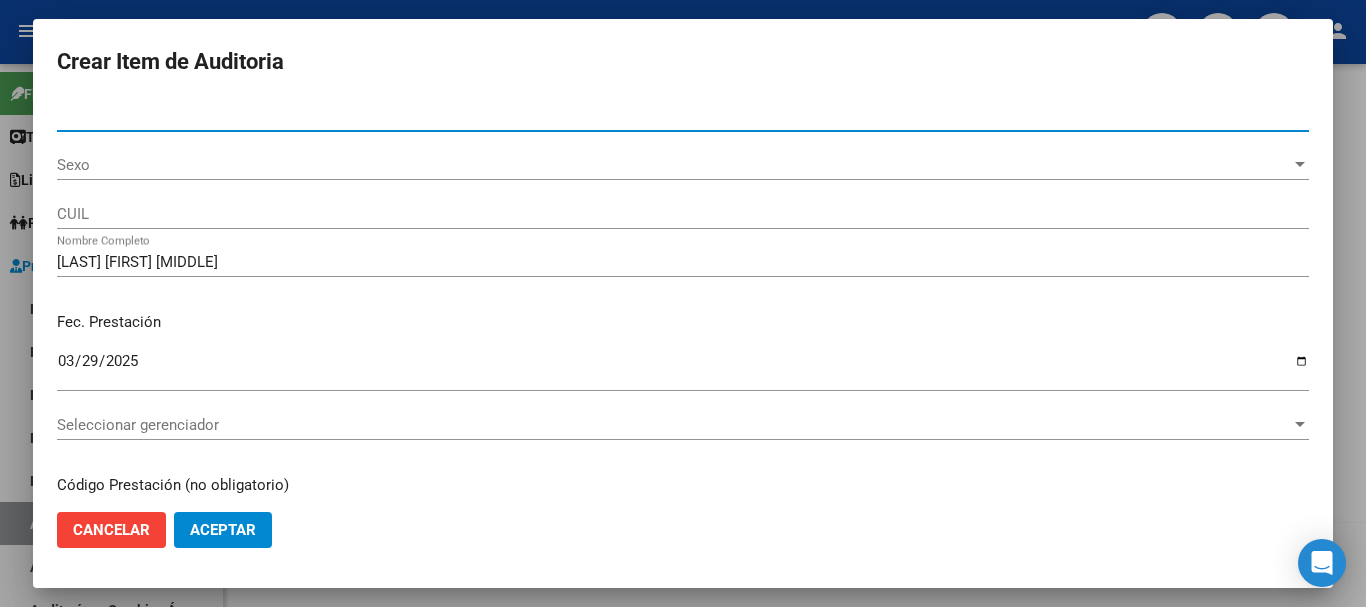 type on "26929405" 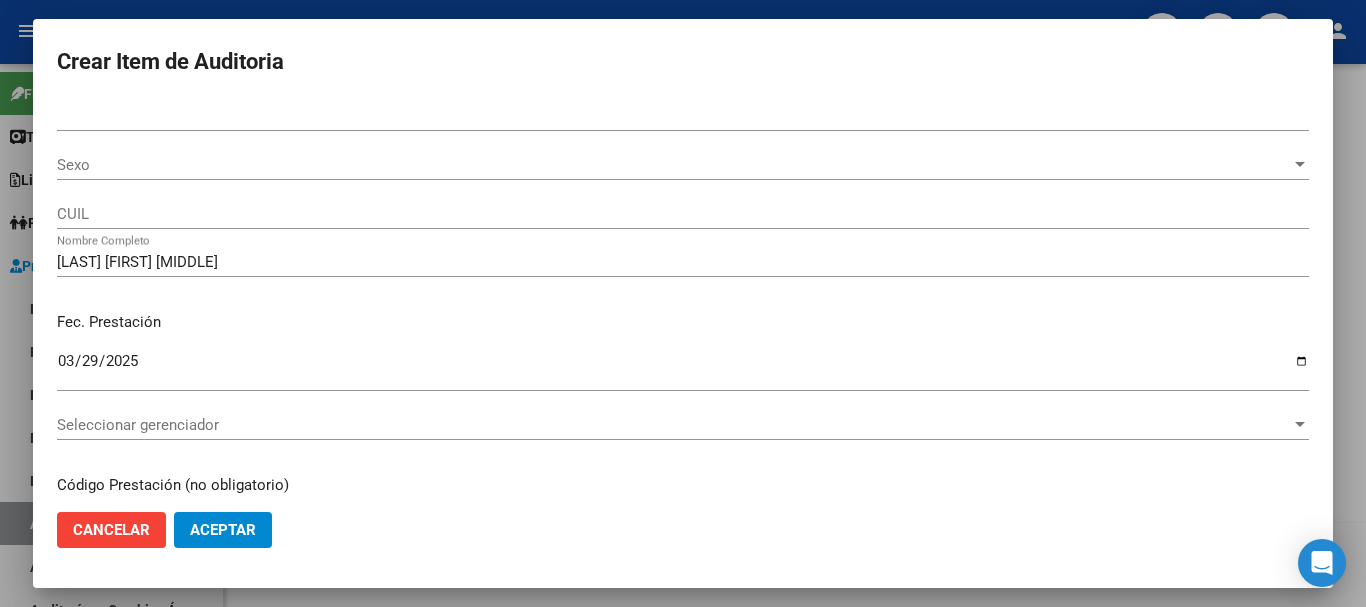 drag, startPoint x: 1365, startPoint y: 325, endPoint x: 659, endPoint y: 520, distance: 732.435 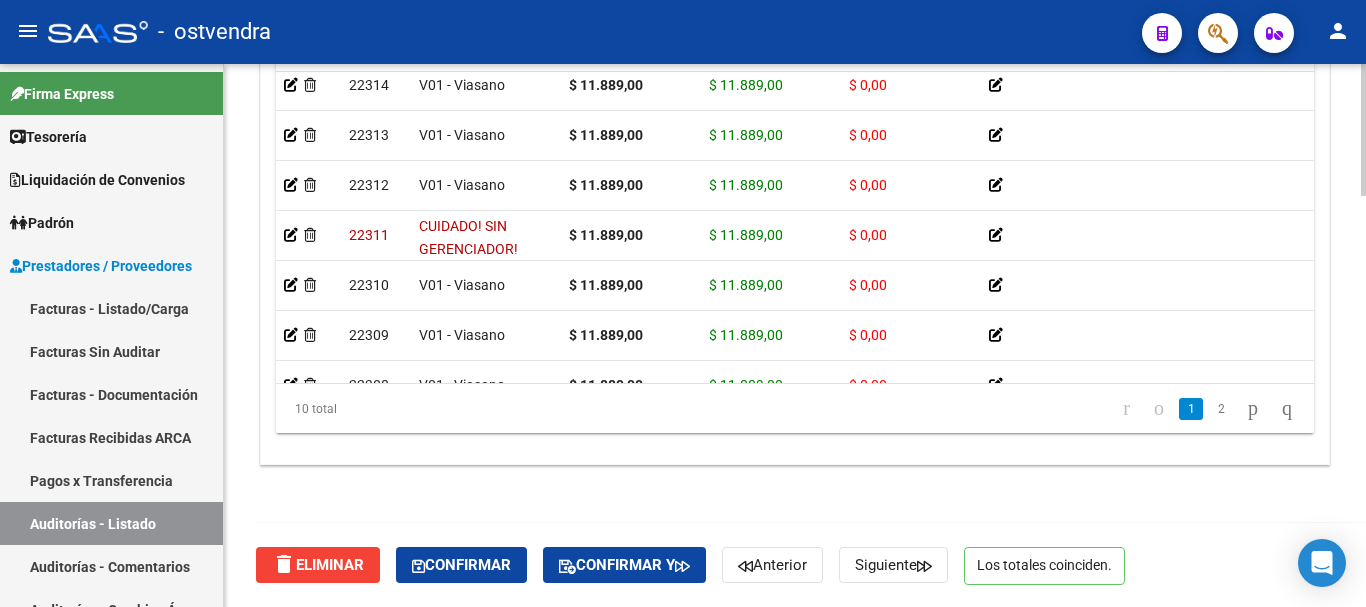 drag, startPoint x: 623, startPoint y: 387, endPoint x: 618, endPoint y: 374, distance: 13.928389 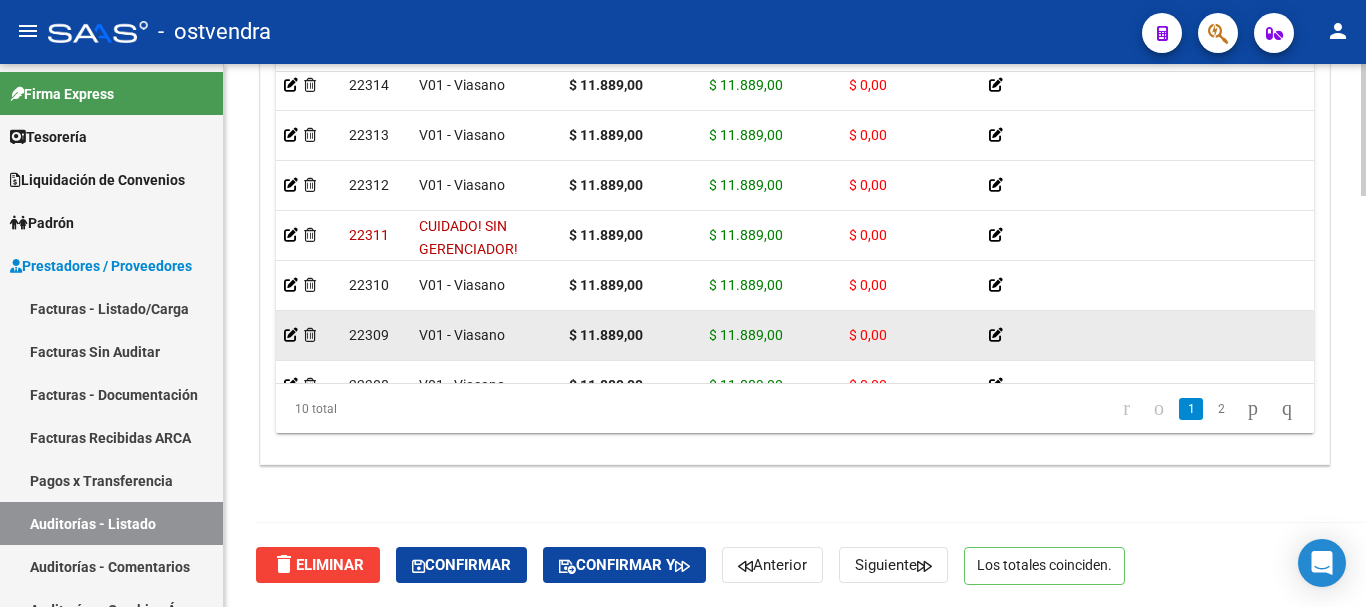 scroll, scrollTop: 11, scrollLeft: 406, axis: both 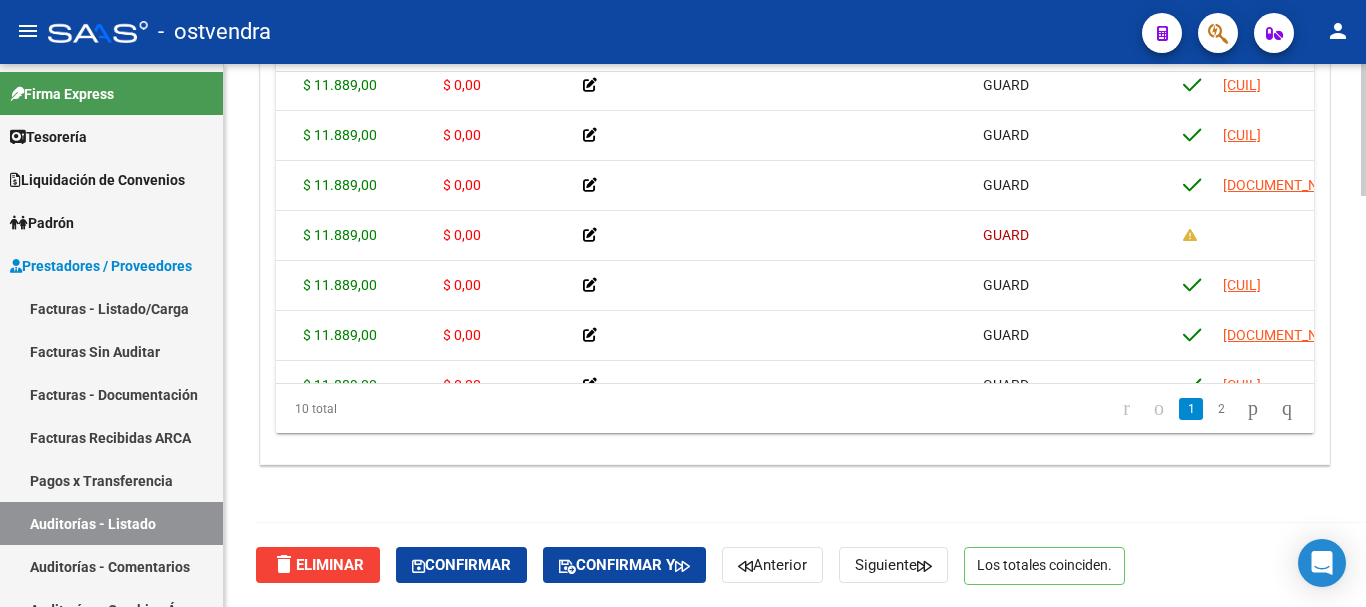 click on "Crear Item de Auditoria Importar Atenciones CSV  Importar Prácticas
cloud_download  Exportar Items   Eliminar Todos los Items  Id Gerenciador Monto Item Monto Aprobado Debitado Tot. Comentario Comentario Gerenciador Descripción Afiliado Estado CUIL Documento Nombre Completo Fec. Prestación Atencion Tipo Nomenclador Código Nomenclador Nombre Usuario Creado Area Creado Area Modificado     22314  V01 - Viasano $ 11.889,00 $ 11.889,00 $ 0,00          GUARD  27462769941  46276994   GAUTO ROCIO AYELEN    25/03/2025  Morena Cadenas   06/08/2025   Hospitales de Autogestión     22313  V01 - Viasano $ 11.889,00 $ 11.889,00 $ 0,00          GUARD  20391500399  39150039   GEPA MATIAS EZEQUIEL   25/03/2025  Morena Cadenas   06/08/2025   Hospitales de Autogestión     22312  V01 - Viasano $ 11.889,00 $ 11.889,00 $ 0,00          GUARD  20481734461  48173446   SANTIAGO ELIAS   19/03/2025  Morena Cadenas   06/08/2025   Hospitales de Autogestión     22311   CUIDADO! SIN GERENCIADOR!  $ 11.889,00" 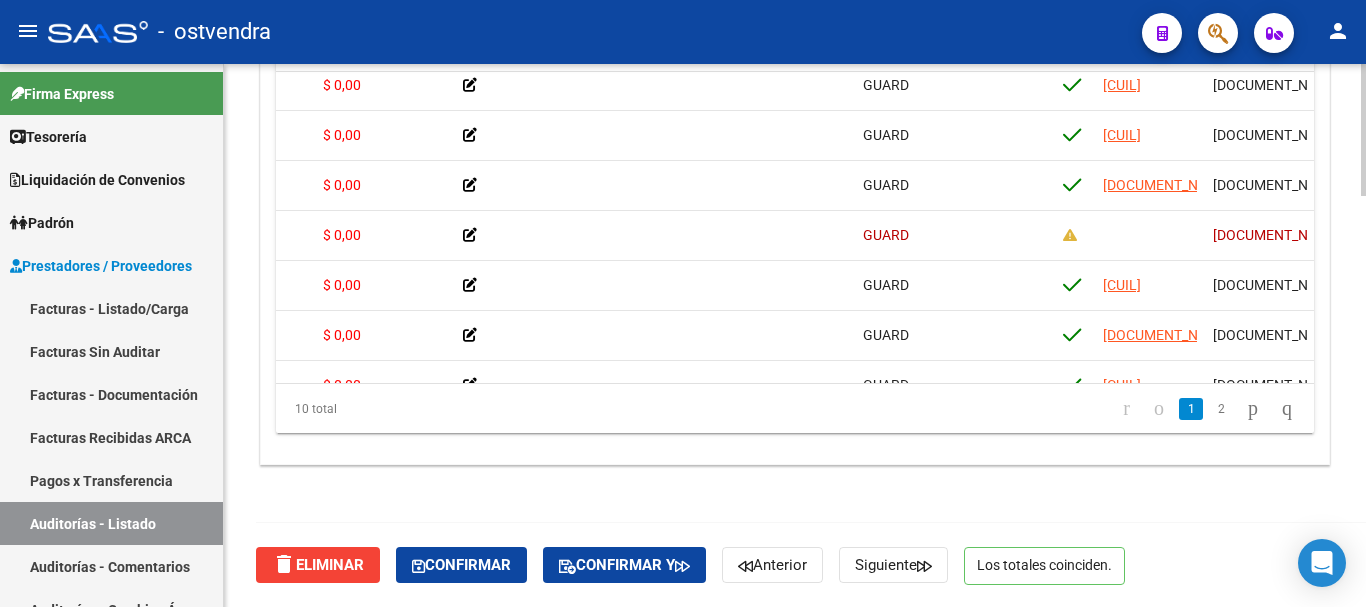 scroll, scrollTop: 11, scrollLeft: 639, axis: both 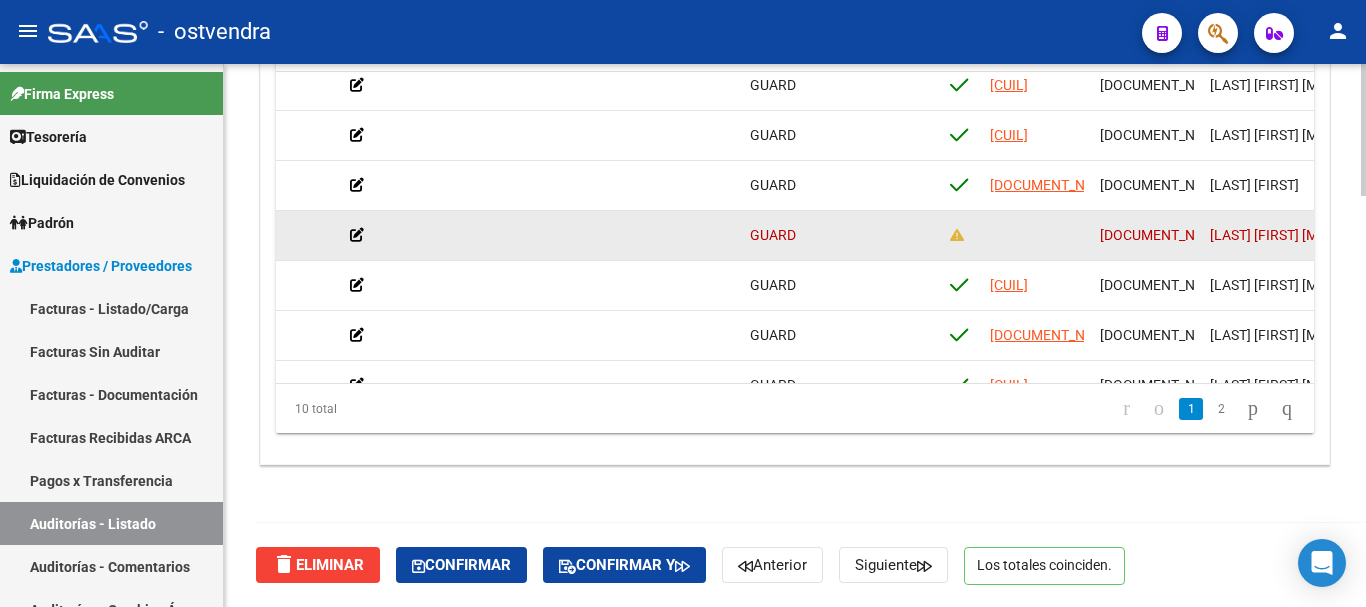 click on "26929405" 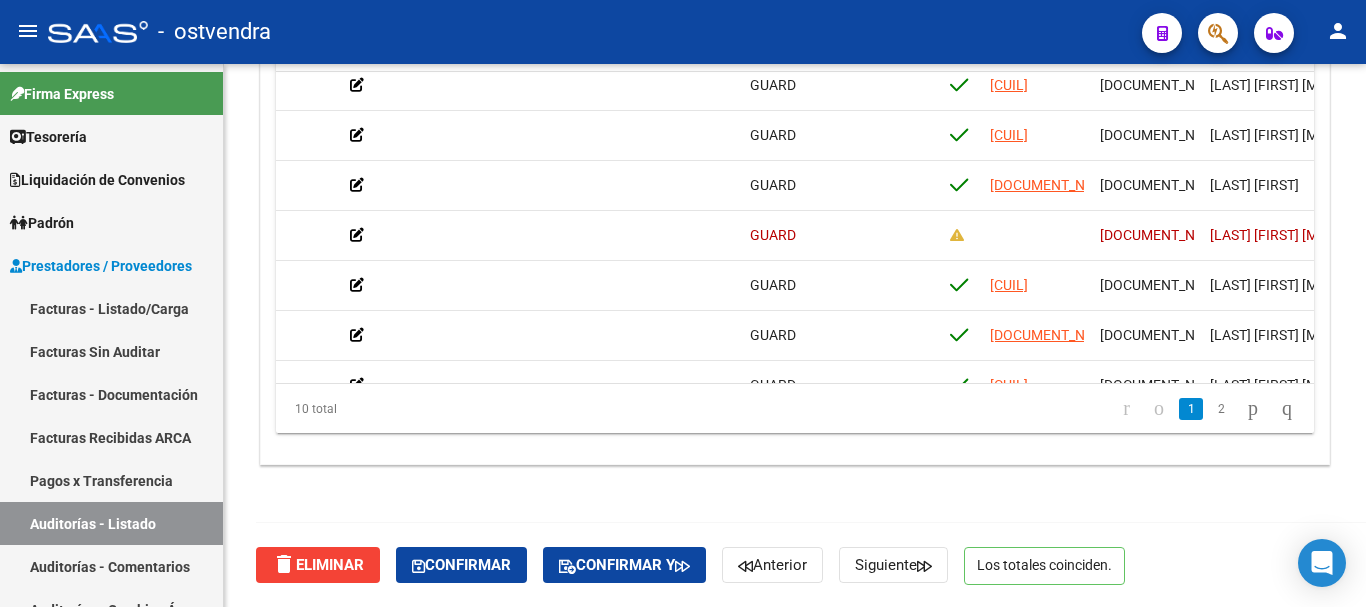 click 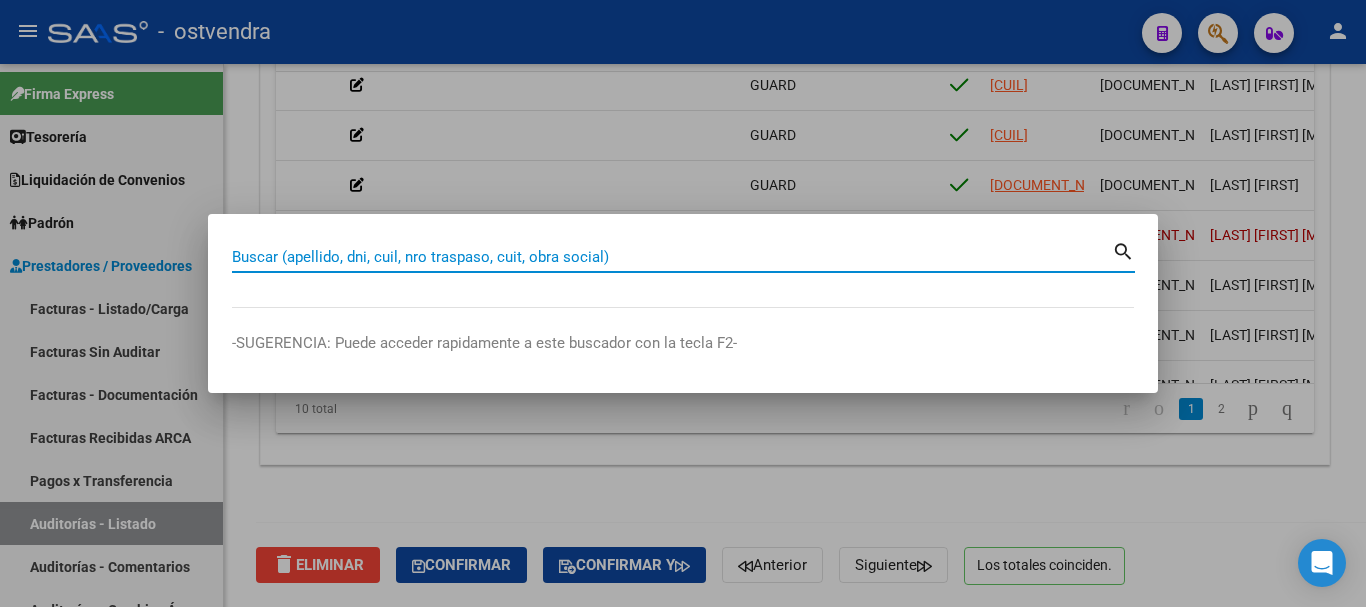 paste on "26929405" 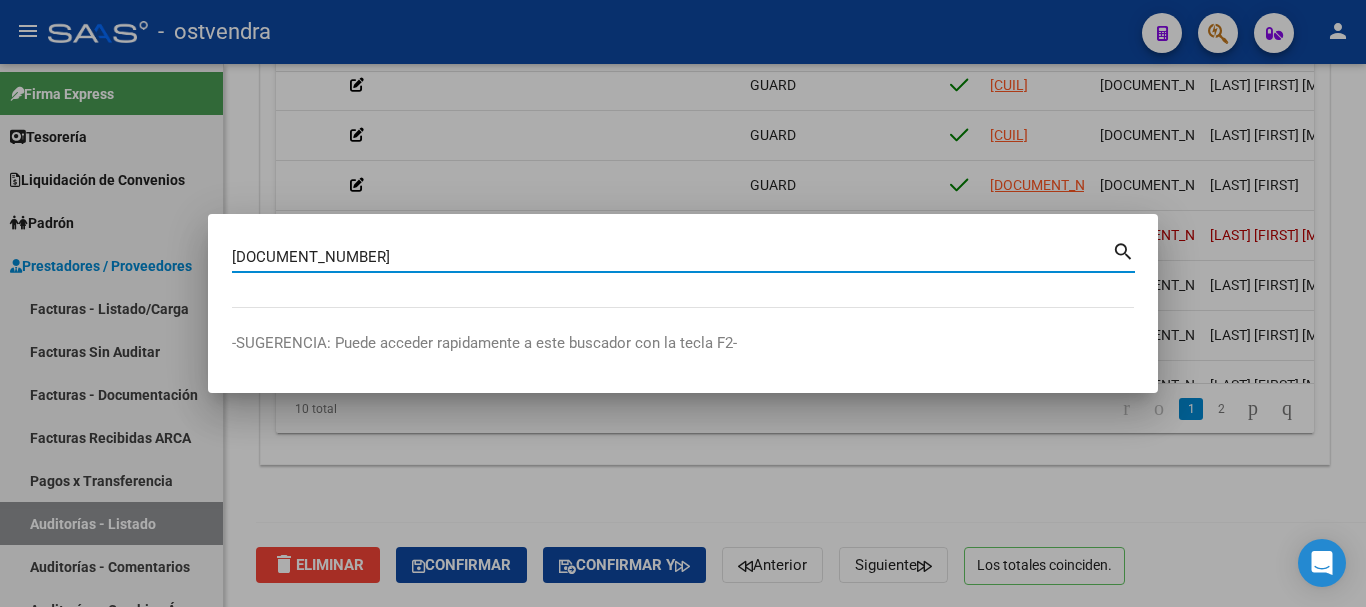 type on "26929405" 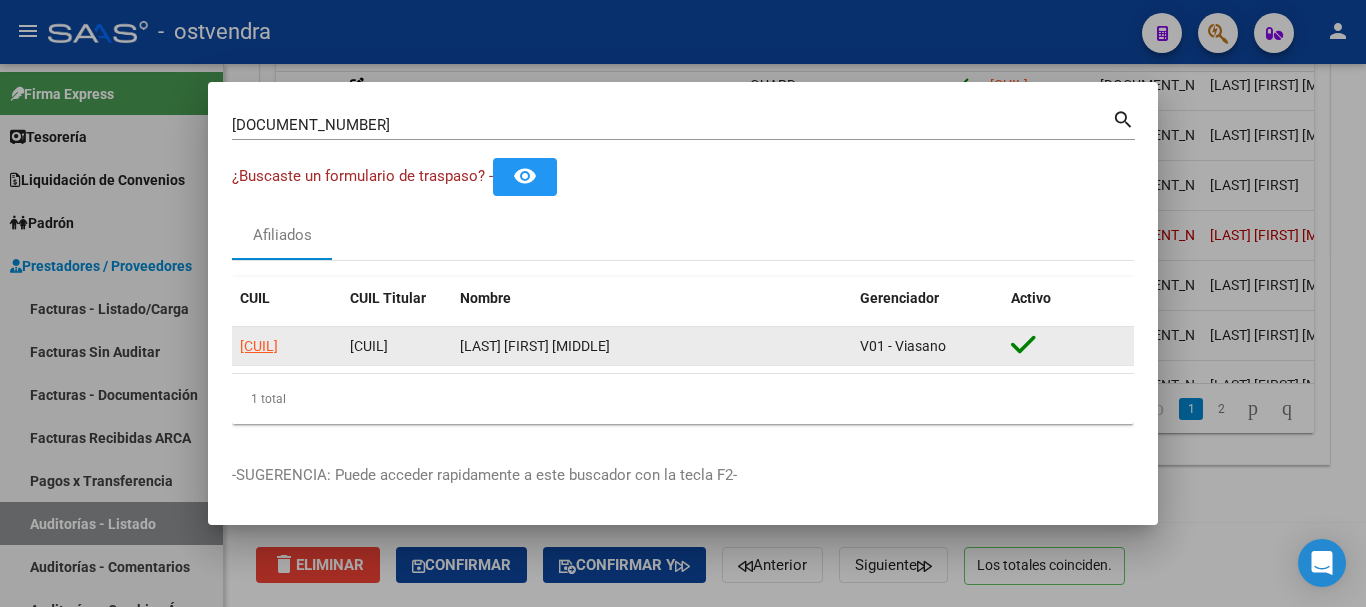 drag, startPoint x: 242, startPoint y: 347, endPoint x: 335, endPoint y: 348, distance: 93.00538 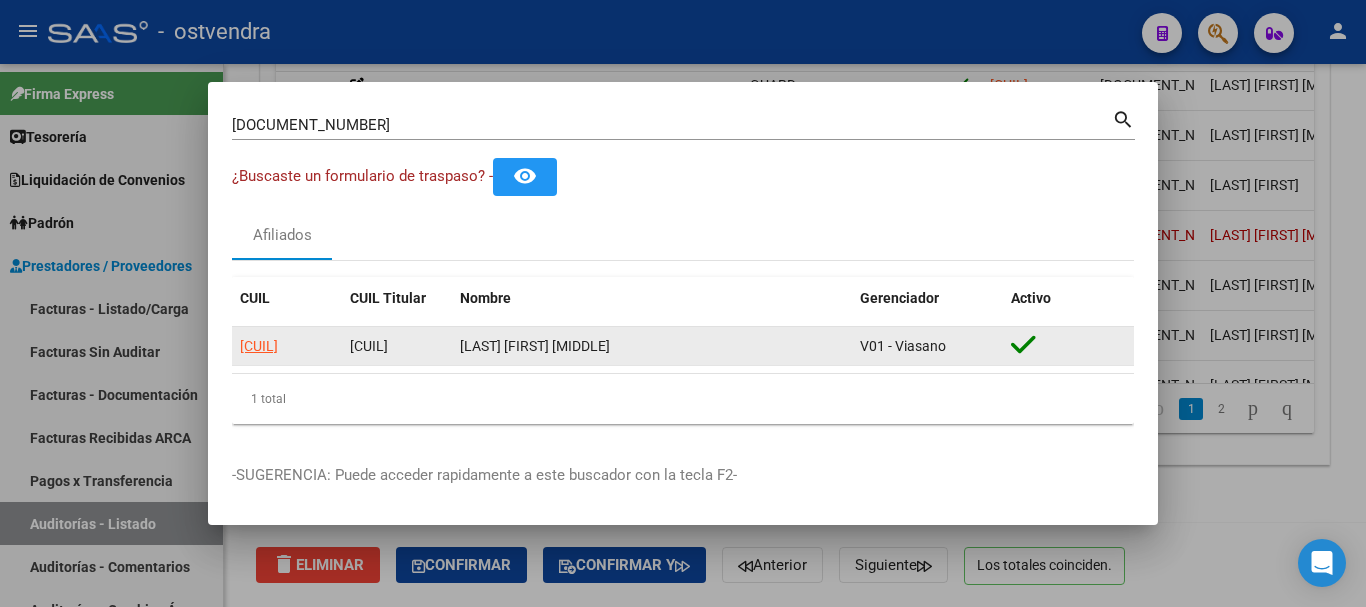 copy on "27269294057" 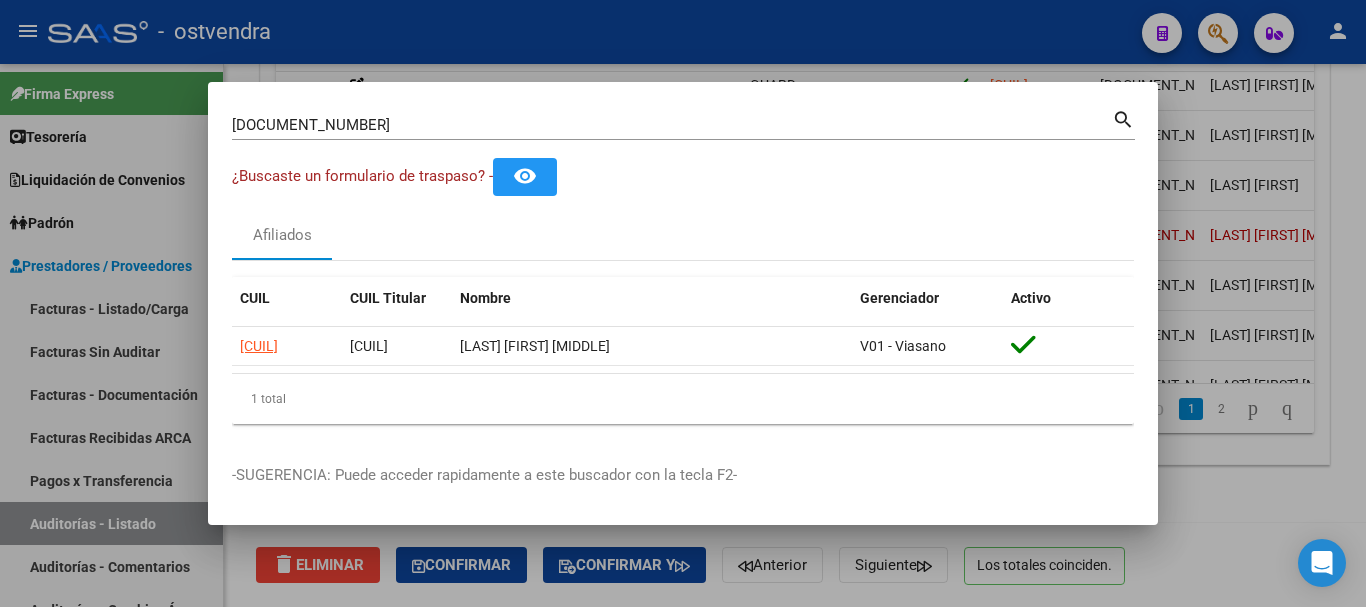 click at bounding box center [683, 303] 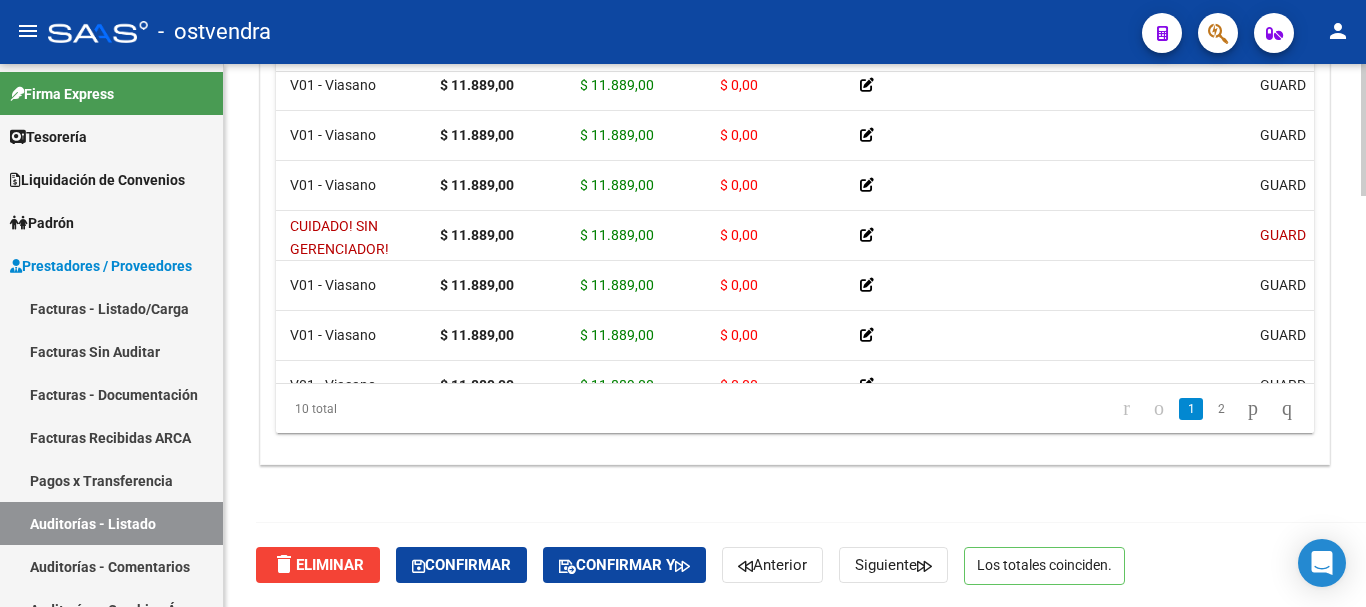 scroll, scrollTop: 11, scrollLeft: 0, axis: vertical 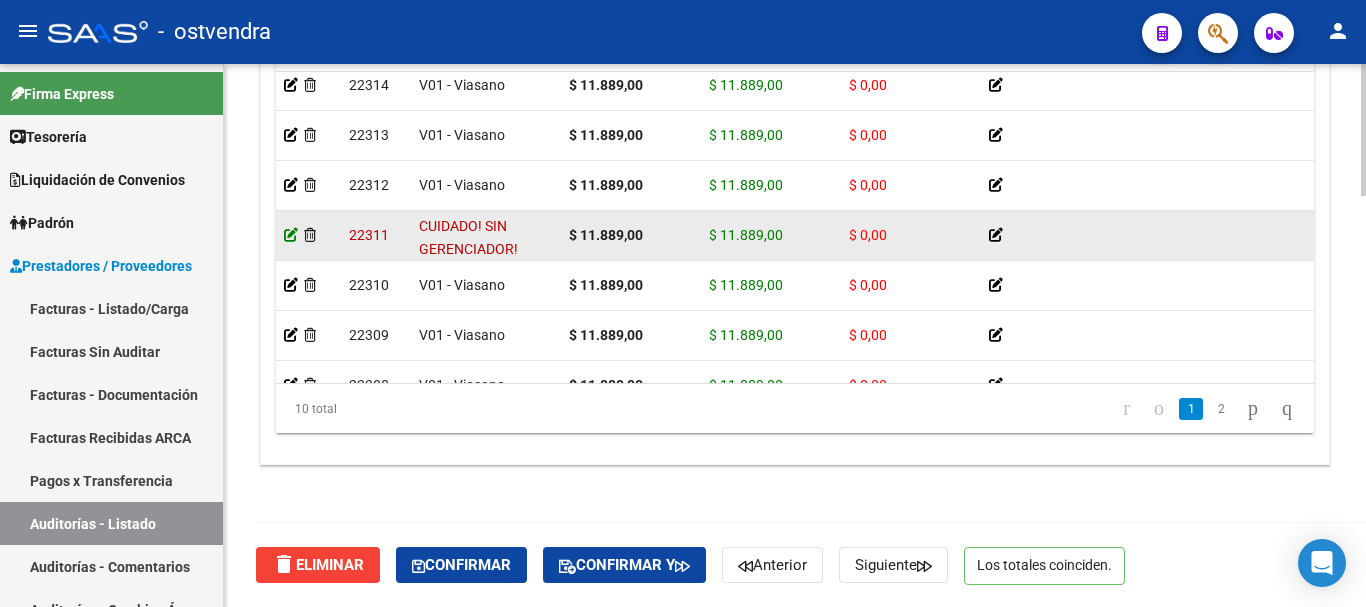 click 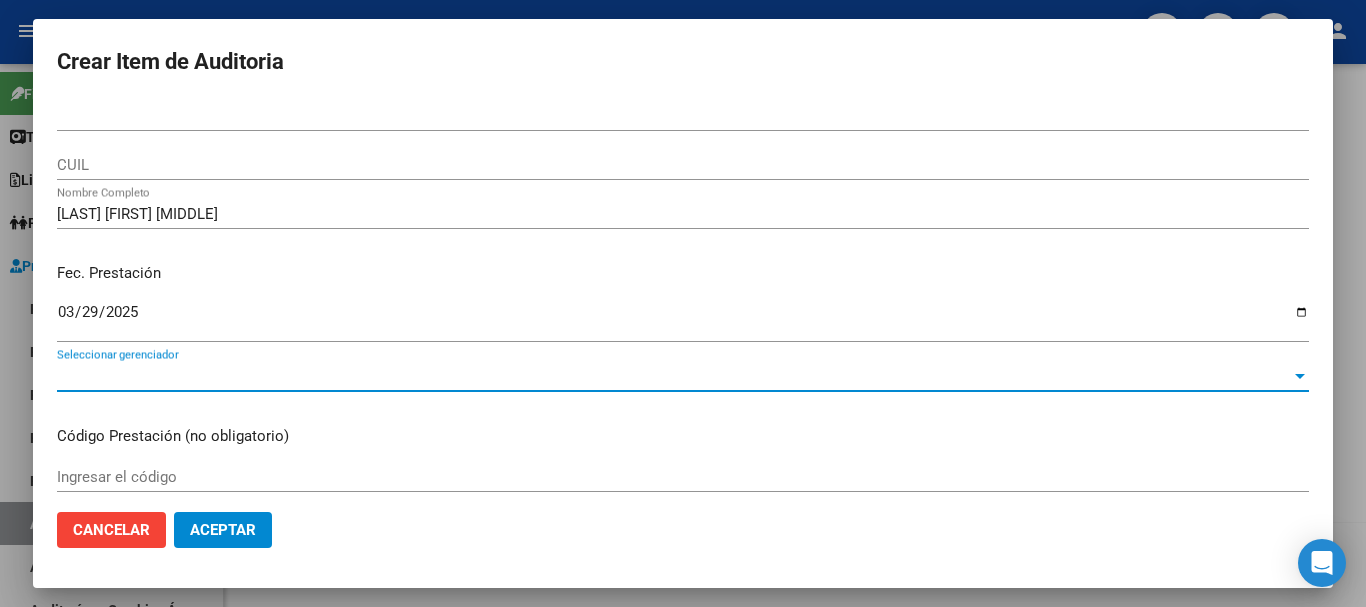 click on "Seleccionar gerenciador" at bounding box center [674, 376] 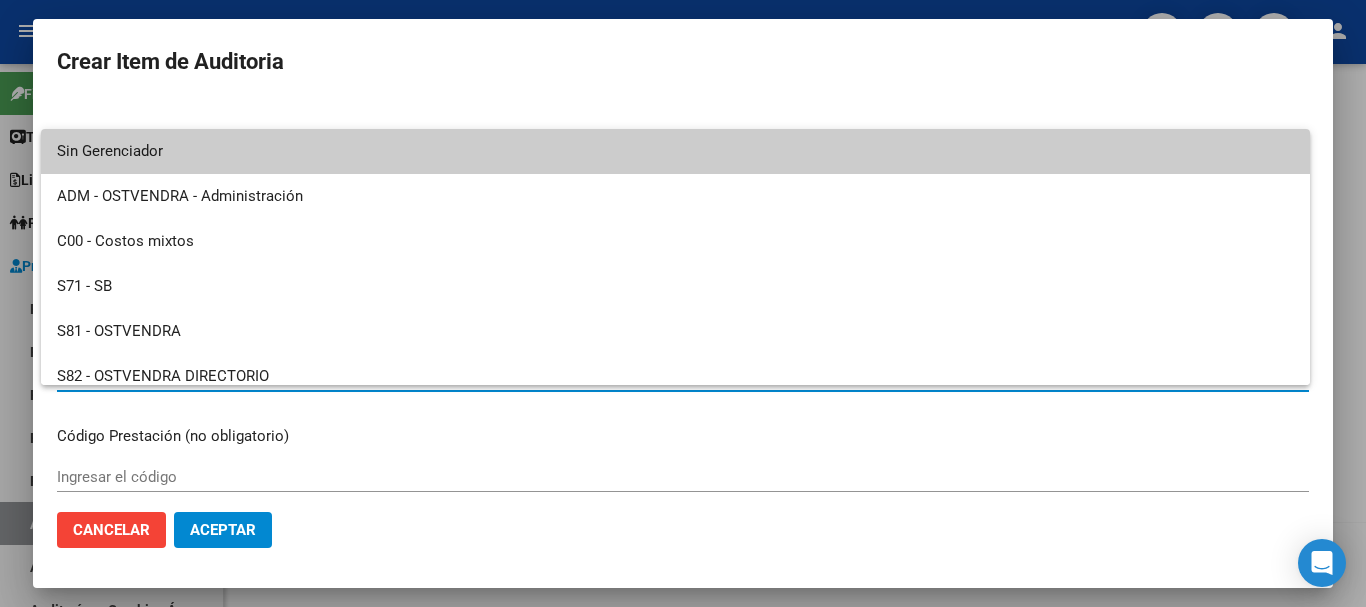 click at bounding box center [683, 303] 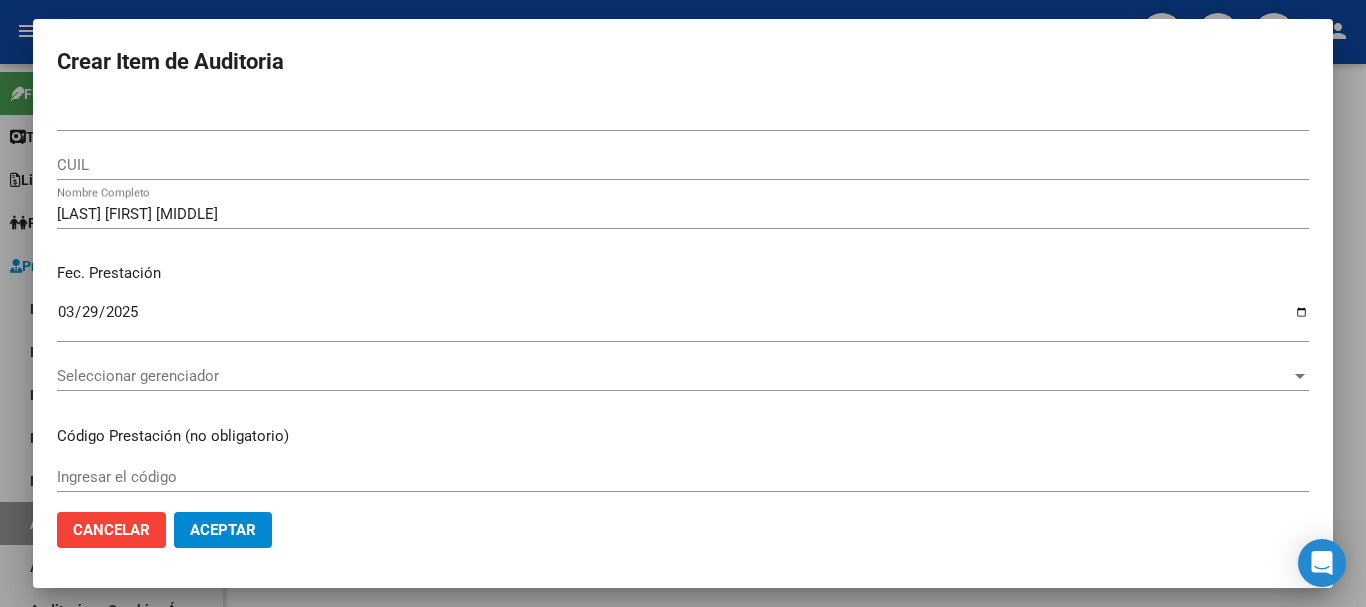 click on "CUIL" at bounding box center [683, 165] 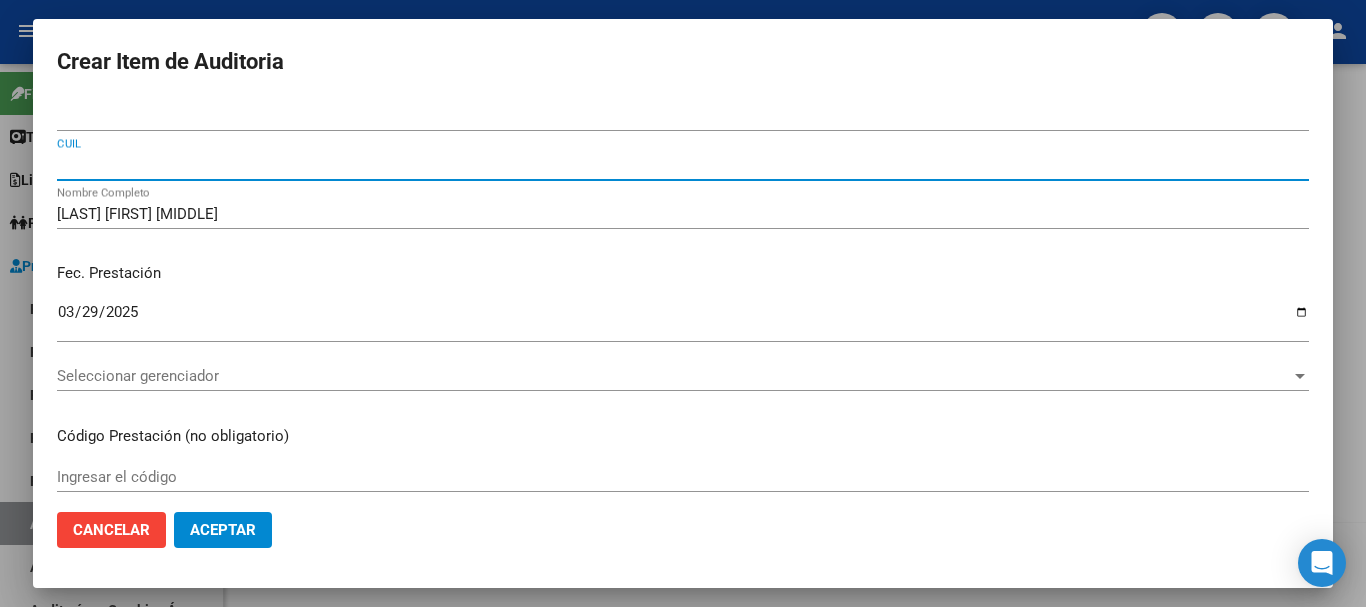 paste on "27269294057" 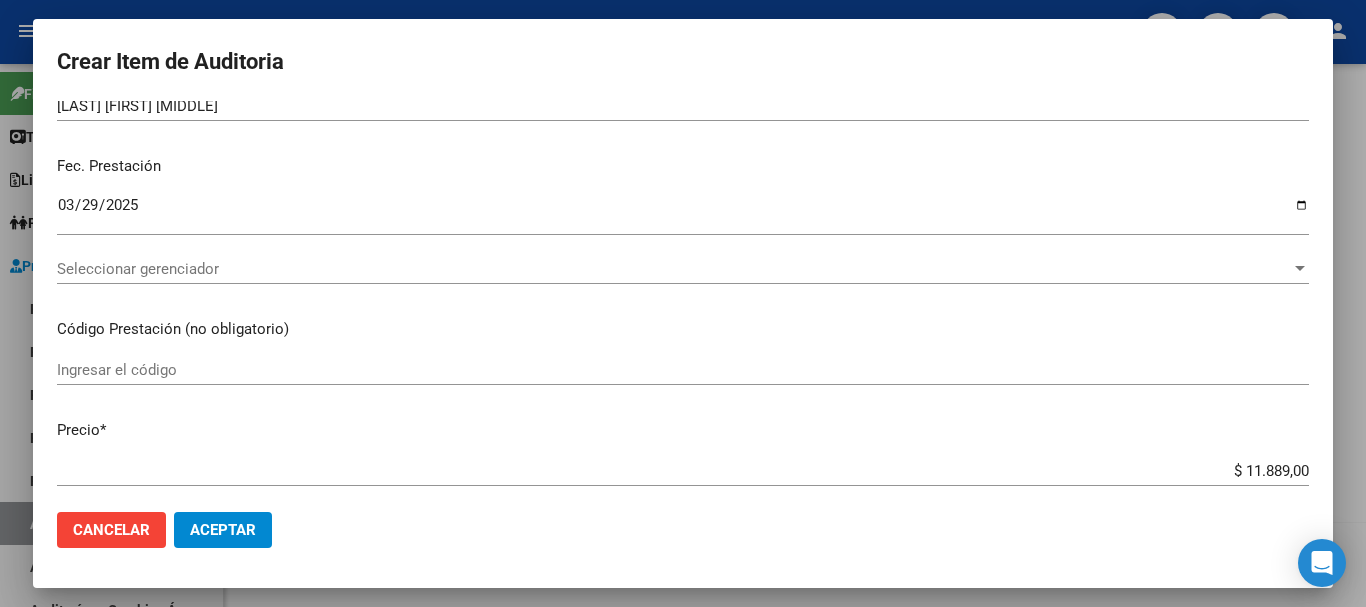 scroll, scrollTop: 200, scrollLeft: 0, axis: vertical 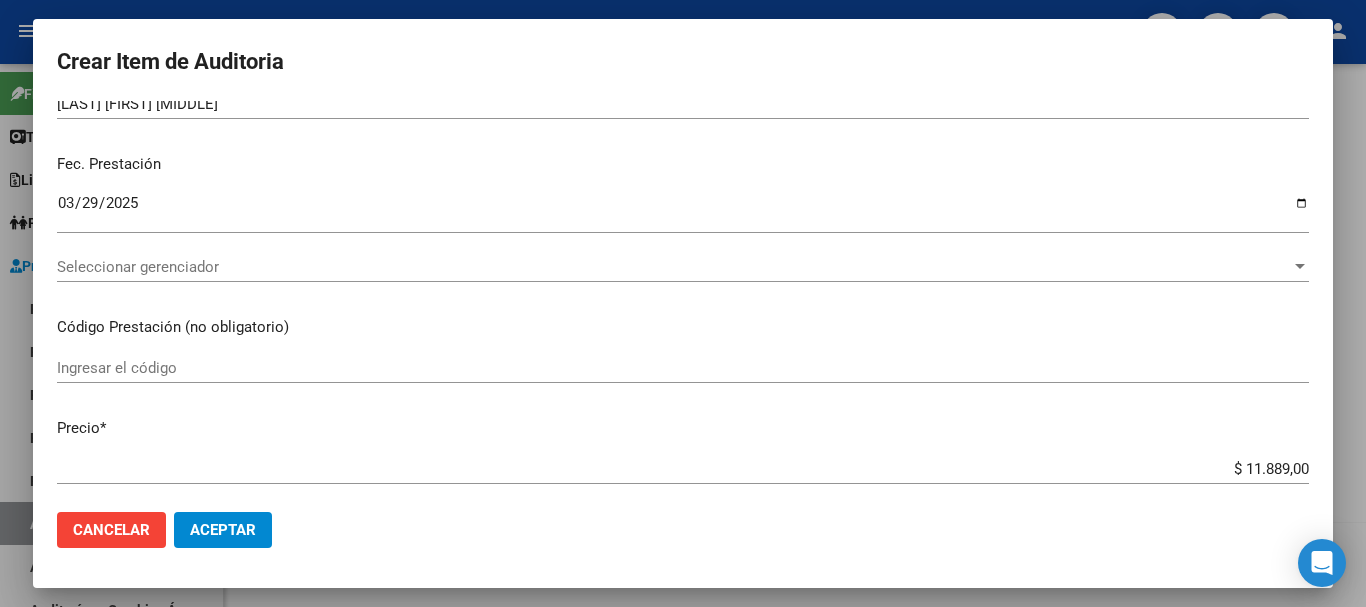 type on "27269294057" 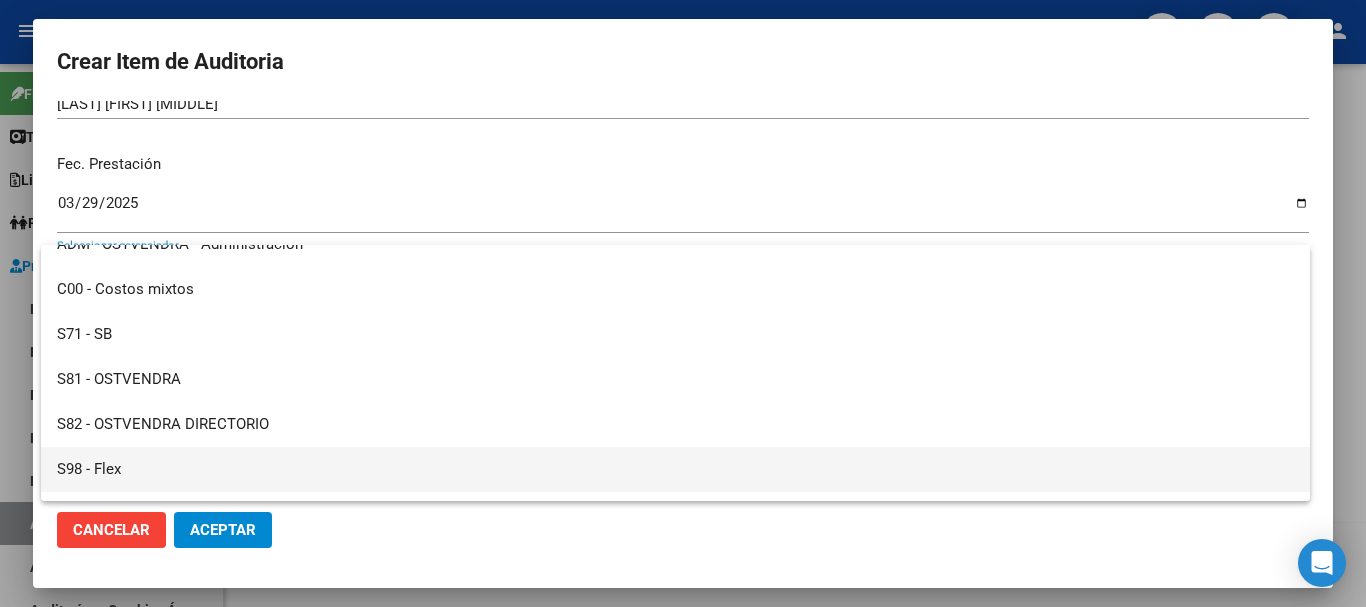 scroll, scrollTop: 100, scrollLeft: 0, axis: vertical 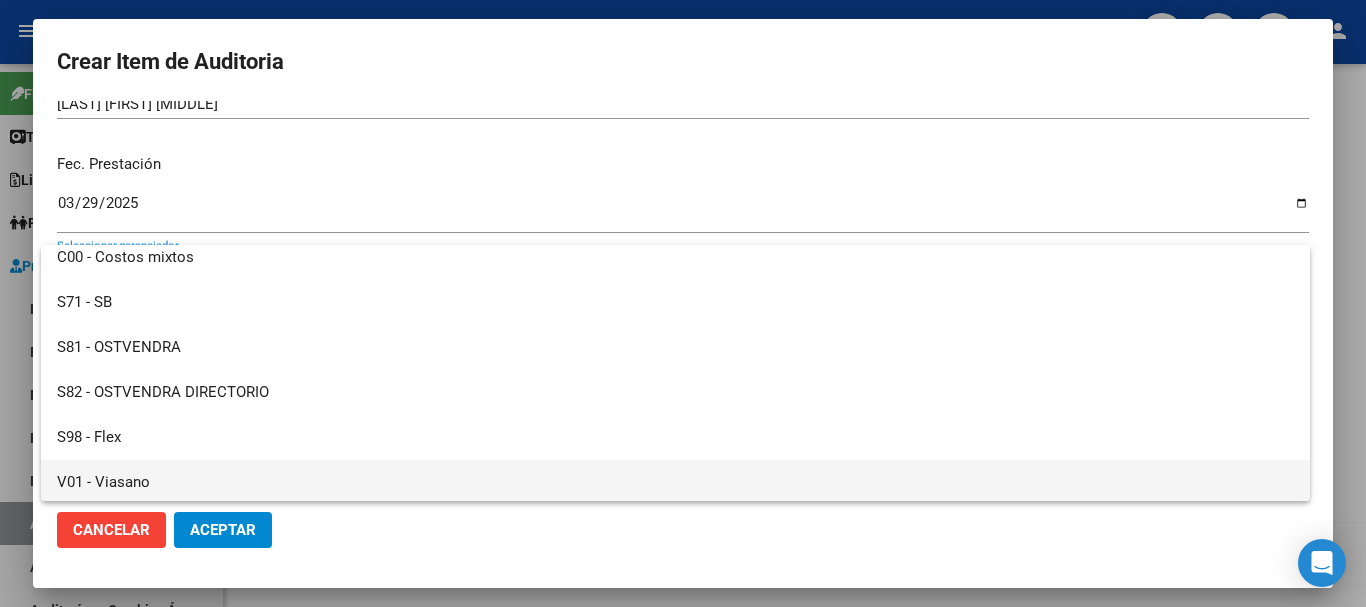 click on "V01 - Viasano" at bounding box center [675, 482] 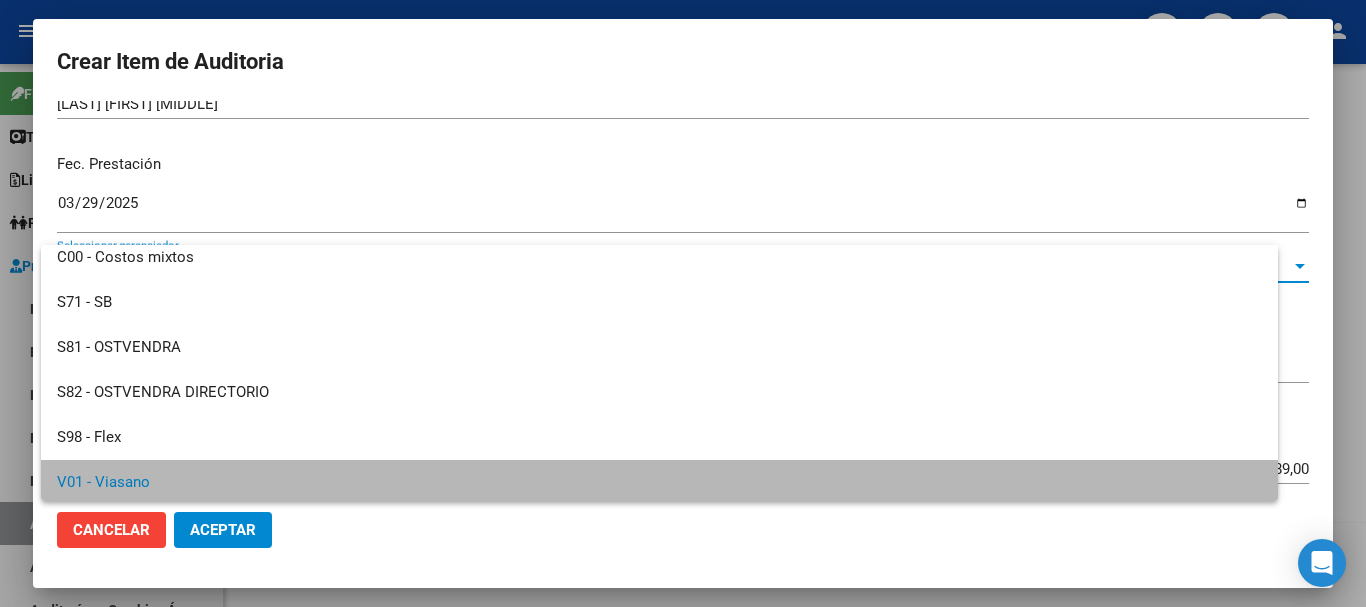 scroll, scrollTop: 0, scrollLeft: 0, axis: both 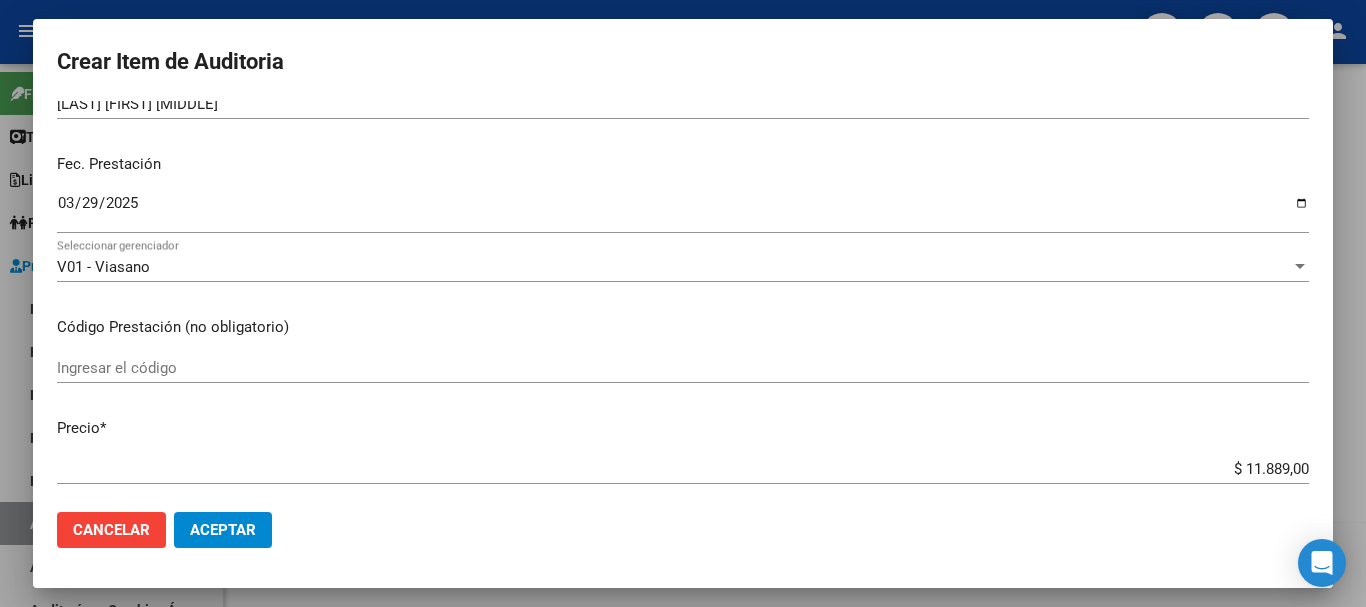 drag, startPoint x: 239, startPoint y: 505, endPoint x: 230, endPoint y: 517, distance: 15 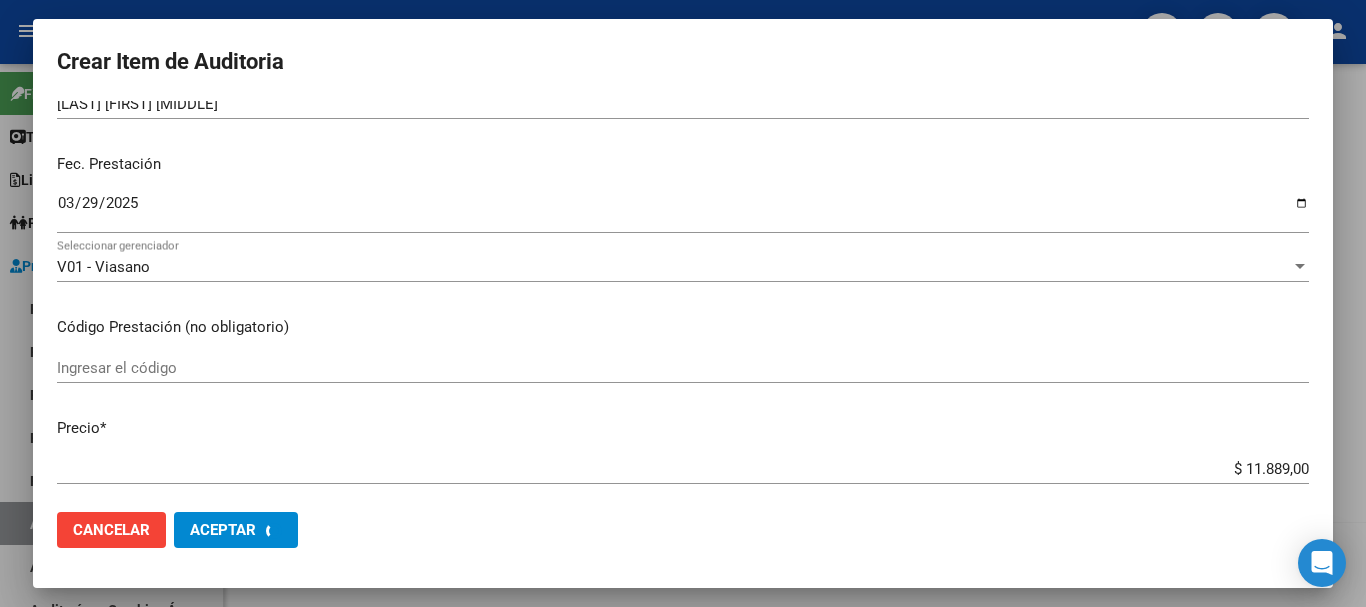 scroll, scrollTop: 0, scrollLeft: 0, axis: both 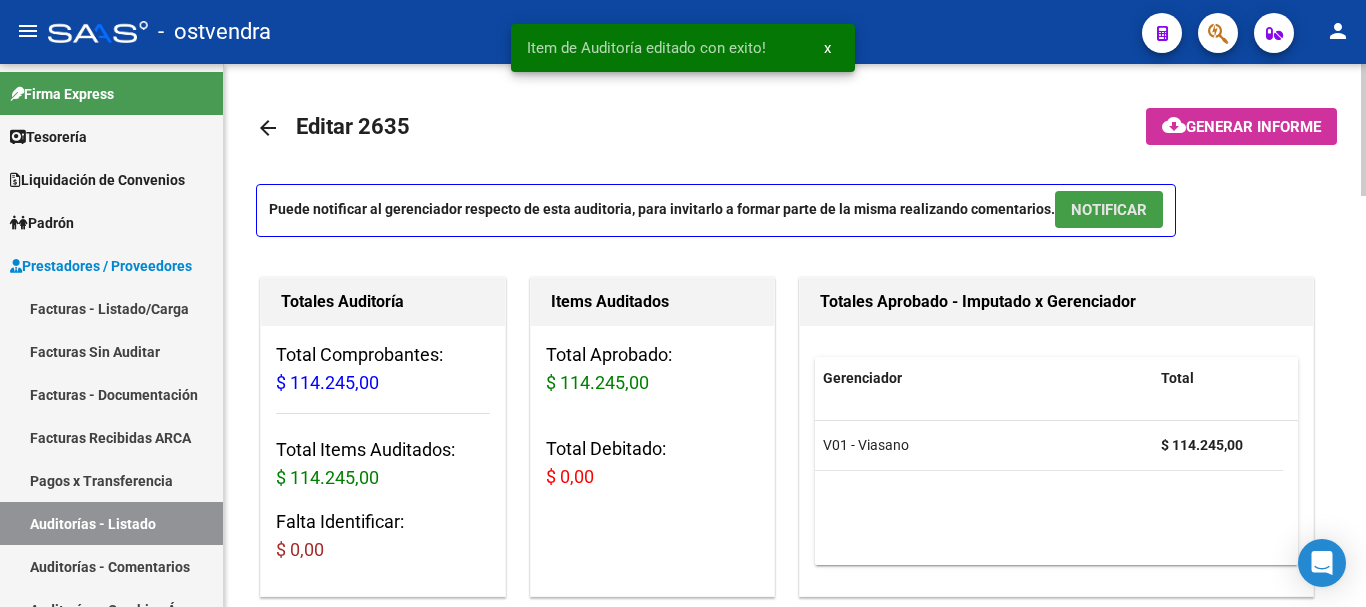click on "NOTIFICAR" at bounding box center [1109, 209] 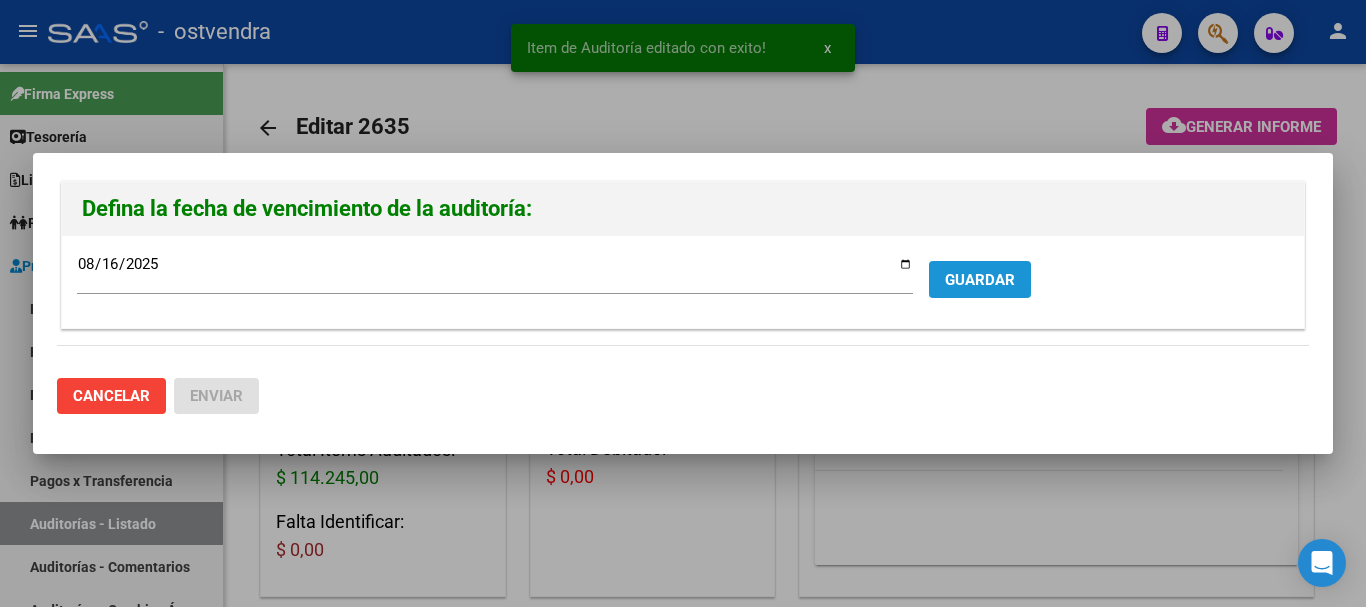 click on "GUARDAR" at bounding box center [980, 279] 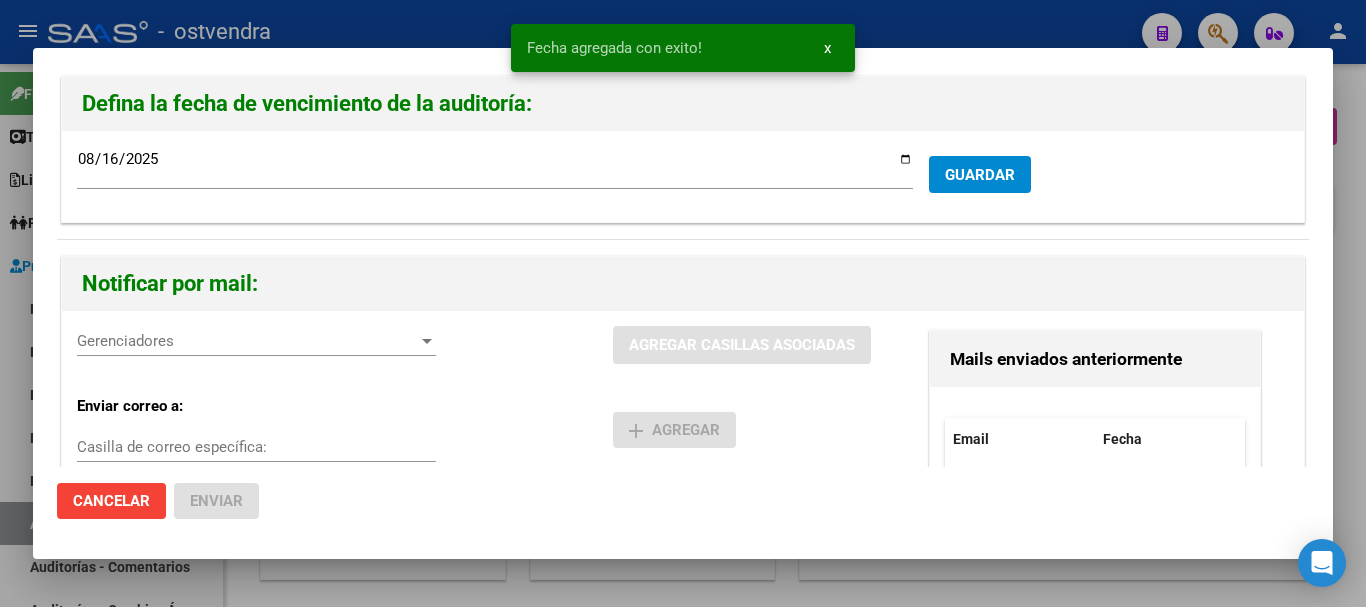 click on "Gerenciadores Gerenciadores AGREGAR CASILLAS ASOCIADAS Enviar correo a:    Casilla de correo específica:   add  Agregar  Mails Seleccionados Email Acciones No data to display  0 total   1  Mails enviados anteriormente Email Fecha No data to display  0 total   1" at bounding box center [683, 542] 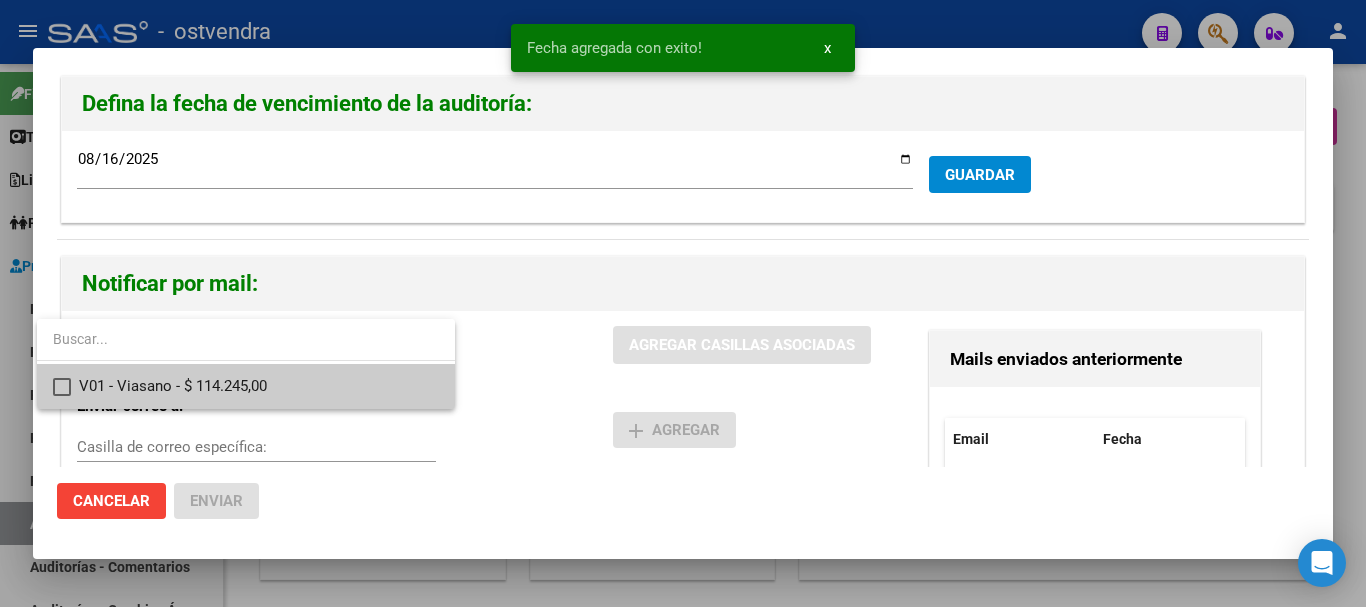 drag, startPoint x: 290, startPoint y: 372, endPoint x: 565, endPoint y: 374, distance: 275.00726 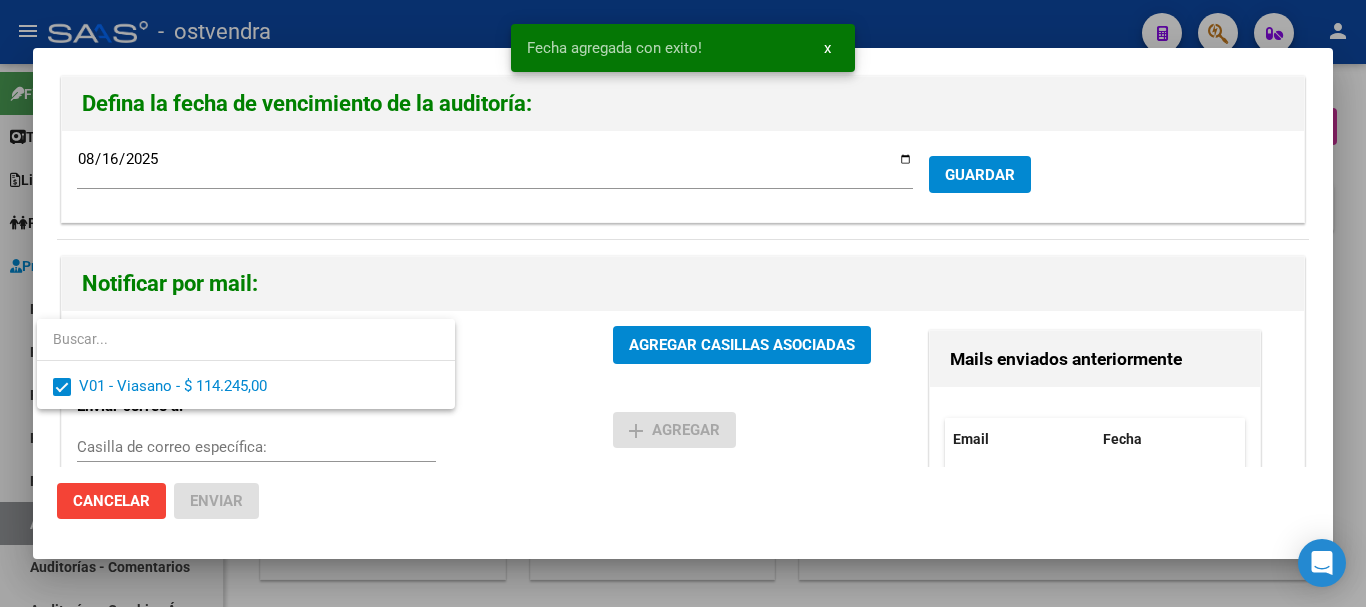 click at bounding box center (683, 303) 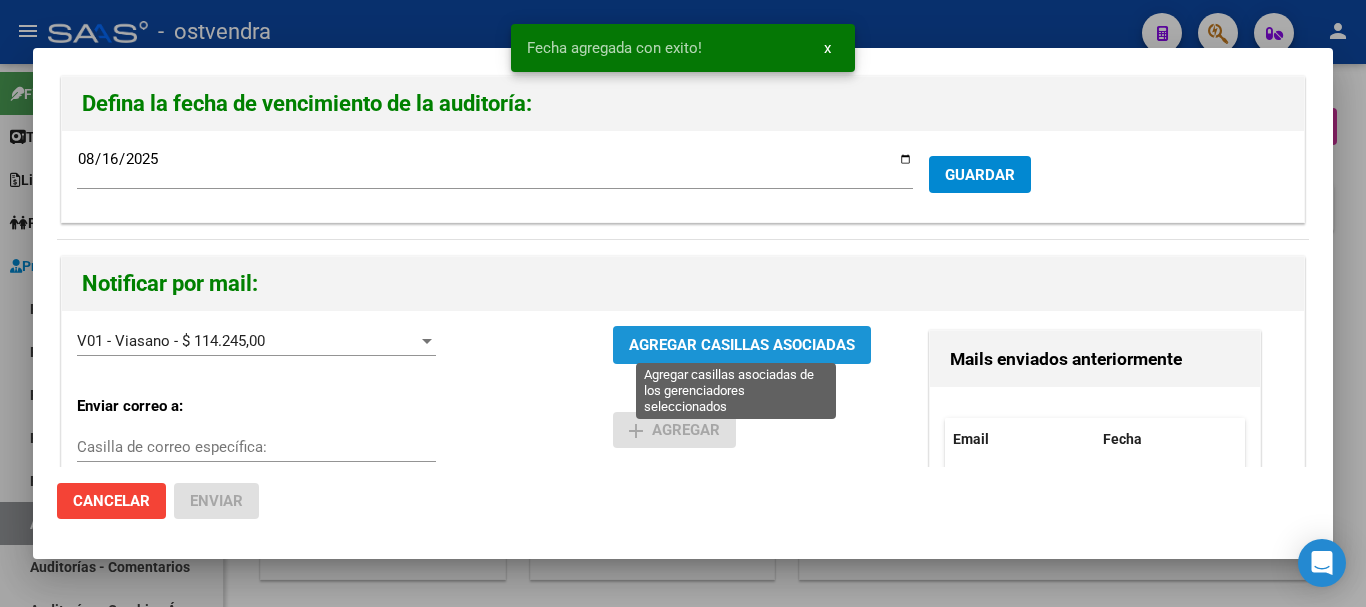 click on "AGREGAR CASILLAS ASOCIADAS" at bounding box center (742, 346) 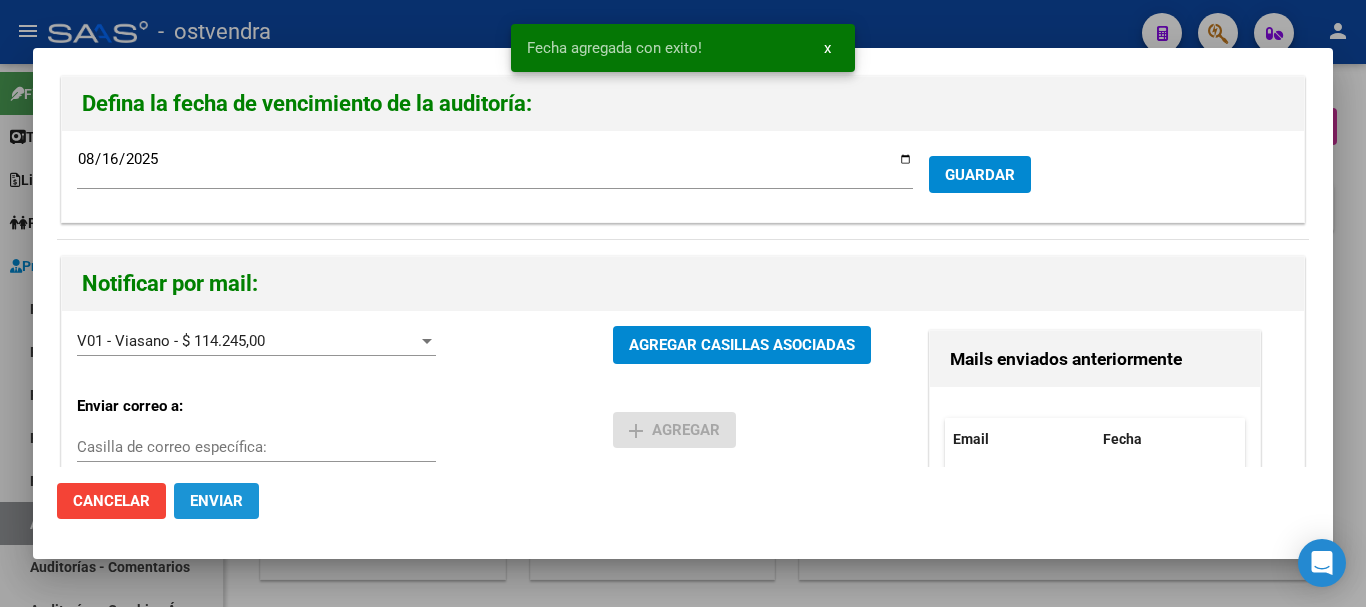 click on "Enviar" 